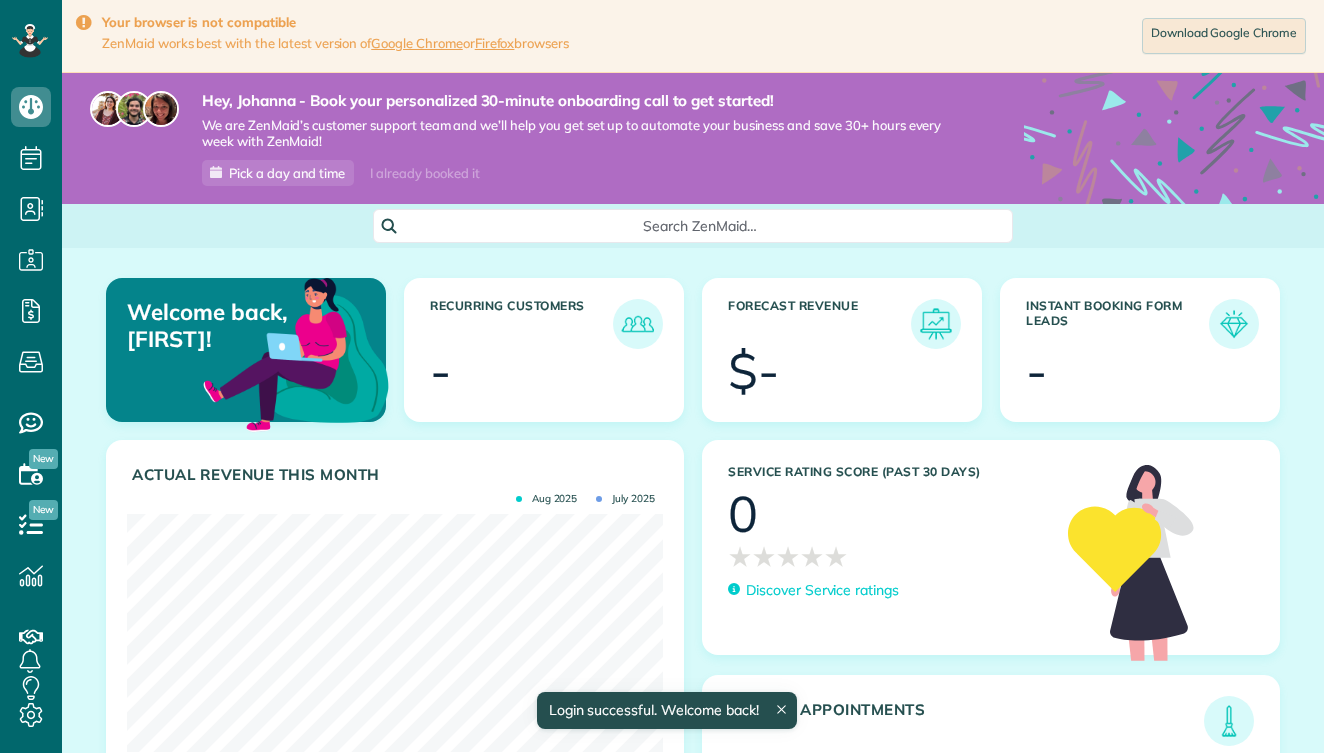 scroll, scrollTop: 0, scrollLeft: 0, axis: both 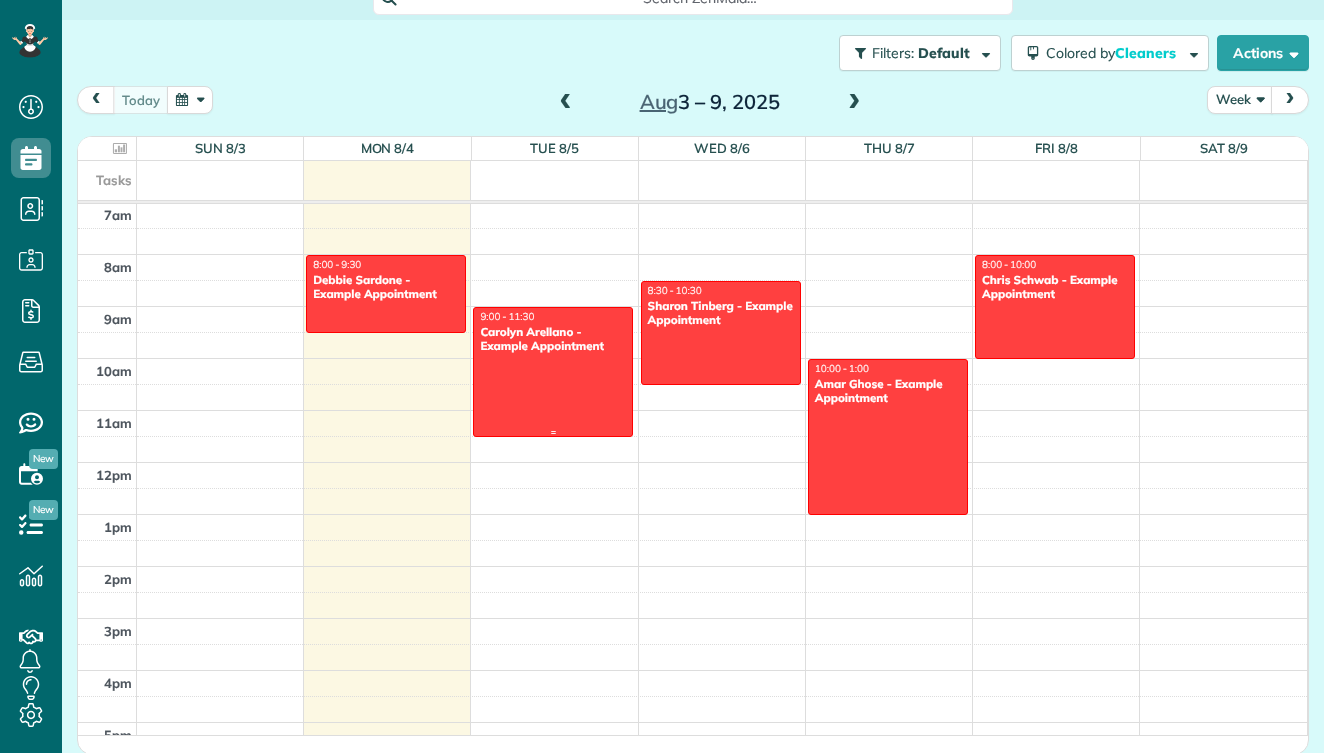 click at bounding box center [553, 372] 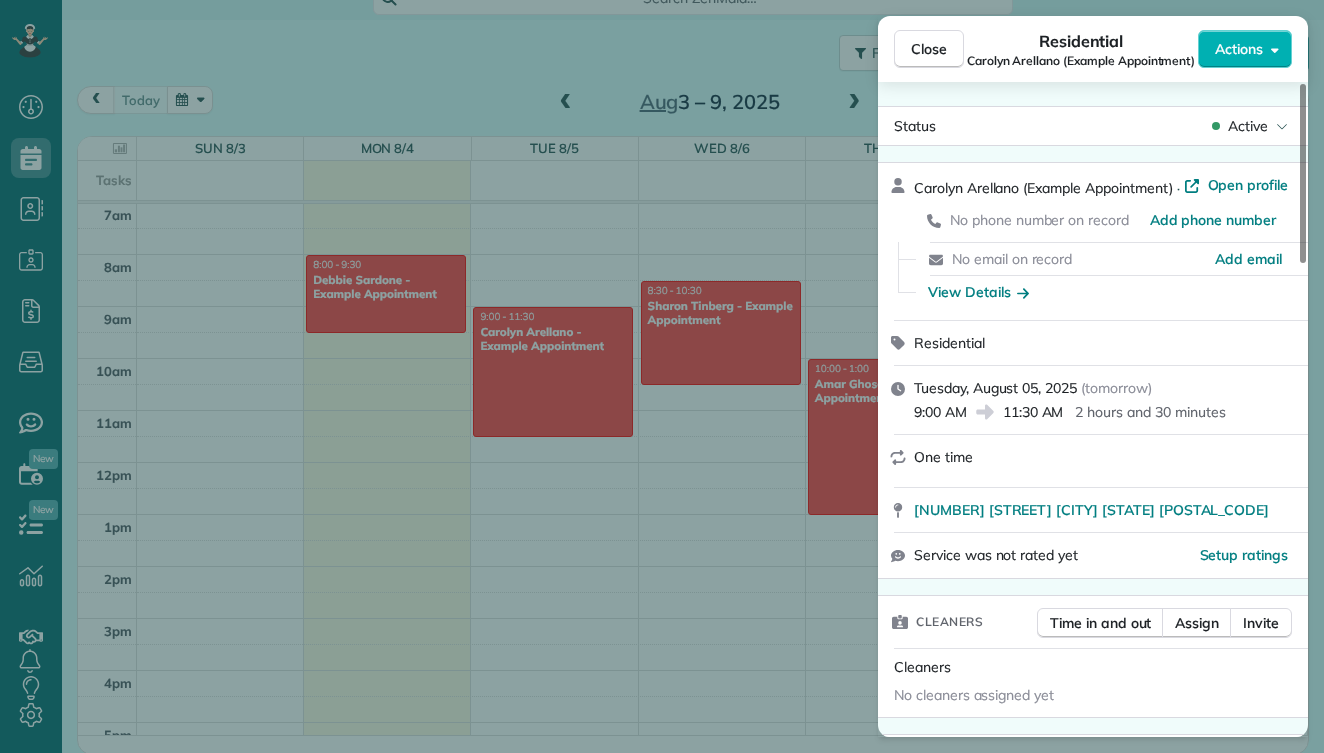 click on "Close Residential Carolyn Arellano (Example Appointment) Actions Status Active Carolyn Arellano (Example Appointment) · Open profile No phone number on record Add phone number No email on record Add email View Details Residential Tuesday, August 05, 2025 ( tomorrow ) 9:00 AM 11:30 AM 2 hours and 30 minutes One time 8970 Bolsa Avenue Westminster CA 92683 Service was not rated yet Setup ratings Cleaners Time in and out Assign Invite Cleaners No cleaners assigned yet Checklist Try Now Keep this appointment up to your standards. Stay on top of every detail, keep your cleaners organised, and your client happy. Assign a checklist Watch a 5 min demo Billing Billing actions Service Add an item Overcharge $0.00 Discount $0.00 Coupon discount - Primary tax - Secondary tax - Total appointment price $0.00 Tips collected $0.00 Mark as paid Total including tip $0.00 Get paid online in no-time! Send an invoice and reward your cleaners with tips Charge customer credit card Appointment custom fields Work items Notes 1 0 ( )" at bounding box center (662, 376) 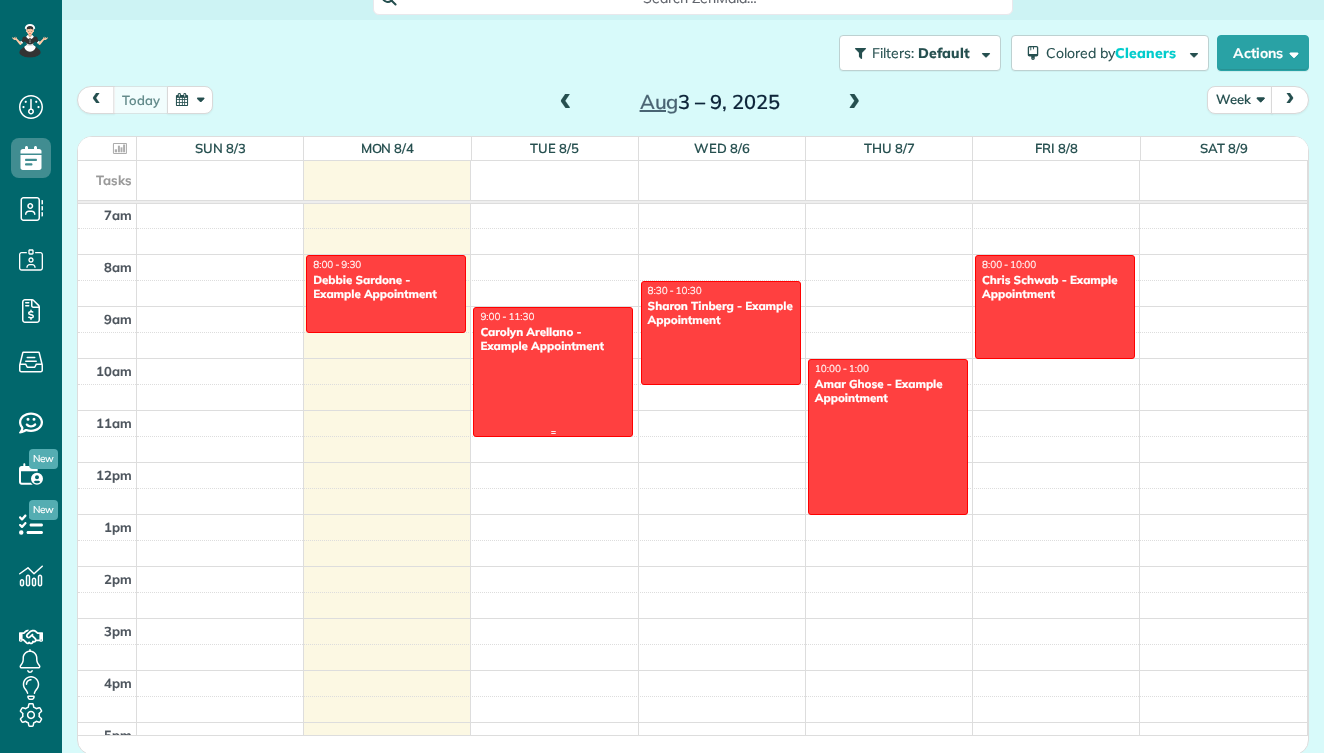 click at bounding box center (553, 372) 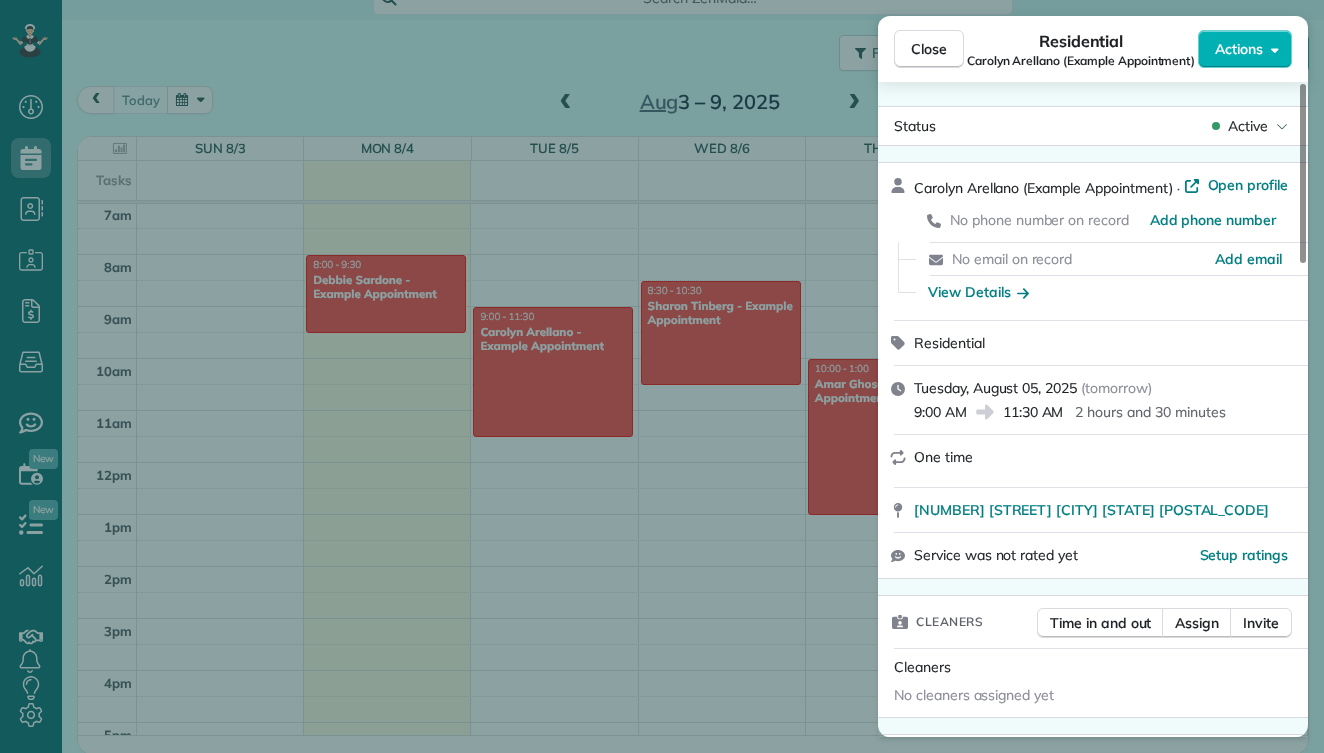 scroll, scrollTop: 716, scrollLeft: 0, axis: vertical 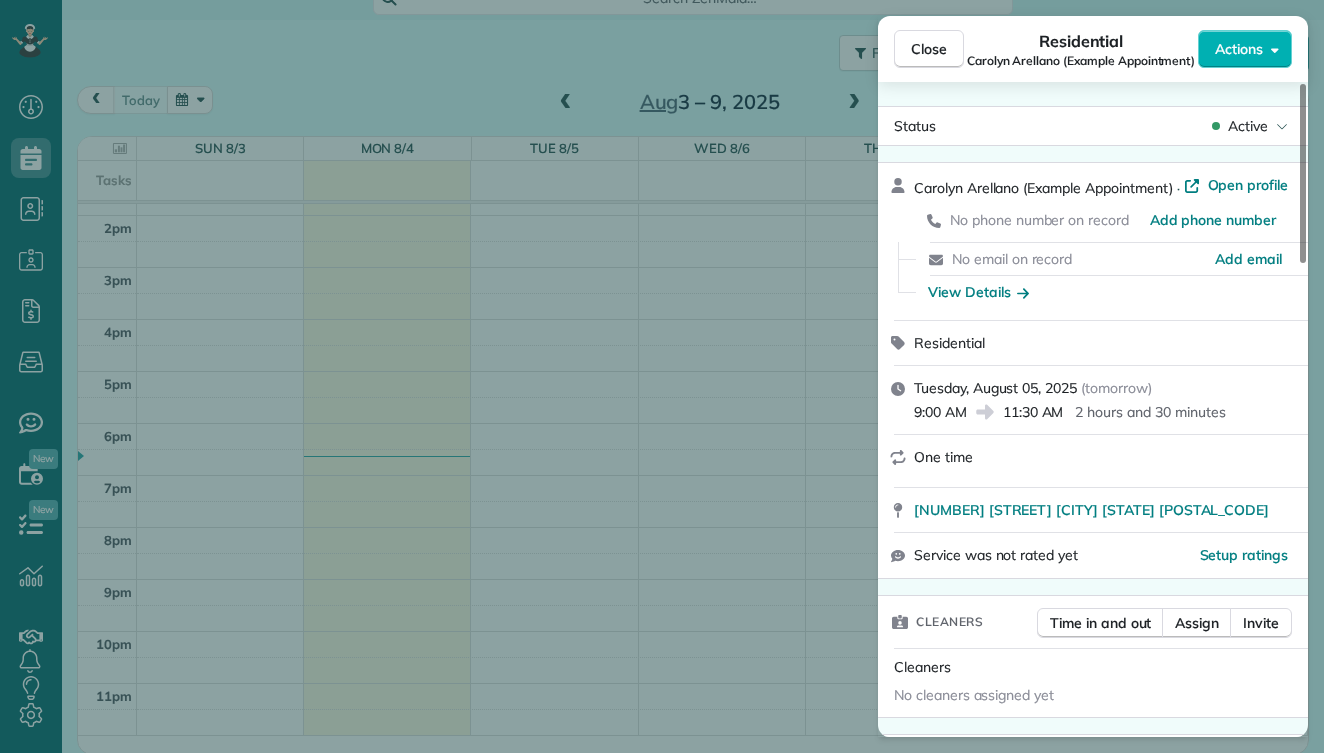 click on "Close Residential Carolyn Arellano (Example Appointment) Actions Status Active Carolyn Arellano (Example Appointment) · Open profile No phone number on record Add phone number No email on record Add email View Details Residential Tuesday, August 05, 2025 ( tomorrow ) 9:00 AM 11:30 AM 2 hours and 30 minutes One time 8970 Bolsa Avenue Westminster CA 92683 Service was not rated yet Setup ratings Cleaners Time in and out Assign Invite Cleaners No cleaners assigned yet Checklist Try Now Keep this appointment up to your standards. Stay on top of every detail, keep your cleaners organised, and your client happy. Assign a checklist Watch a 5 min demo Billing Billing actions Service Add an item Overcharge $0.00 Discount $0.00 Coupon discount - Primary tax - Secondary tax - Total appointment price $0.00 Tips collected $0.00 Mark as paid Total including tip $0.00 Get paid online in no-time! Send an invoice and reward your cleaners with tips Charge customer credit card Appointment custom fields Work items Notes 1 0 ( )" at bounding box center (662, 376) 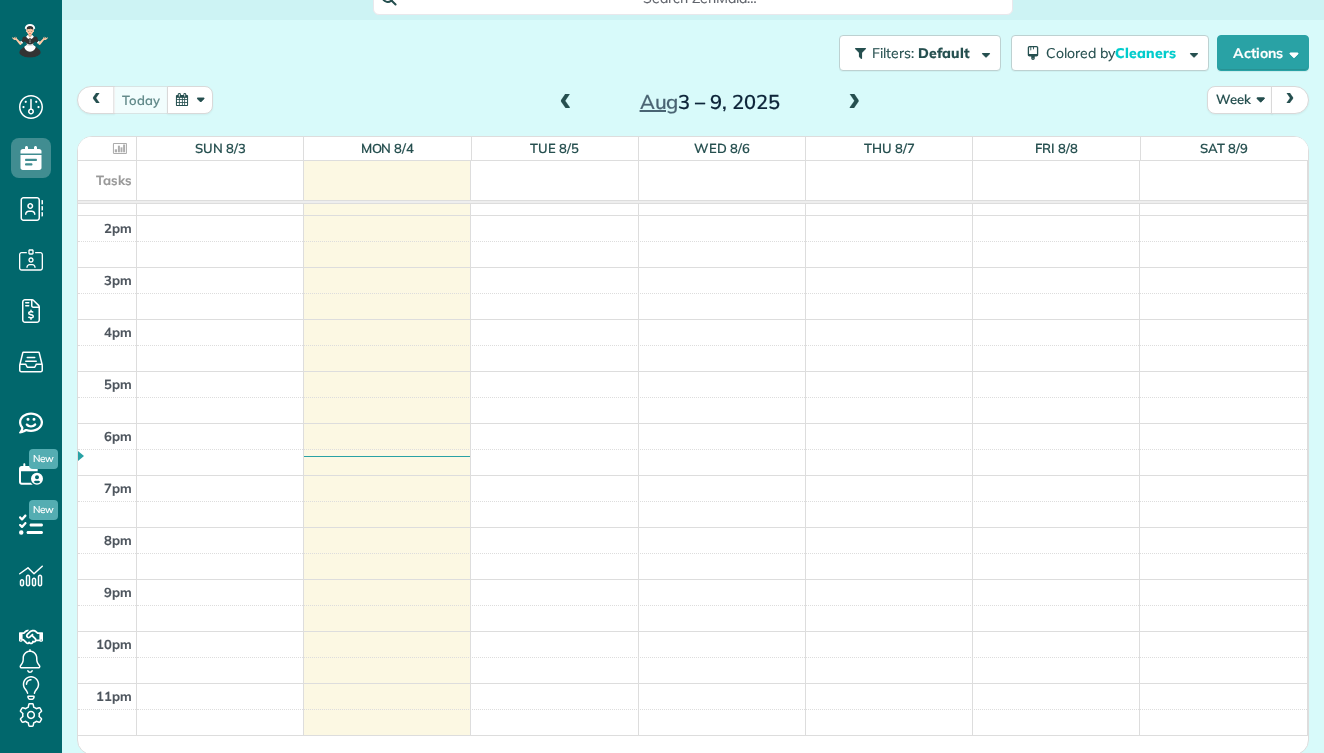 click on "Dashboard
Scheduling
Calendar View
List View
Dispatch View - Weekly scheduling (Beta)" at bounding box center [662, 376] 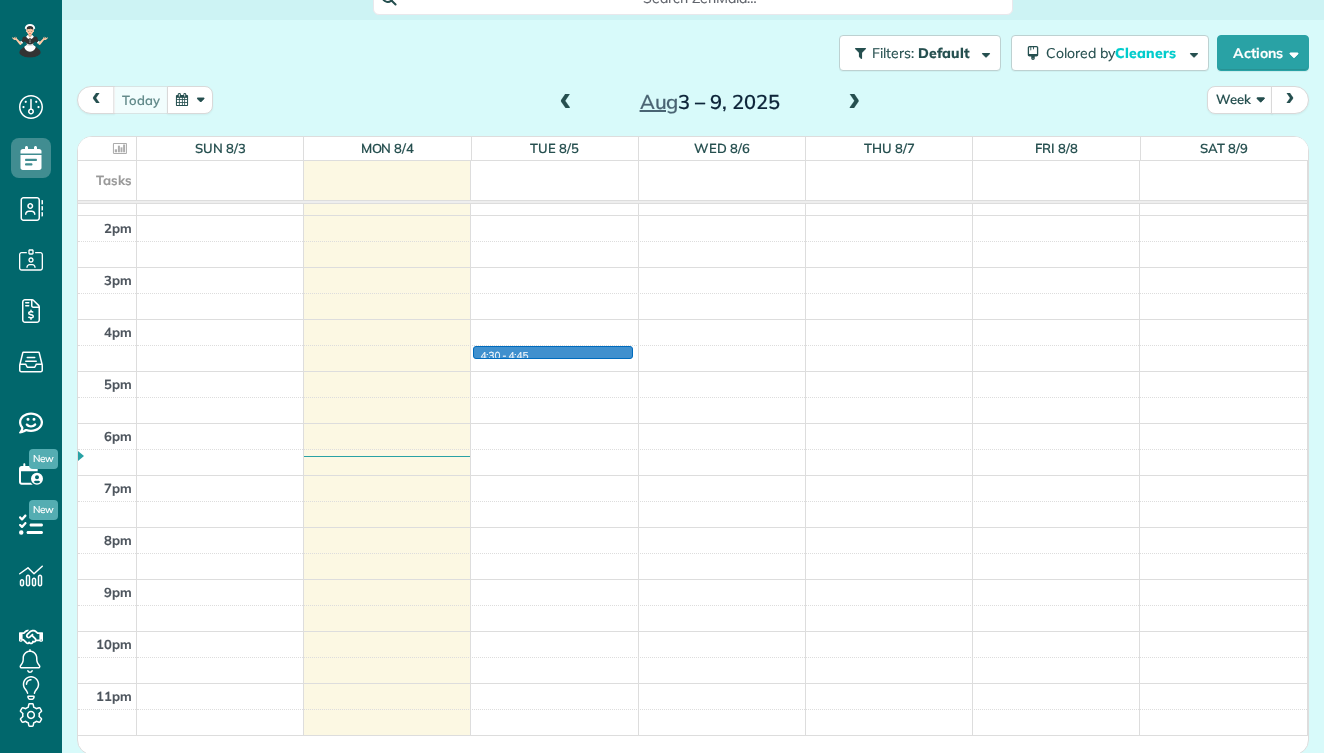 click on "12am 1am 2am 3am 4am 5am 6am 7am 8am 9am 10am 11am 12pm 1pm 2pm 3pm 4pm 5pm 6pm 7pm 8pm 9pm 10pm 11pm 8:00 - 9:30 Debbie Sardone - Example Appointment 1234 Wilshire Boulevard Los Angeles, CA 90017 4:30 - 4:45 9:00 - 11:30 Carolyn Arellano - Example Appointment 8970 Bolsa Avenue Westminster, CA 92683 8:30 - 10:30 Sharon Tinberg - Example Appointment 6375 West Charleston Boulevard Las Vegas, NV 89146 10:00 - 1:00 Amar Ghose - Example Appointment 673 Park Boulevard Palo Alto, CA 94306 8:00 - 10:00 Chris Schwab - Example Appointment 8920 Wilshire Boulevard Beverly Hills, CA 90211" at bounding box center [692, 111] 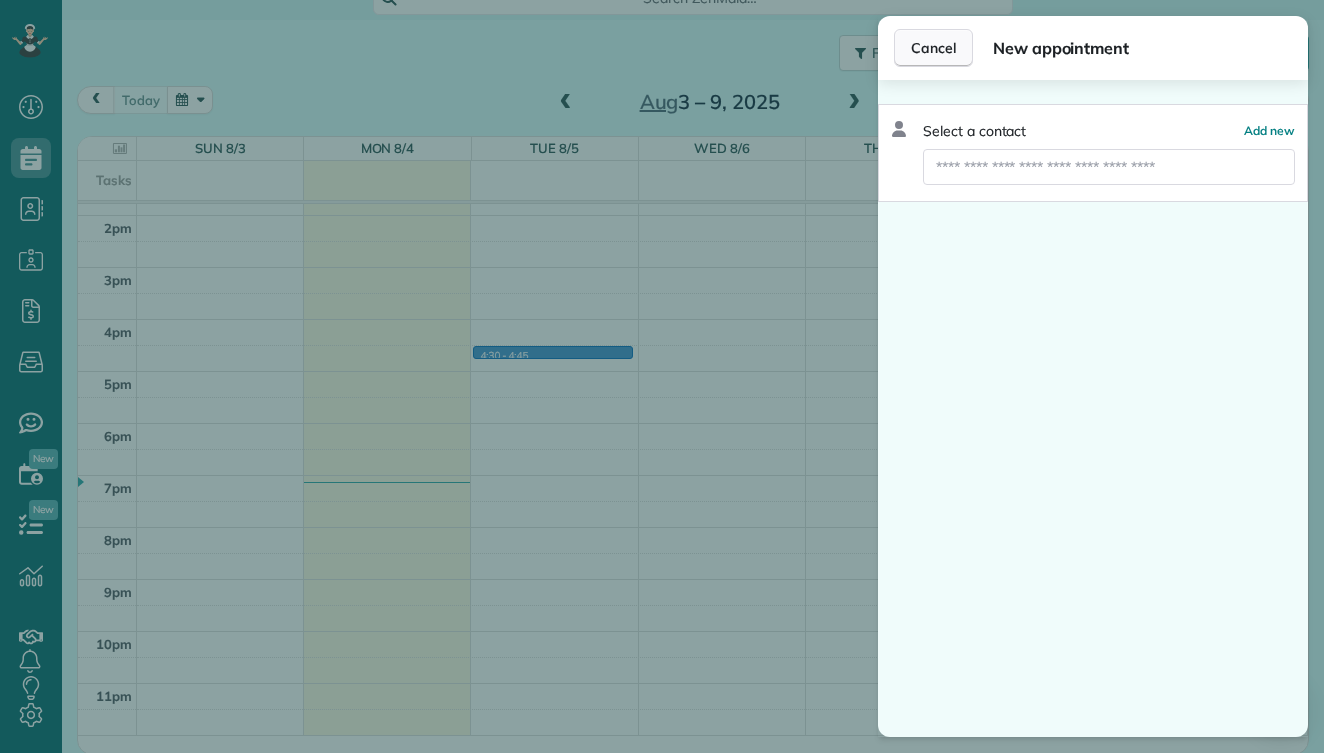 click on "Cancel" at bounding box center [933, 48] 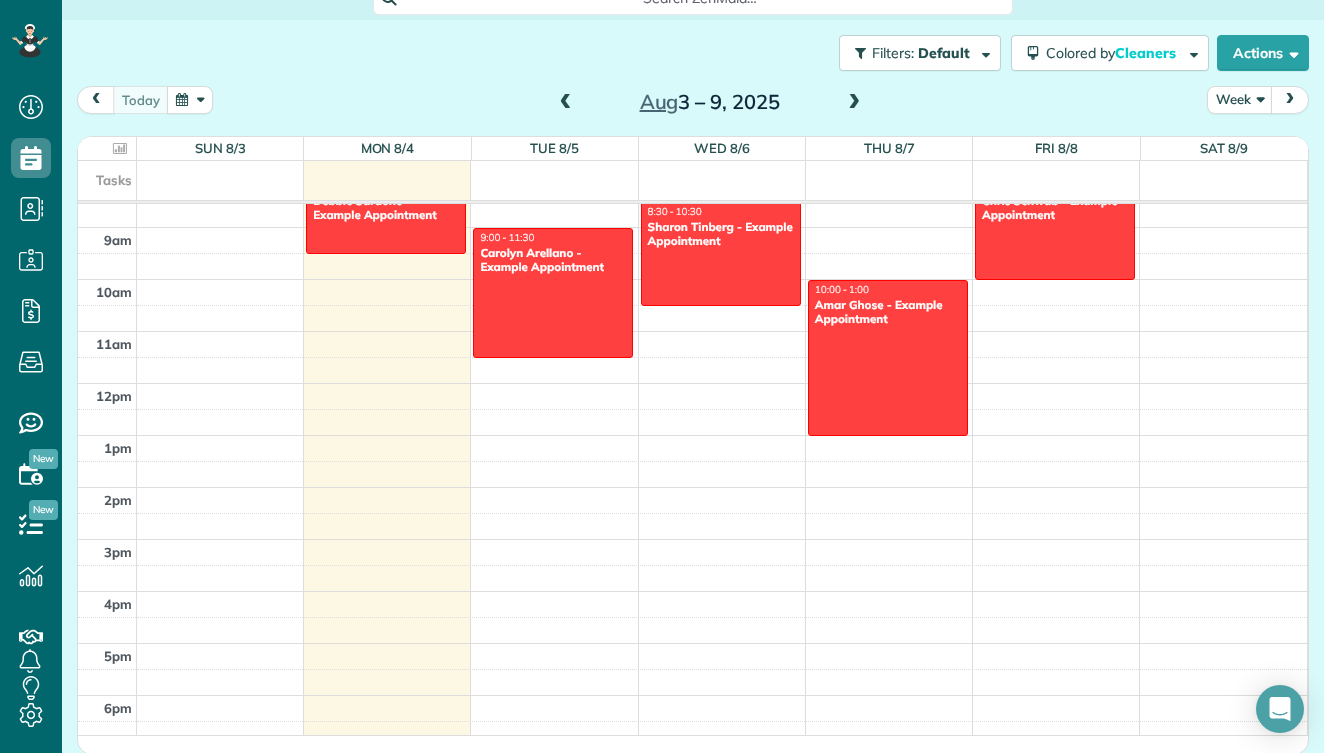 scroll, scrollTop: 428, scrollLeft: 0, axis: vertical 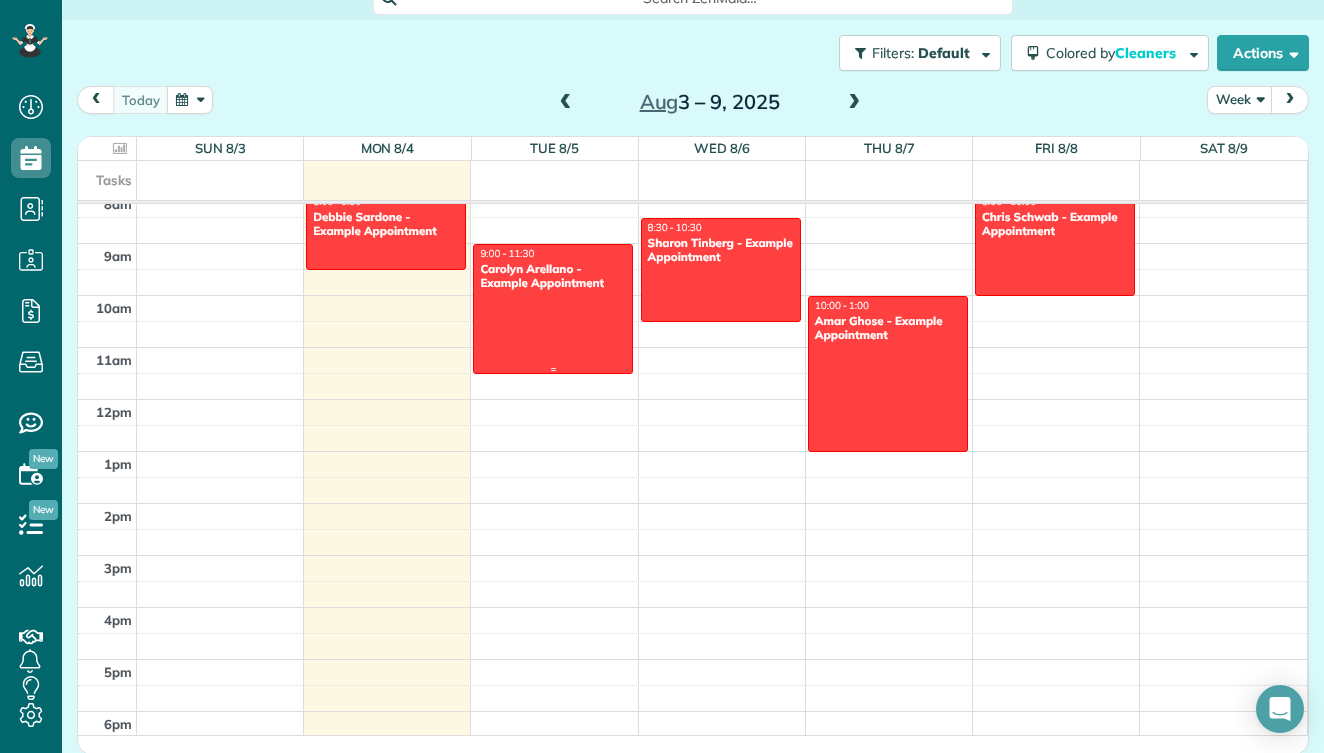 click at bounding box center [553, 309] 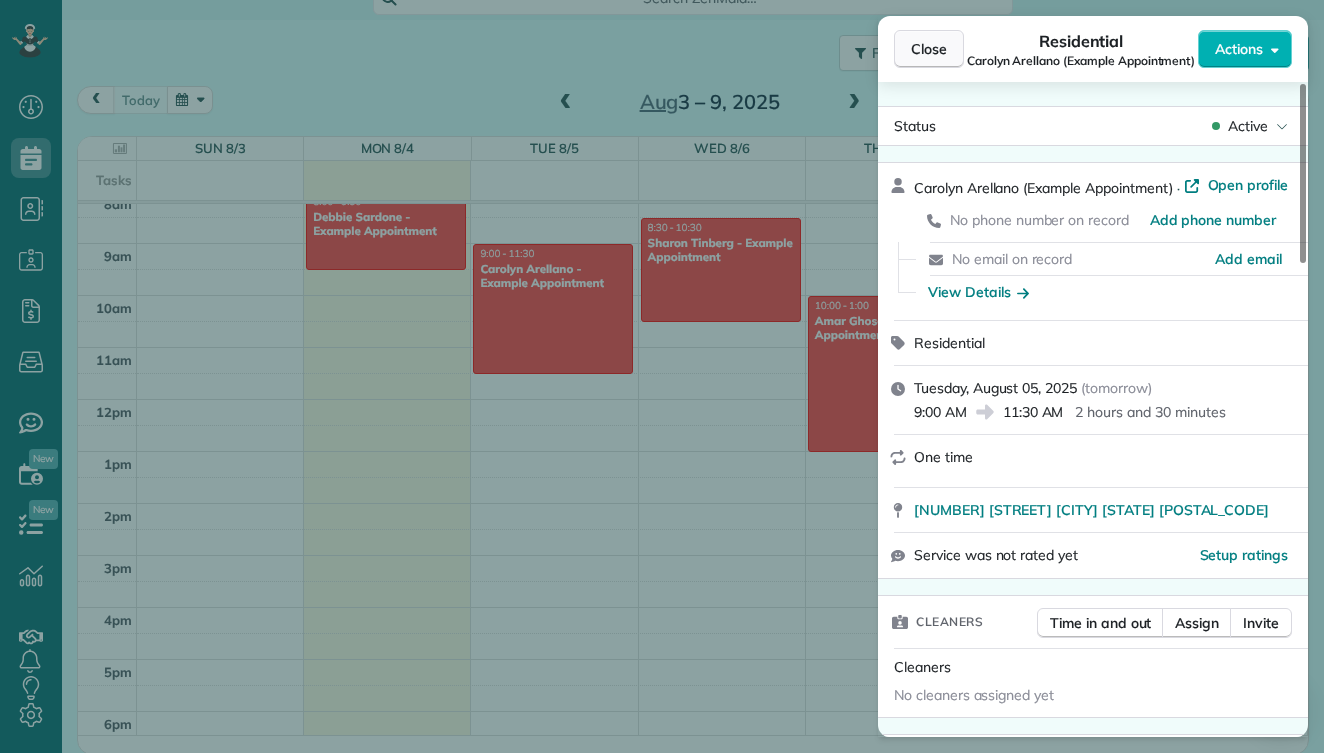 click on "Close" at bounding box center (929, 49) 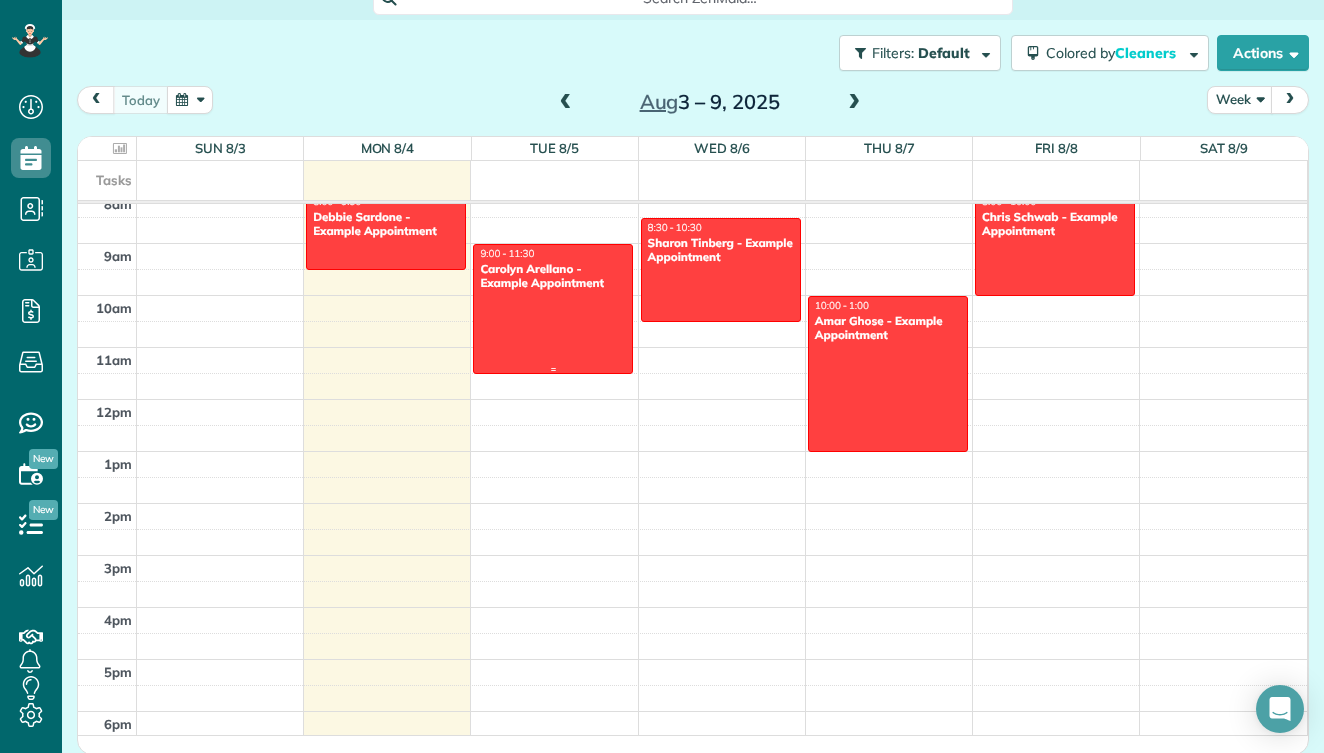 click at bounding box center (553, 309) 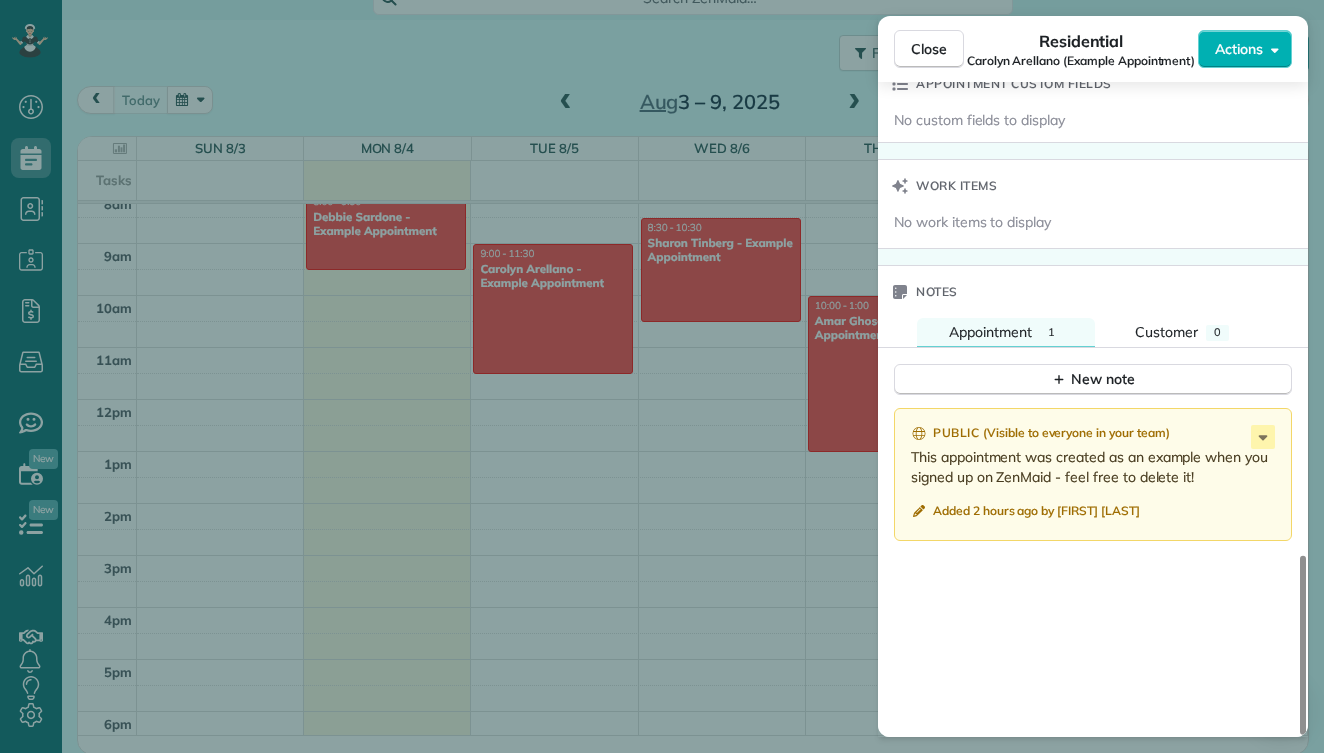 scroll, scrollTop: 1724, scrollLeft: 0, axis: vertical 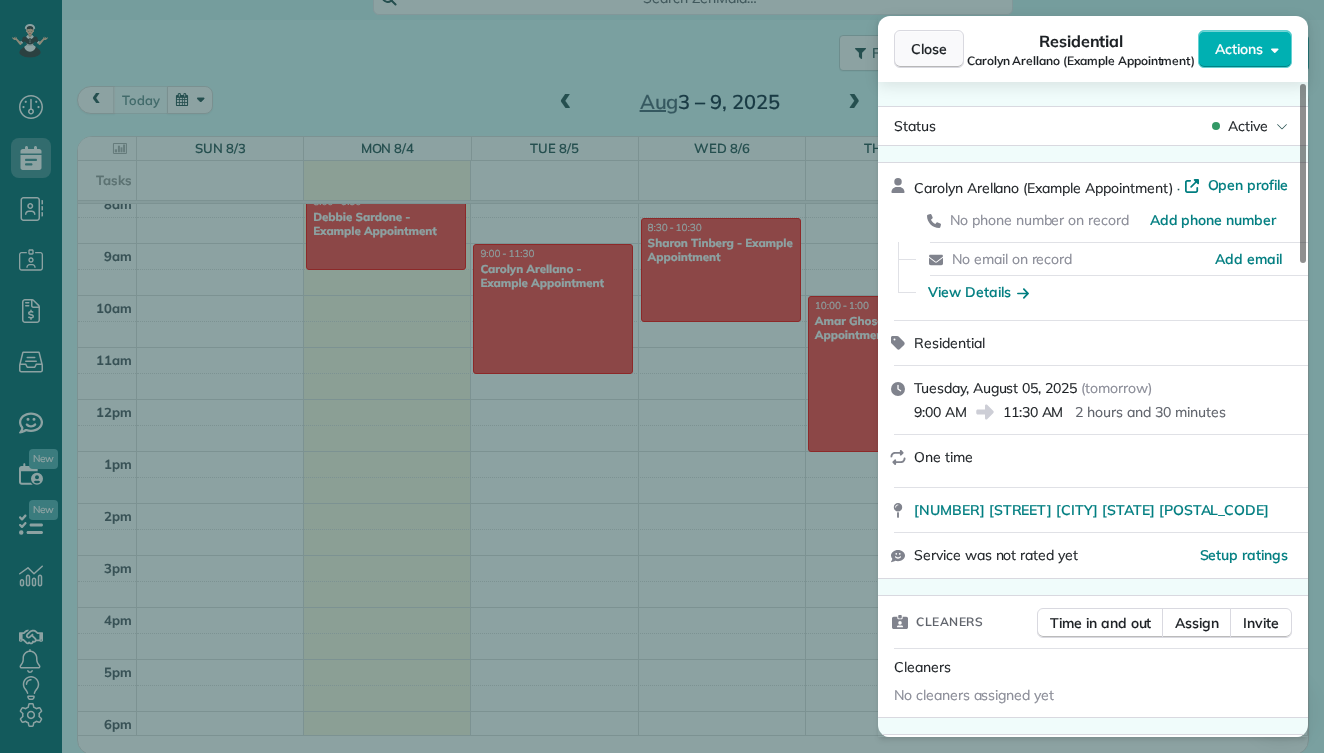 click on "Close" at bounding box center (929, 49) 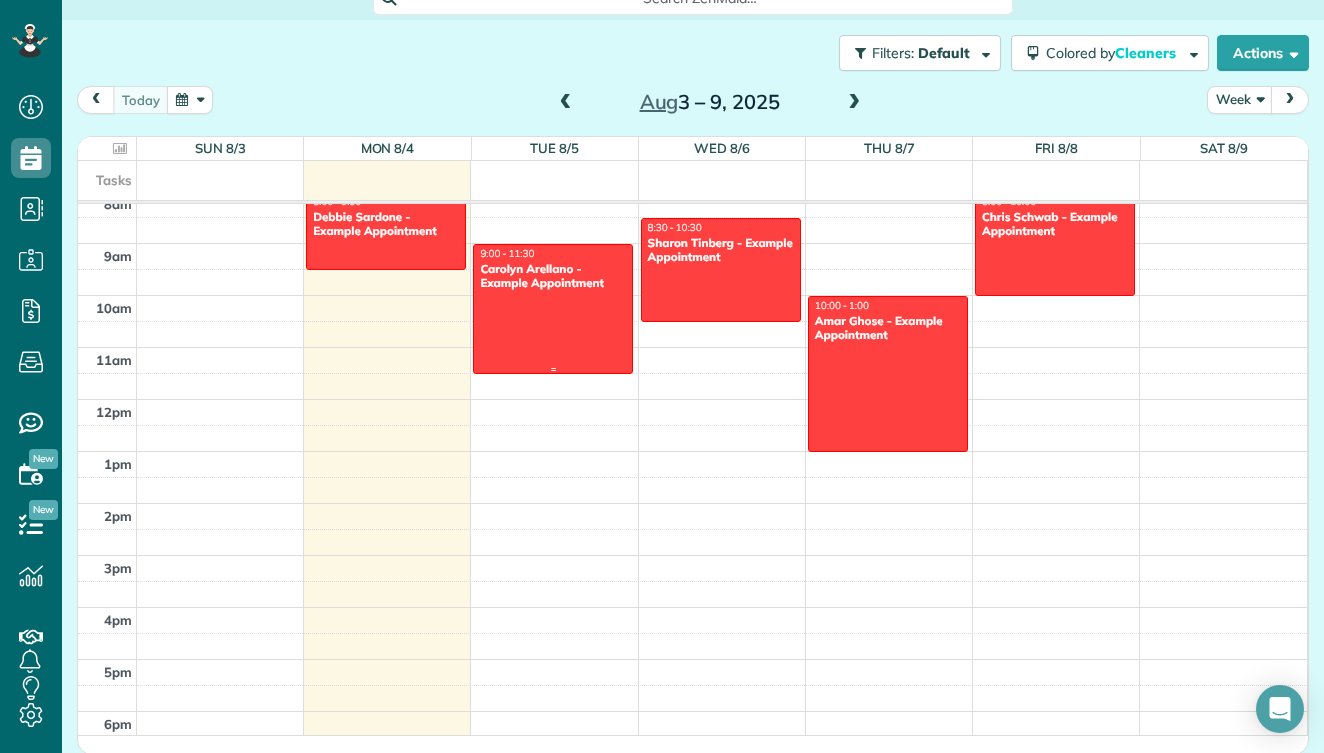 click on "Carolyn Arellano - Example Appointment" at bounding box center [553, 276] 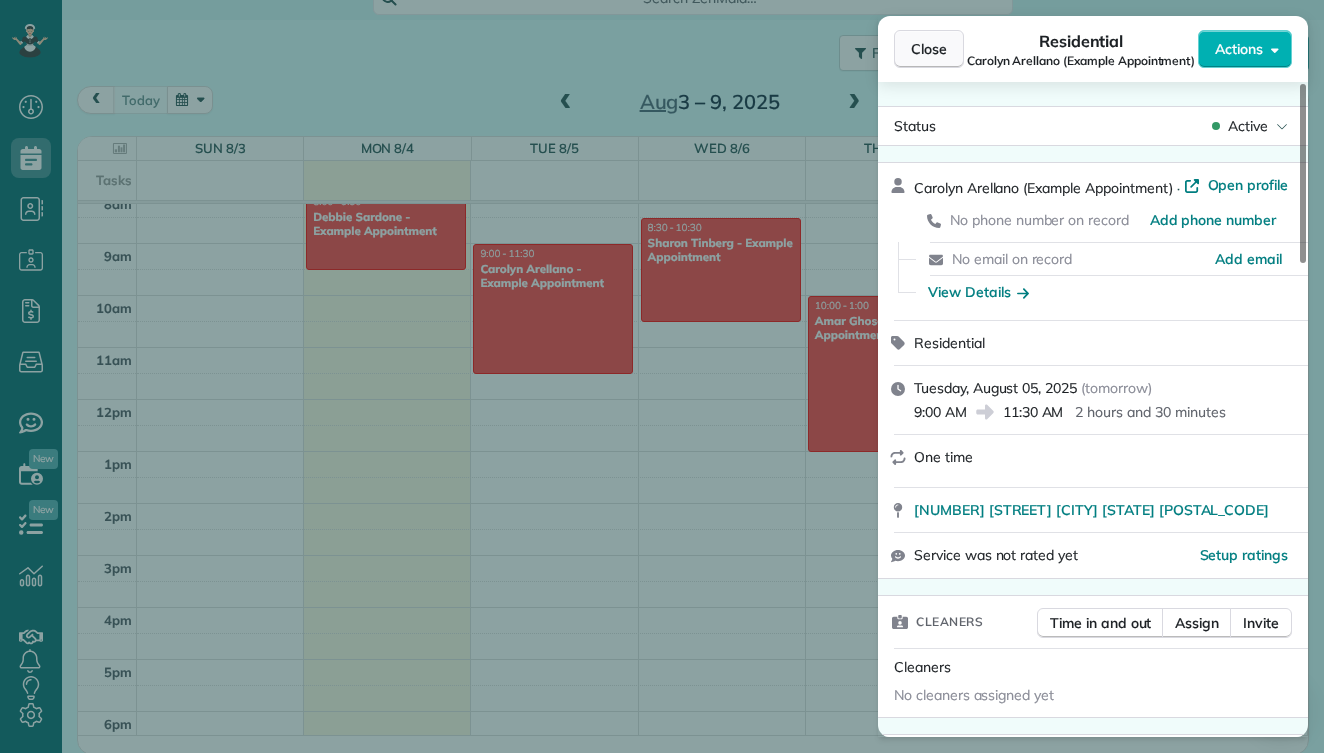 click on "Close" at bounding box center [929, 49] 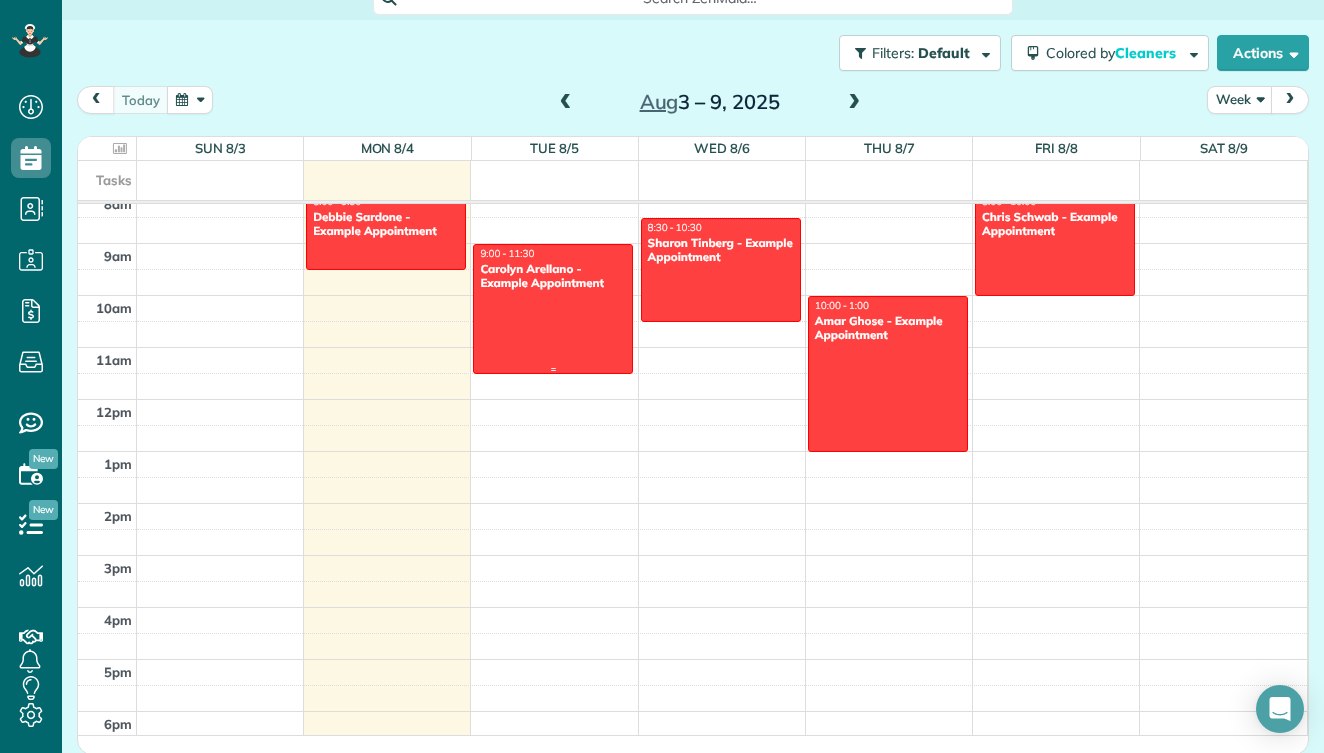 click on "Carolyn Arellano - Example Appointment" at bounding box center (553, 276) 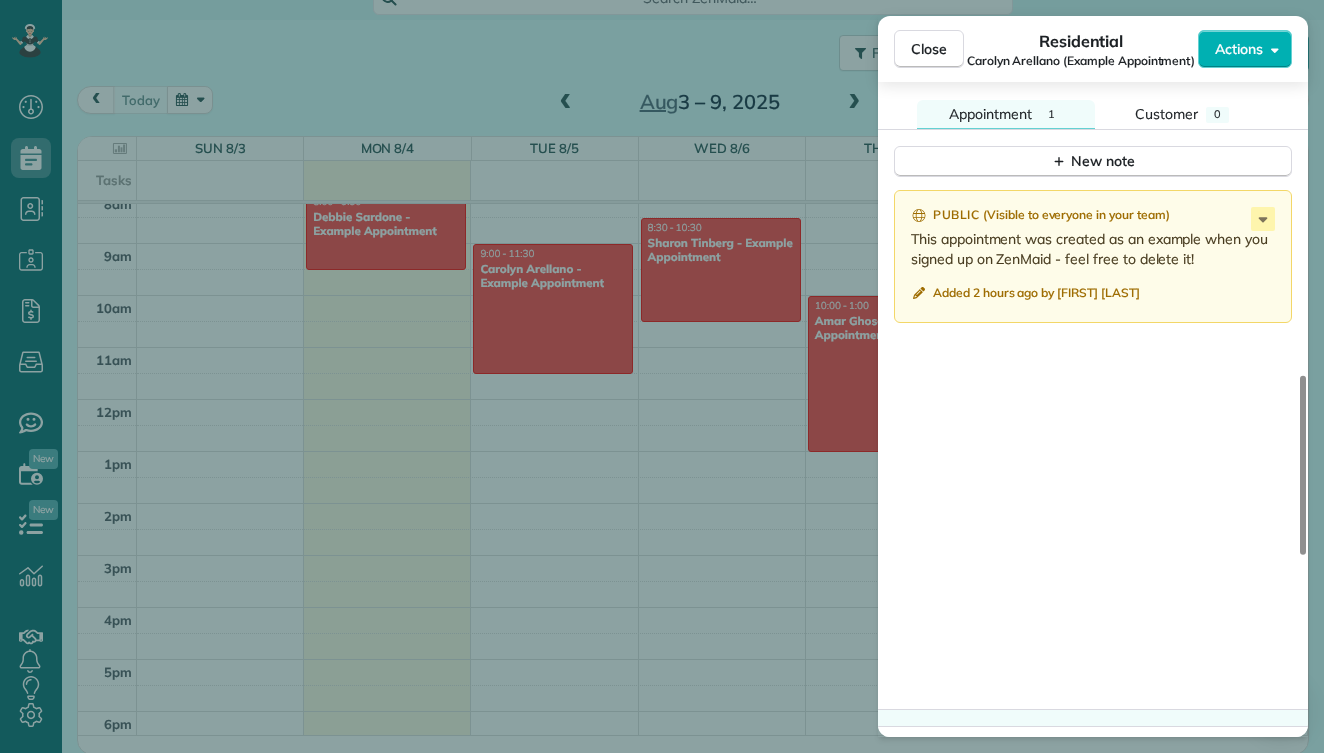 scroll, scrollTop: 1724, scrollLeft: 0, axis: vertical 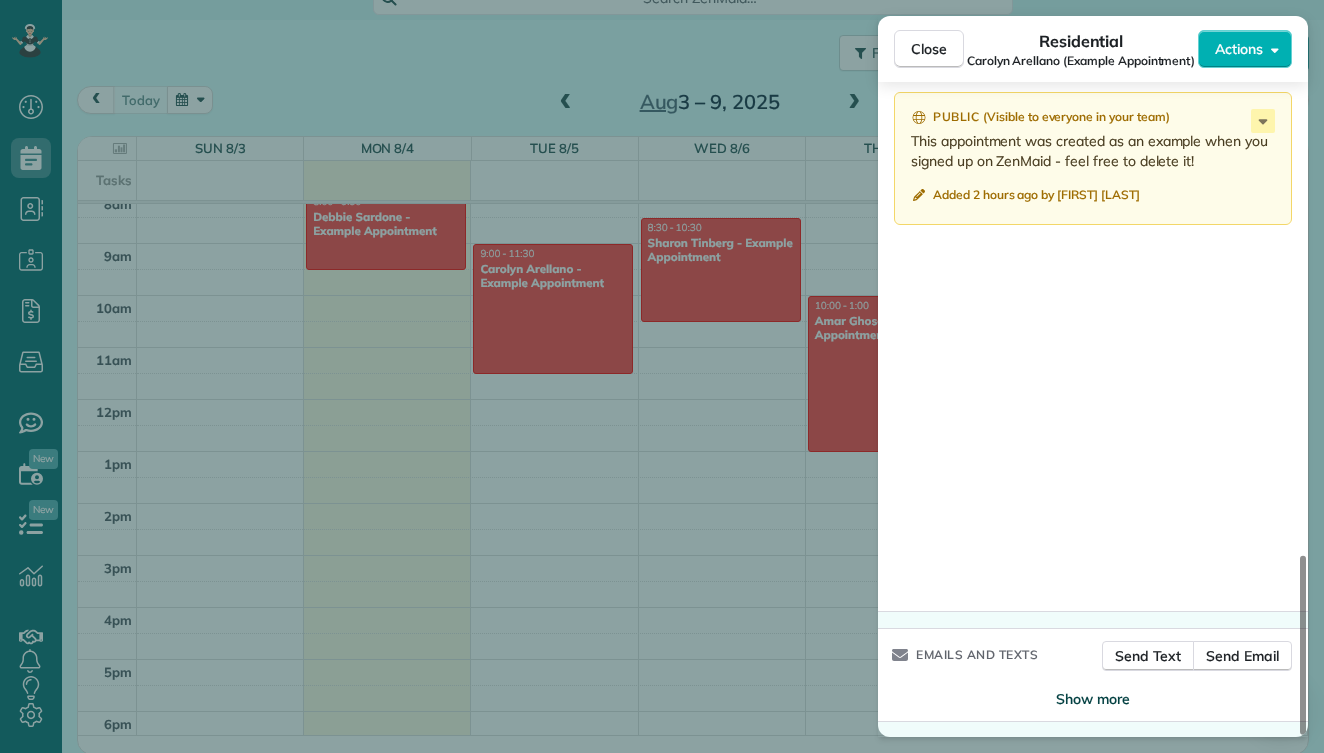 click on "Show more" at bounding box center (1093, 699) 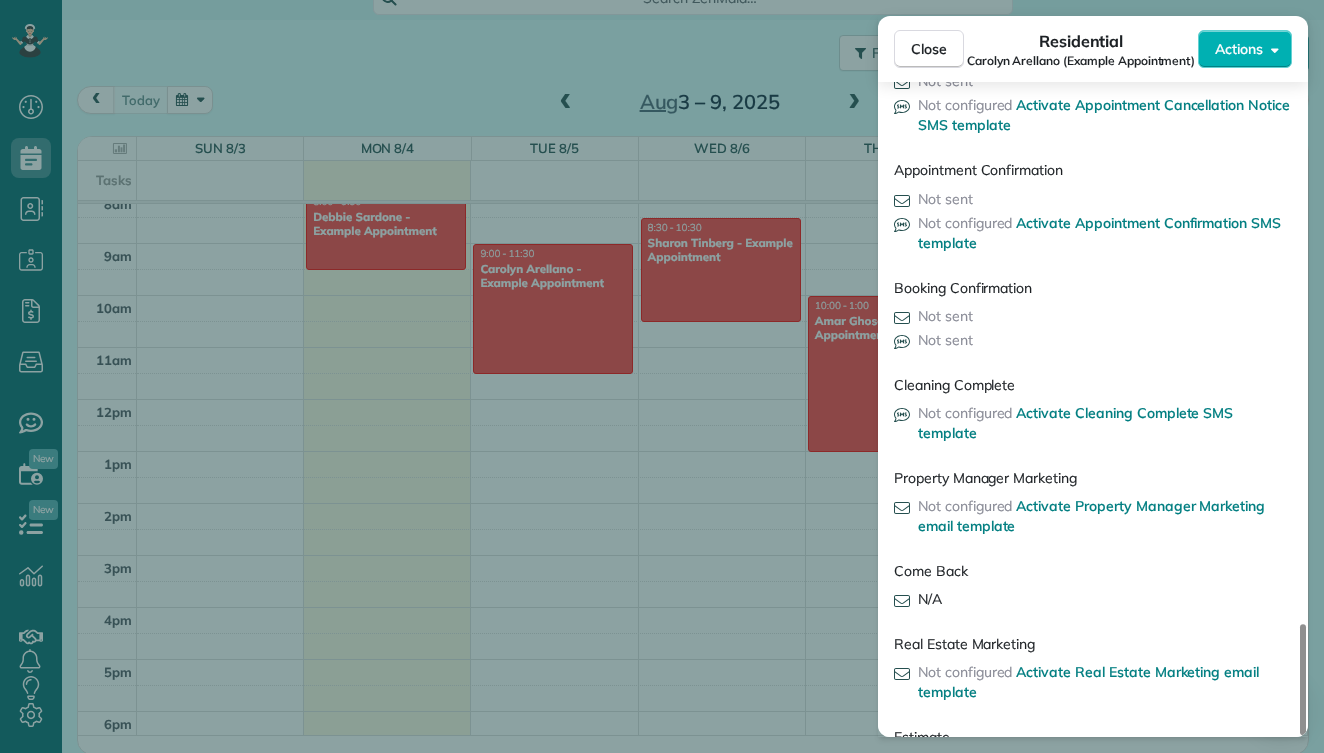 scroll, scrollTop: 3191, scrollLeft: 0, axis: vertical 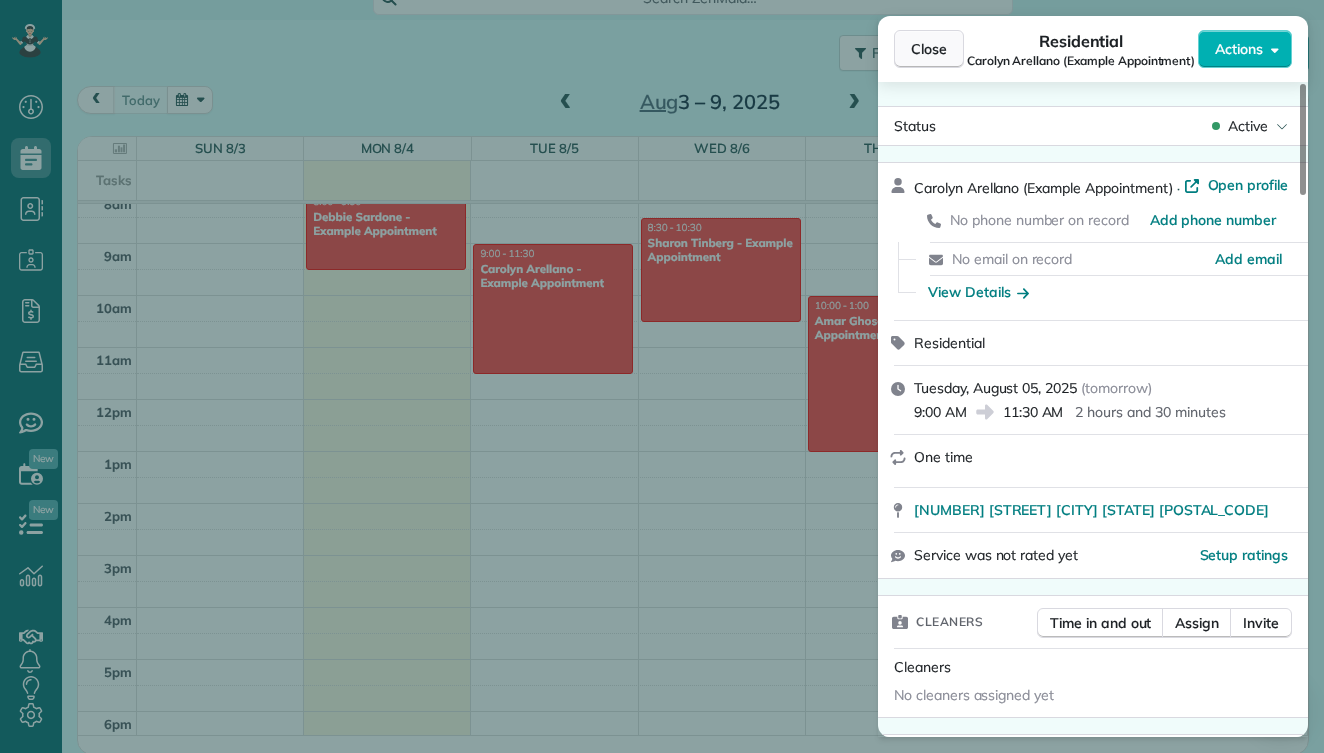 click on "Close" at bounding box center [929, 49] 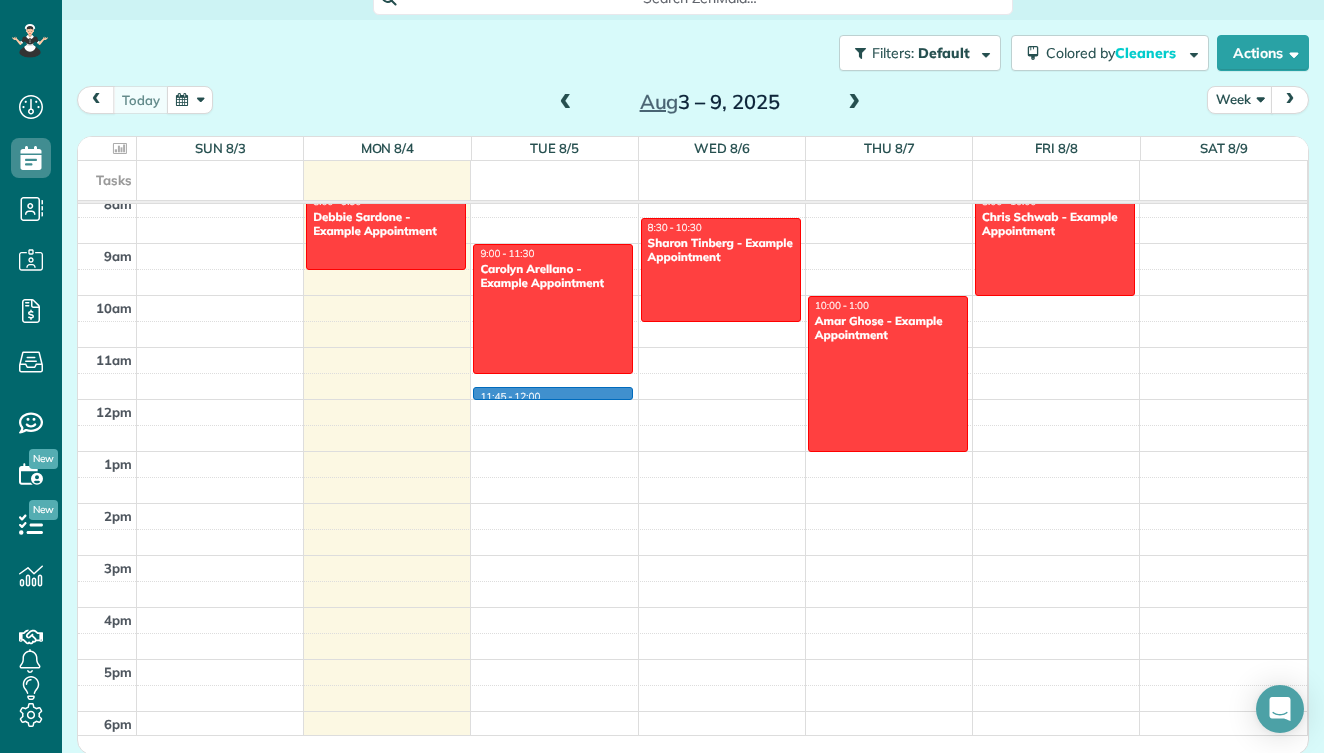 click on "12am 1am 2am 3am 4am 5am 6am 7am 8am 9am 10am 11am 12pm 1pm 2pm 3pm 4pm 5pm 6pm 7pm 8pm 9pm 10pm 11pm 8:00 - 9:30 Debbie Sardone - Example Appointment 1234 Wilshire Boulevard Los Angeles, CA 90017 11:45 - 12:00 9:00 - 11:30 Carolyn Arellano - Example Appointment 8970 Bolsa Avenue Westminster, CA 92683 8:30 - 10:30 Sharon Tinberg - Example Appointment 6375 West Charleston Boulevard Las Vegas, NV 89146 10:00 - 1:00 Amar Ghose - Example Appointment 673 Park Boulevard Palo Alto, CA 94306 8:00 - 10:00 Chris Schwab - Example Appointment 8920 Wilshire Boulevard Beverly Hills, CA 90211" at bounding box center [692, 399] 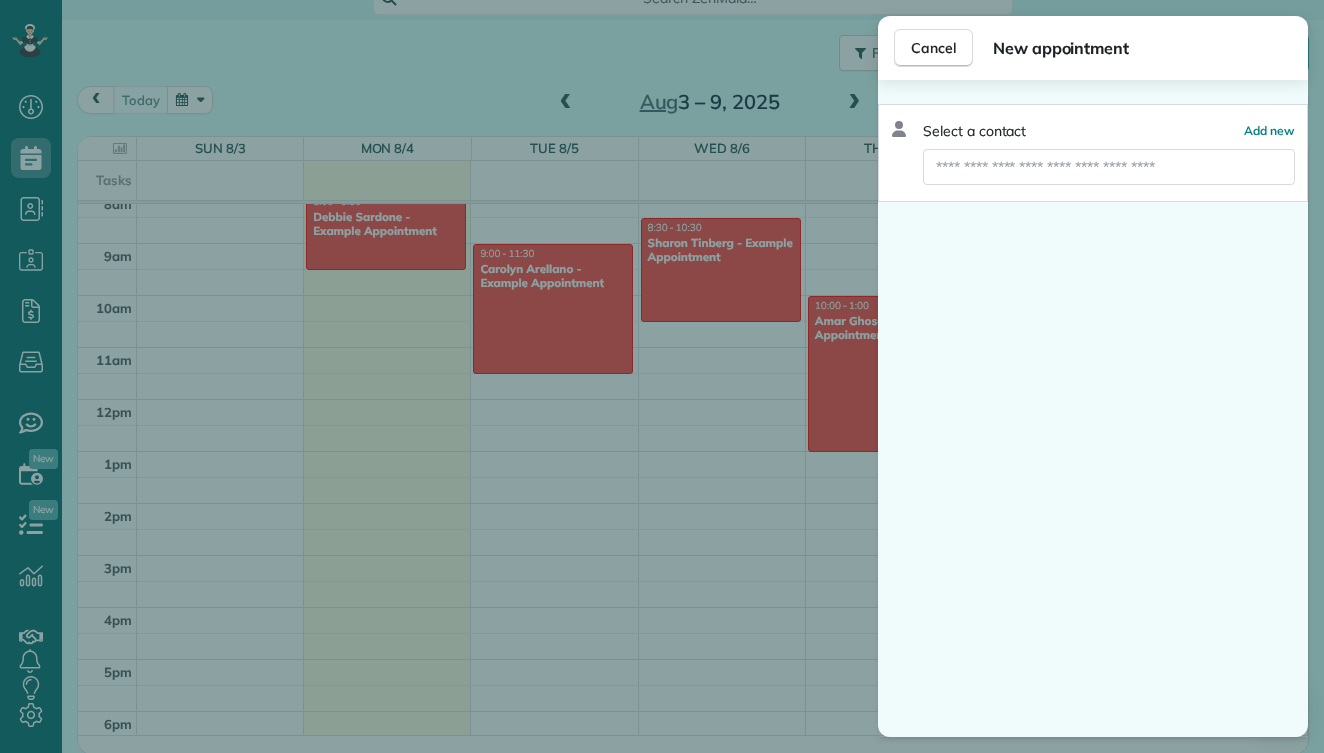 click on "Cancel New appointment Select a contact Add new" at bounding box center (662, 376) 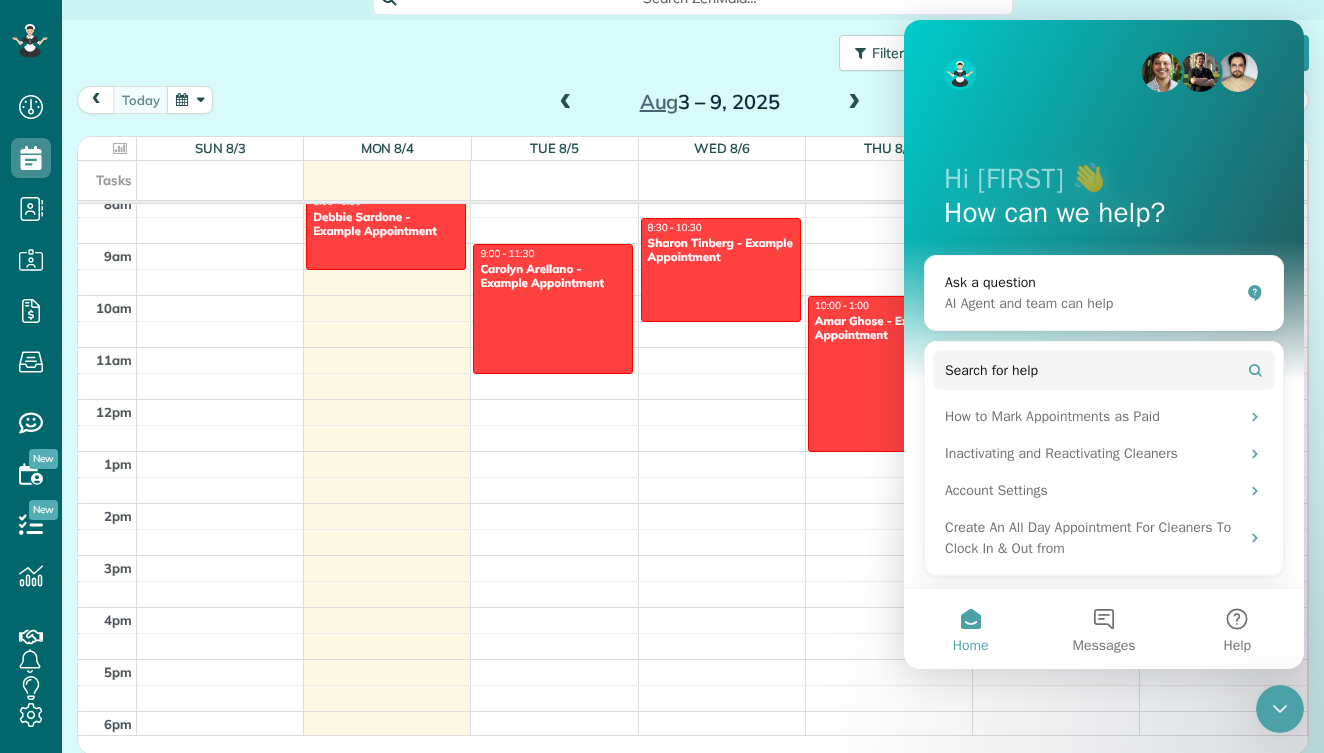 scroll, scrollTop: 0, scrollLeft: 0, axis: both 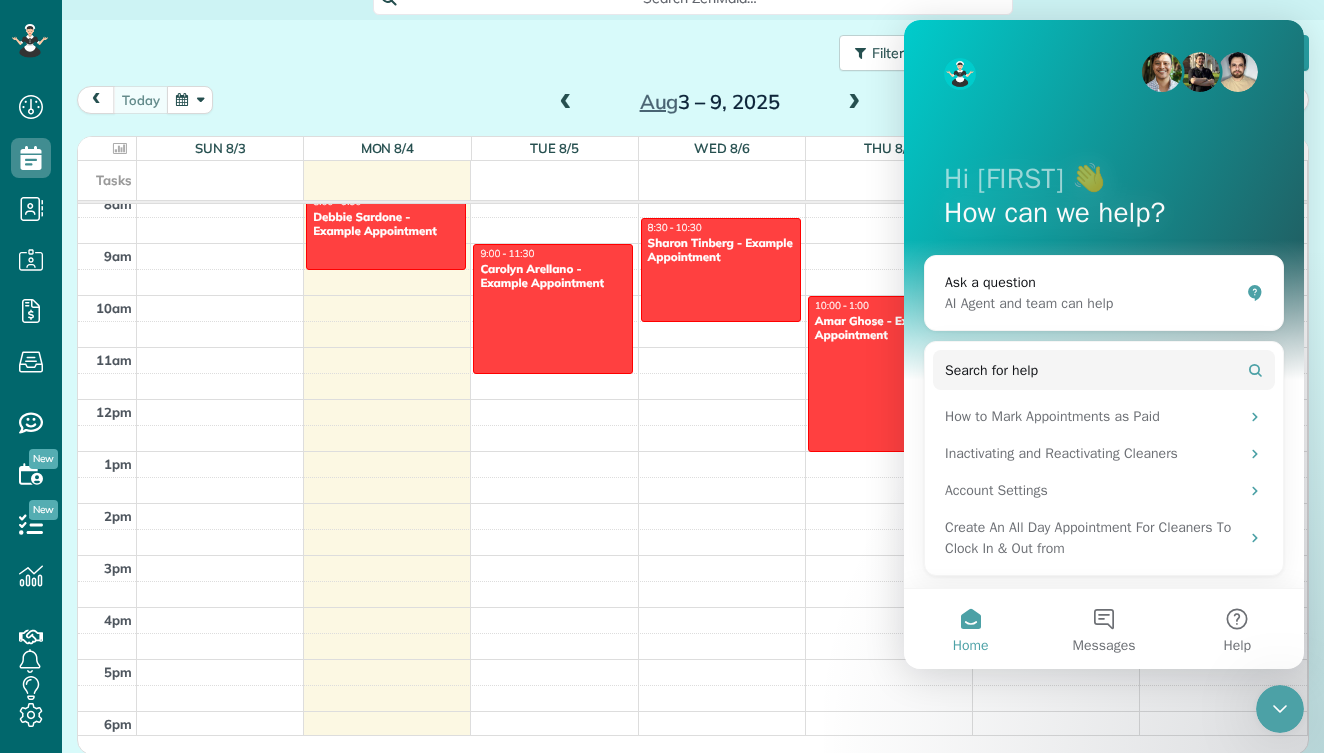 click on "12am 1am 2am 3am 4am 5am 6am 7am 8am 9am 10am 11am 12pm 1pm 2pm 3pm 4pm 5pm 6pm 7pm 8pm 9pm 10pm 11pm 8:00 - 9:30 Debbie Sardone - Example Appointment 1234 Wilshire Boulevard Los Angeles, CA 90017 9:00 - 11:30 Carolyn Arellano - Example Appointment 8970 Bolsa Avenue Westminster, CA 92683 8:30 - 10:30 Sharon Tinberg - Example Appointment 6375 West Charleston Boulevard Las Vegas, NV 89146 10:00 - 1:00 Amar Ghose - Example Appointment 673 Park Boulevard Palo Alto, CA 94306 8:00 - 10:00 Chris Schwab - Example Appointment 8920 Wilshire Boulevard Beverly Hills, CA 90211" at bounding box center (692, 399) 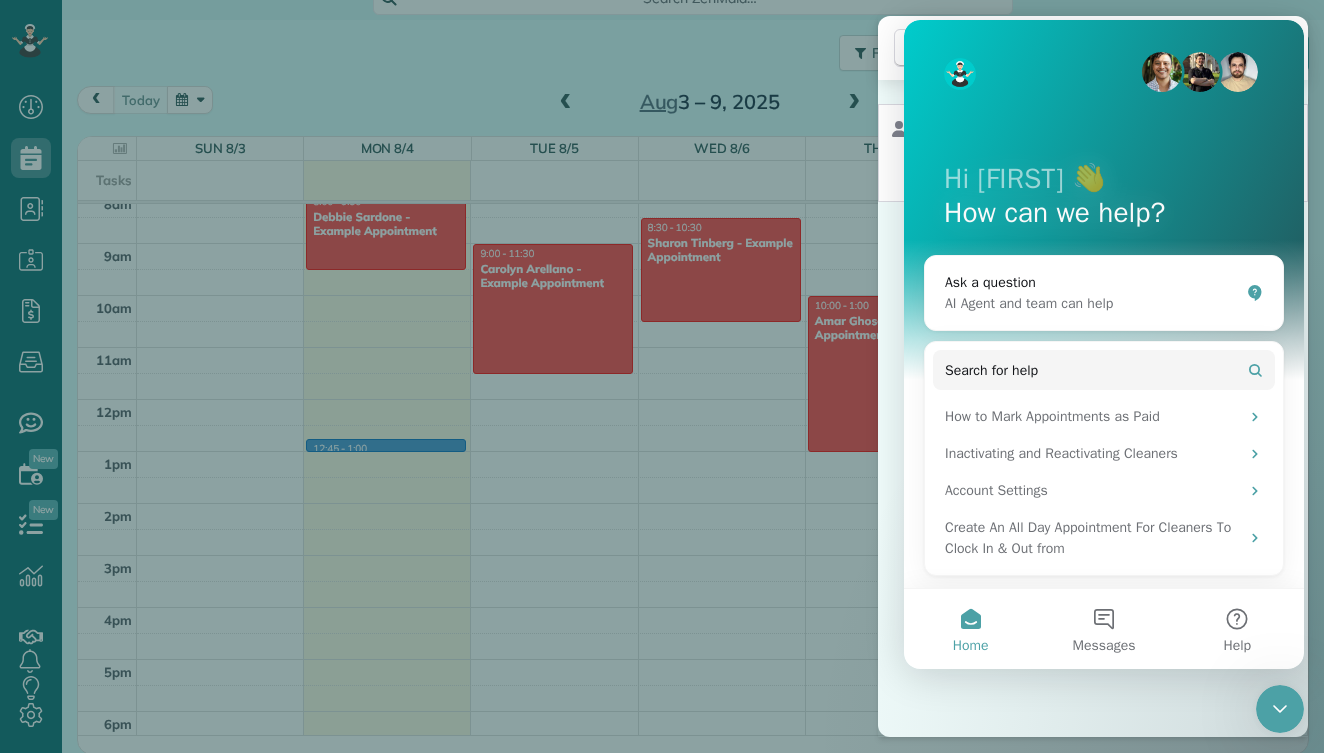 click on "Hi Johanna 👋 How can we help? Ask a question AI Agent and team can help Search for help How to Mark Appointments as Paid Inactivating and Reactivating Cleaners Account Settings Create An All Day Appointment For Cleaners To Clock In & Out from" at bounding box center (1104, 304) 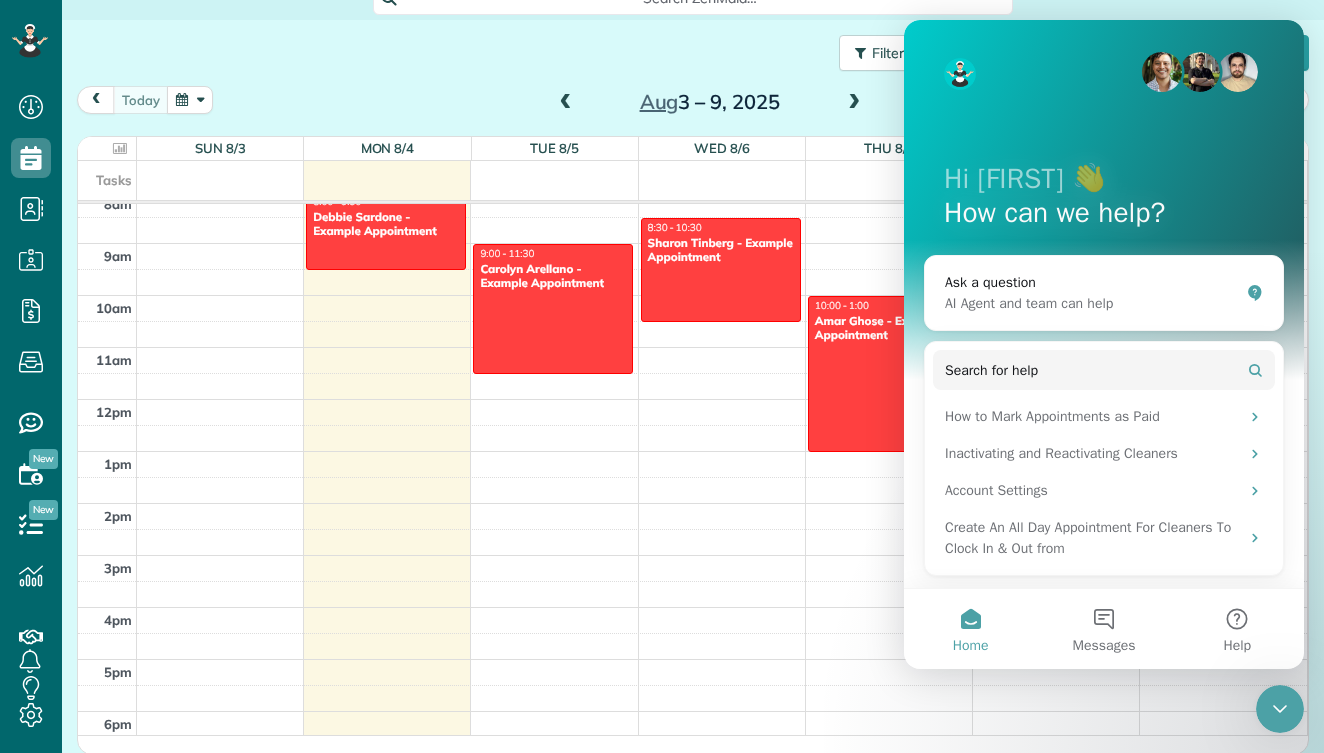 click at bounding box center (1280, 709) 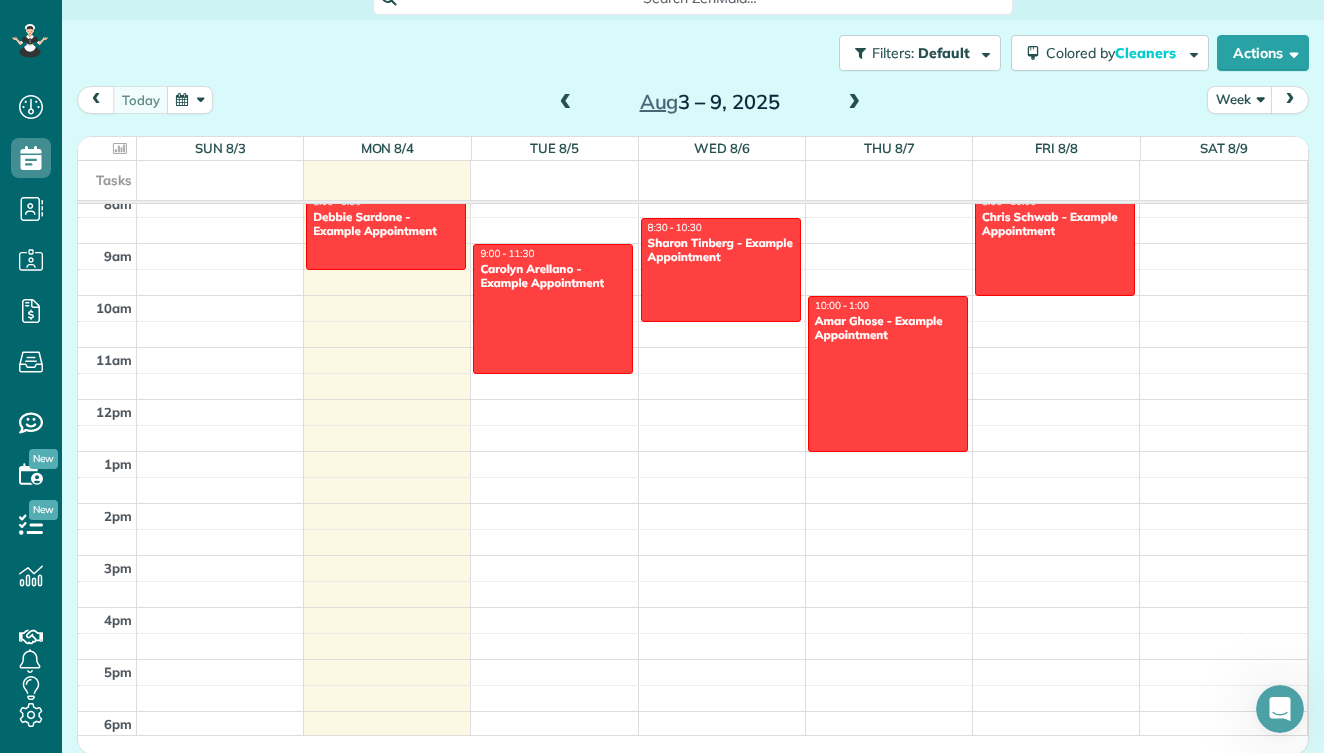 scroll, scrollTop: 0, scrollLeft: 0, axis: both 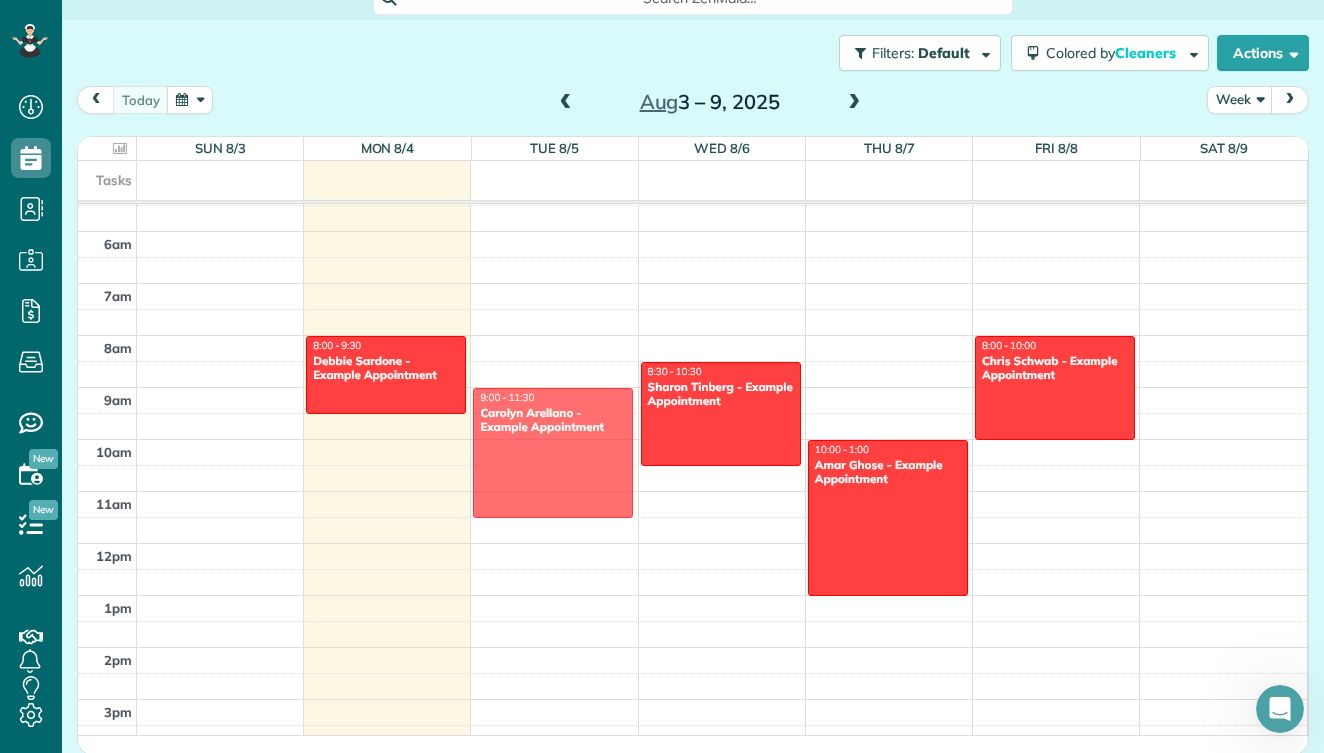 drag, startPoint x: 537, startPoint y: 443, endPoint x: 510, endPoint y: 449, distance: 27.658634 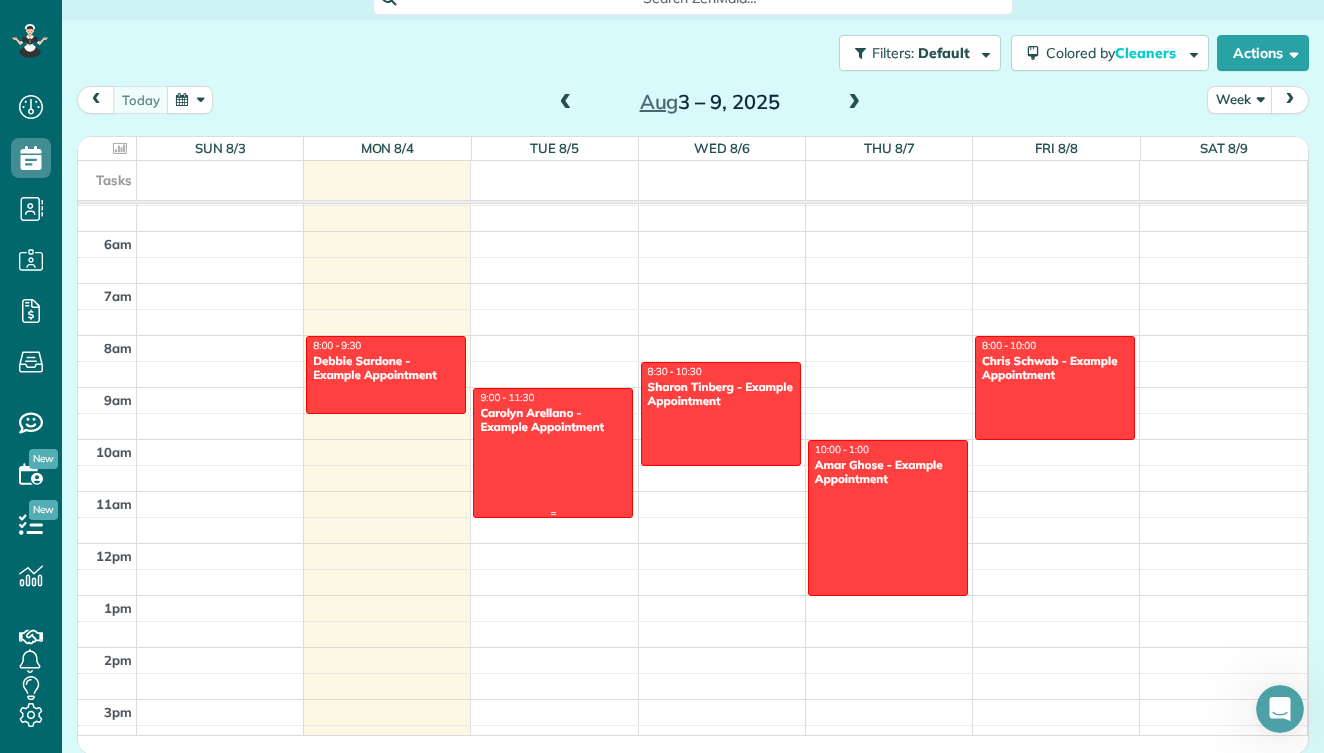 click on "Carolyn Arellano - Example Appointment" at bounding box center [553, 420] 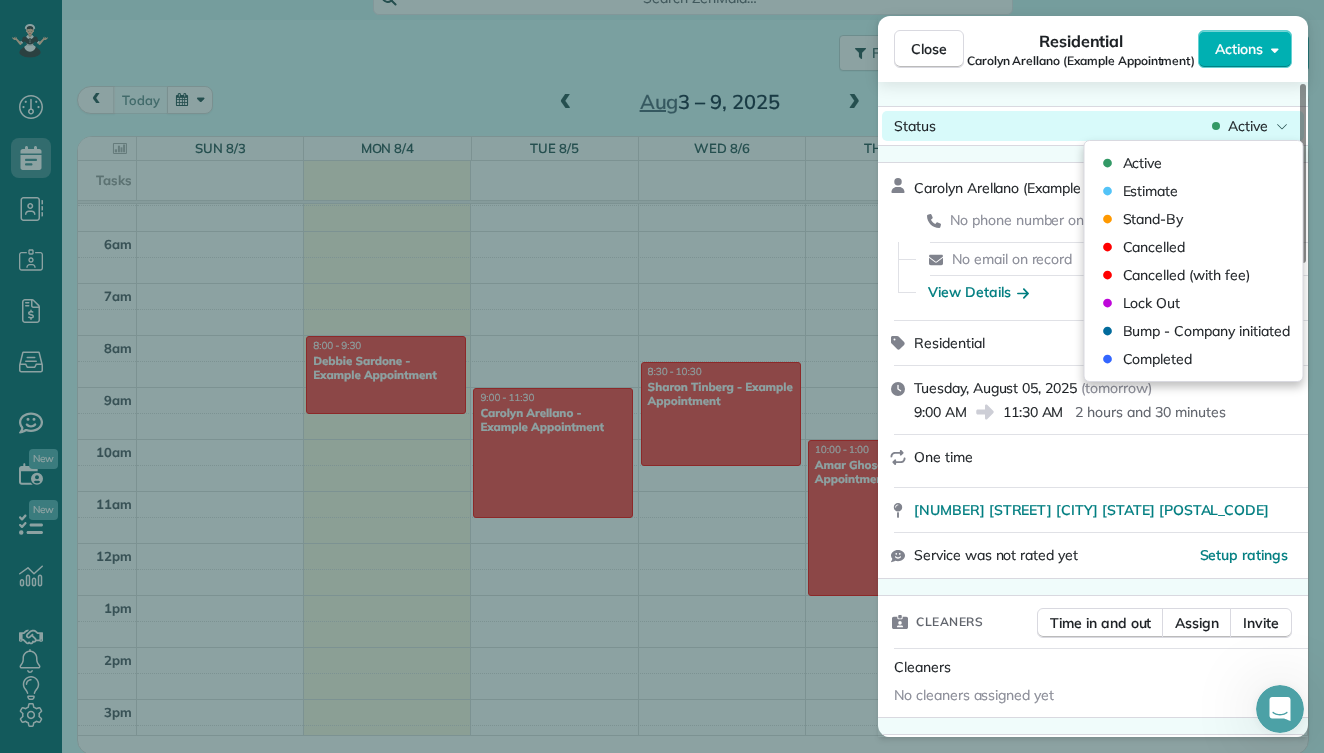 click on "Active" at bounding box center [1248, 126] 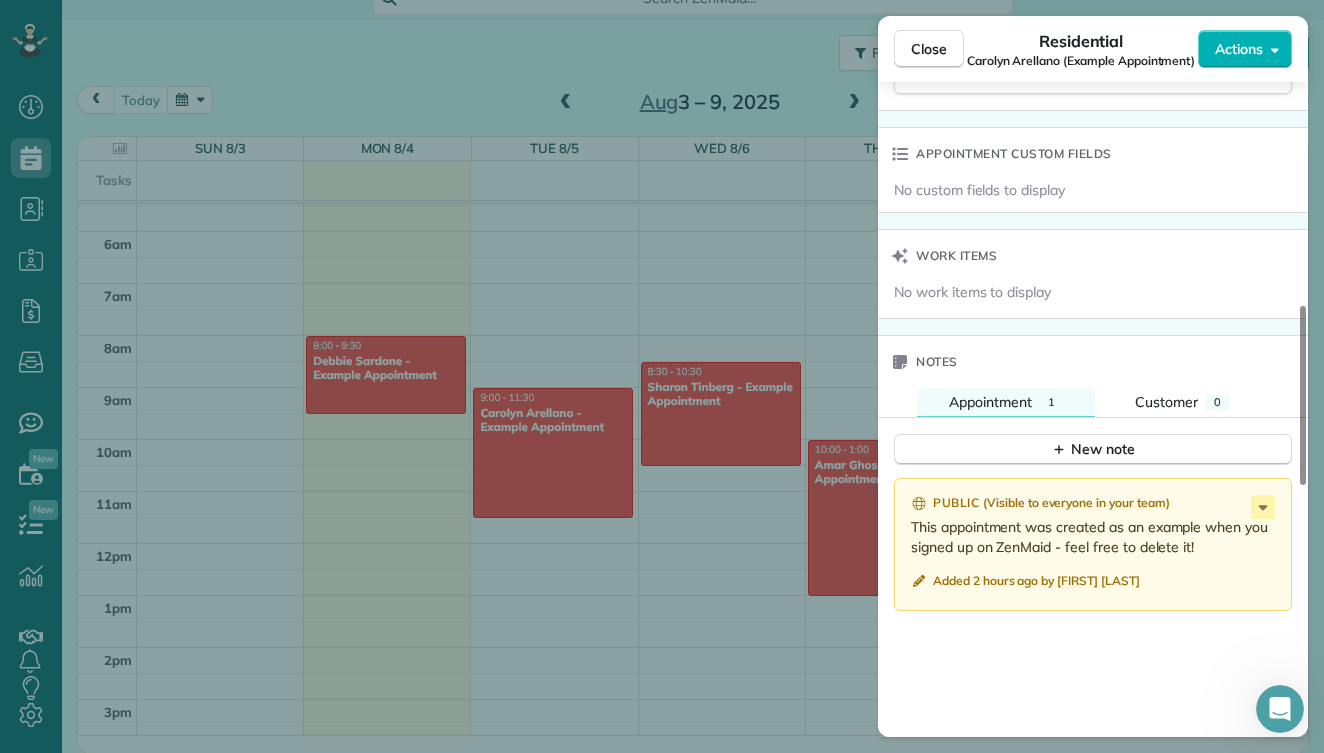 scroll, scrollTop: 1724, scrollLeft: 0, axis: vertical 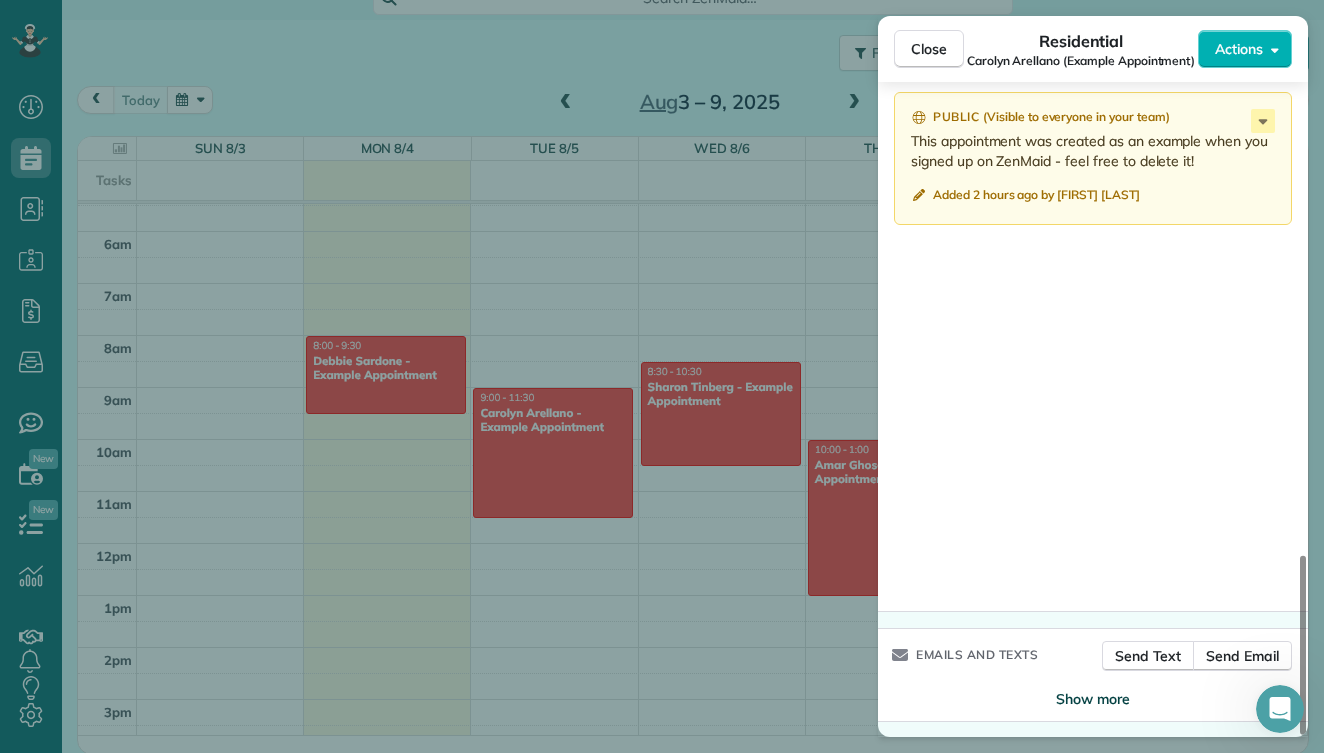 click on "Show more" at bounding box center [1093, 699] 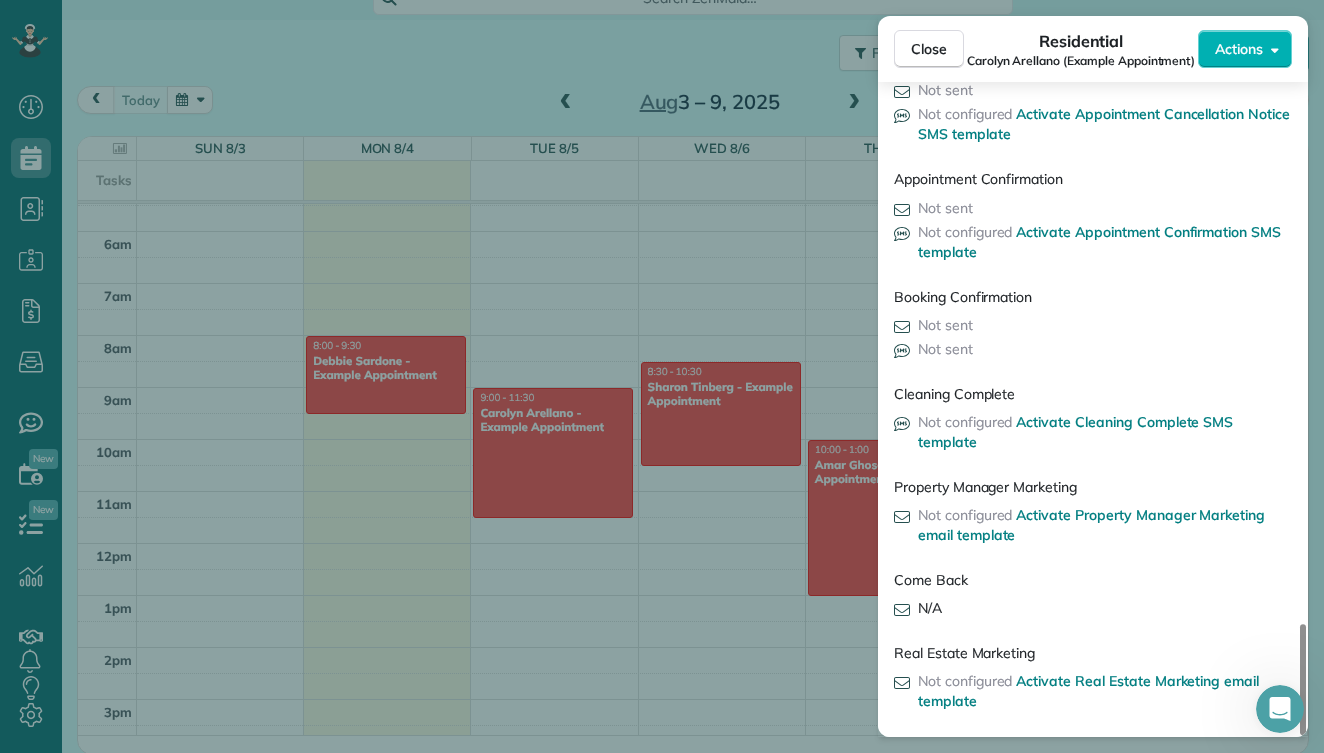 scroll, scrollTop: 3191, scrollLeft: 0, axis: vertical 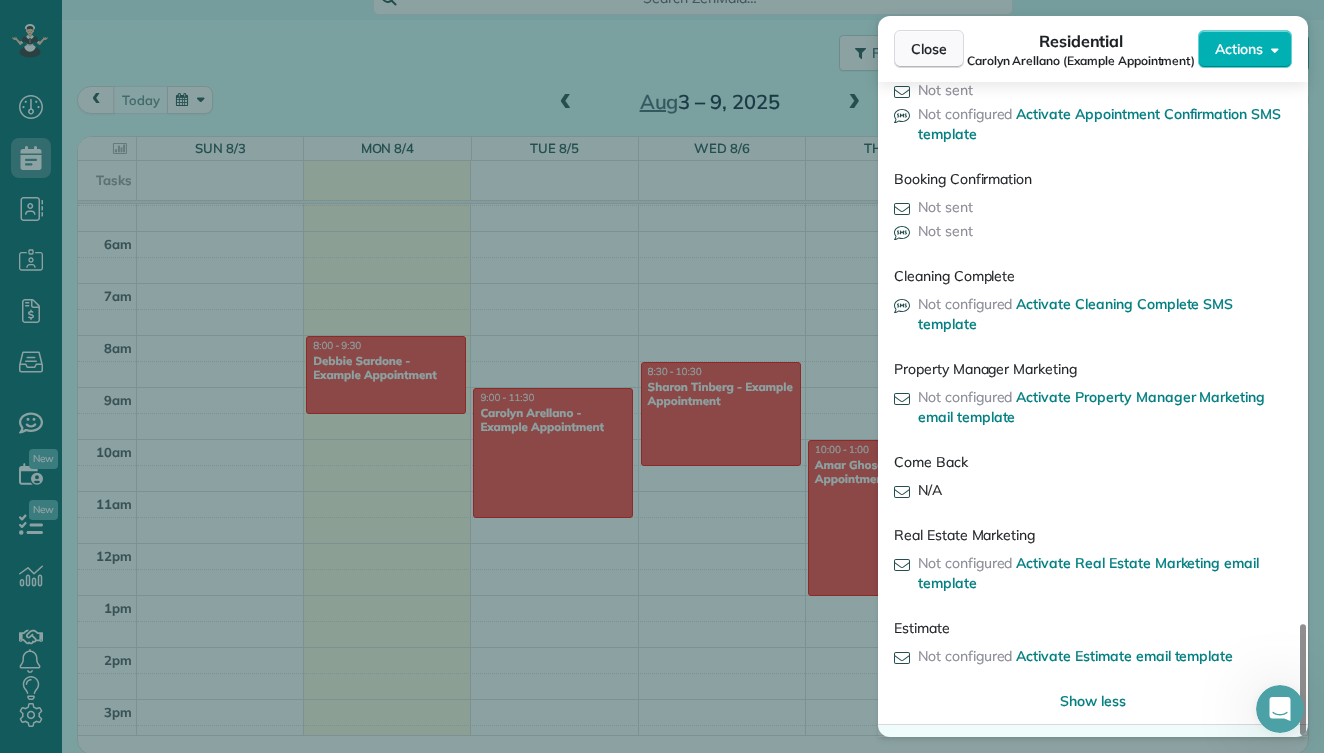 click on "Close" at bounding box center [929, 49] 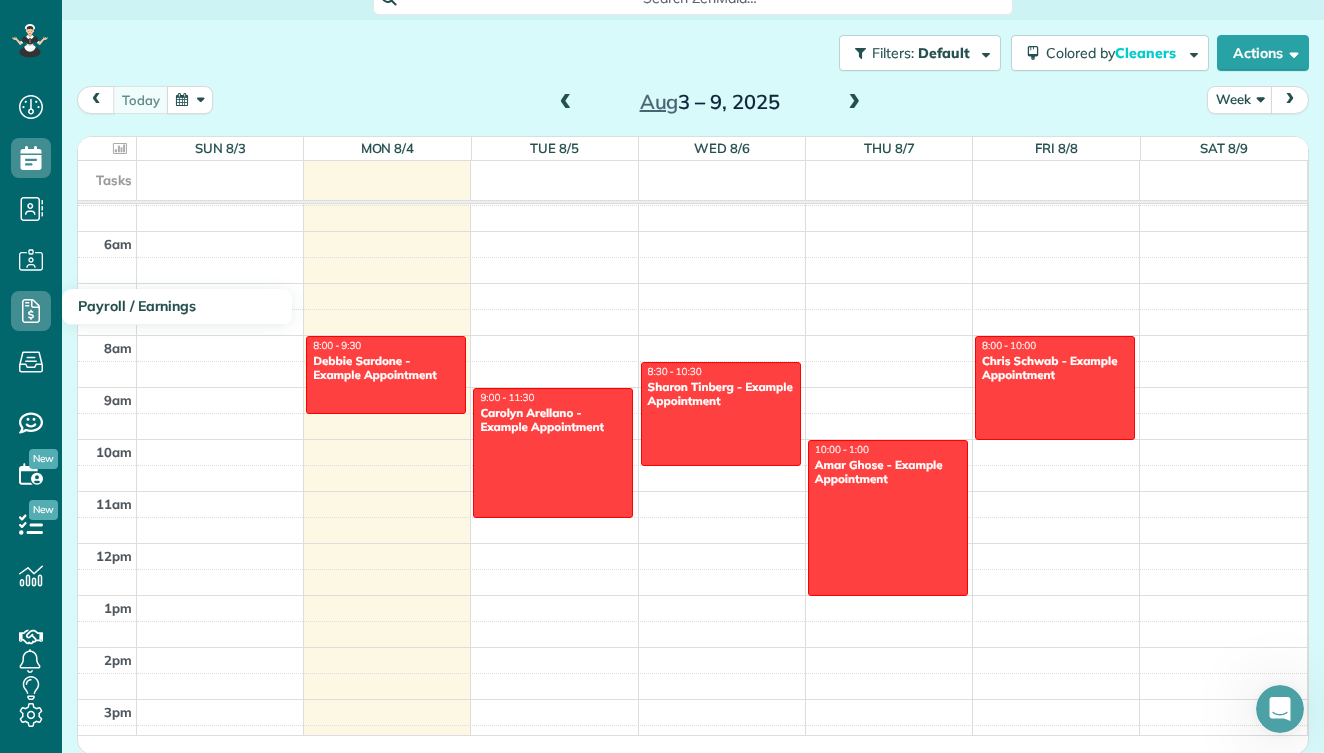click on "Payroll / Earnings" at bounding box center [31, 311] 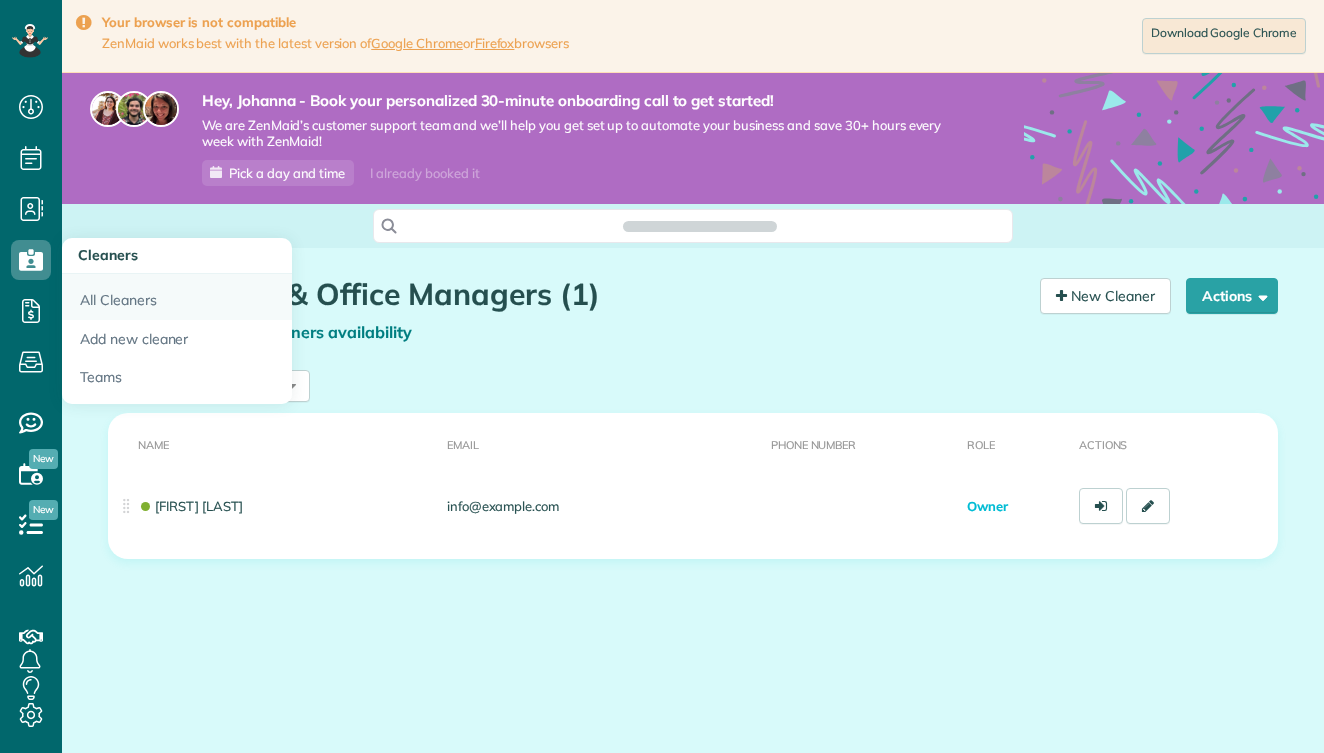 scroll, scrollTop: 0, scrollLeft: 0, axis: both 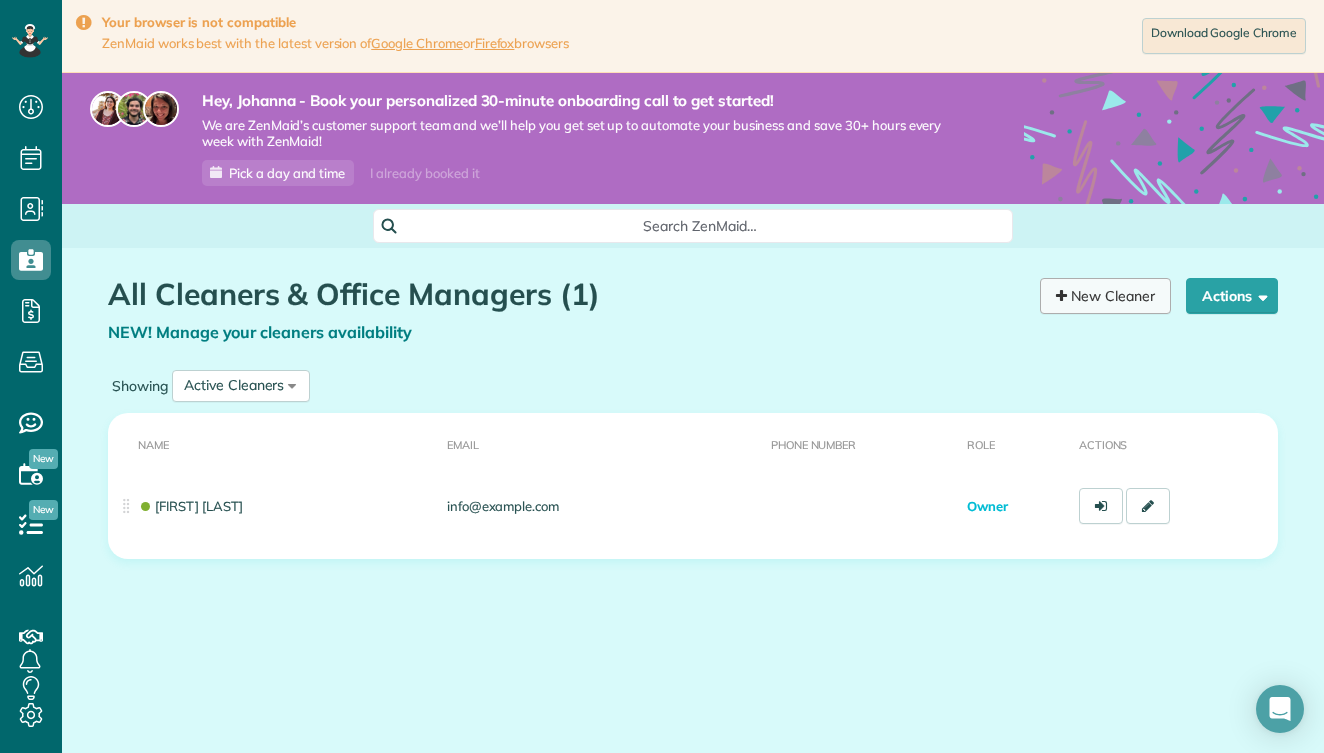 click at bounding box center [1061, 296] 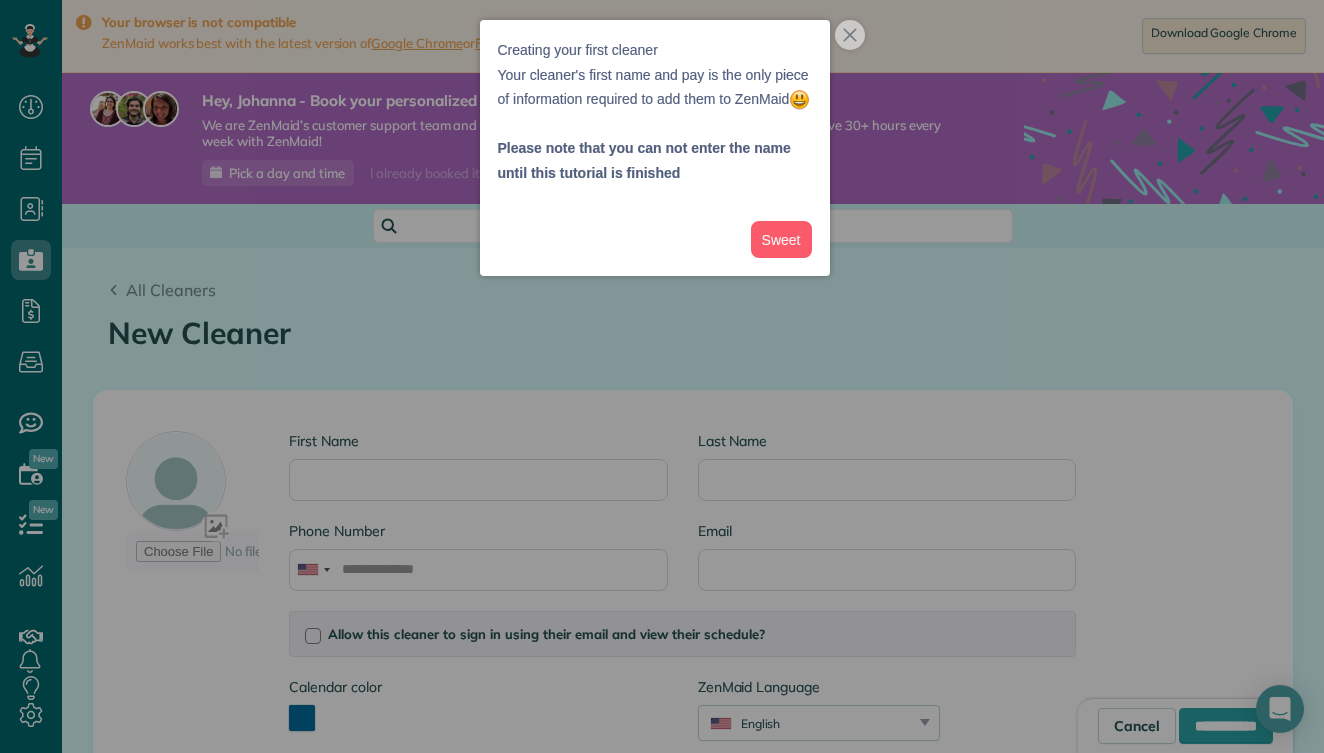 scroll, scrollTop: 0, scrollLeft: 0, axis: both 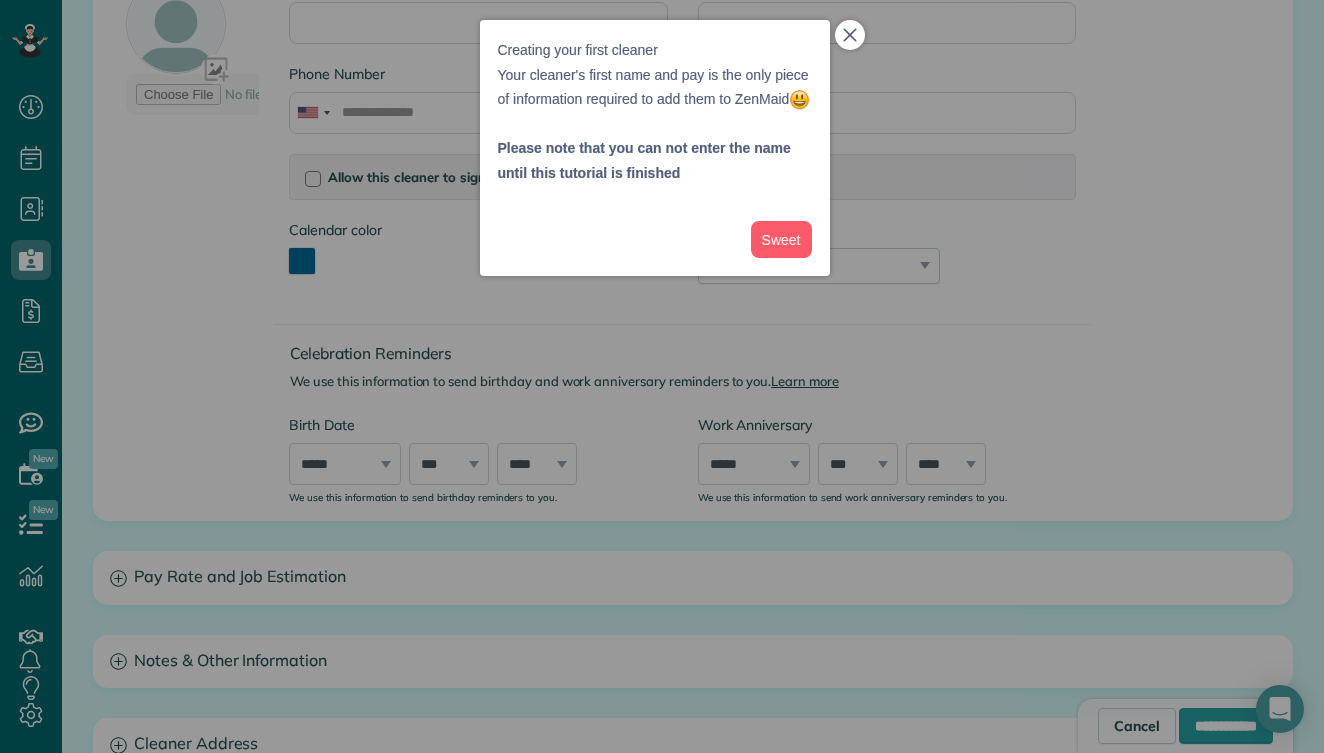 click 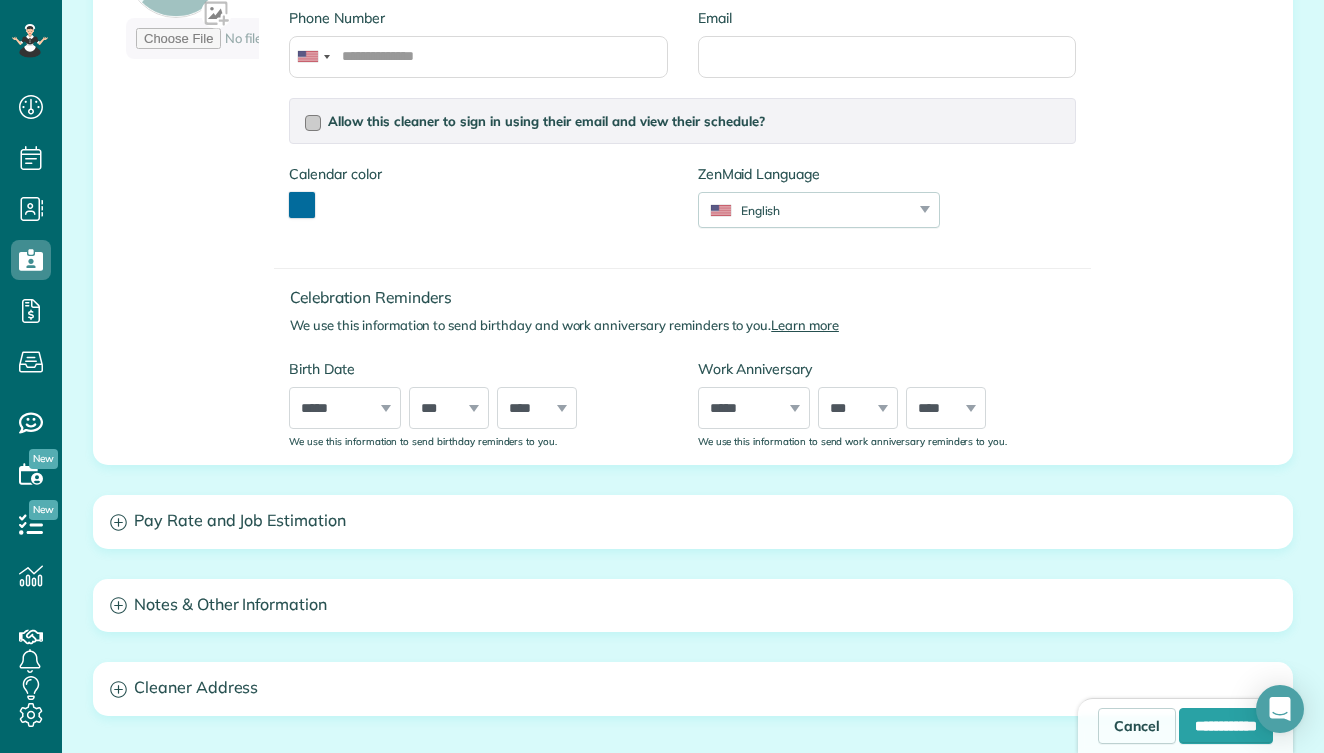 scroll, scrollTop: 518, scrollLeft: 0, axis: vertical 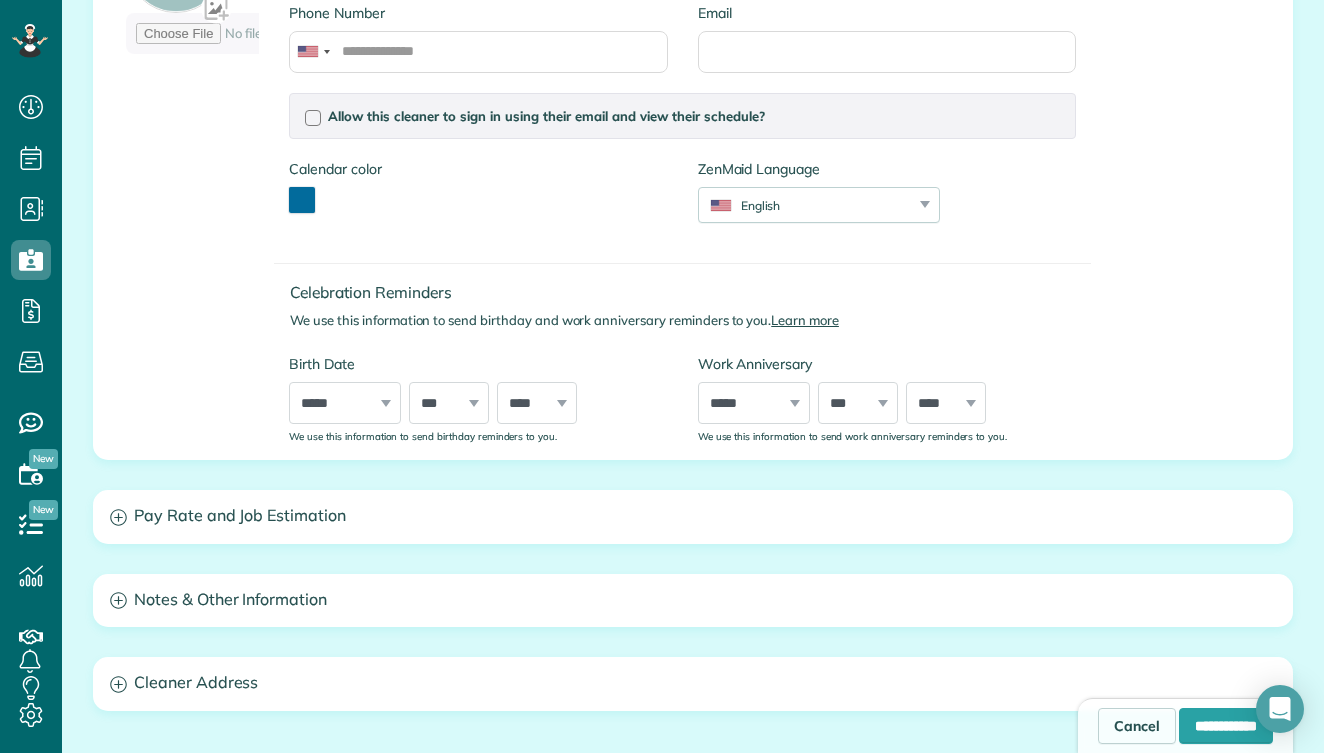 click on "Pay Rate and Job Estimation" at bounding box center [693, 516] 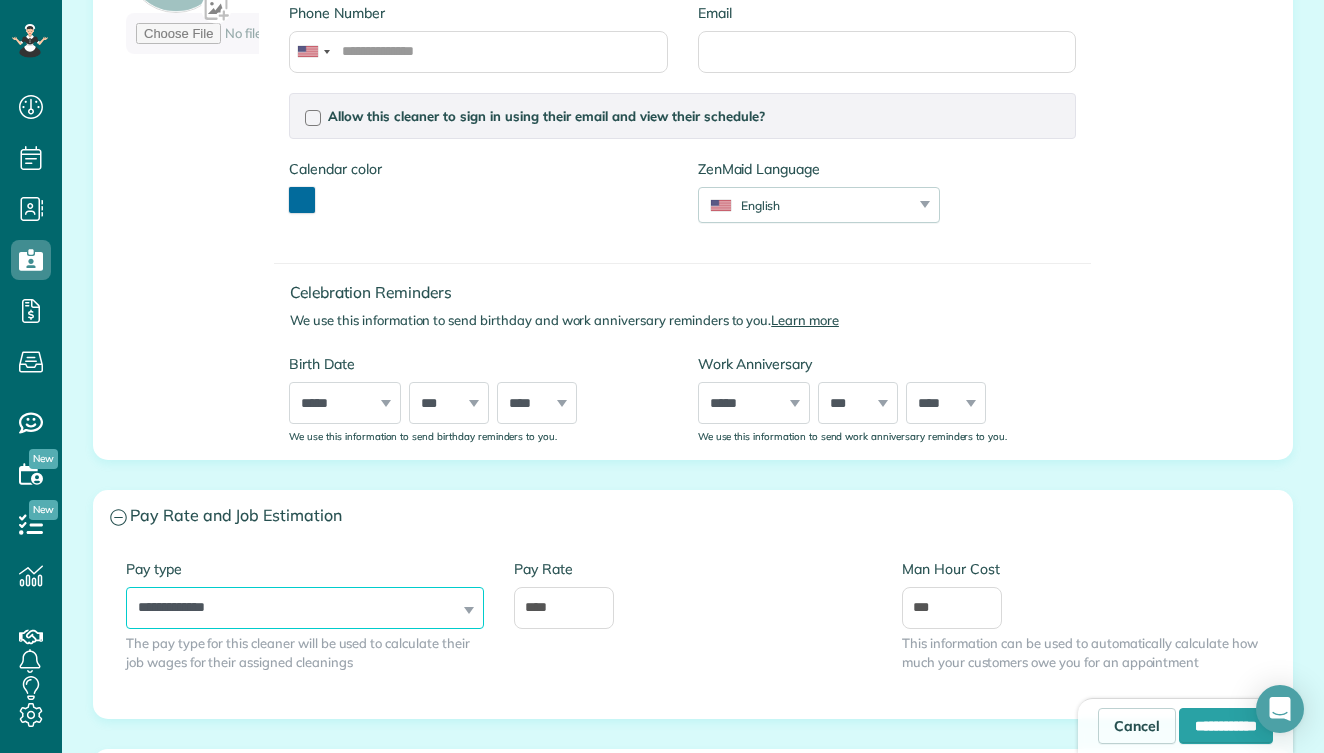 select on "******" 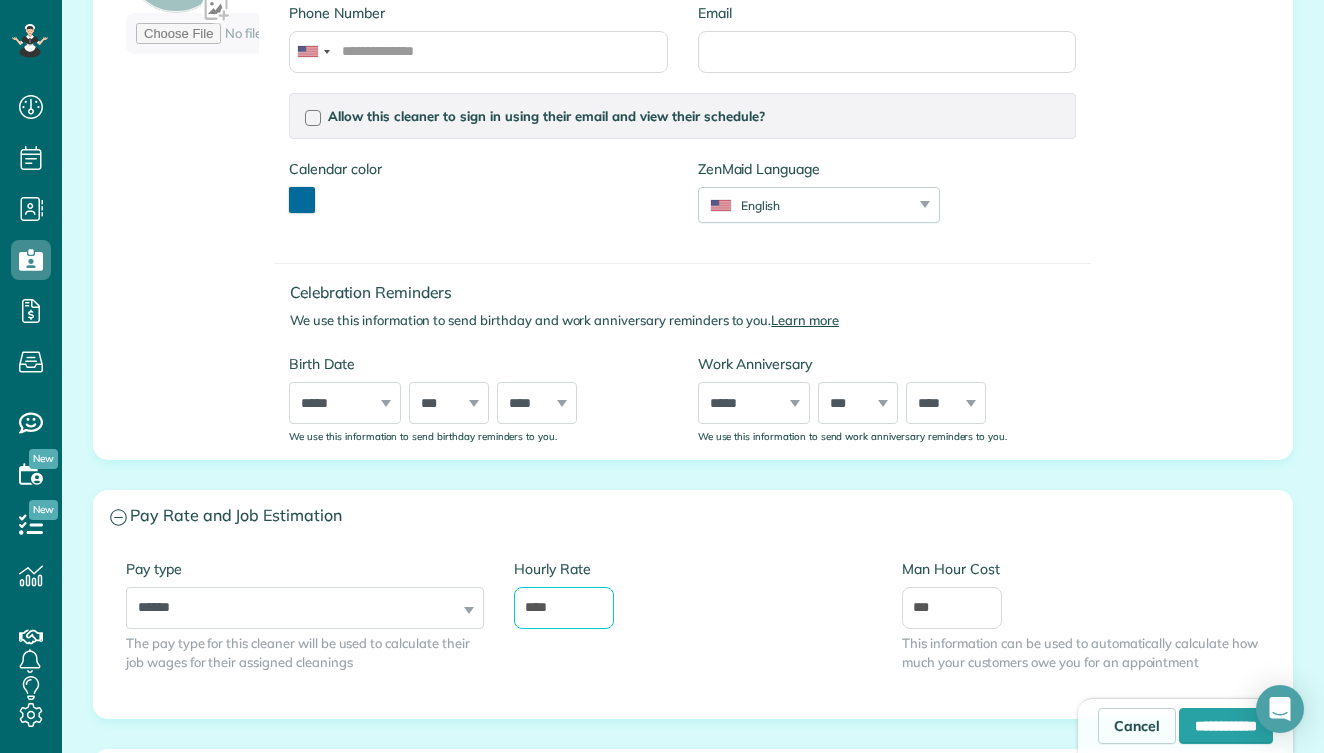 click on "****" at bounding box center (564, 608) 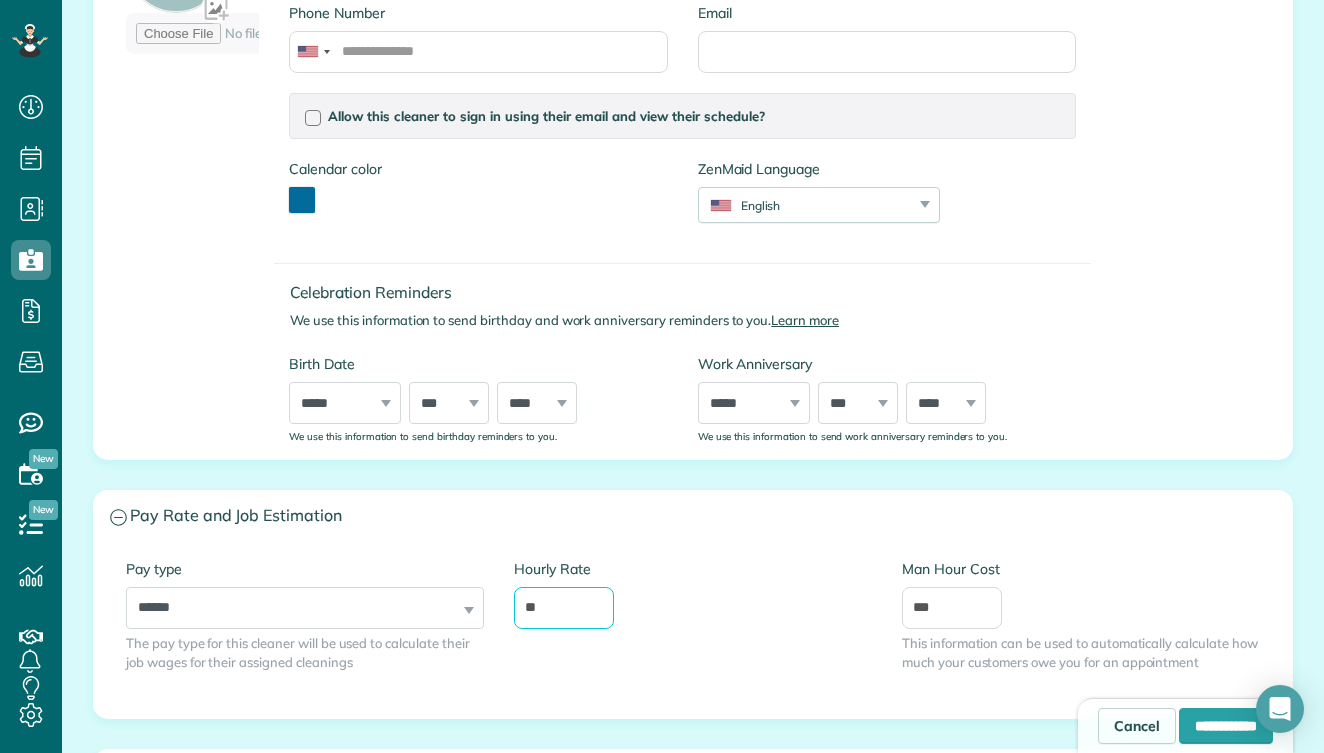 type on "**" 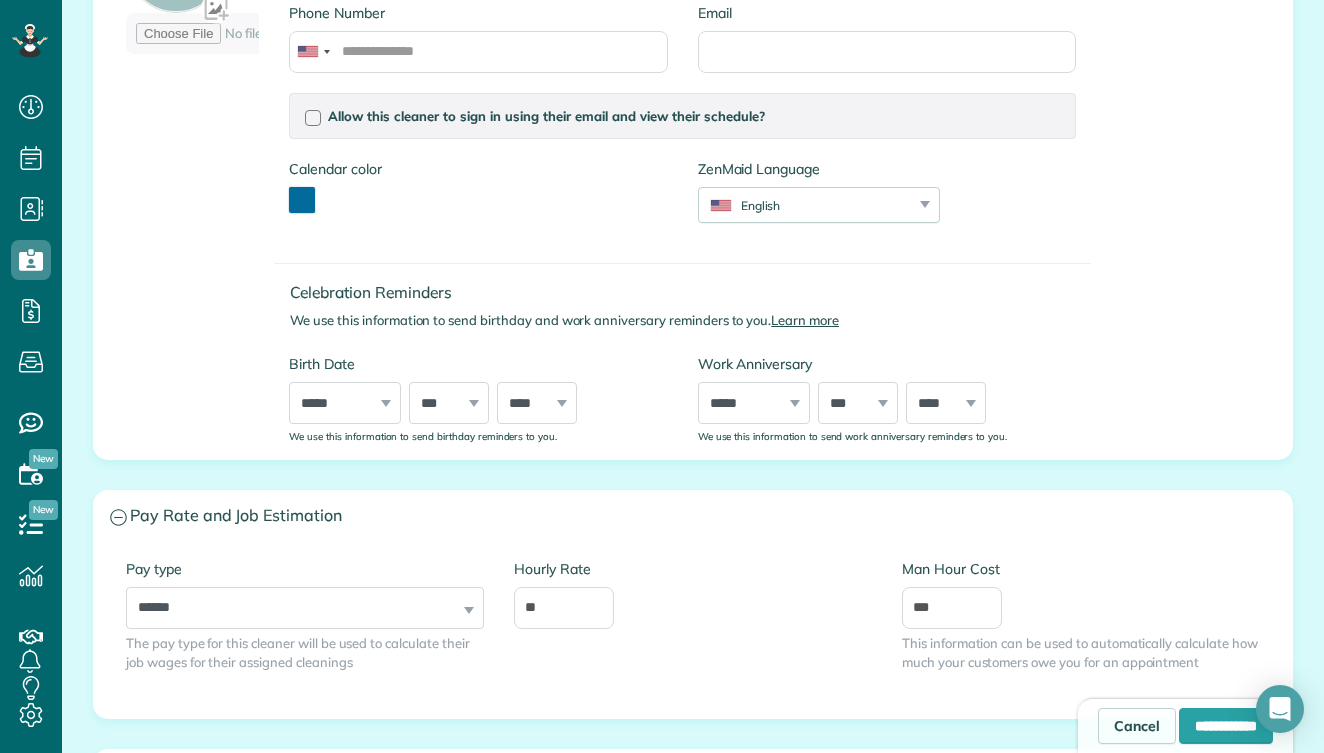 click on "Hourly Rate **" at bounding box center [693, 594] 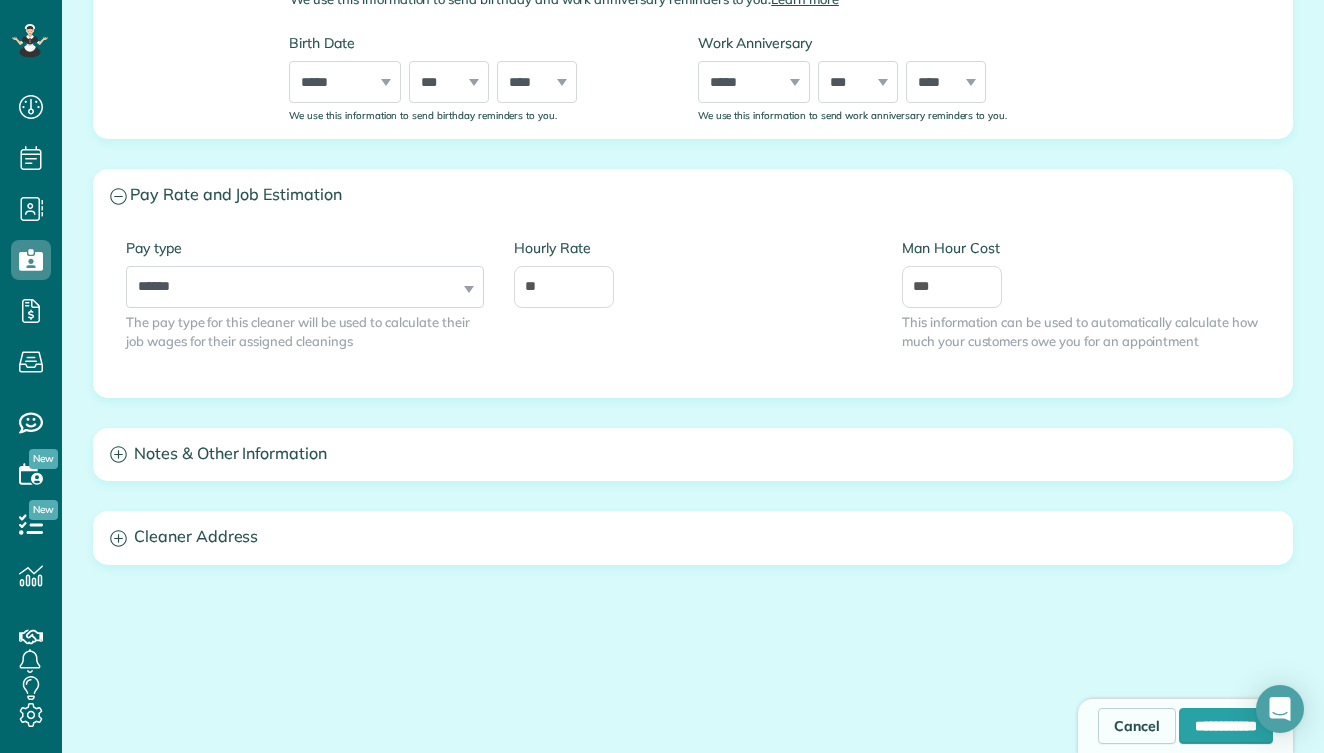scroll, scrollTop: 848, scrollLeft: 0, axis: vertical 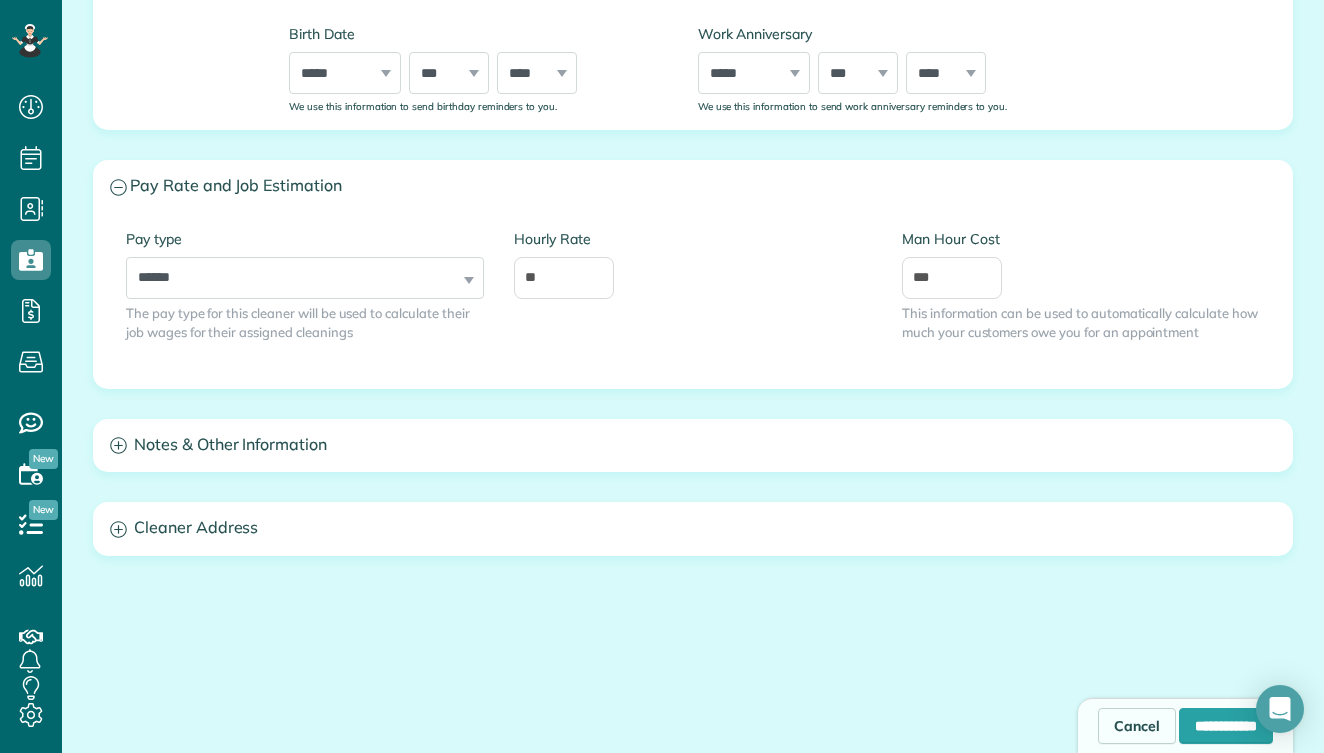 click on "Notes & Other Information" at bounding box center [693, 445] 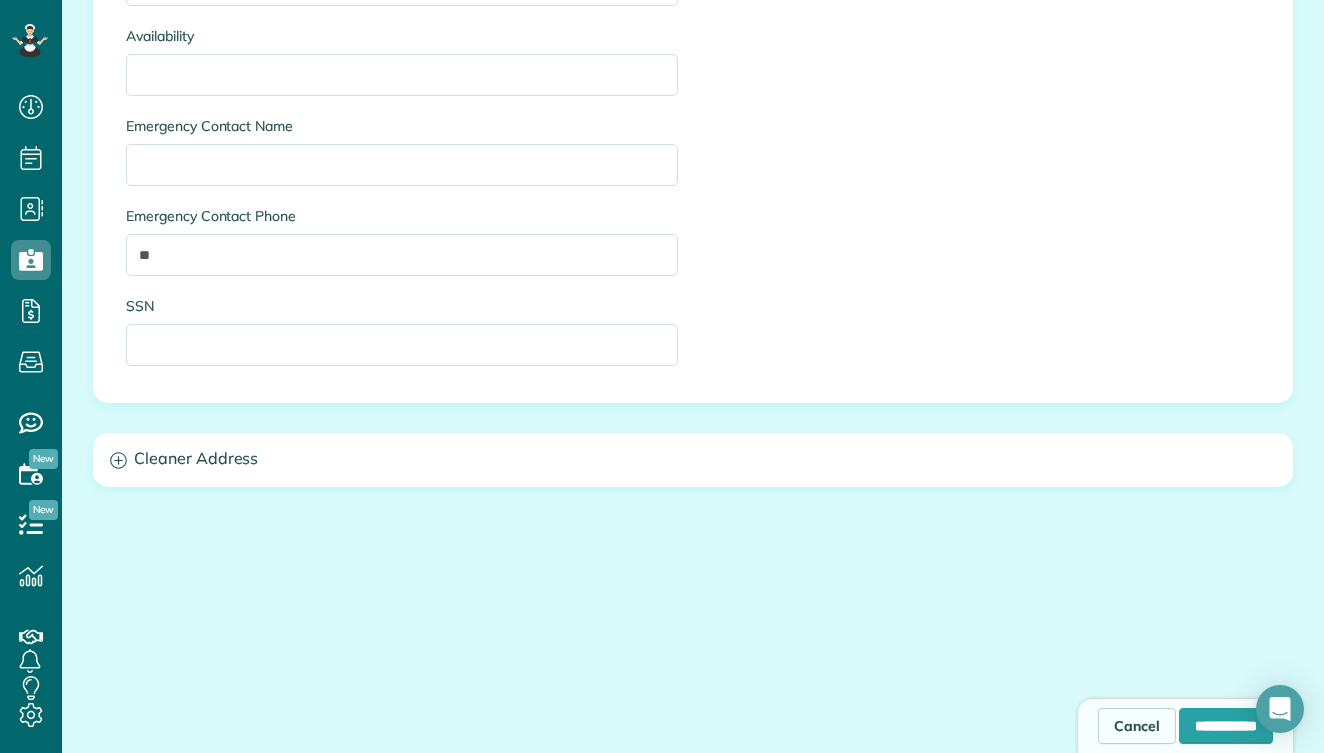 click on "Cleaner Address" at bounding box center [693, 459] 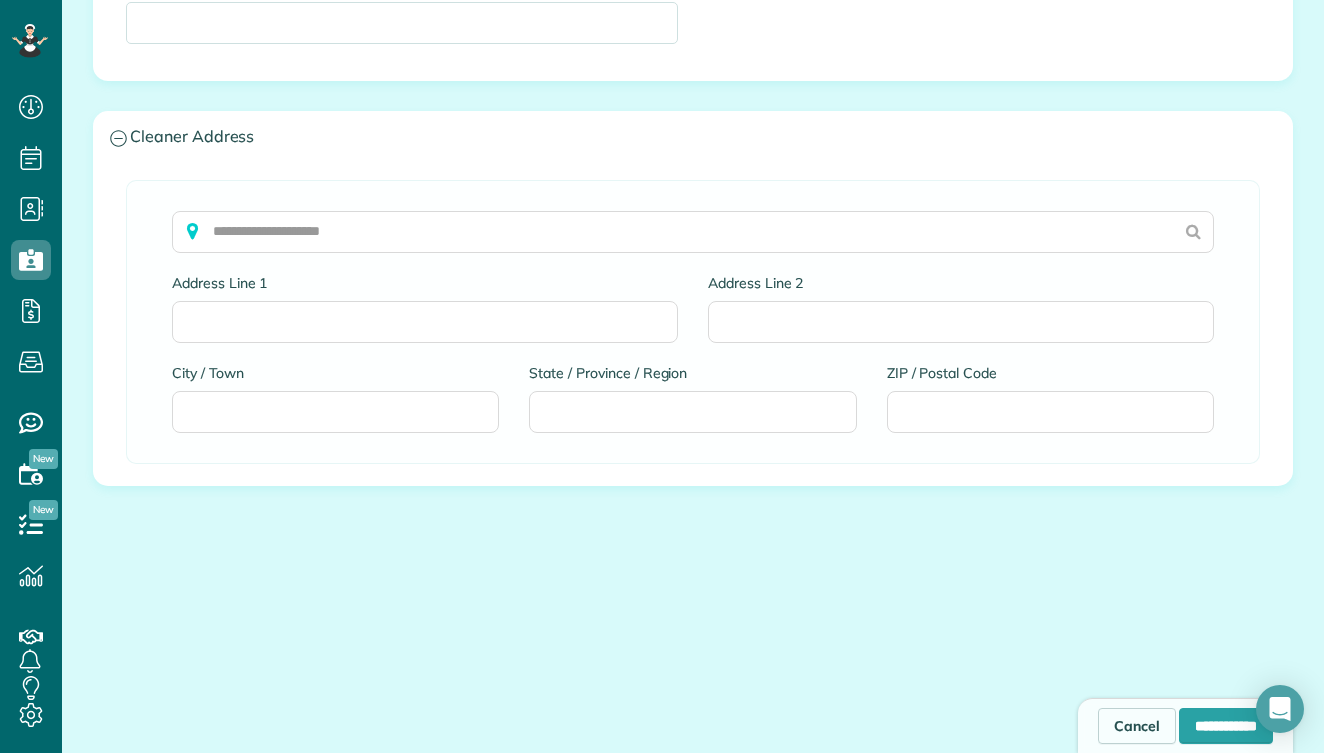 scroll, scrollTop: 1937, scrollLeft: 0, axis: vertical 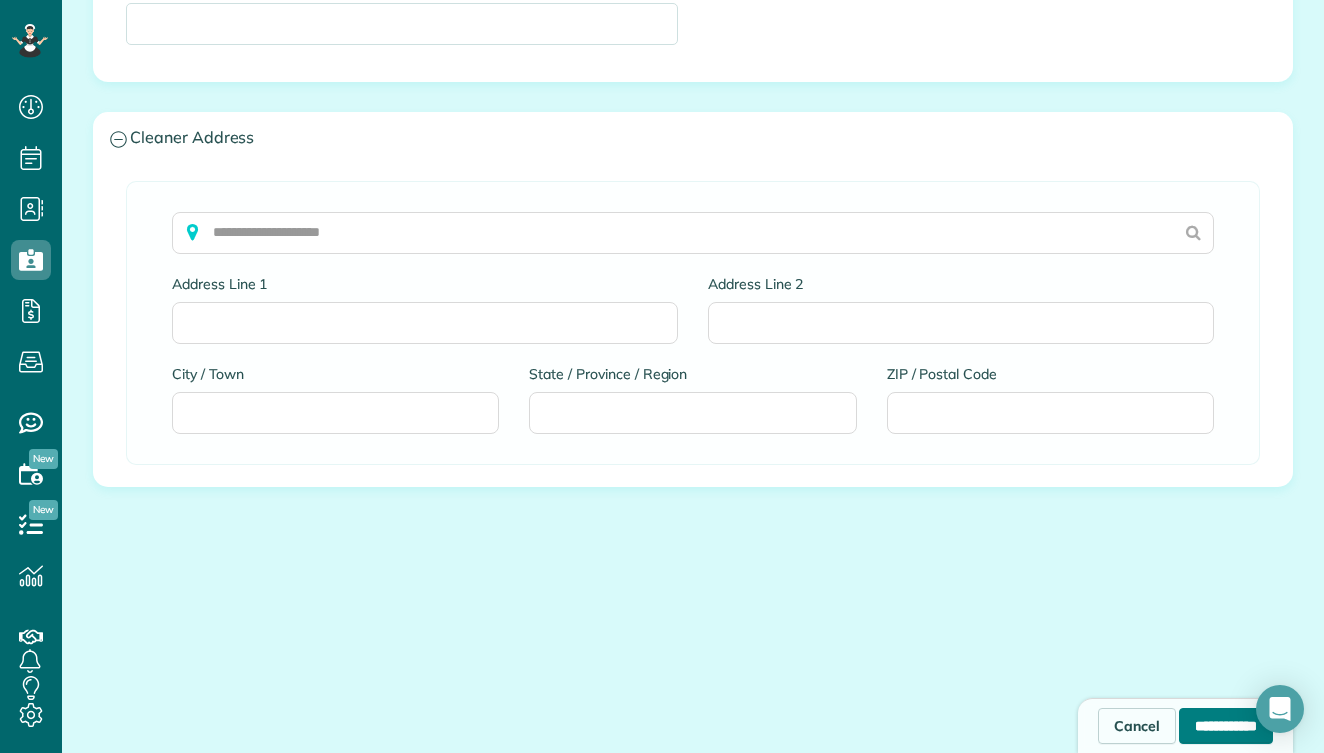 click on "**********" at bounding box center [1226, 726] 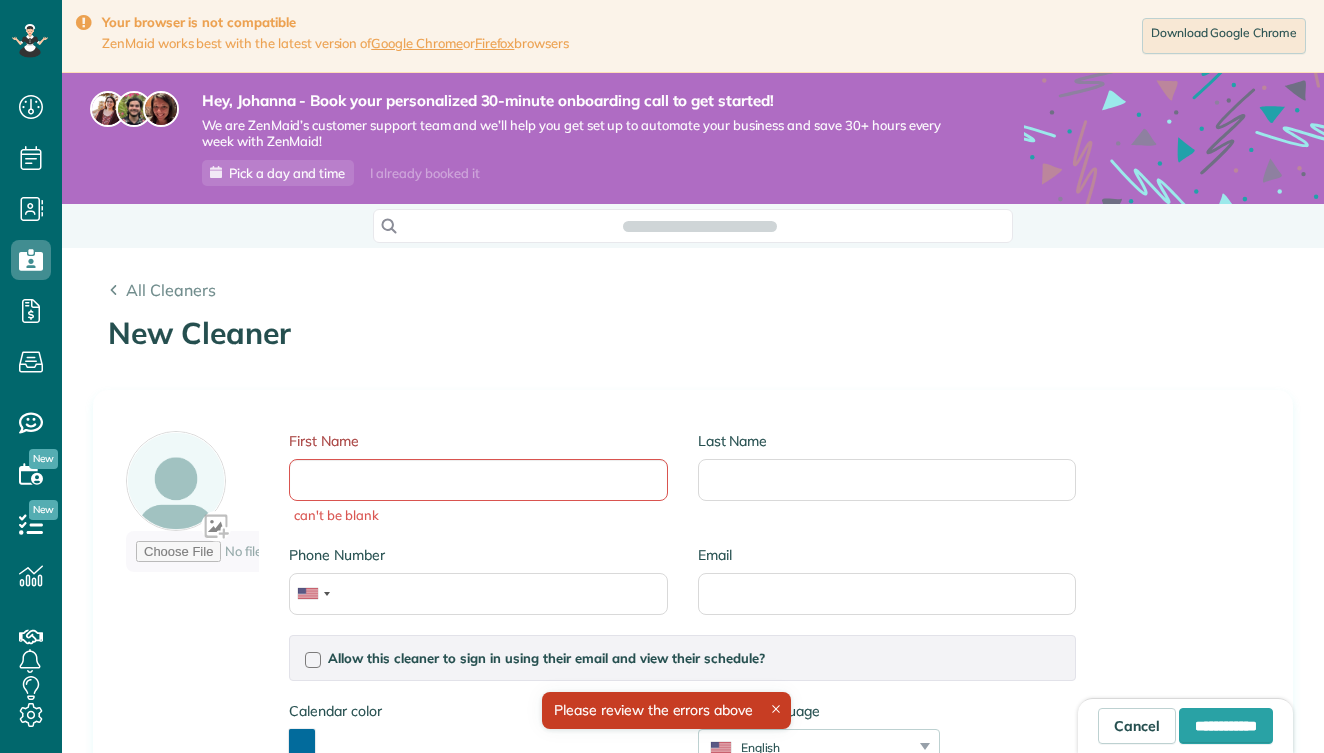 scroll, scrollTop: 0, scrollLeft: 0, axis: both 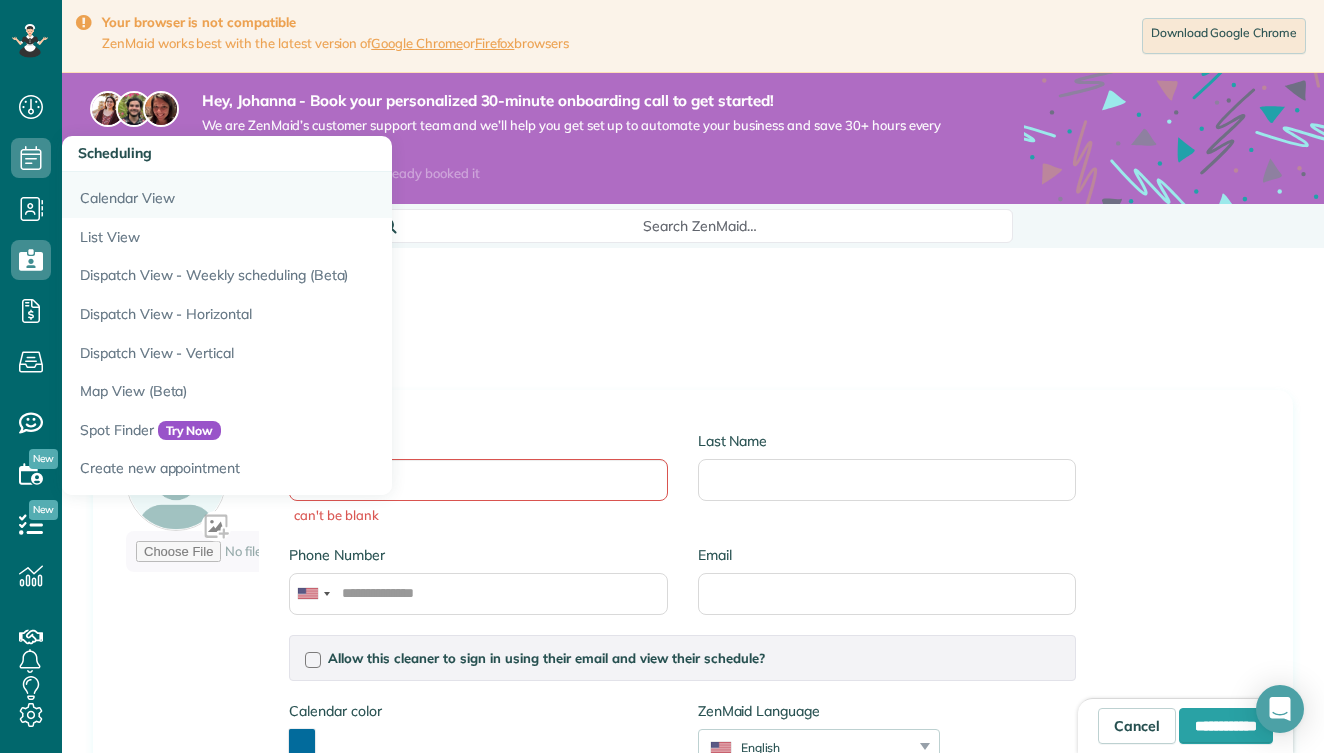 click on "Calendar View" at bounding box center [312, 195] 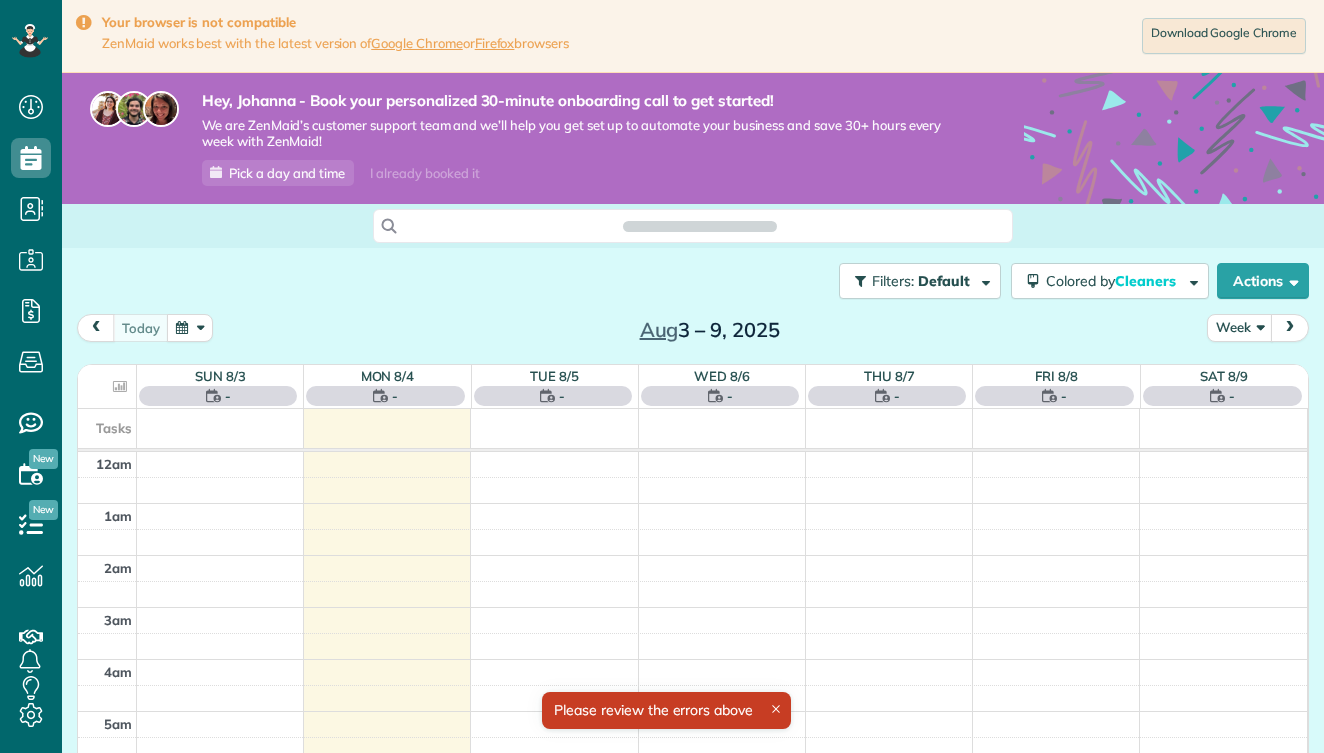 scroll, scrollTop: 0, scrollLeft: 0, axis: both 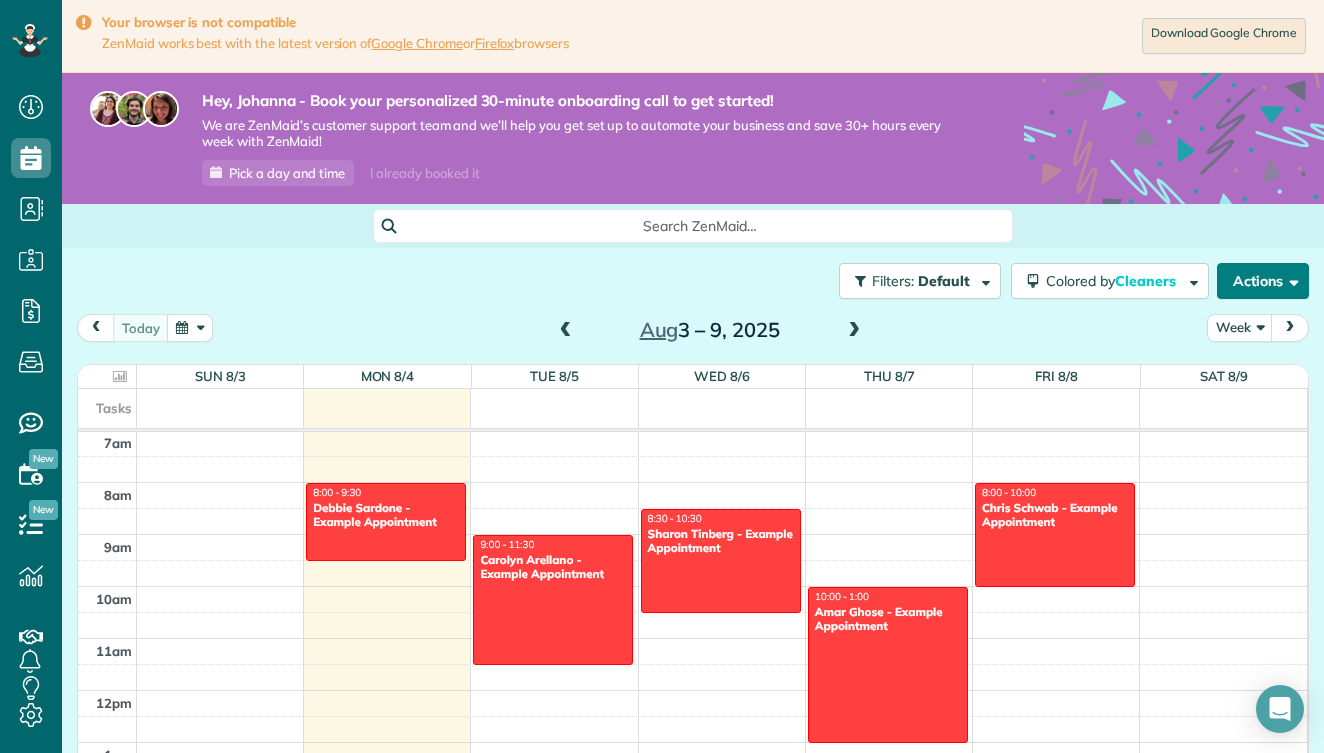 click on "Actions" at bounding box center (1263, 281) 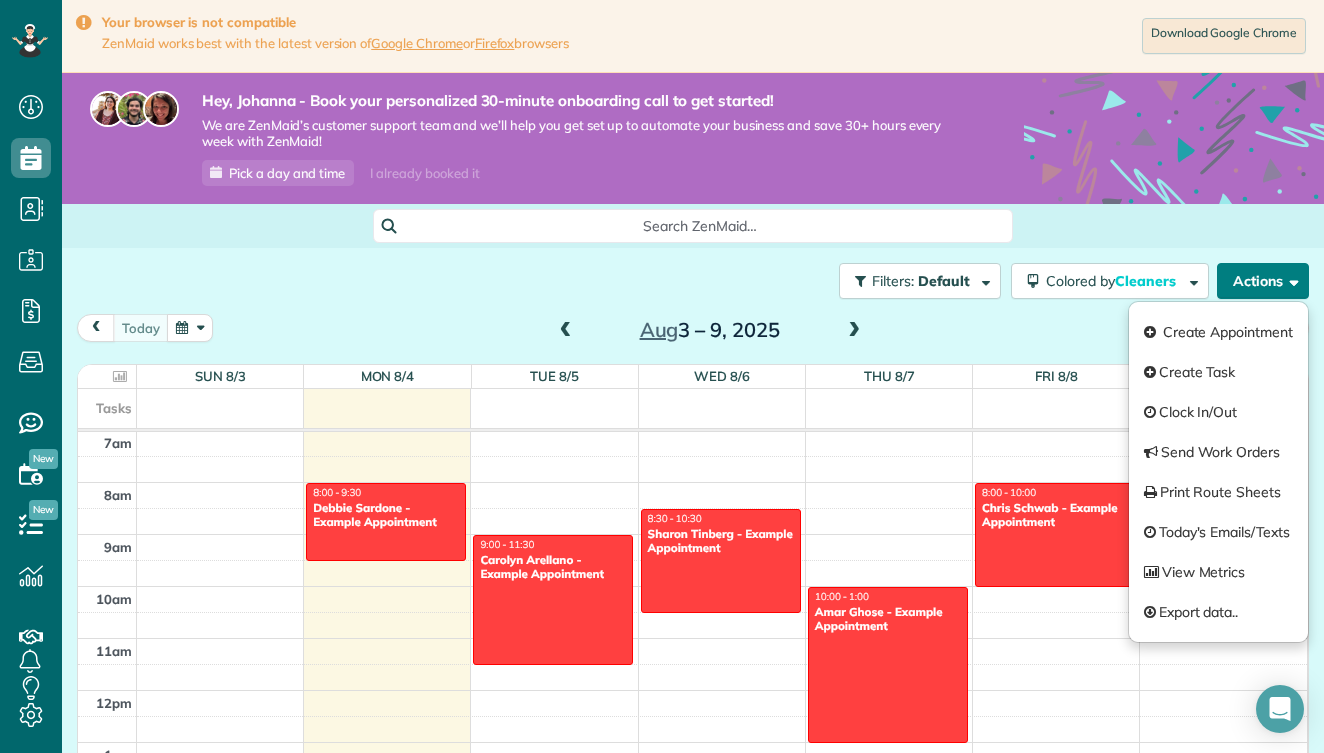 type 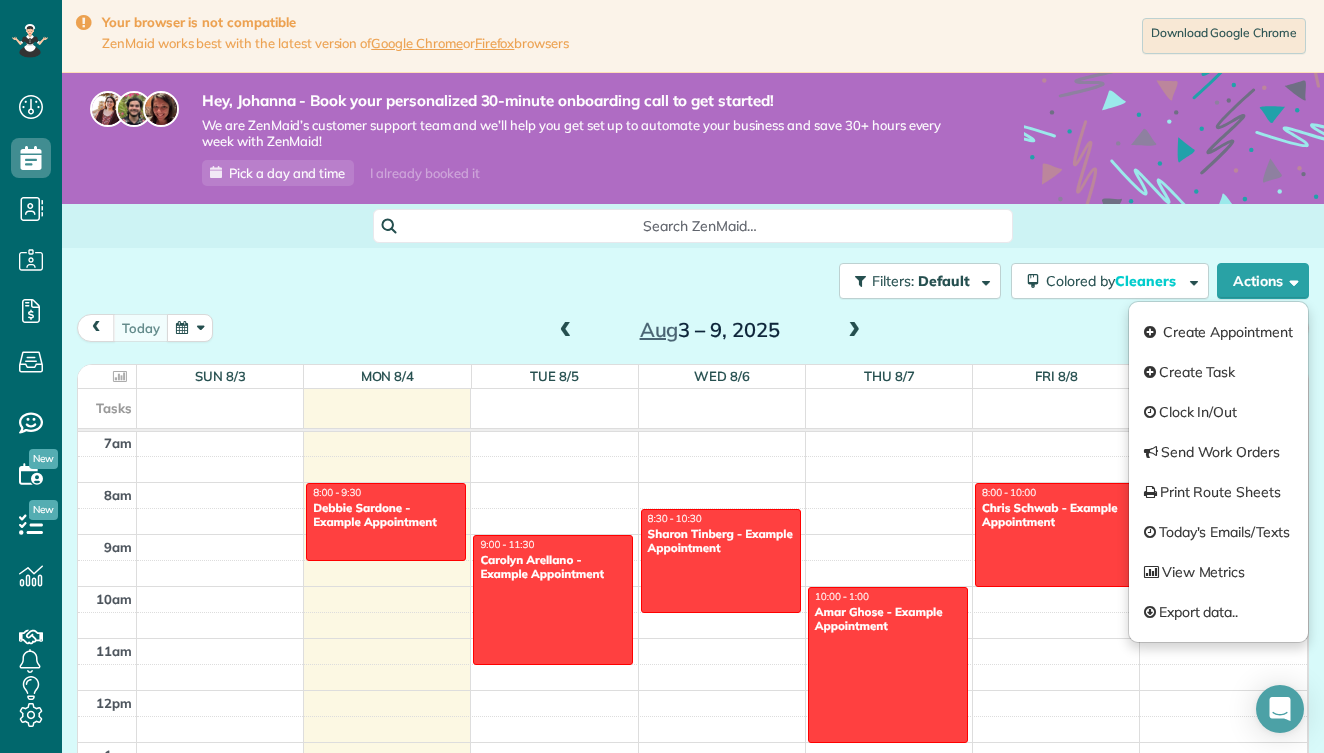 click on "Thu 8/7 $0.00 0  Man Hours 1  Appointments 0% Paid 0% Assigned" at bounding box center [889, 376] 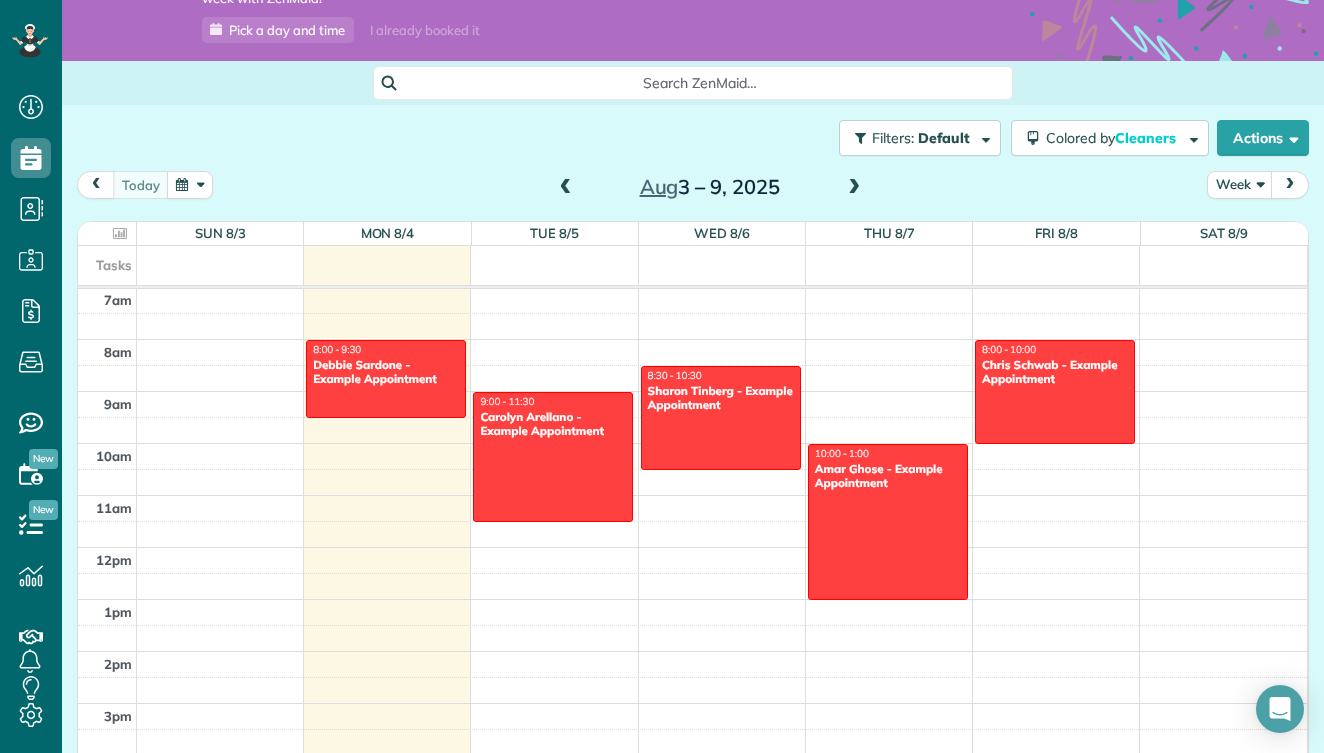 scroll, scrollTop: 145, scrollLeft: 0, axis: vertical 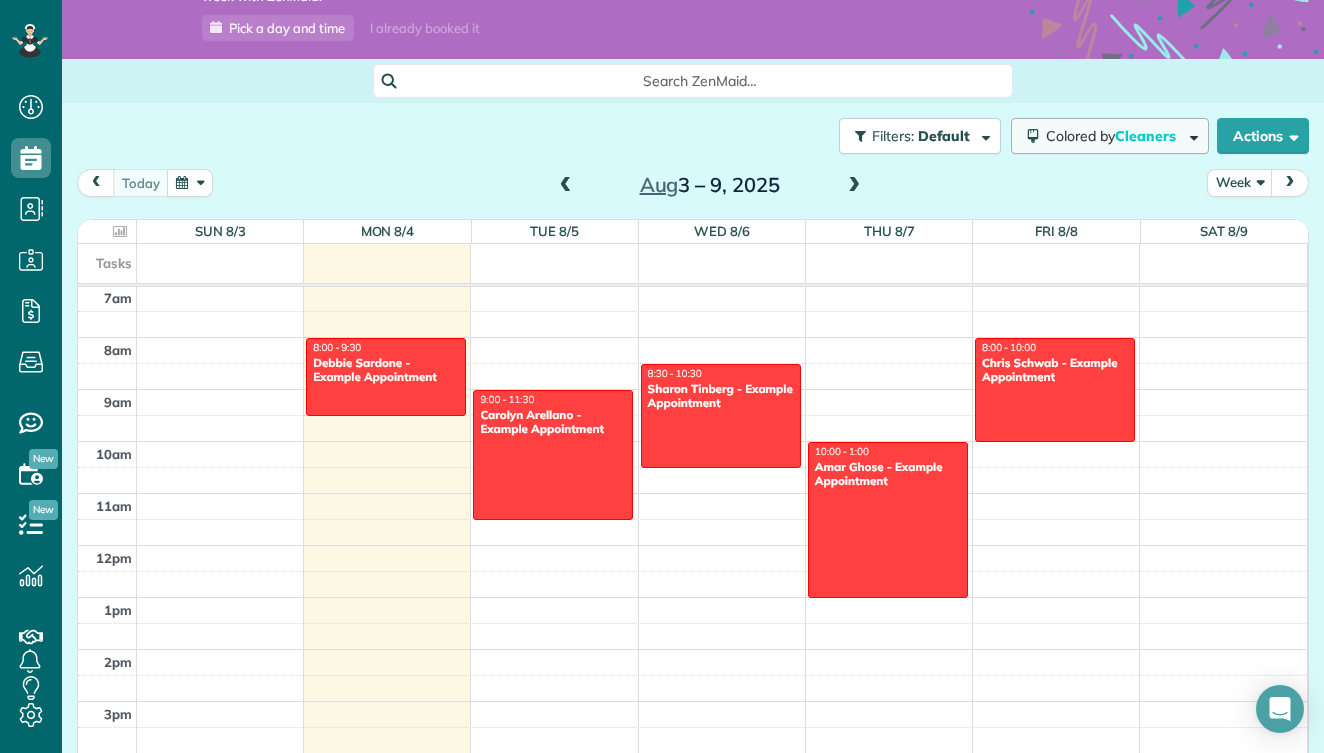 click on "Cleaners" at bounding box center [1147, 136] 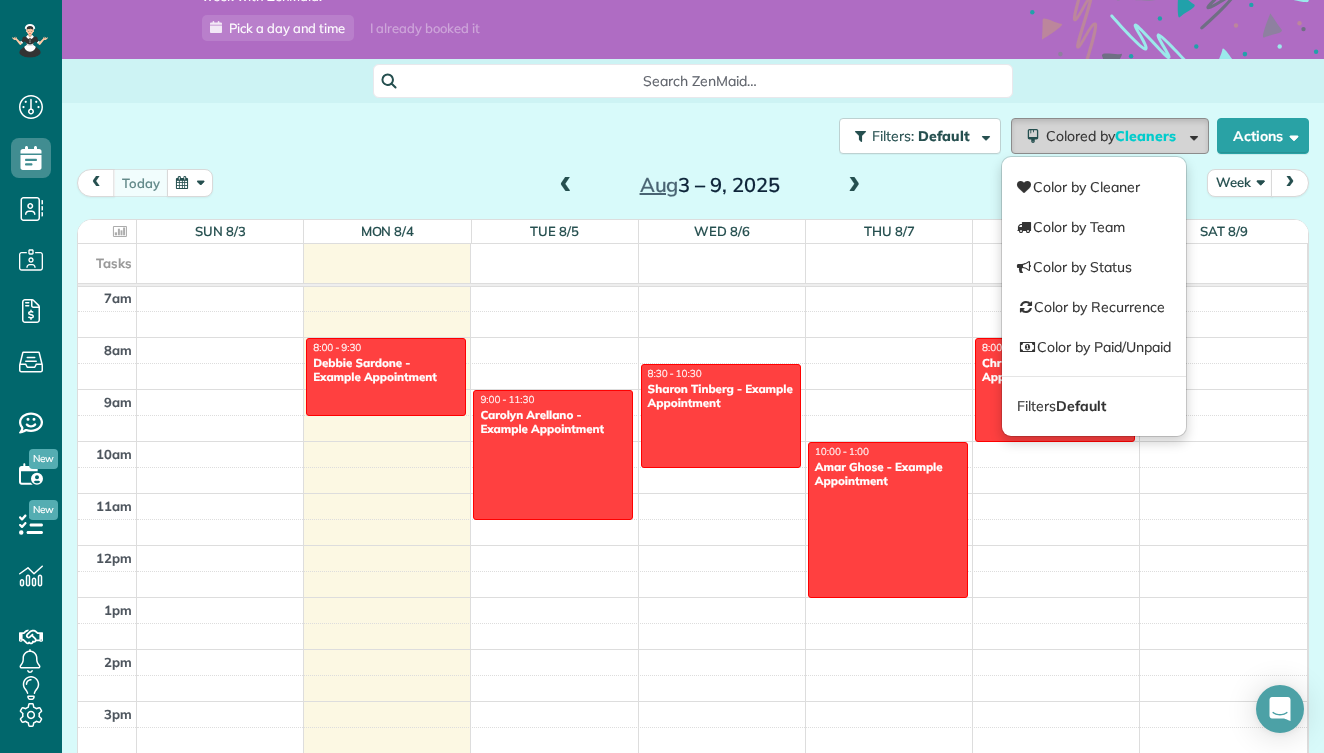 click on "Cleaners" at bounding box center (1147, 136) 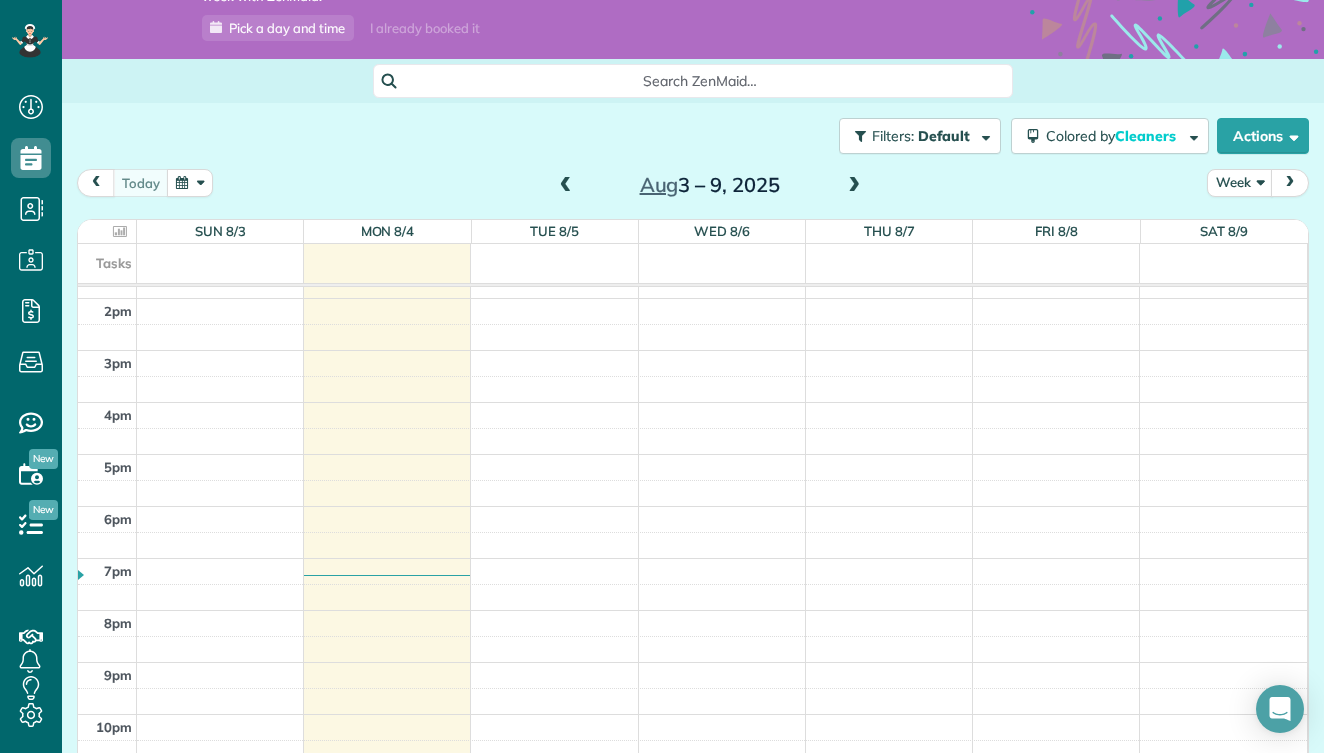 scroll, scrollTop: 716, scrollLeft: 0, axis: vertical 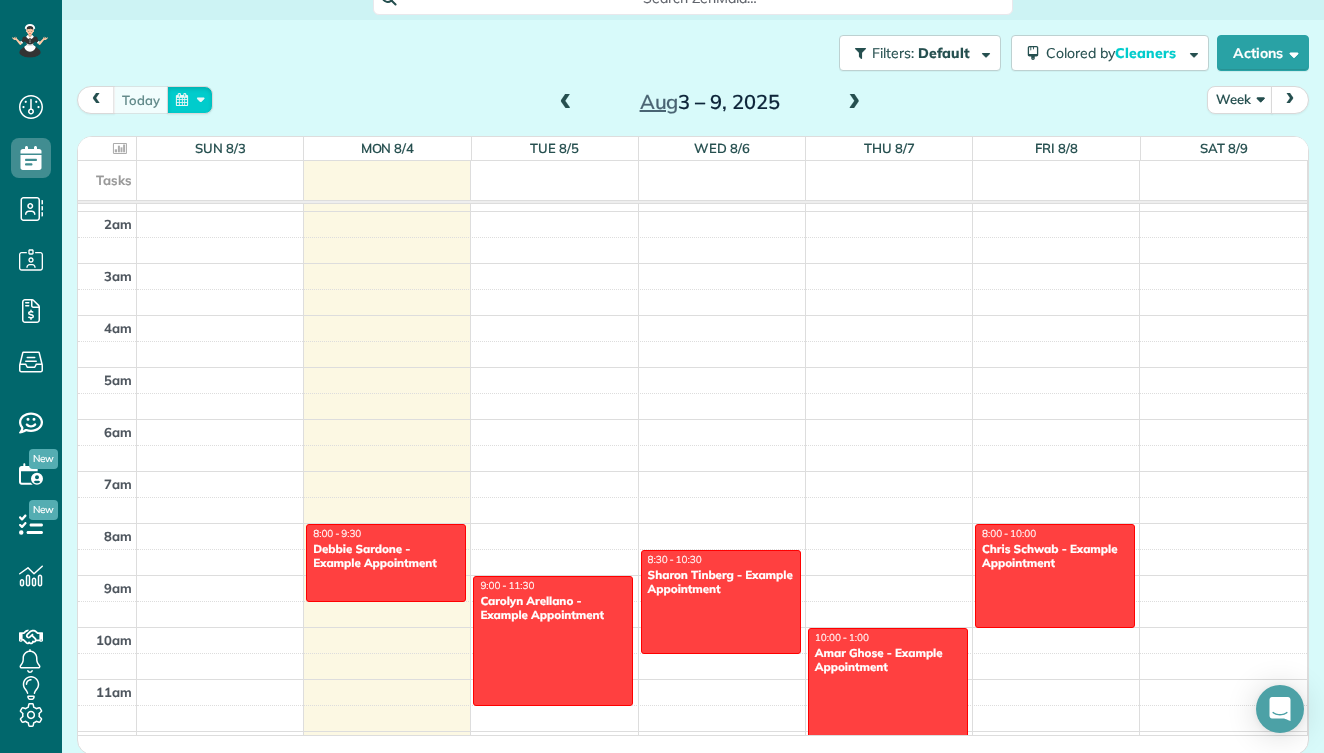 click at bounding box center (190, 99) 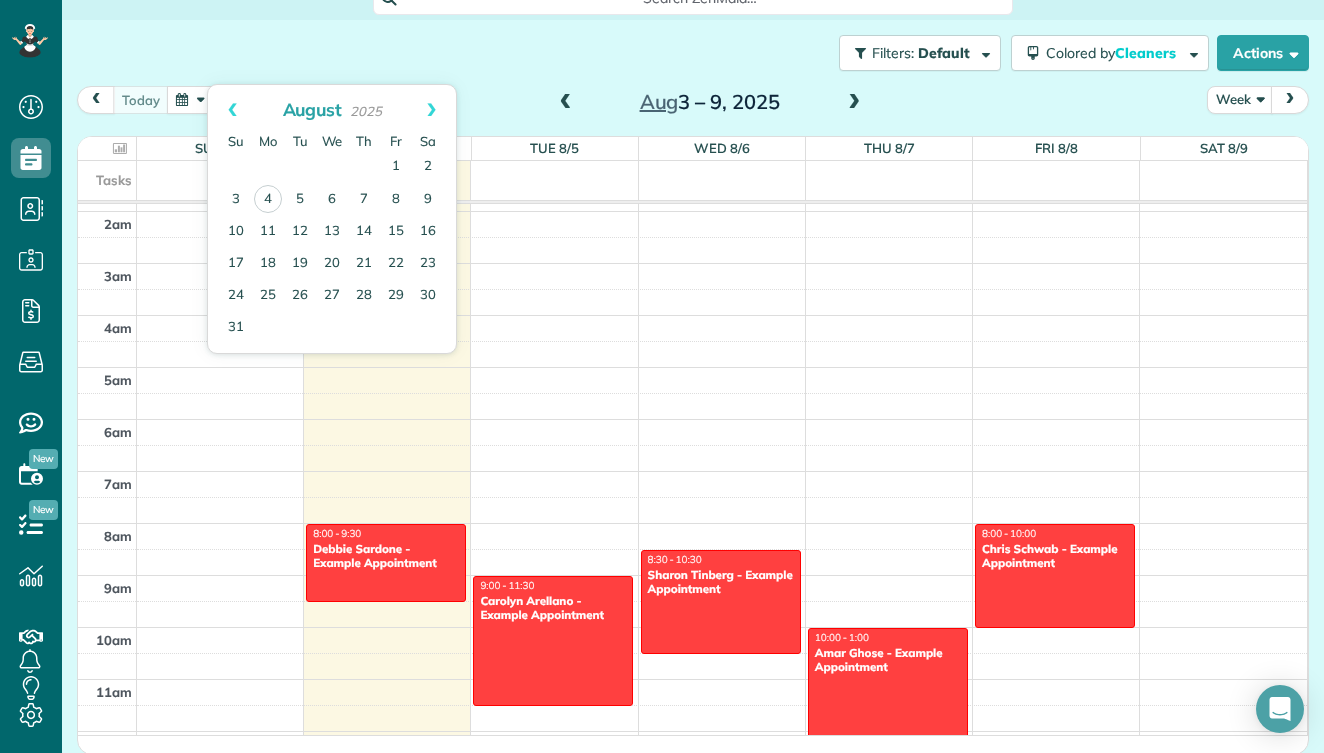click at bounding box center [190, 99] 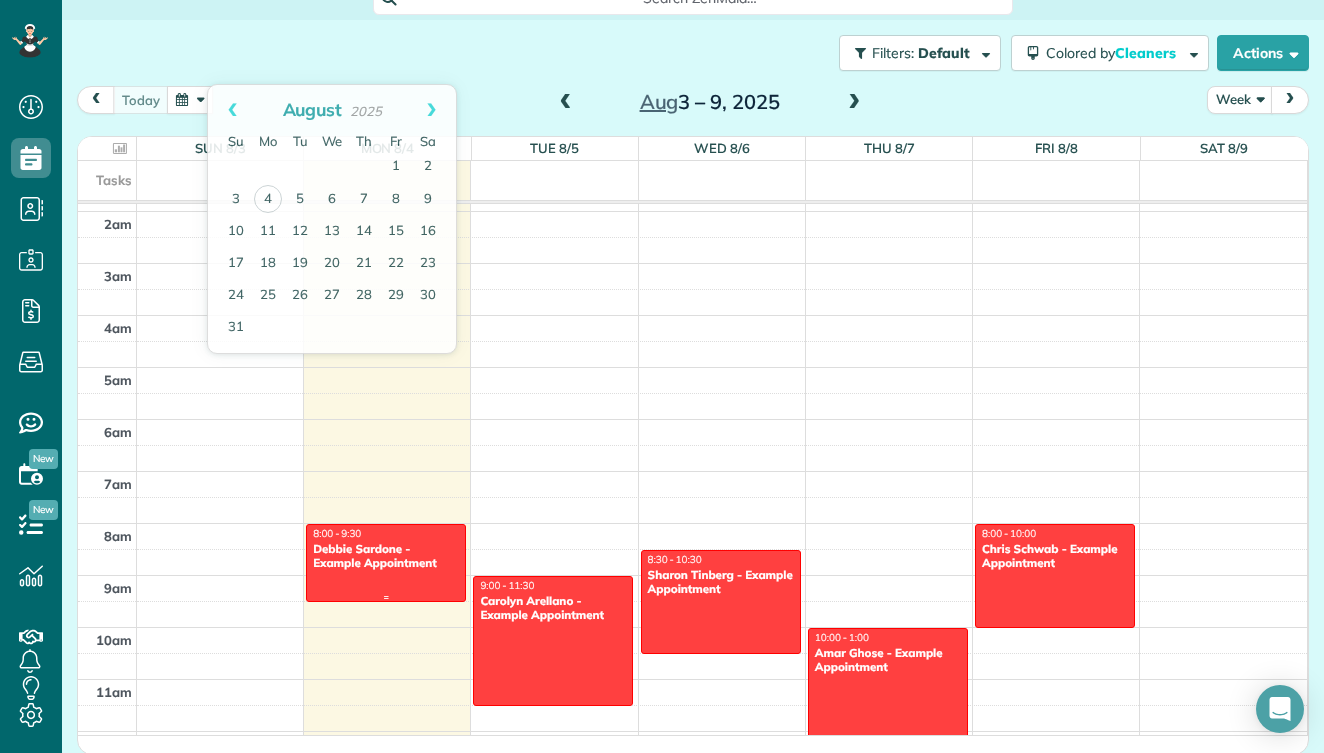 click at bounding box center [386, 597] 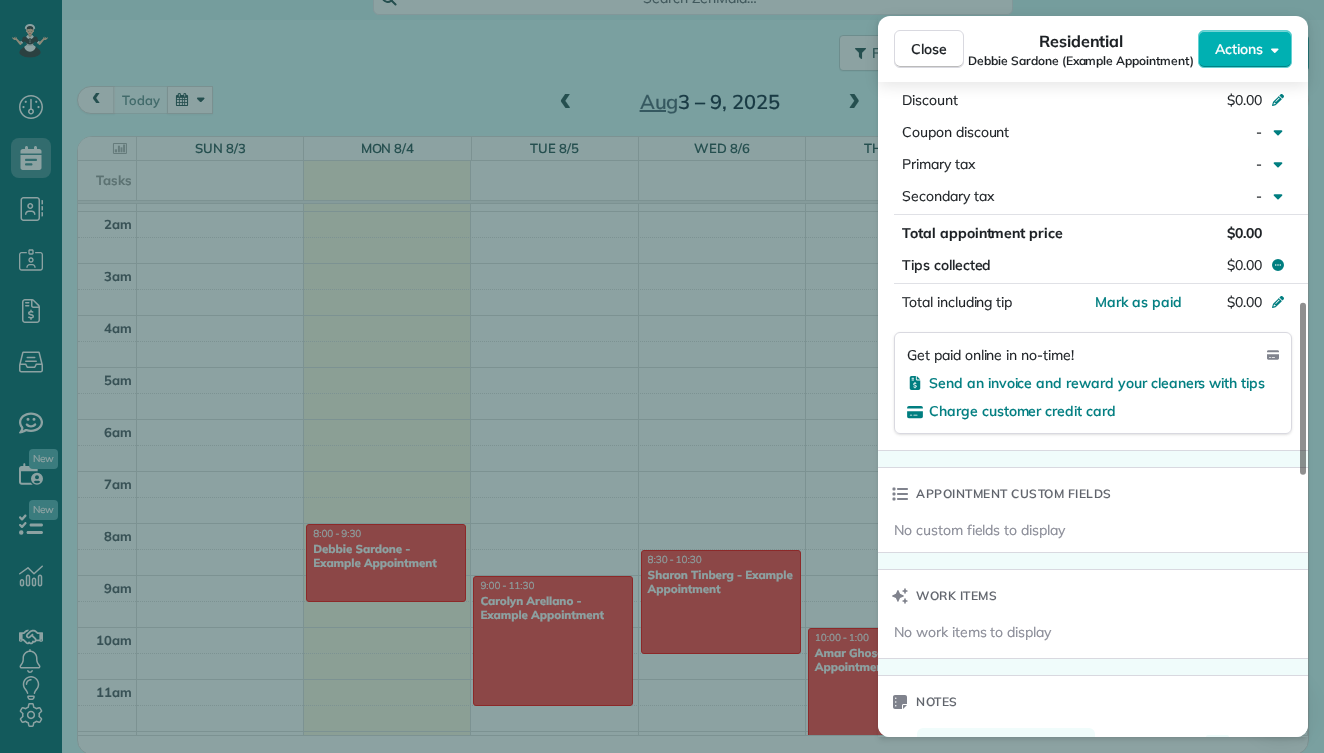 scroll, scrollTop: 1821, scrollLeft: 0, axis: vertical 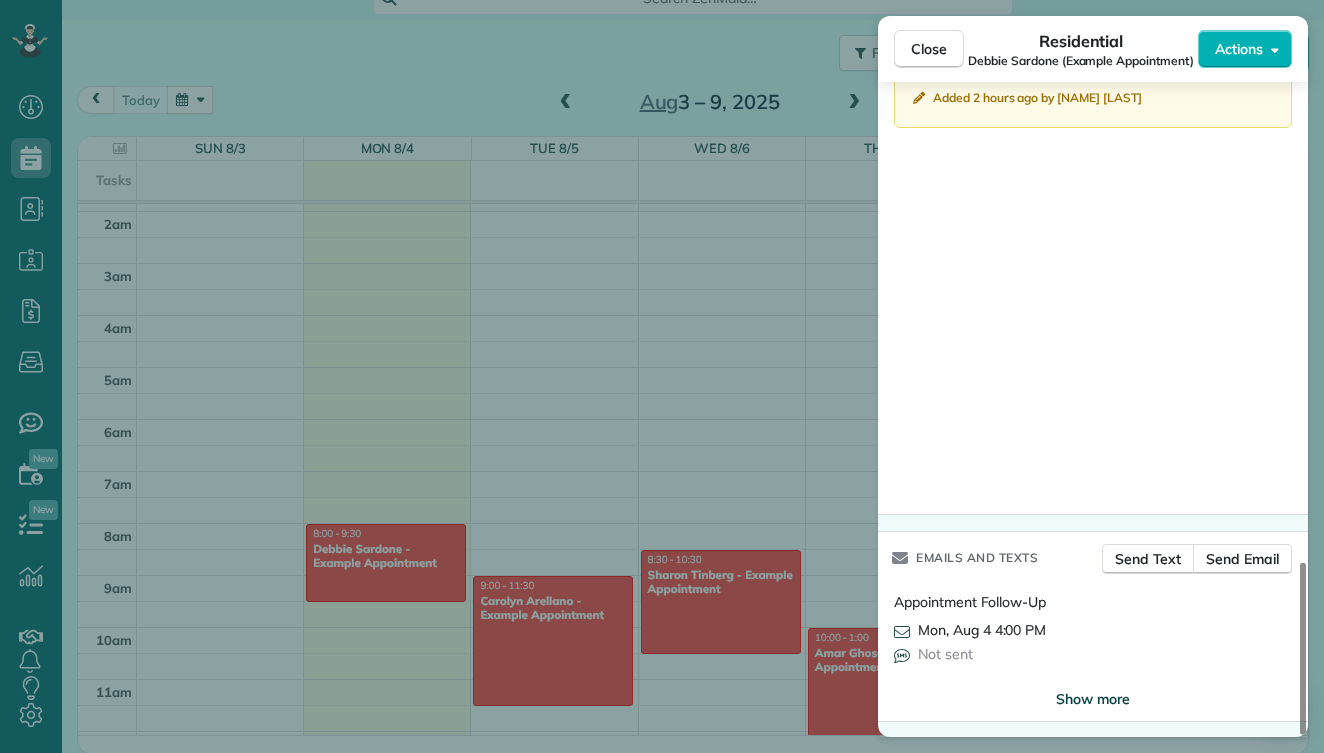 click on "Show more" at bounding box center (1093, 699) 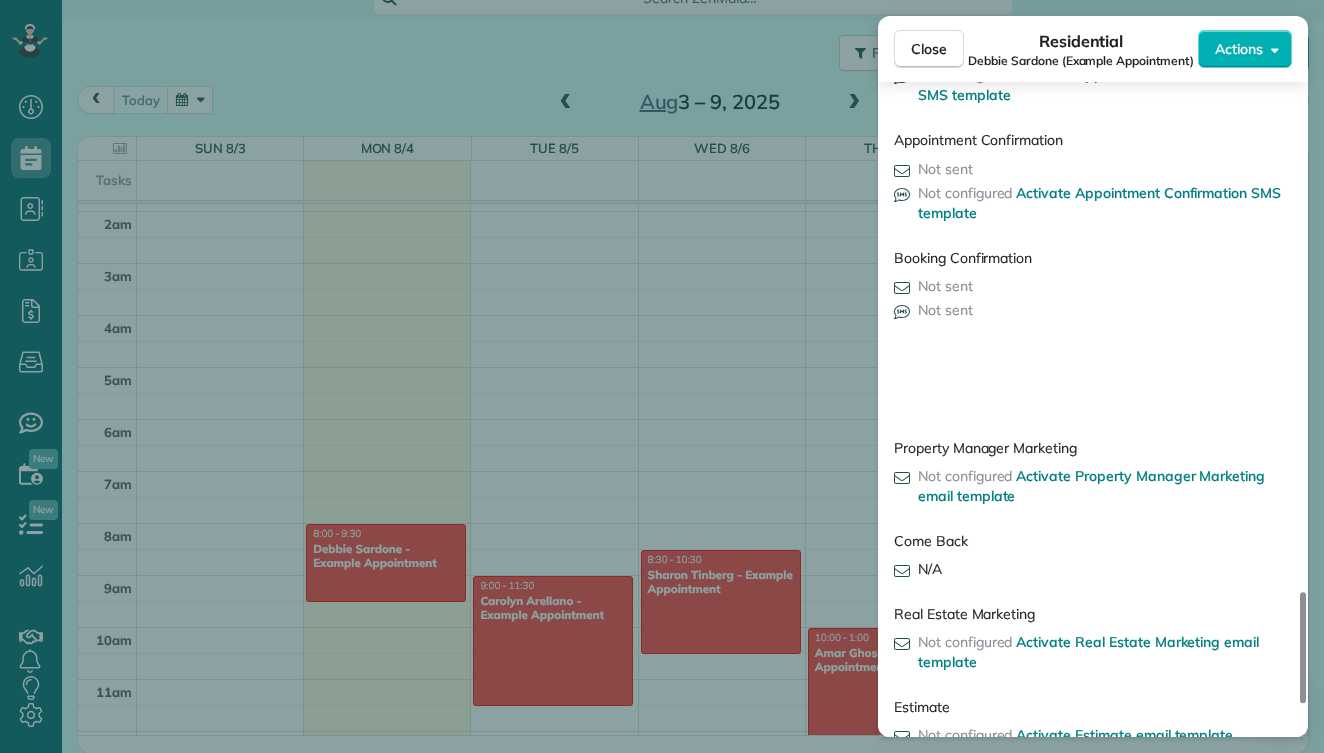 scroll, scrollTop: 3191, scrollLeft: 0, axis: vertical 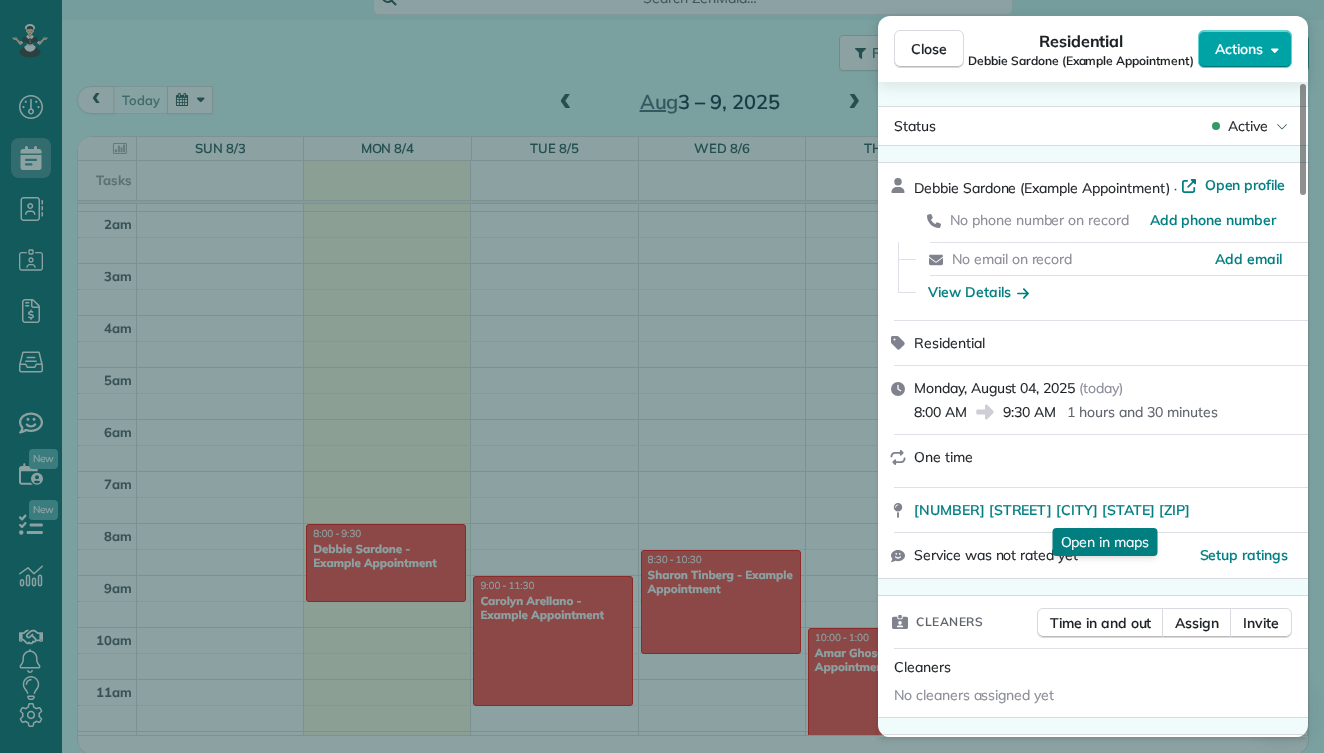 click on "Actions" at bounding box center [1239, 49] 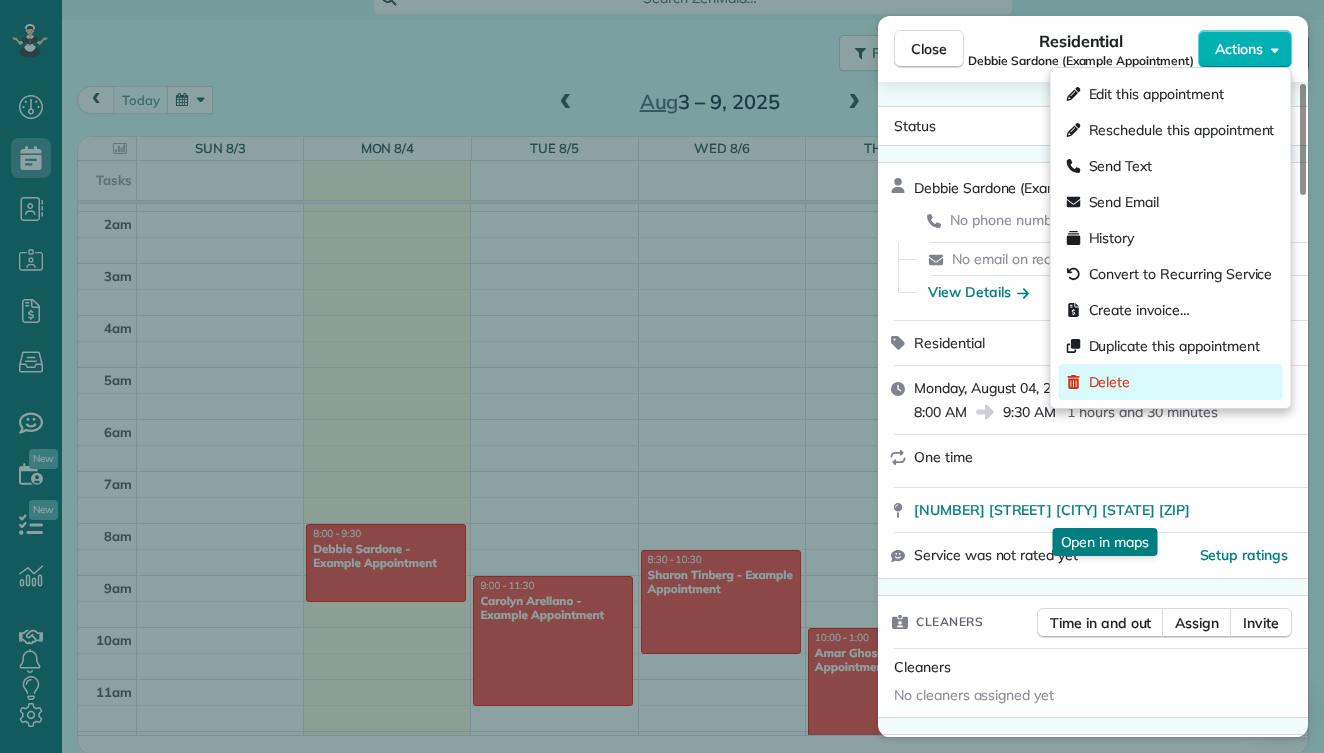click on "Delete" at bounding box center (1110, 382) 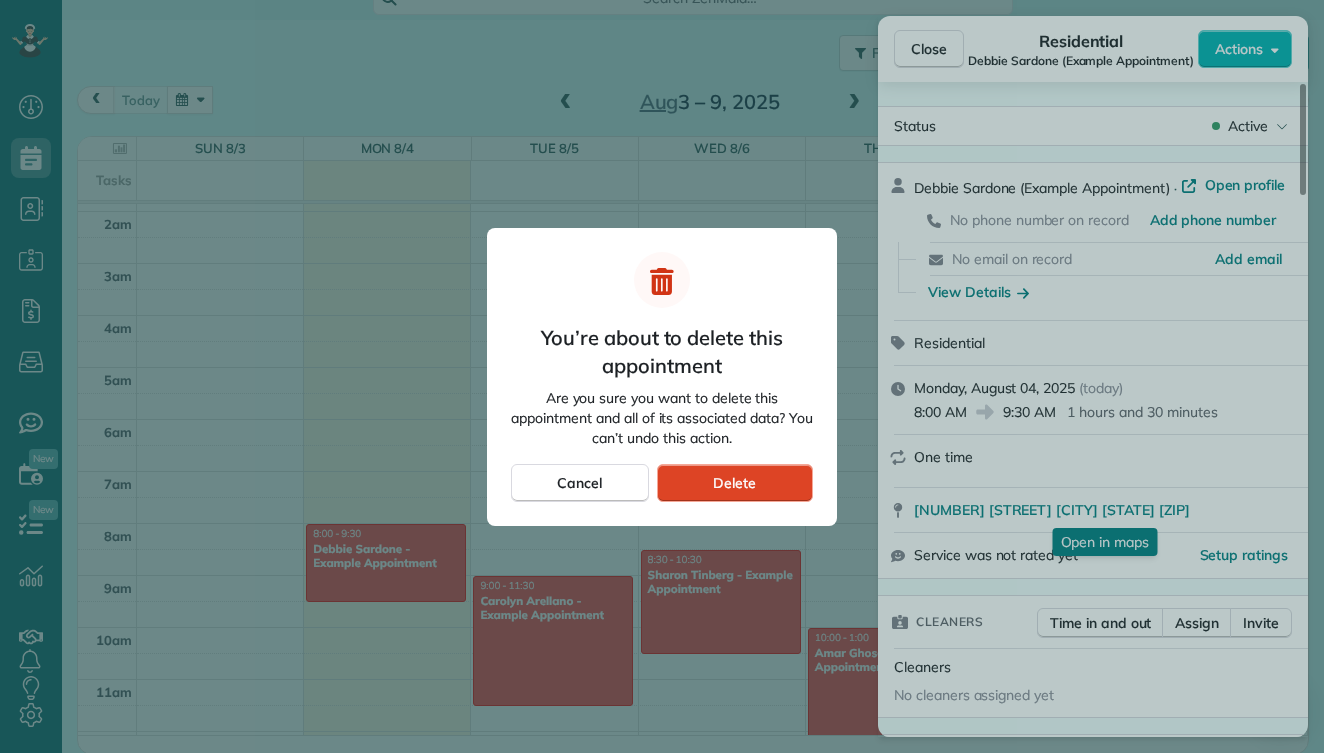 click on "Delete" at bounding box center [734, 483] 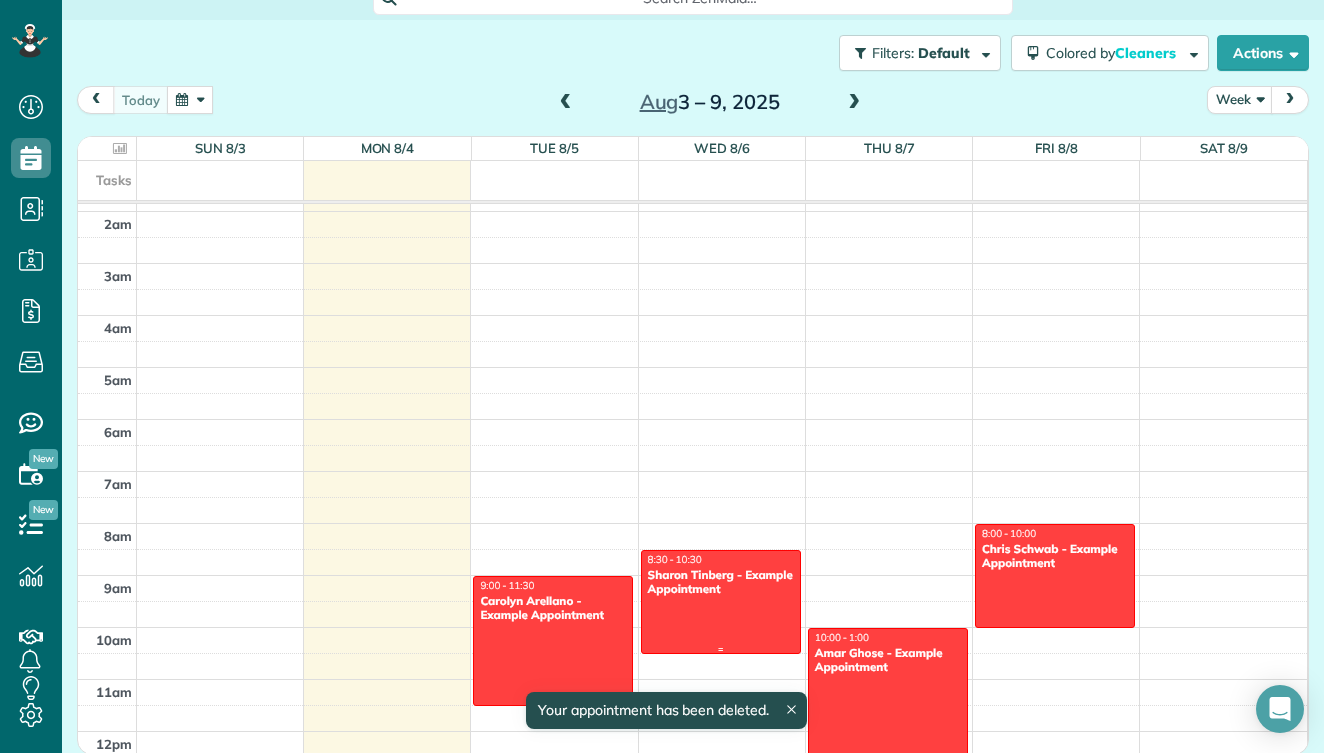 scroll, scrollTop: 226, scrollLeft: 0, axis: vertical 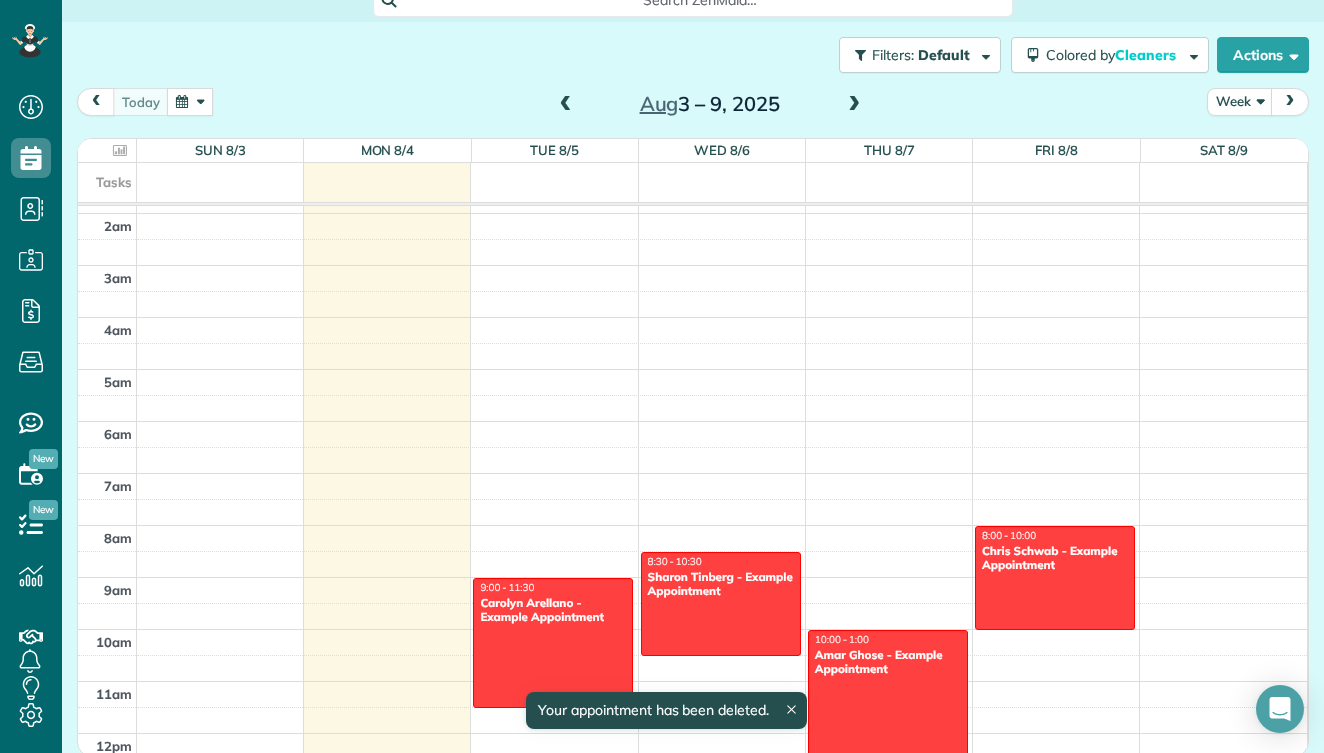 click at bounding box center (553, 643) 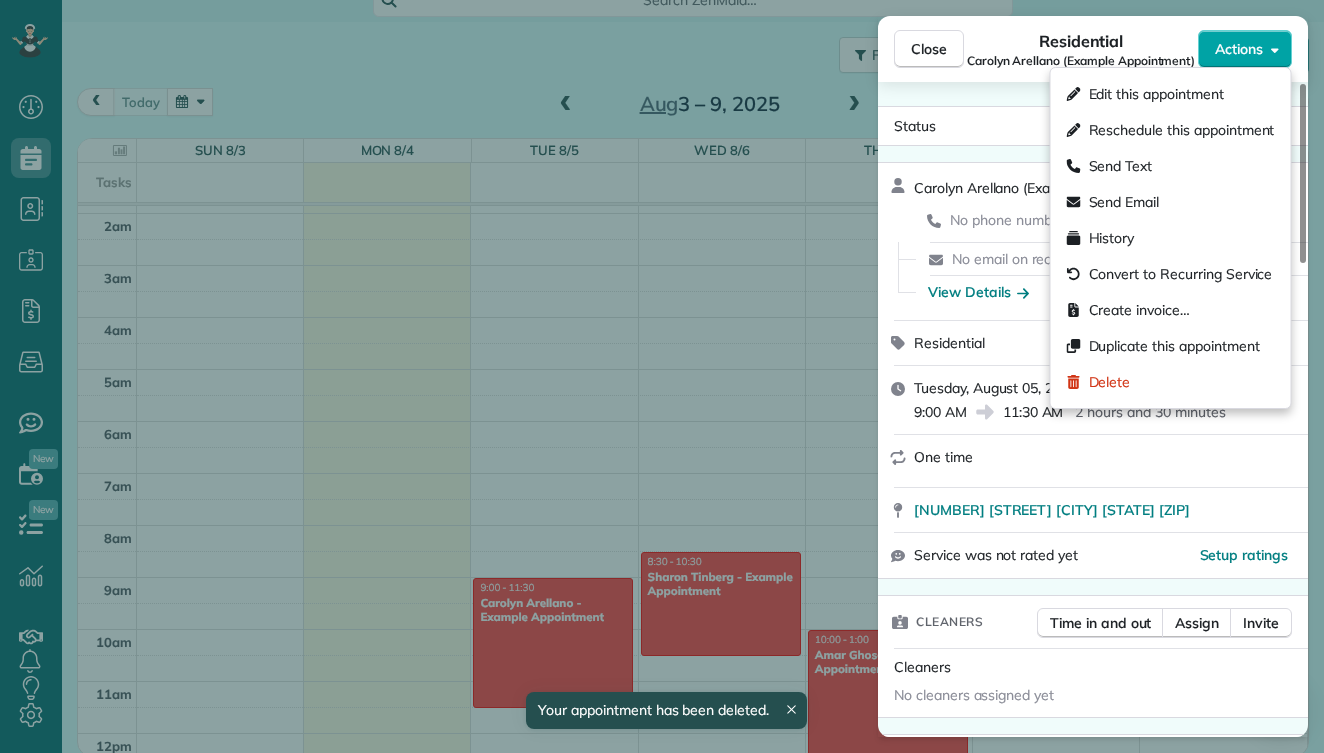 click on "Actions" at bounding box center (1239, 49) 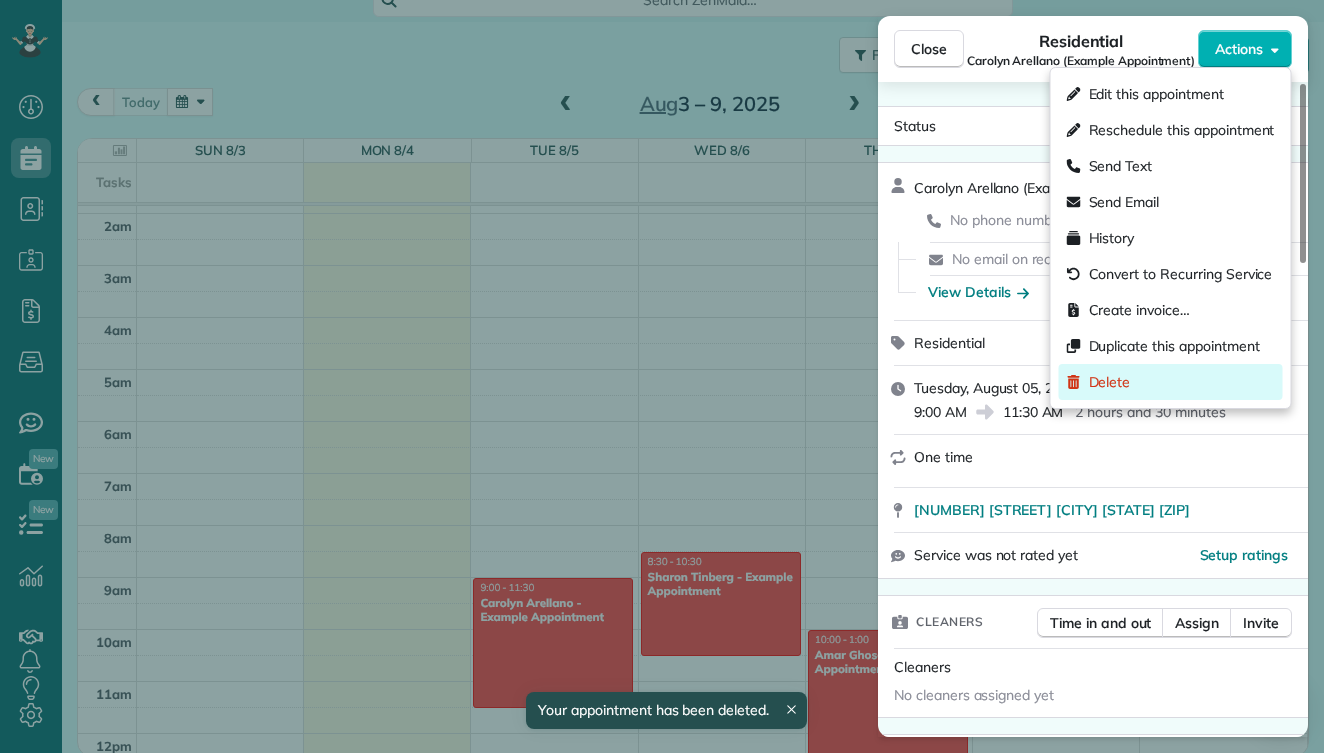 click on "Delete" at bounding box center (1110, 382) 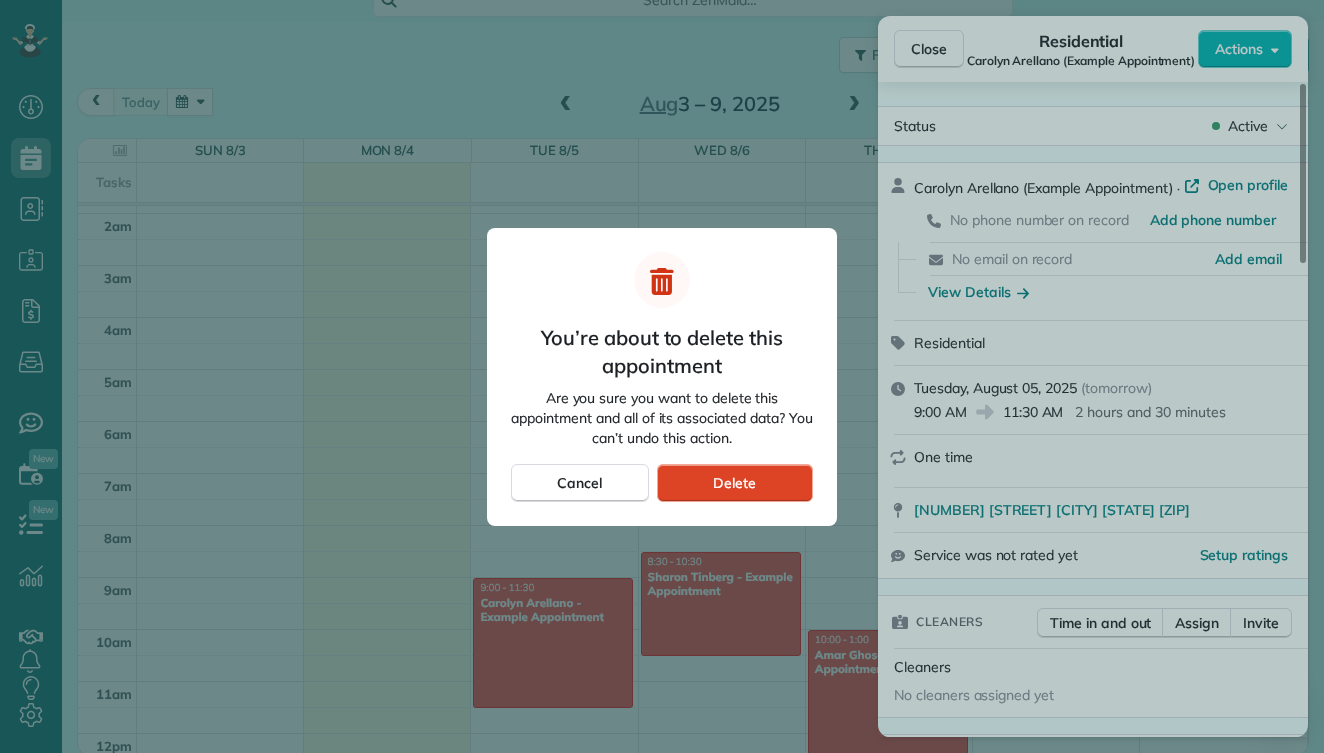 click on "Delete" at bounding box center [735, 483] 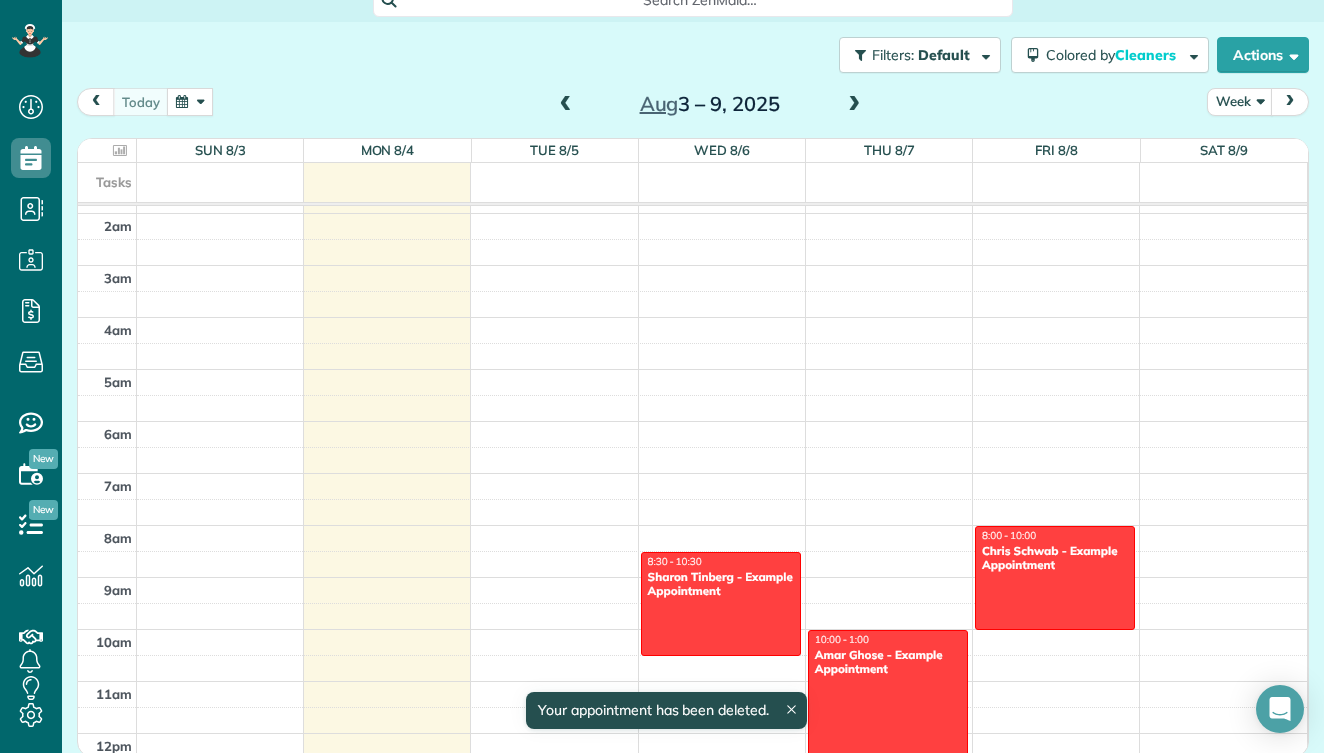 scroll, scrollTop: 96, scrollLeft: 0, axis: vertical 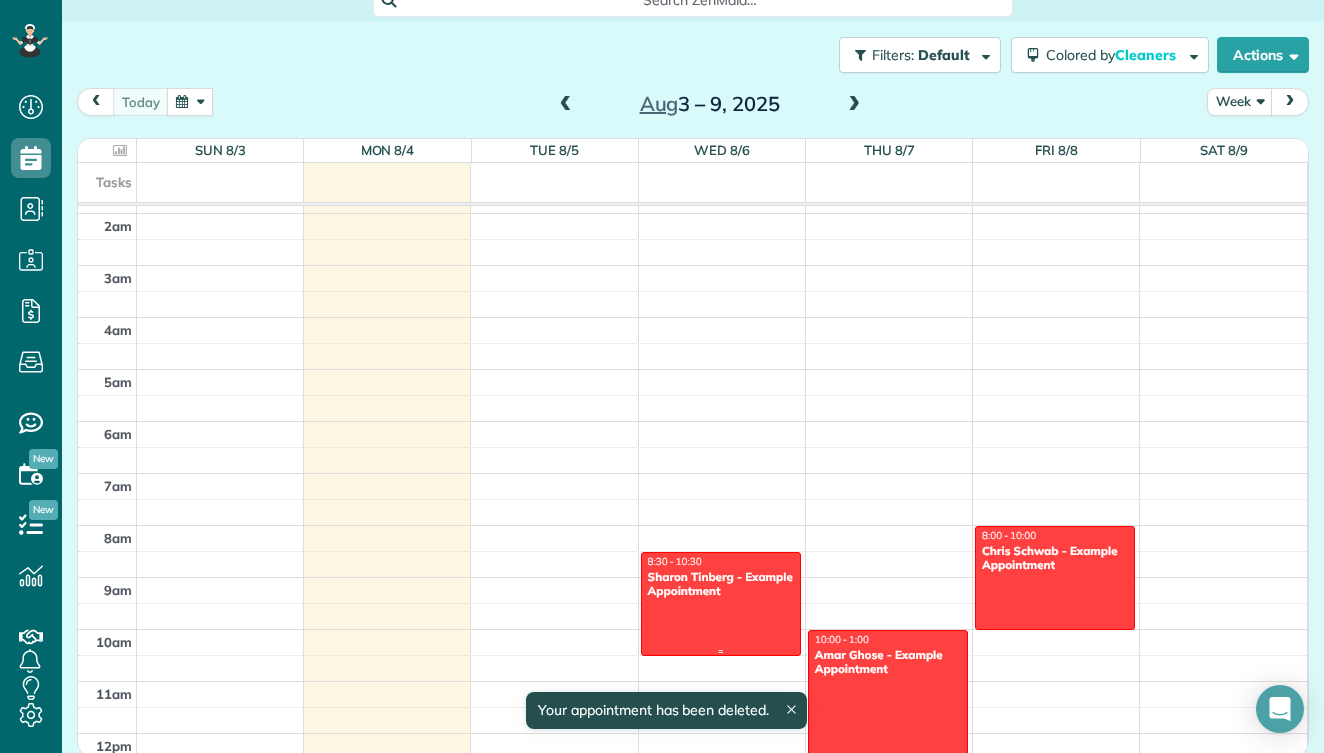 click on "Sharon Tinberg - Example Appointment" at bounding box center [721, 584] 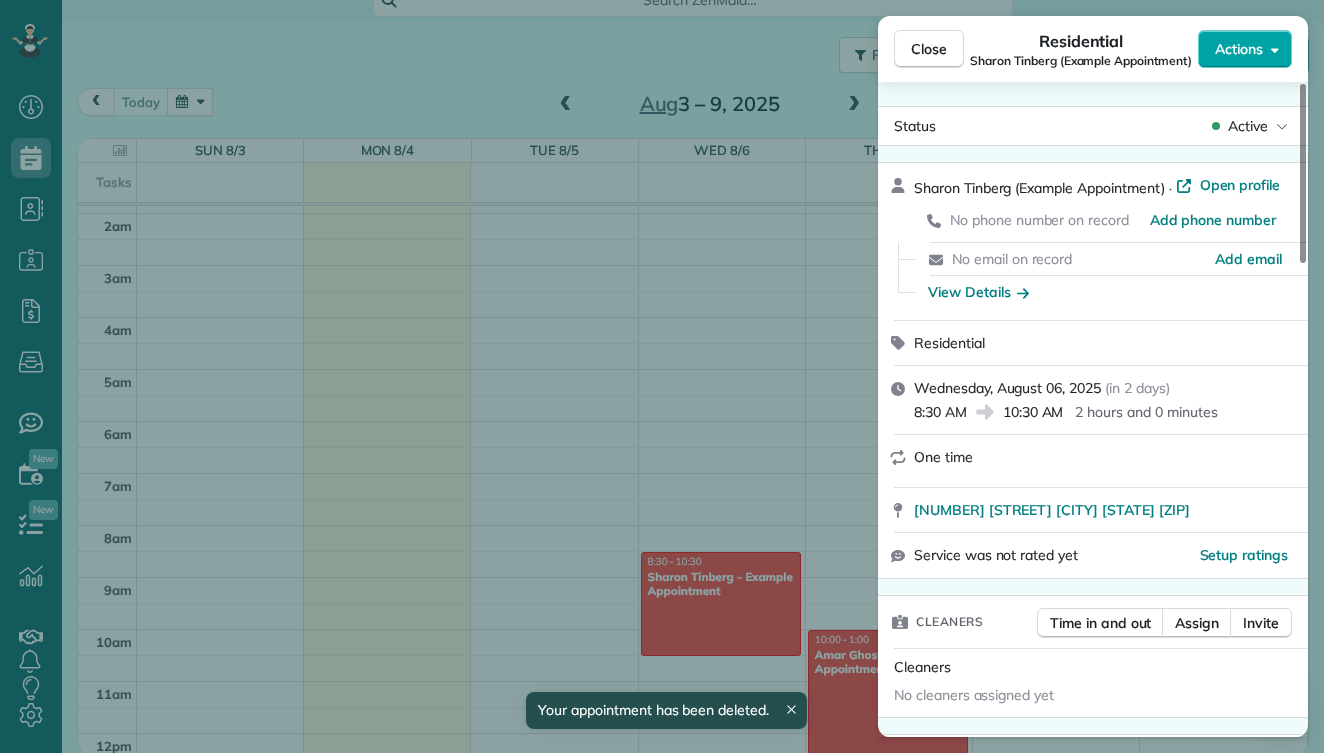 click 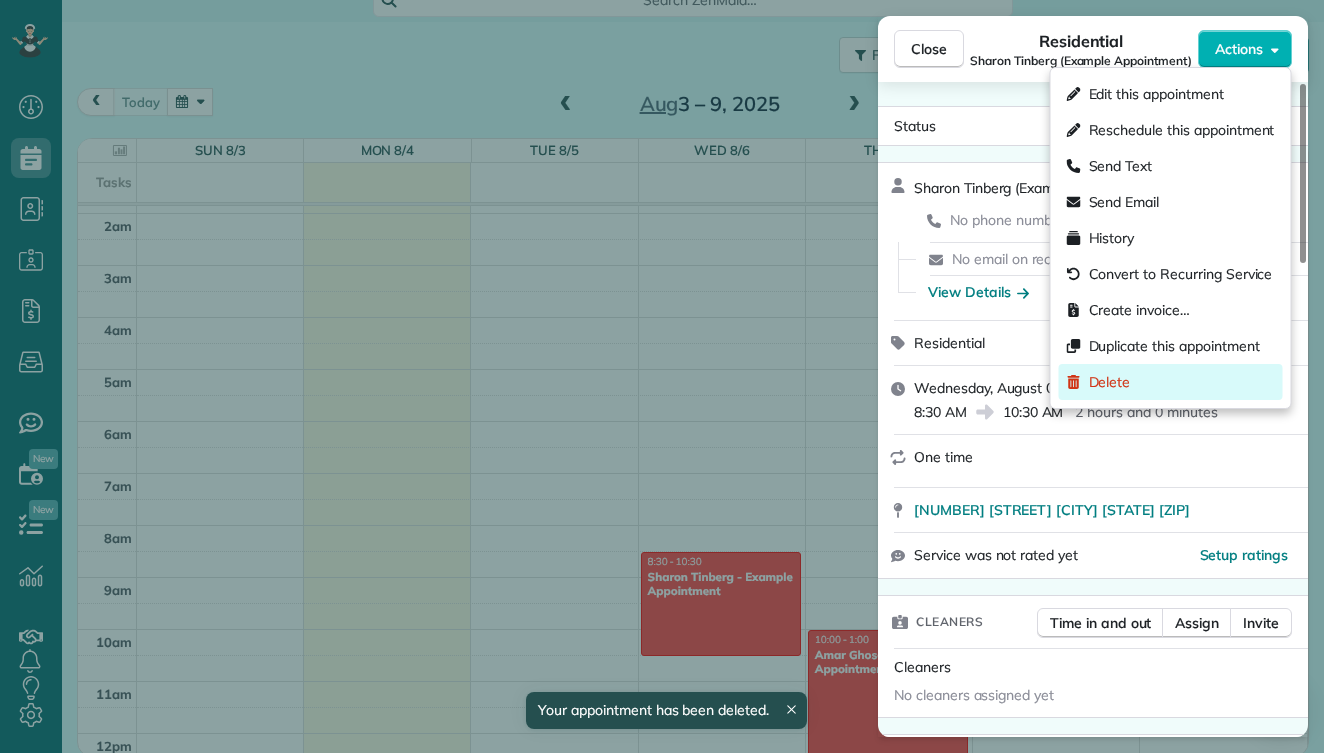 click on "Delete" at bounding box center [1171, 382] 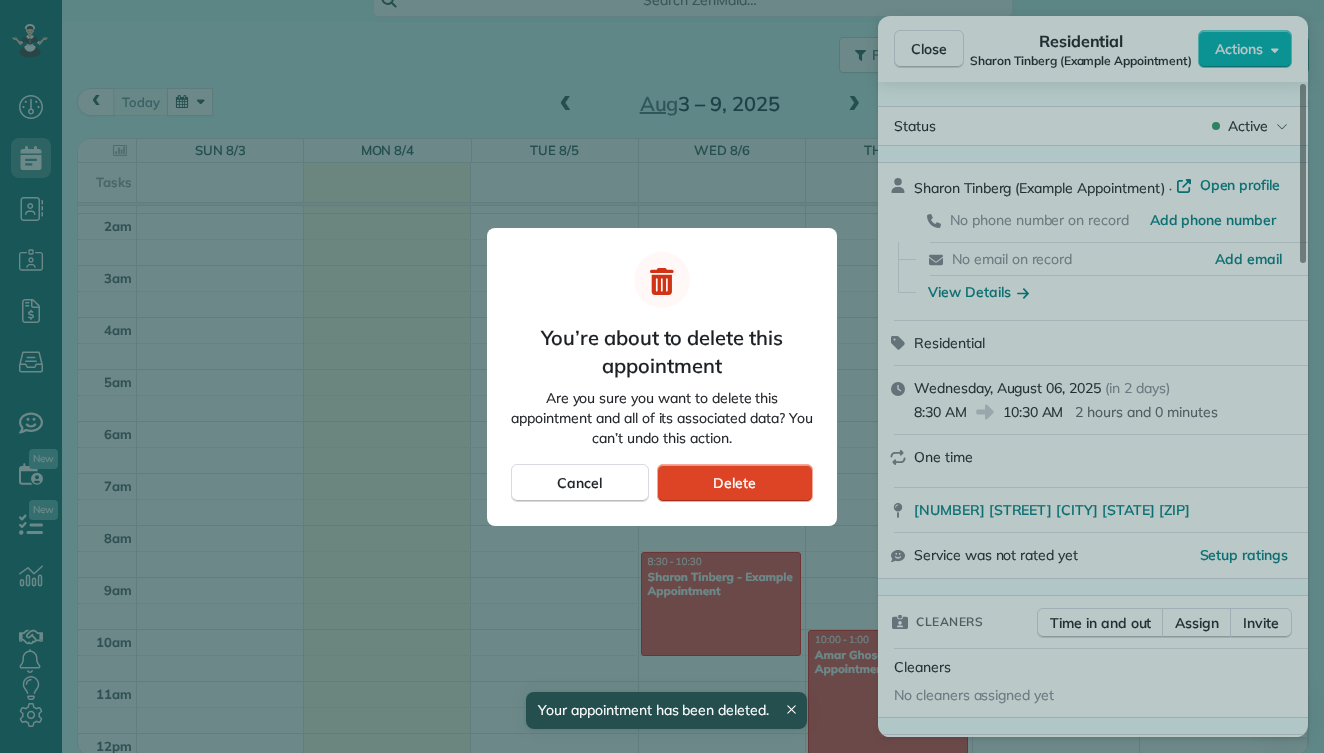 click on "Delete" at bounding box center [735, 483] 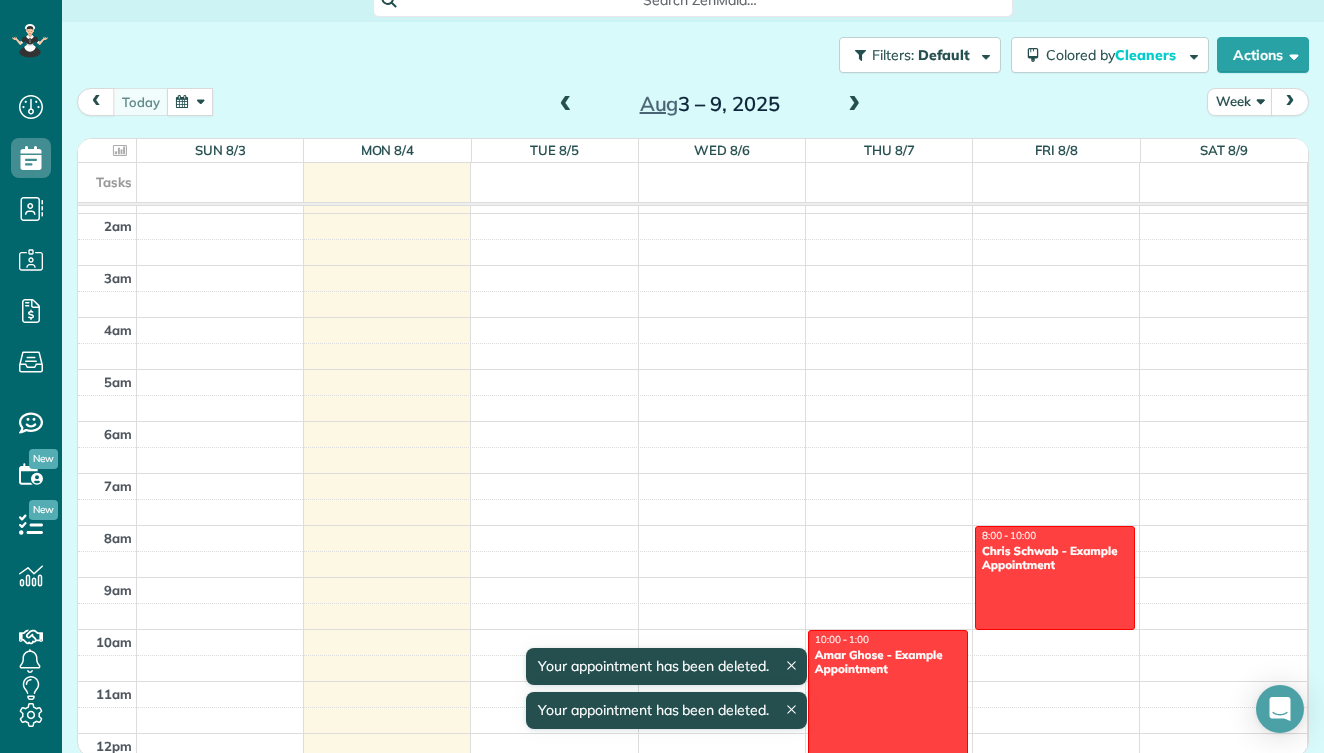 scroll, scrollTop: 96, scrollLeft: 0, axis: vertical 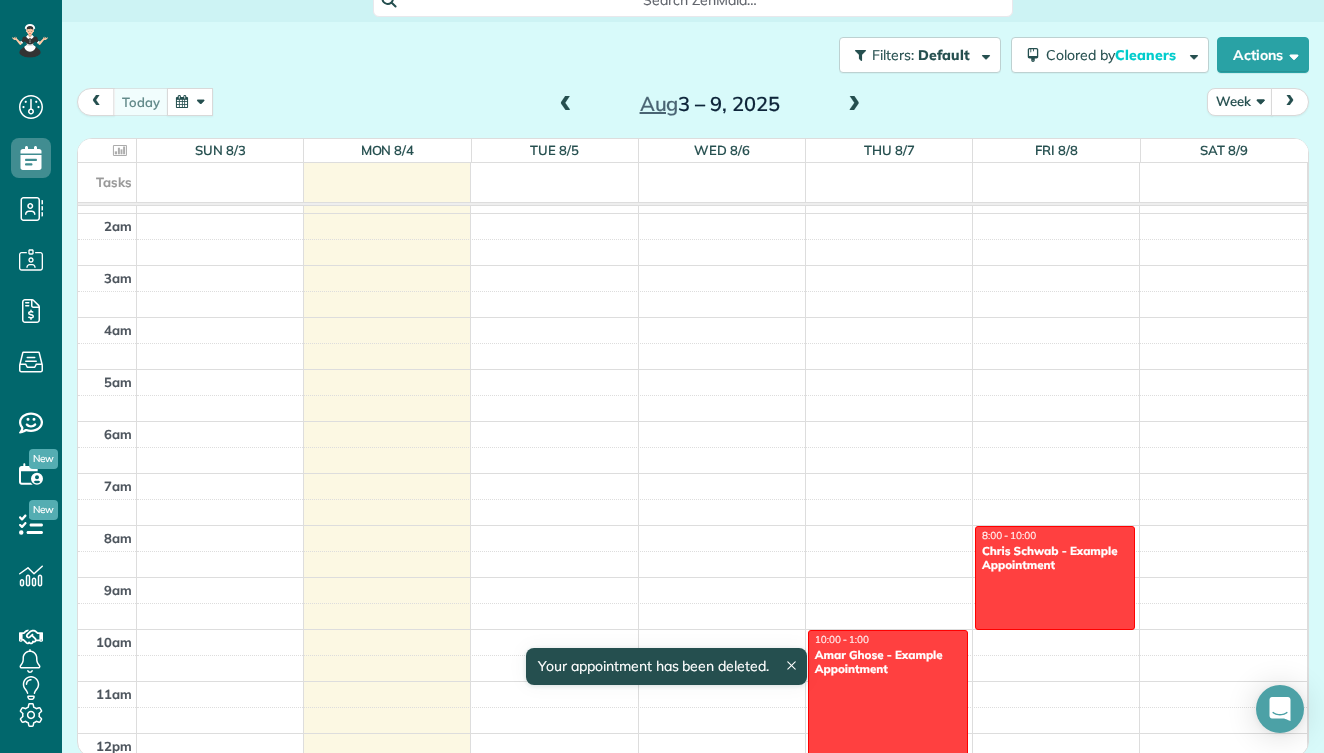 click on "Amar Ghose - Example Appointment" at bounding box center [888, 662] 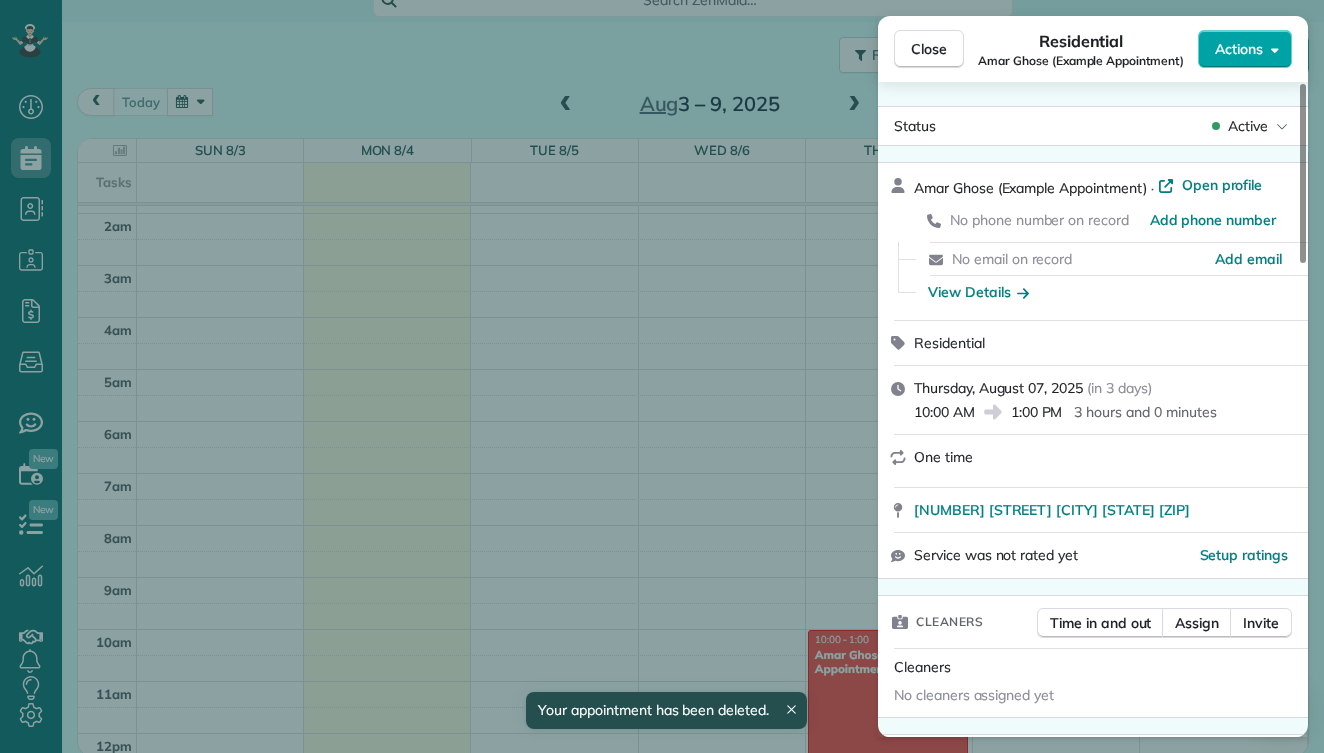 click on "Actions" at bounding box center (1239, 49) 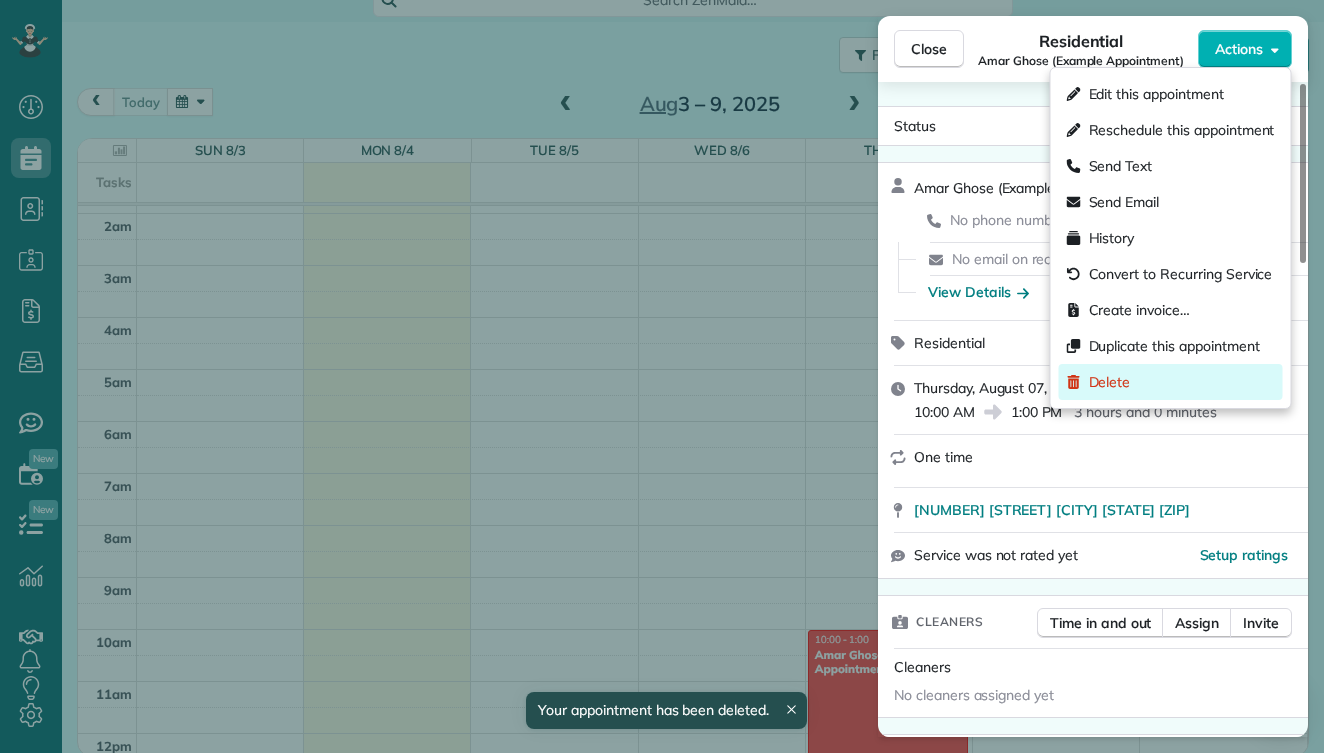 click on "Delete" at bounding box center (1171, 382) 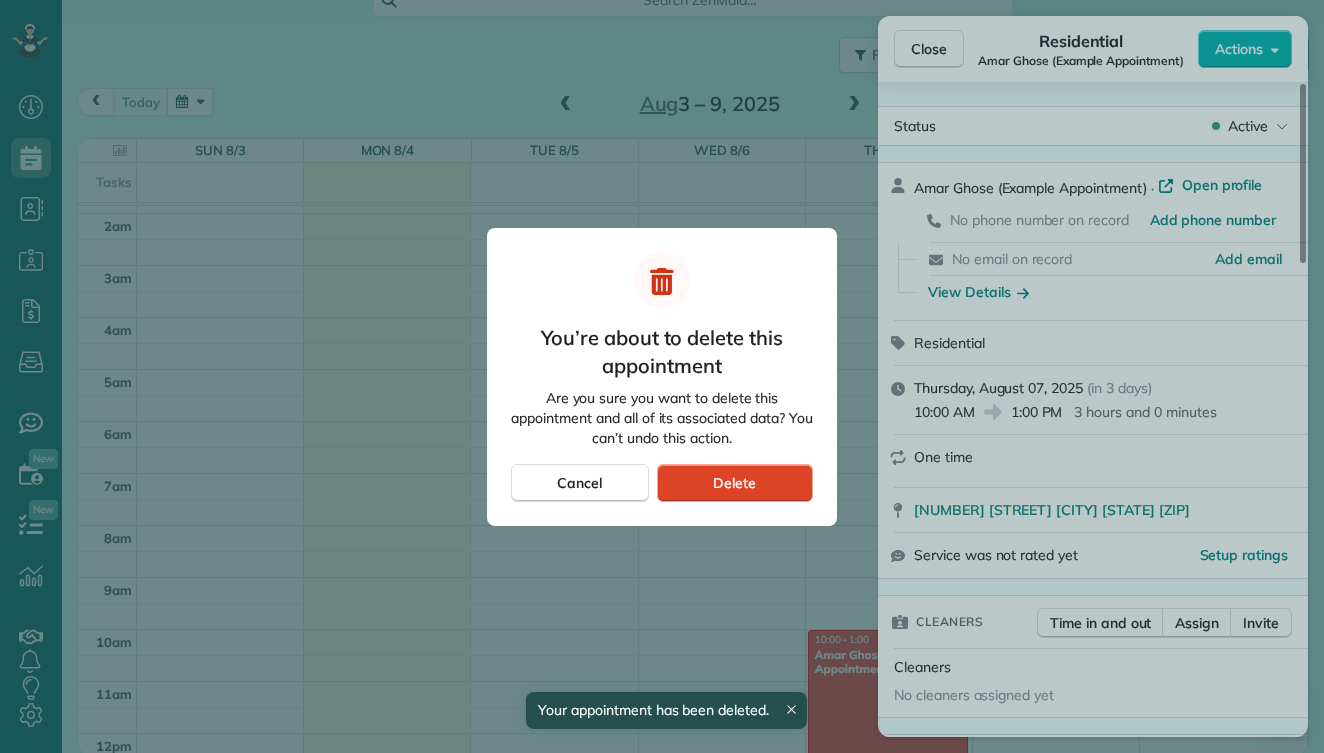 click on "Delete" at bounding box center [735, 483] 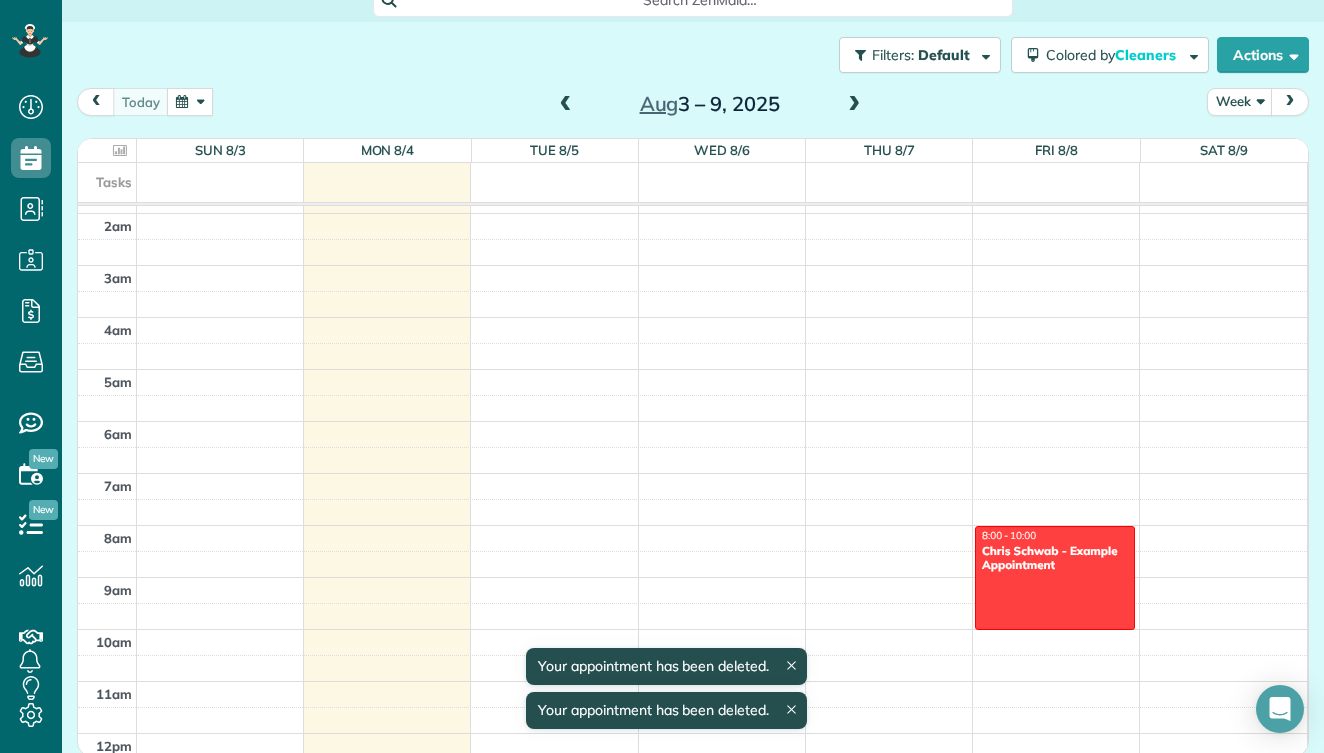 scroll, scrollTop: 96, scrollLeft: 0, axis: vertical 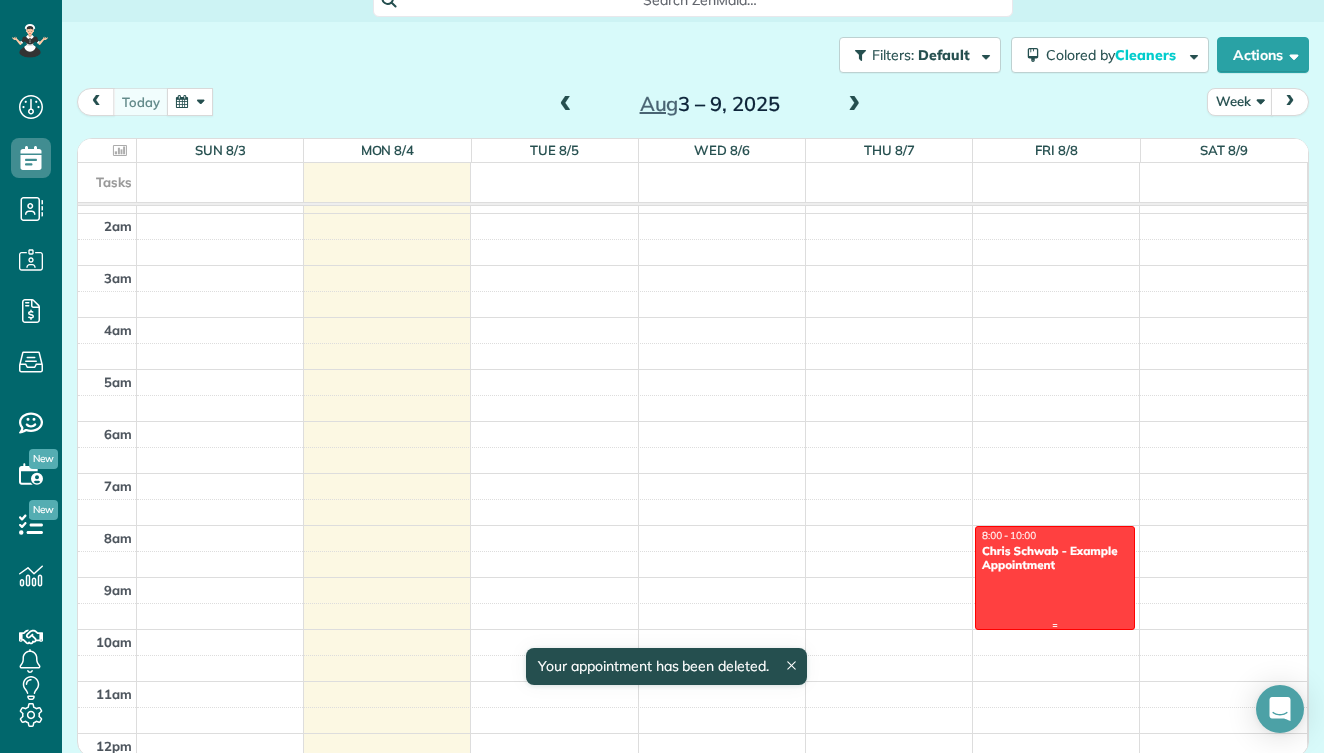 click on "Chris Schwab - Example Appointment" at bounding box center (1055, 558) 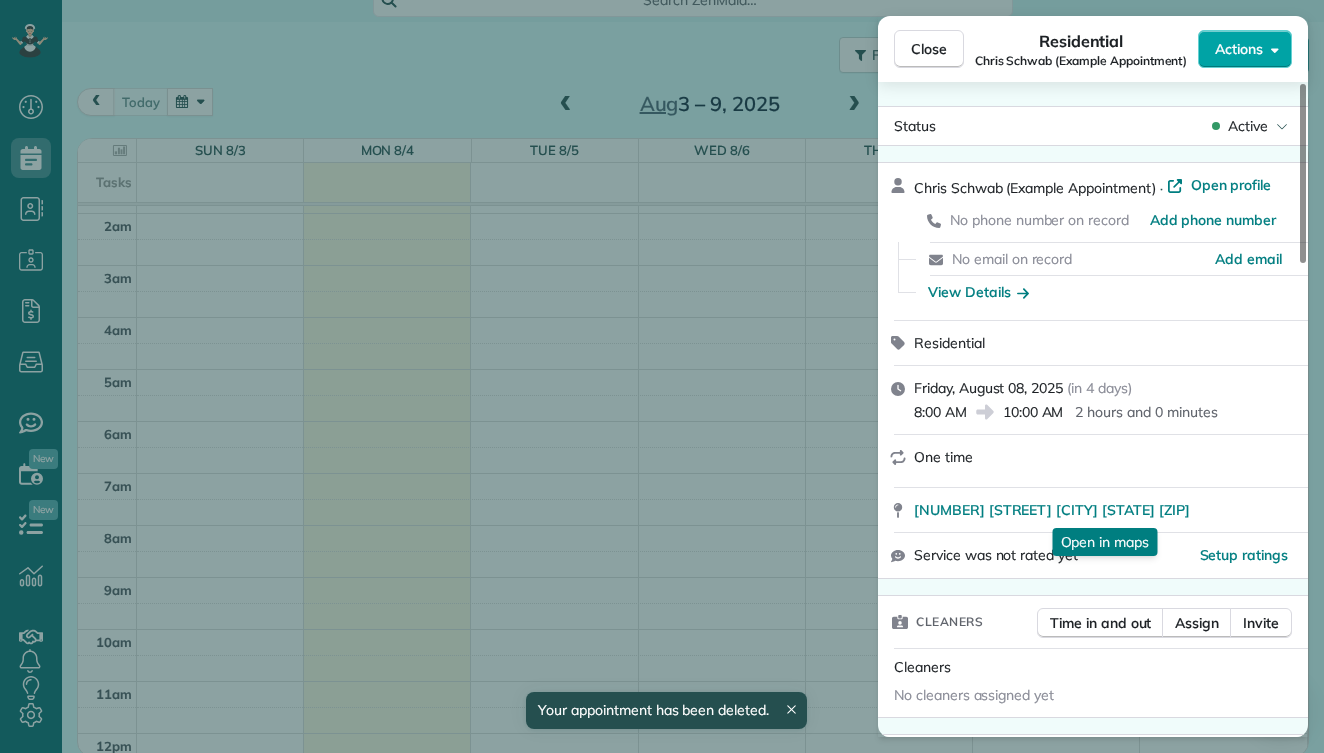 click on "Actions" at bounding box center [1239, 49] 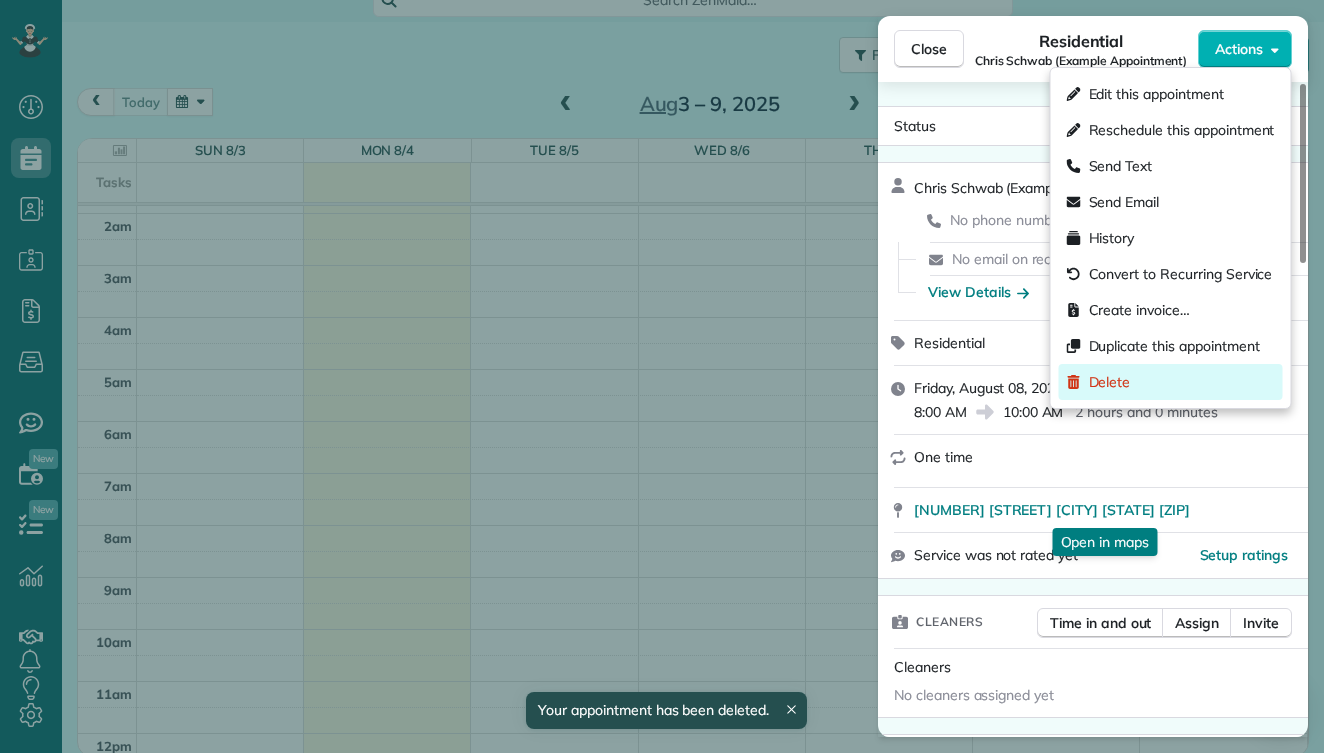 click on "Delete" at bounding box center (1171, 382) 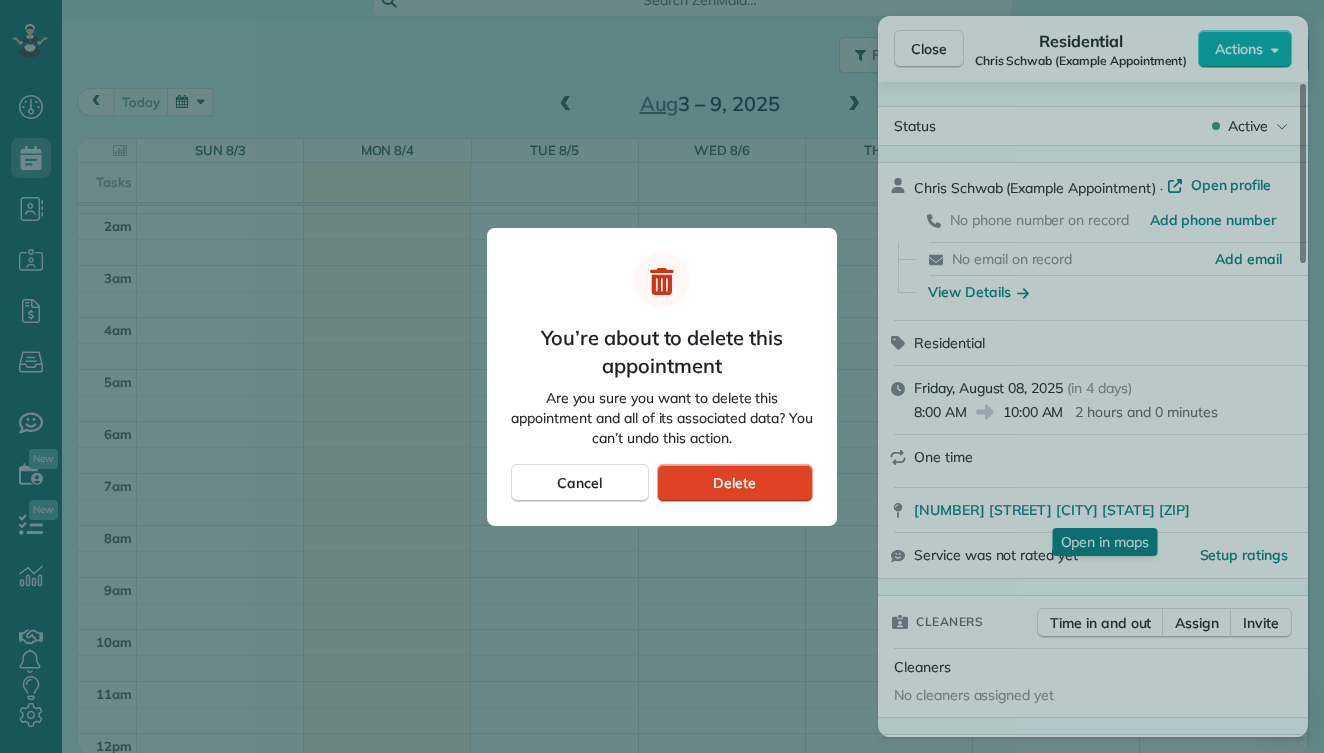 click on "Delete" at bounding box center (734, 483) 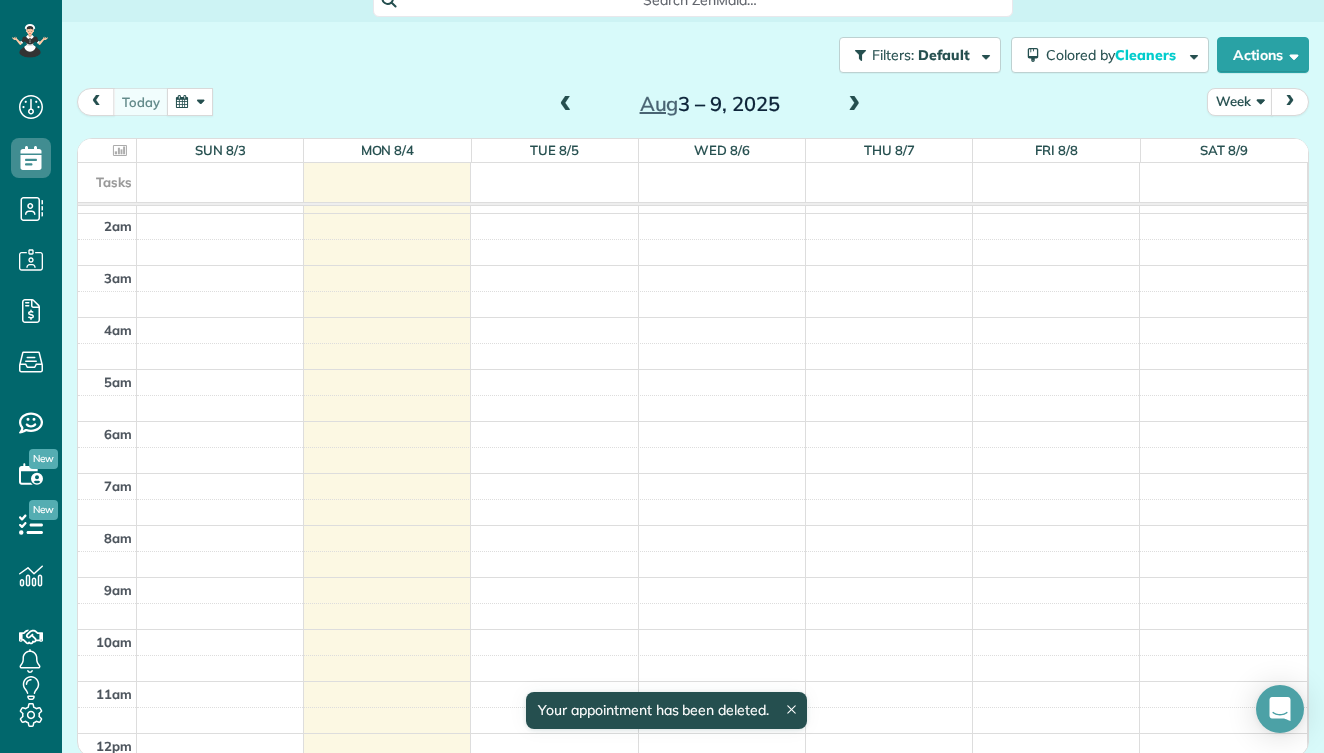 scroll, scrollTop: 96, scrollLeft: 0, axis: vertical 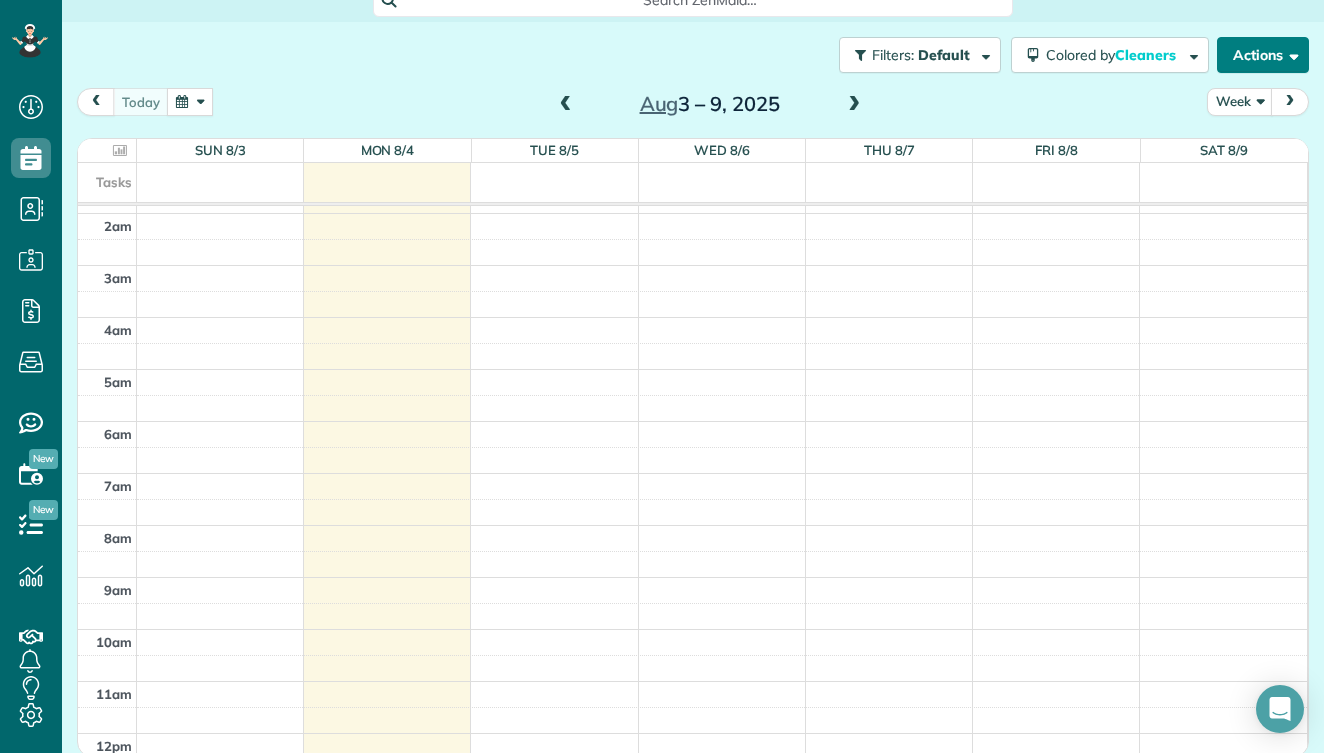 click on "Actions" at bounding box center (1263, 55) 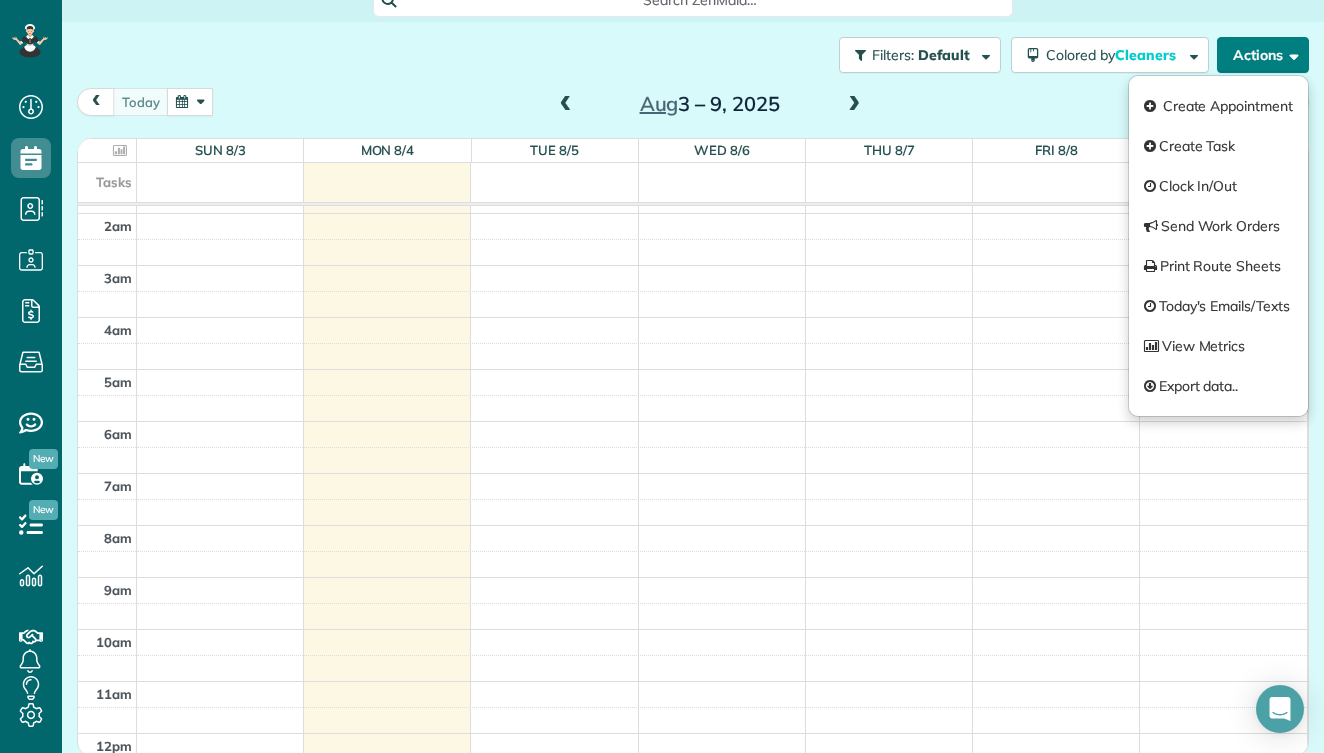 click on "Actions" at bounding box center (1263, 55) 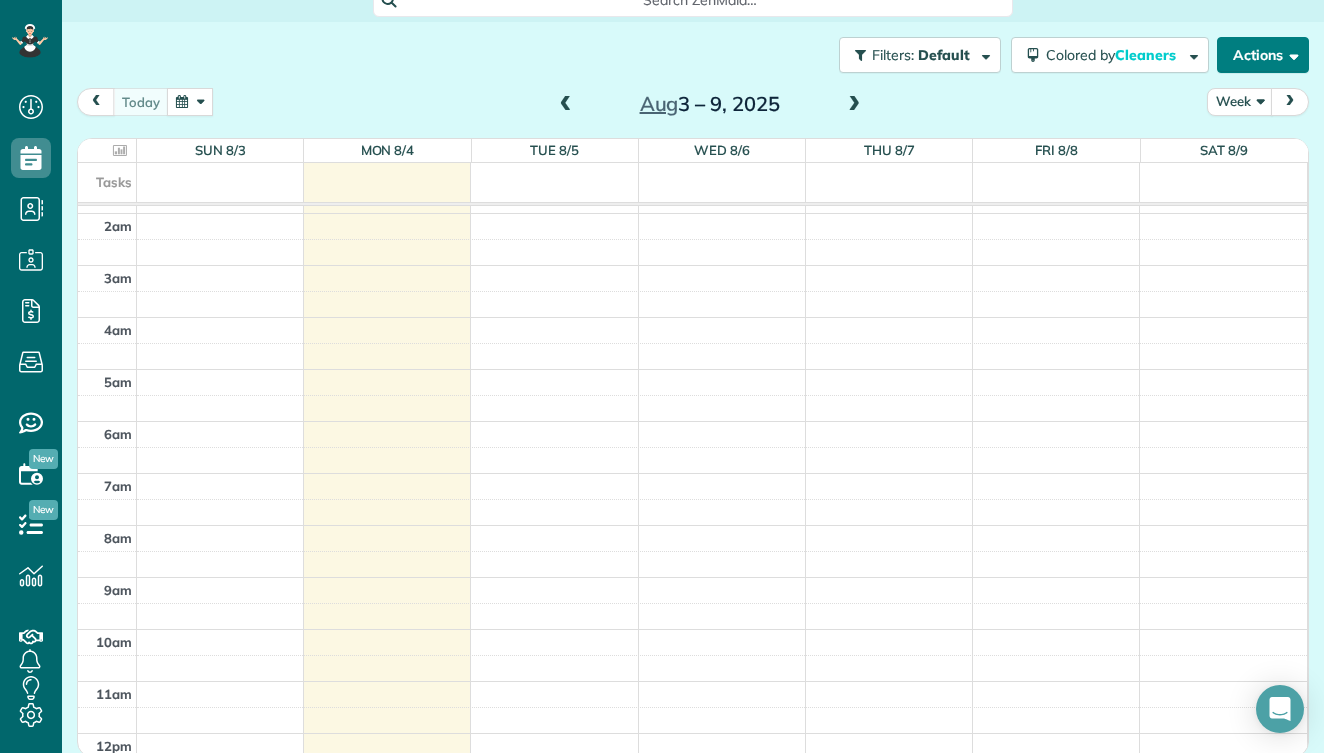 click on "Actions" at bounding box center (1263, 55) 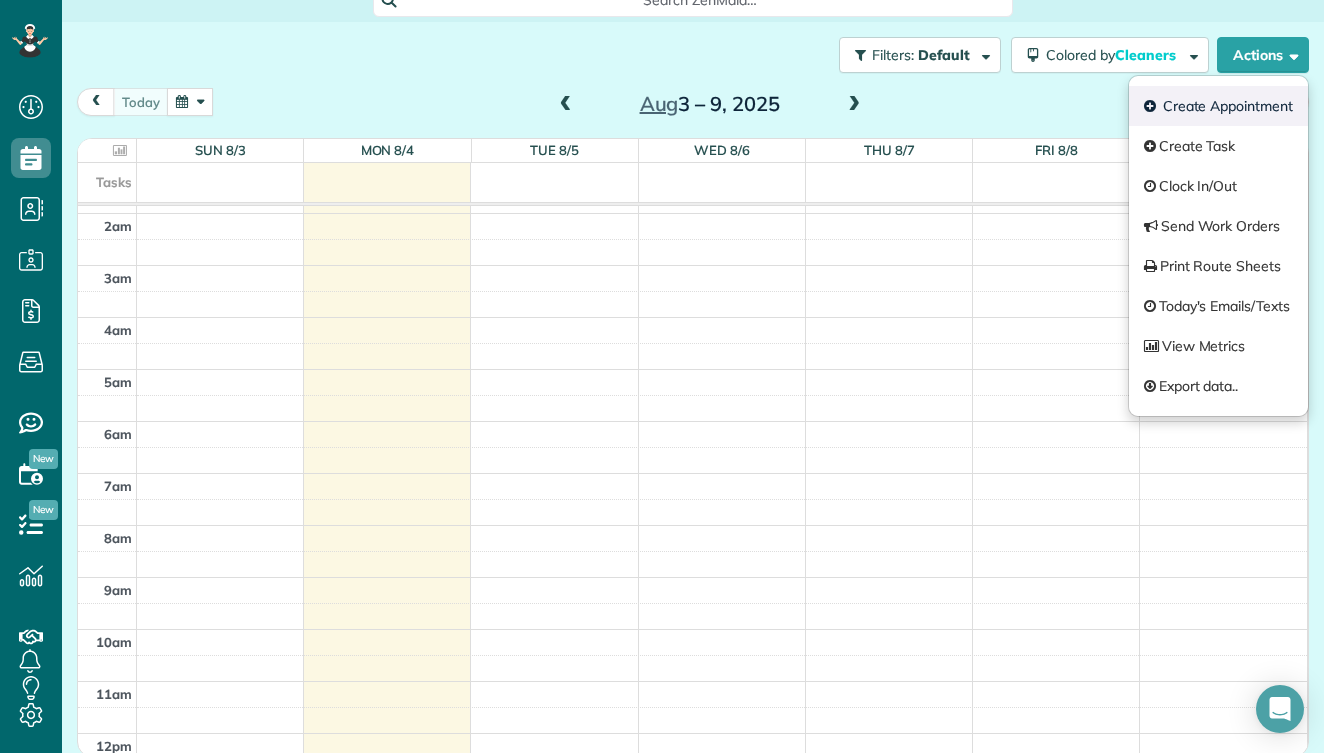 click on "Create Appointment" at bounding box center (1218, 106) 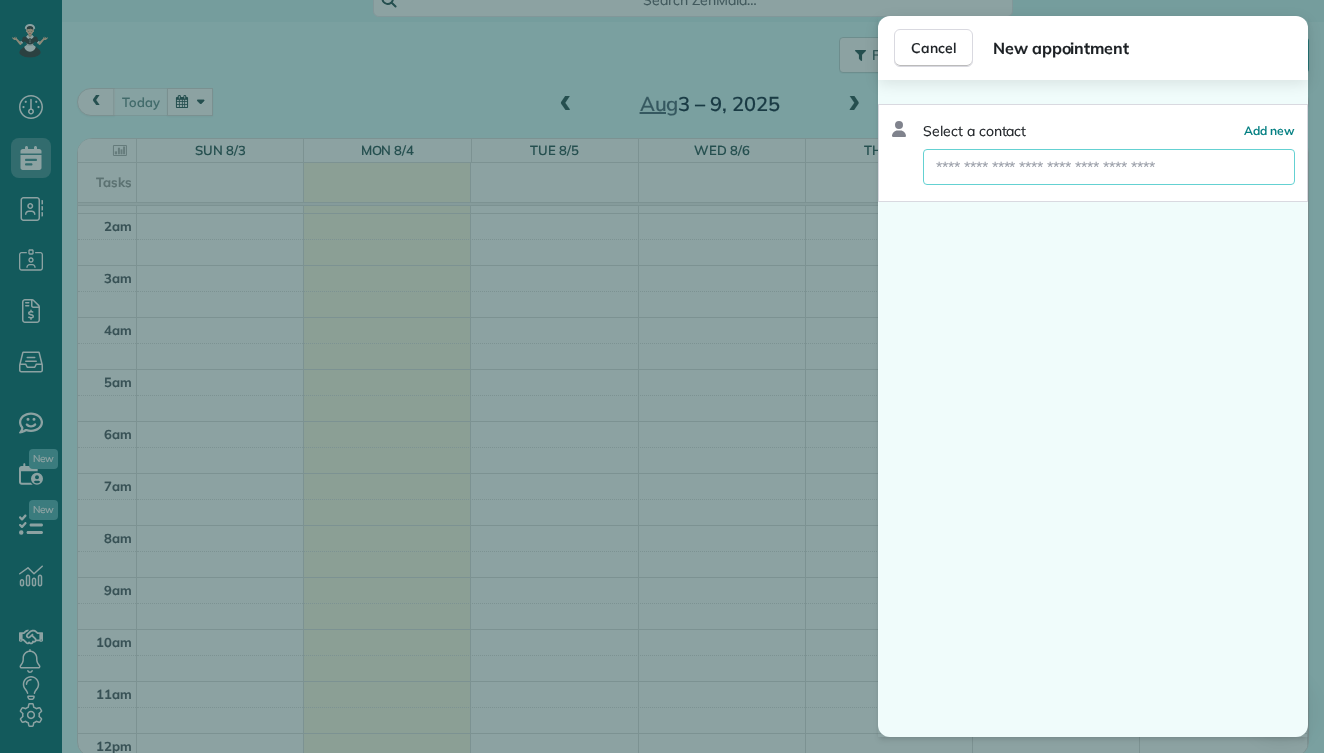 click at bounding box center [1109, 167] 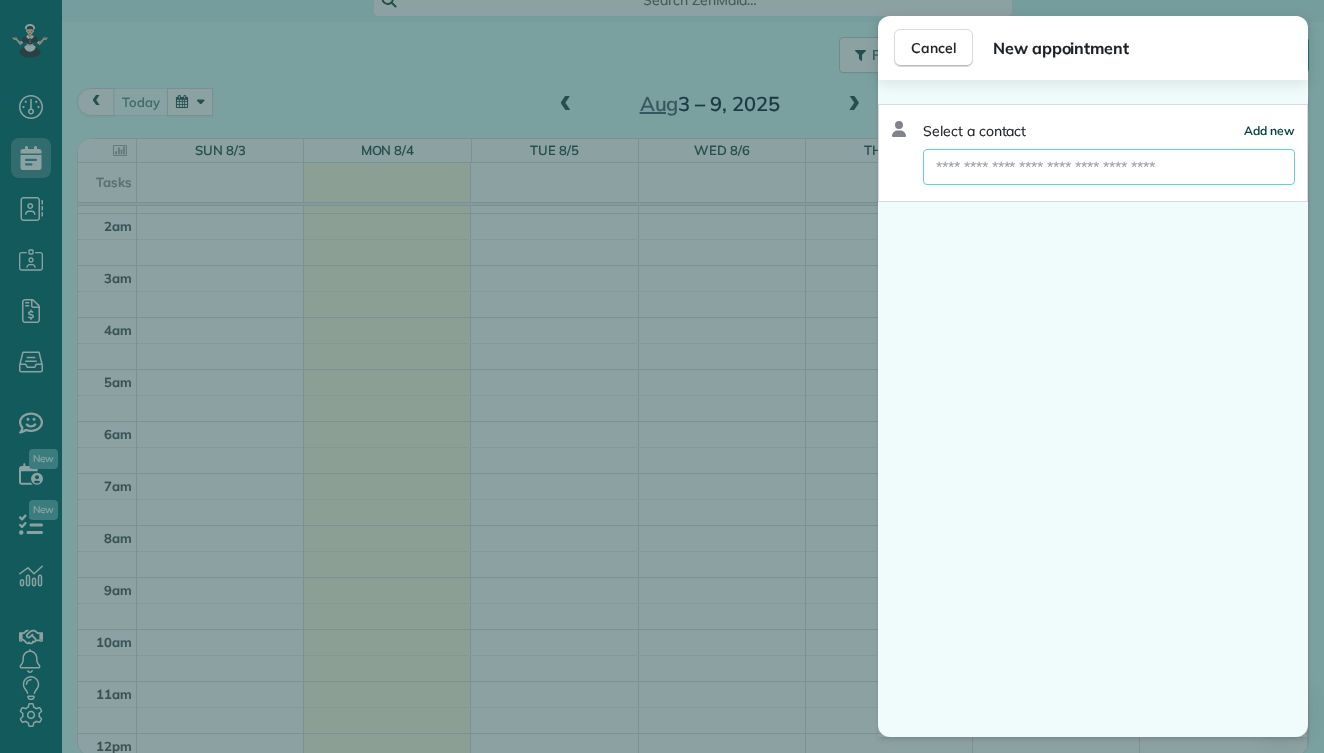 click on "Add new" at bounding box center [1269, 131] 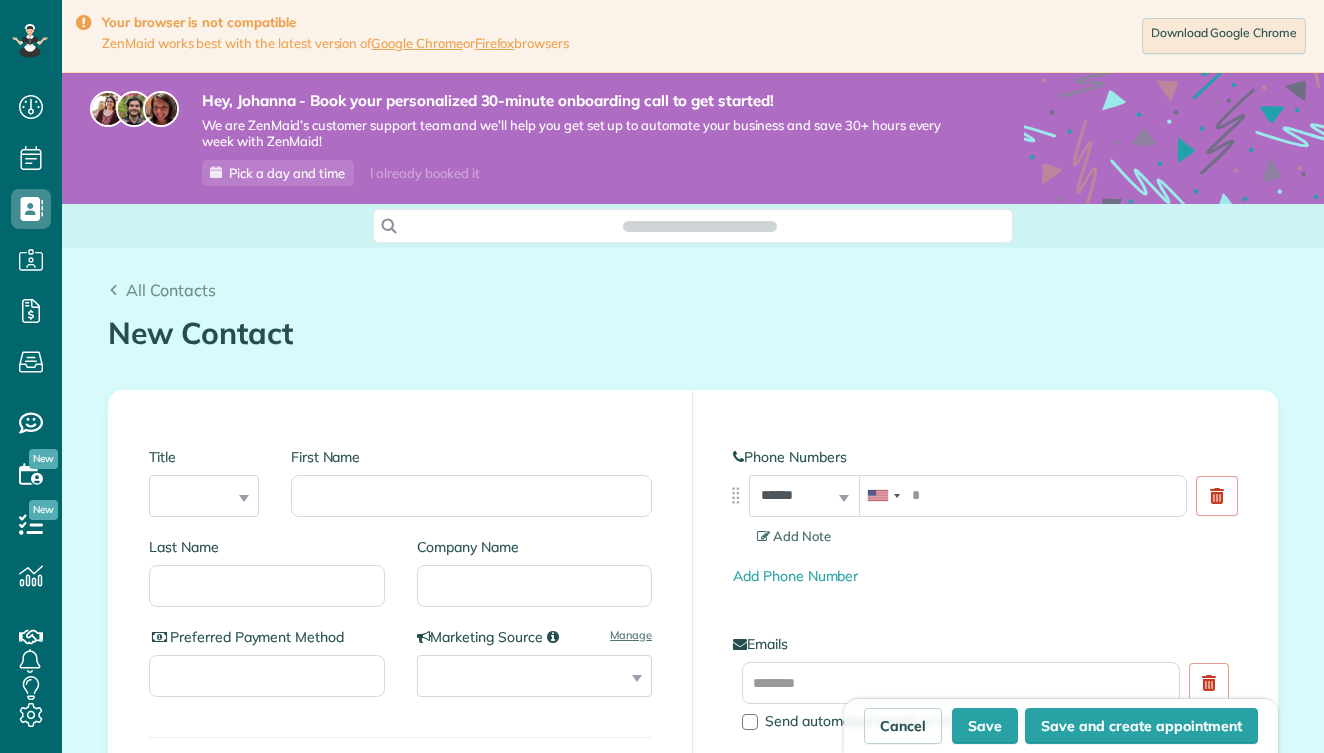 scroll, scrollTop: 0, scrollLeft: 0, axis: both 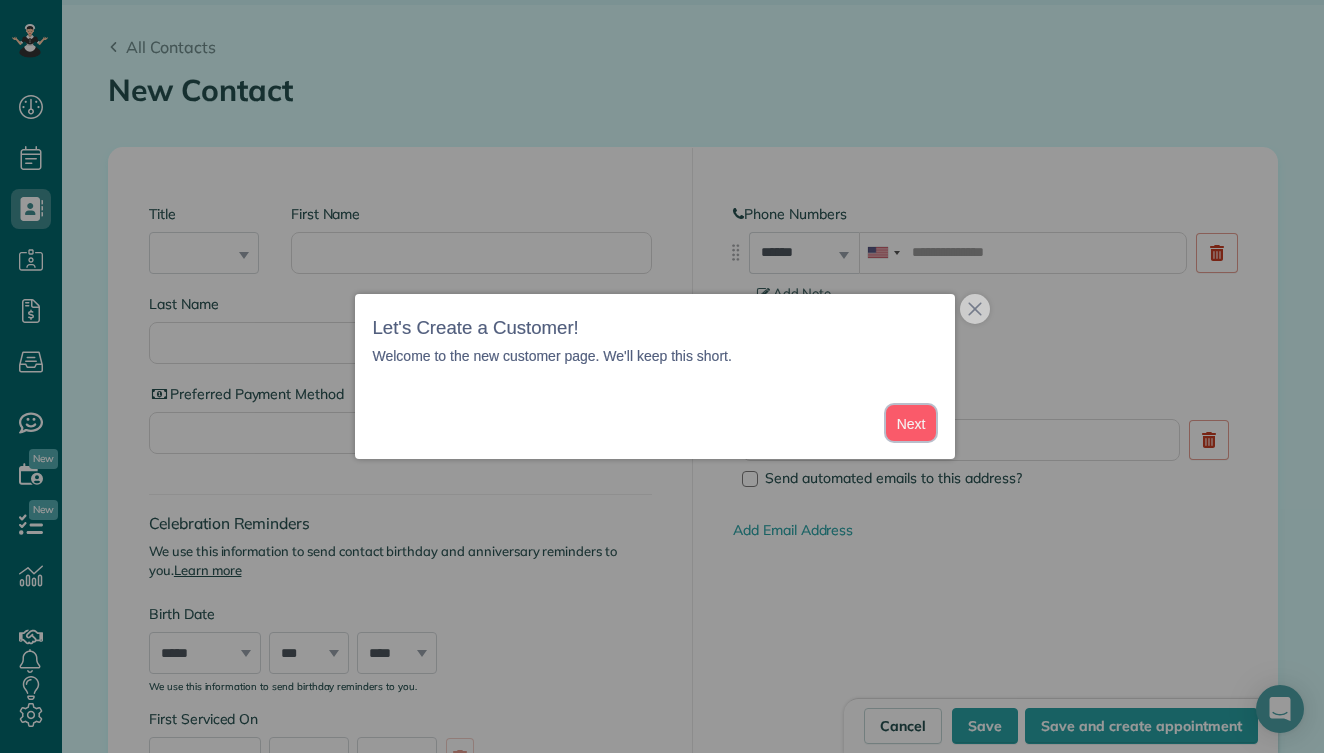click on "Next" at bounding box center (911, 423) 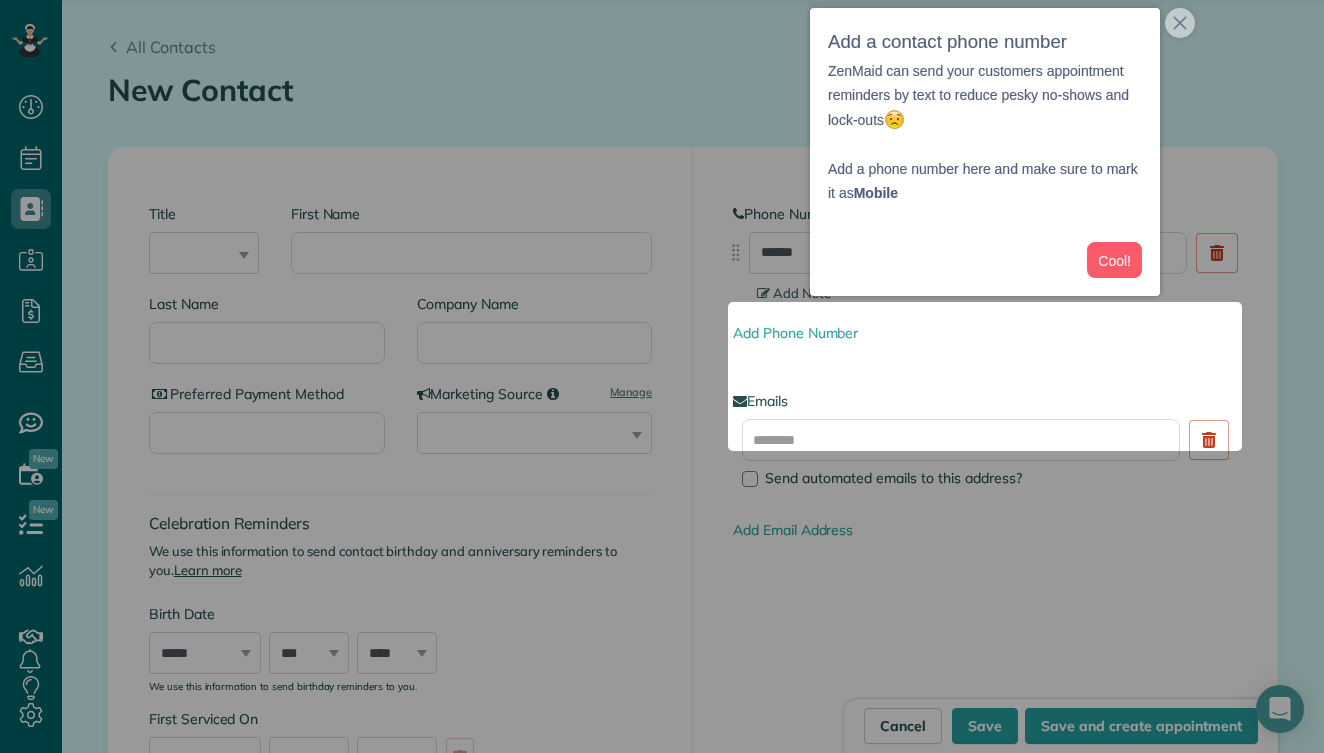 scroll, scrollTop: 137, scrollLeft: 0, axis: vertical 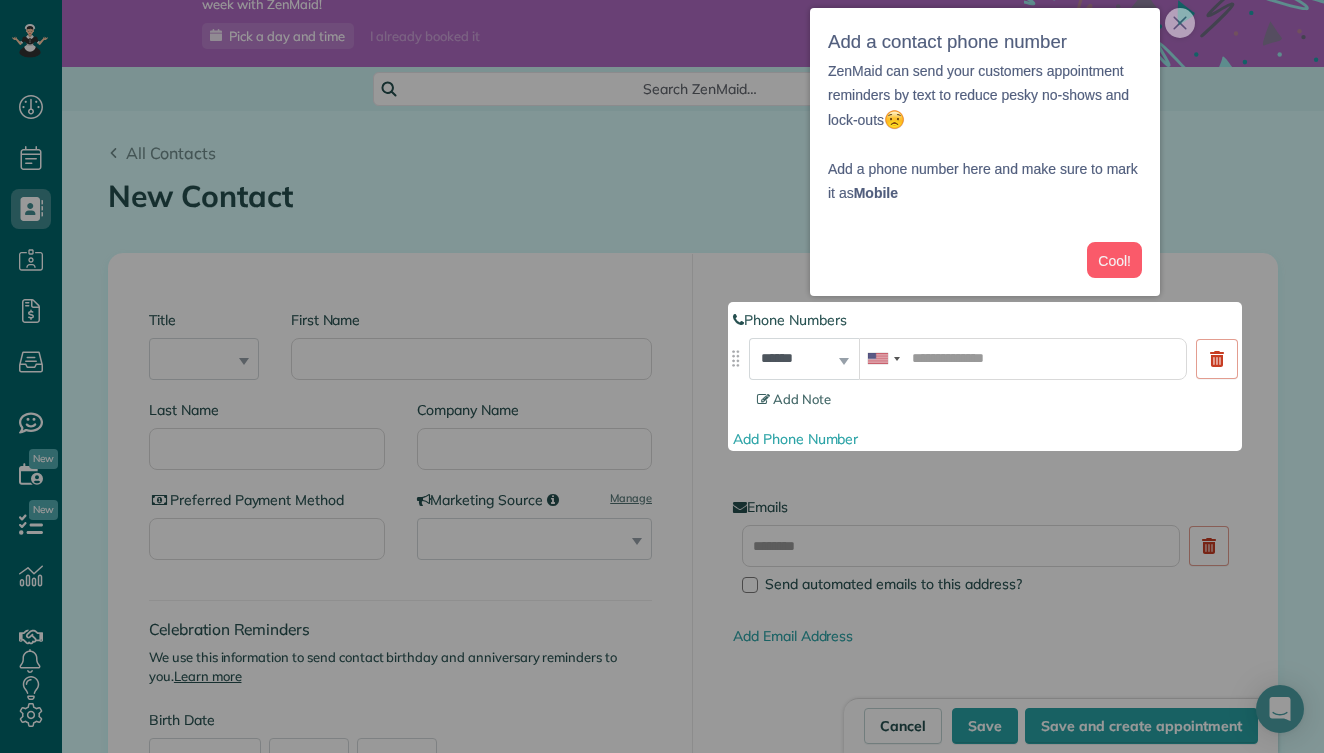 click at bounding box center [364, 376] 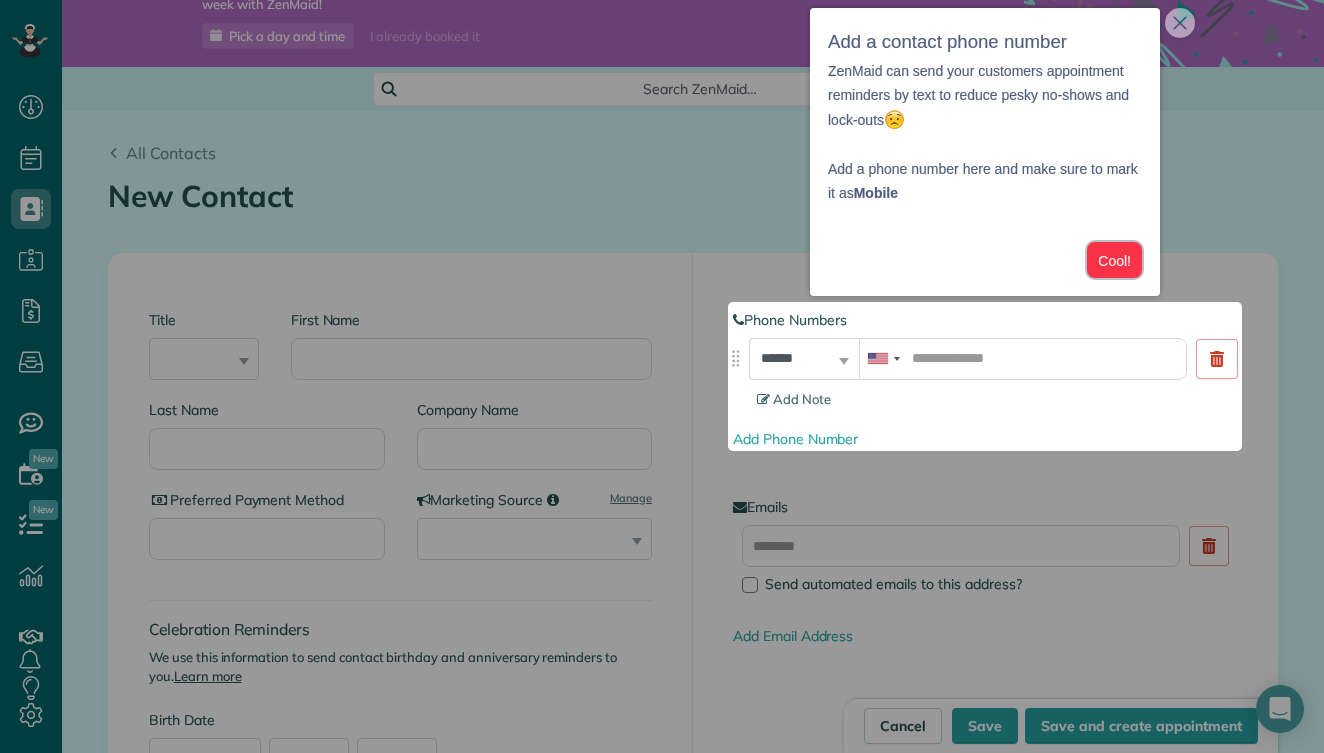 click on "Cool!" at bounding box center (1114, 260) 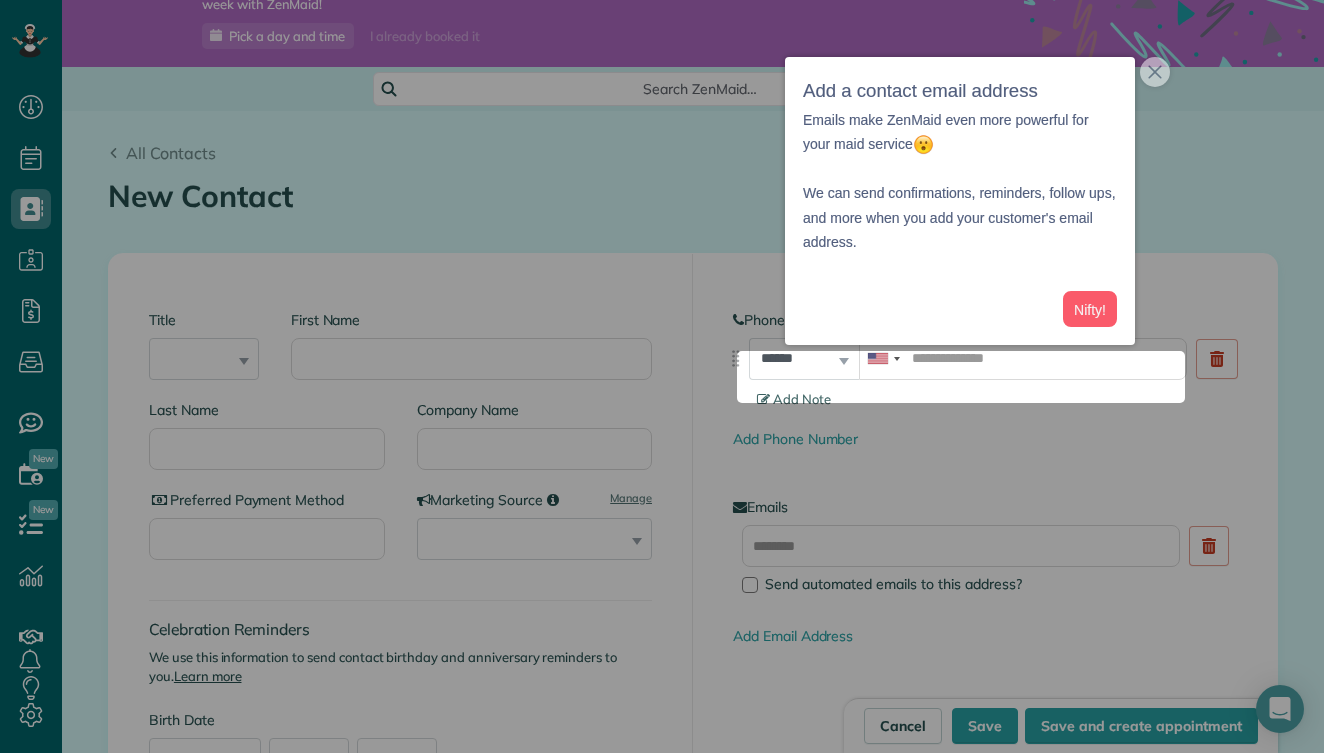 scroll, scrollTop: 303, scrollLeft: 0, axis: vertical 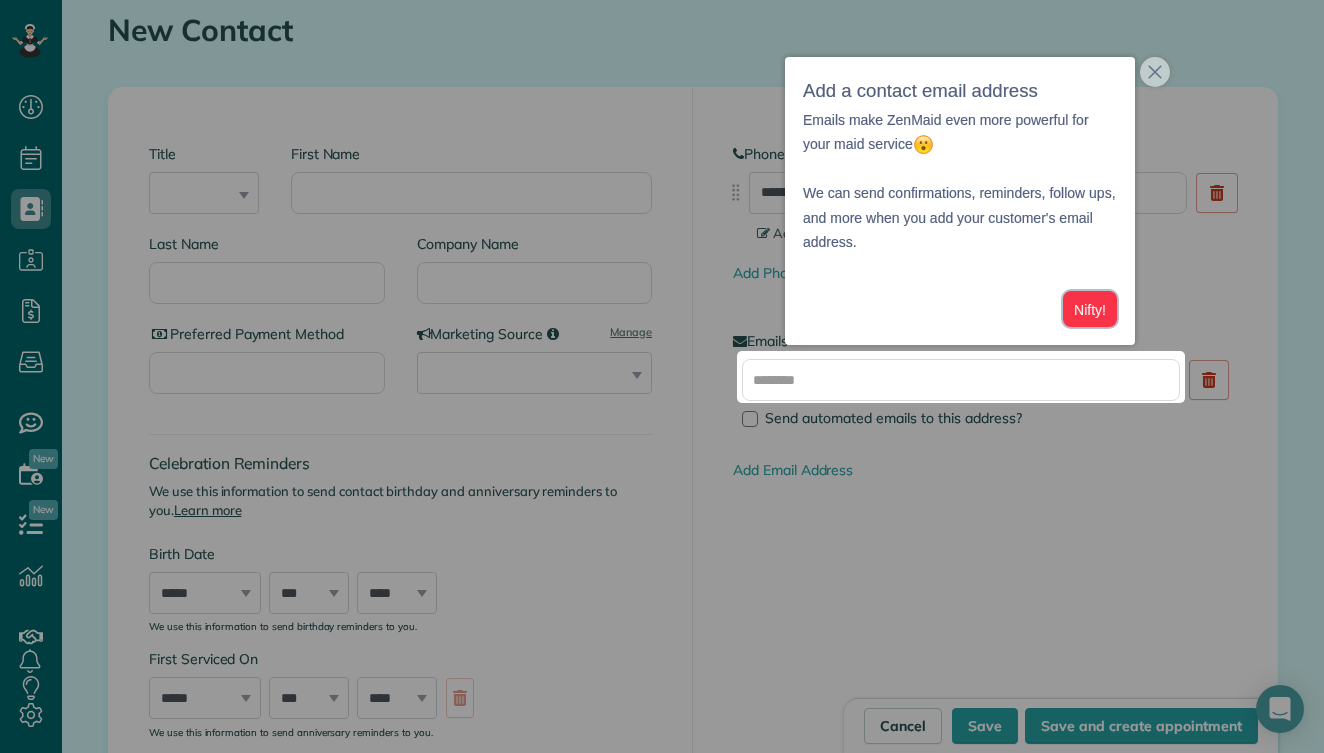 click on "Nifty!" at bounding box center [1090, 309] 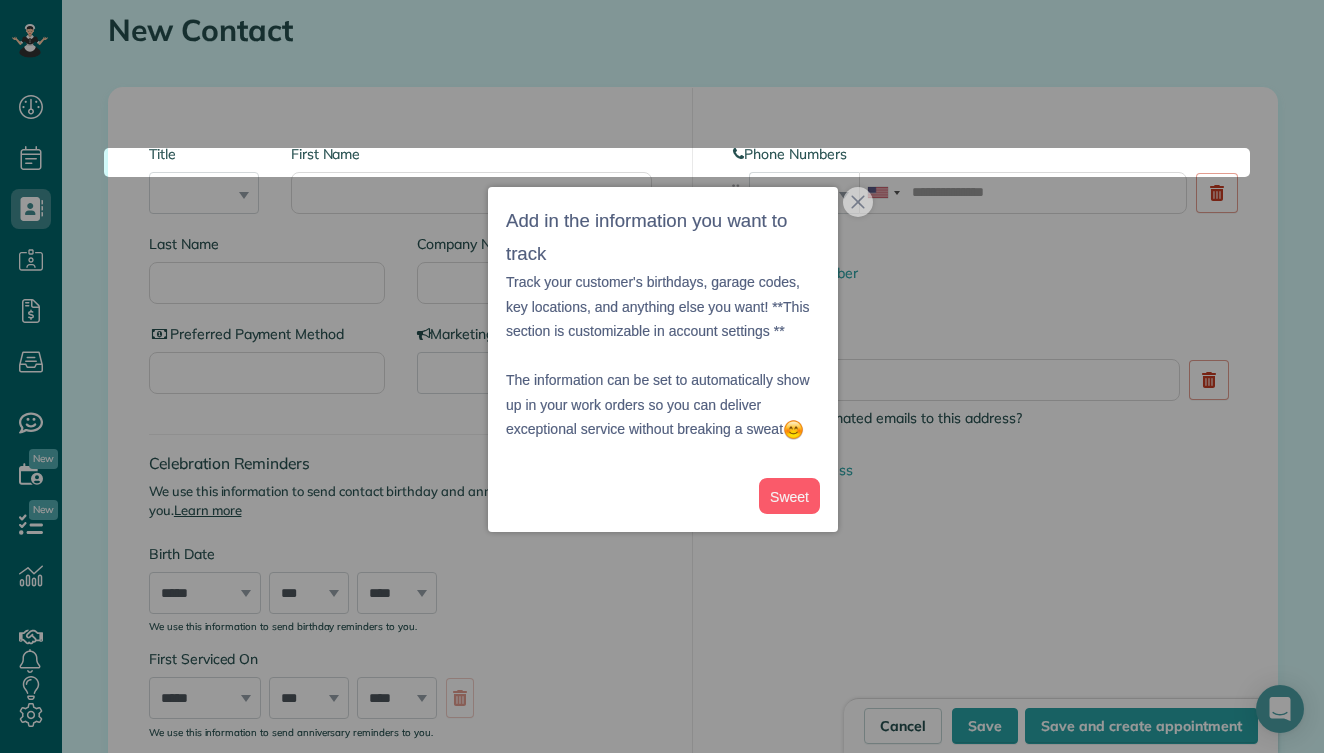 scroll, scrollTop: 1815, scrollLeft: 0, axis: vertical 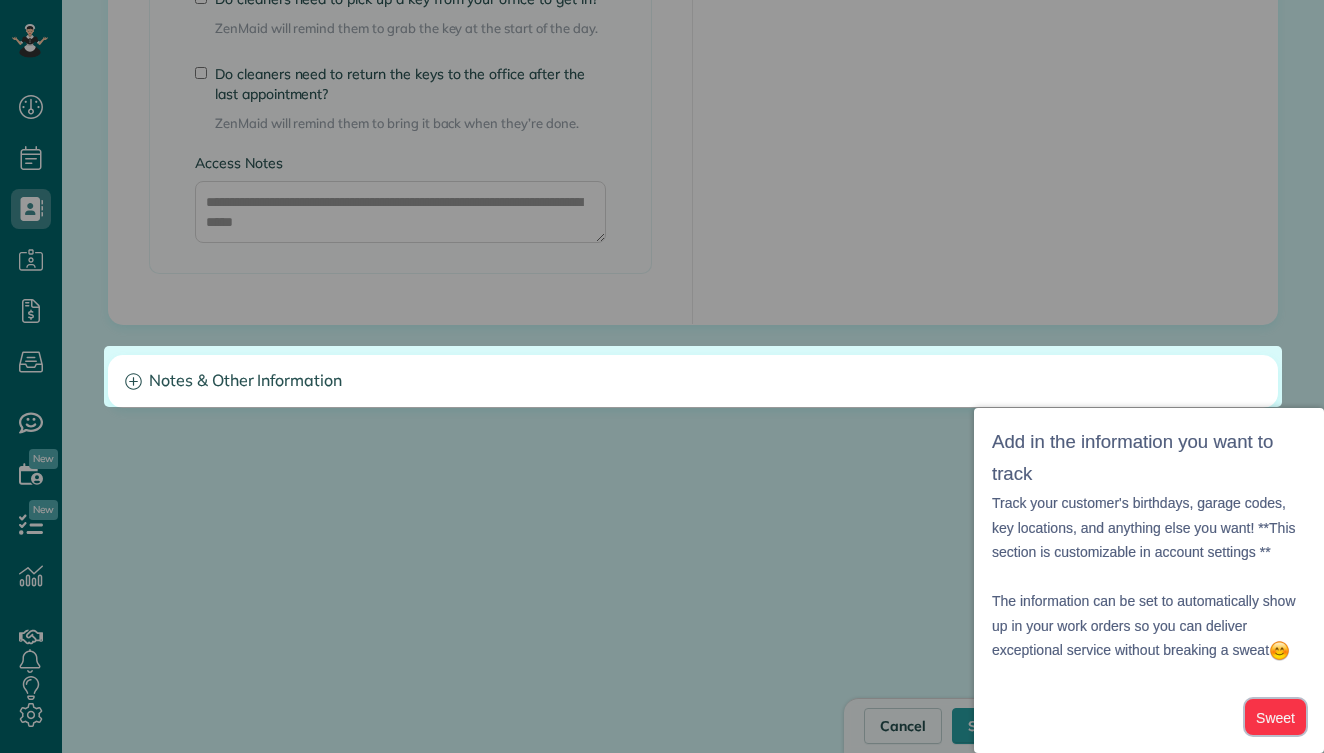 click on "Sweet" at bounding box center [1275, 717] 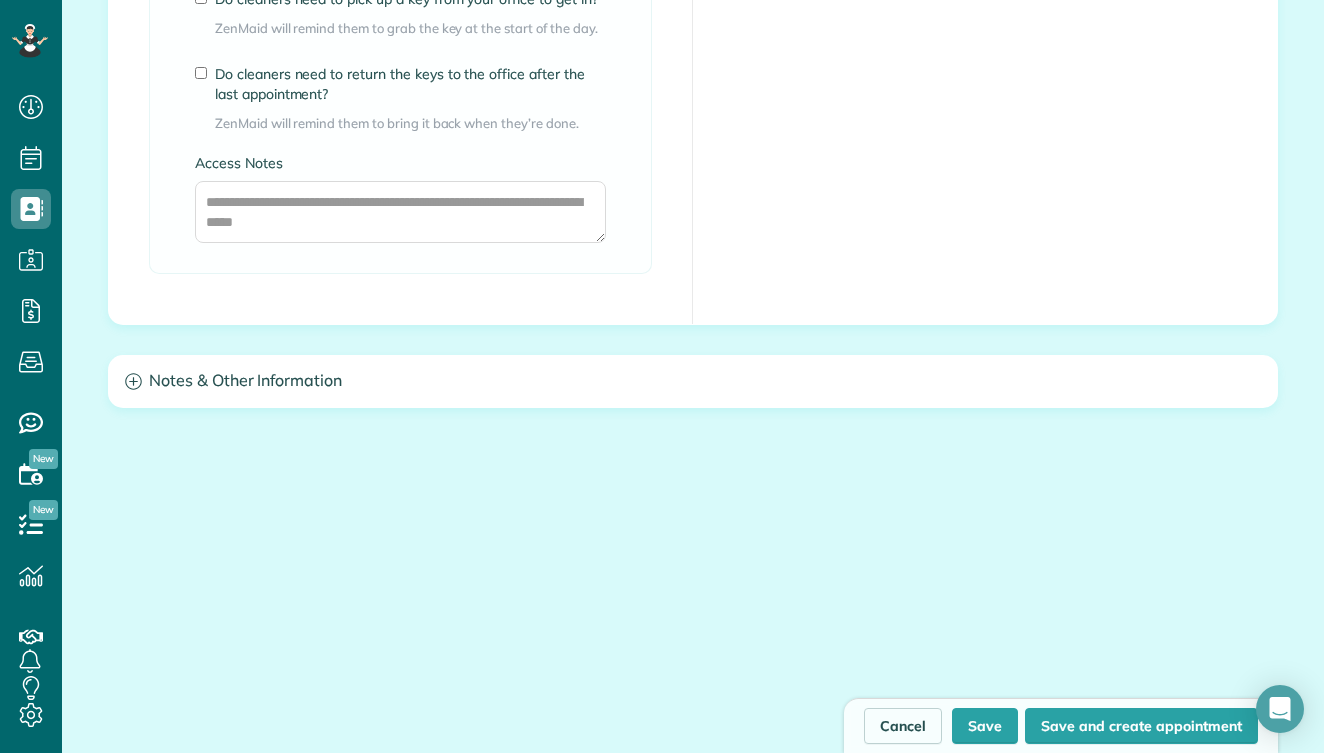 scroll, scrollTop: 0, scrollLeft: 0, axis: both 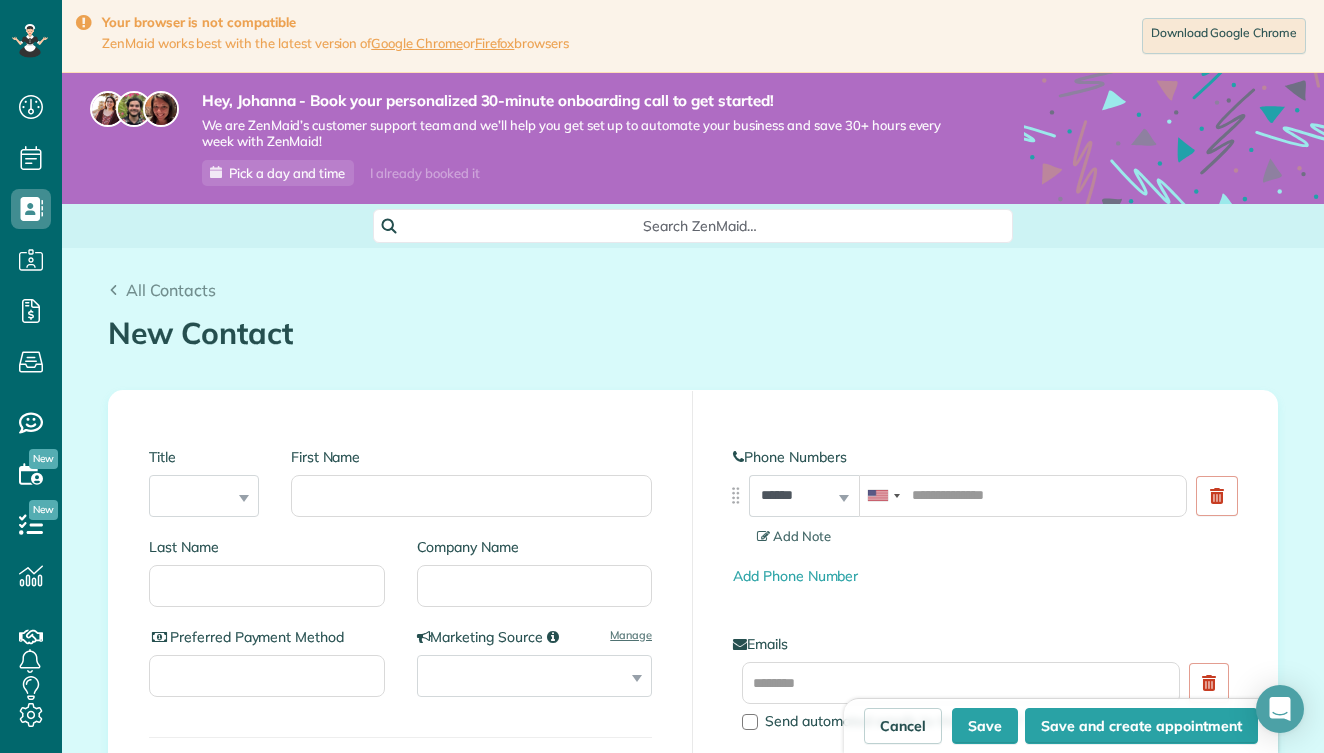 click on "Title
***
****
***
***" at bounding box center (204, 482) 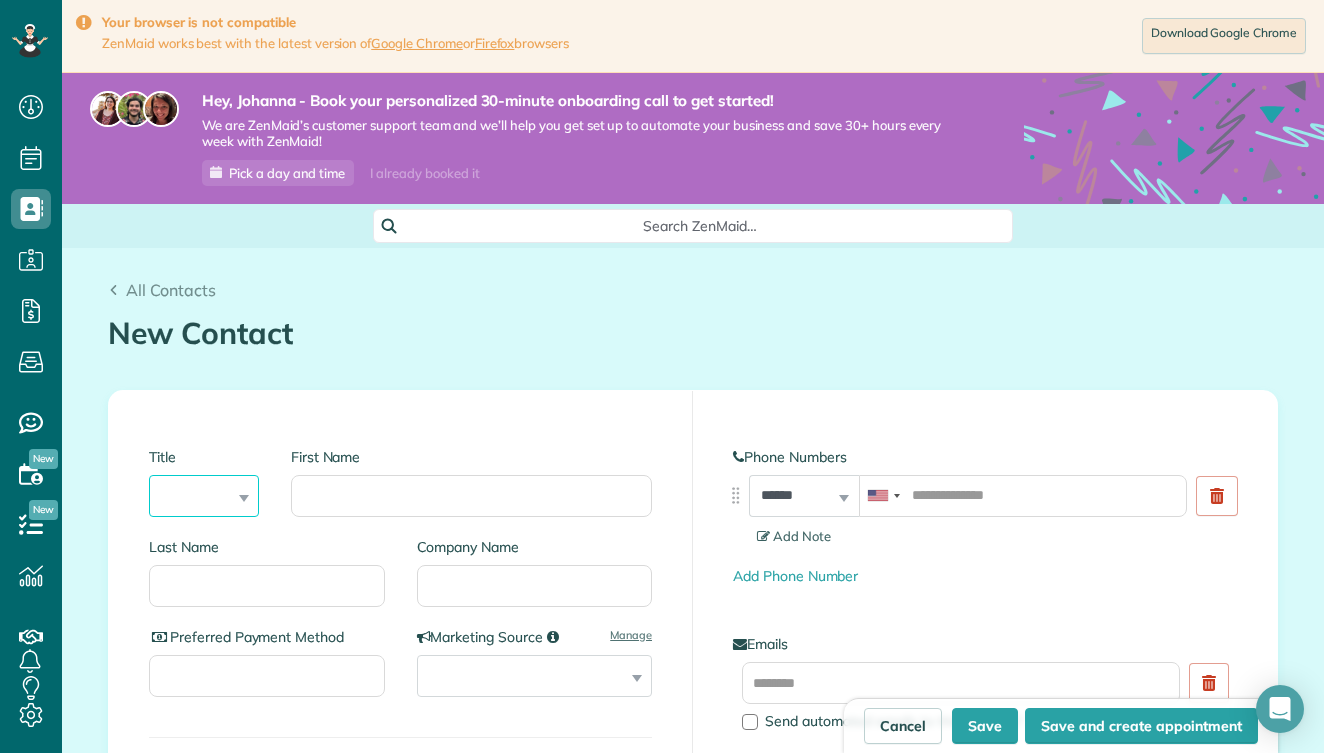 select on "****" 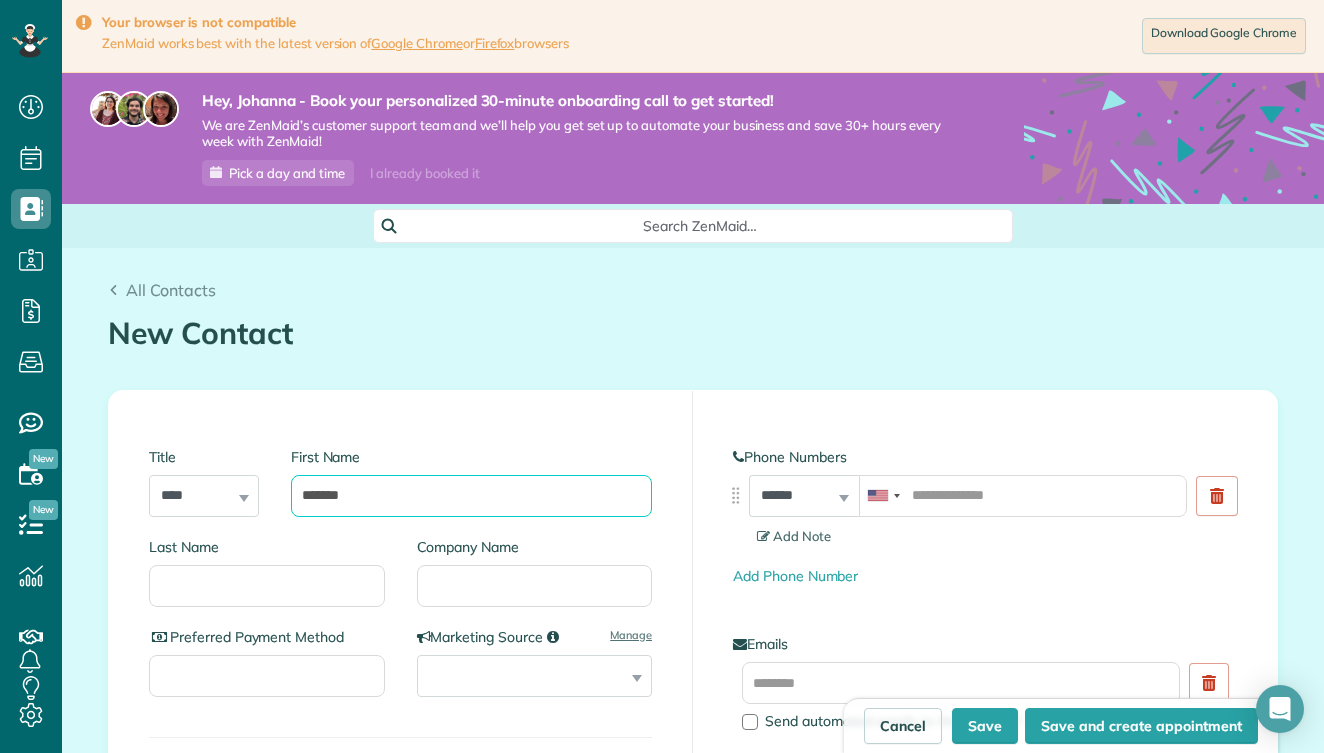 click on "******" at bounding box center [471, 496] 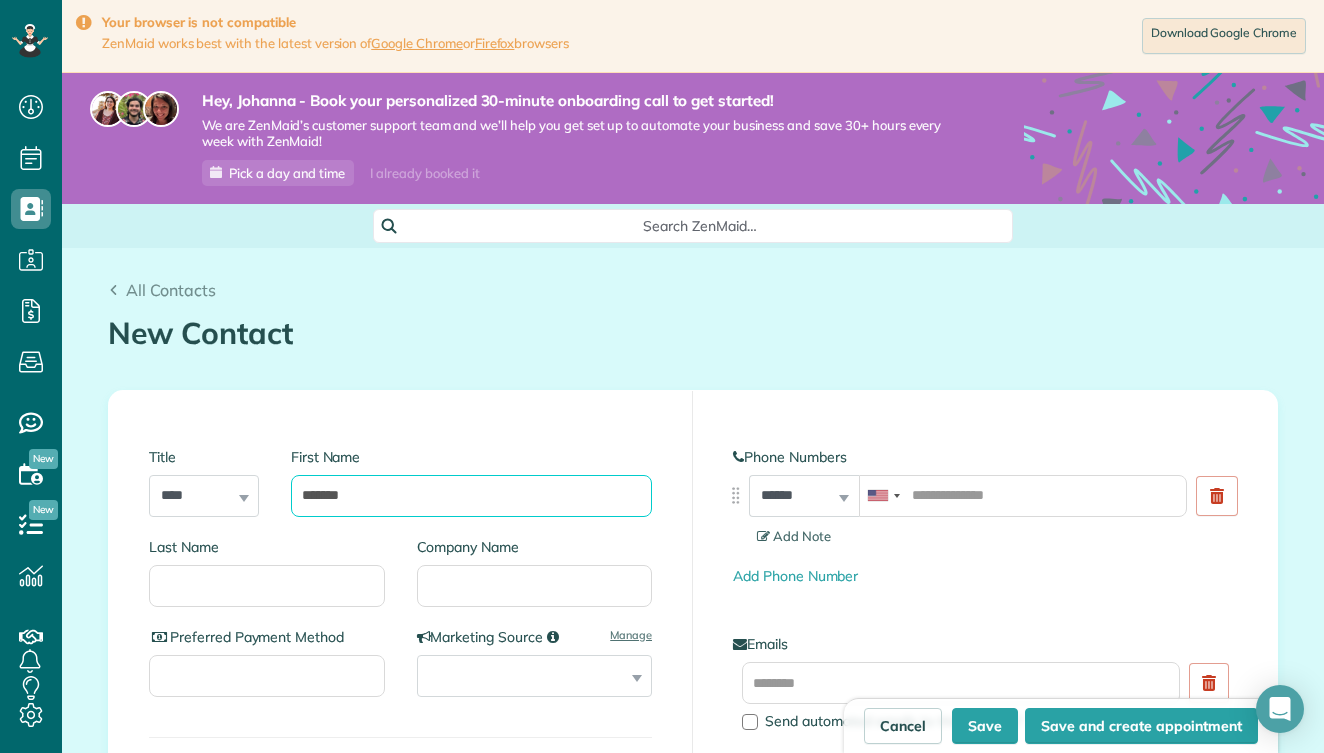 click on "******" at bounding box center [471, 496] 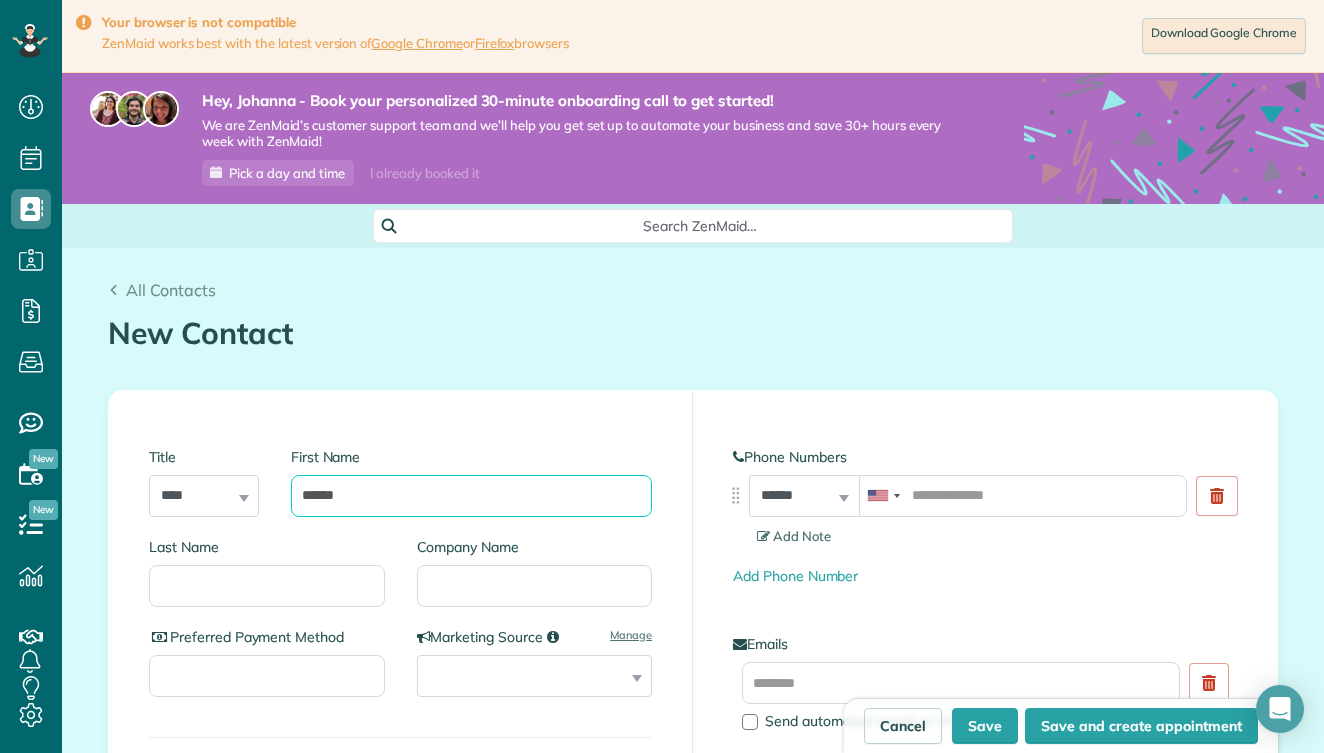 type on "******" 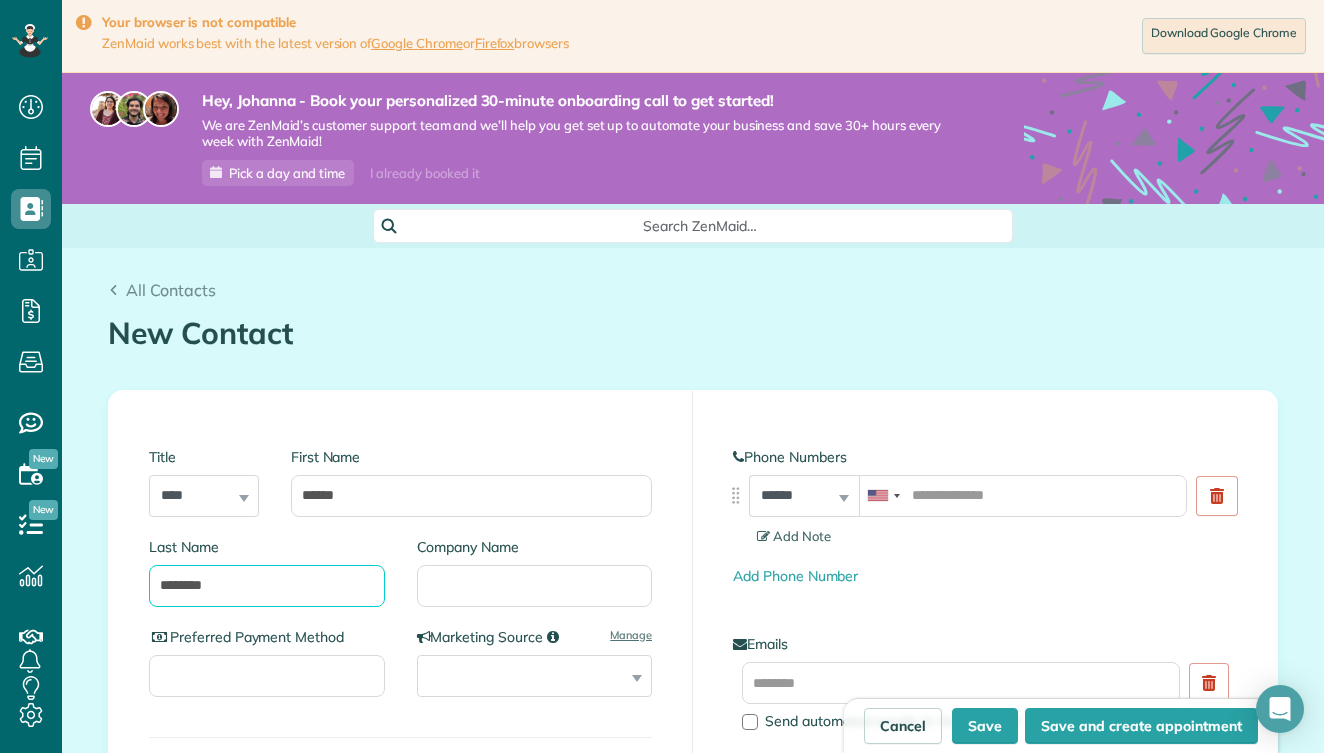 type on "********" 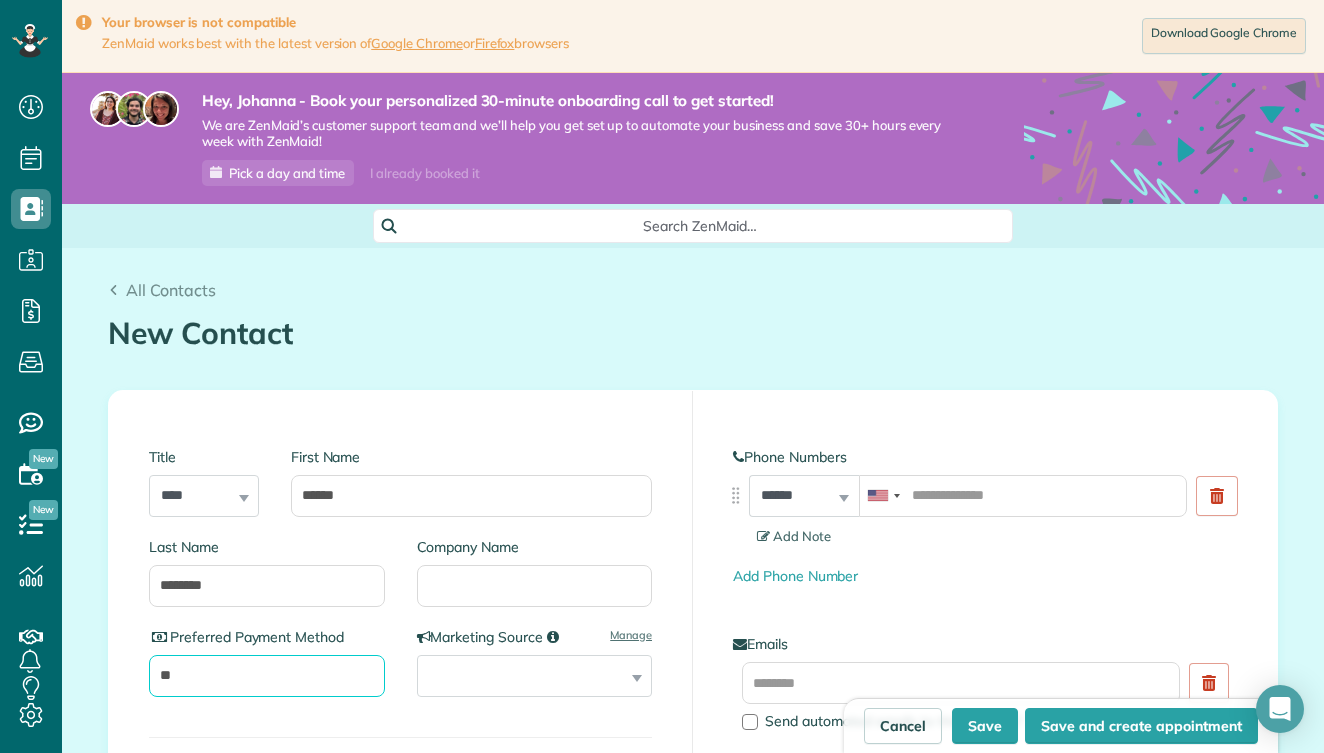 type on "*" 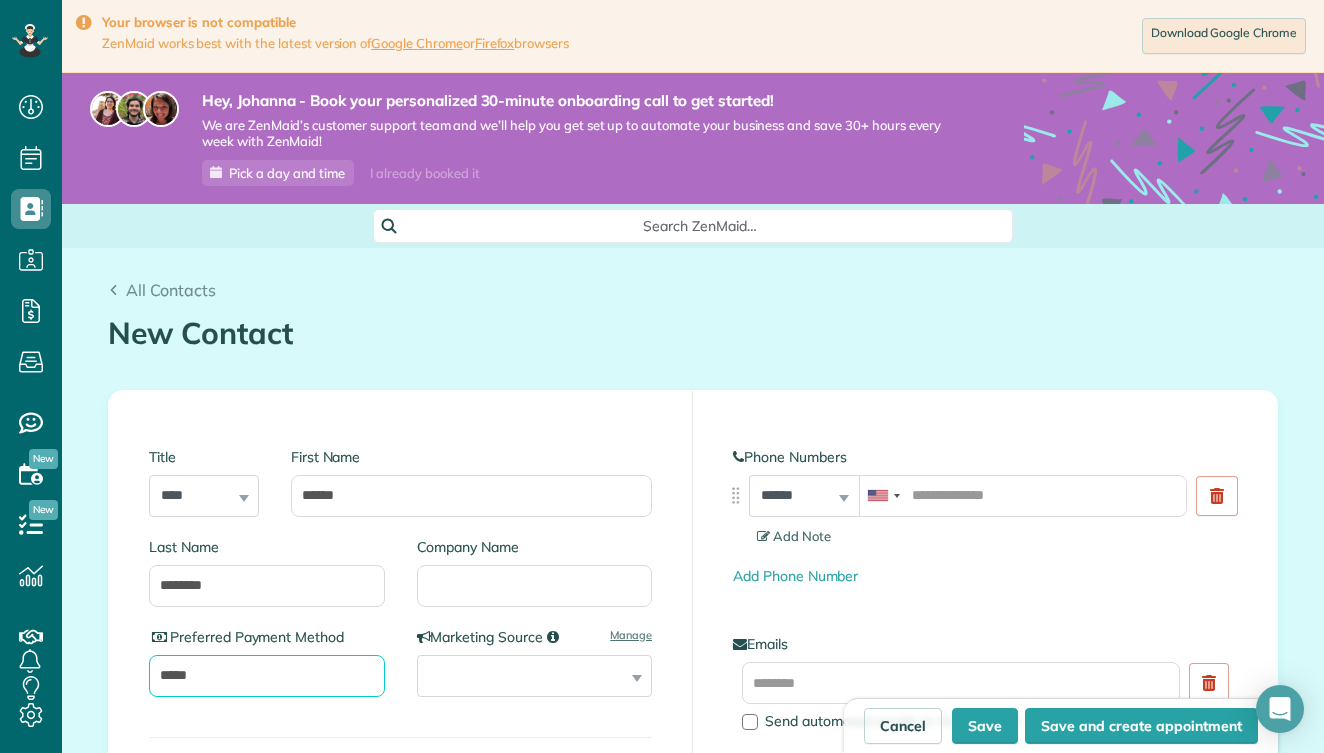 type on "*****" 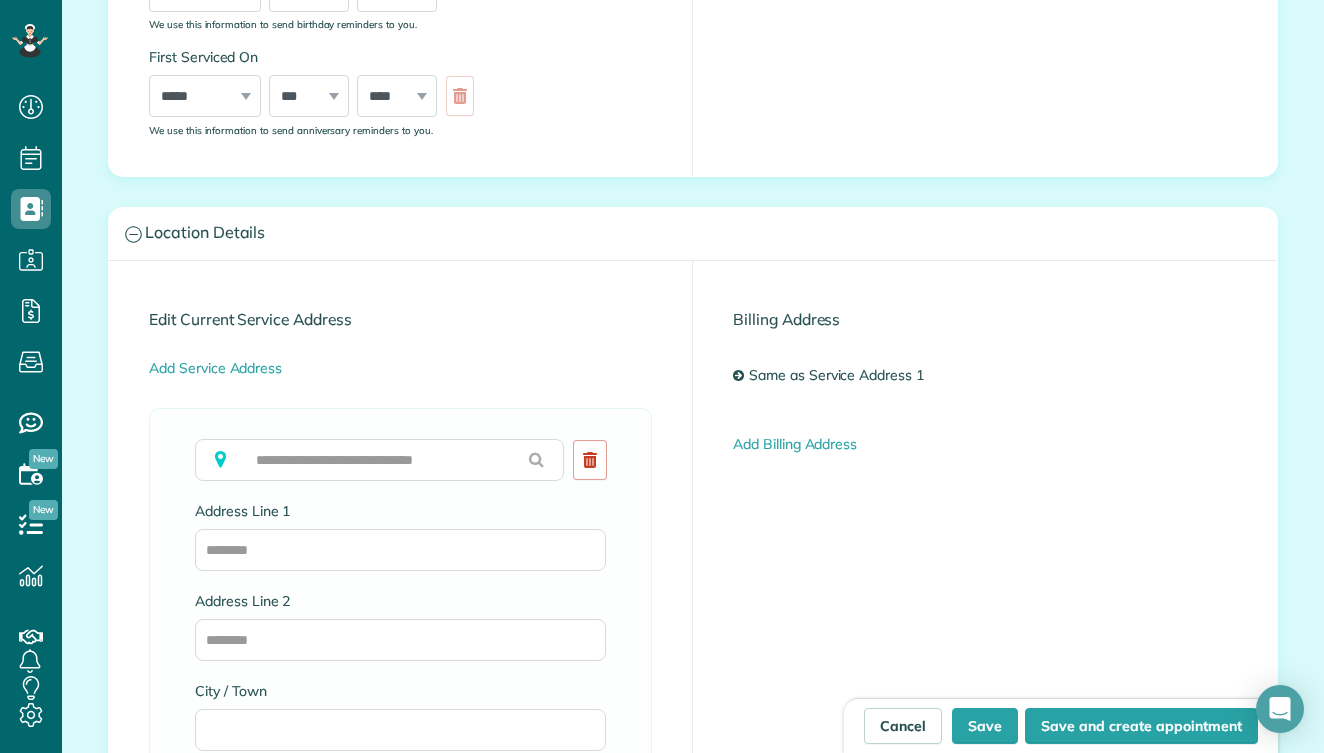 scroll, scrollTop: 906, scrollLeft: 0, axis: vertical 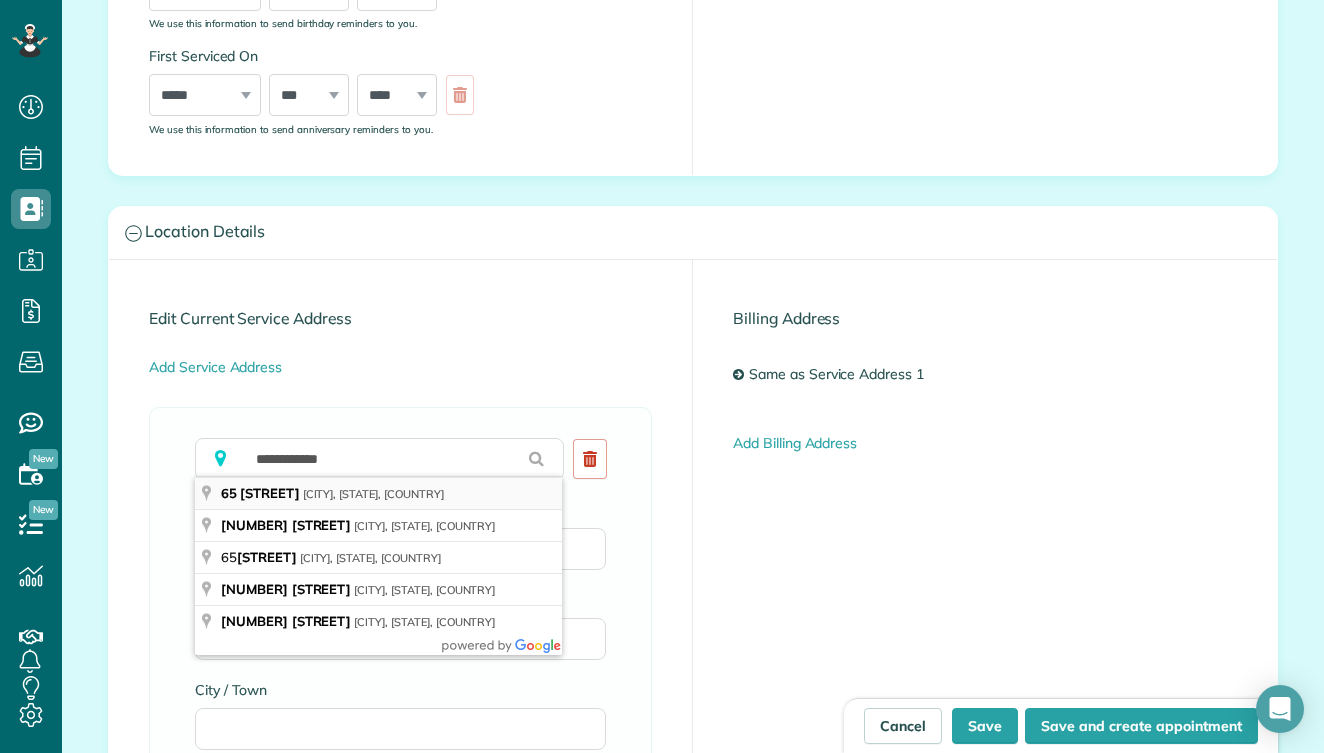 type on "**********" 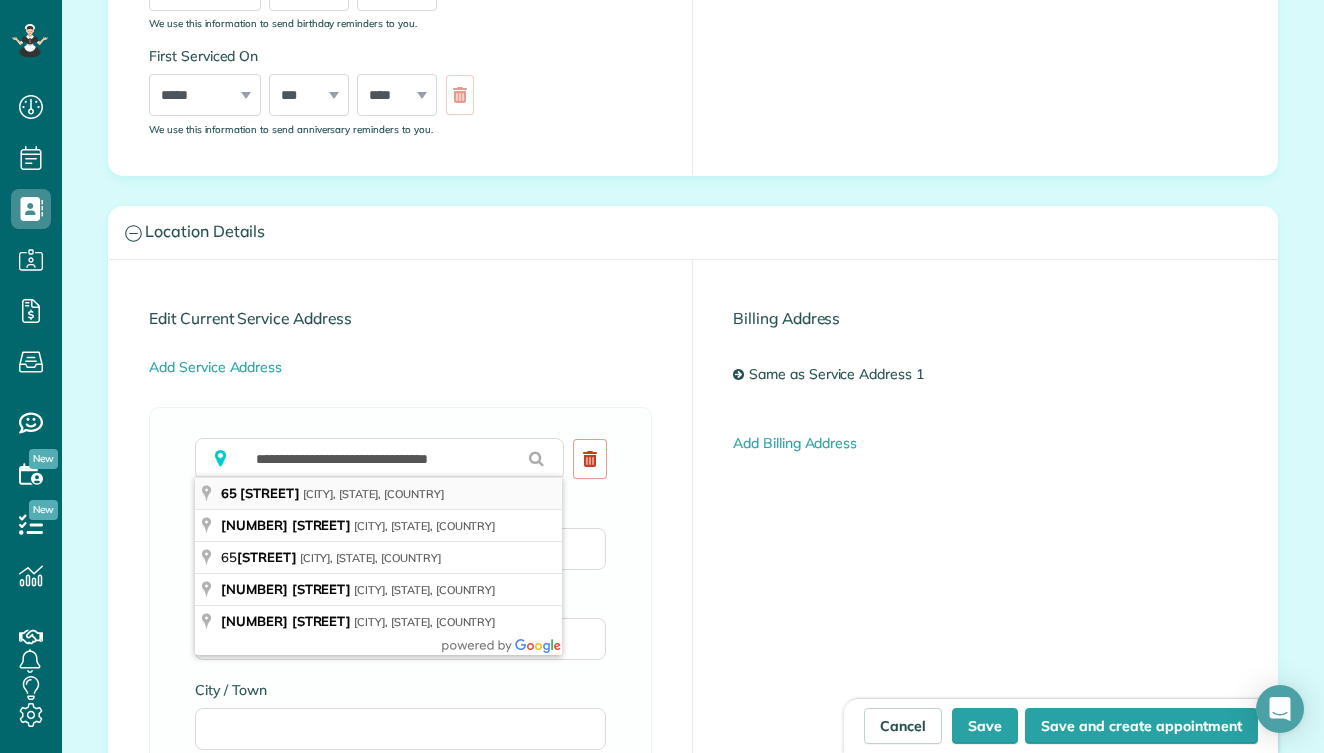 type on "**********" 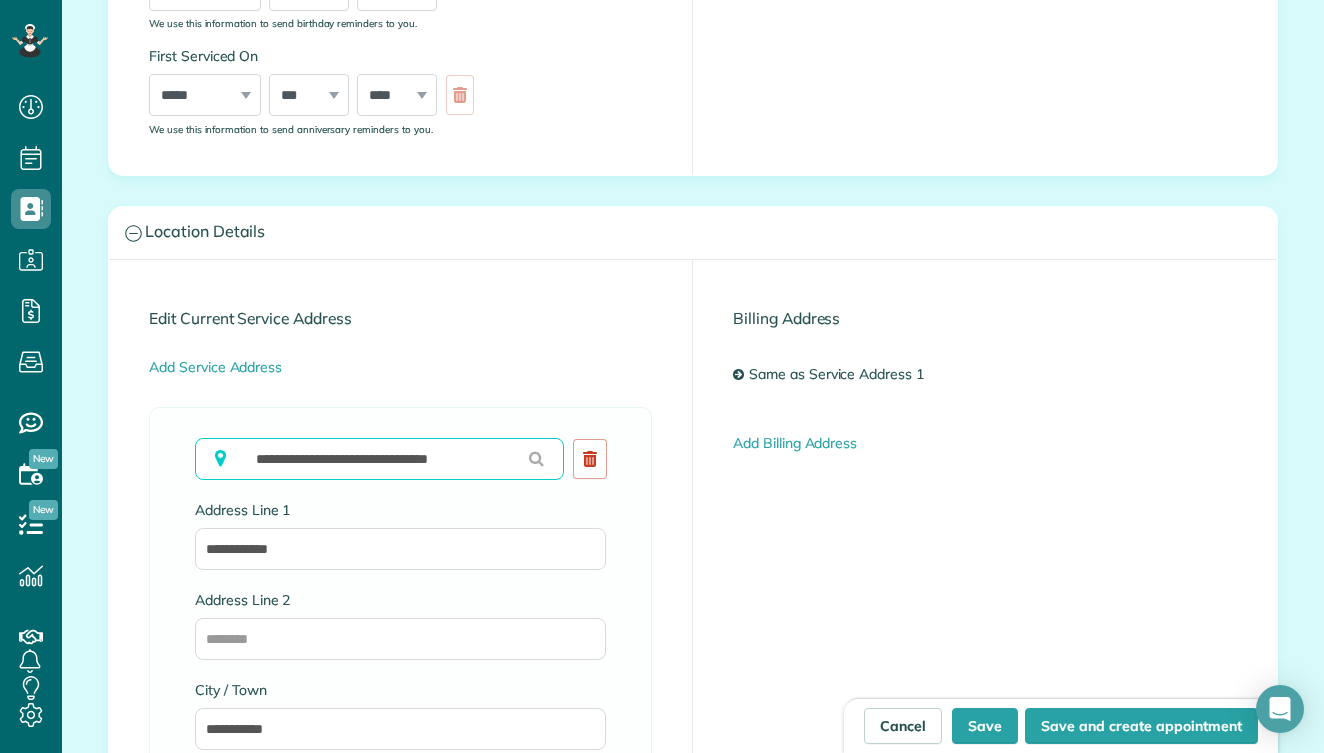 click on "**********" at bounding box center (379, 459) 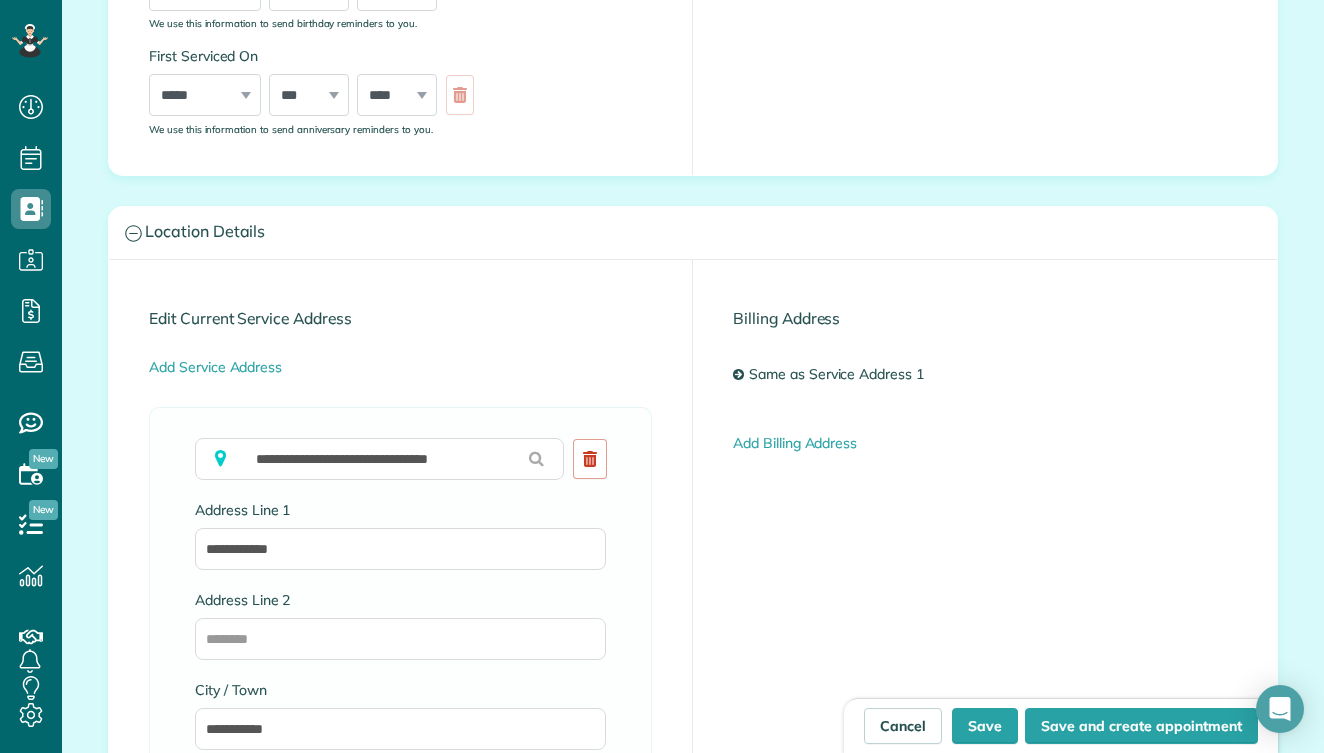 click at bounding box center [220, 458] 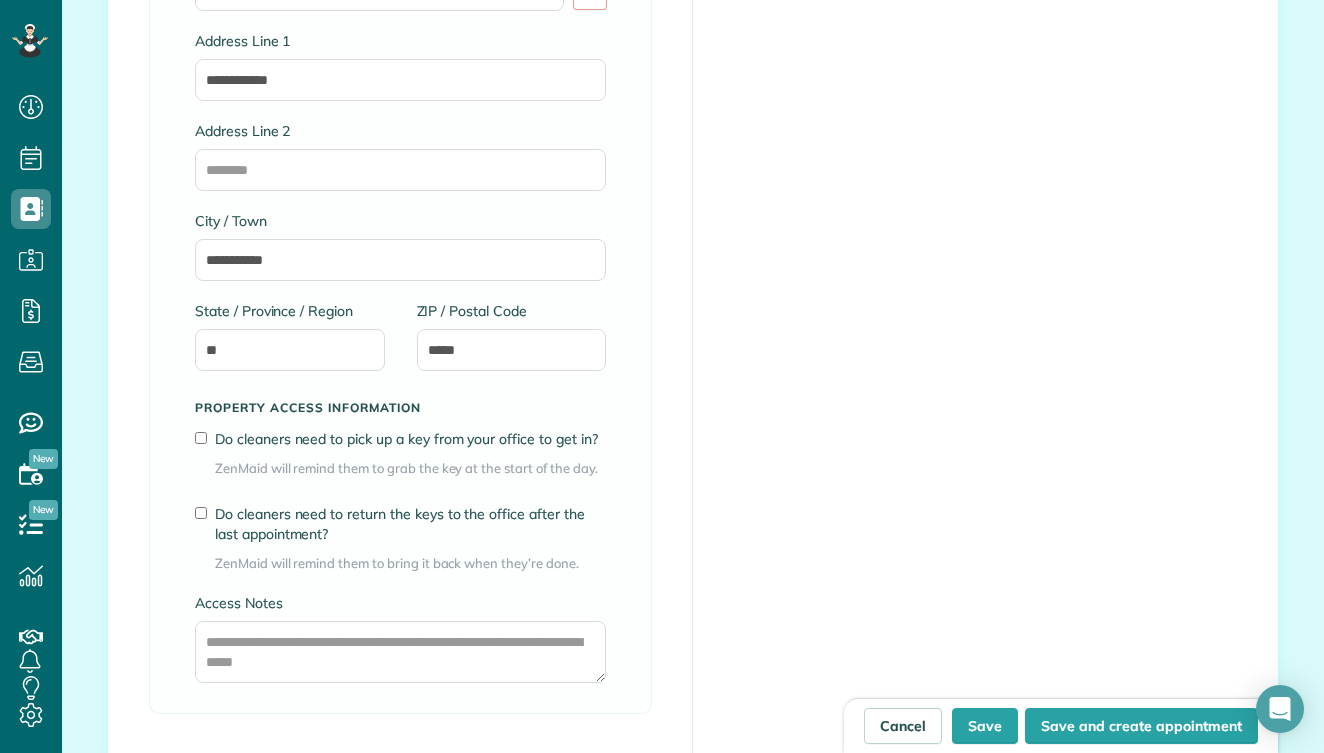 scroll, scrollTop: 1376, scrollLeft: 0, axis: vertical 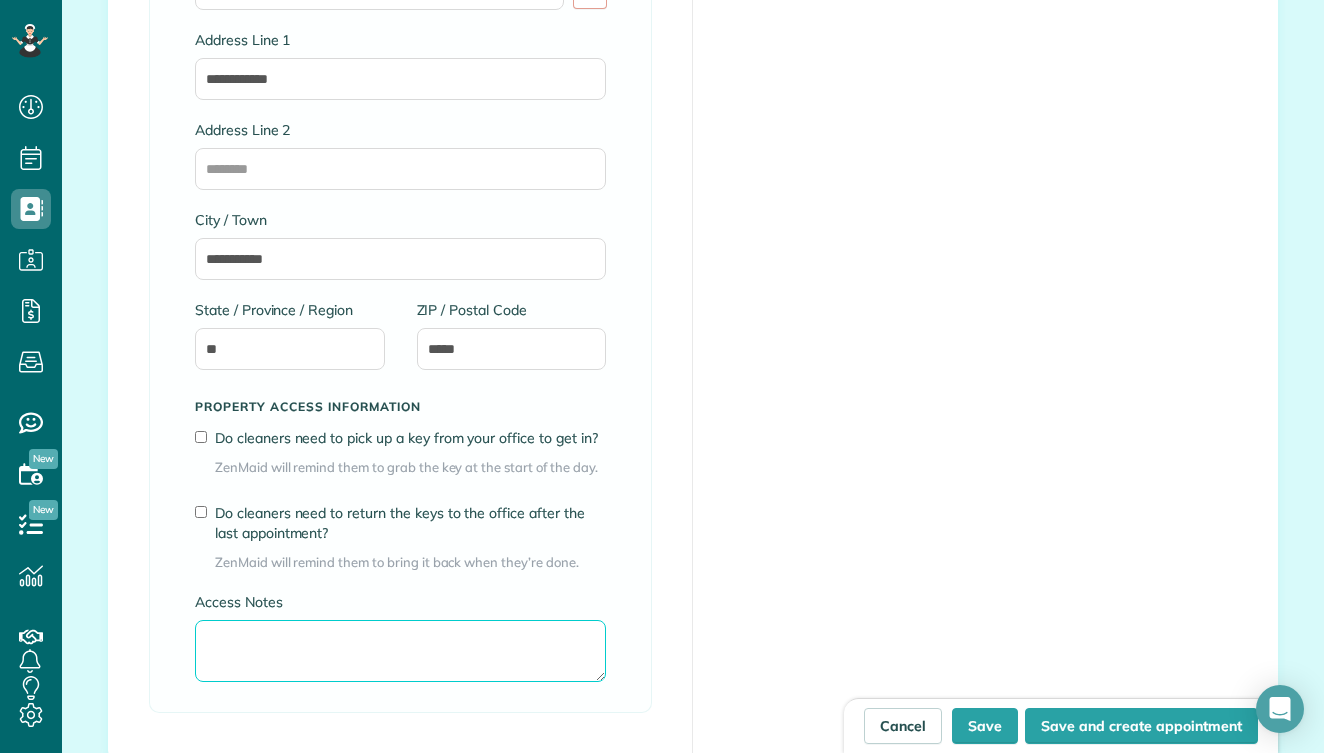 click on "Access Notes" at bounding box center [400, 651] 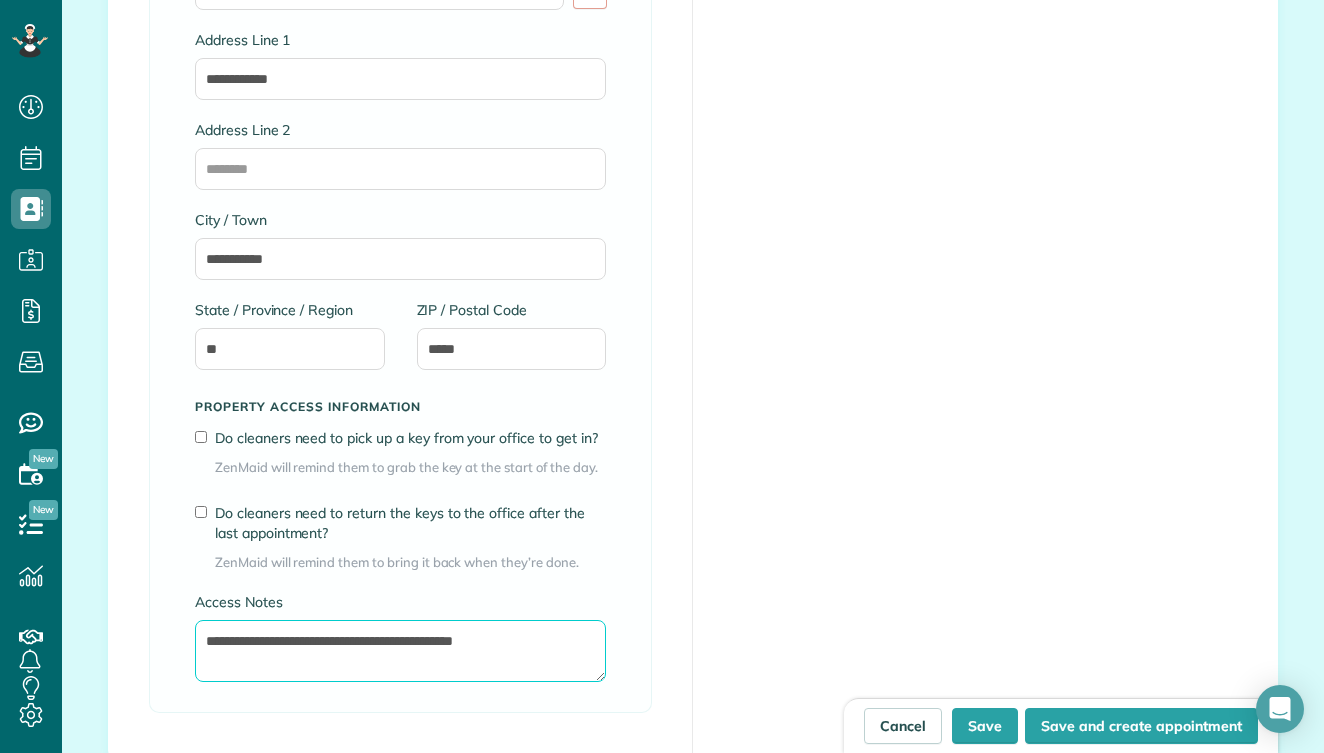 type on "**********" 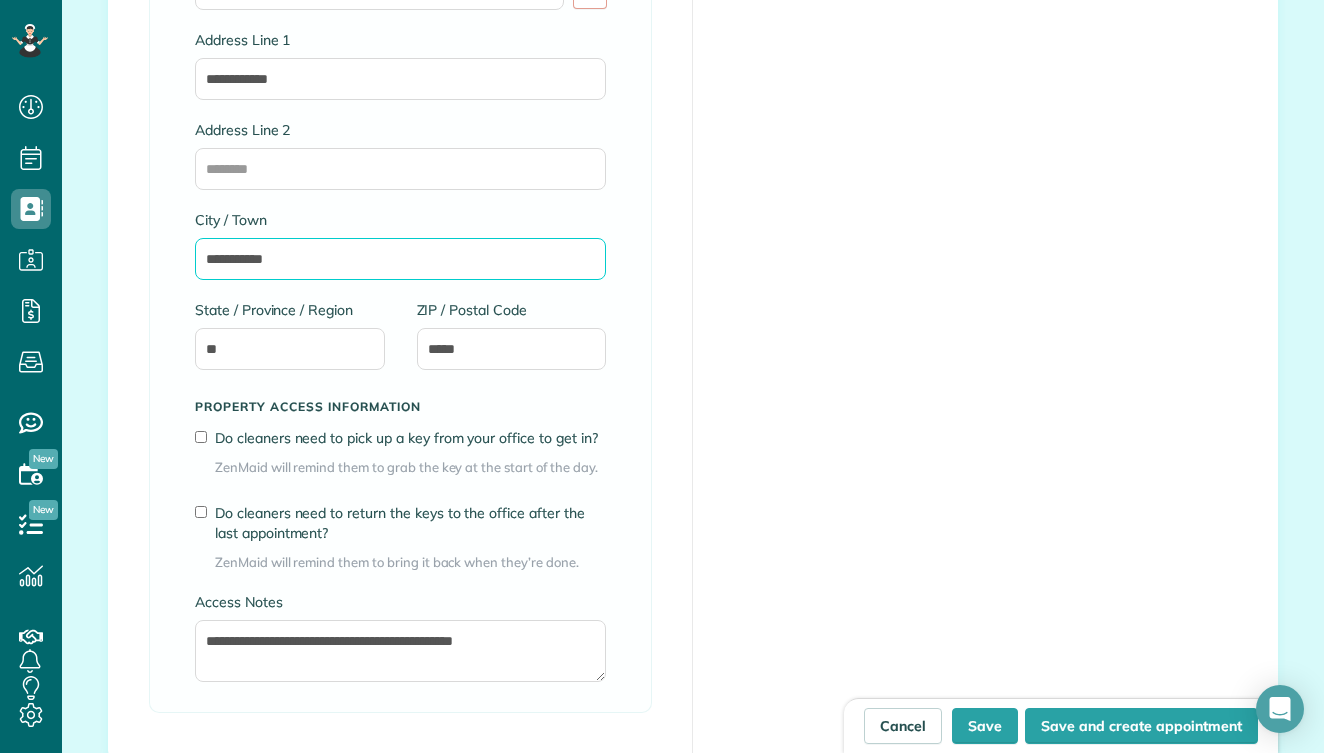 click on "**********" at bounding box center [400, 259] 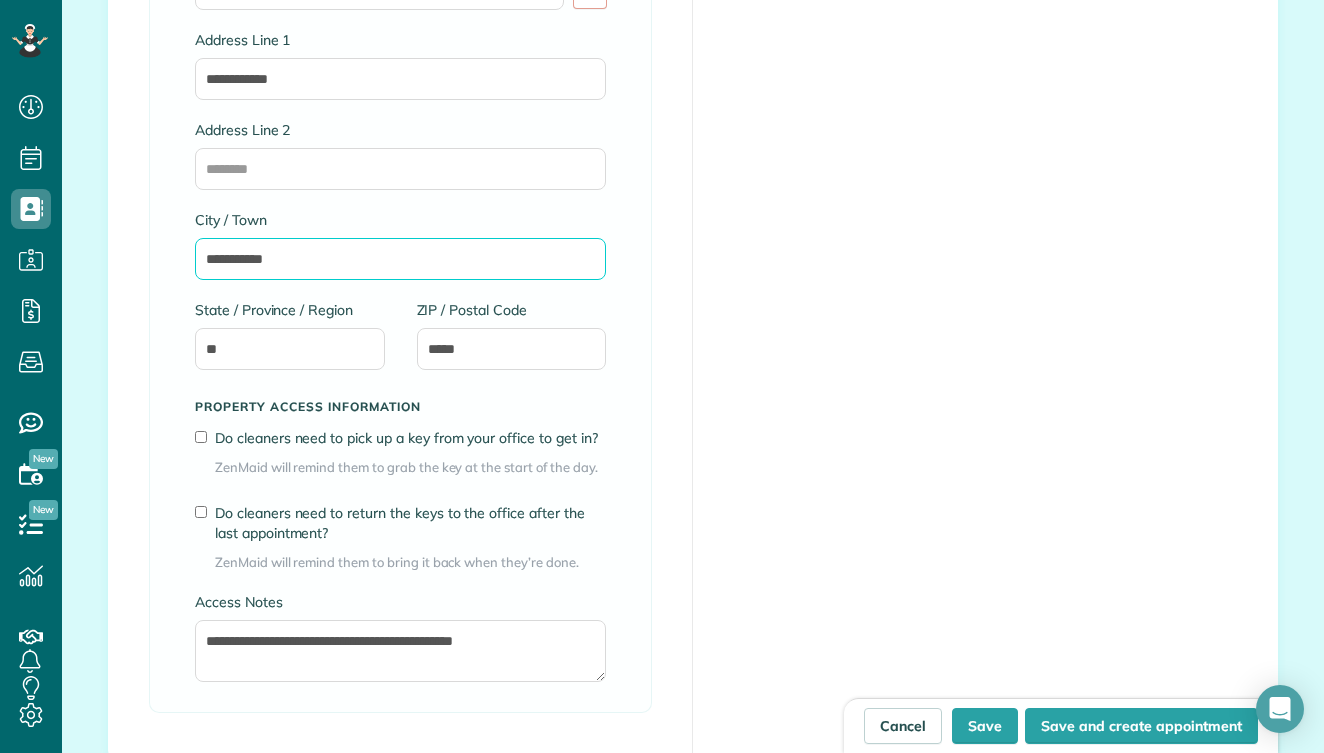 type on "**********" 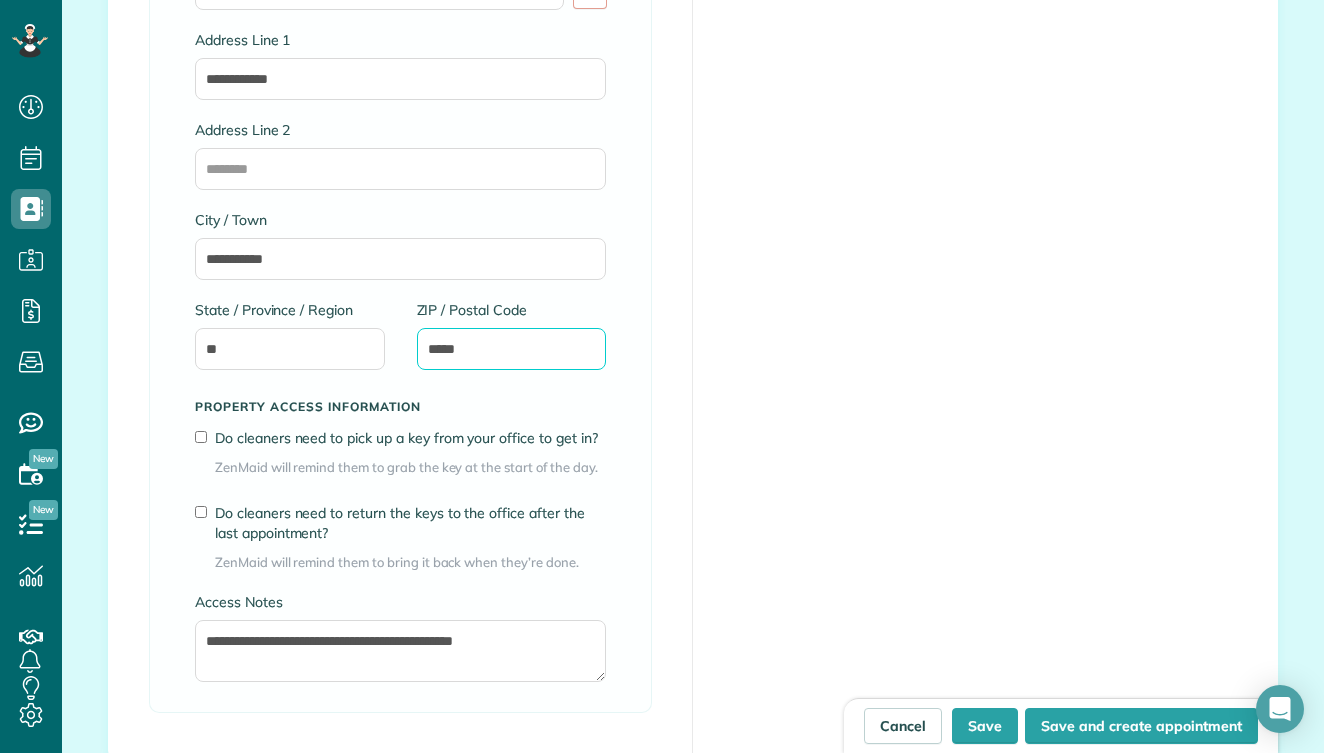 type on "*****" 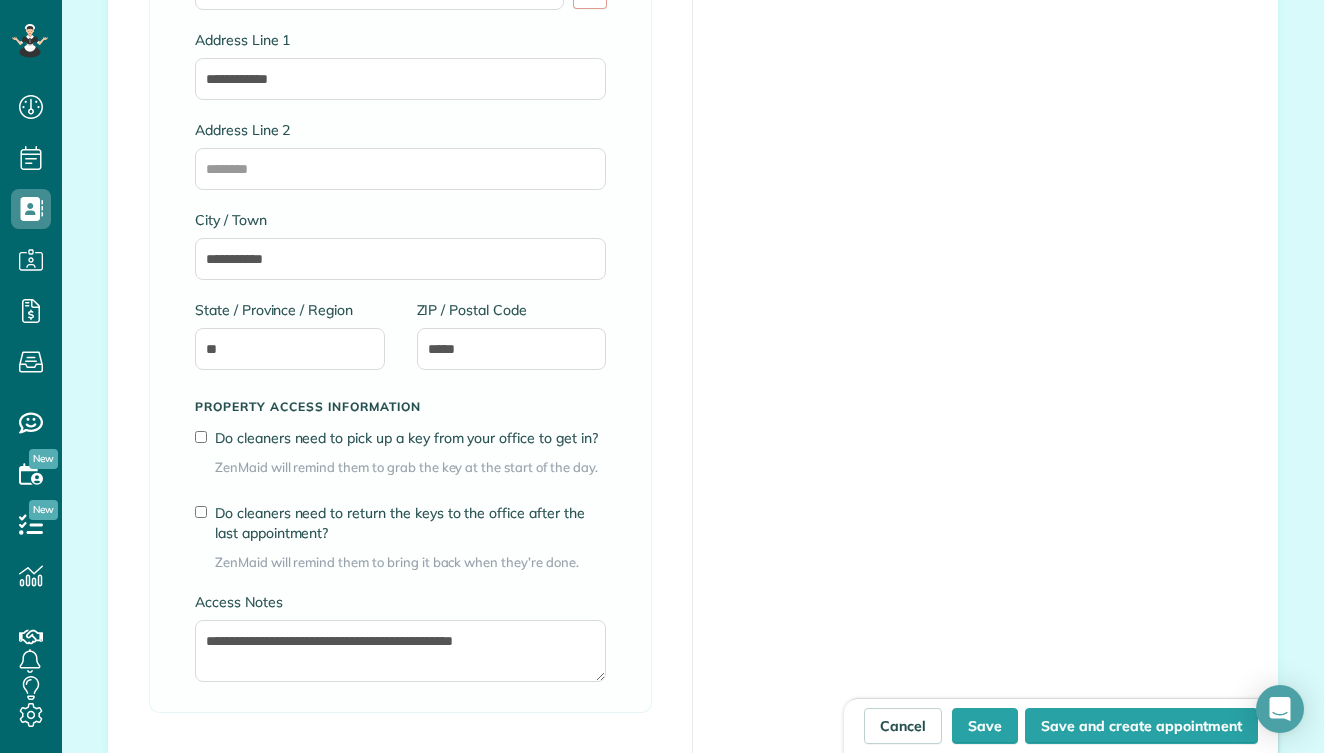 click on "Do cleaners need to pick up a key from your office to get in?" at bounding box center (410, 438) 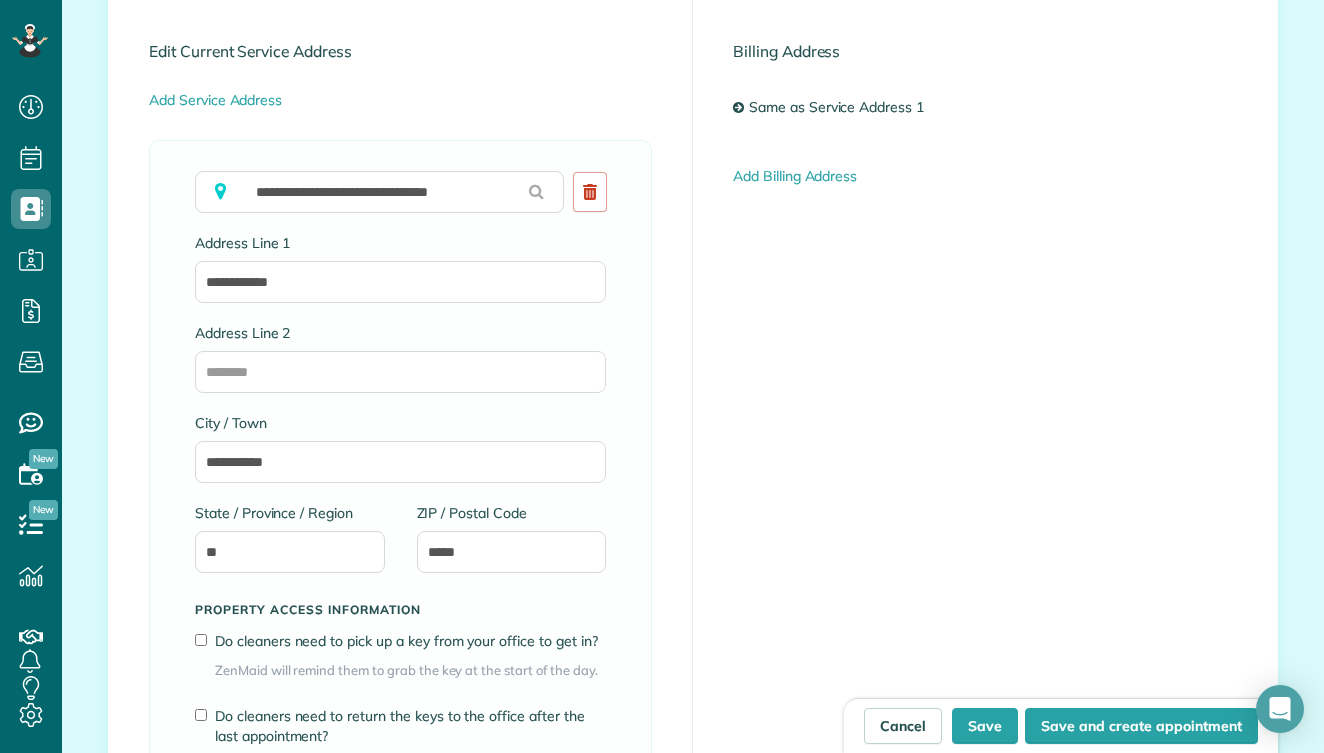 scroll, scrollTop: 1166, scrollLeft: 0, axis: vertical 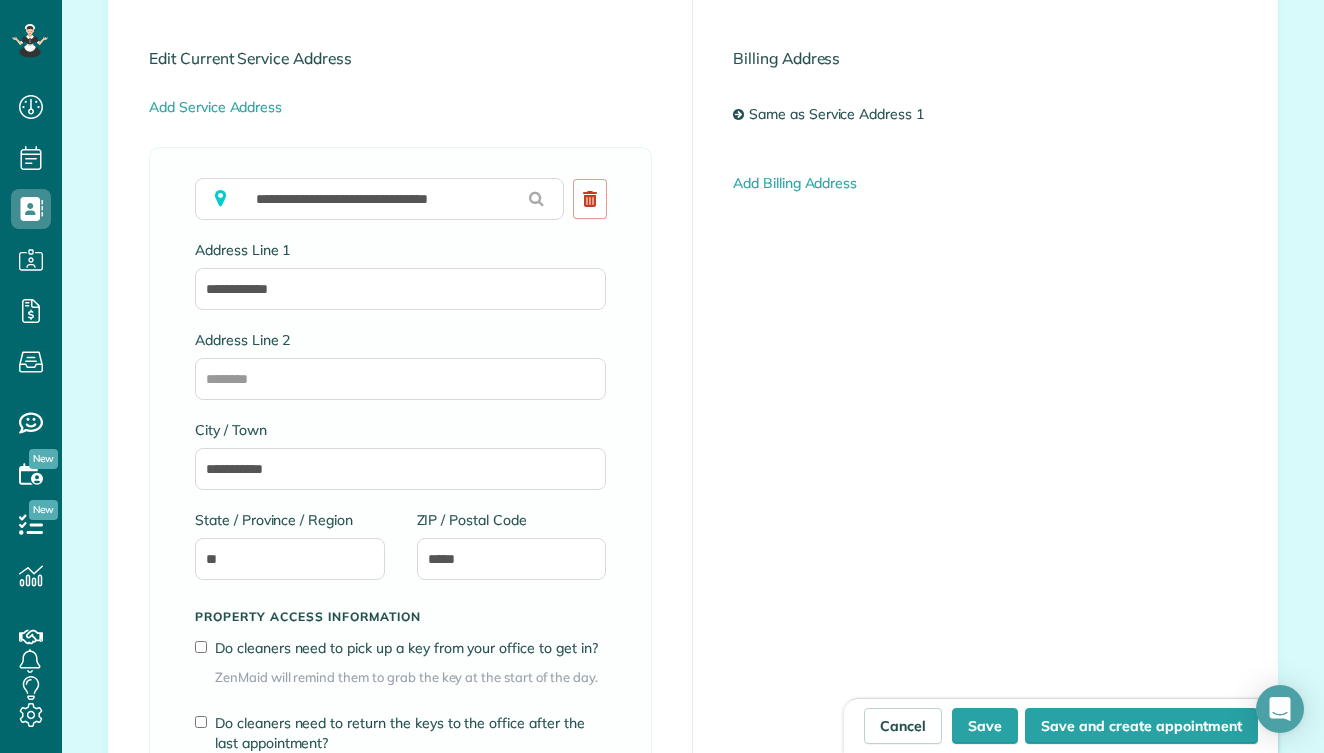 click on "**********" at bounding box center (400, 285) 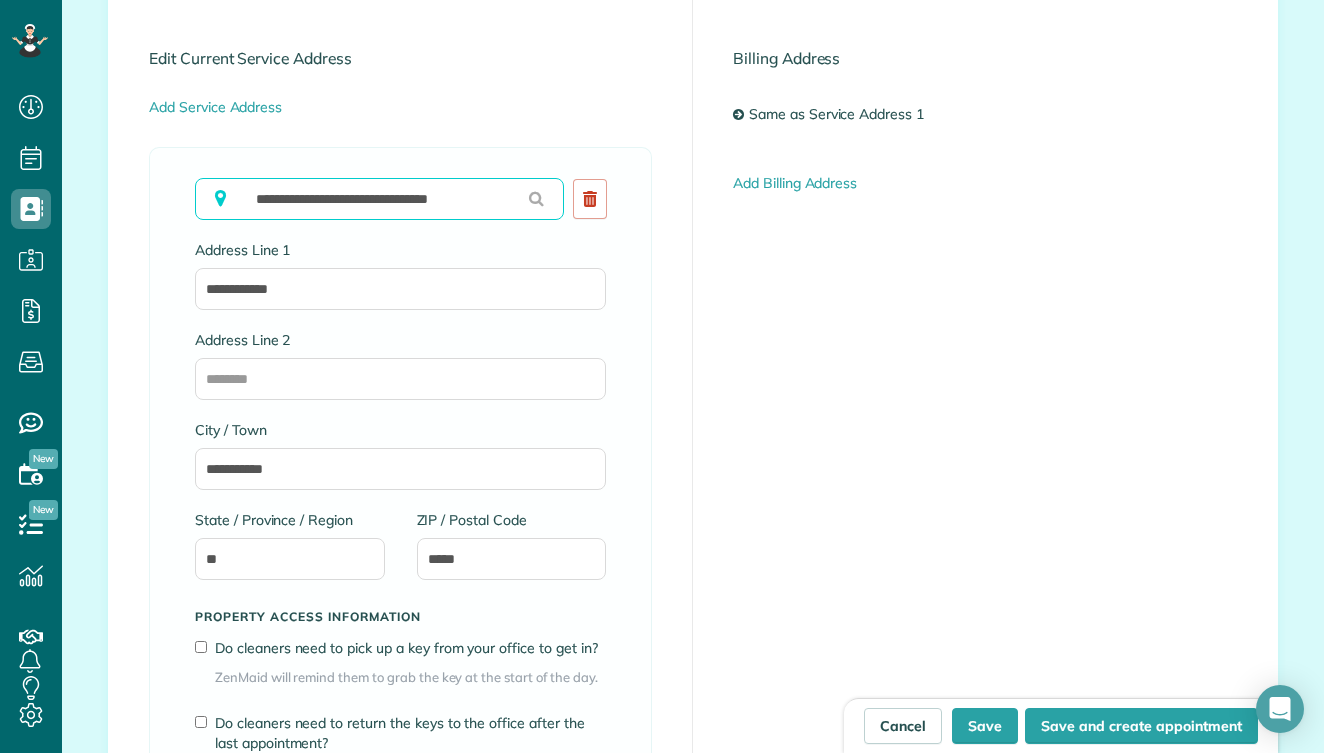 drag, startPoint x: 256, startPoint y: 194, endPoint x: 251, endPoint y: 147, distance: 47.26521 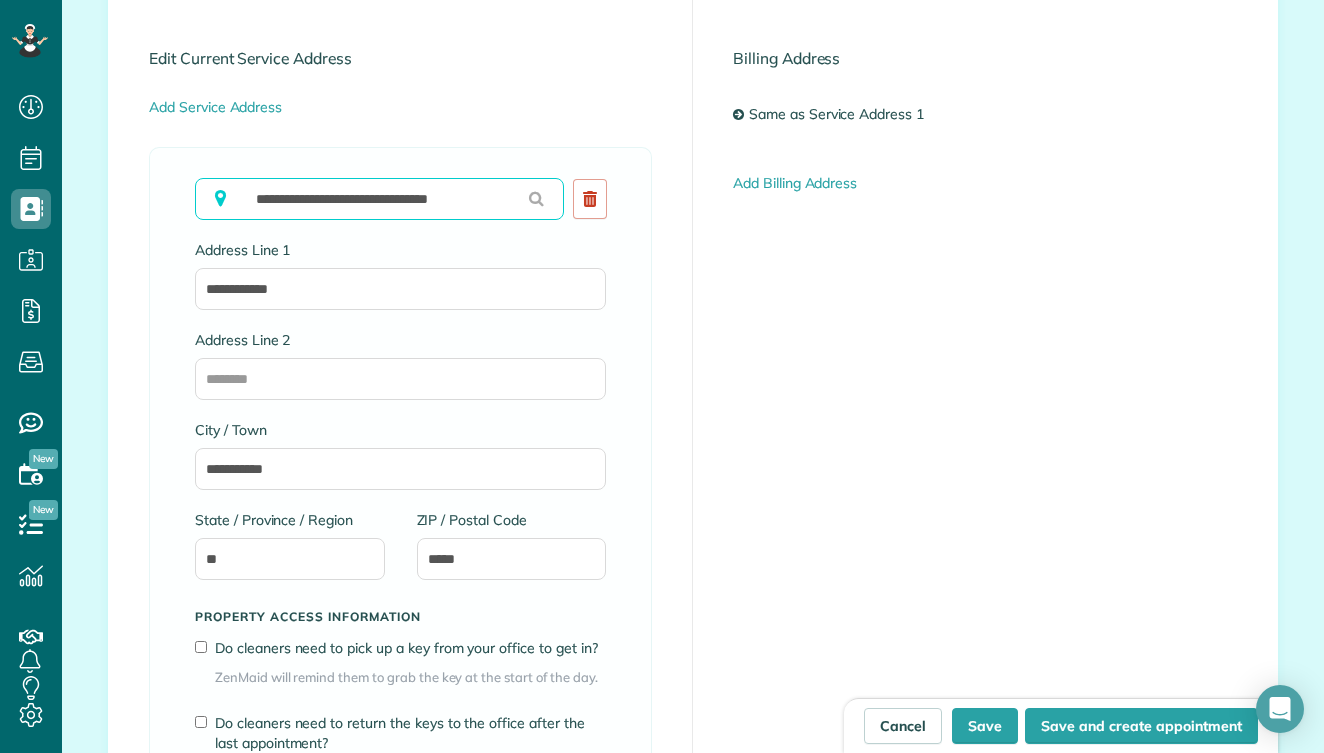 click on "**********" at bounding box center (379, 199) 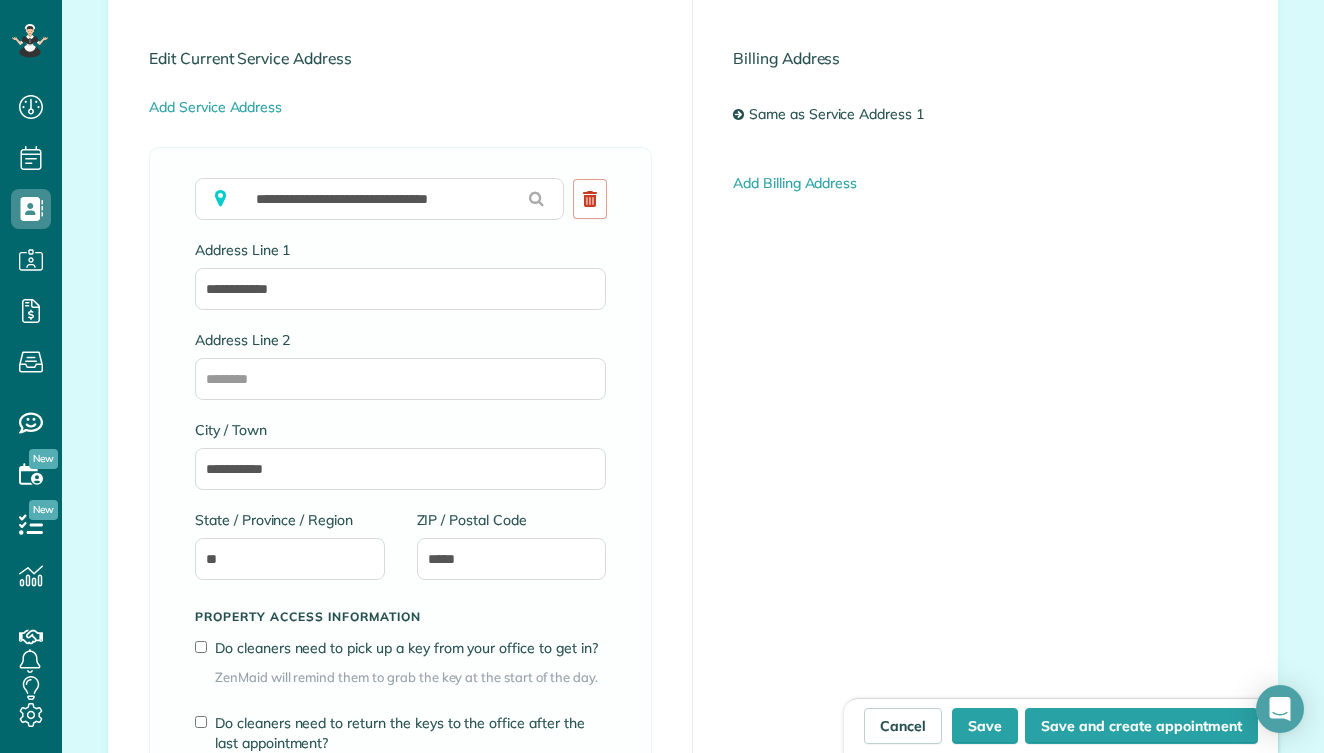 click at bounding box center [536, 198] 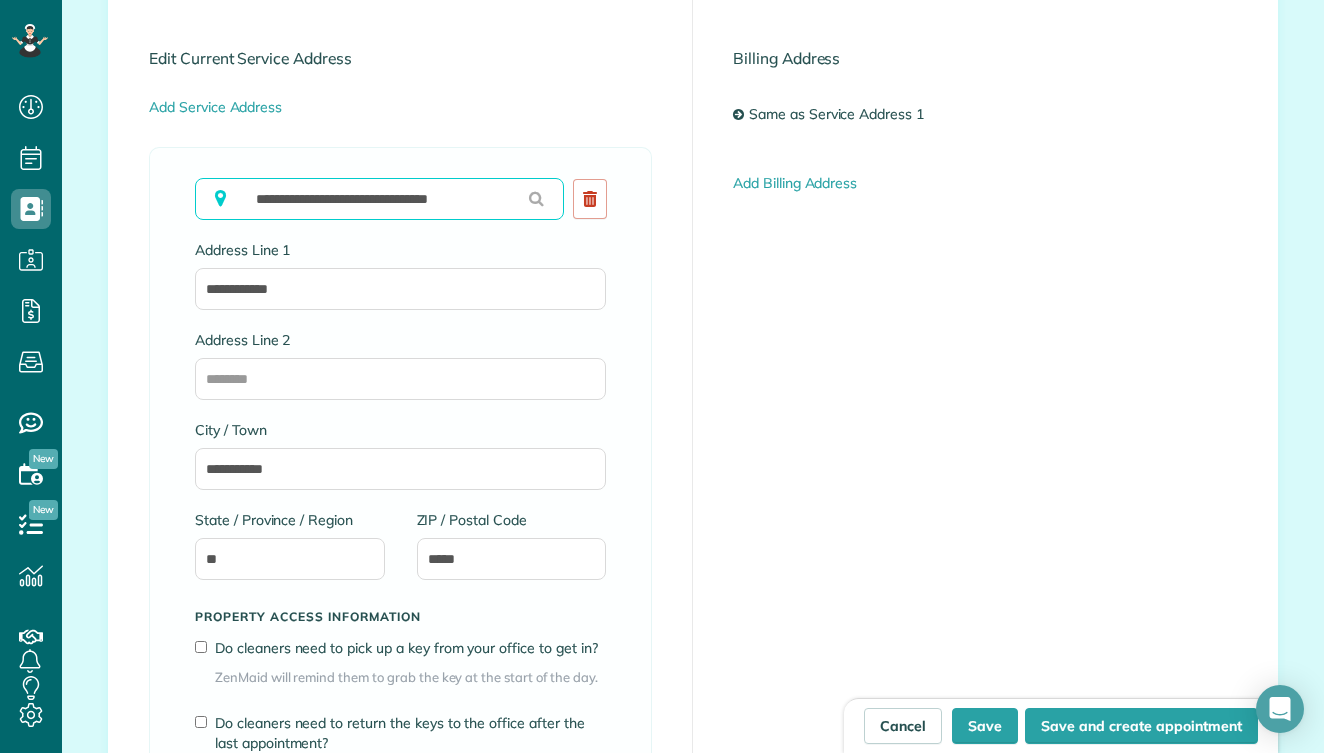 click on "**********" at bounding box center (379, 199) 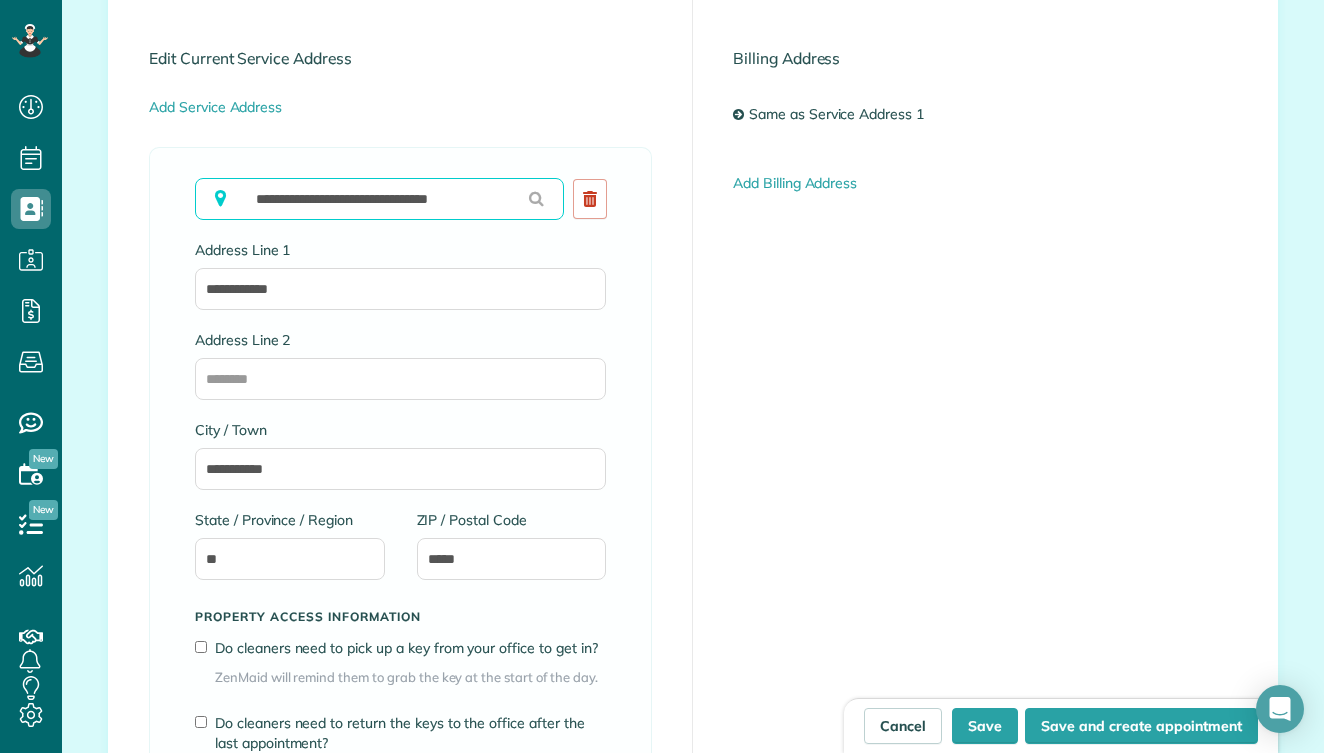 click on "**********" at bounding box center (379, 199) 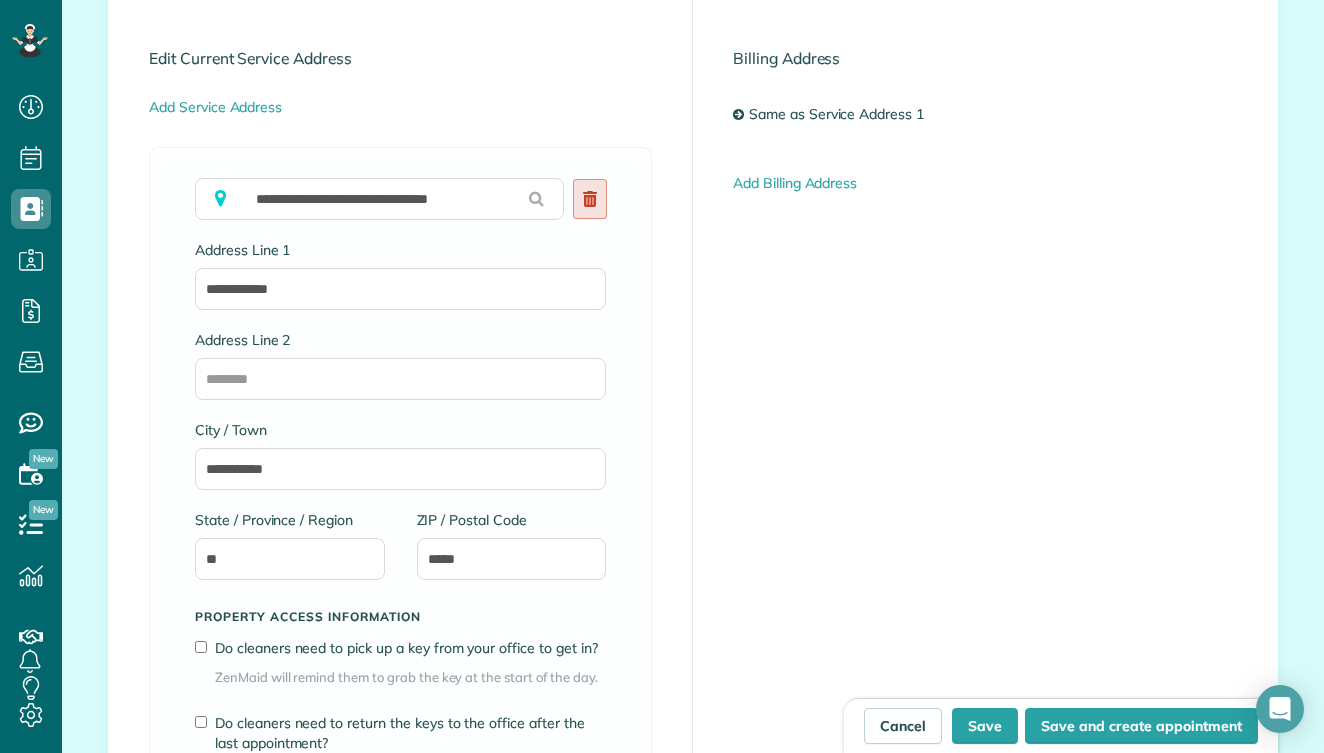click at bounding box center [590, 199] 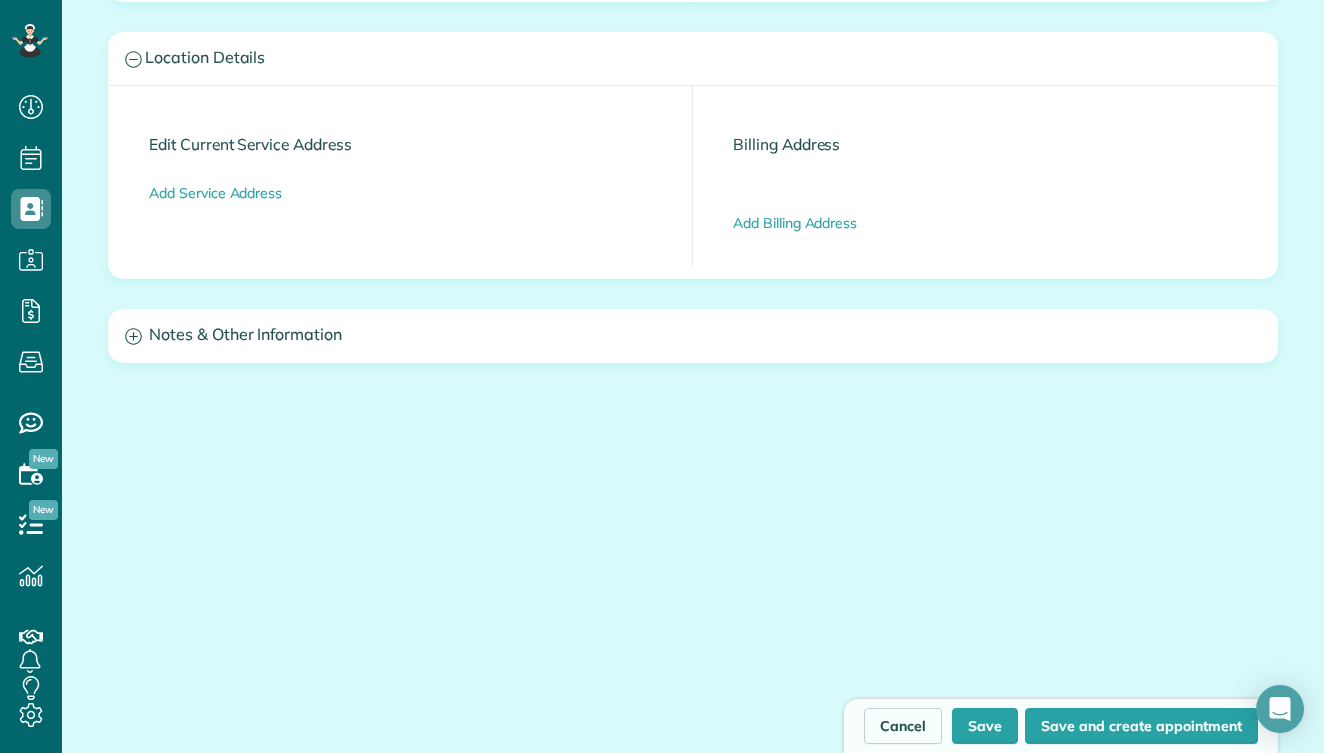 scroll, scrollTop: 1075, scrollLeft: 0, axis: vertical 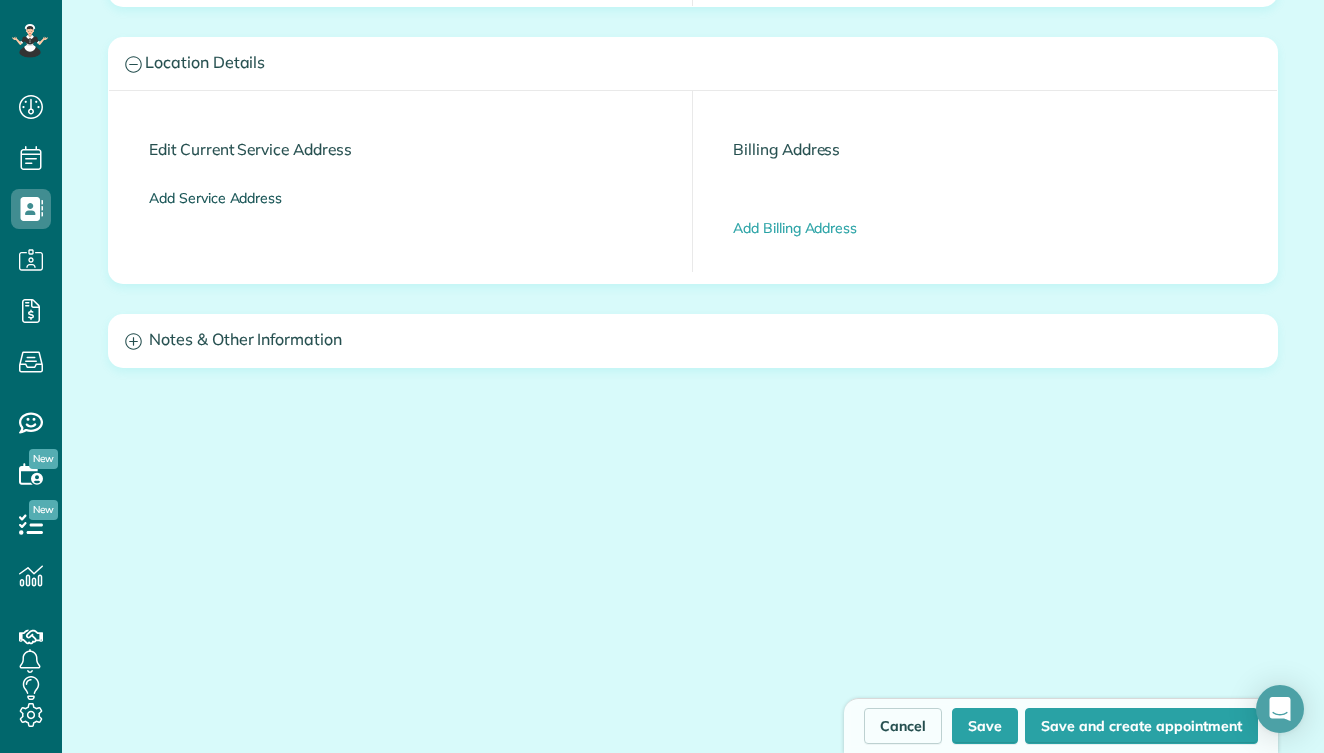 click on "Add Service Address" at bounding box center [215, 198] 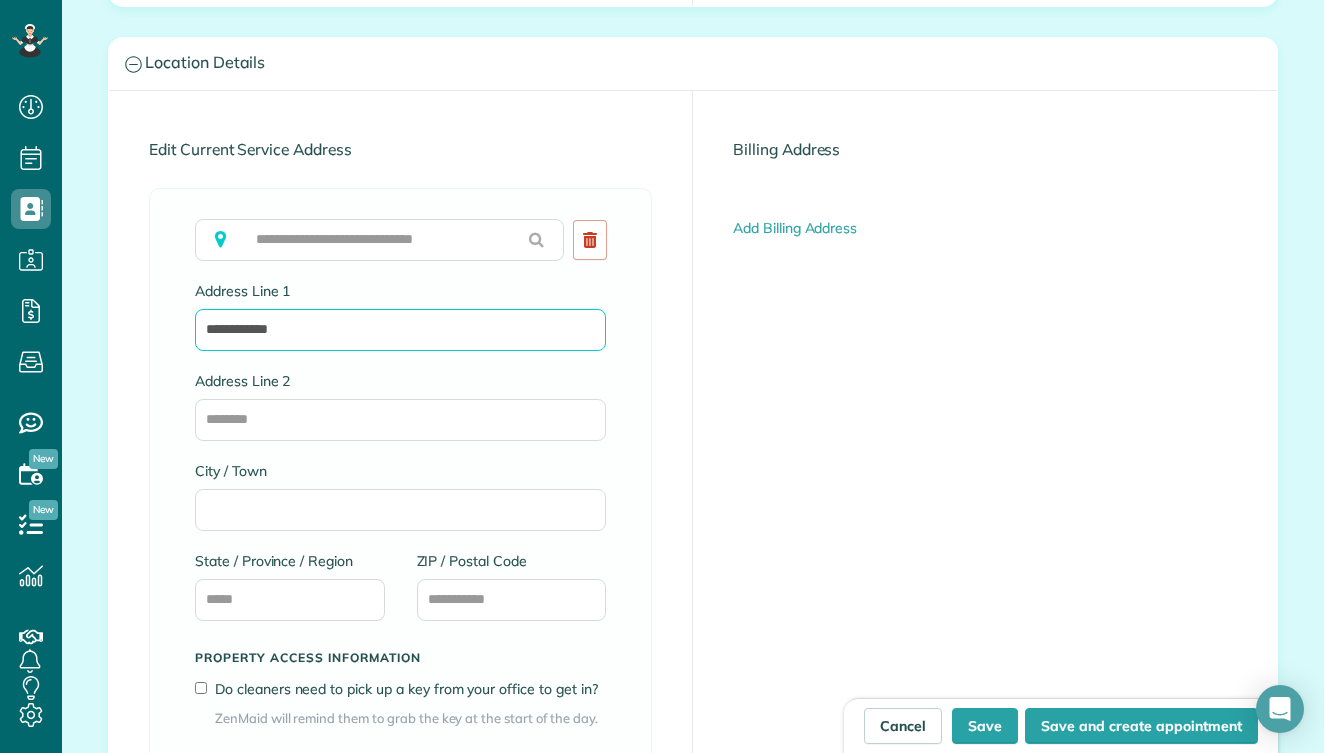 type on "**********" 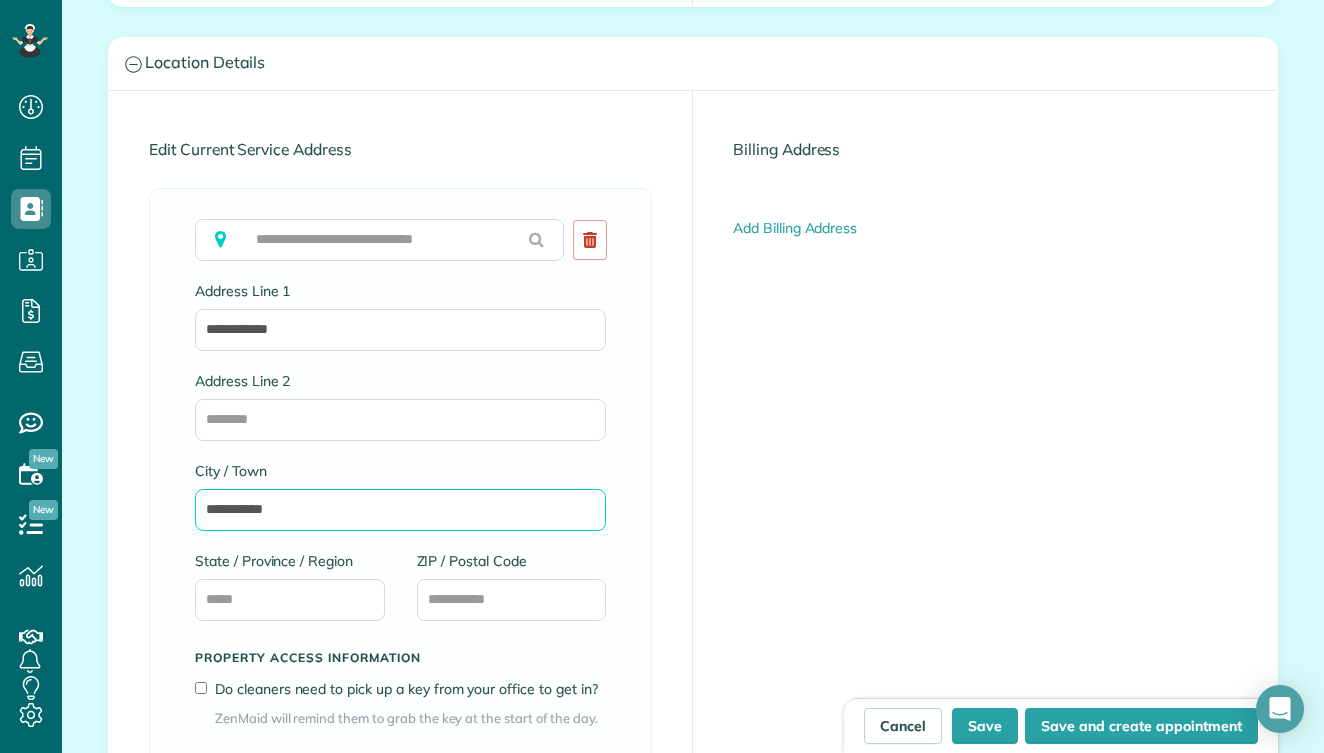 type on "**********" 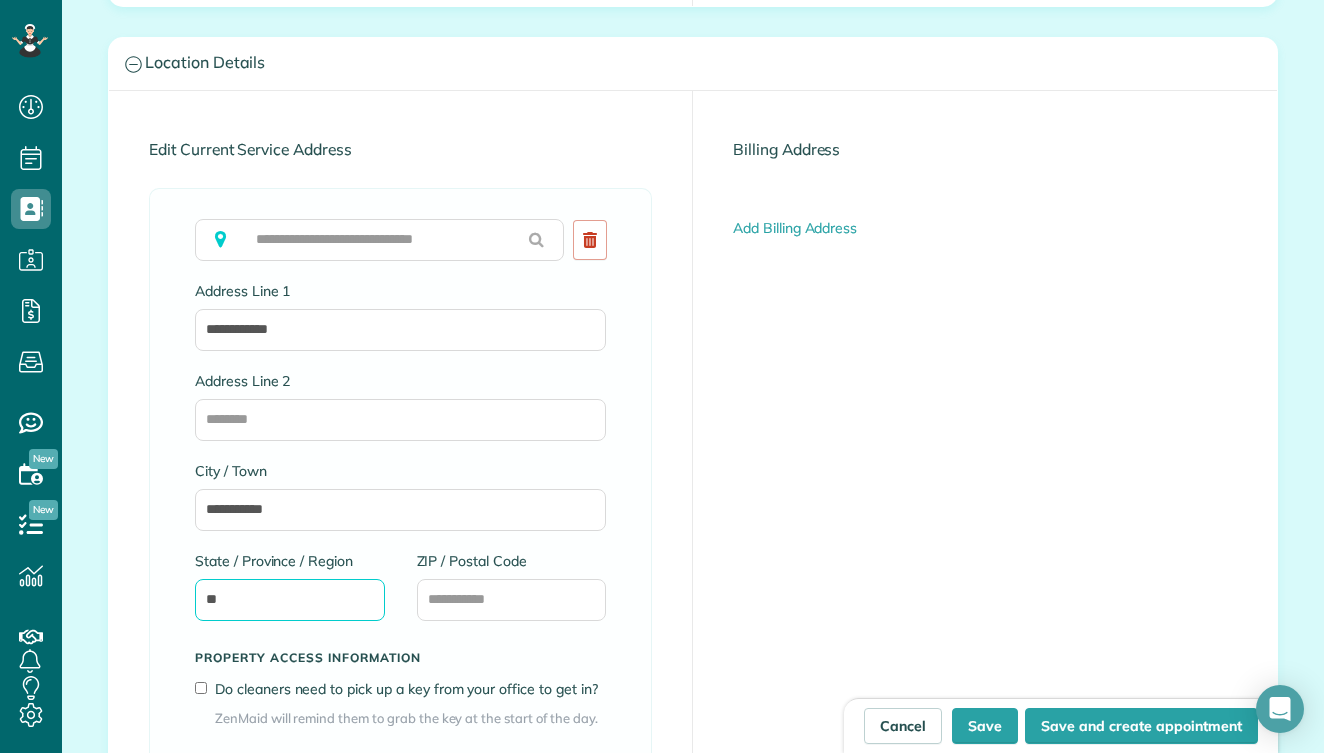 type on "*" 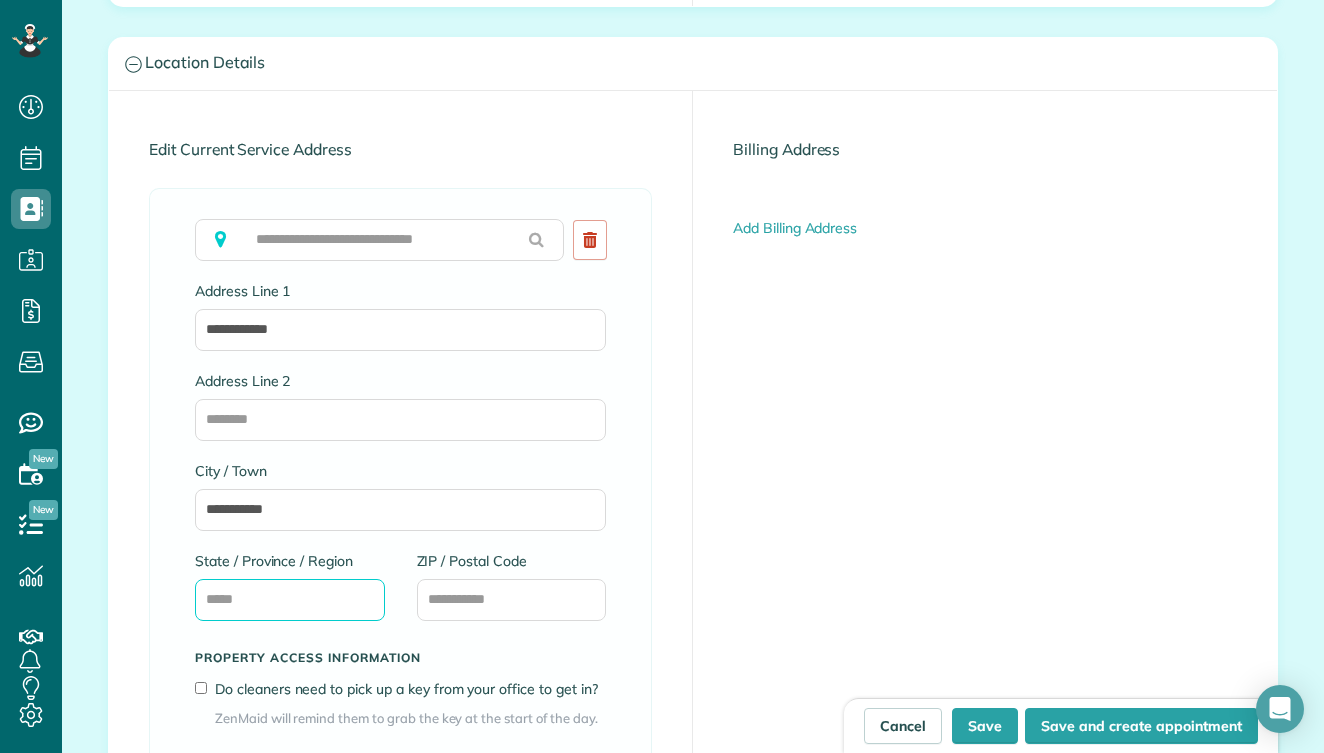click on "State / Province / Region" at bounding box center (290, 600) 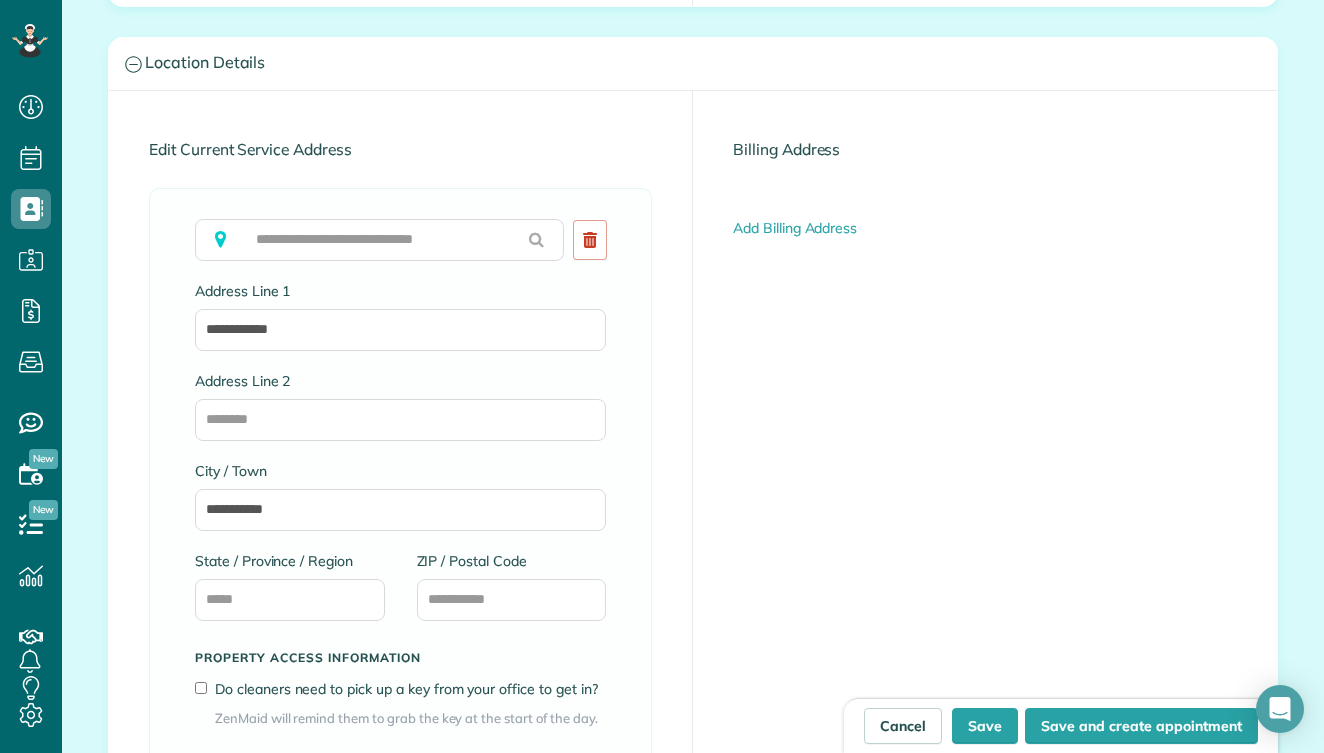 click on "Property access information" at bounding box center (400, 657) 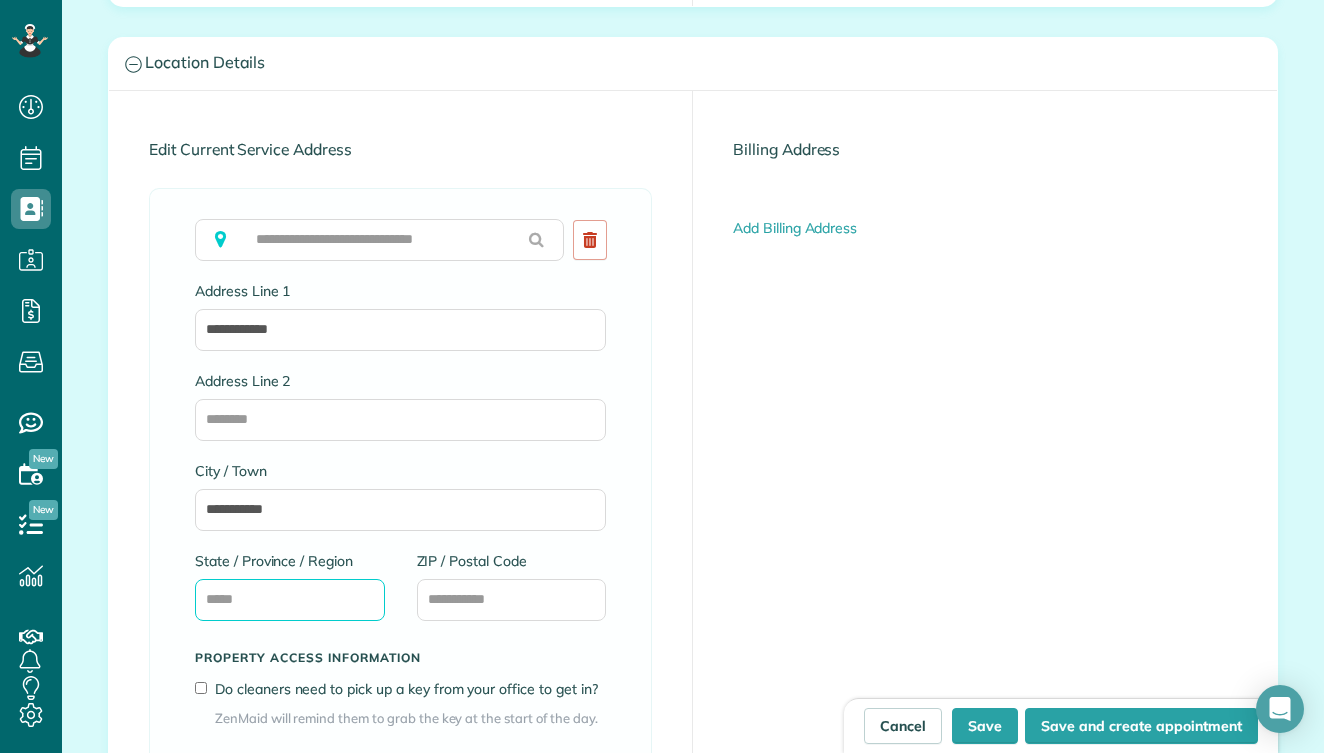 click on "State / Province / Region" at bounding box center [290, 600] 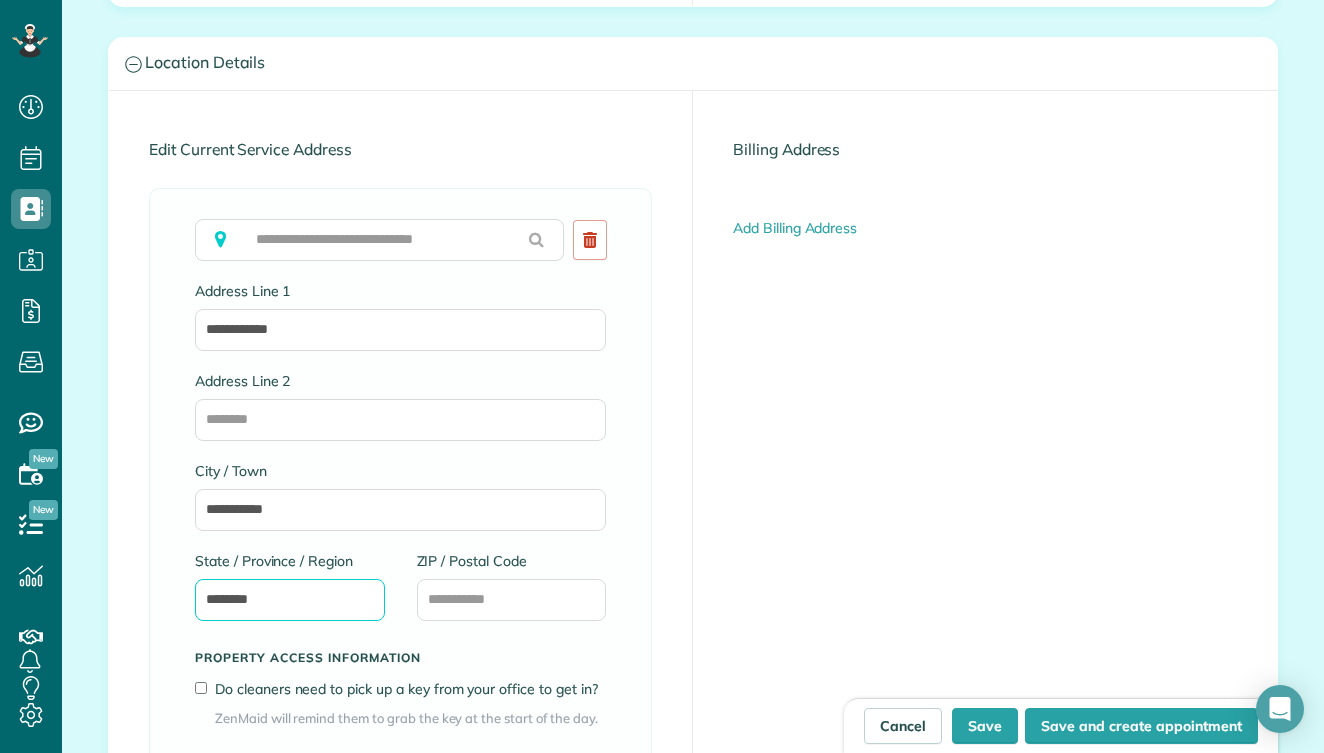 type on "********" 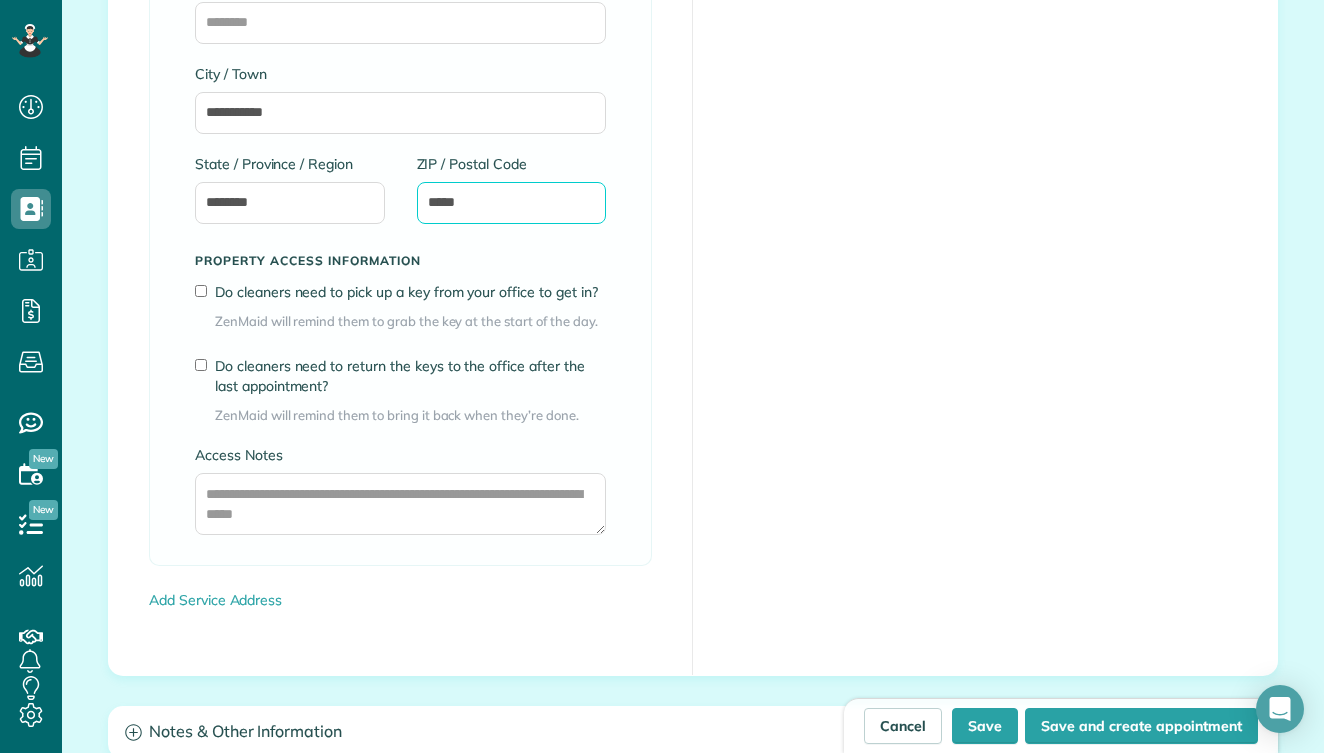 scroll, scrollTop: 1532, scrollLeft: 0, axis: vertical 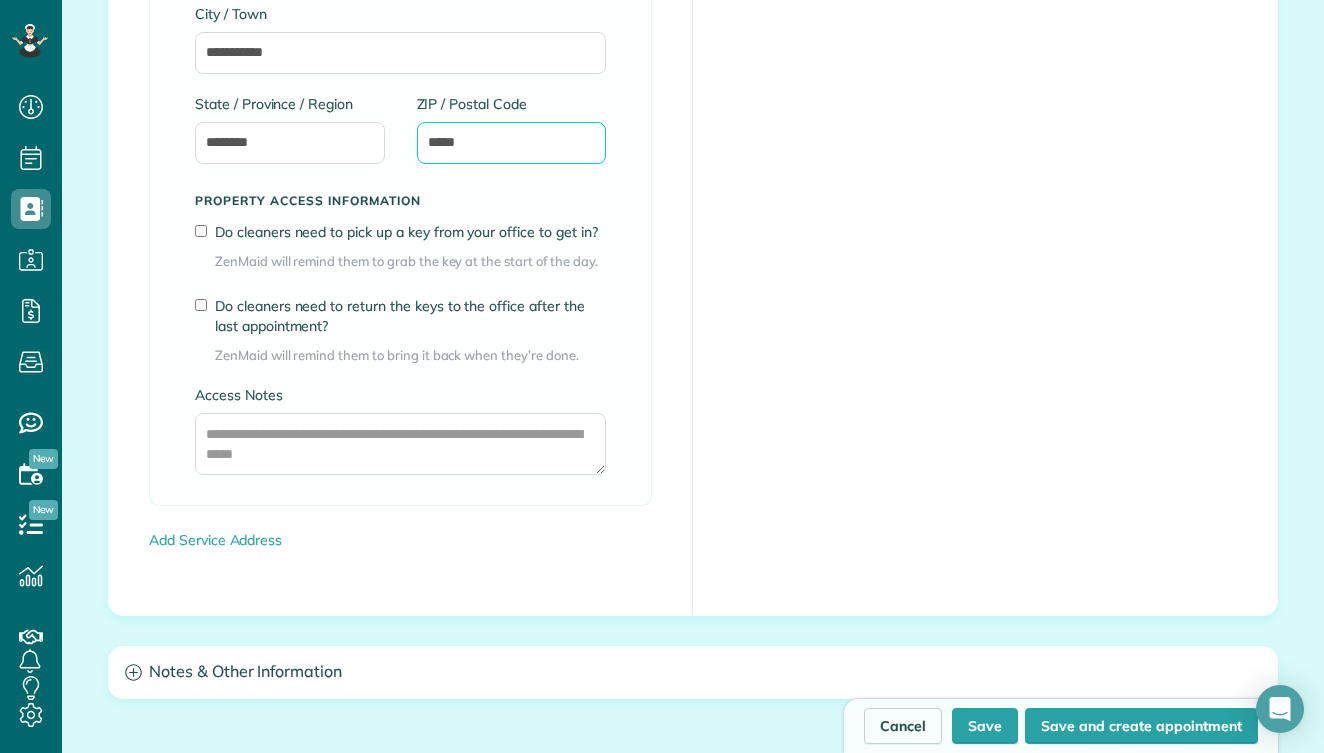type on "*****" 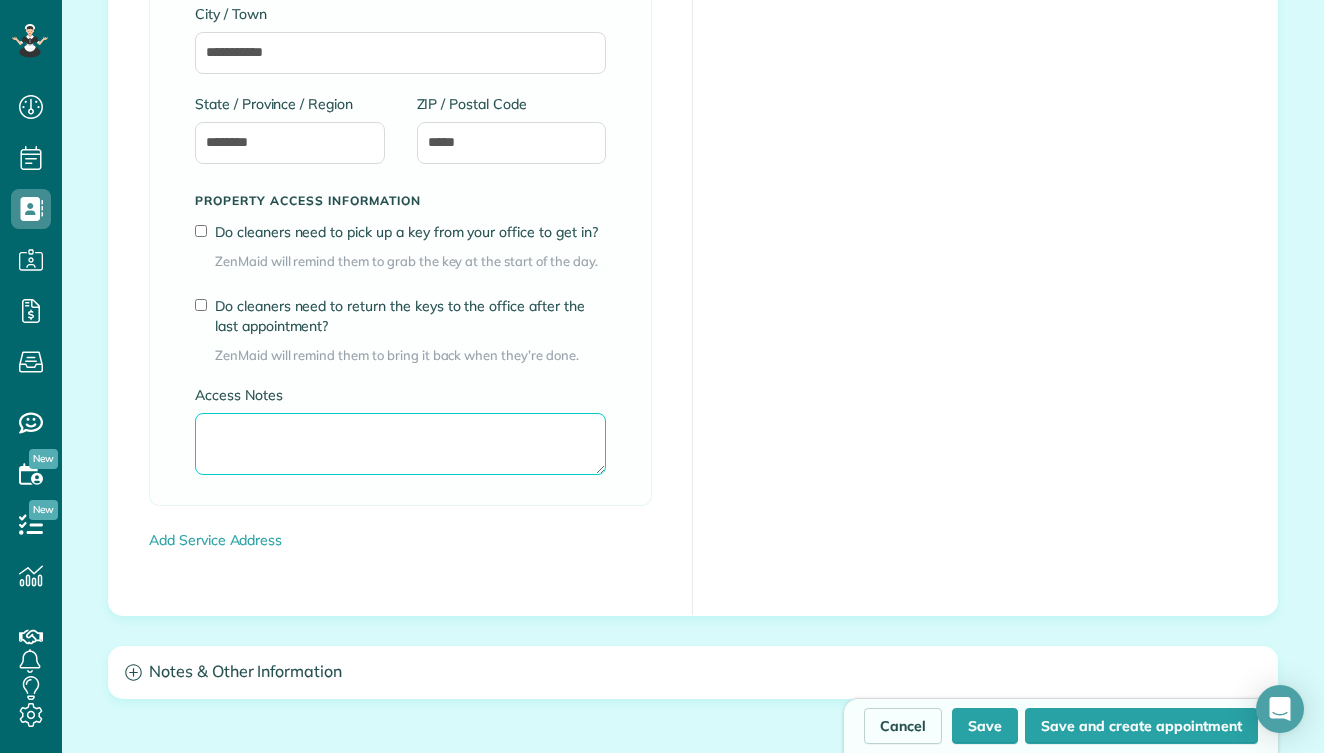 click on "Access Notes" at bounding box center [400, 444] 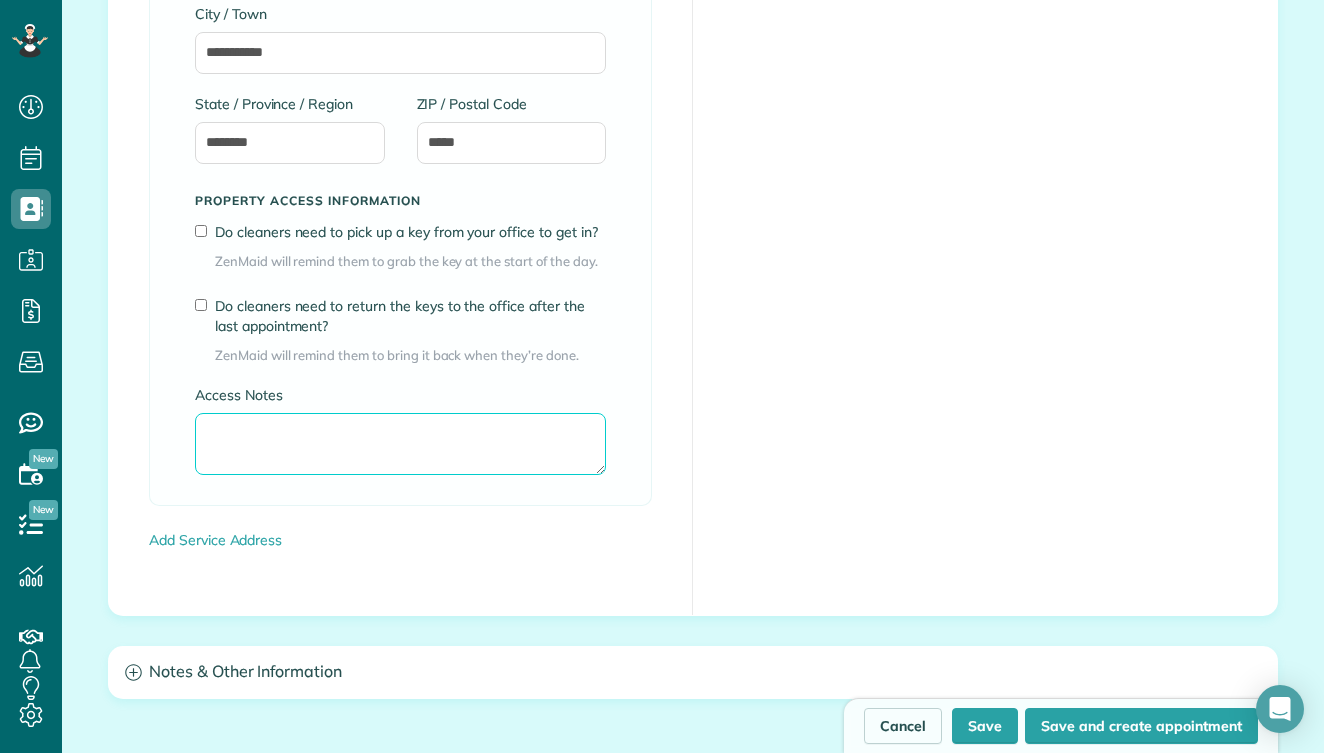 type on "*" 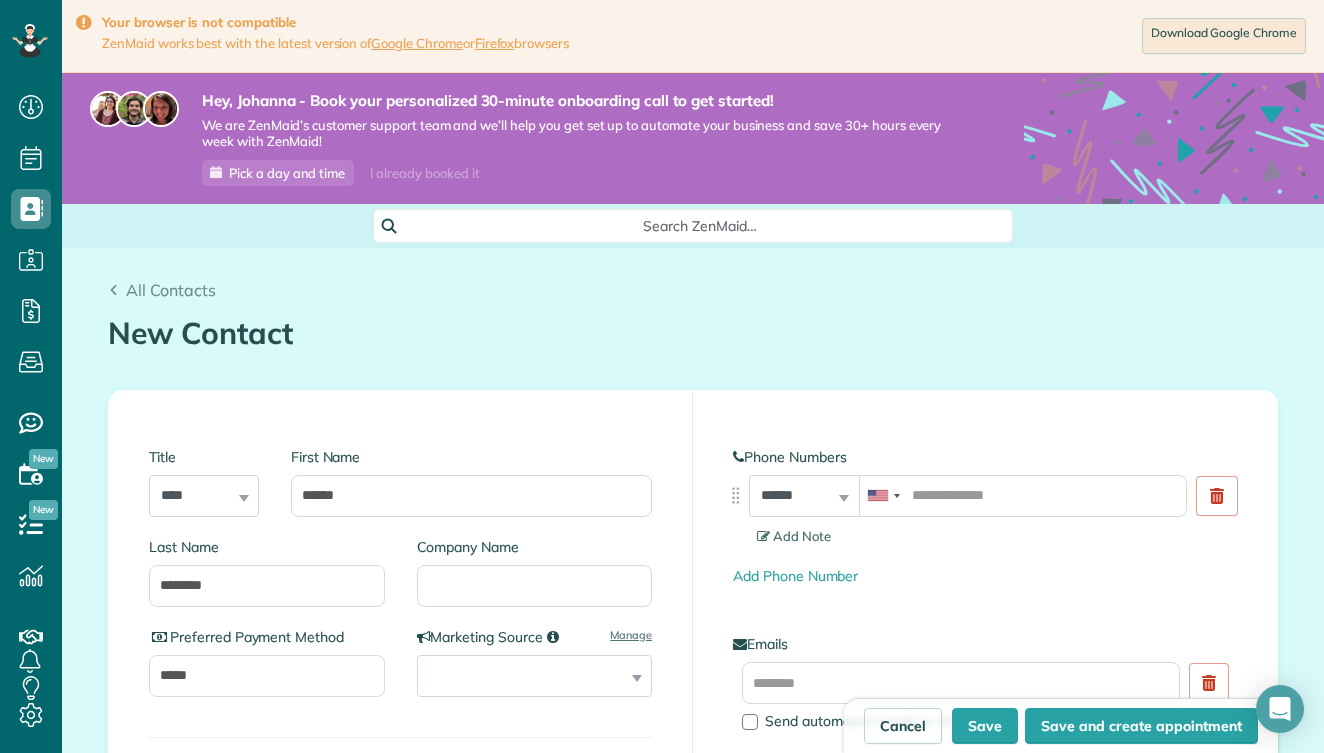 scroll, scrollTop: 0, scrollLeft: 0, axis: both 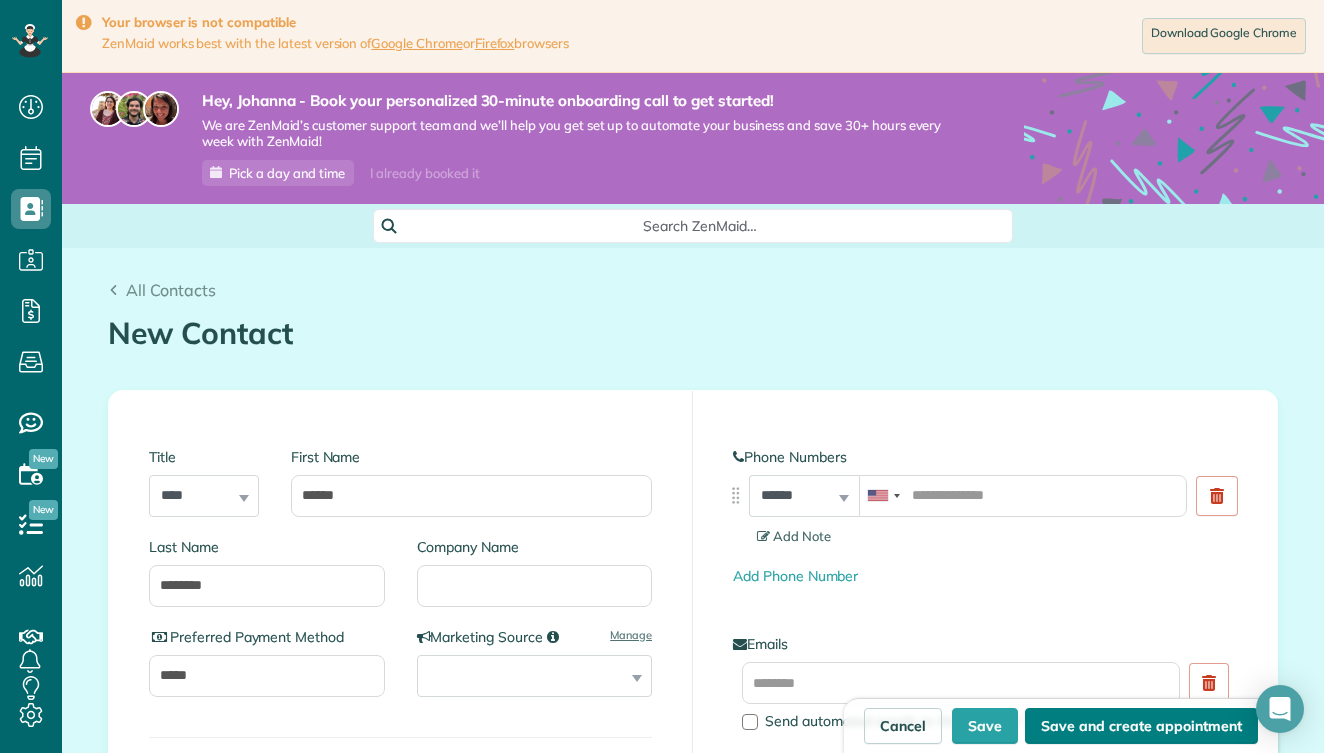 type on "**********" 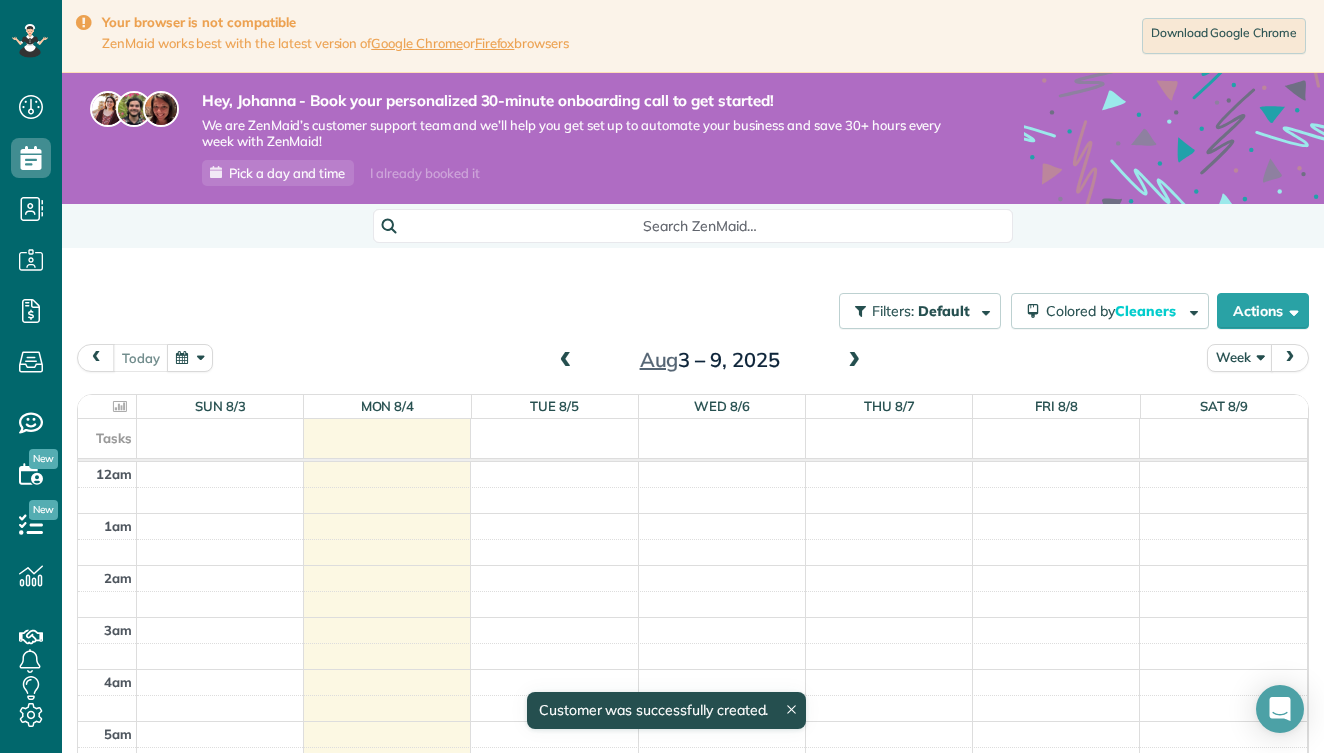 type on "**********" 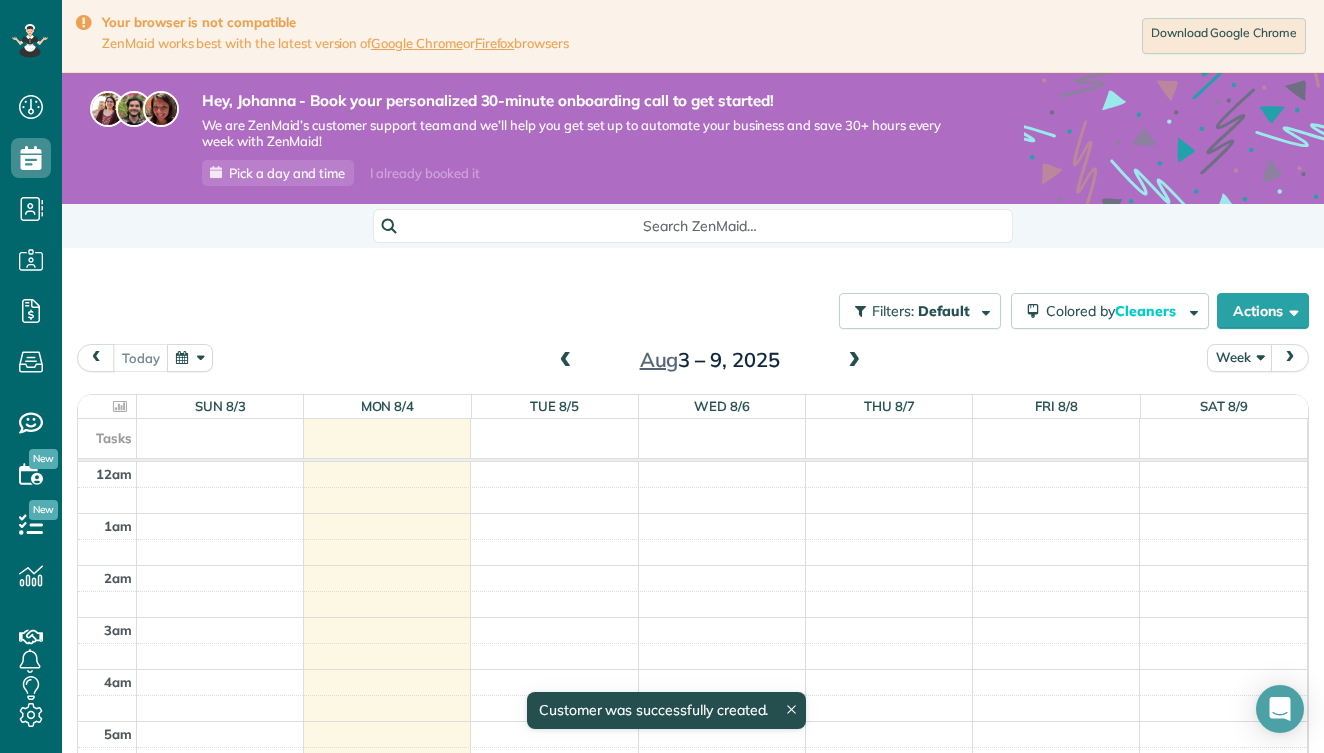 scroll, scrollTop: 0, scrollLeft: 0, axis: both 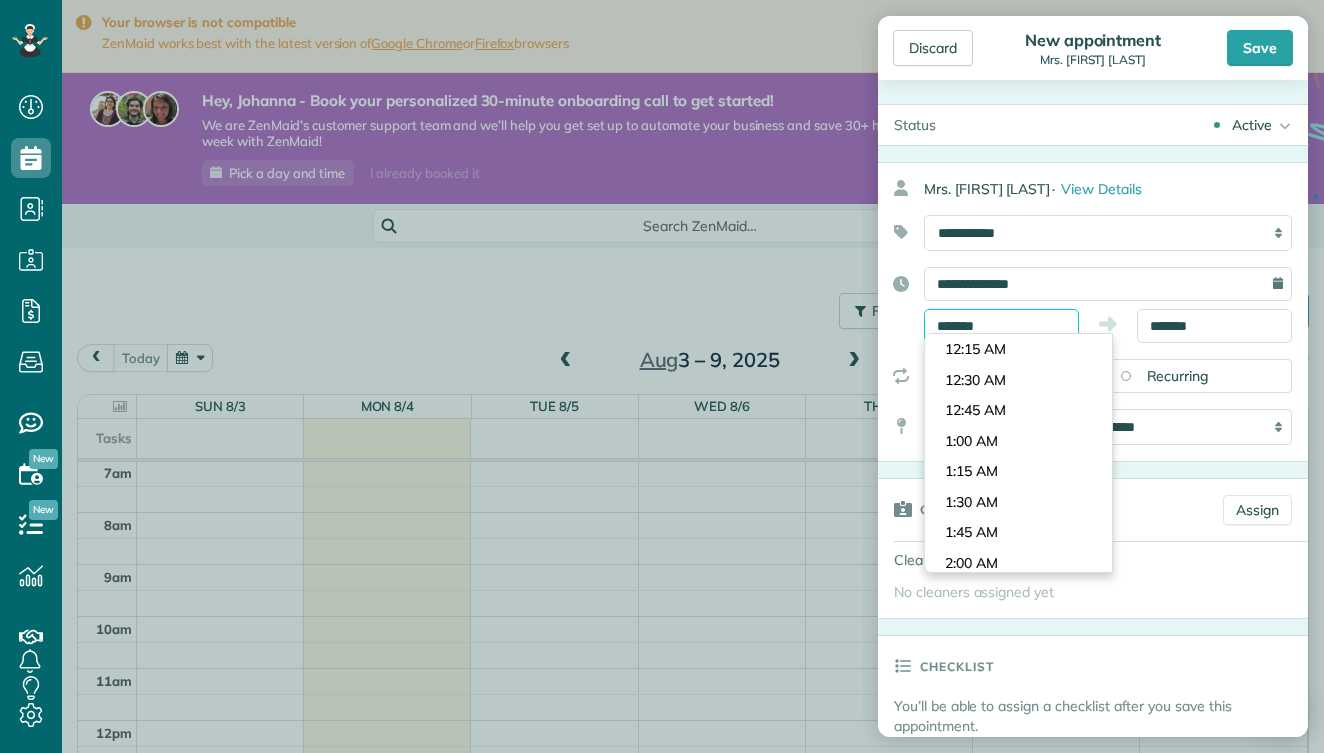 click on "*******" at bounding box center [1001, 326] 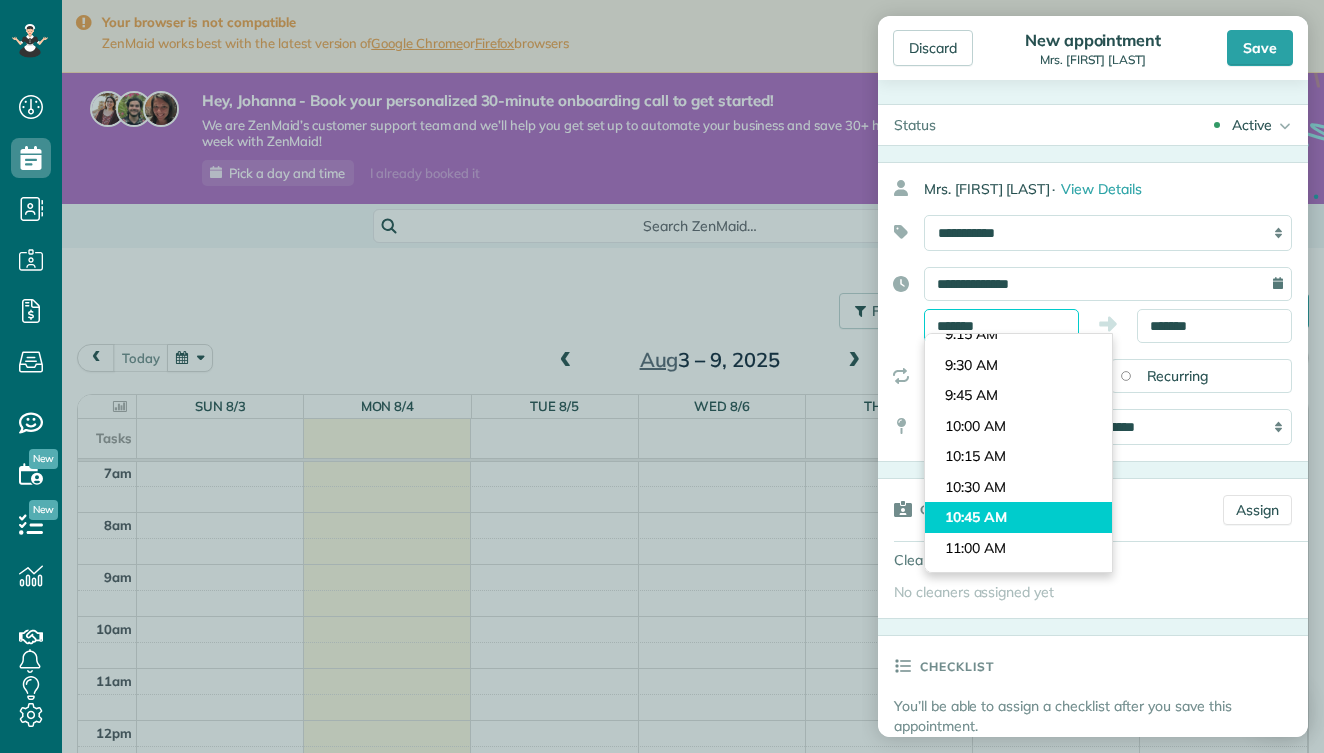scroll, scrollTop: 1120, scrollLeft: 0, axis: vertical 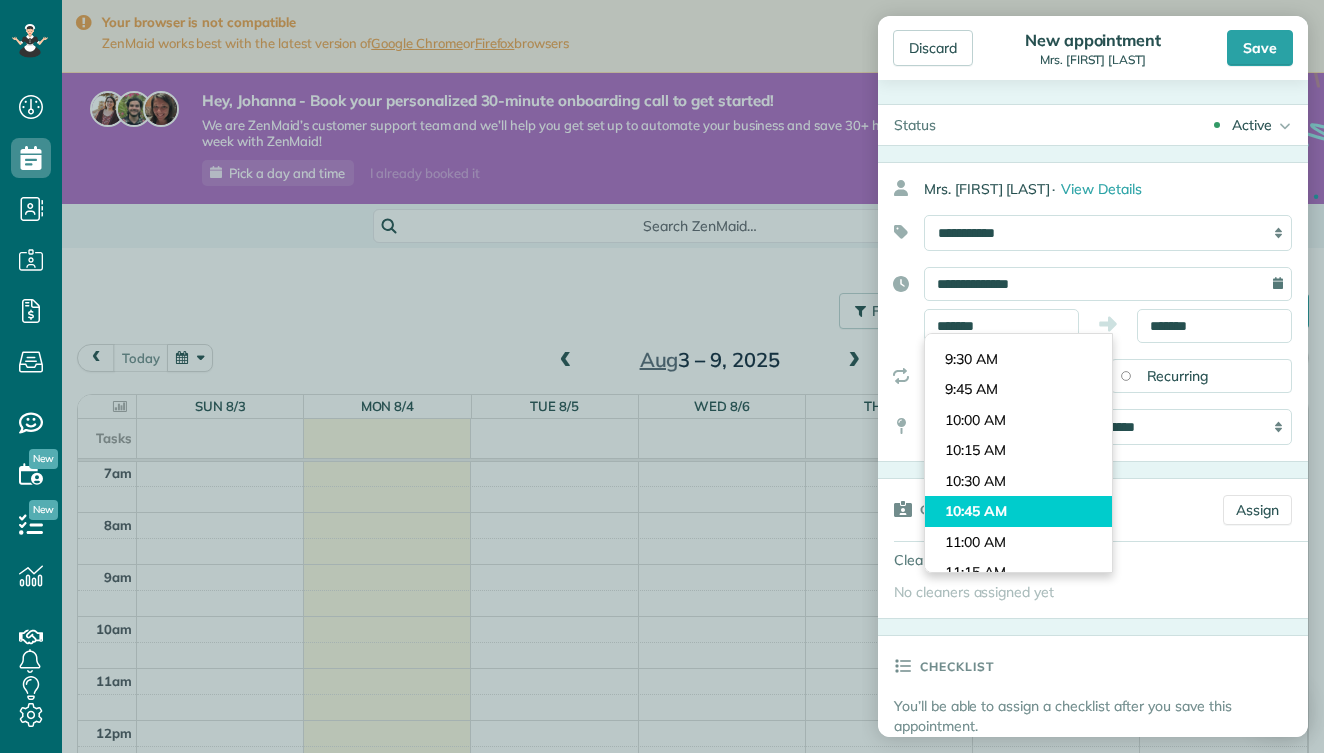 type on "********" 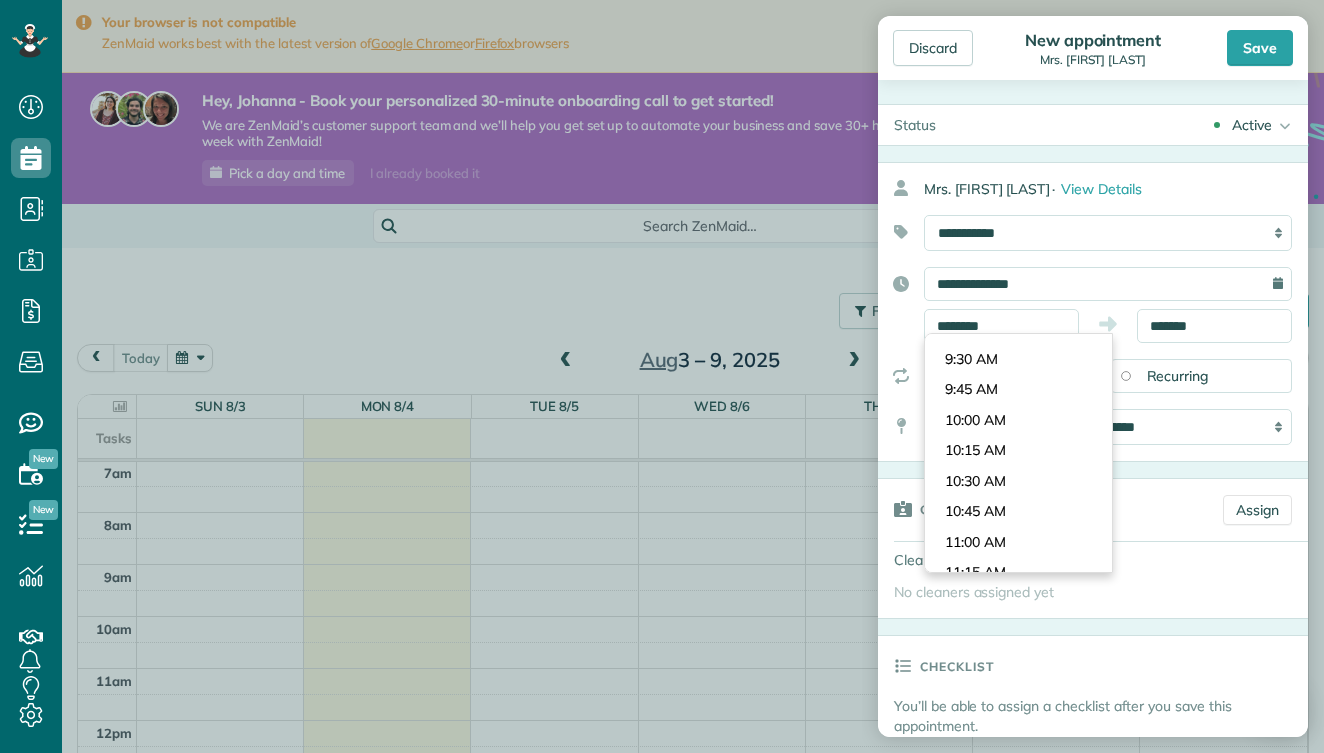 click on "Dashboard
Scheduling
Calendar View
List View
Dispatch View - Weekly scheduling (Beta)" at bounding box center (662, 376) 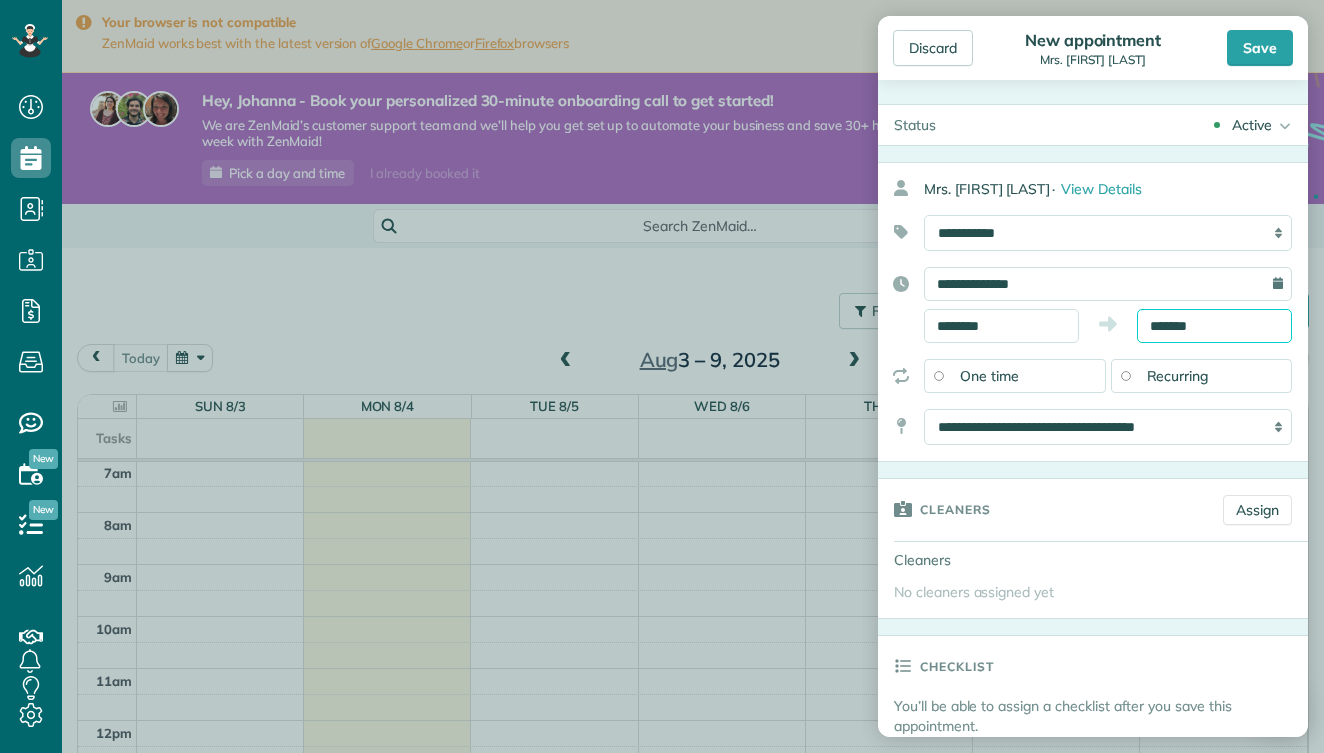 click on "*******" at bounding box center [1214, 326] 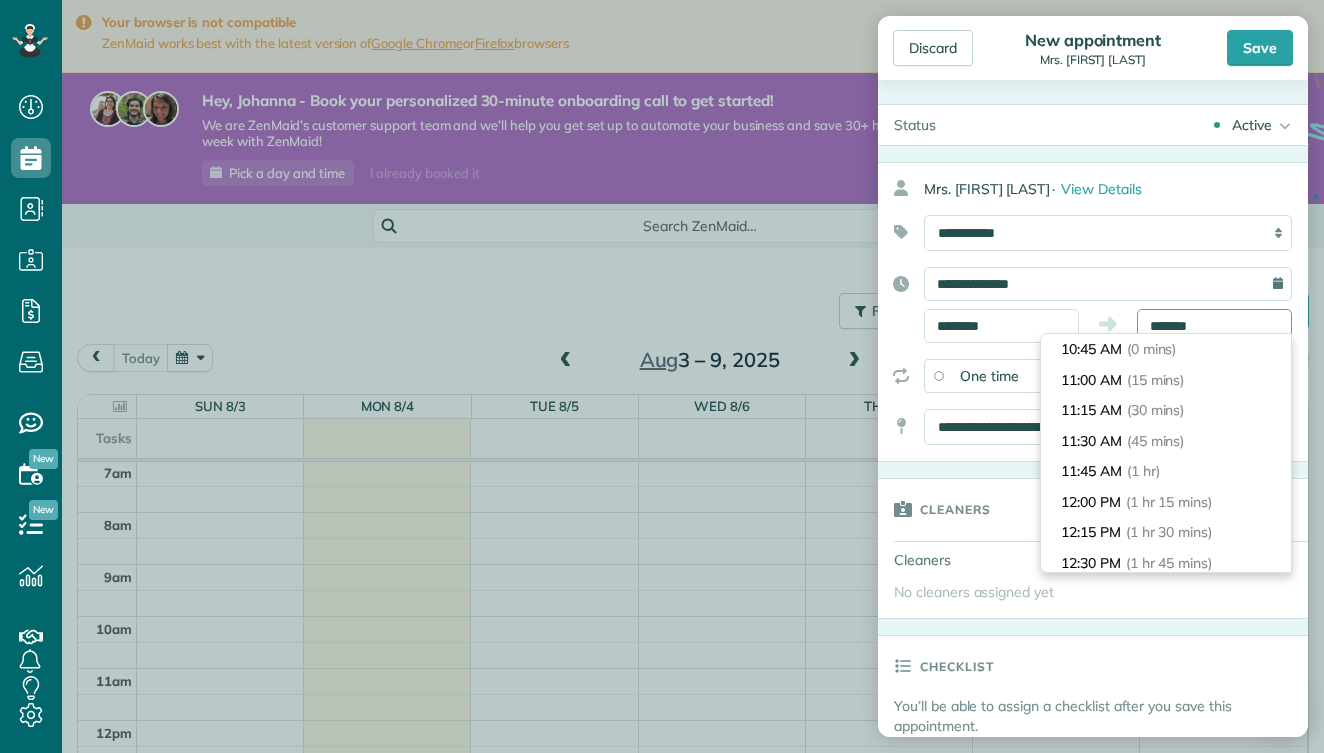 scroll, scrollTop: 600, scrollLeft: 0, axis: vertical 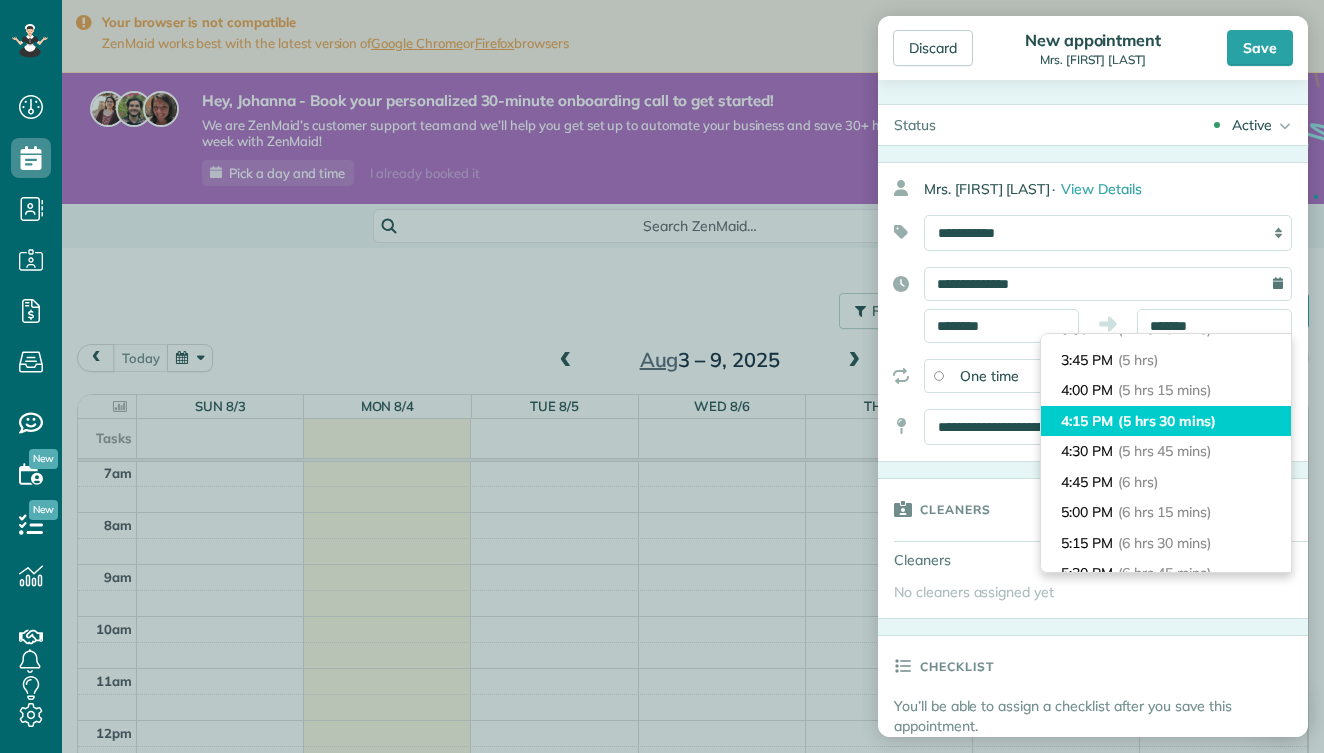 type on "*******" 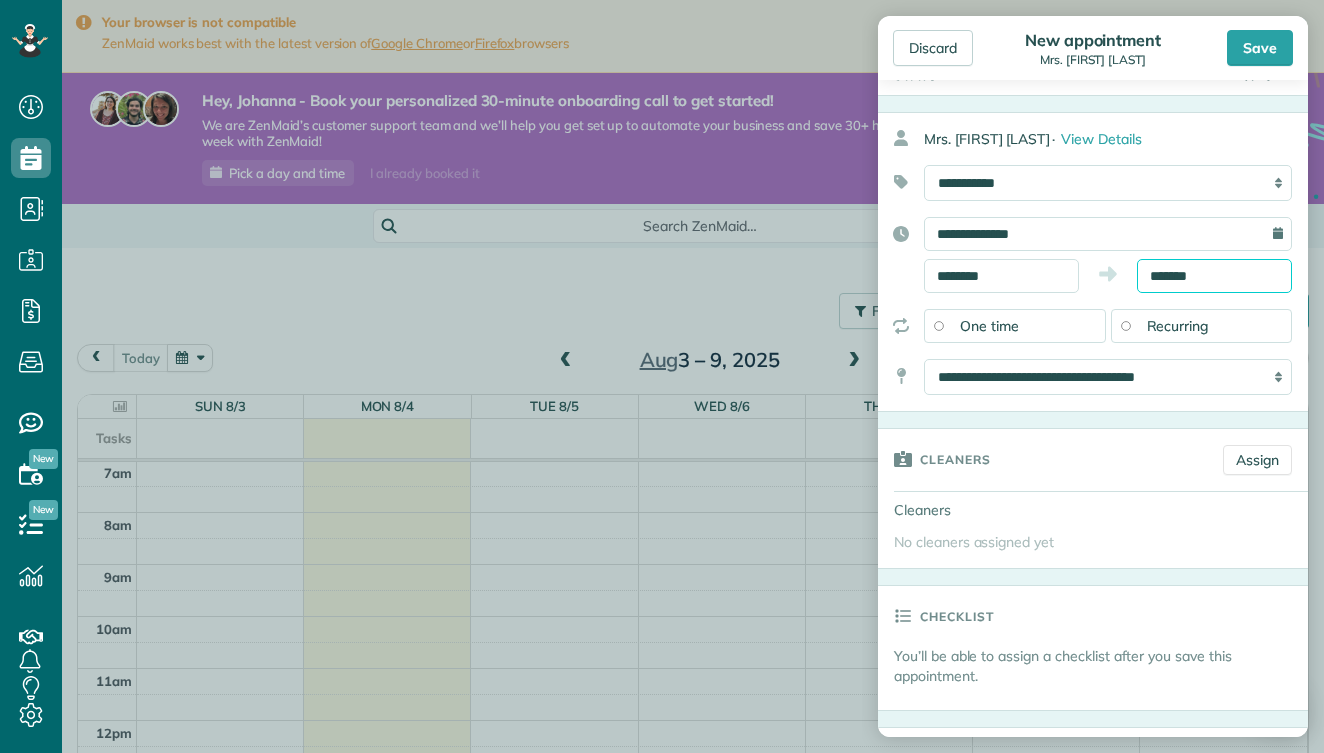 scroll, scrollTop: 62, scrollLeft: 0, axis: vertical 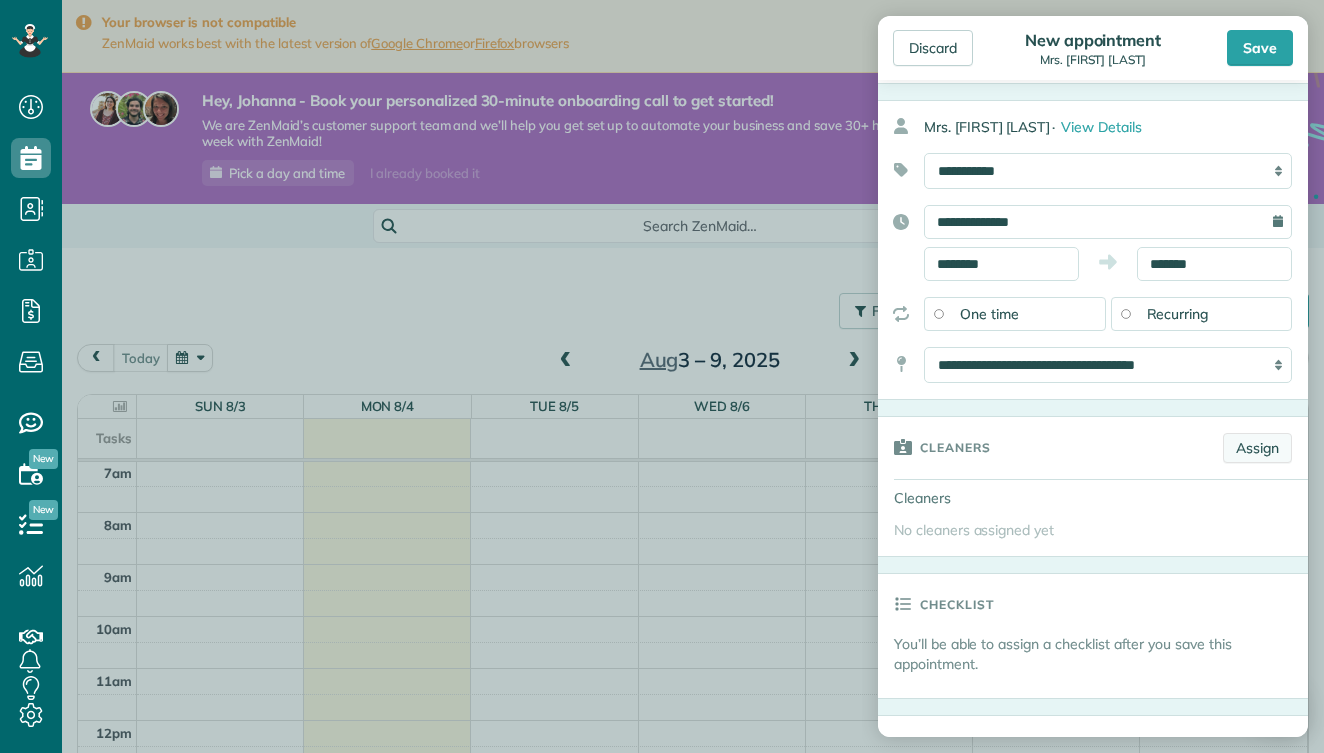 click on "Assign" at bounding box center [1257, 448] 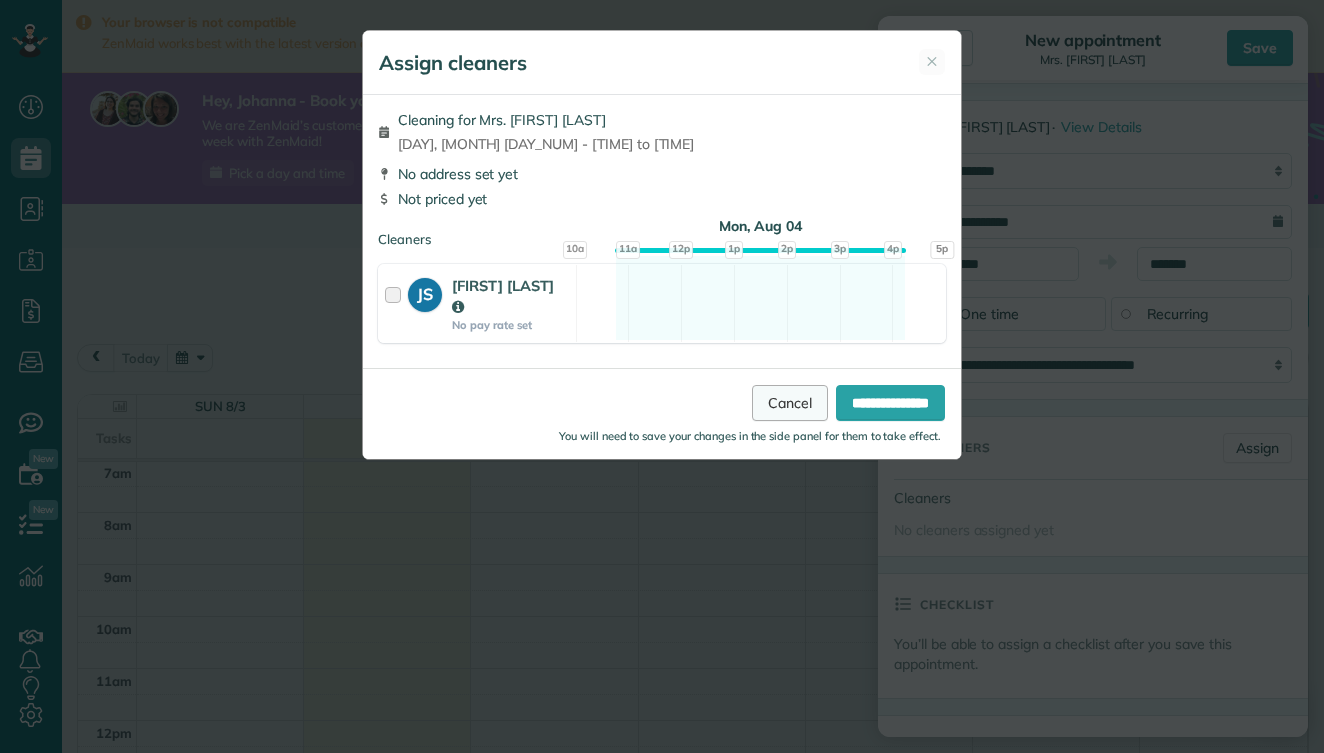 click on "Cancel" at bounding box center (790, 403) 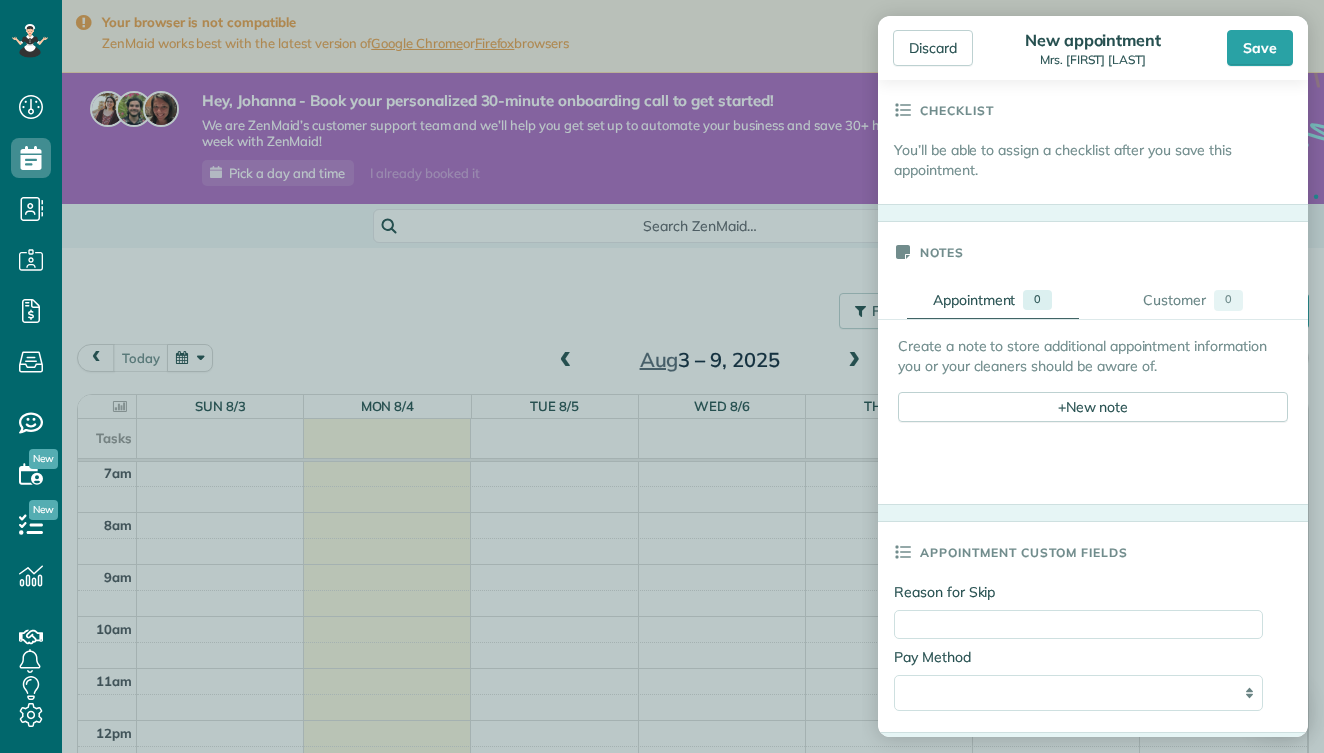 scroll, scrollTop: 586, scrollLeft: 0, axis: vertical 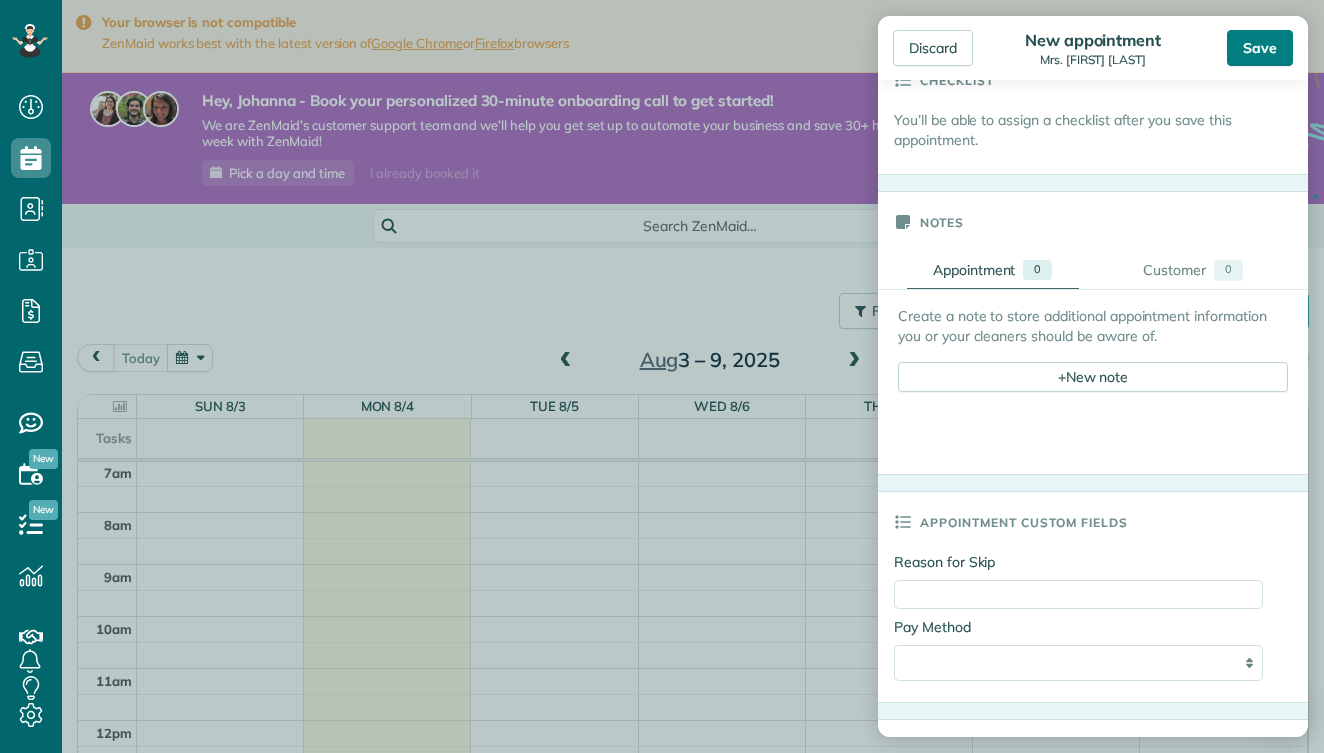 click on "Save" at bounding box center [1260, 48] 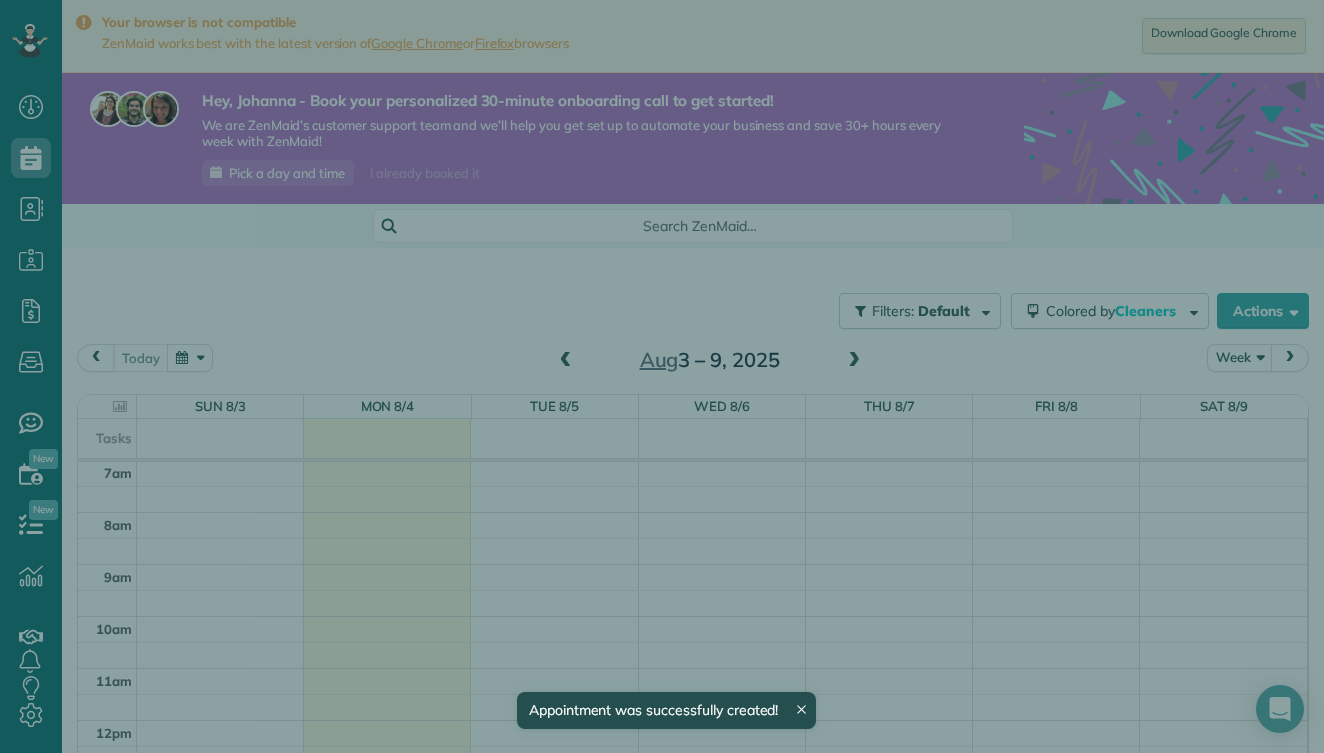 scroll, scrollTop: 365, scrollLeft: 0, axis: vertical 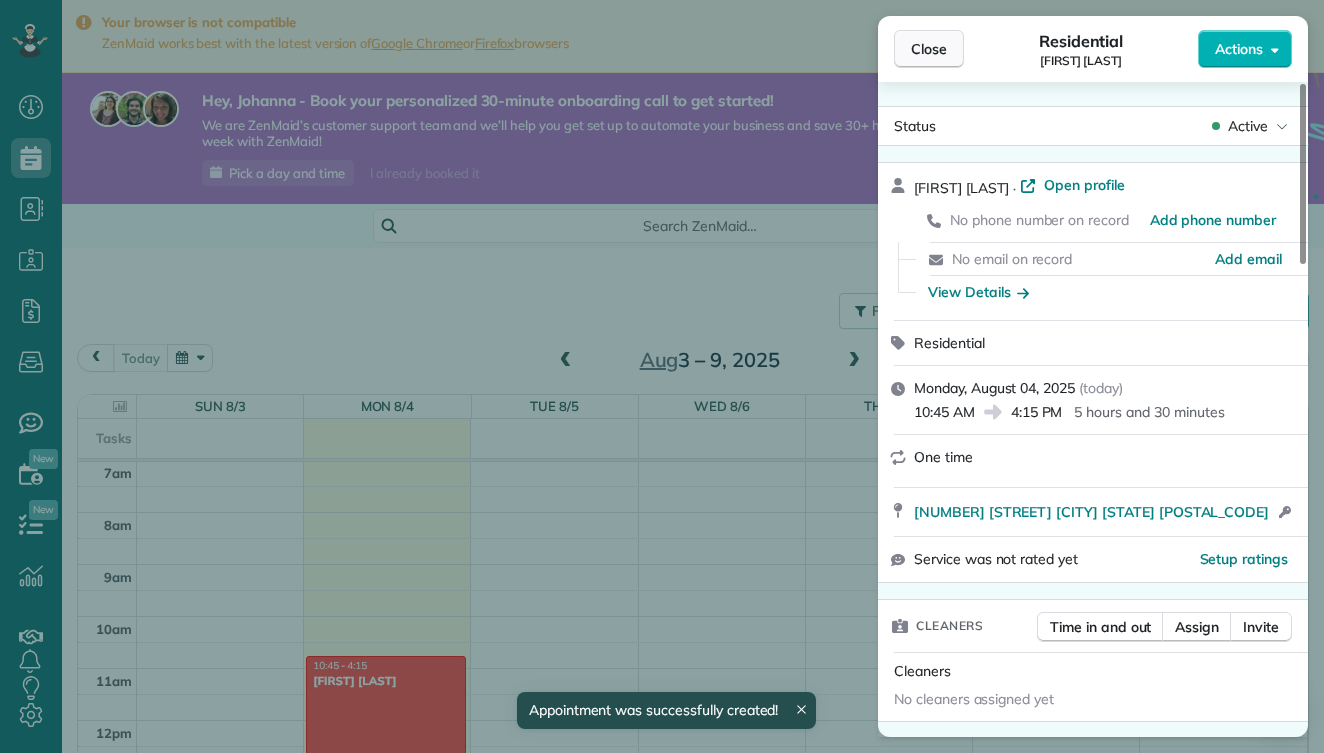 click on "Close" at bounding box center (929, 49) 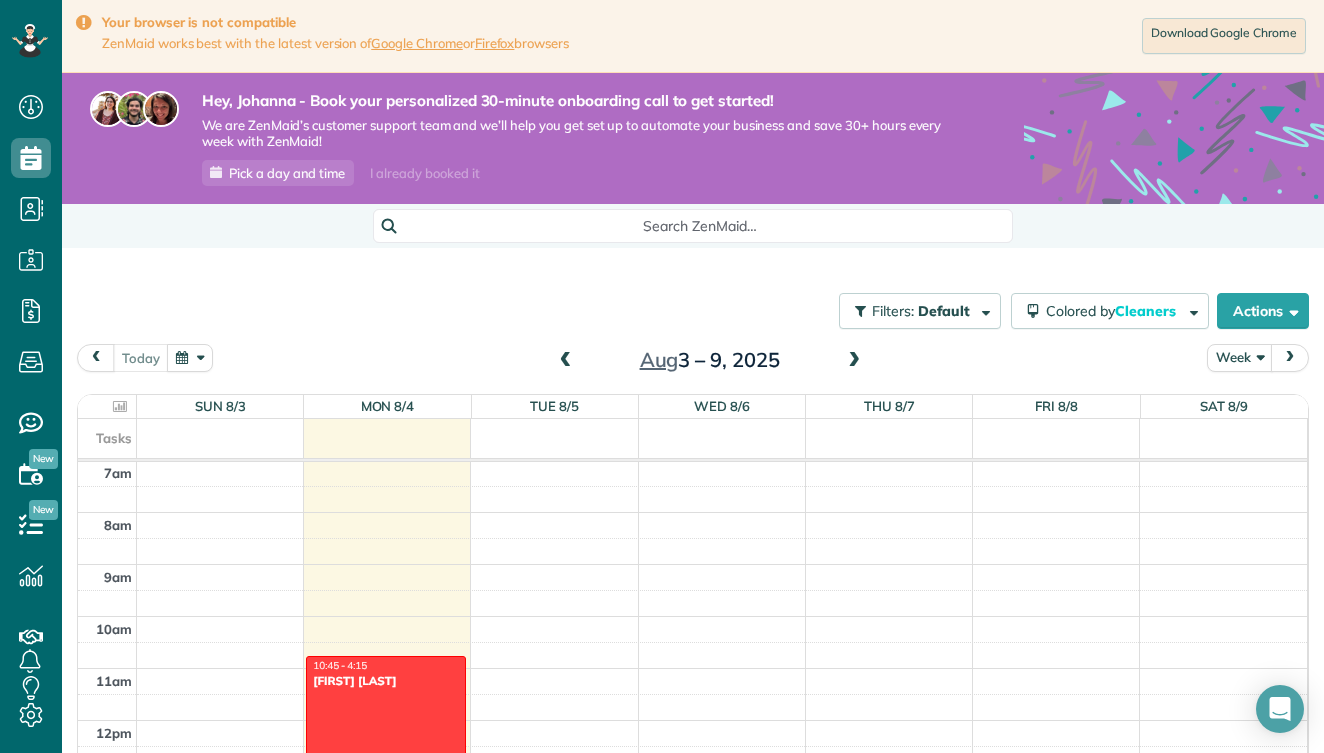 click at bounding box center (386, 799) 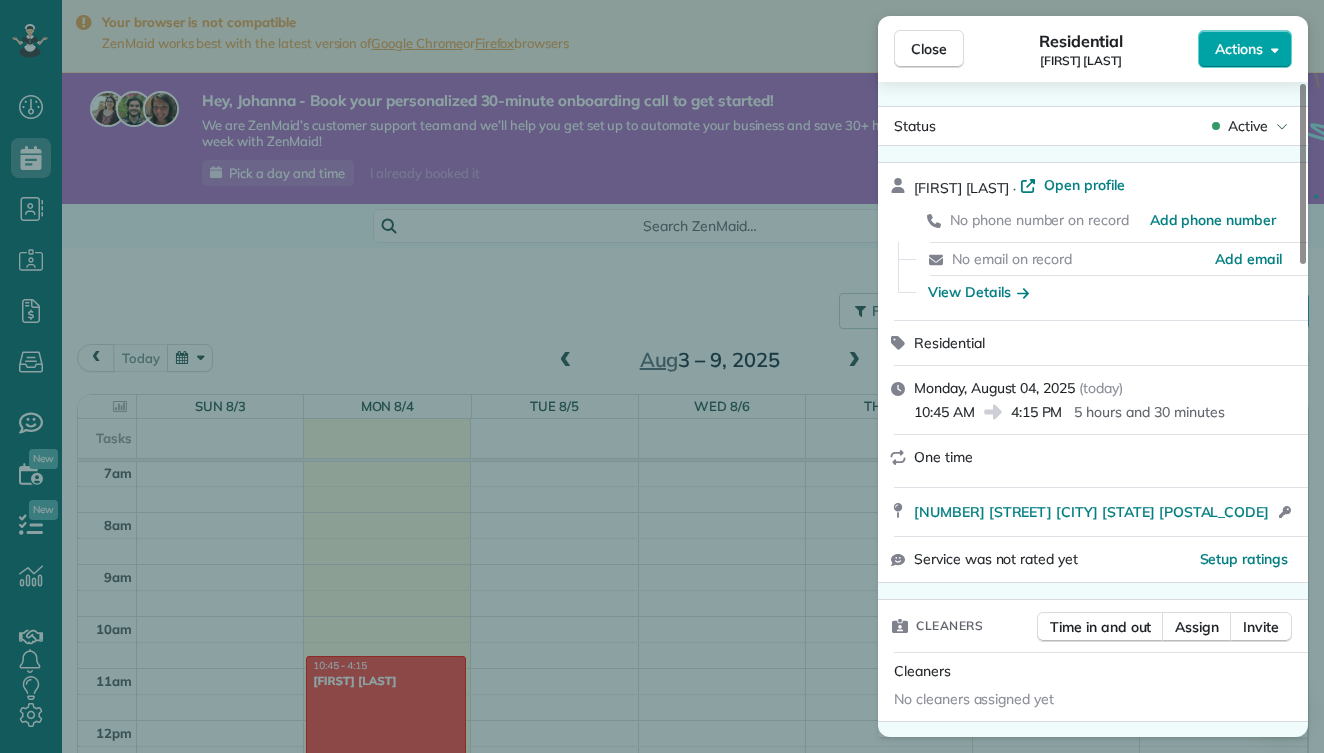 click on "Actions" at bounding box center (1239, 49) 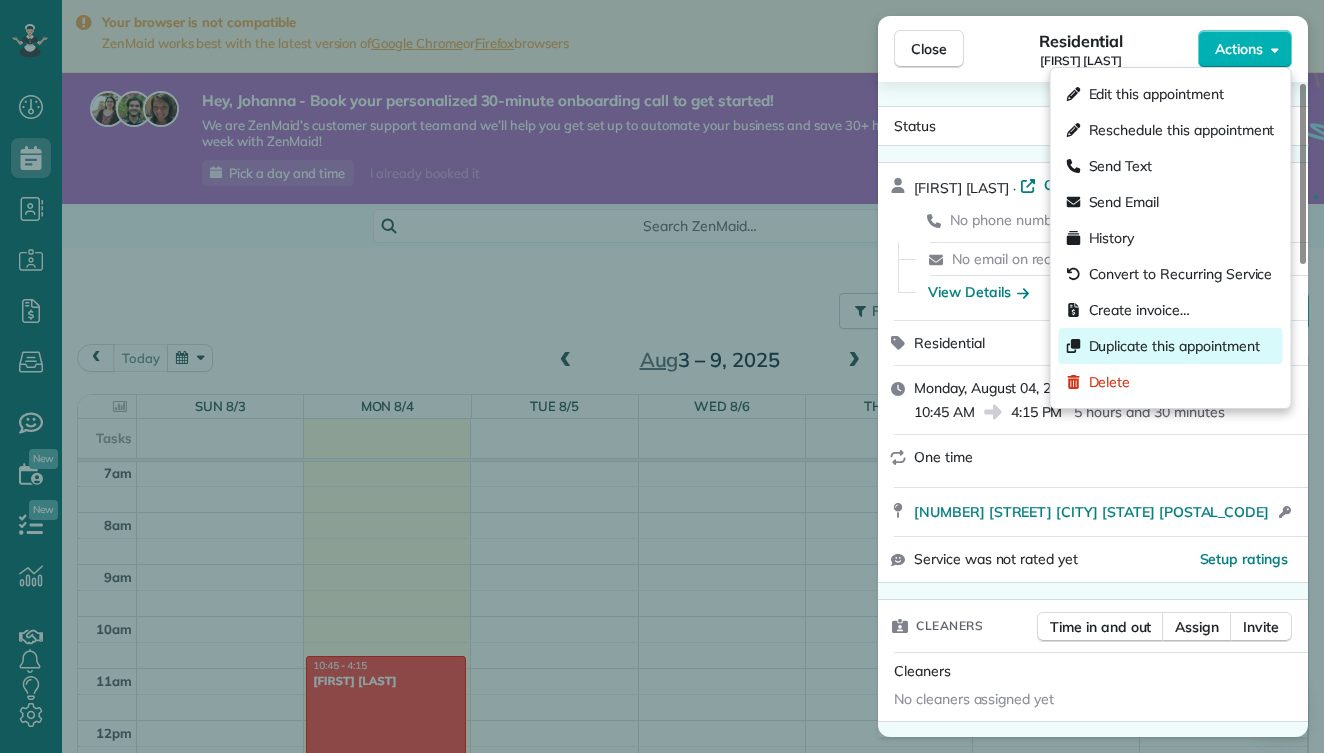 click on "Duplicate this appointment" at bounding box center (1174, 346) 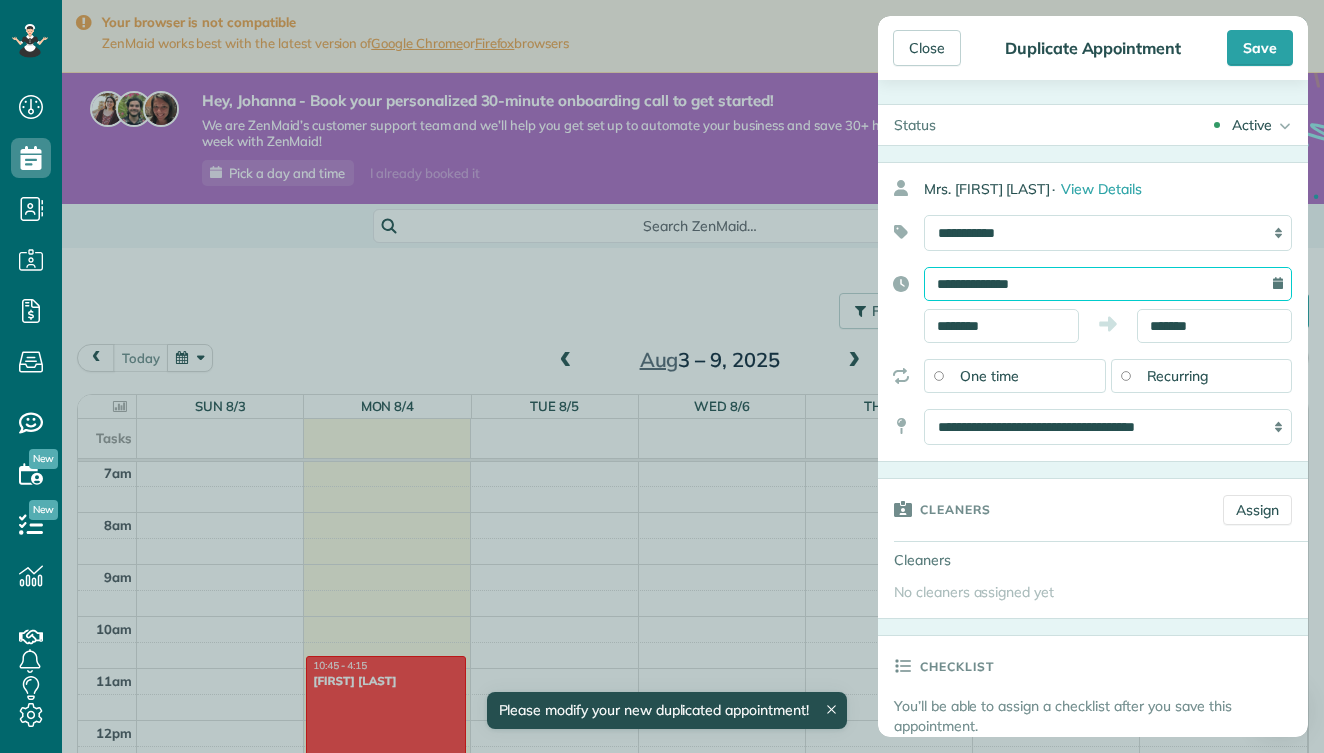 click on "**********" at bounding box center (1108, 284) 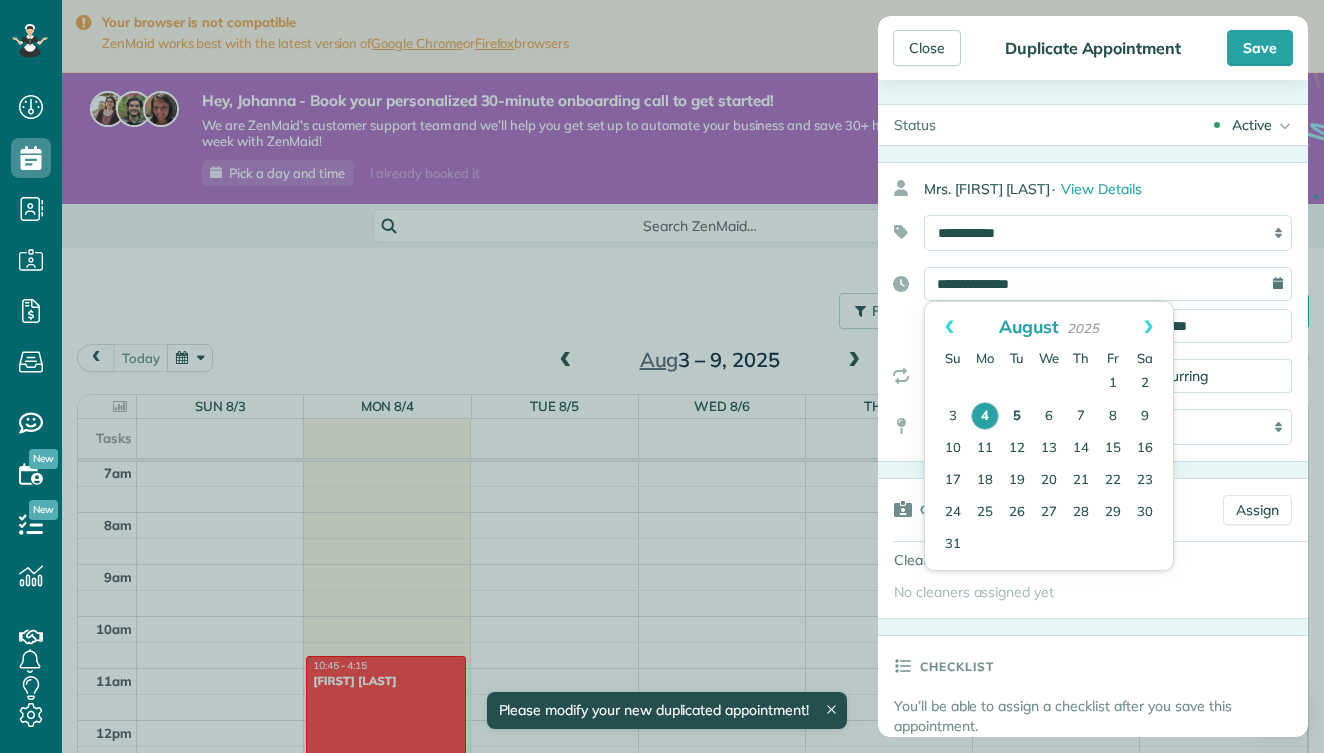 click on "5" at bounding box center (1017, 417) 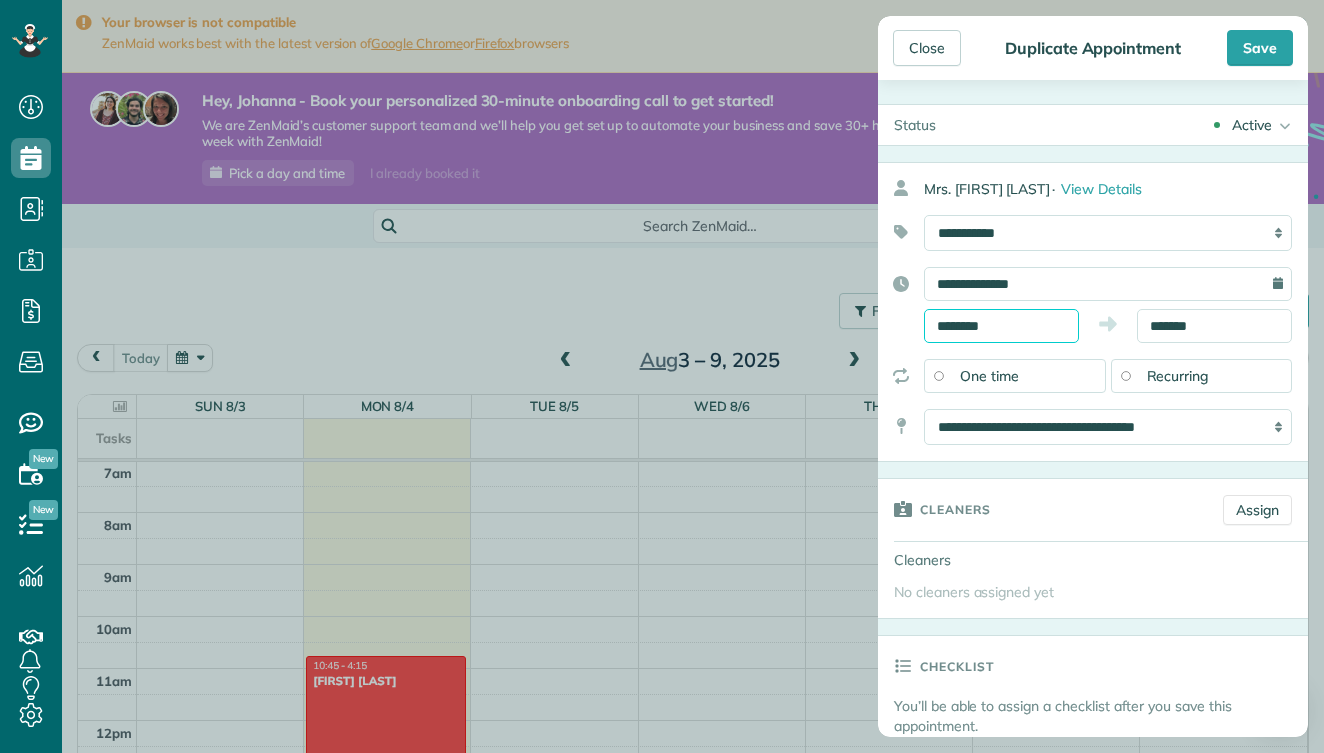 click on "********" at bounding box center (1001, 326) 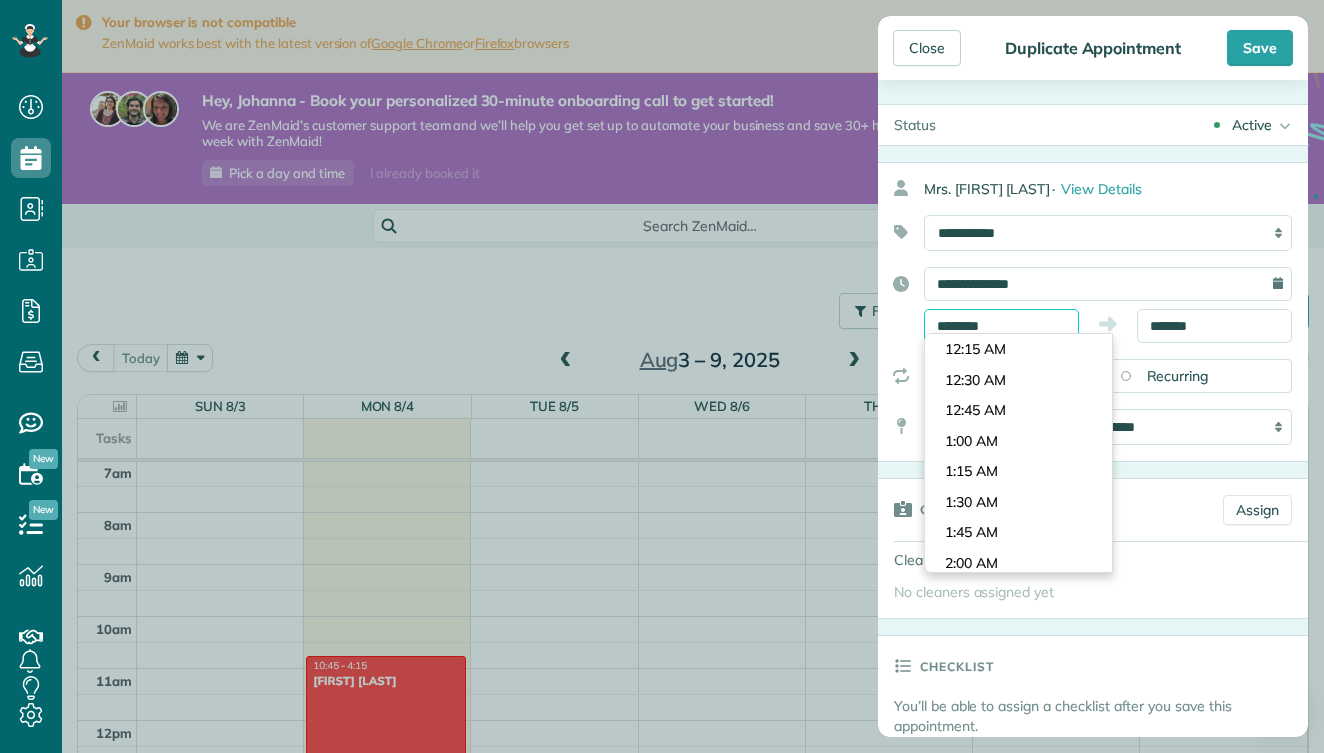 scroll, scrollTop: 1230, scrollLeft: 0, axis: vertical 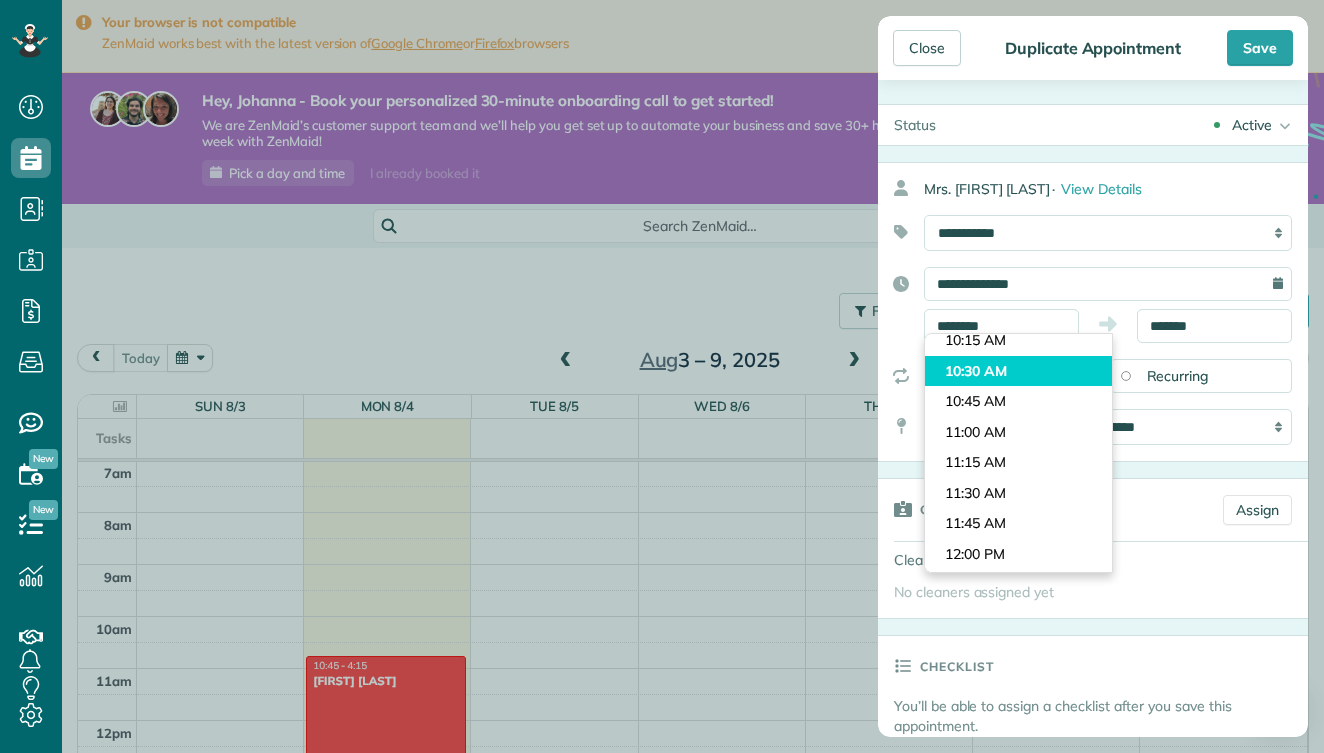 type on "********" 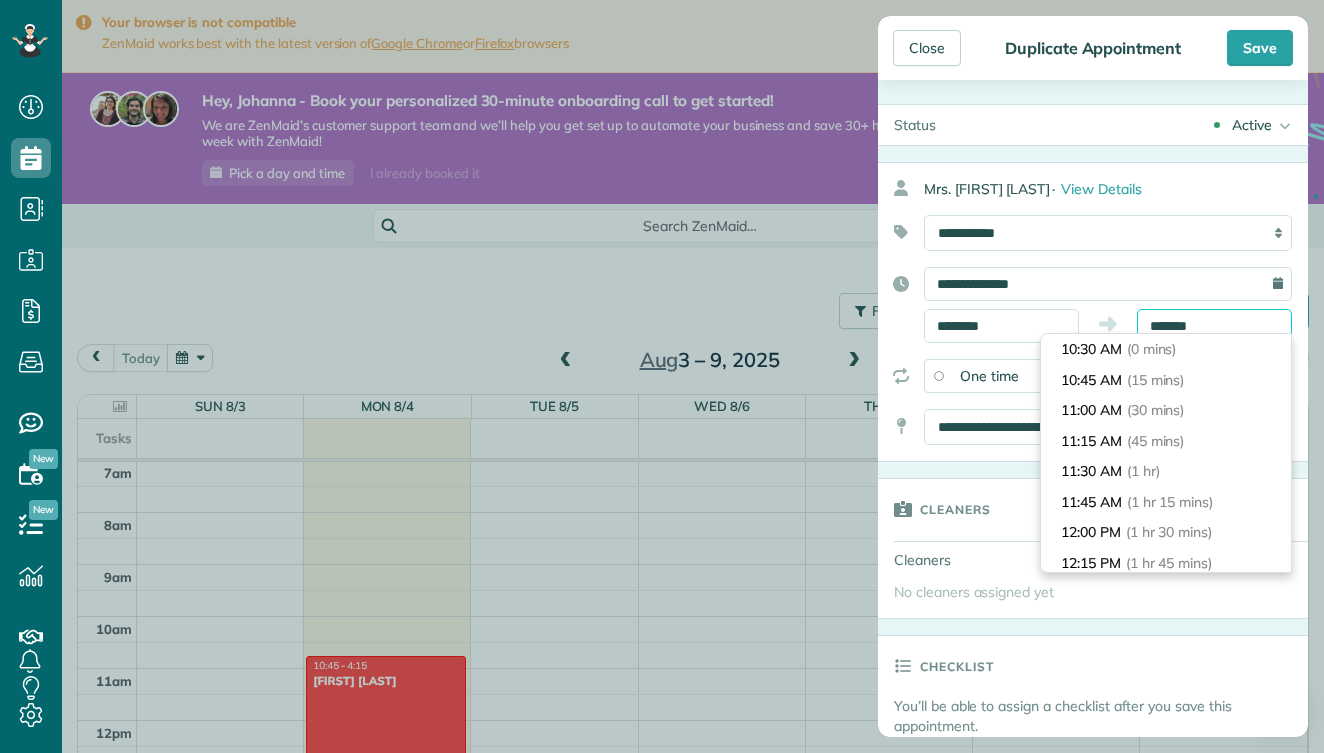 click on "*******" at bounding box center (1214, 326) 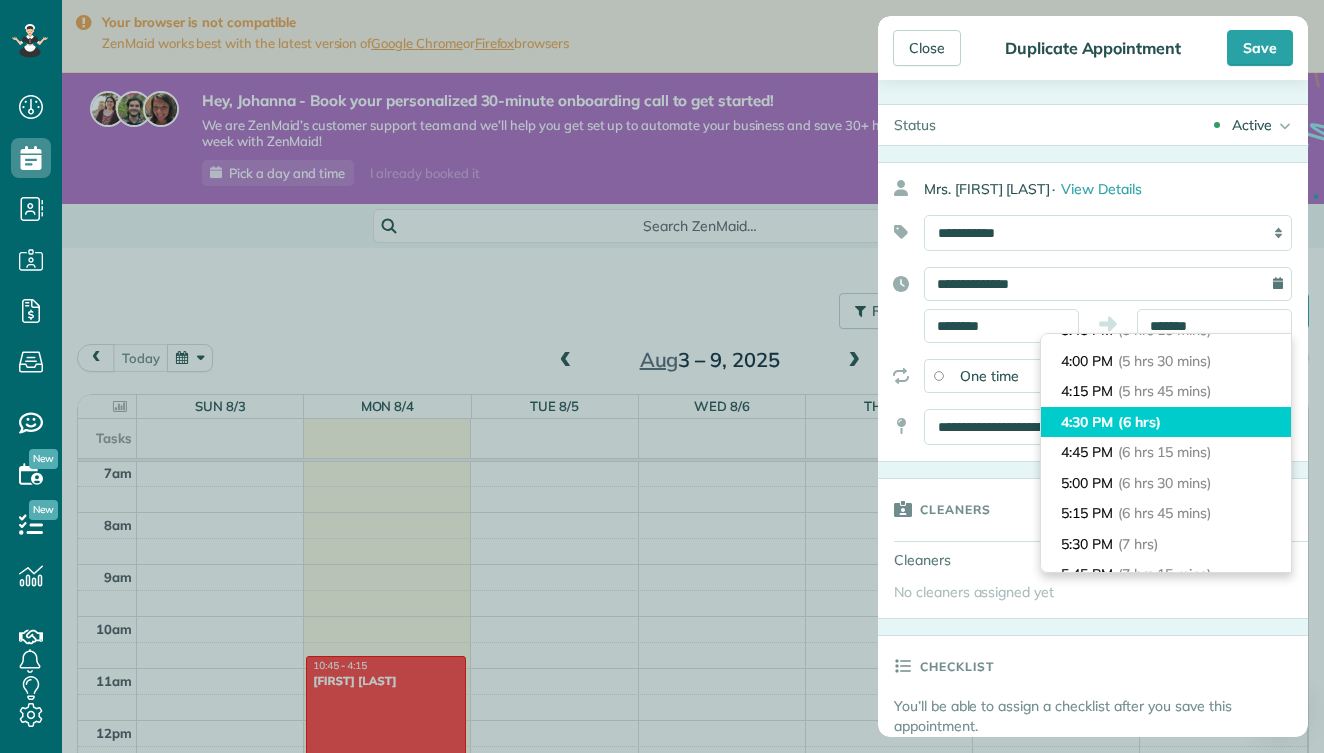 type on "*******" 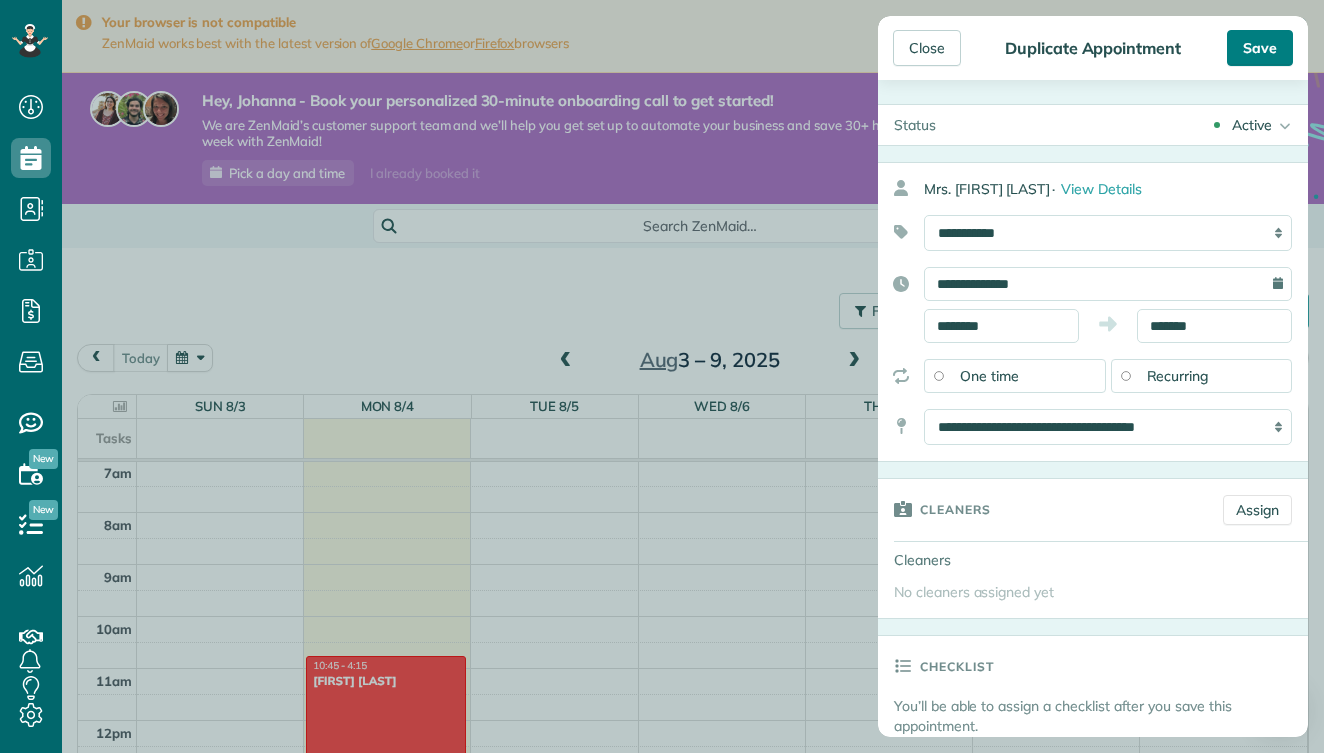 click on "Save" at bounding box center [1260, 48] 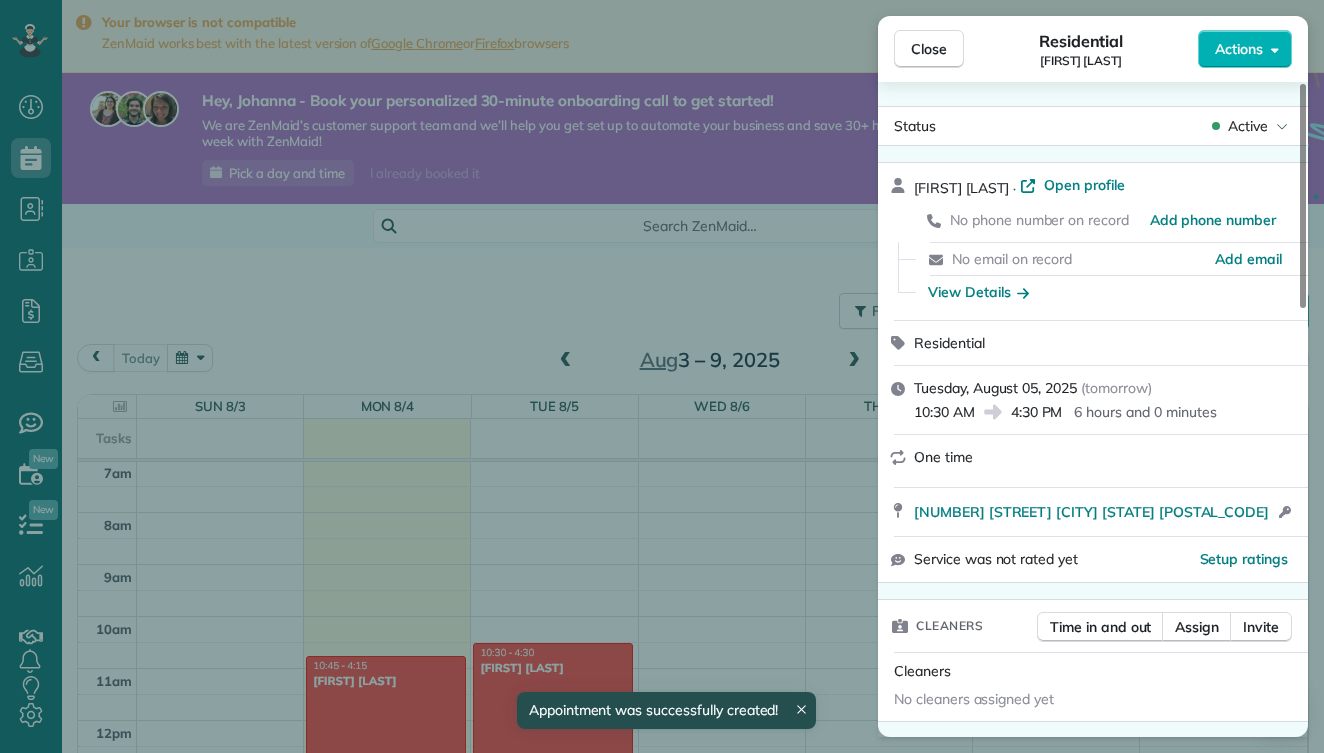scroll, scrollTop: 365, scrollLeft: 0, axis: vertical 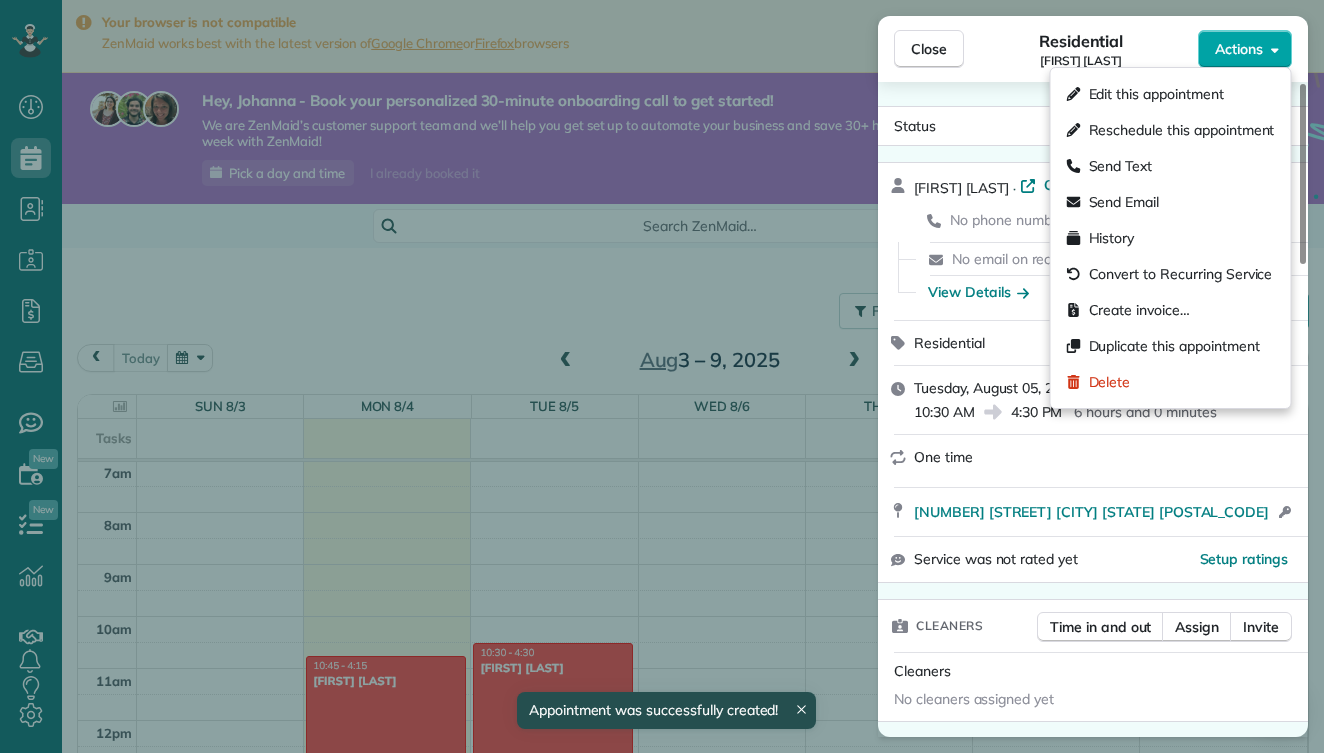 click 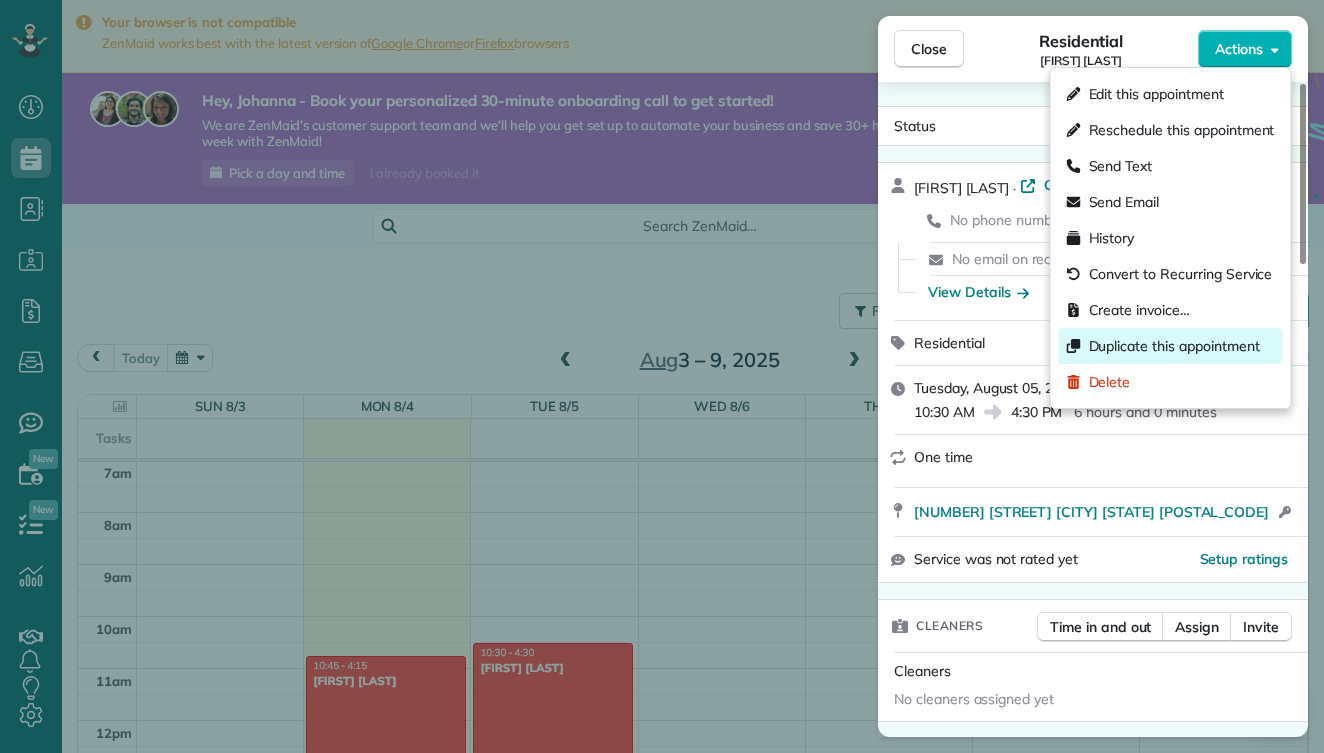 click on "Duplicate this appointment" at bounding box center [1171, 346] 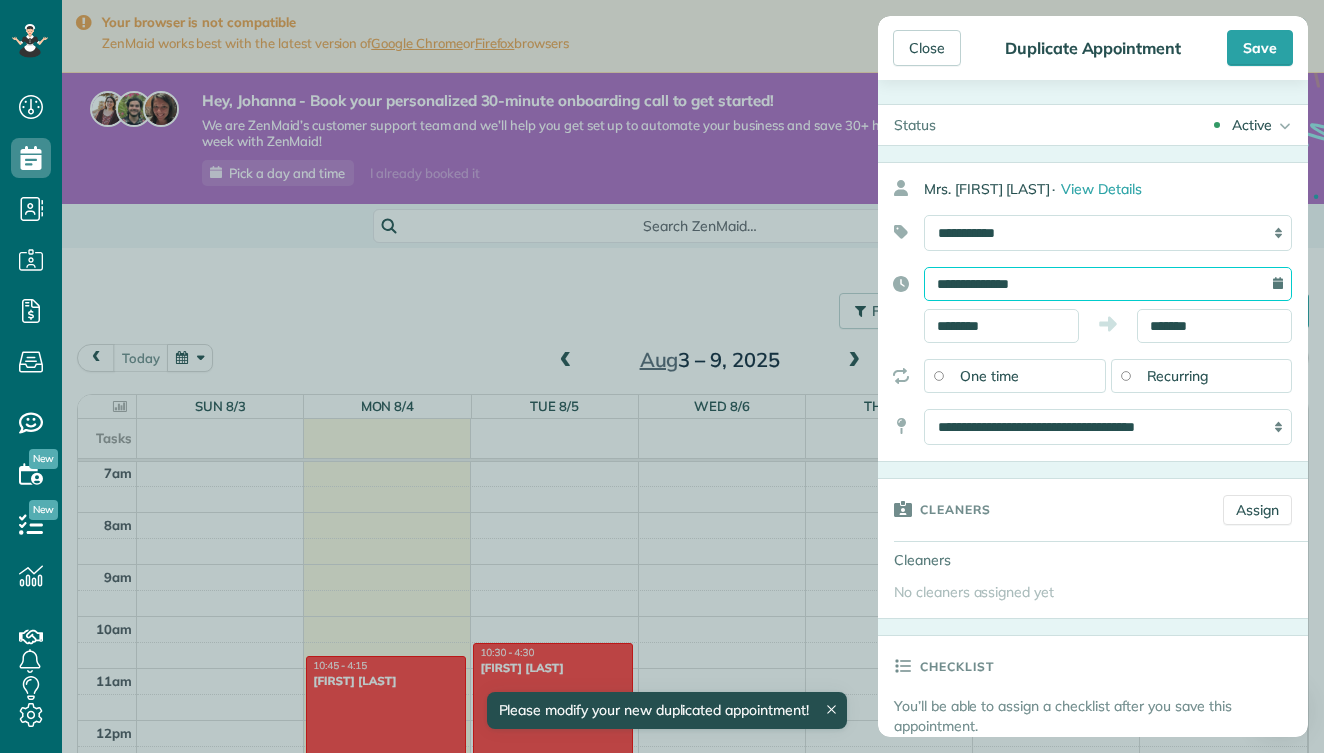 click on "**********" at bounding box center (1108, 284) 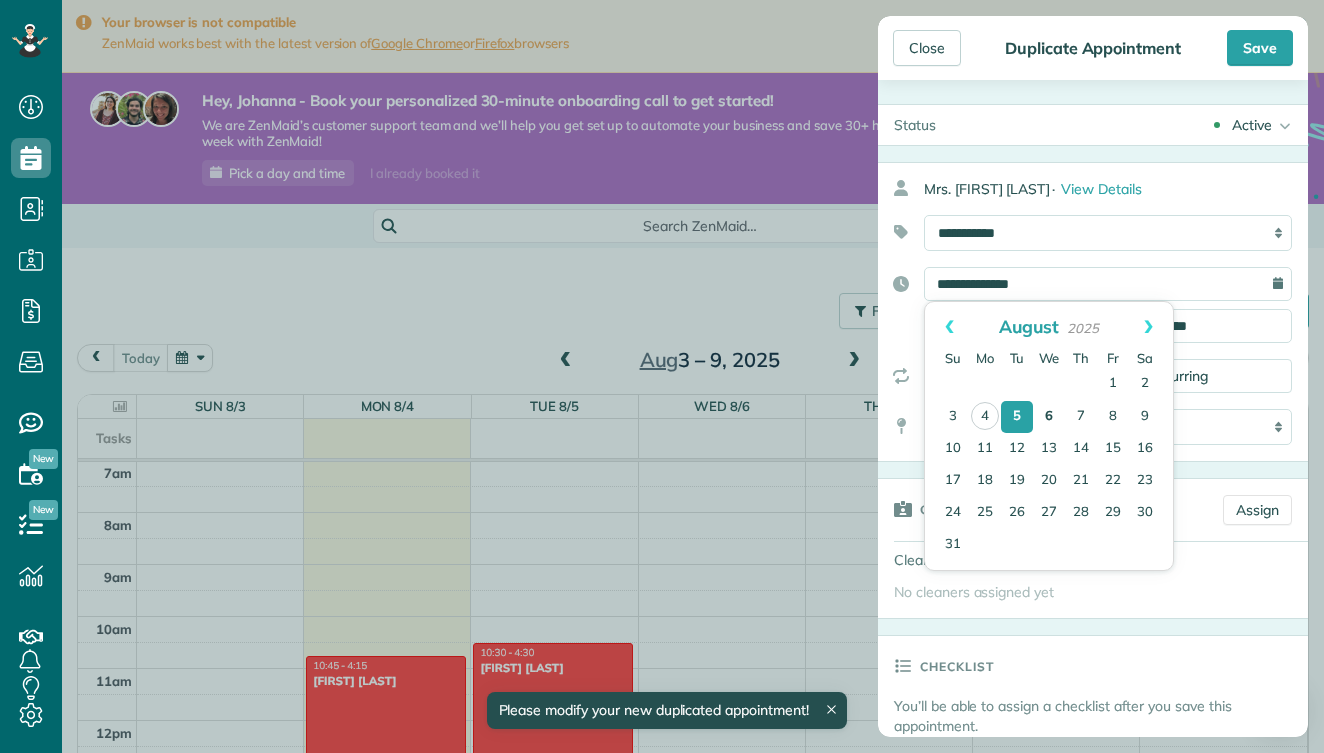 click on "6" at bounding box center (1049, 417) 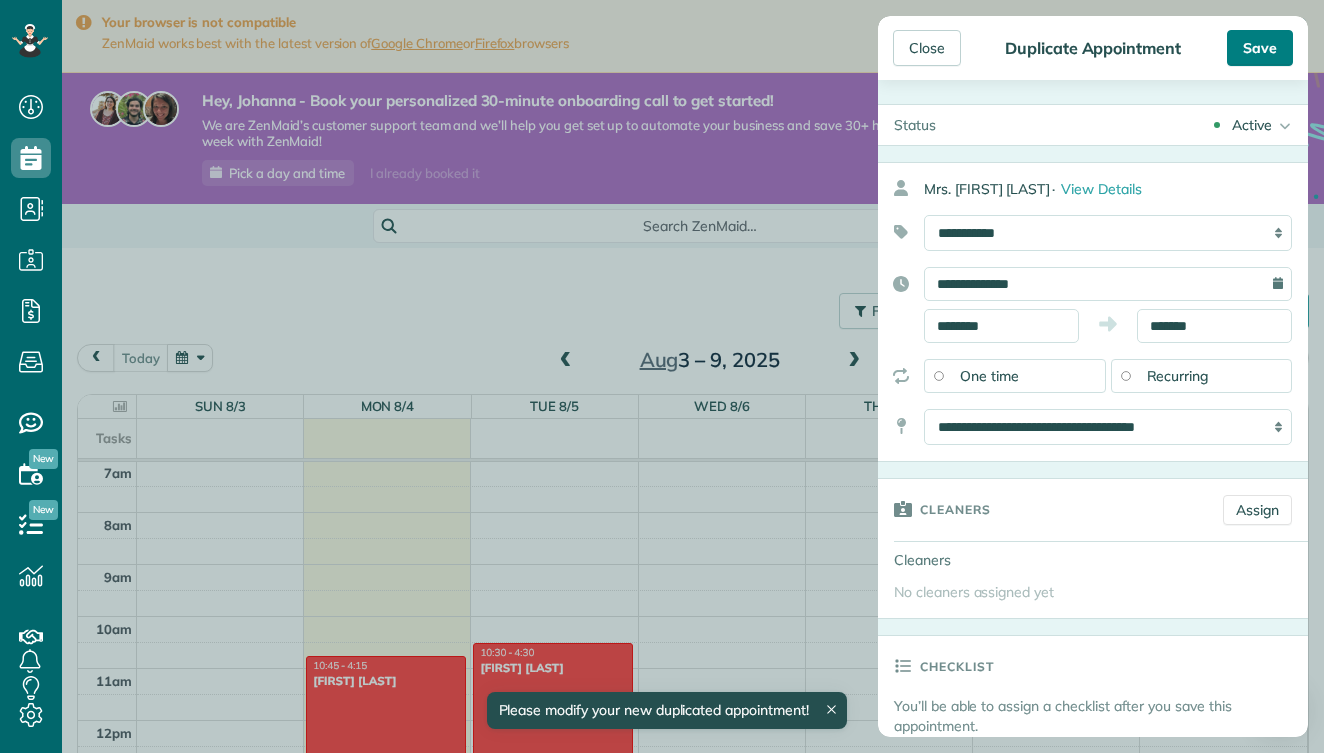 click on "Save" at bounding box center [1260, 48] 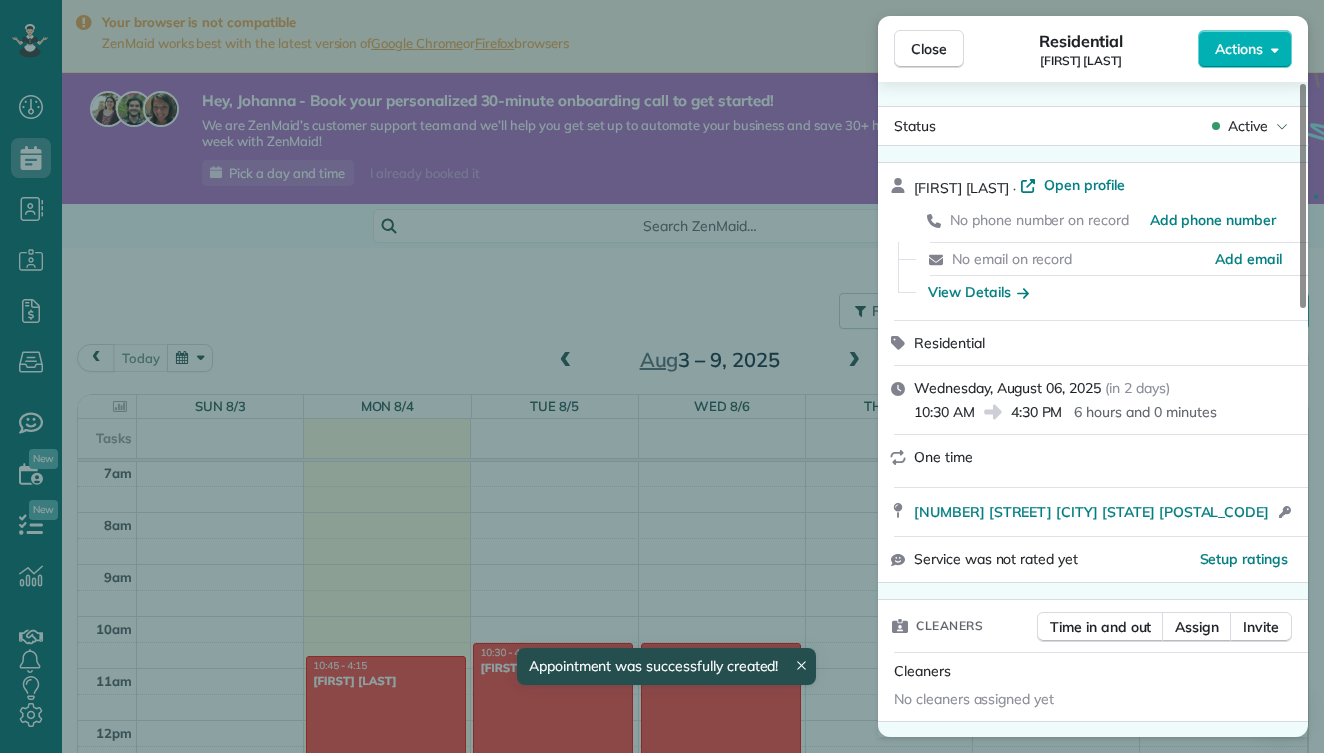 scroll, scrollTop: 365, scrollLeft: 0, axis: vertical 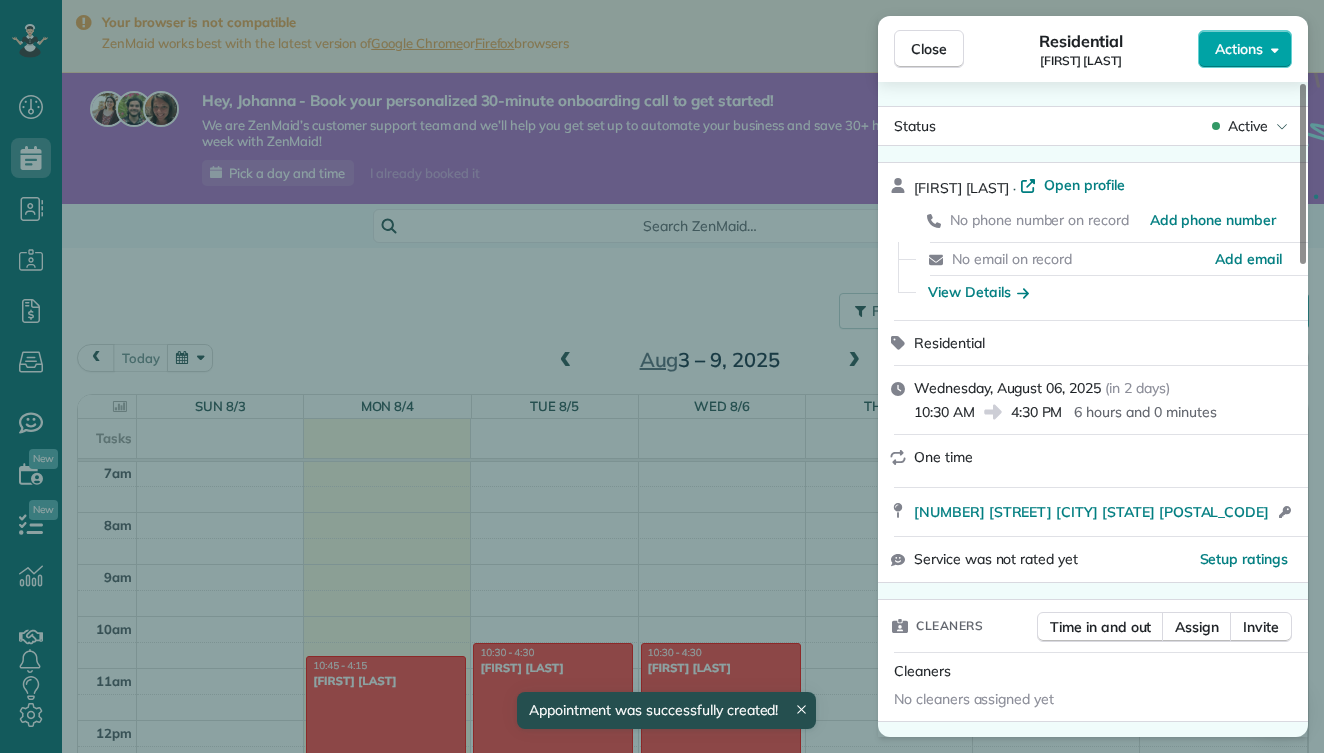 click on "Actions" at bounding box center [1245, 49] 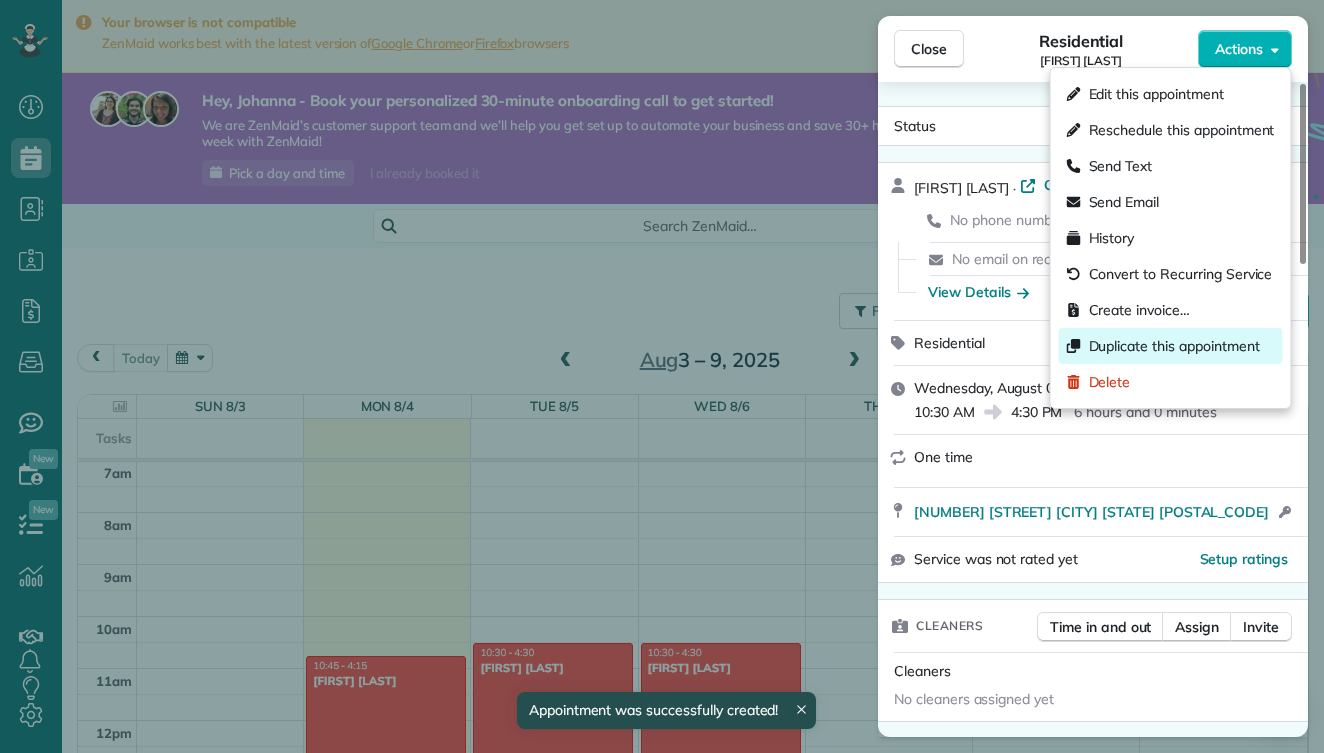 click on "Duplicate this appointment" at bounding box center [1174, 346] 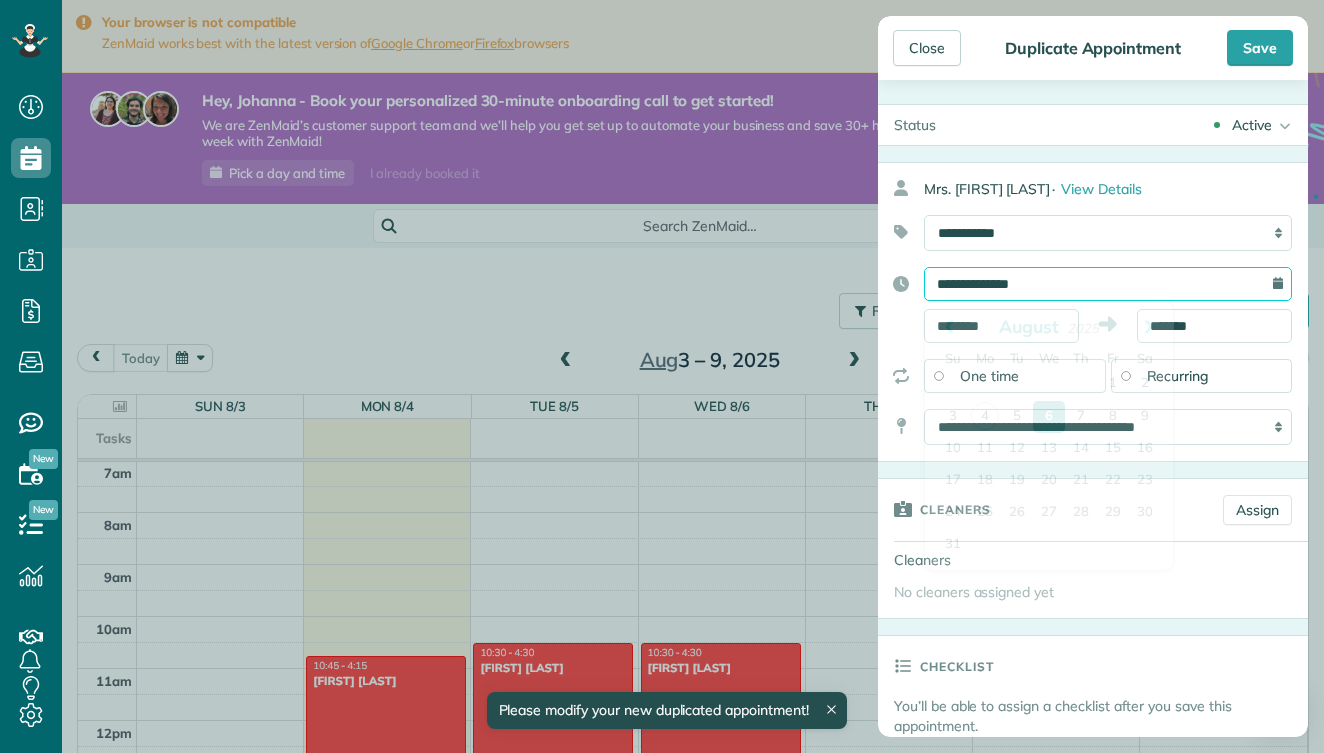 click on "**********" at bounding box center (1108, 284) 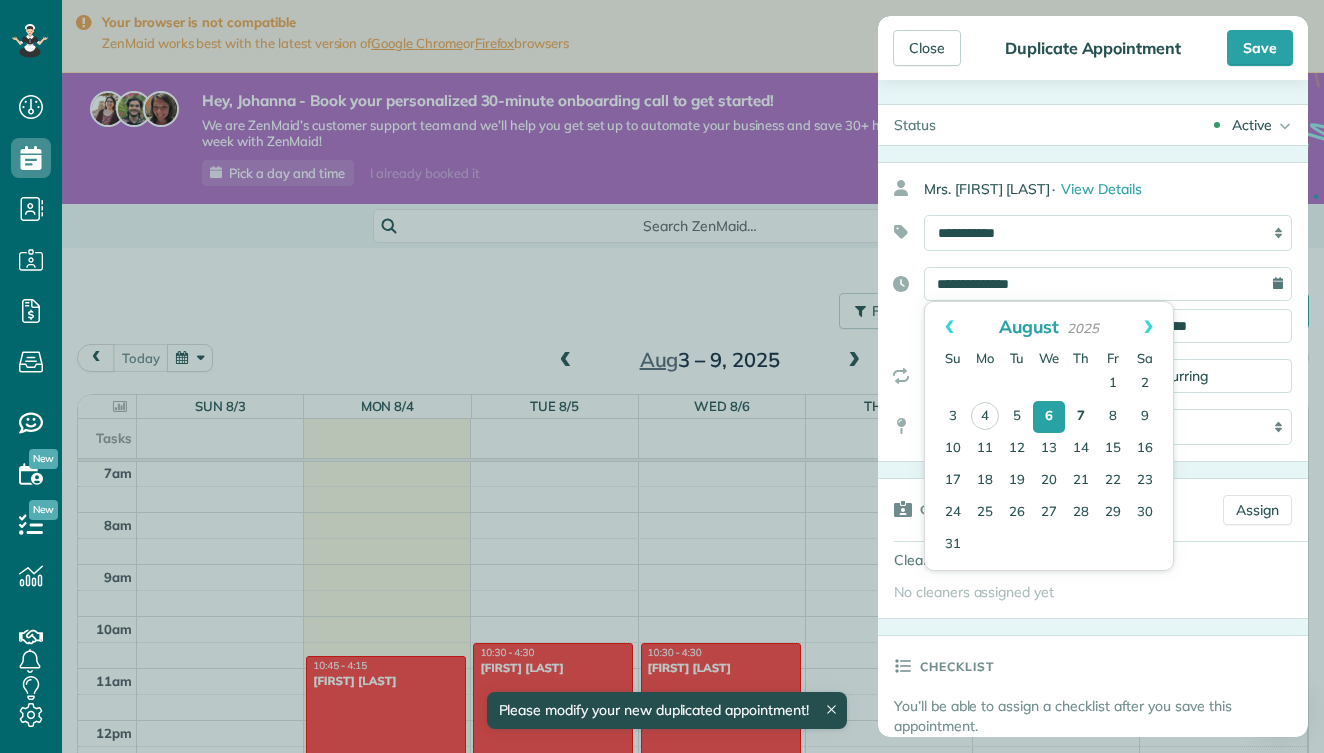 click on "7" at bounding box center (1081, 417) 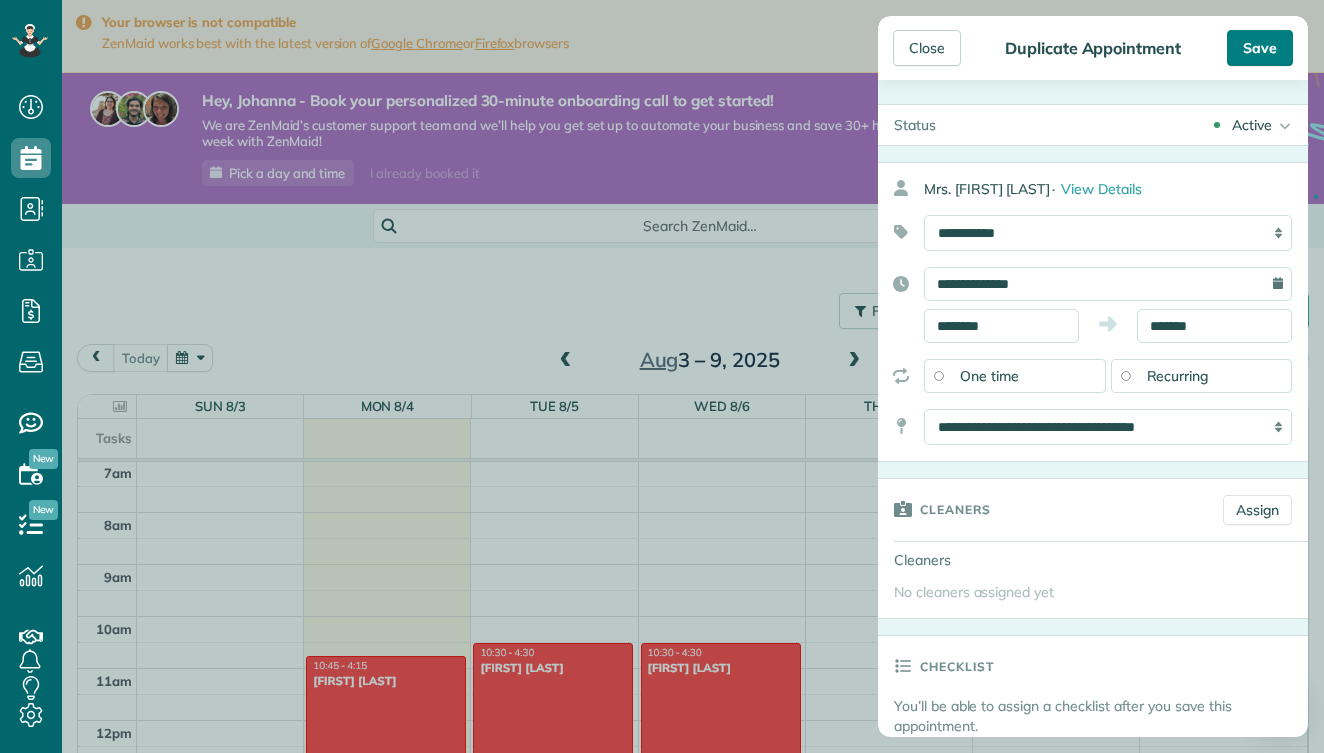 click on "Save" at bounding box center [1260, 48] 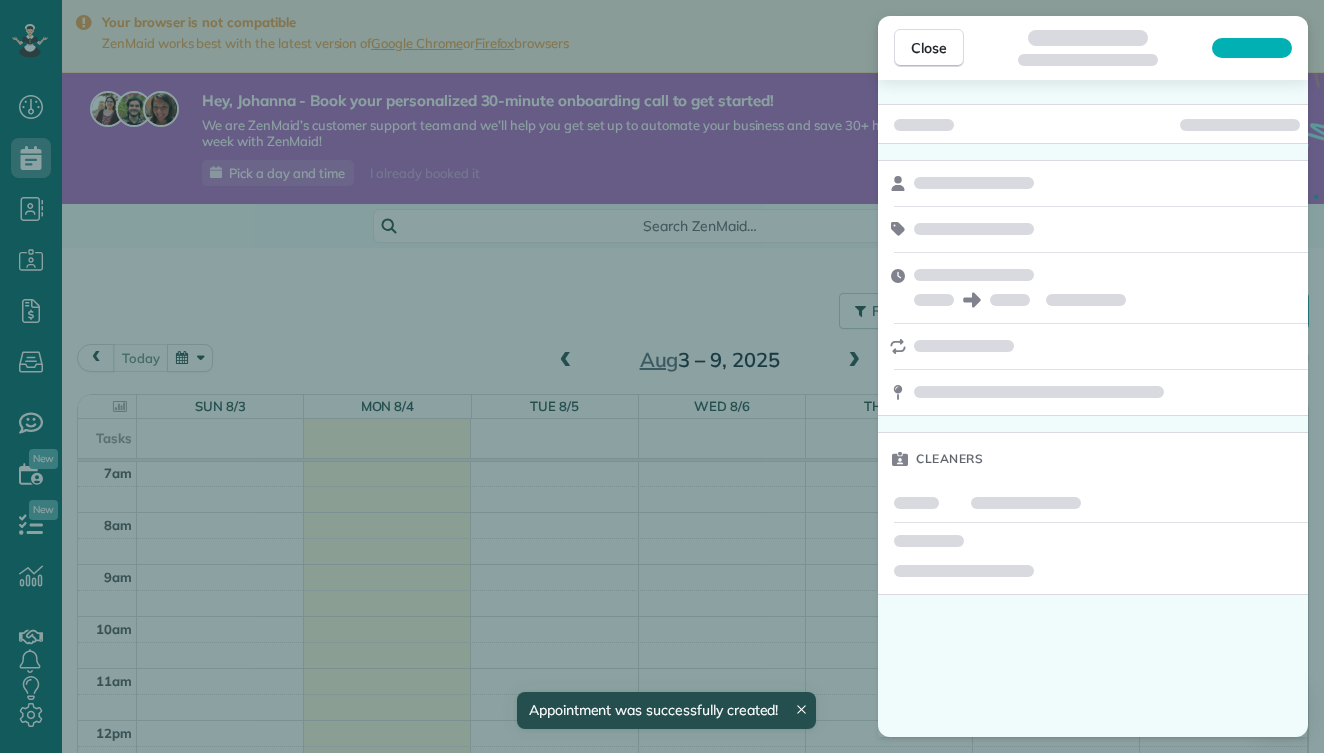 scroll, scrollTop: 365, scrollLeft: 0, axis: vertical 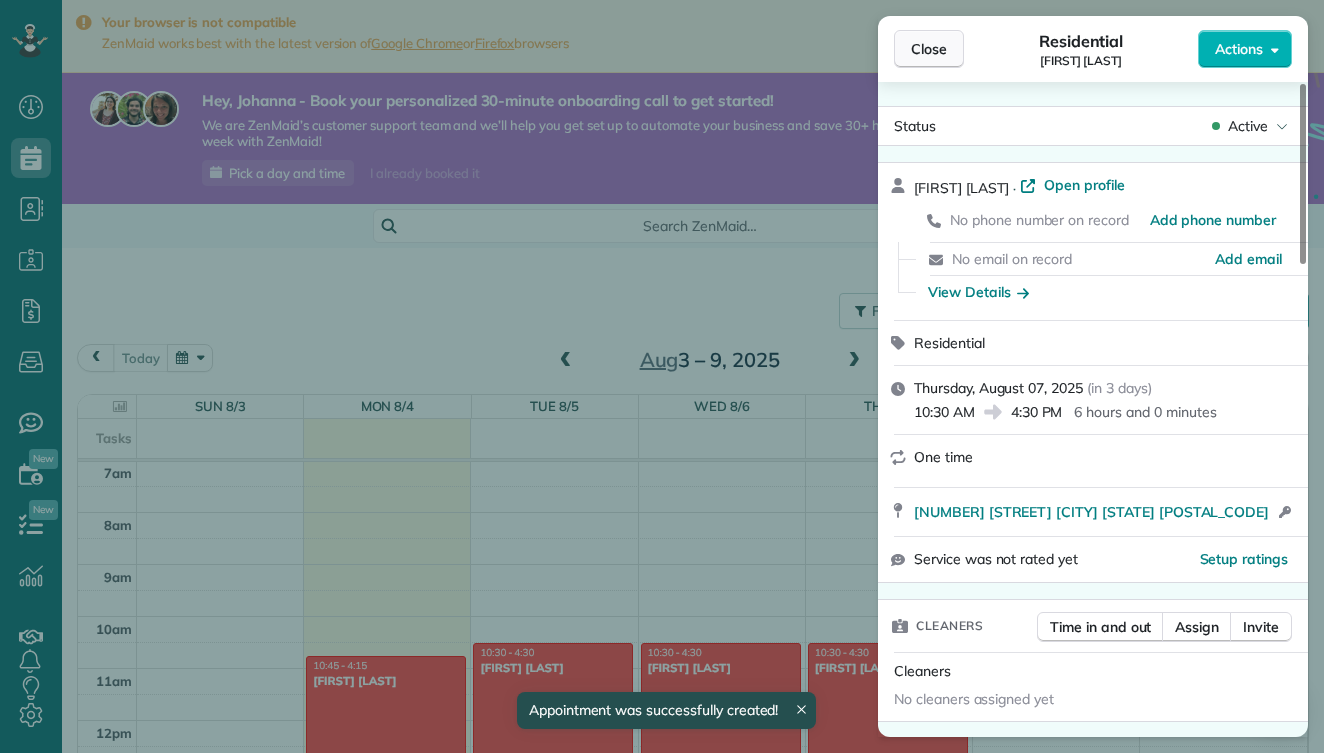click on "Close" at bounding box center (929, 49) 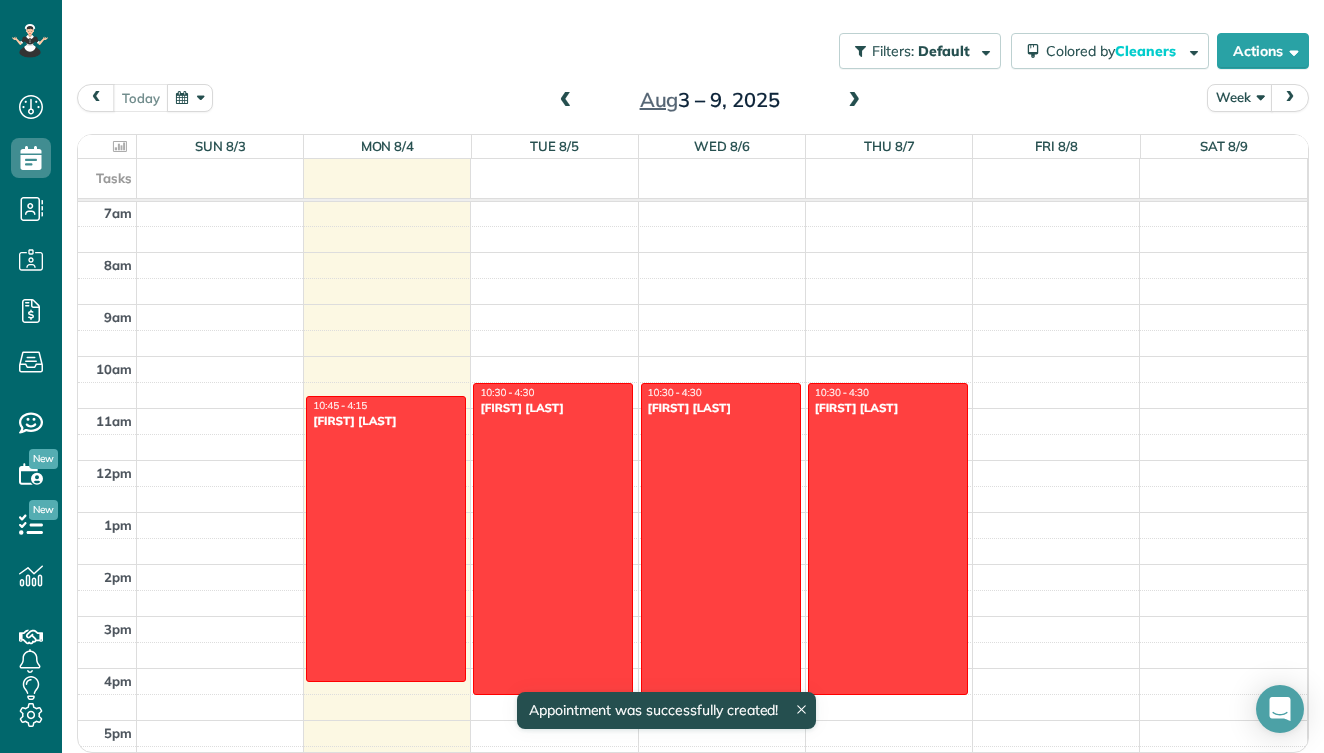 scroll, scrollTop: 262, scrollLeft: 0, axis: vertical 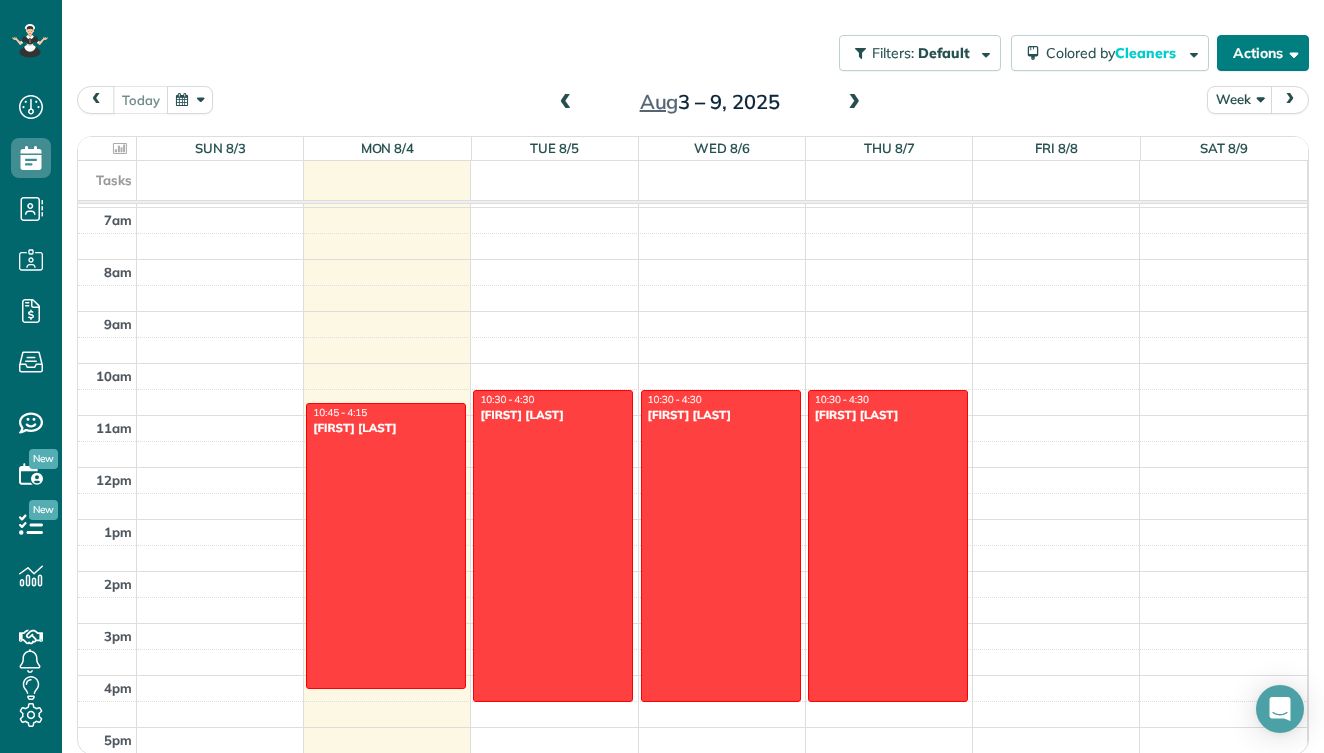 click on "Actions" at bounding box center [1263, 53] 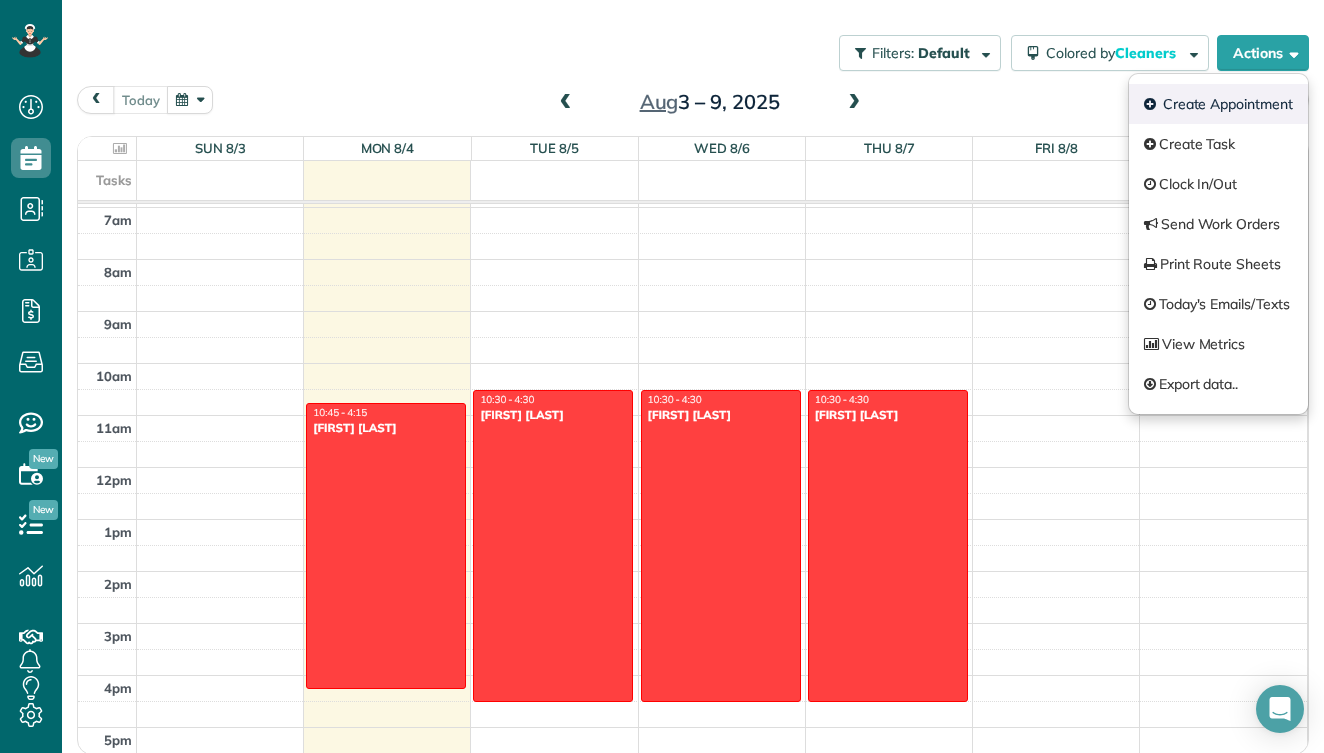 click on "Create Appointment" at bounding box center [1218, 104] 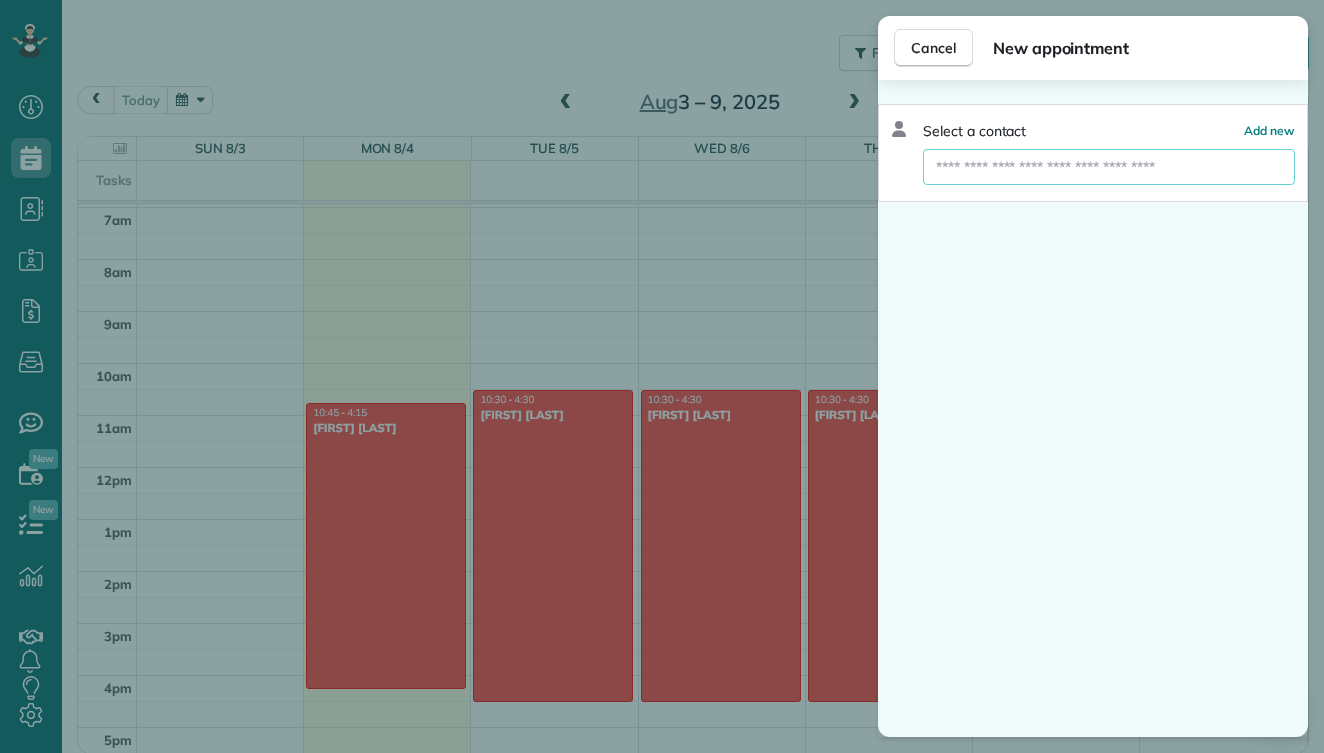 click at bounding box center (1109, 167) 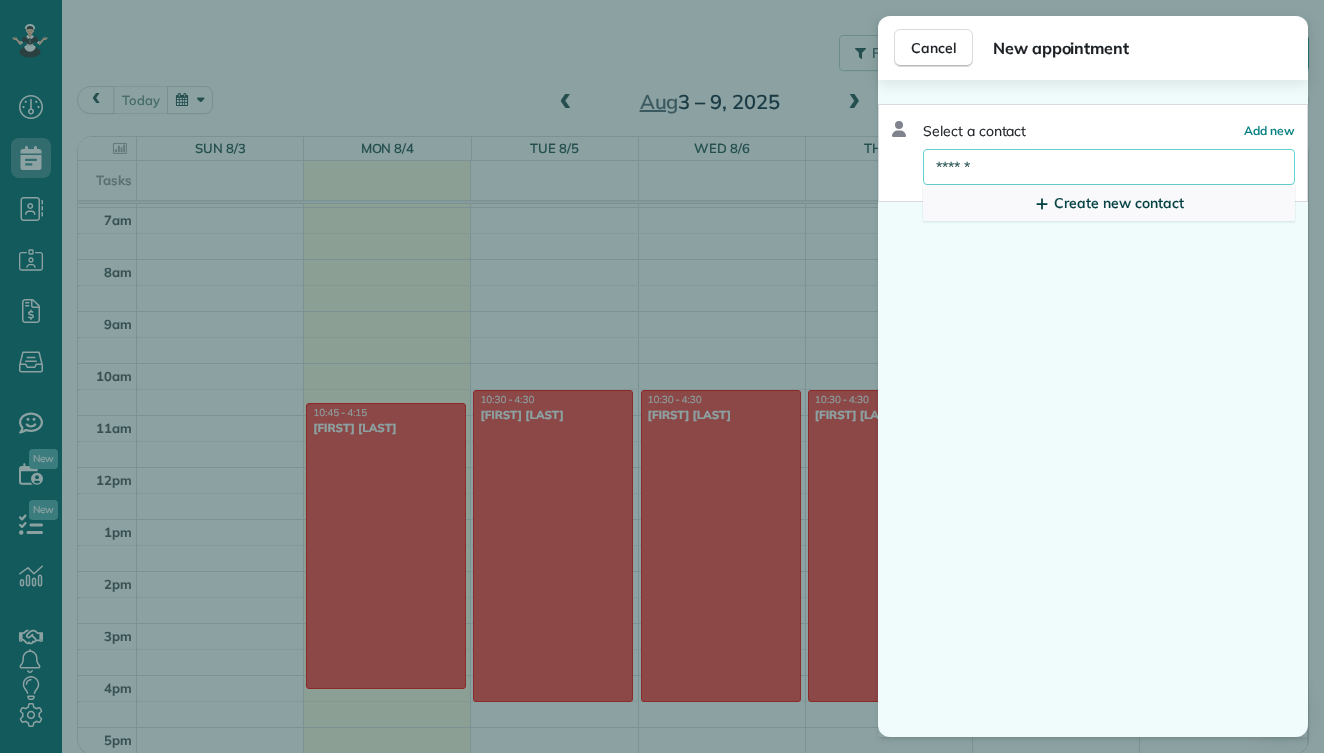 type on "******" 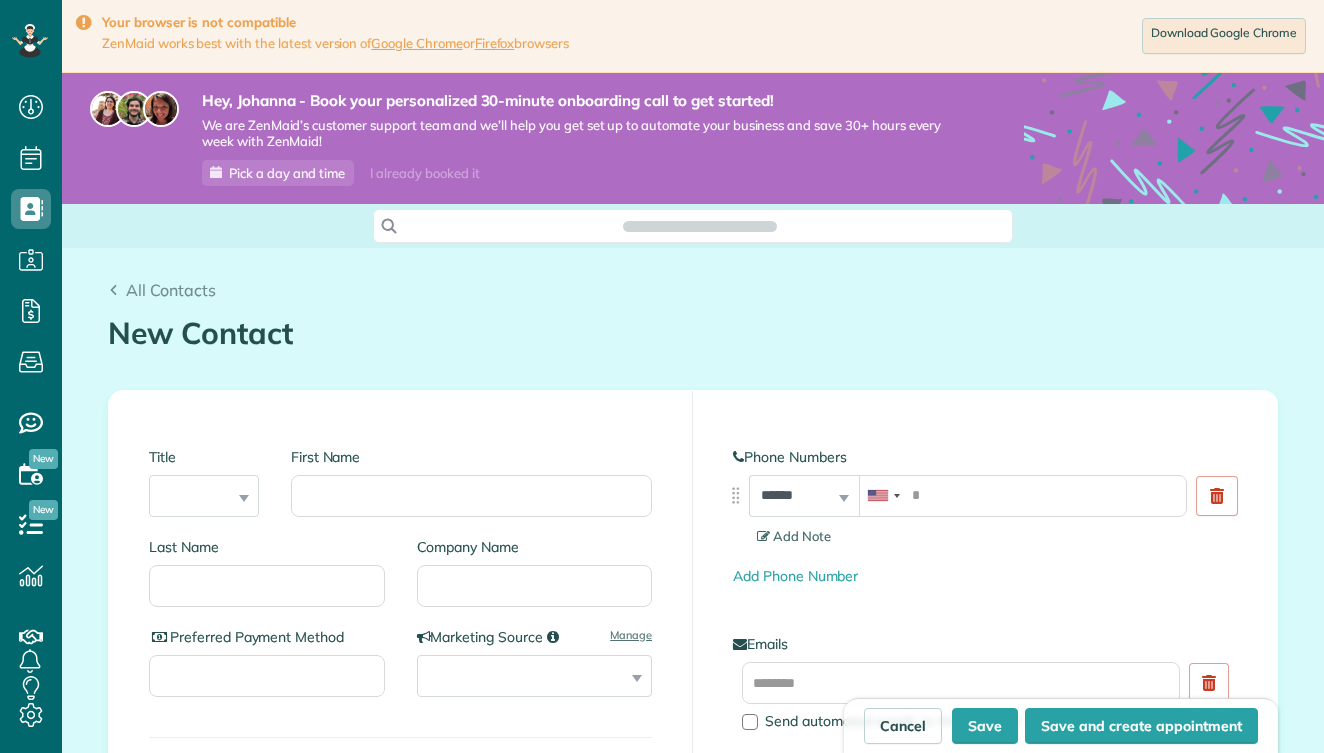 scroll, scrollTop: 0, scrollLeft: 0, axis: both 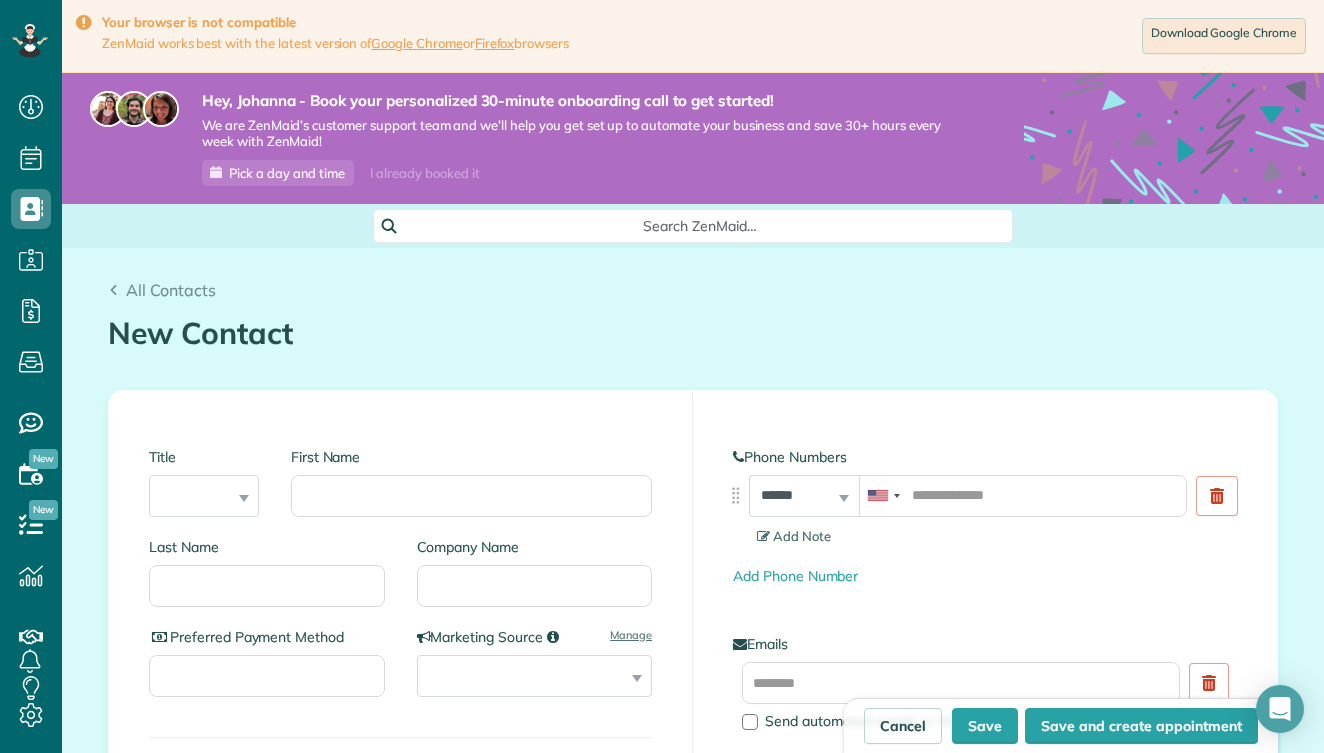 click on "Title
***
****
***
***" at bounding box center (204, 482) 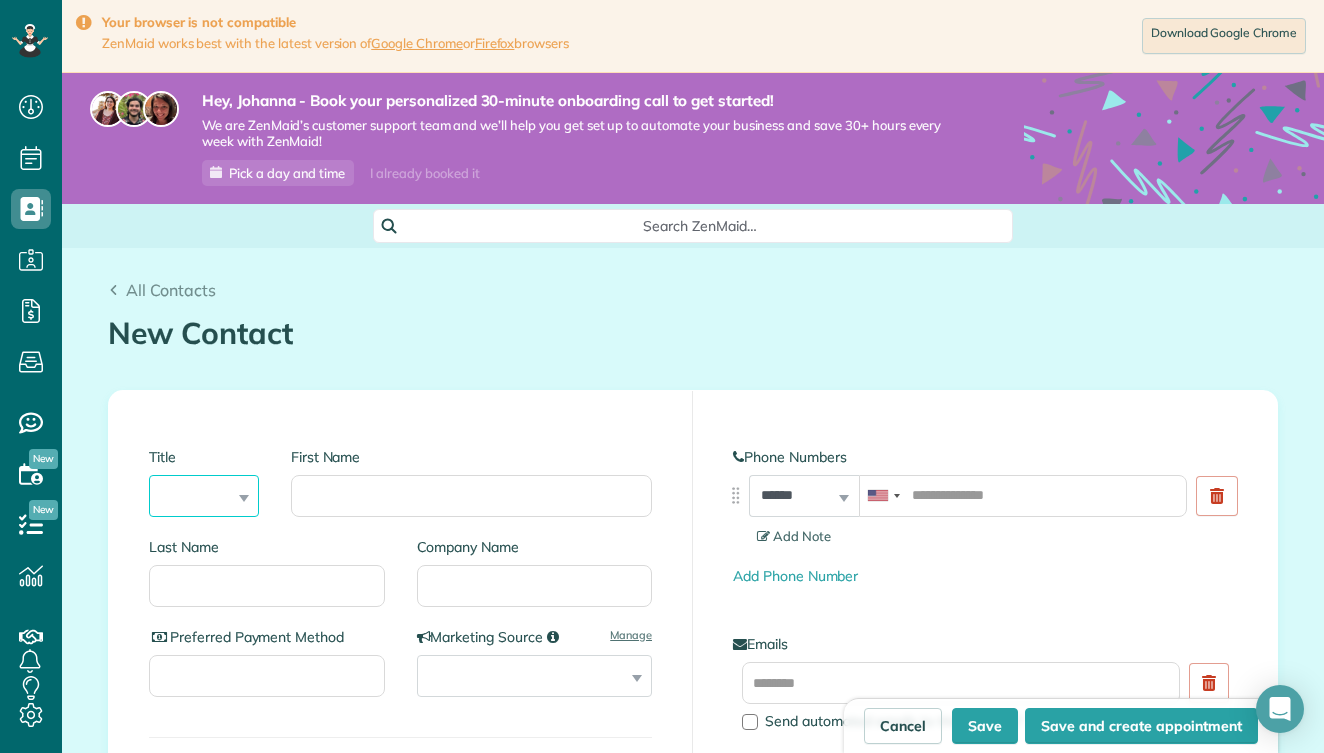 select on "***" 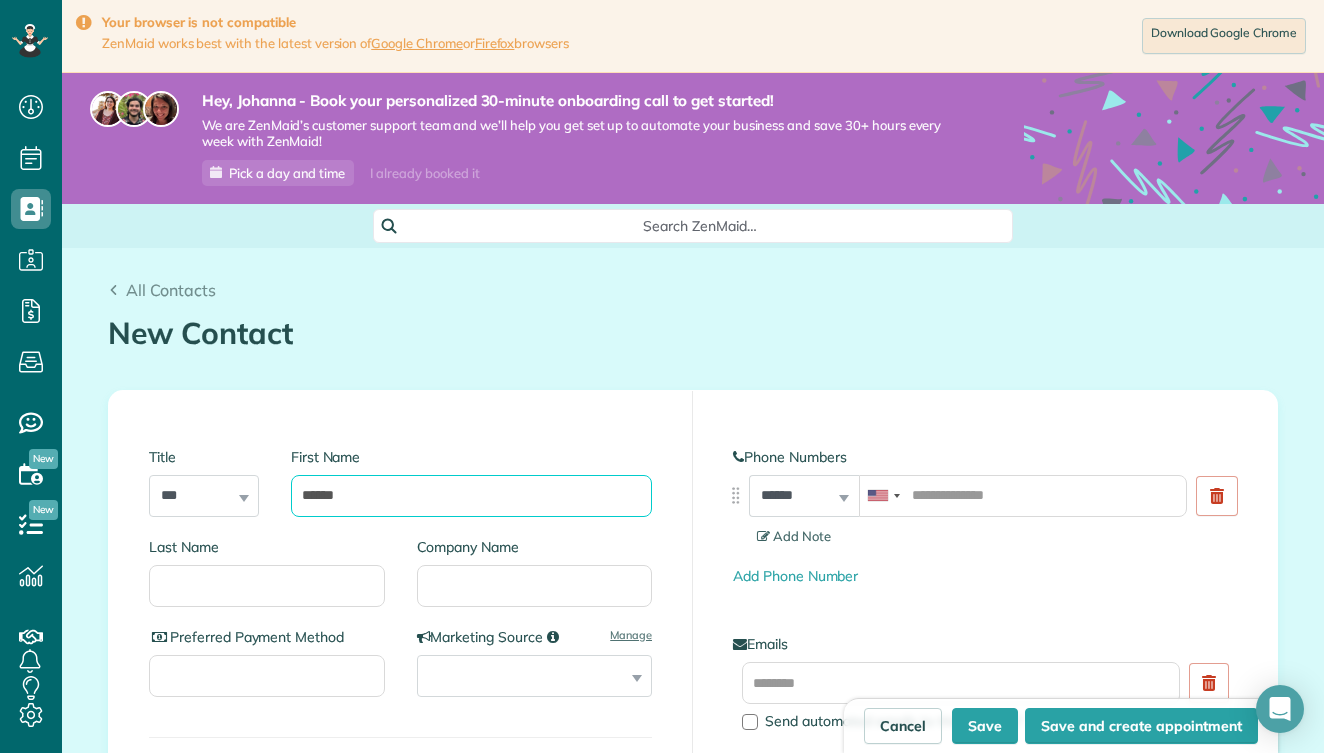 type on "******" 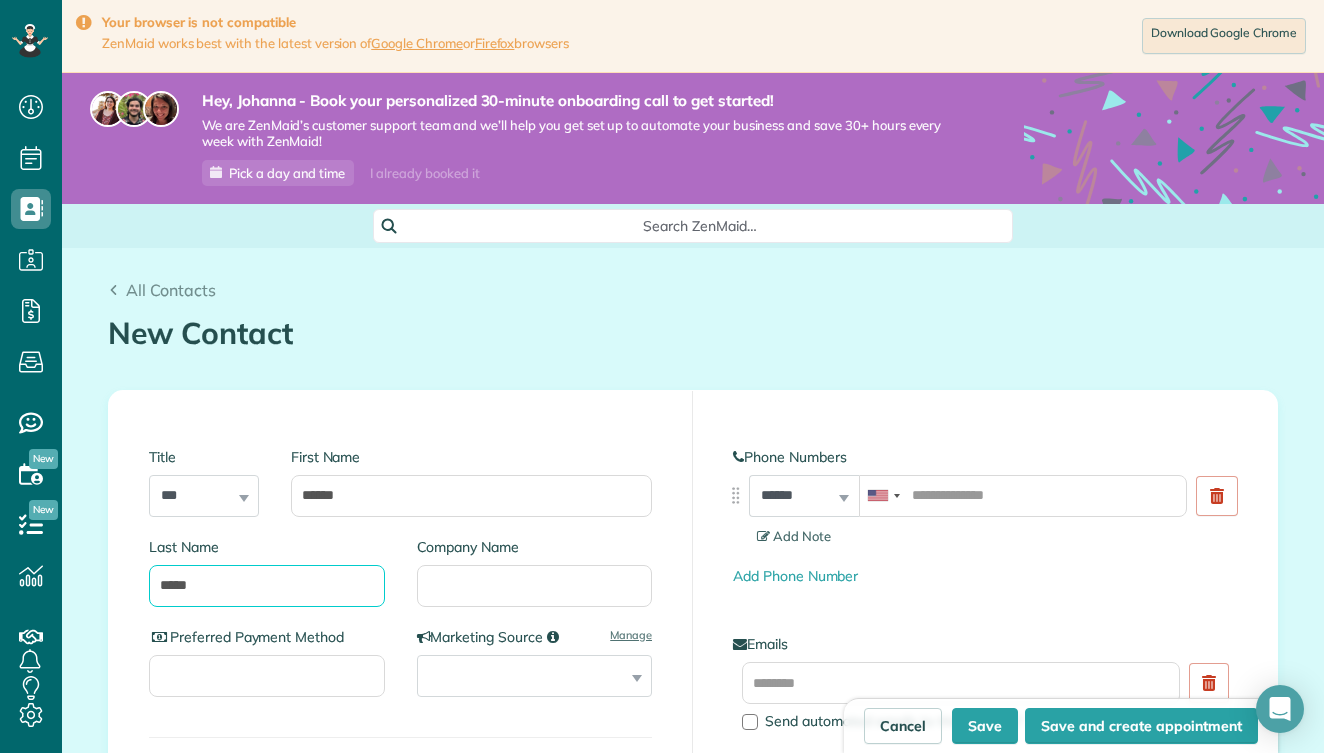 type on "*****" 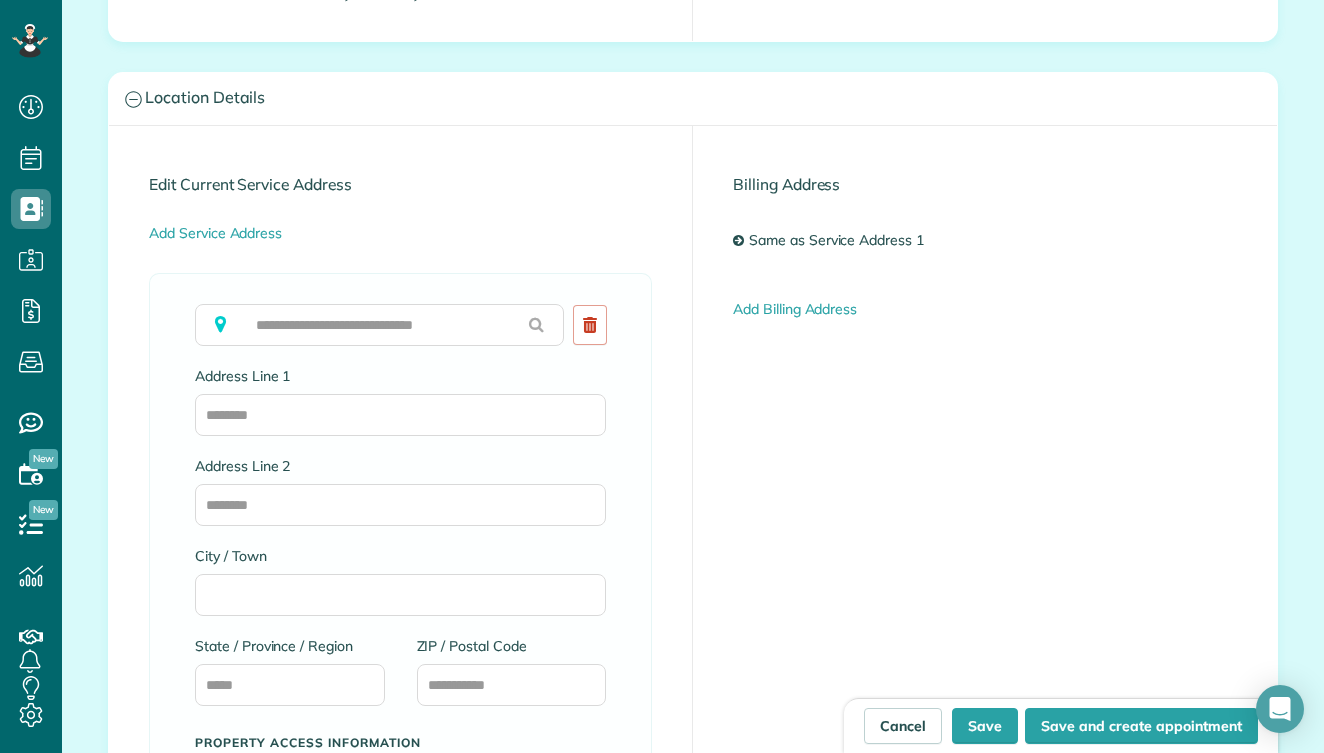 scroll, scrollTop: 1081, scrollLeft: 0, axis: vertical 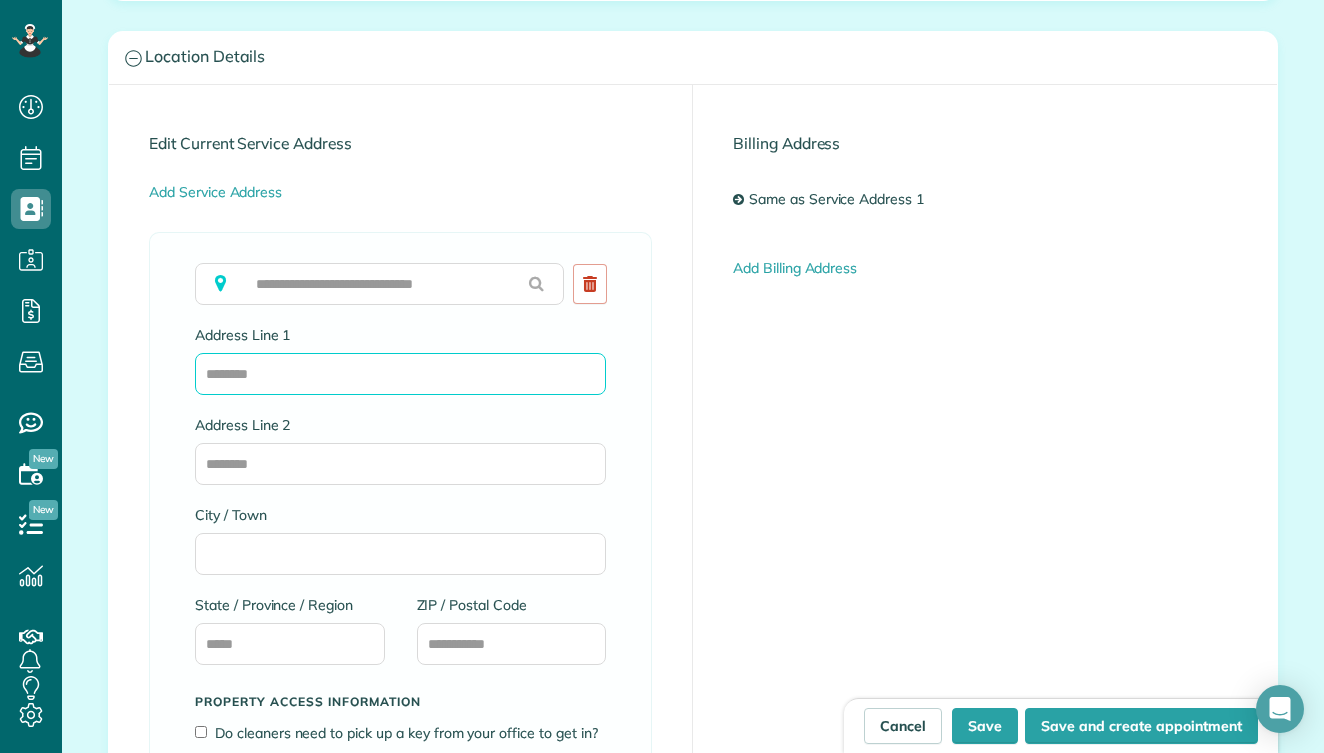 type on "*" 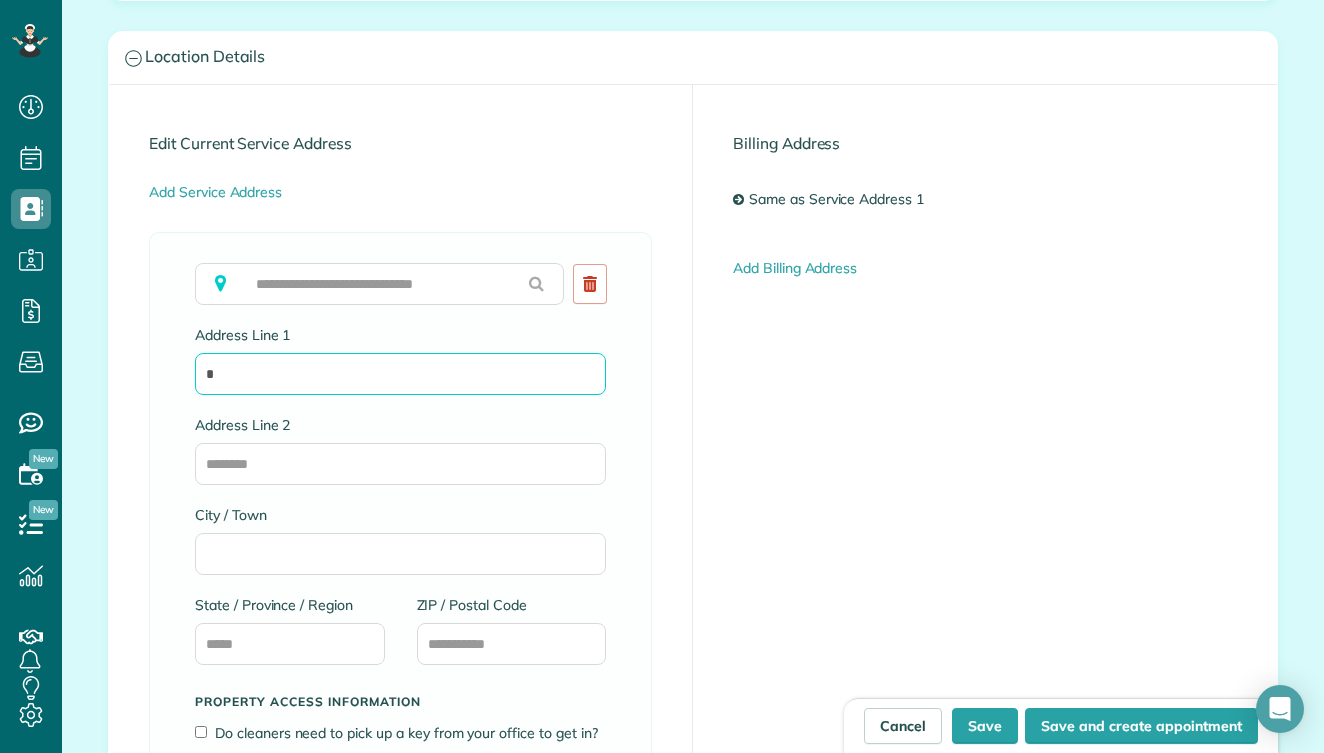 type 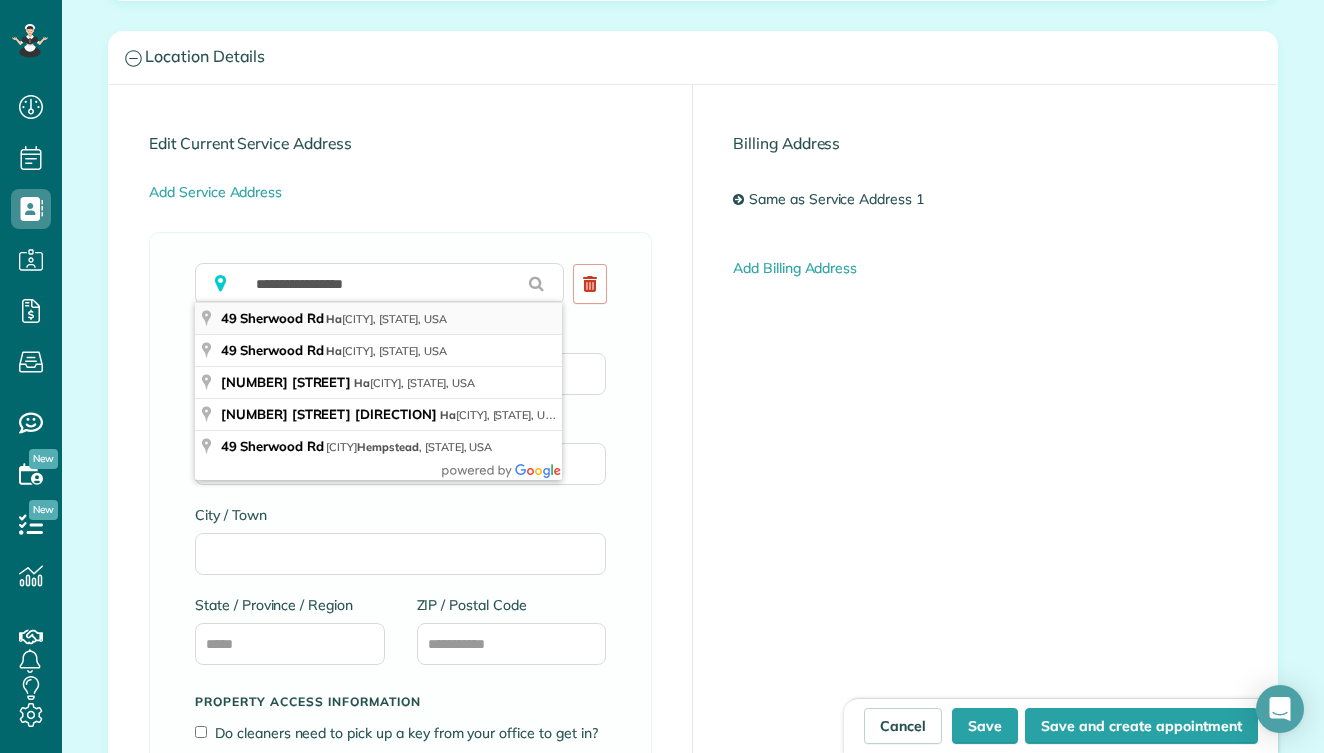 type on "**********" 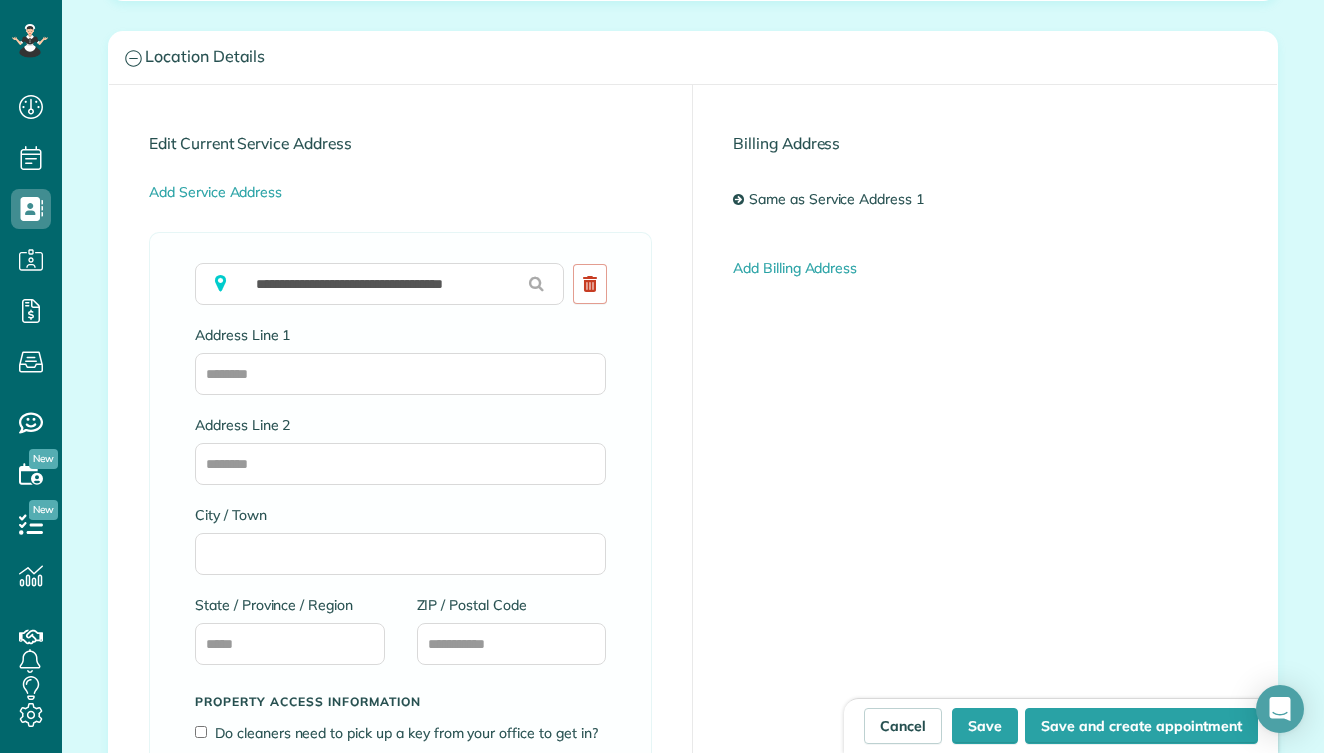 type on "**********" 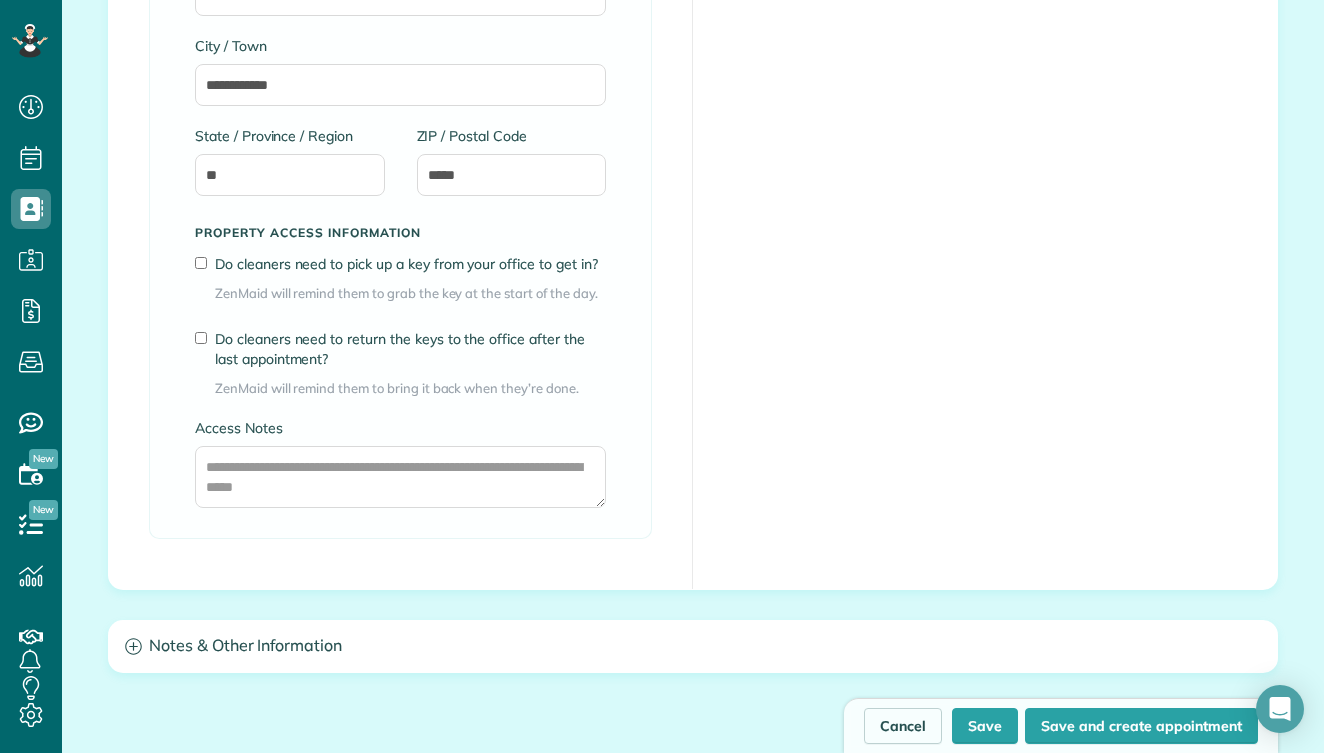 scroll, scrollTop: 1558, scrollLeft: 0, axis: vertical 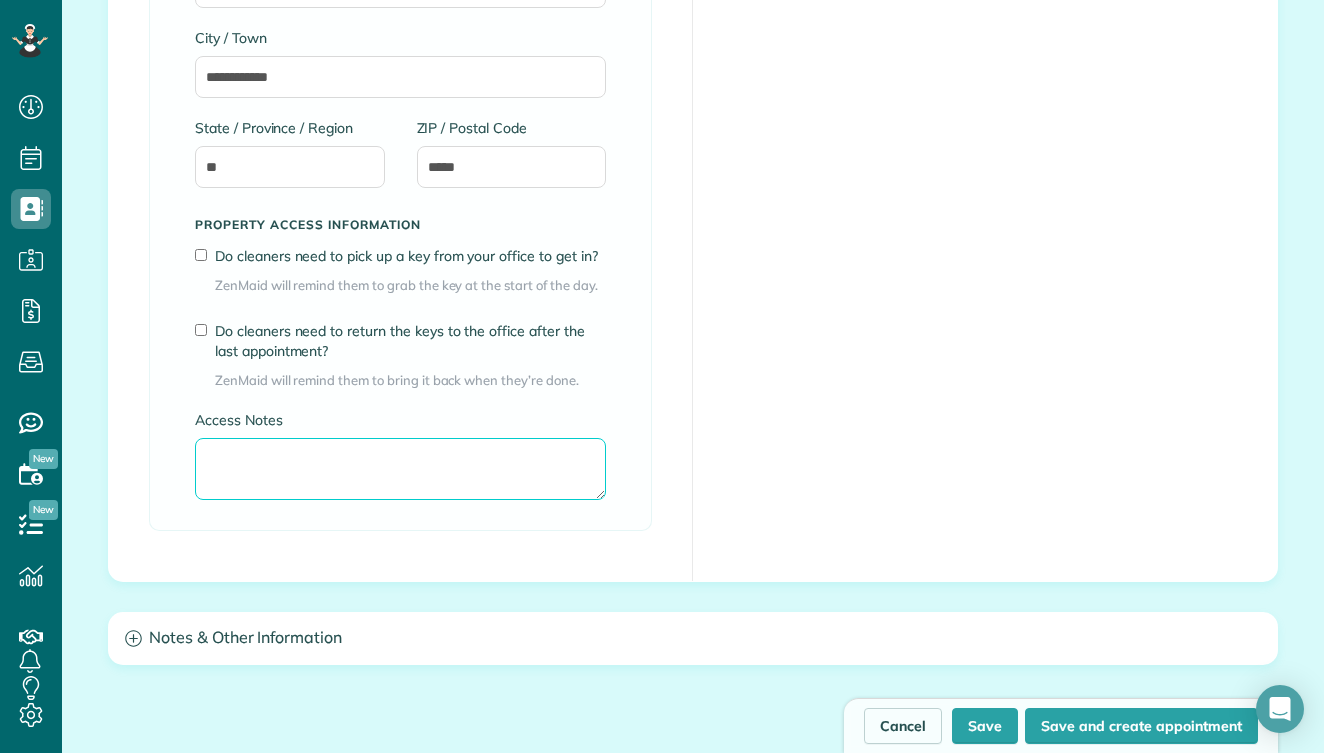 click on "Access Notes" at bounding box center (400, 469) 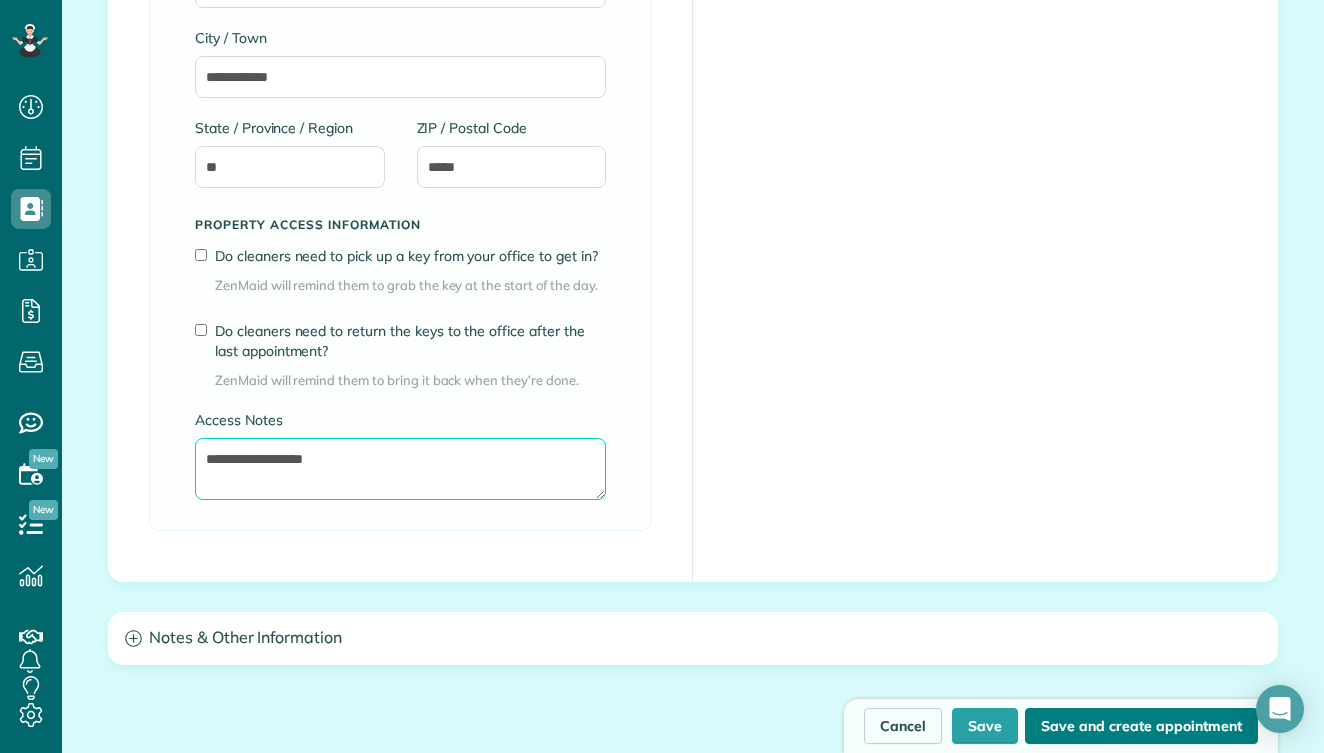 type on "**********" 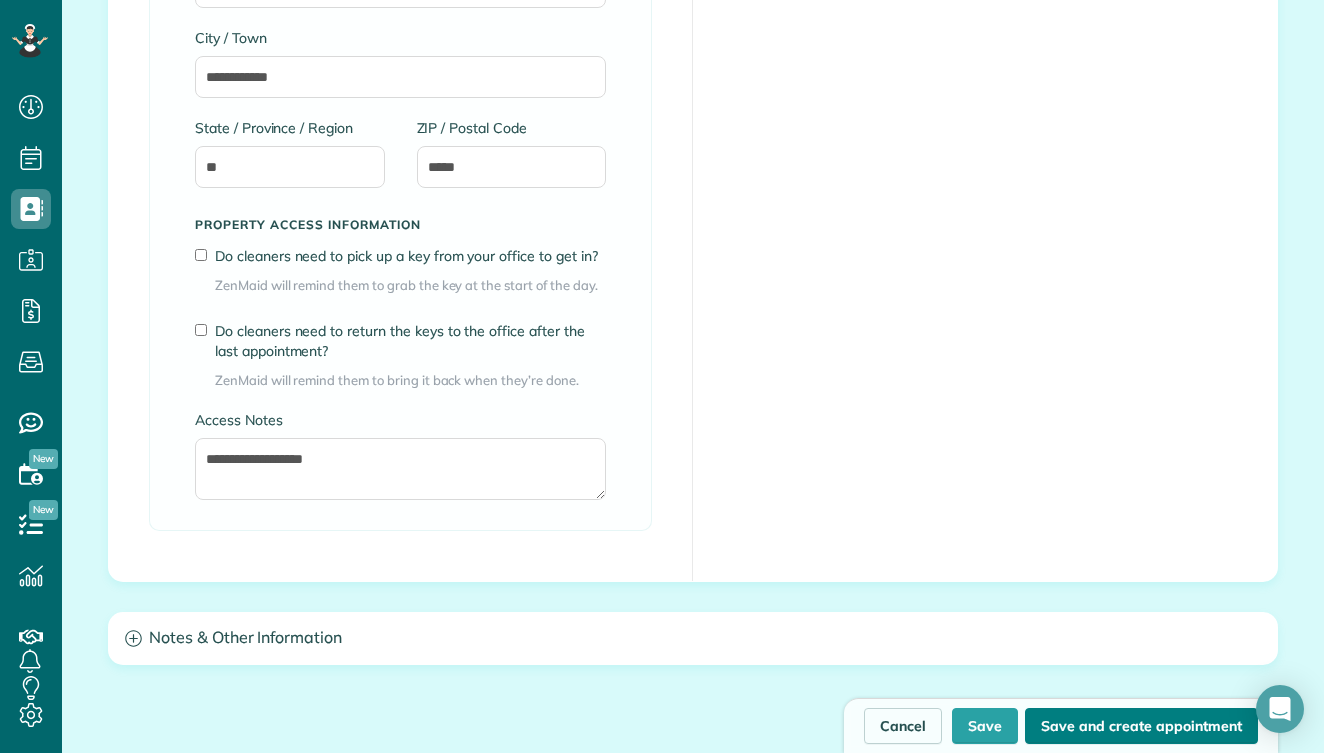 click on "Save and create appointment" at bounding box center [1141, 726] 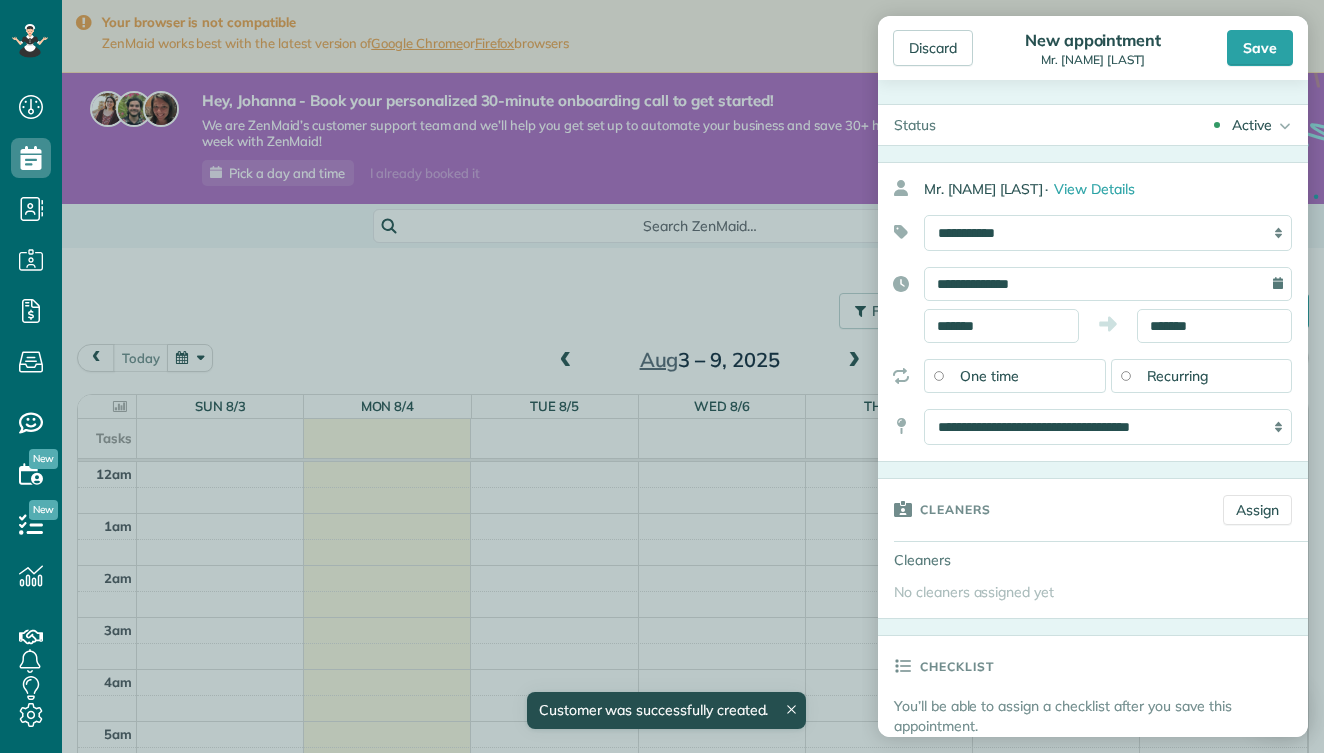 scroll, scrollTop: 0, scrollLeft: 0, axis: both 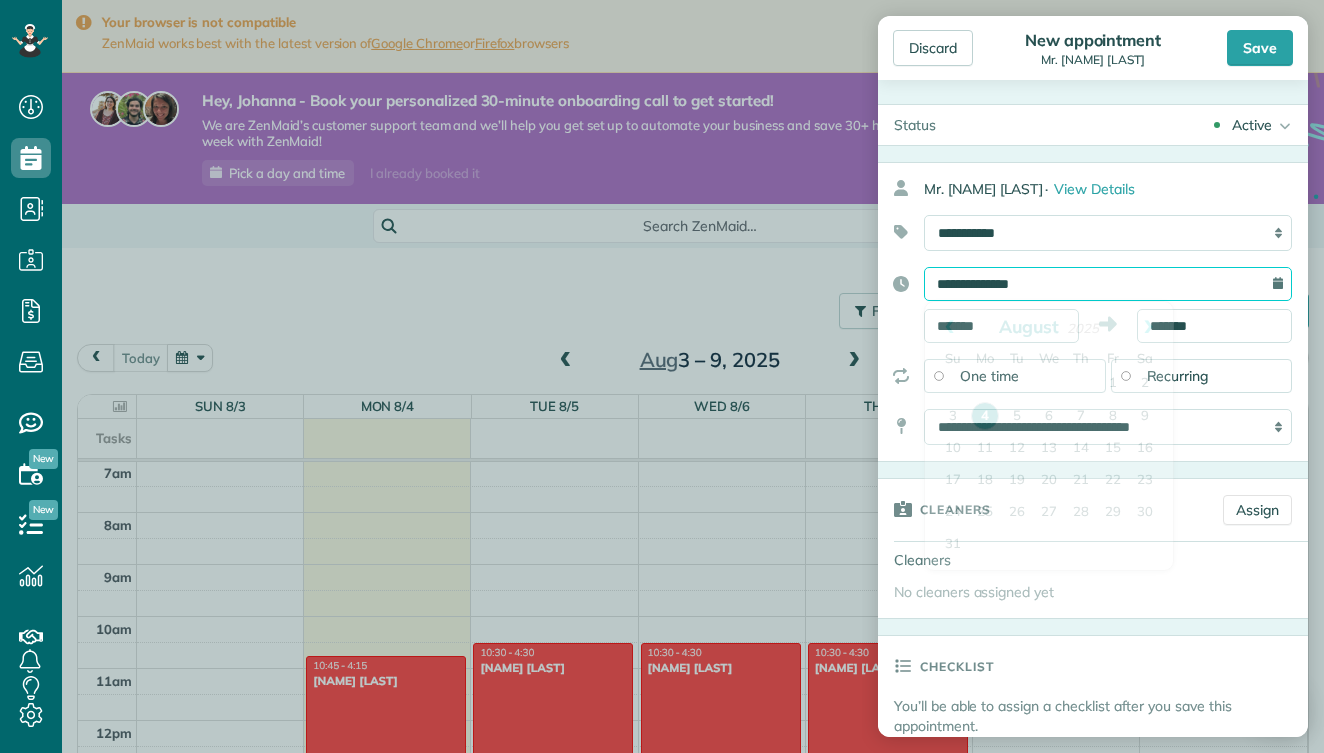 click on "**********" at bounding box center (1108, 284) 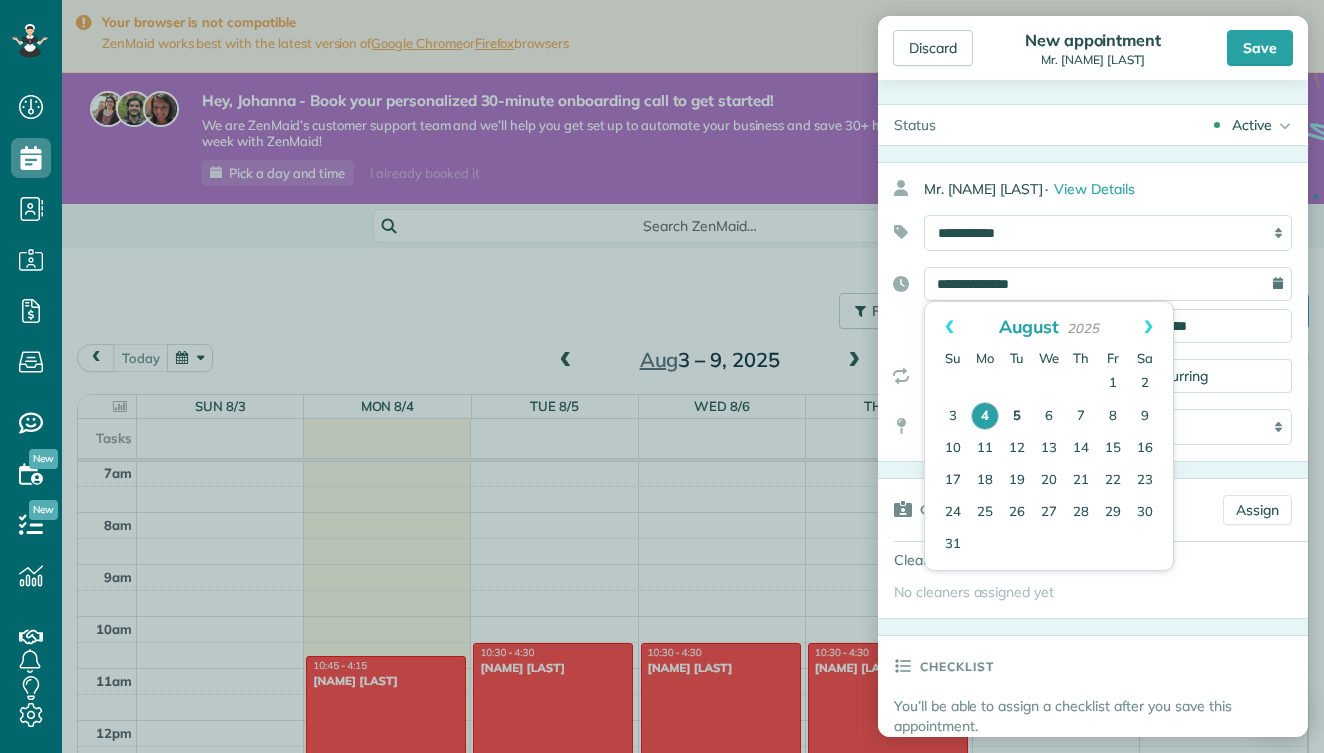 click on "5" at bounding box center (1017, 417) 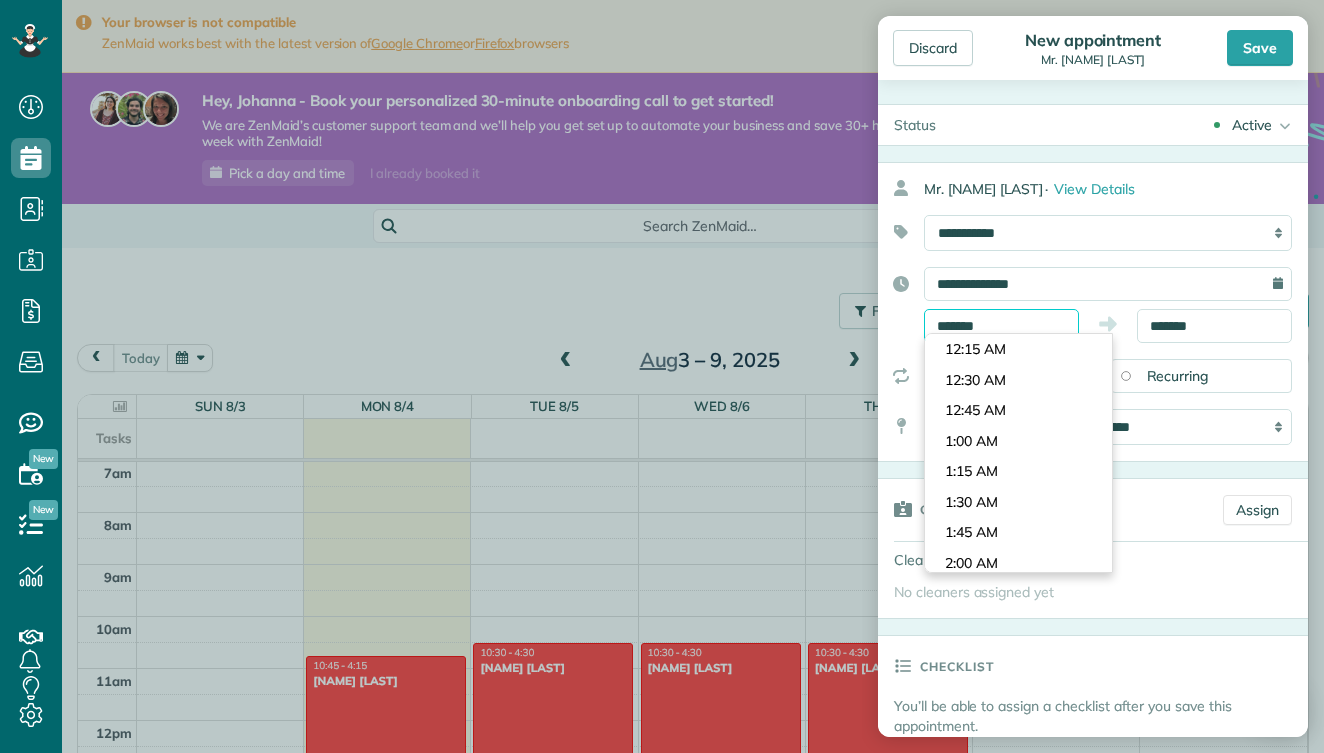 click on "*******" at bounding box center (1001, 326) 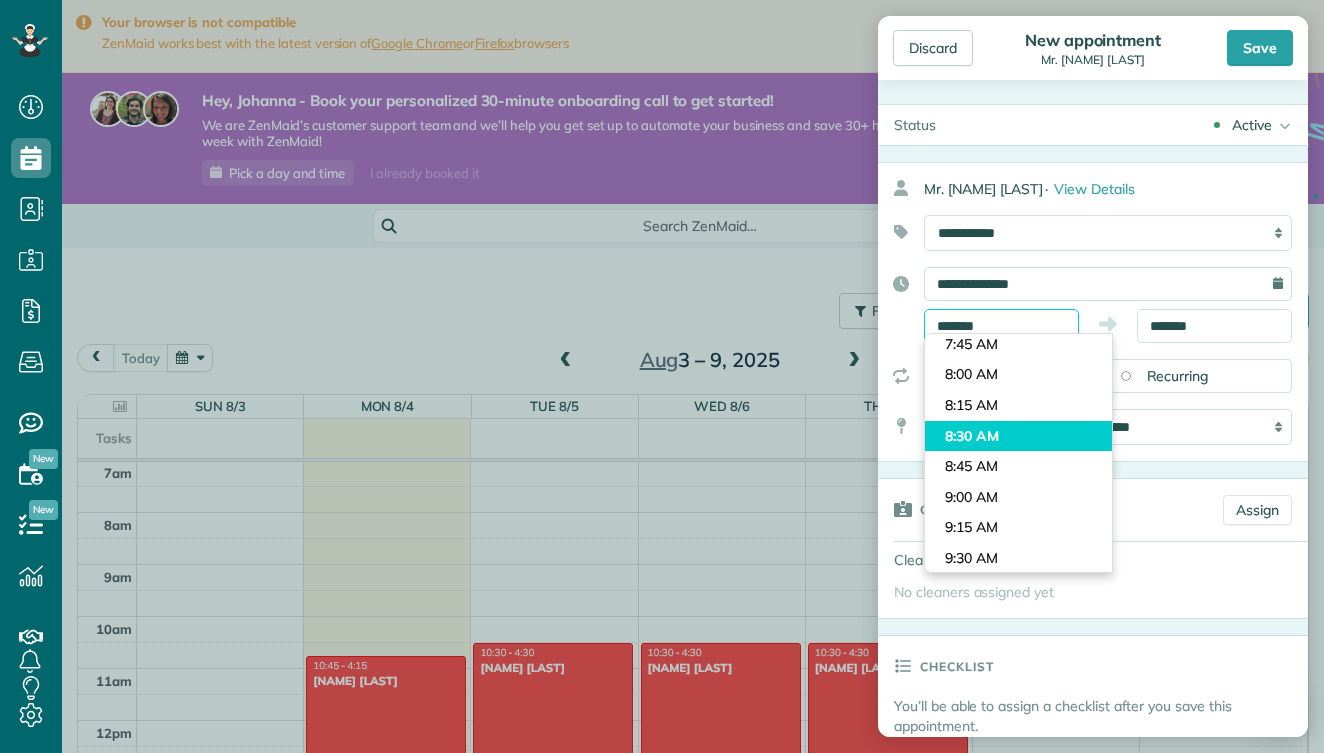 scroll, scrollTop: 918, scrollLeft: 0, axis: vertical 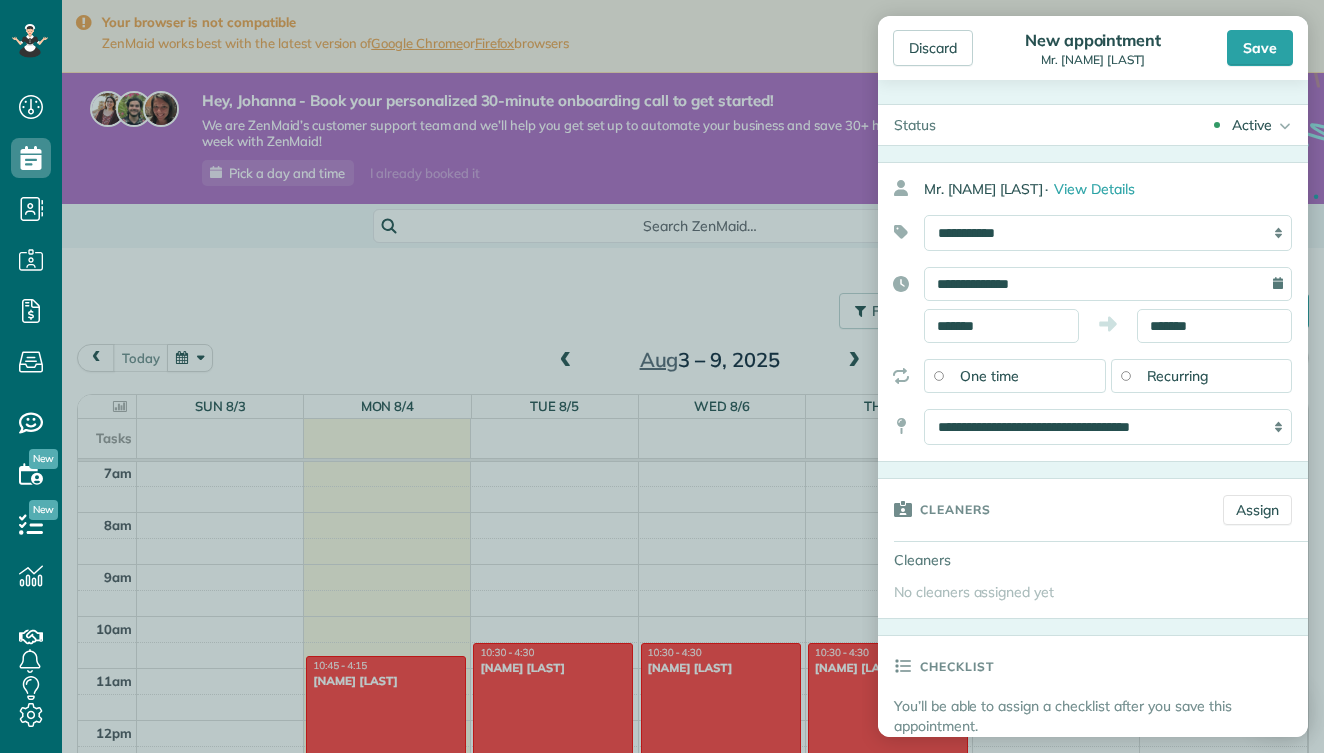 click on "Dashboard
Scheduling
Calendar View
List View
Dispatch View - Weekly scheduling (Beta)" at bounding box center (662, 376) 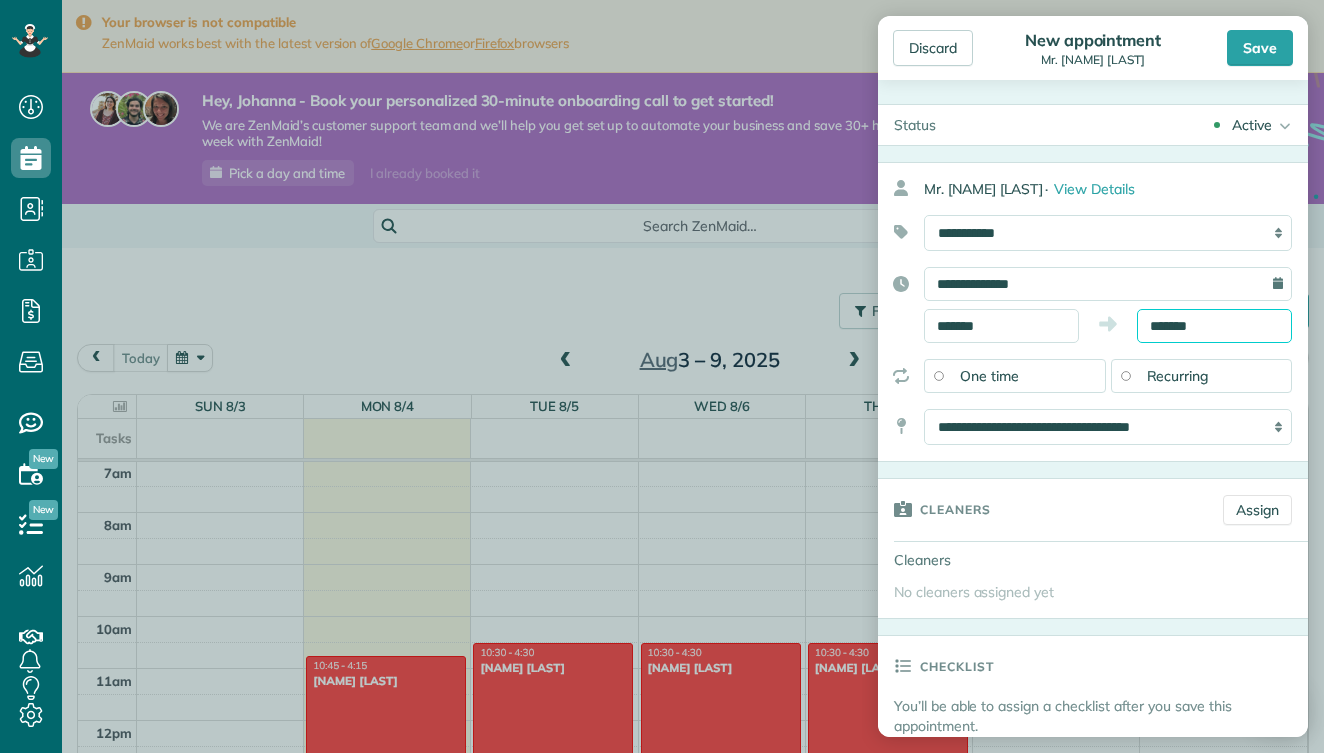 click on "*******" at bounding box center [1214, 326] 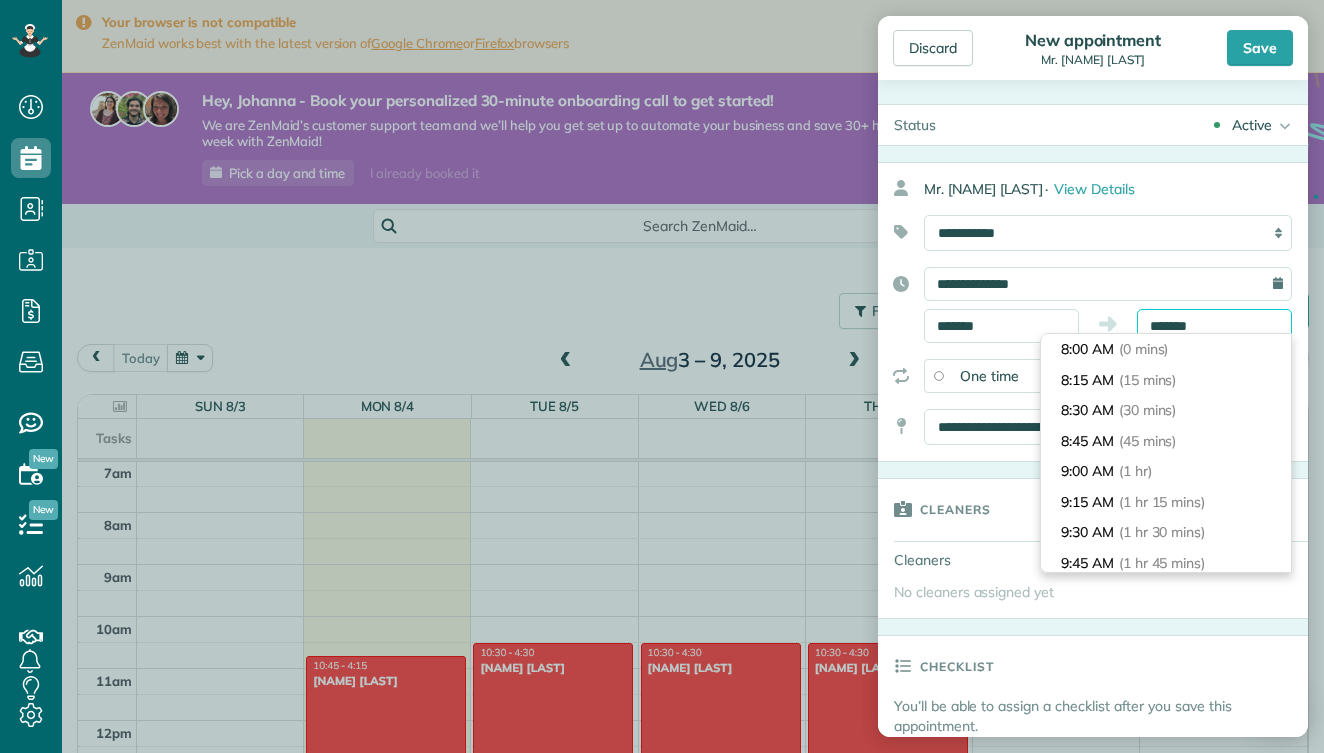 scroll, scrollTop: 930, scrollLeft: 0, axis: vertical 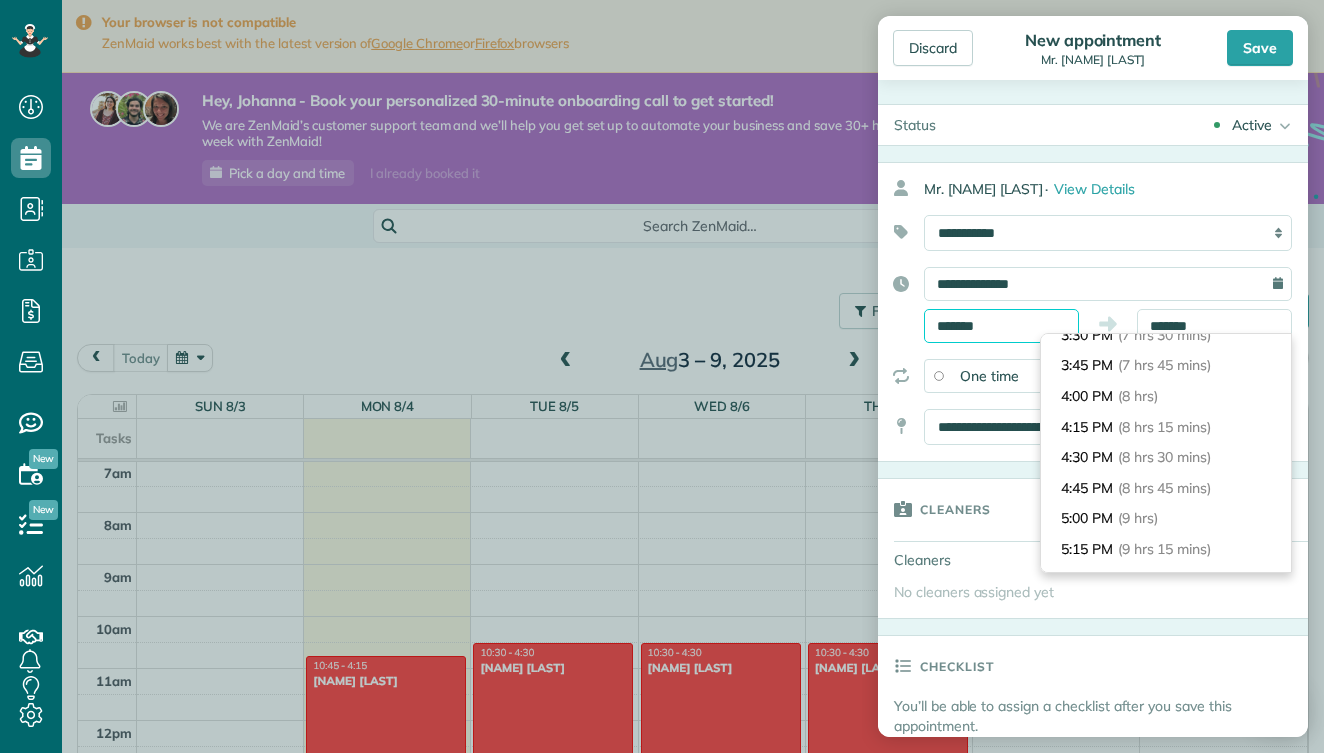 click on "*******" at bounding box center [1001, 326] 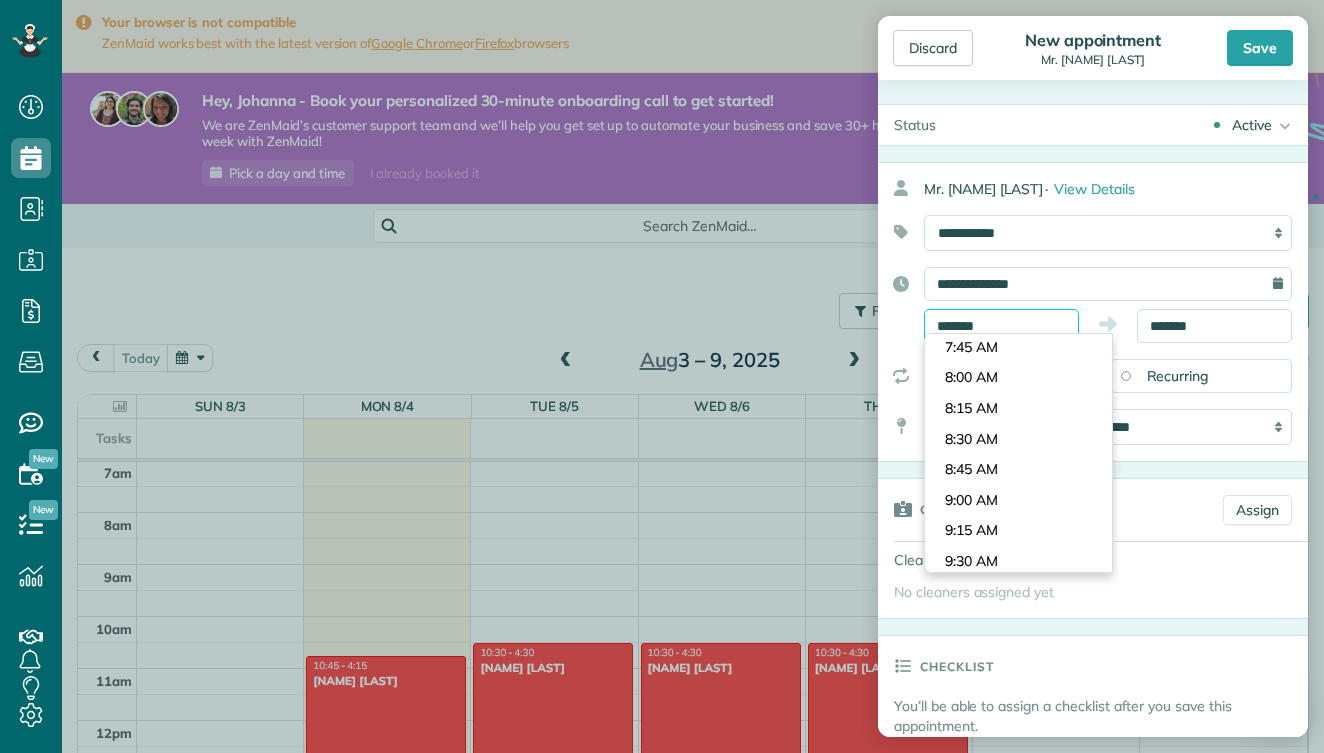 scroll, scrollTop: 900, scrollLeft: 0, axis: vertical 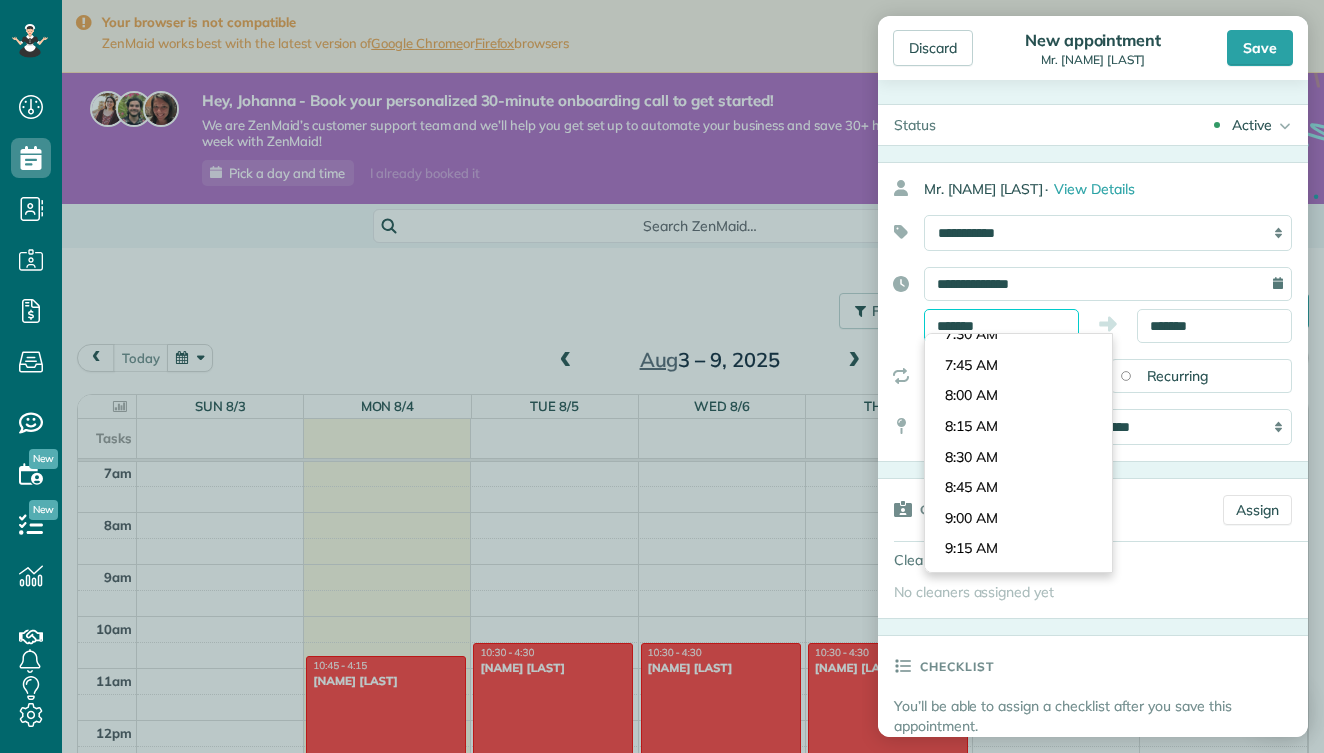 click on "*******" at bounding box center (1001, 326) 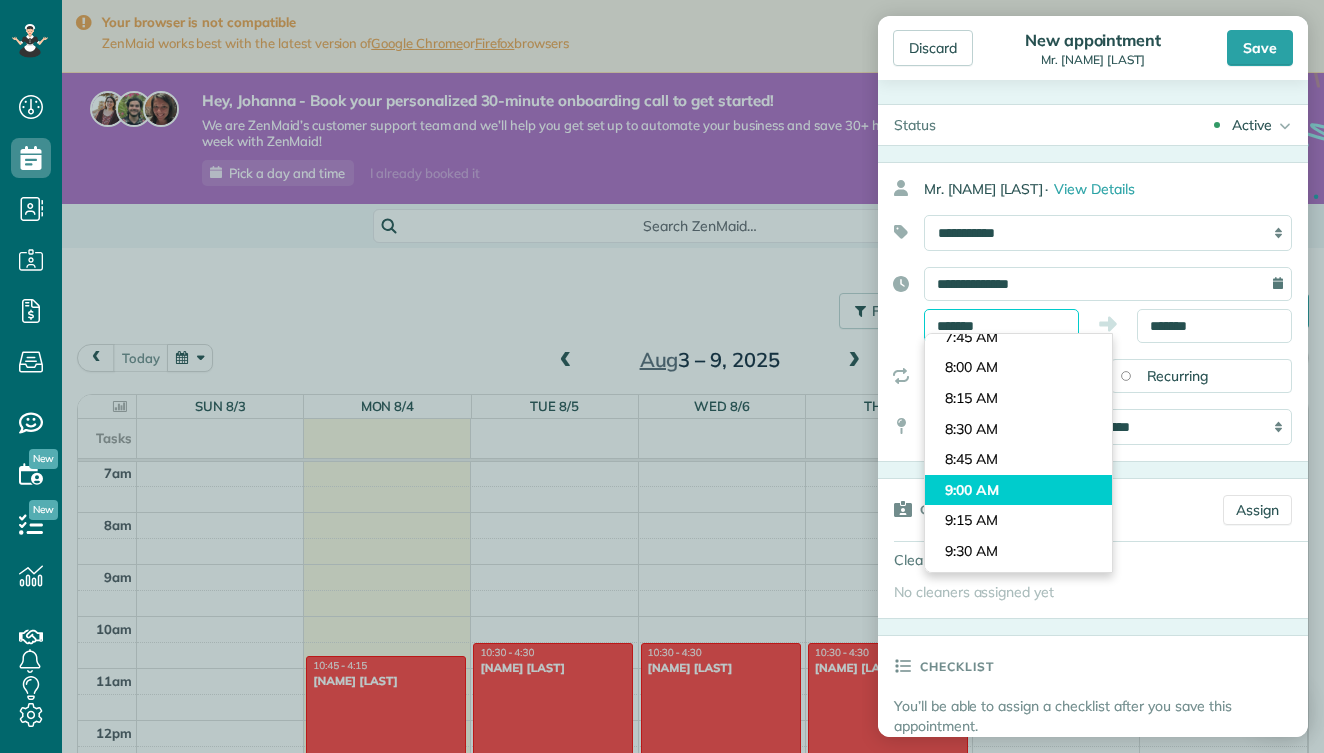 scroll, scrollTop: 929, scrollLeft: 0, axis: vertical 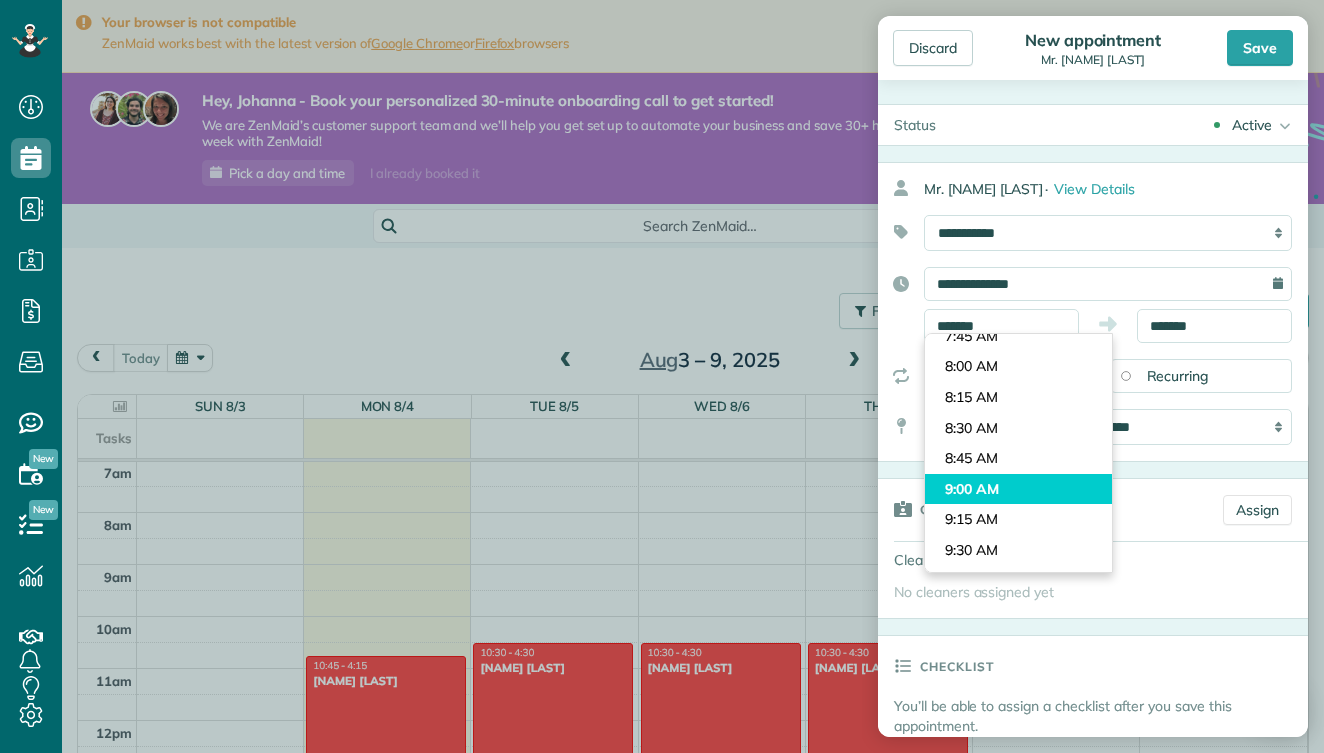 type on "*******" 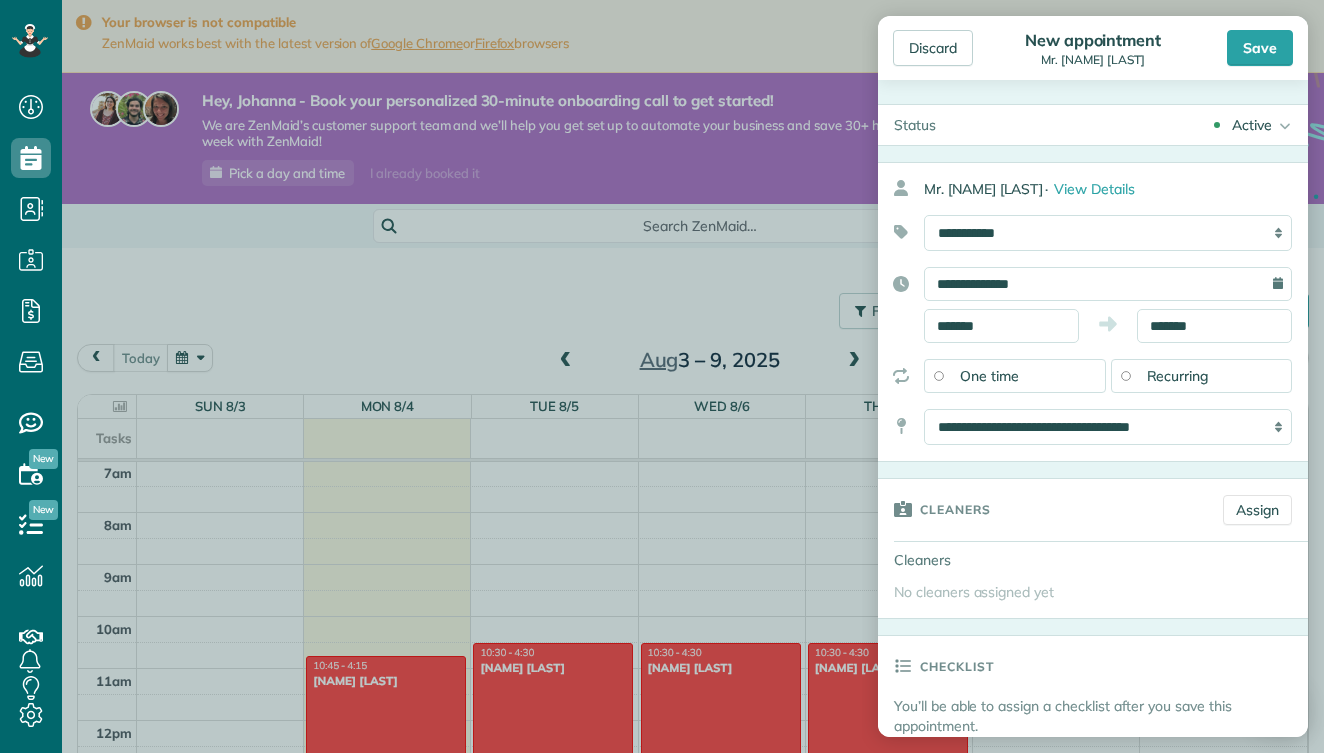 click on "Dashboard
Scheduling
Calendar View
List View
Dispatch View - Weekly scheduling (Beta)" at bounding box center [662, 376] 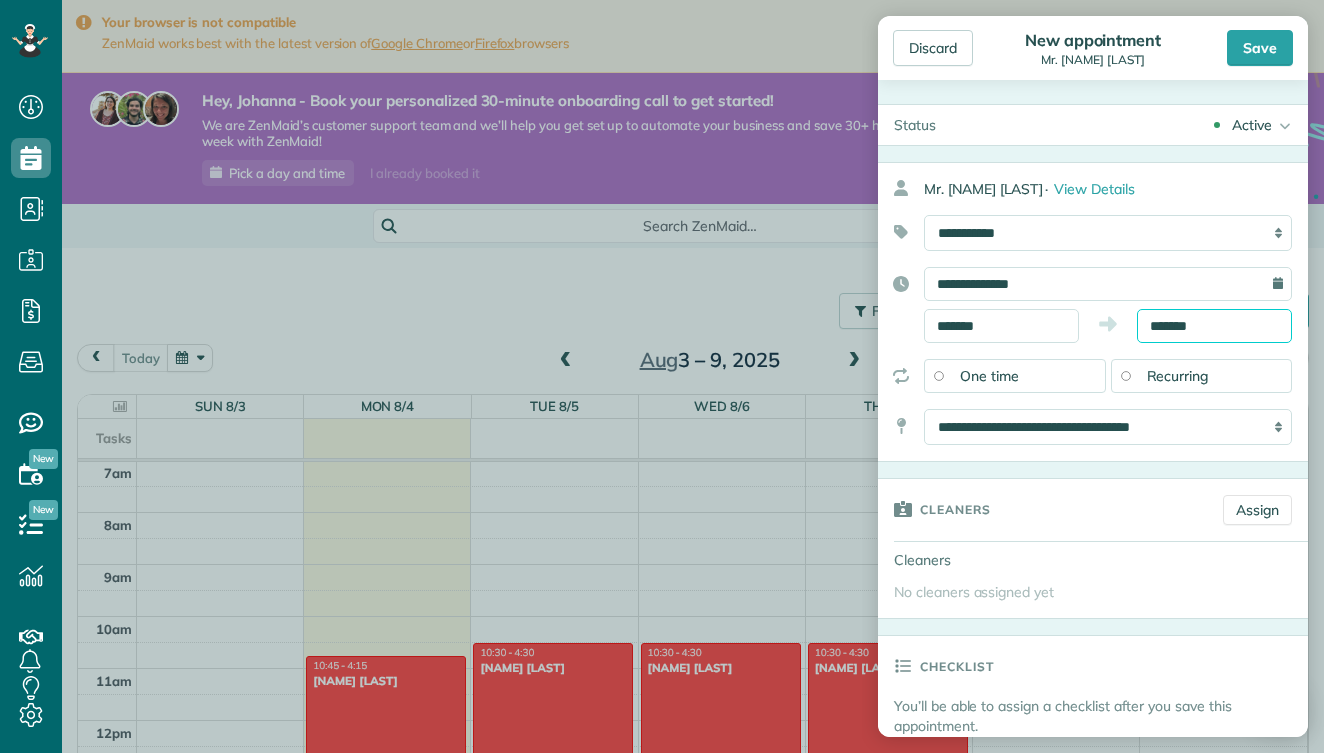 click on "*******" at bounding box center (1214, 326) 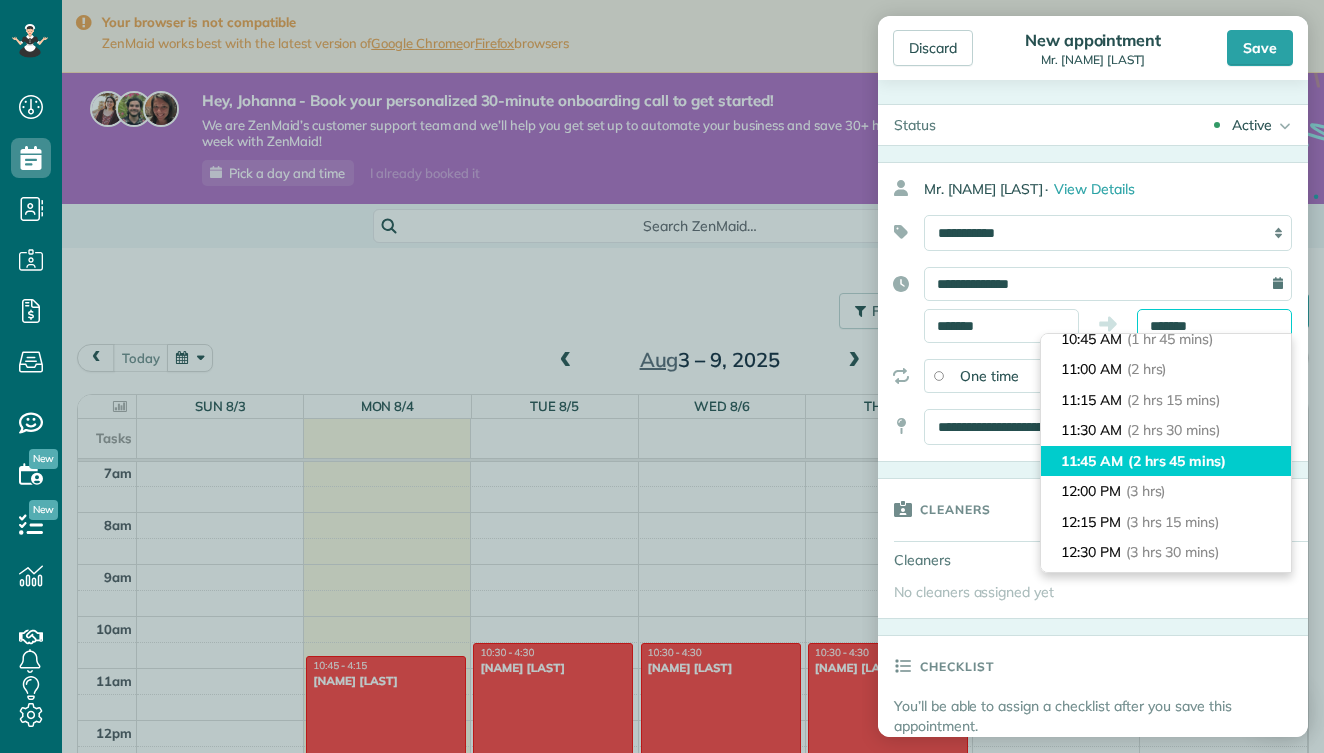 scroll, scrollTop: 212, scrollLeft: 0, axis: vertical 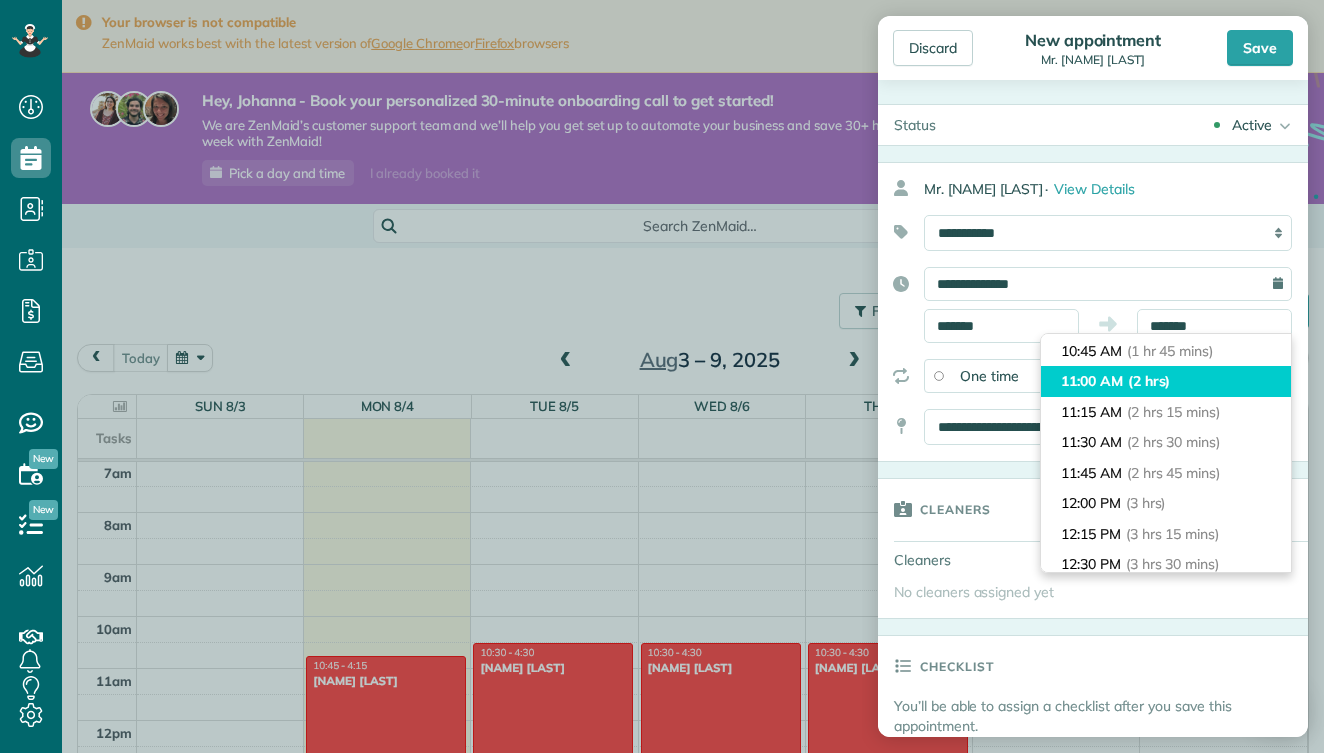 type on "********" 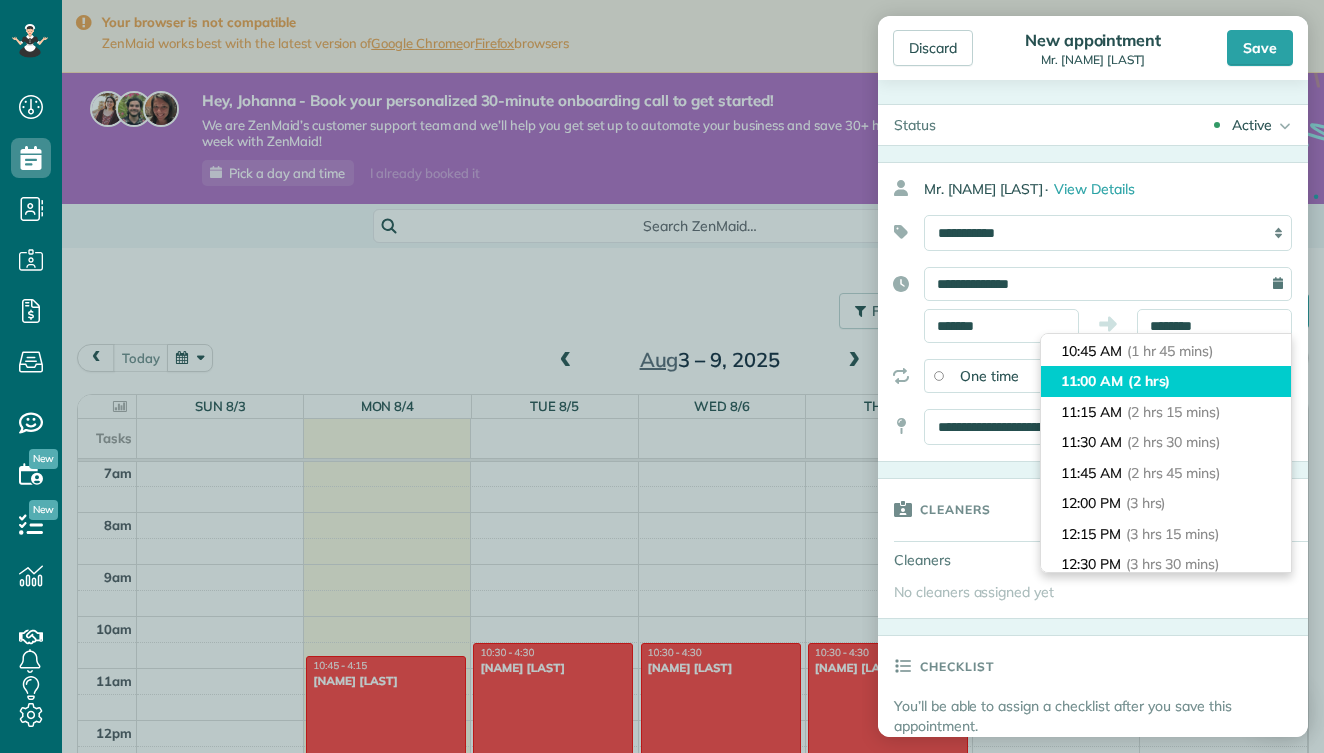 click on "11:00 AM  (2 hrs)" at bounding box center (1166, 381) 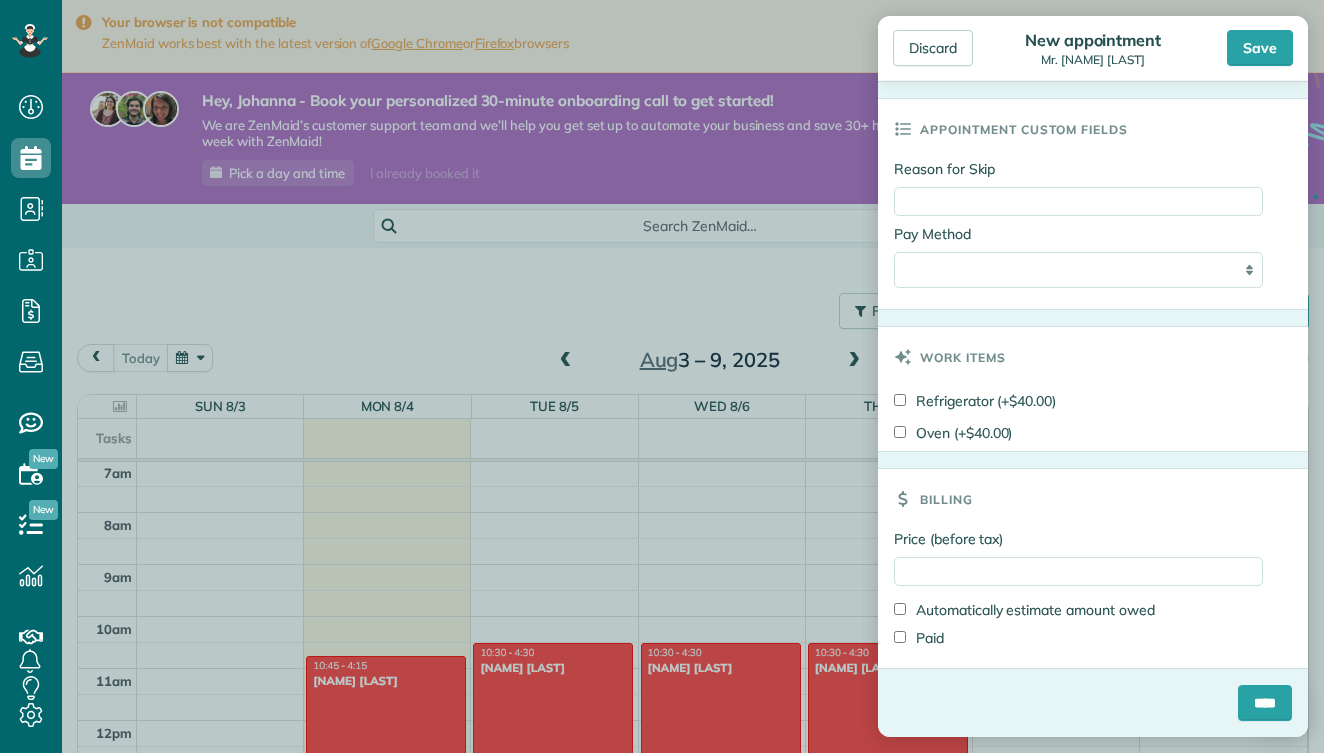 scroll, scrollTop: 985, scrollLeft: 0, axis: vertical 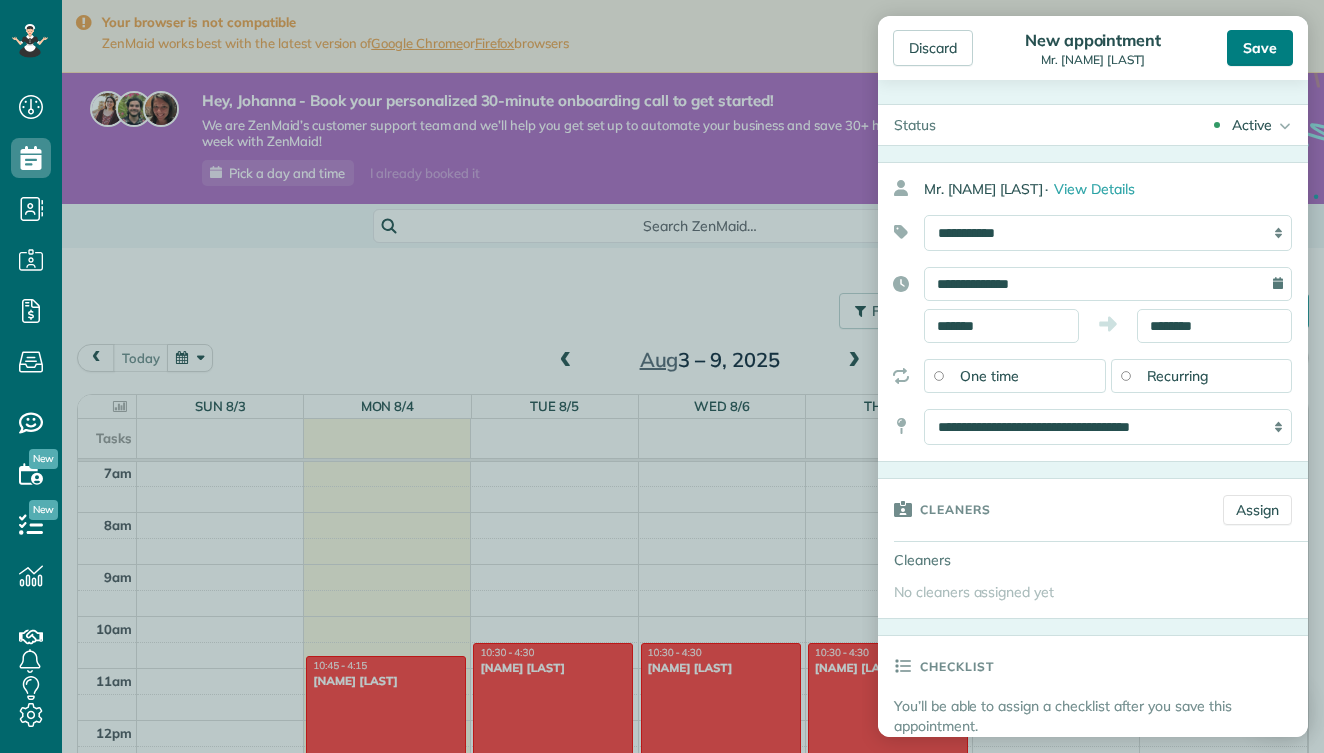 click on "Save" at bounding box center (1260, 48) 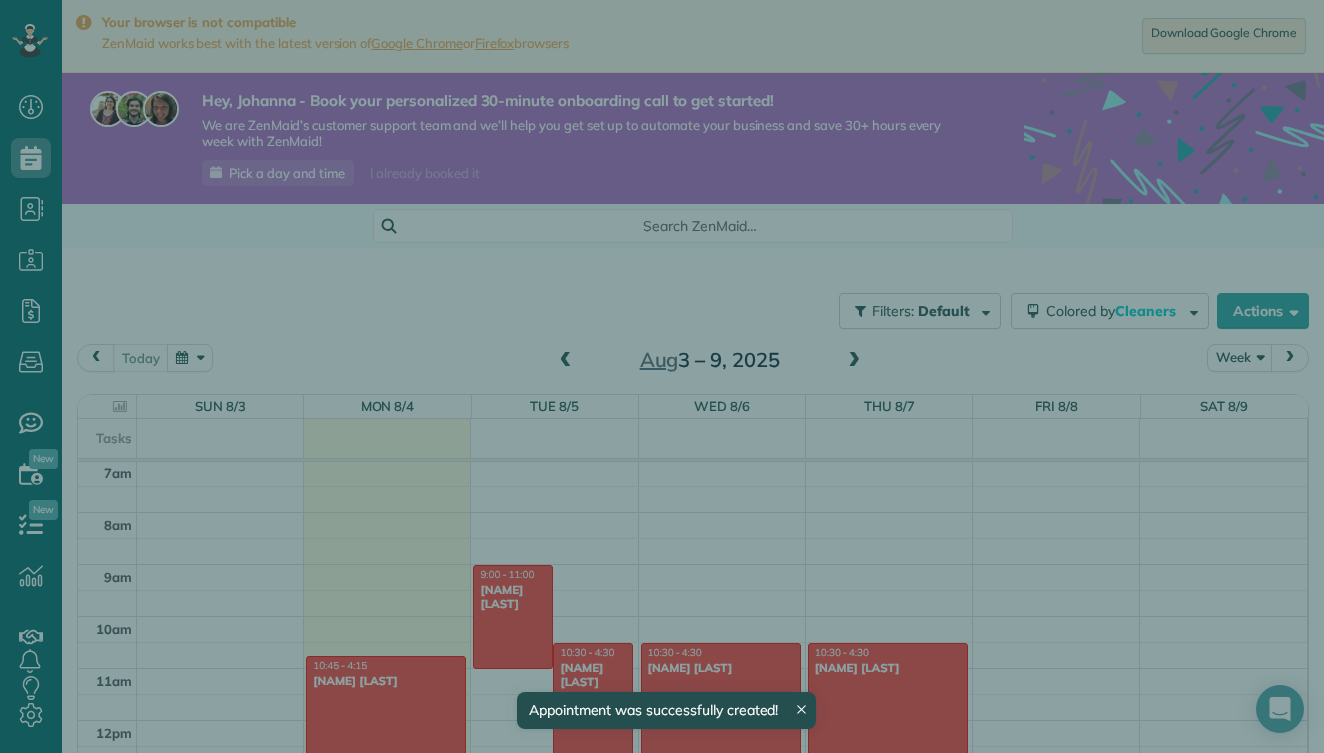 scroll, scrollTop: 365, scrollLeft: 0, axis: vertical 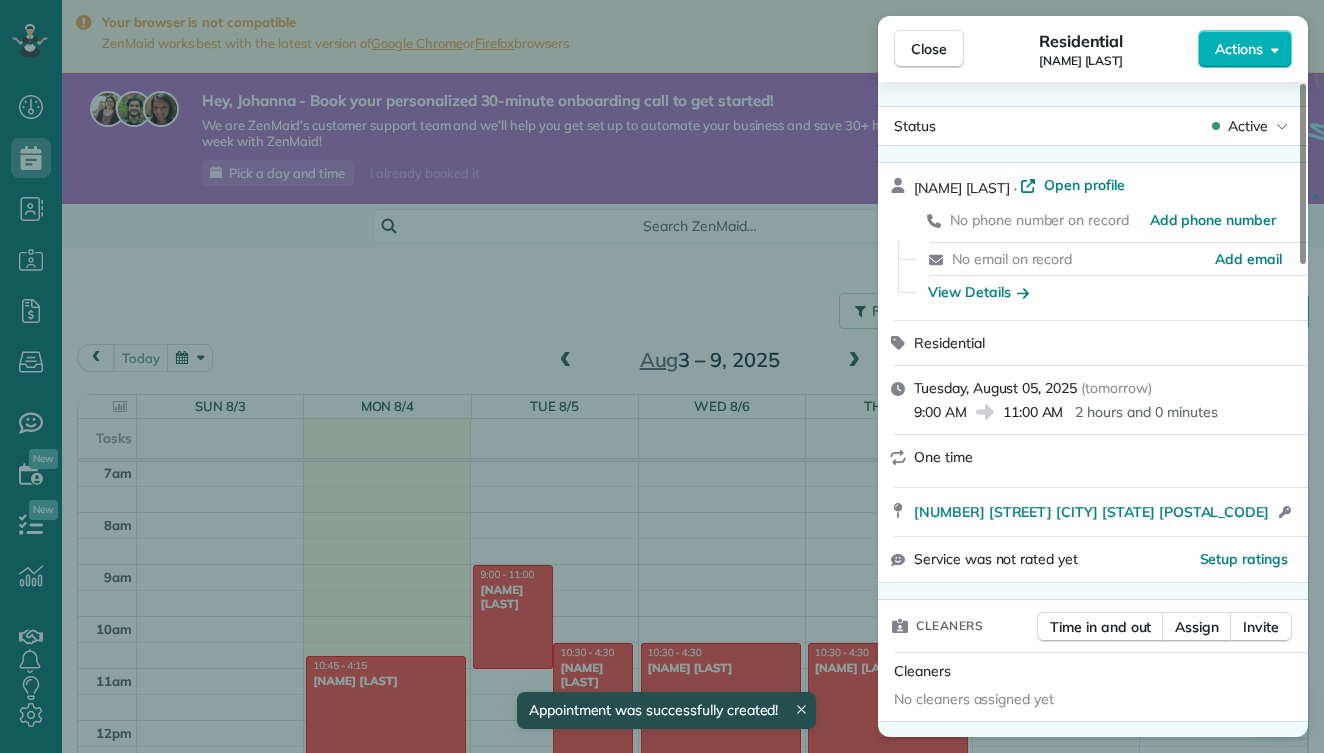 click on "Close Residential Sergey Belov Actions Status Active Sergey Belov · Open profile No phone number on record Add phone number No email on record Add email View Details Residential Tuesday, August 05, 2025 ( tomorrow ) 9:00 AM 11:00 AM 2 hours and 0 minutes One time 49 Sherwood Road Hampton Bays NY 11946 Open access information Service was not rated yet Setup ratings Cleaners Time in and out Assign Invite Cleaners No cleaners assigned yet Checklist Try Now Keep this appointment up to your standards. Stay on top of every detail, keep your cleaners organised, and your client happy. Assign a checklist Watch a 5 min demo Billing Billing actions Service Service Price (1x $0.00) $0.00 Add an item Overcharge $0.00 Discount $0.00 Coupon discount - Primary tax - Secondary tax - Total appointment price $0.00 Tips collected $0.00 Mark as paid Total including tip $0.00 Get paid online in no-time! Send an invoice and reward your cleaners with tips Charge customer credit card Appointment custom fields Reason for Skip - - 0 0" at bounding box center (662, 376) 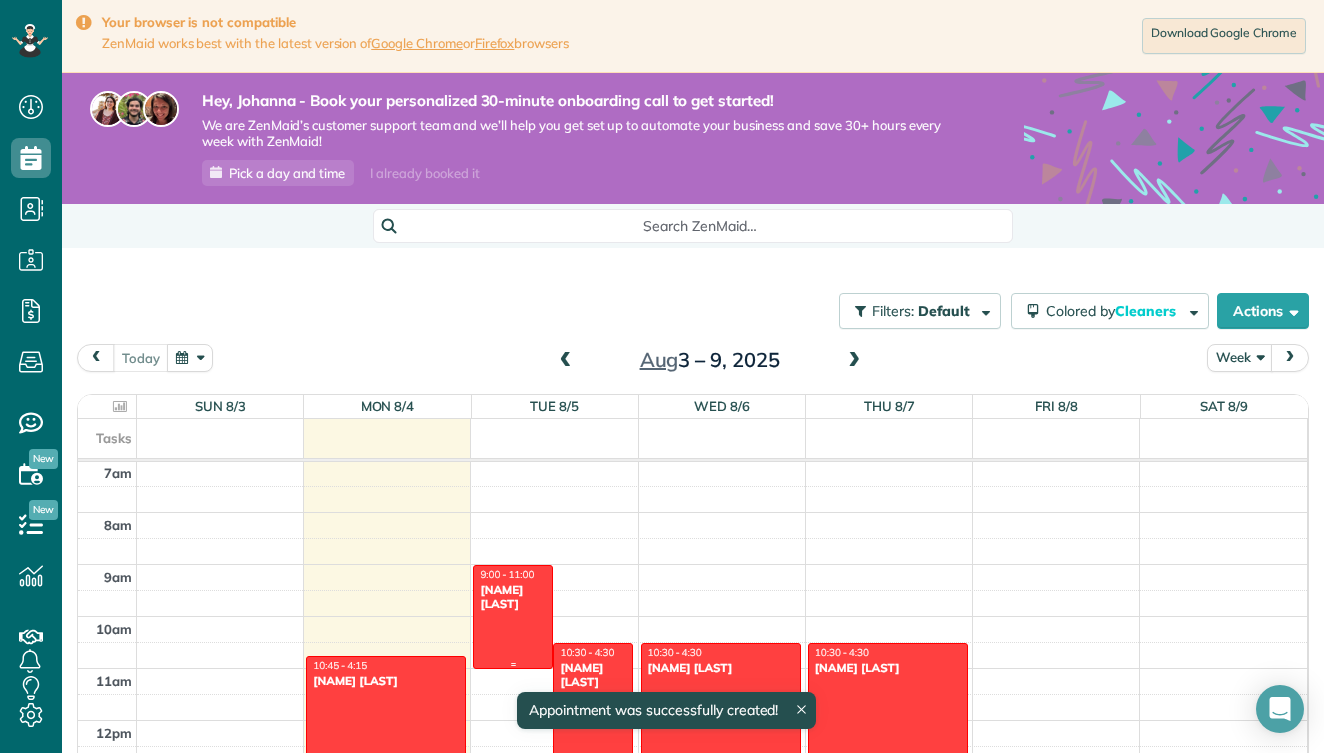 click at bounding box center (513, 617) 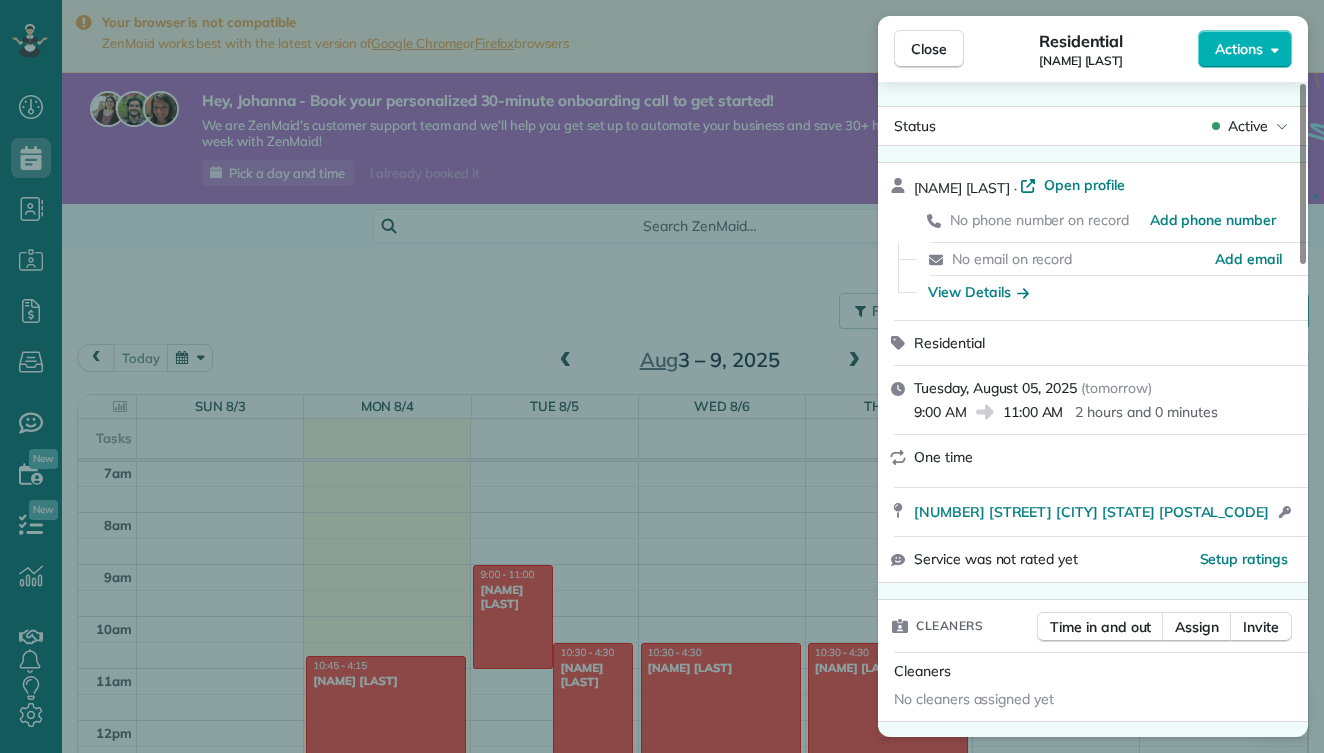 scroll, scrollTop: 0, scrollLeft: 0, axis: both 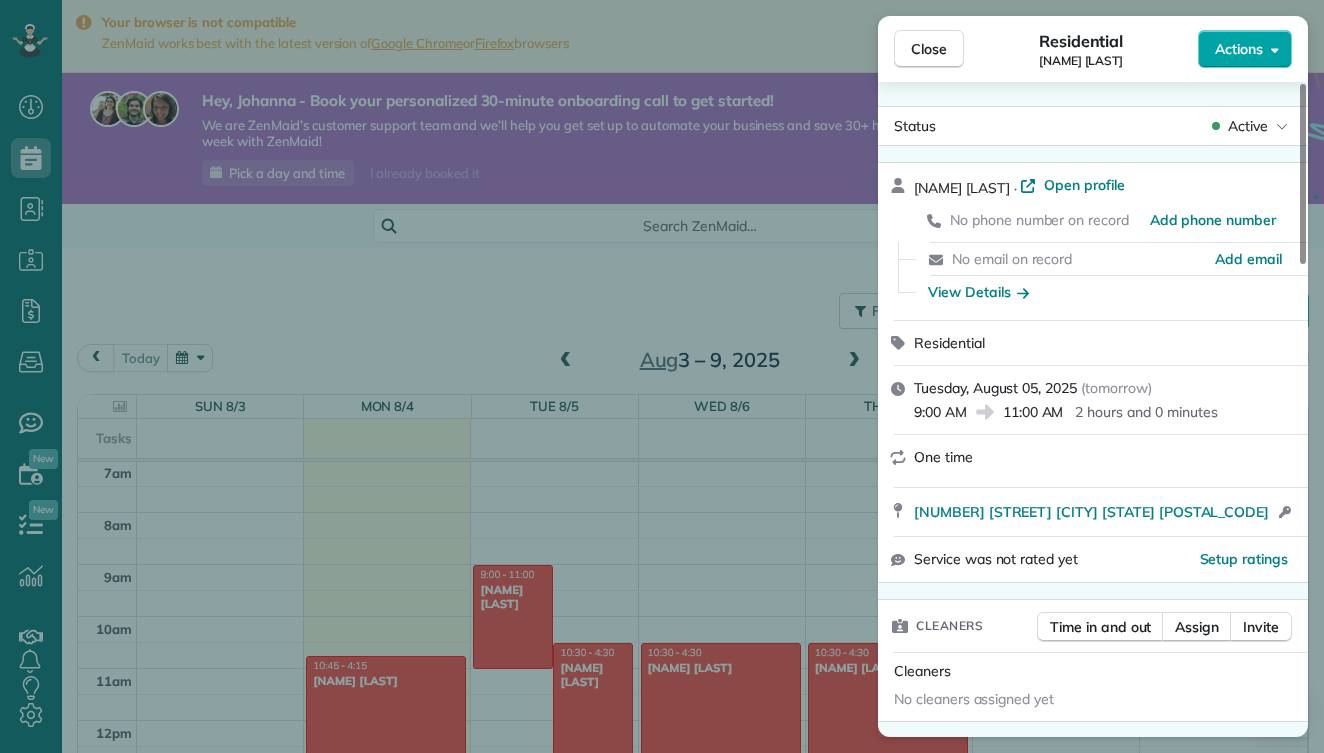 click on "Actions" at bounding box center [1245, 49] 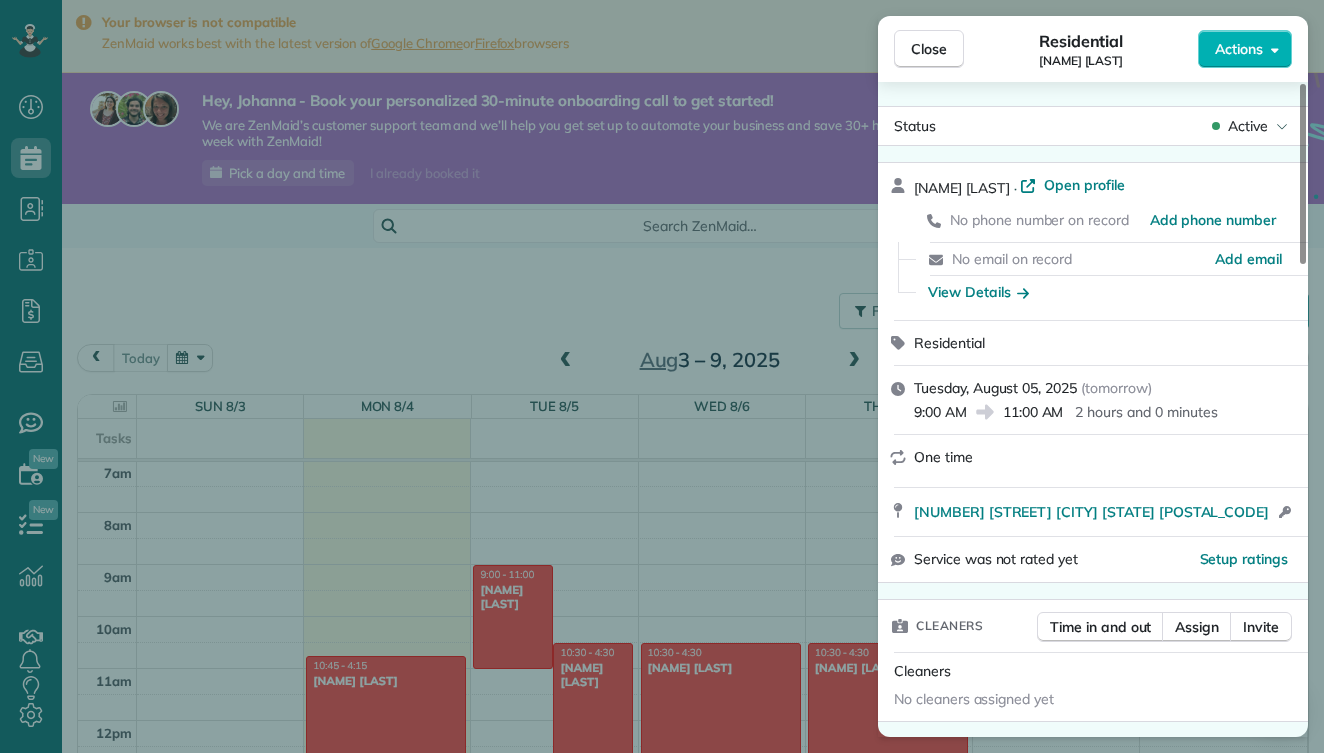 click on "Close Residential Sergey Belov Actions Status Active Sergey Belov · Open profile No phone number on record Add phone number No email on record Add email View Details Residential Tuesday, August 05, 2025 ( tomorrow ) 9:00 AM 11:00 AM 2 hours and 0 minutes One time 49 Sherwood Road Hampton Bays NY 11946 Open access information Service was not rated yet Setup ratings Cleaners Time in and out Assign Invite Cleaners No cleaners assigned yet Checklist Try Now Keep this appointment up to your standards. Stay on top of every detail, keep your cleaners organised, and your client happy. Assign a checklist Watch a 5 min demo Billing Billing actions Service Service Price (1x $0.00) $0.00 Add an item Overcharge $0.00 Discount $0.00 Coupon discount - Primary tax - Secondary tax - Total appointment price $0.00 Tips collected $0.00 Mark as paid Total including tip $0.00 Get paid online in no-time! Send an invoice and reward your cleaners with tips Charge customer credit card Appointment custom fields Reason for Skip - - 0 0" at bounding box center [662, 376] 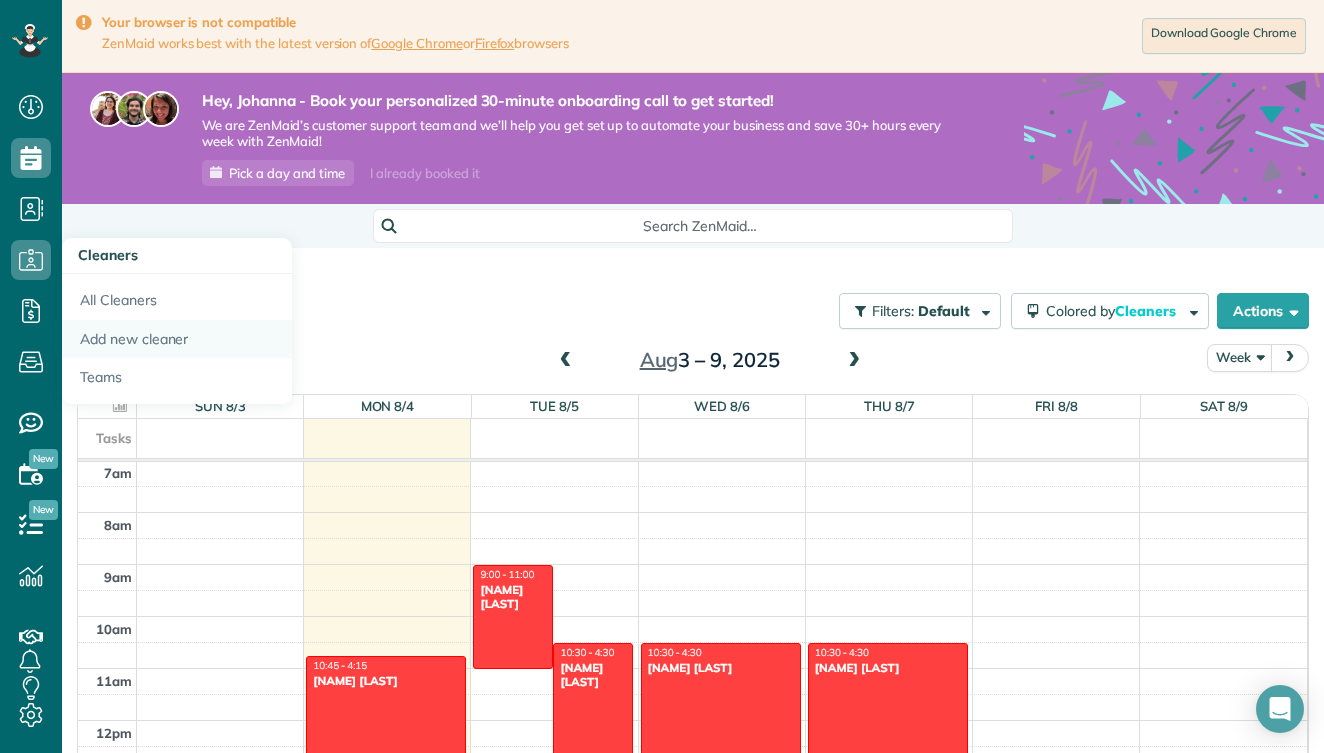 click on "Add new cleaner" at bounding box center (177, 339) 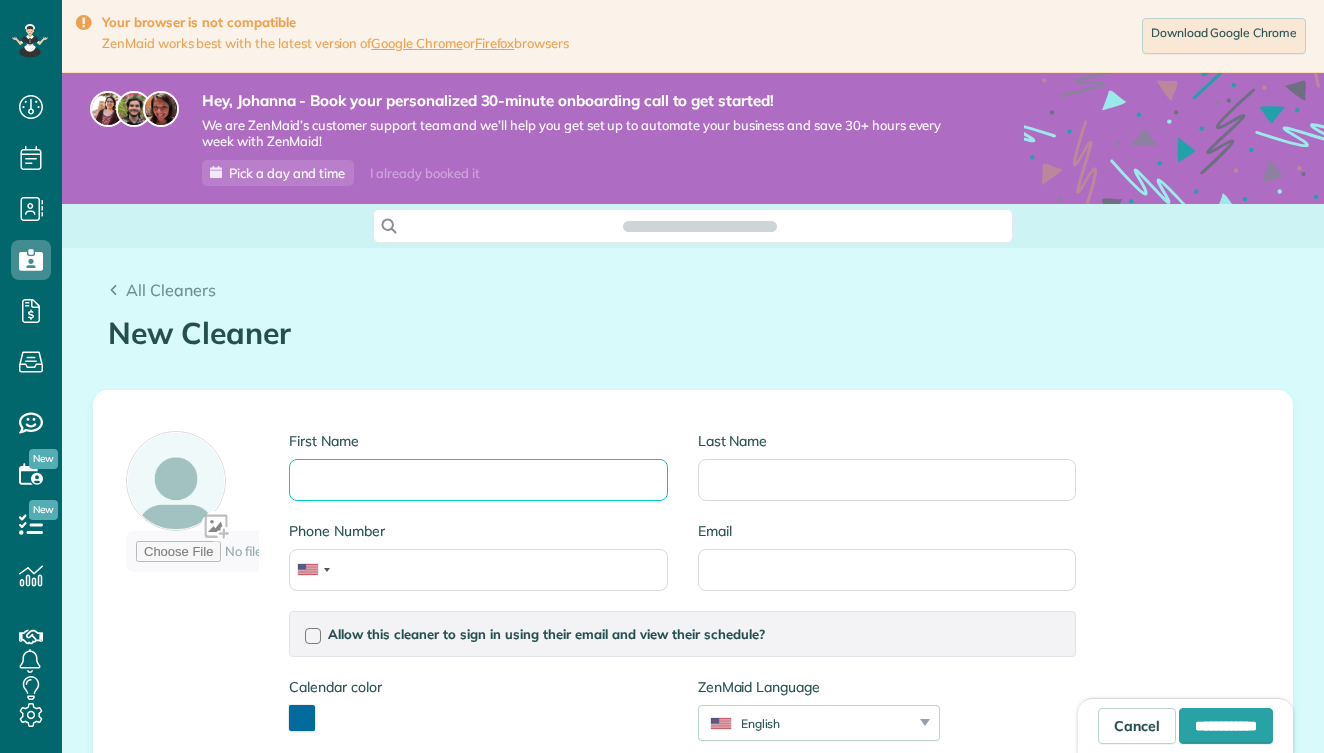scroll, scrollTop: 0, scrollLeft: 0, axis: both 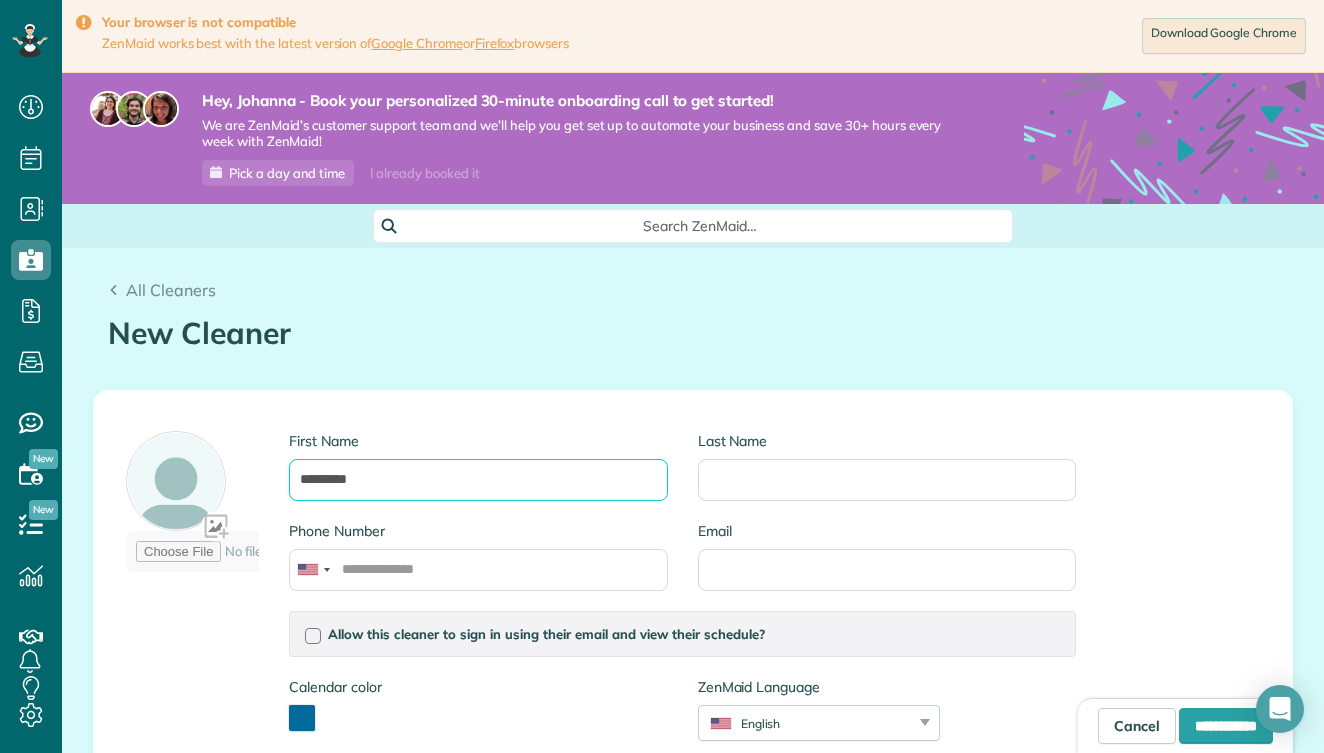 type on "********" 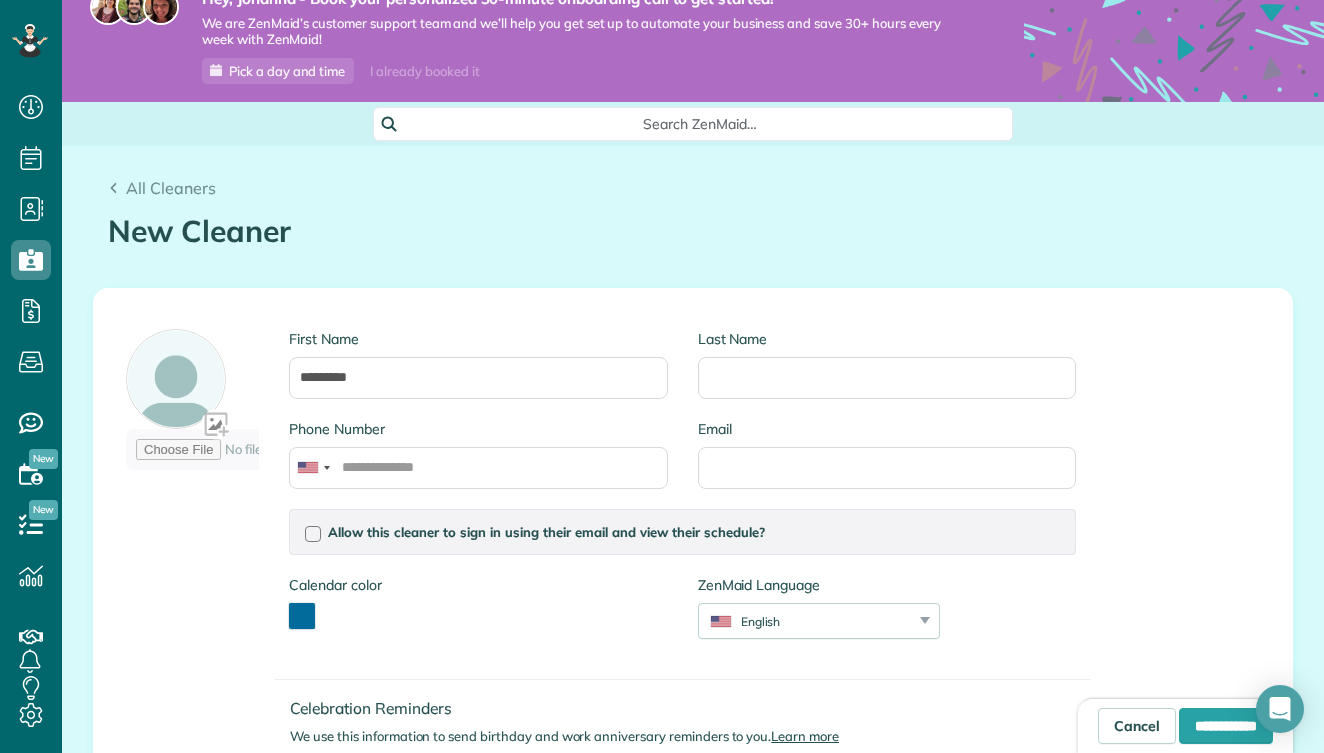 scroll, scrollTop: 122, scrollLeft: 0, axis: vertical 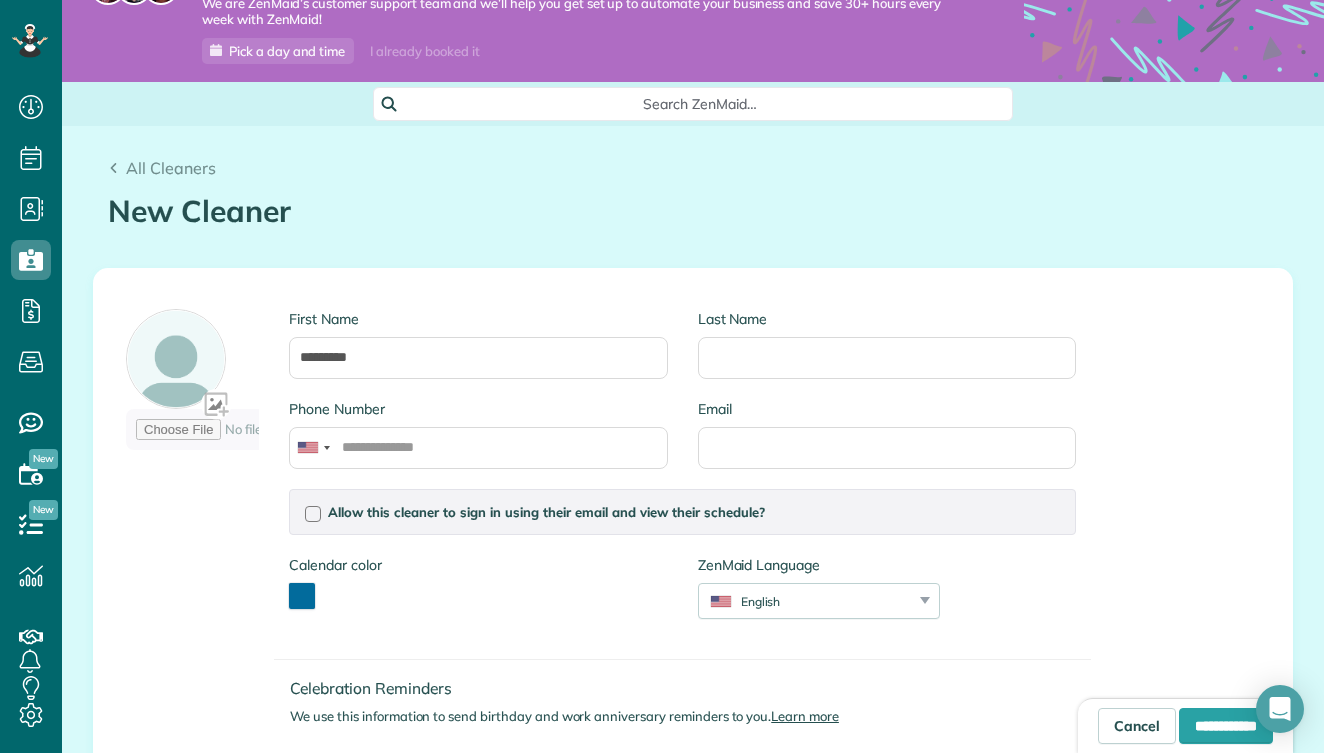 click at bounding box center [302, 596] 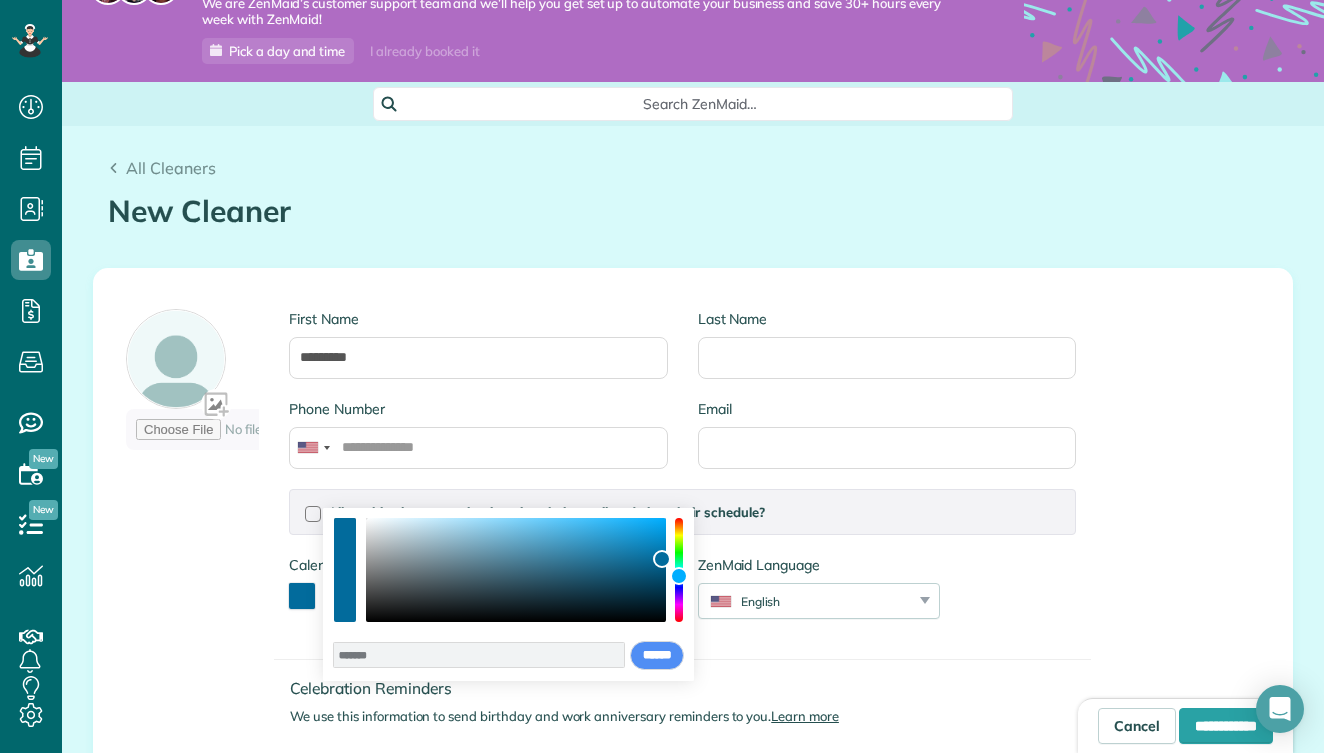 click at bounding box center (302, 596) 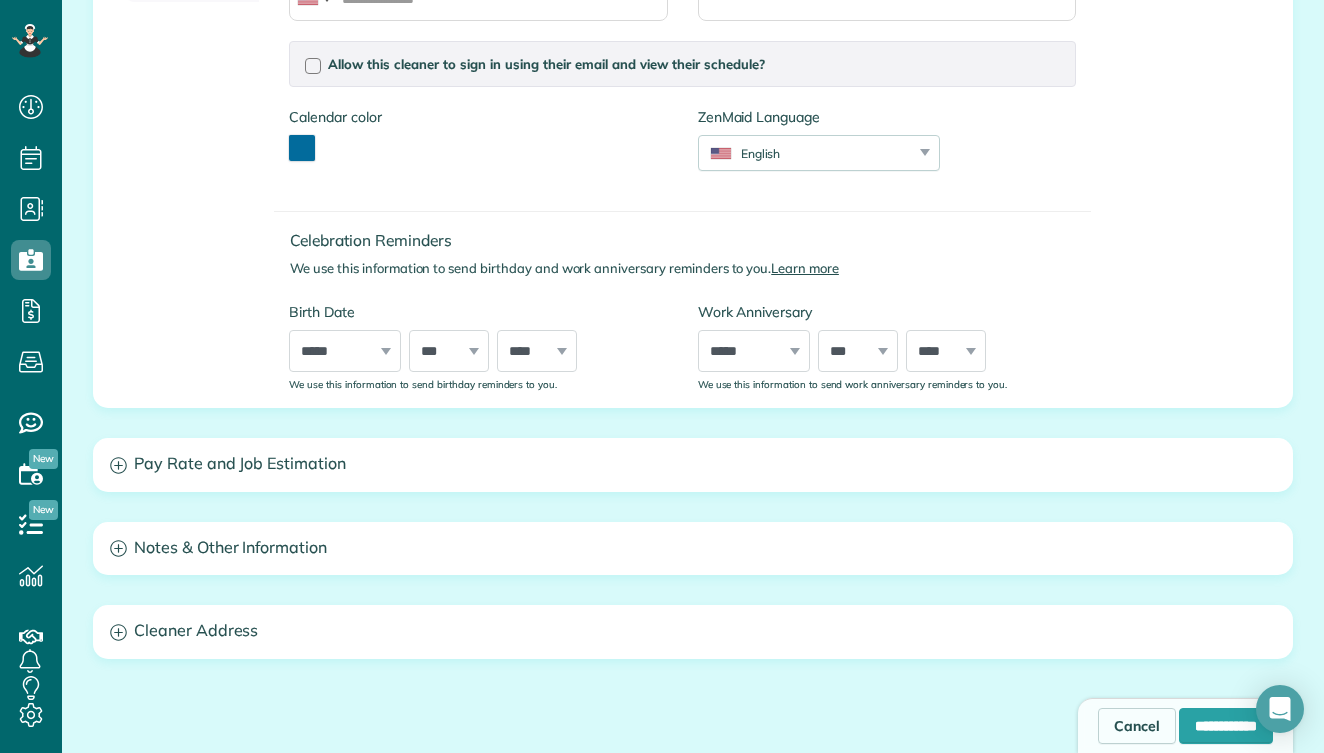 scroll, scrollTop: 592, scrollLeft: 0, axis: vertical 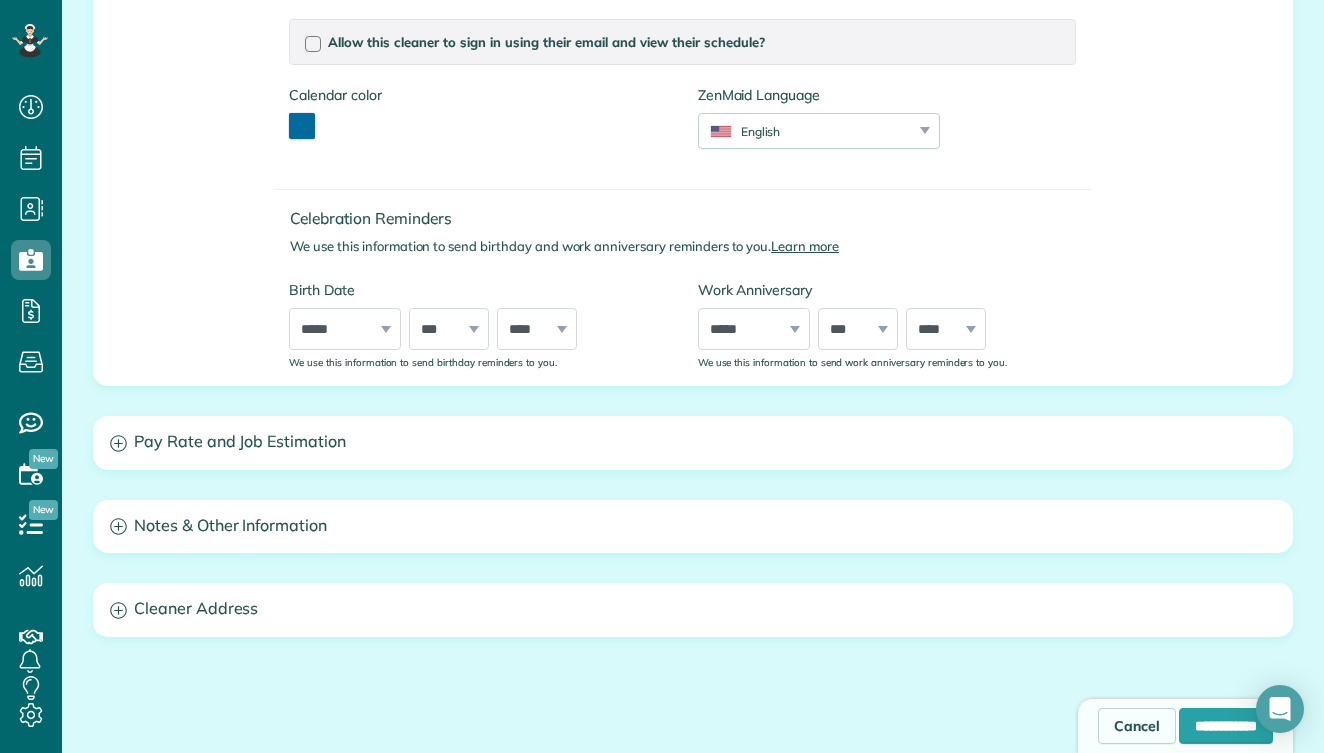click on "Pay Rate and Job Estimation" at bounding box center (693, 442) 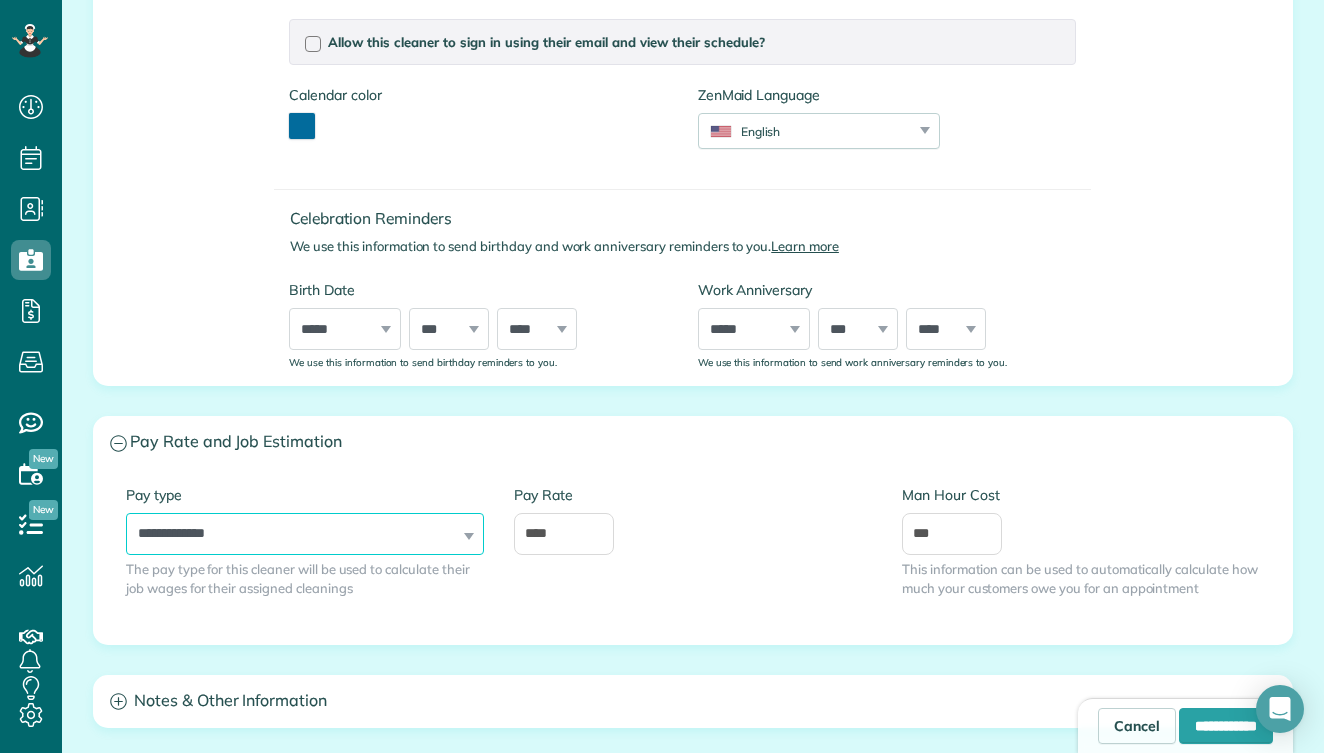 select on "******" 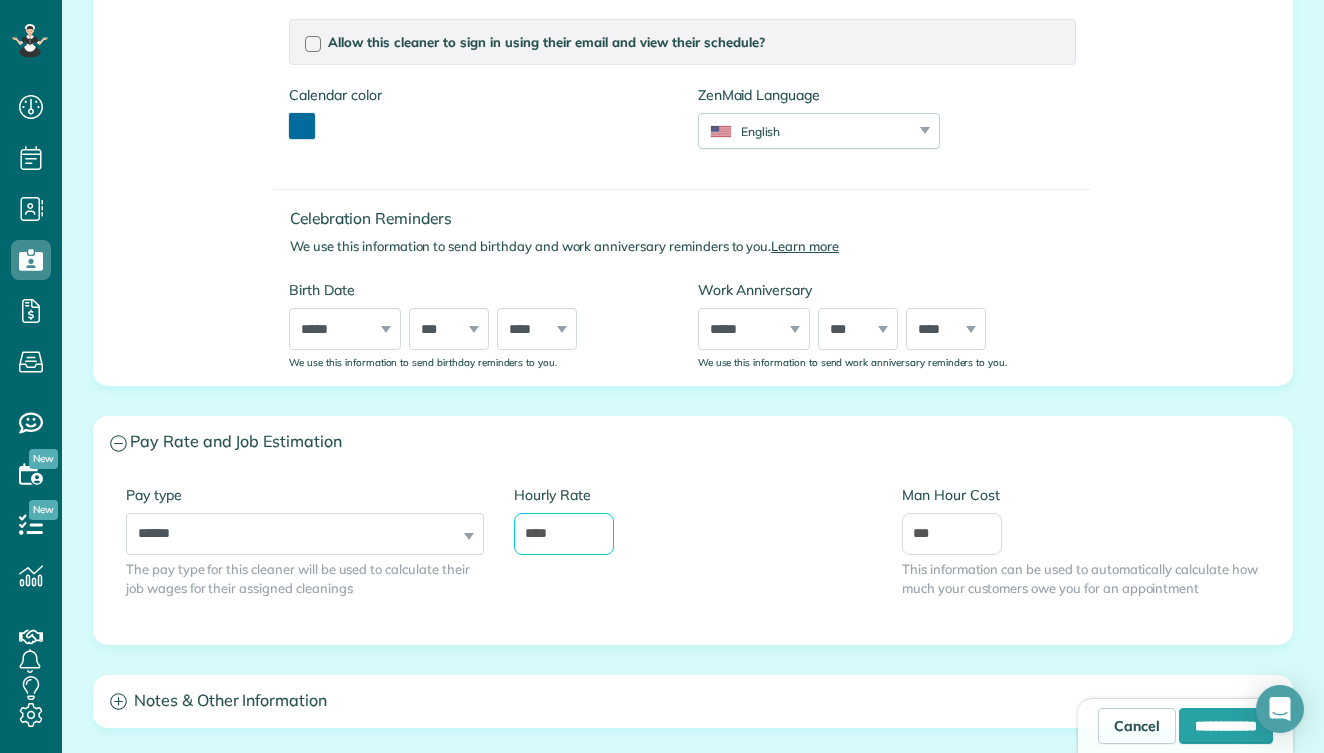 click on "****" at bounding box center (564, 534) 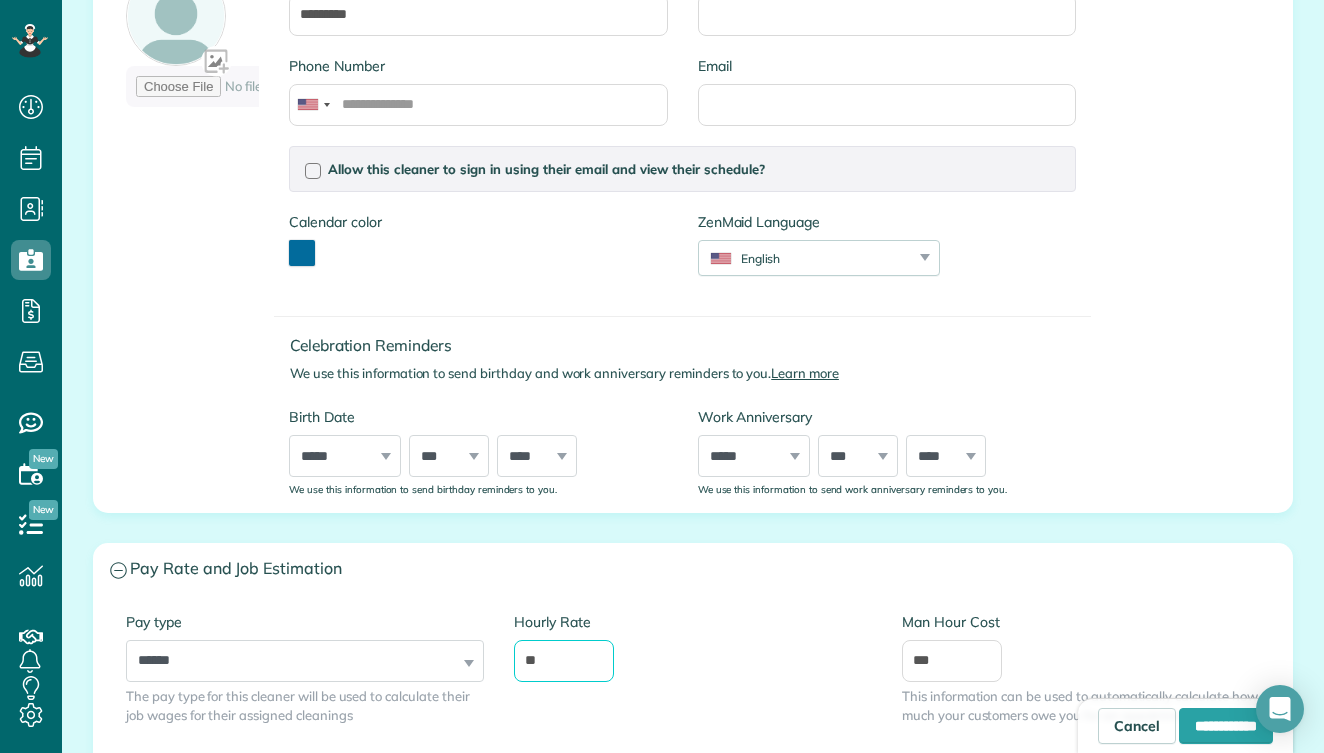 scroll, scrollTop: 9, scrollLeft: 0, axis: vertical 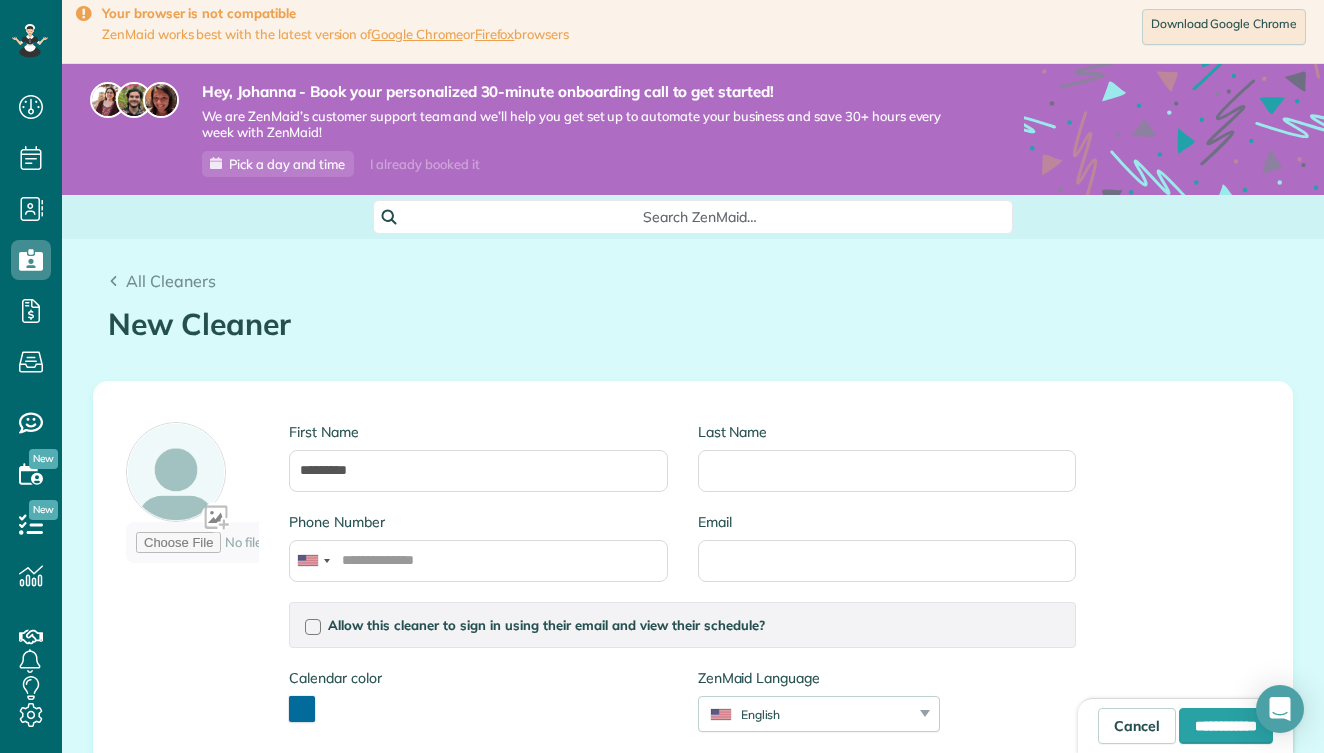 type on "**" 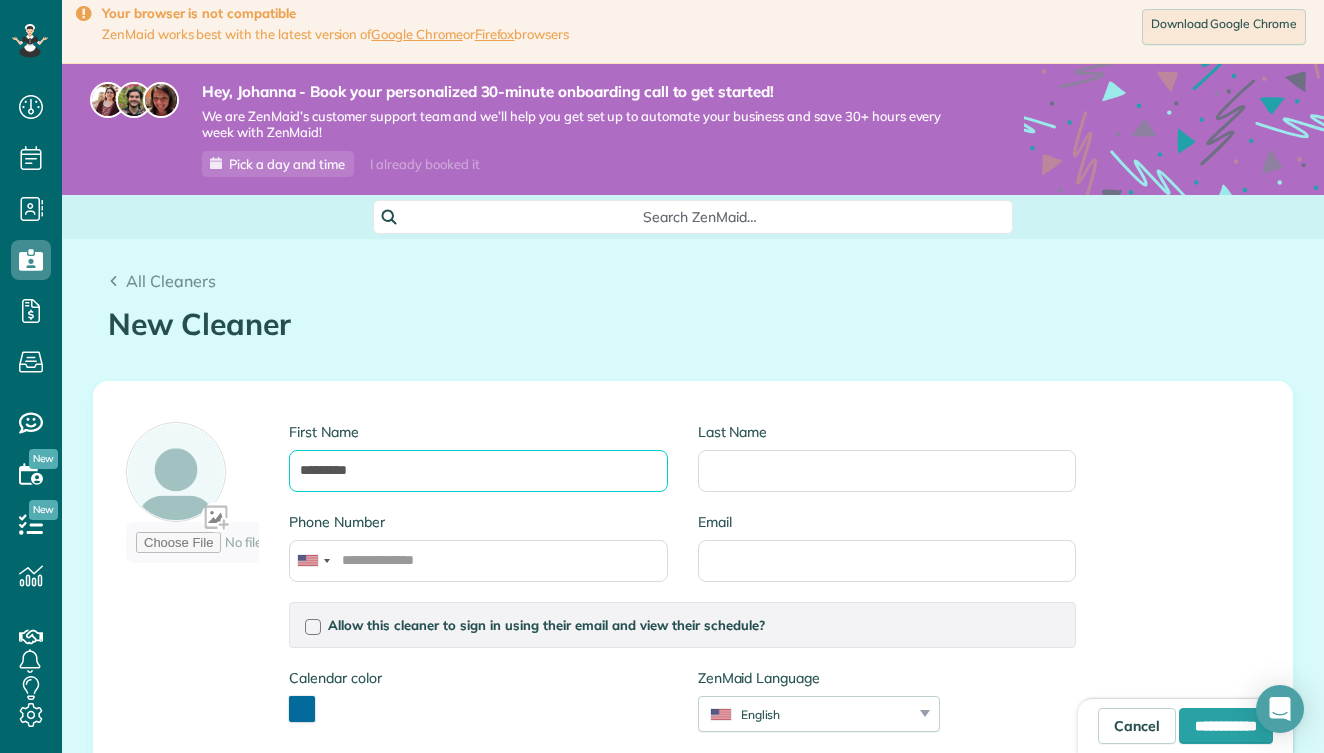 click on "********" at bounding box center [478, 471] 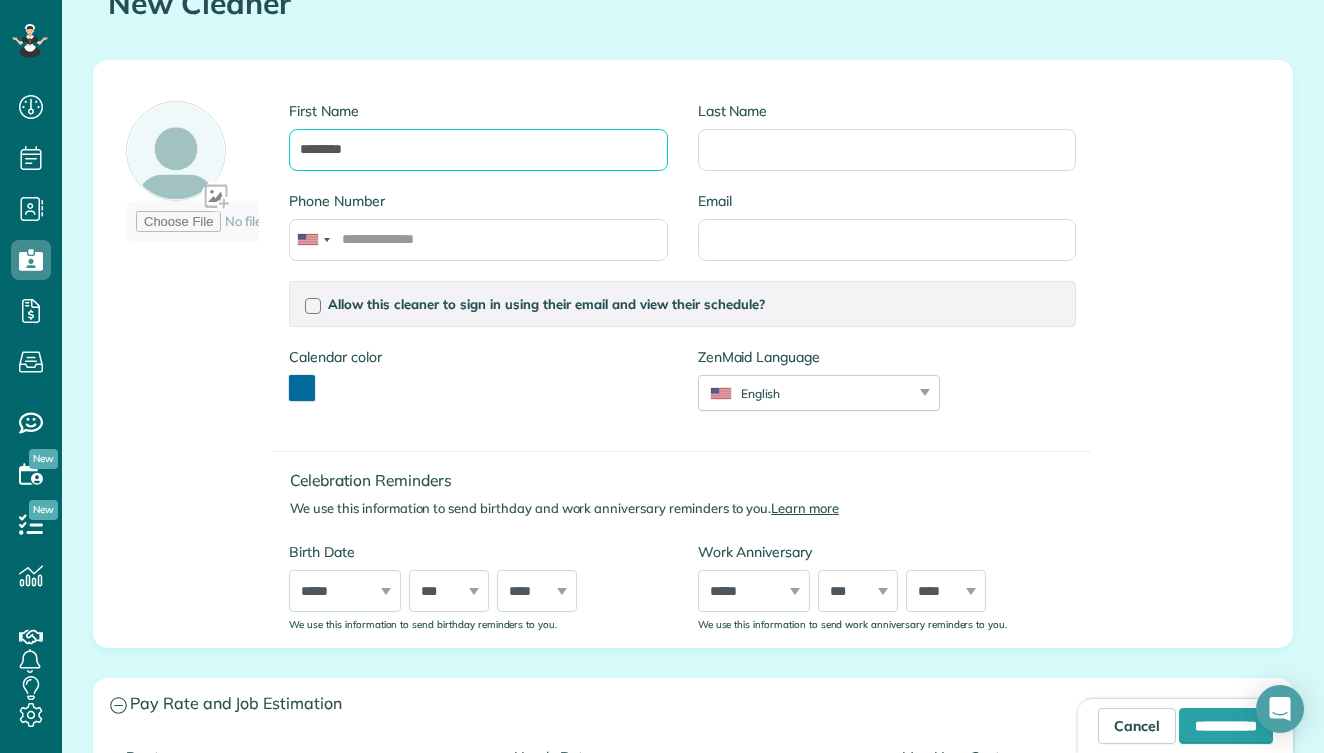 scroll, scrollTop: 364, scrollLeft: 0, axis: vertical 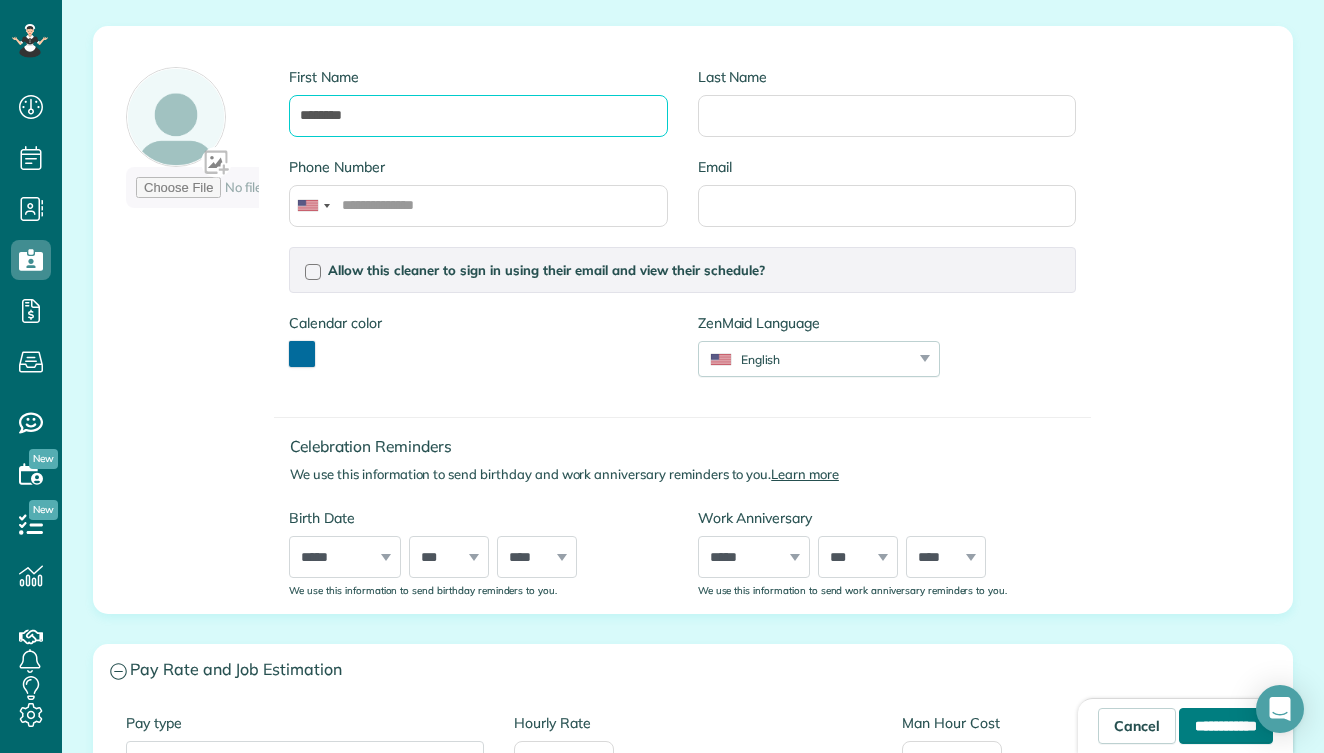 type on "*******" 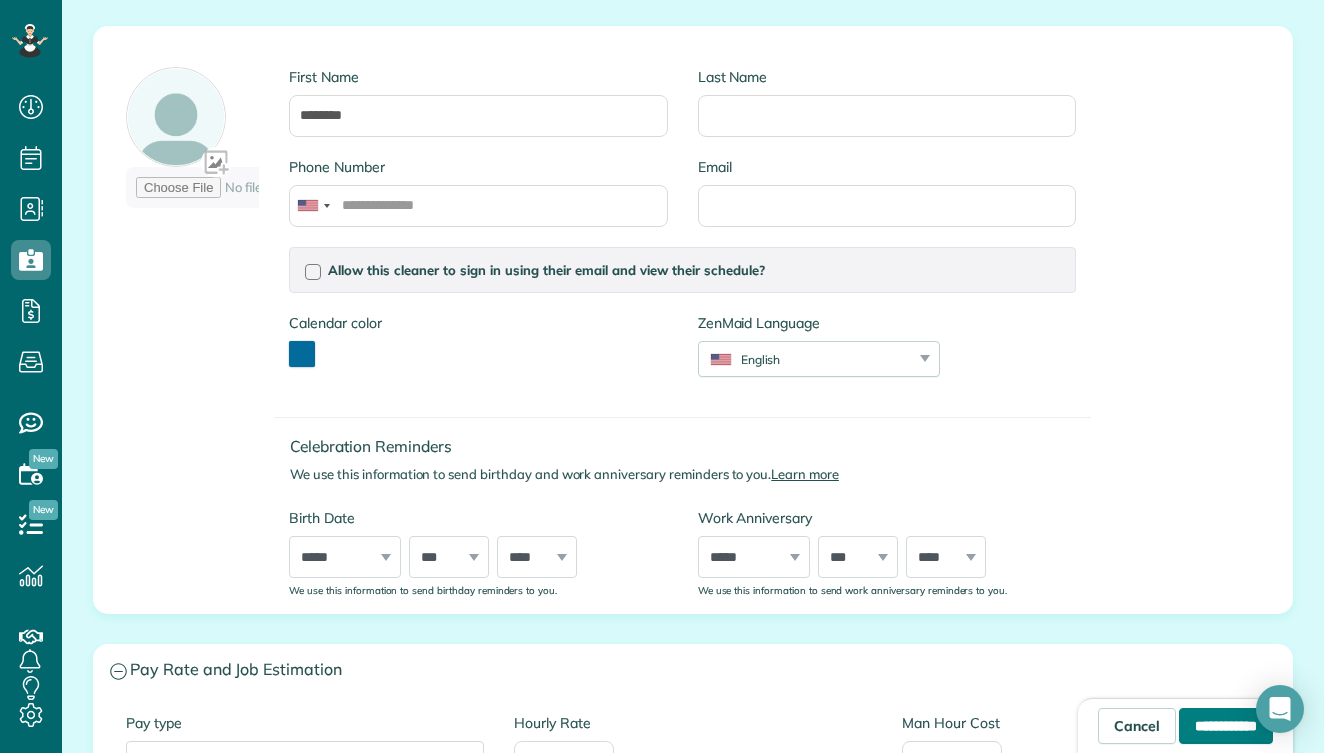 click on "**********" at bounding box center [1226, 726] 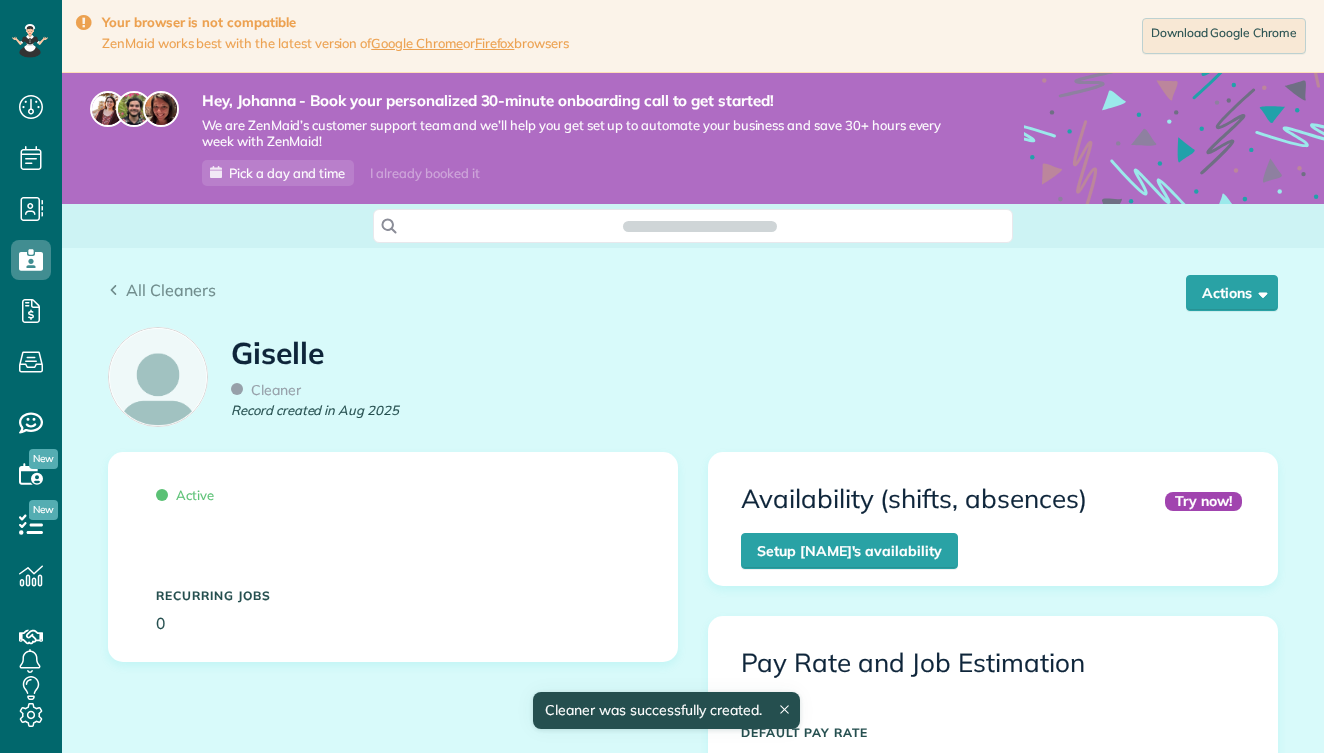 scroll, scrollTop: 0, scrollLeft: 0, axis: both 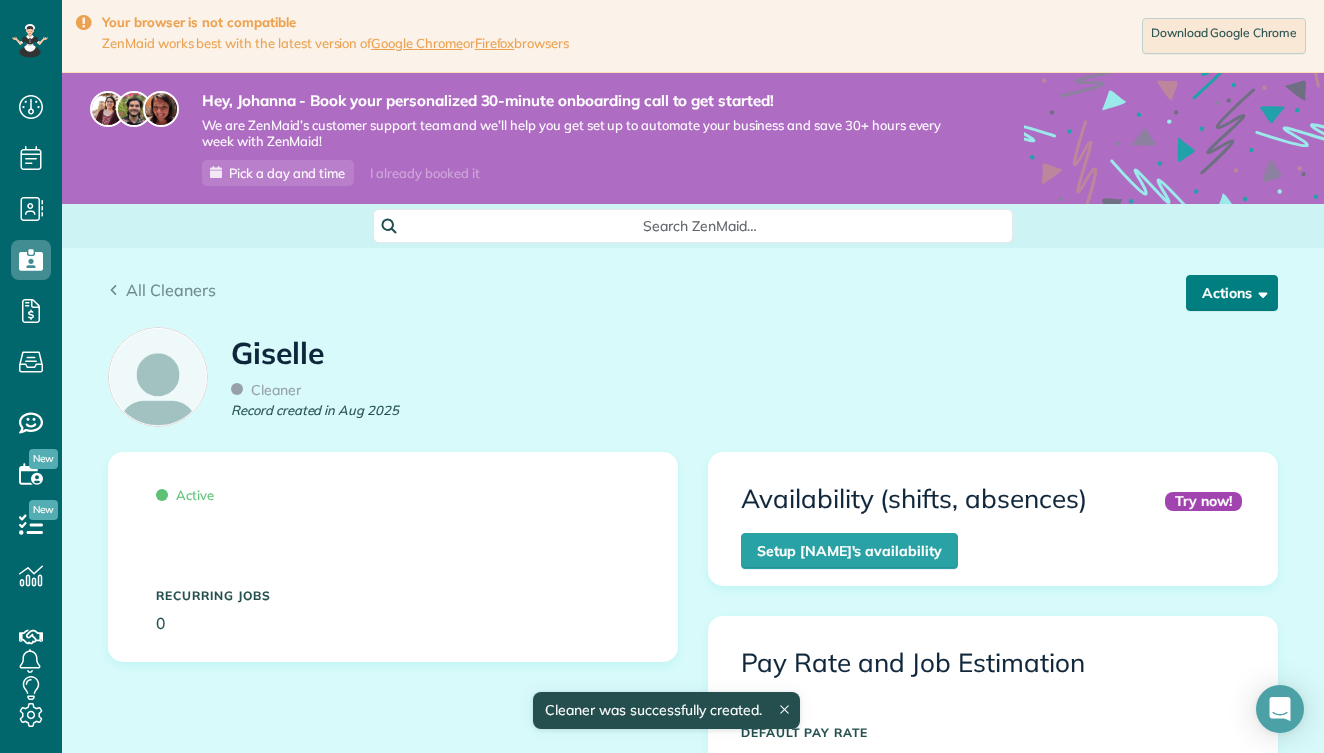 click on "Actions" at bounding box center [1232, 293] 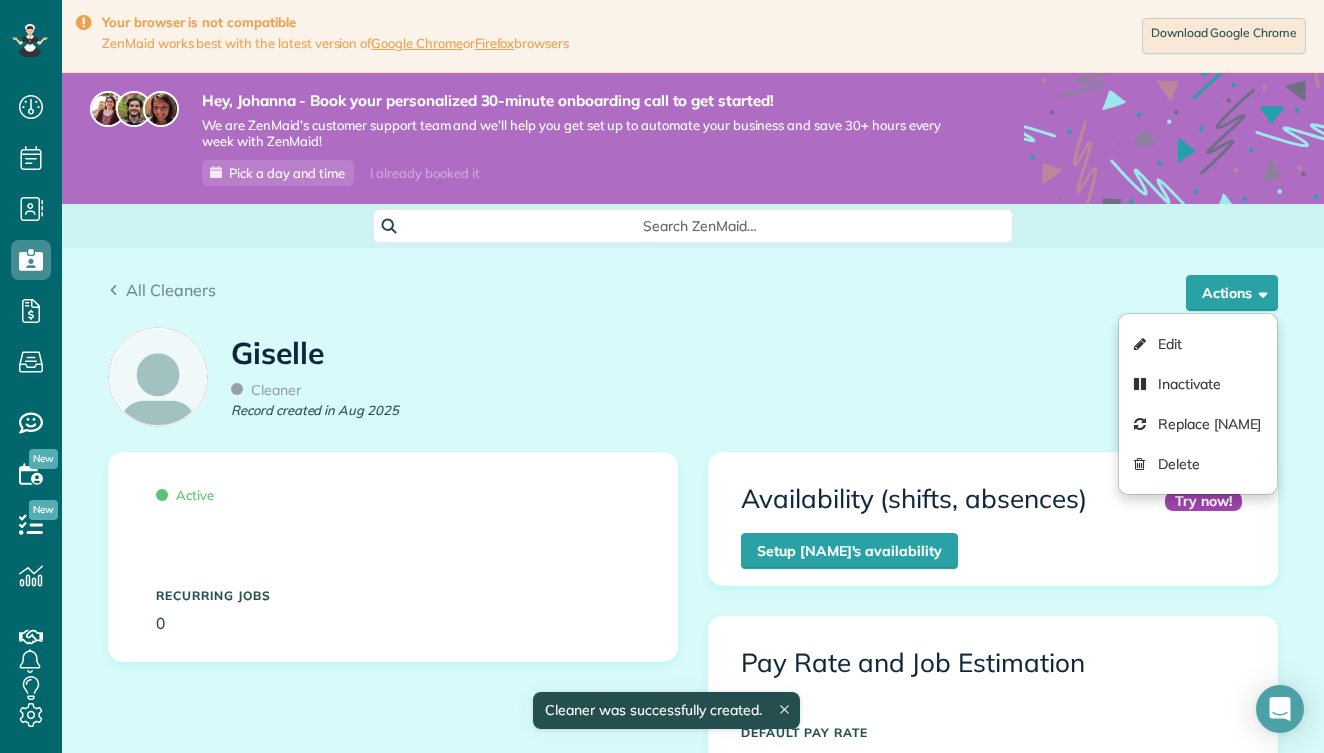 click on "All Cleaners" at bounding box center (693, 290) 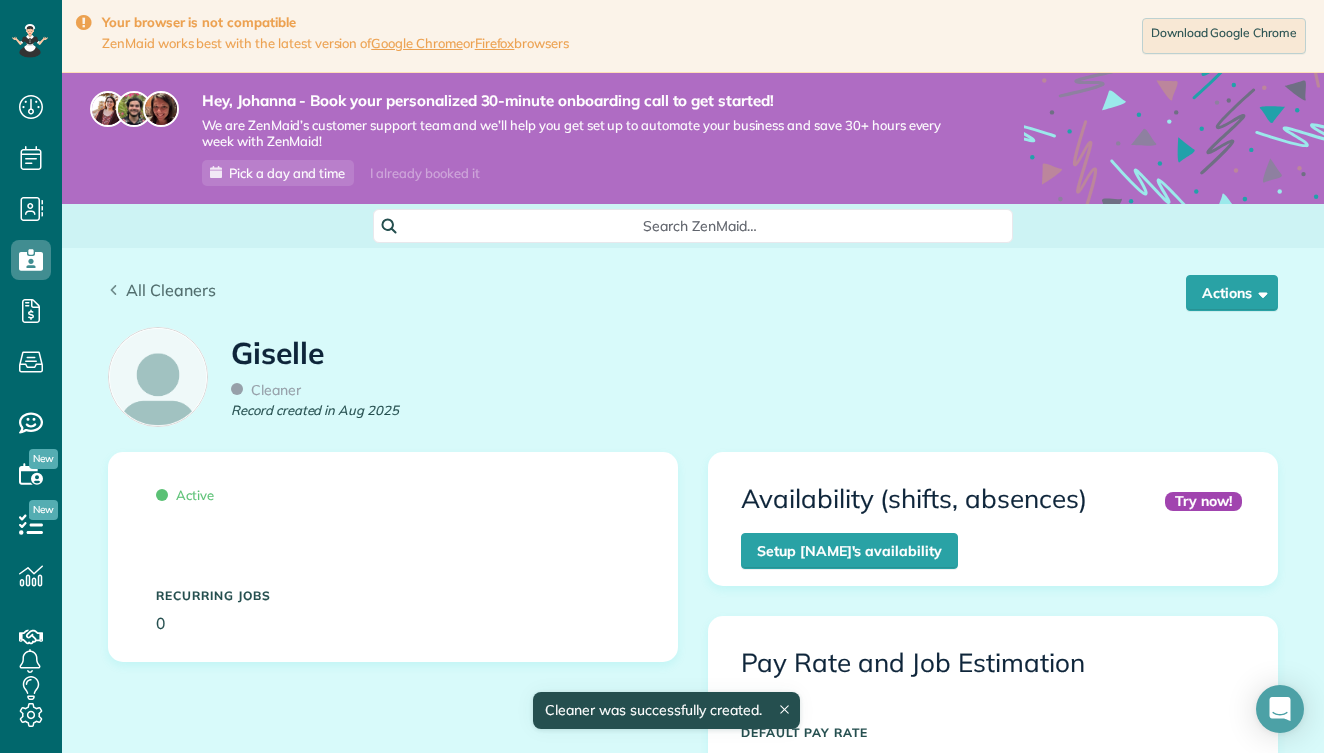 click 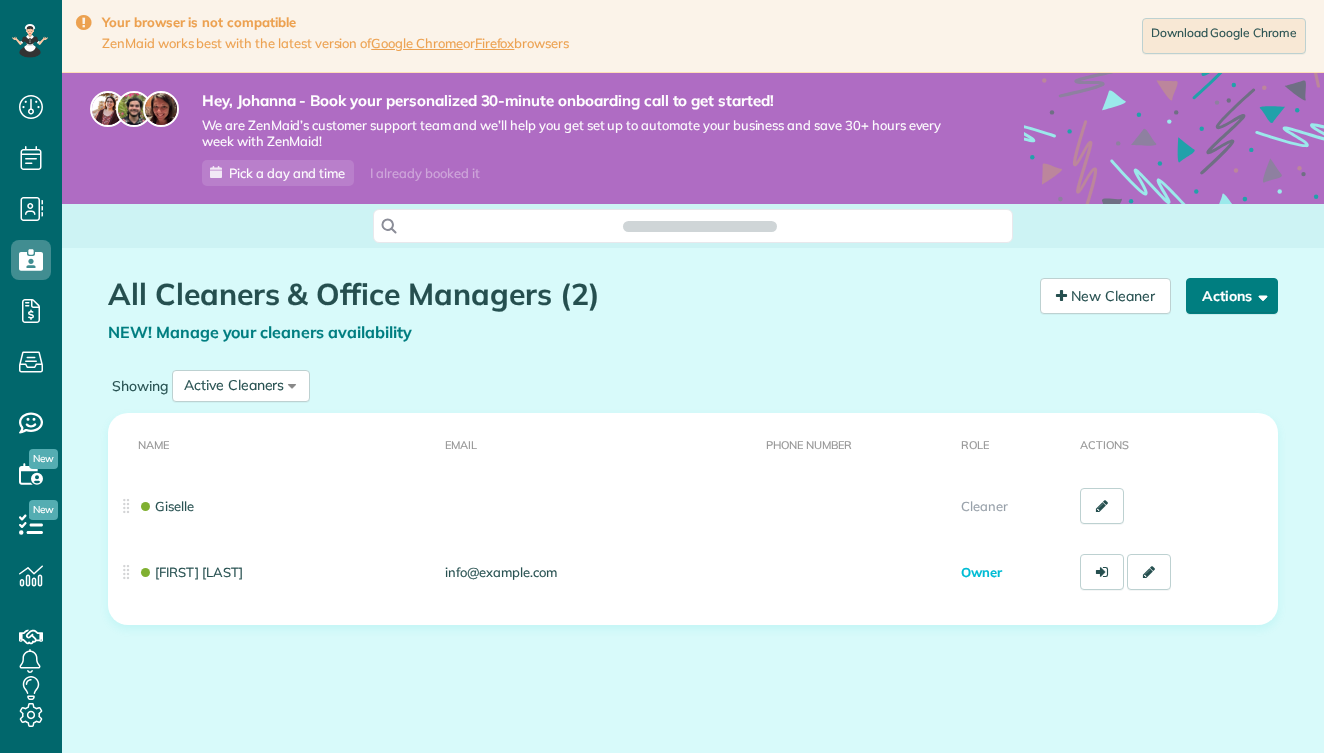 scroll, scrollTop: 0, scrollLeft: 0, axis: both 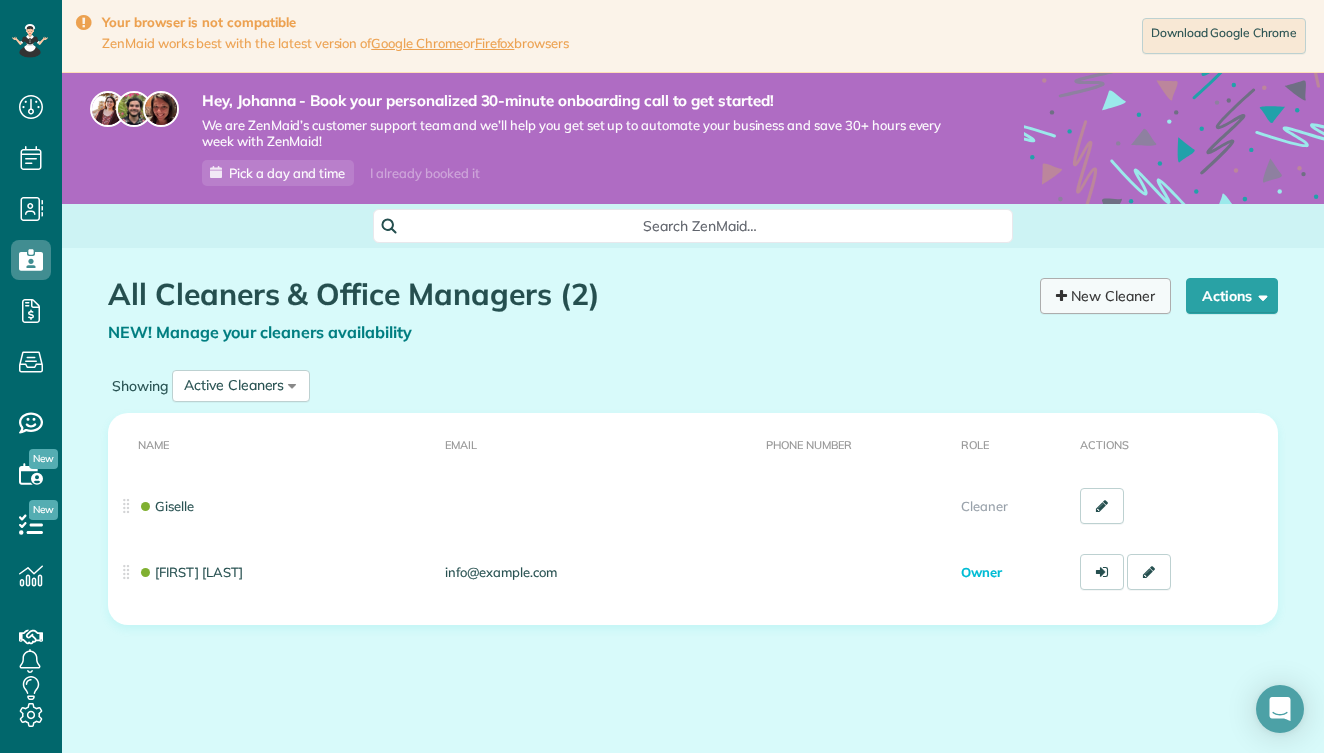 click on "New Cleaner" at bounding box center [1105, 296] 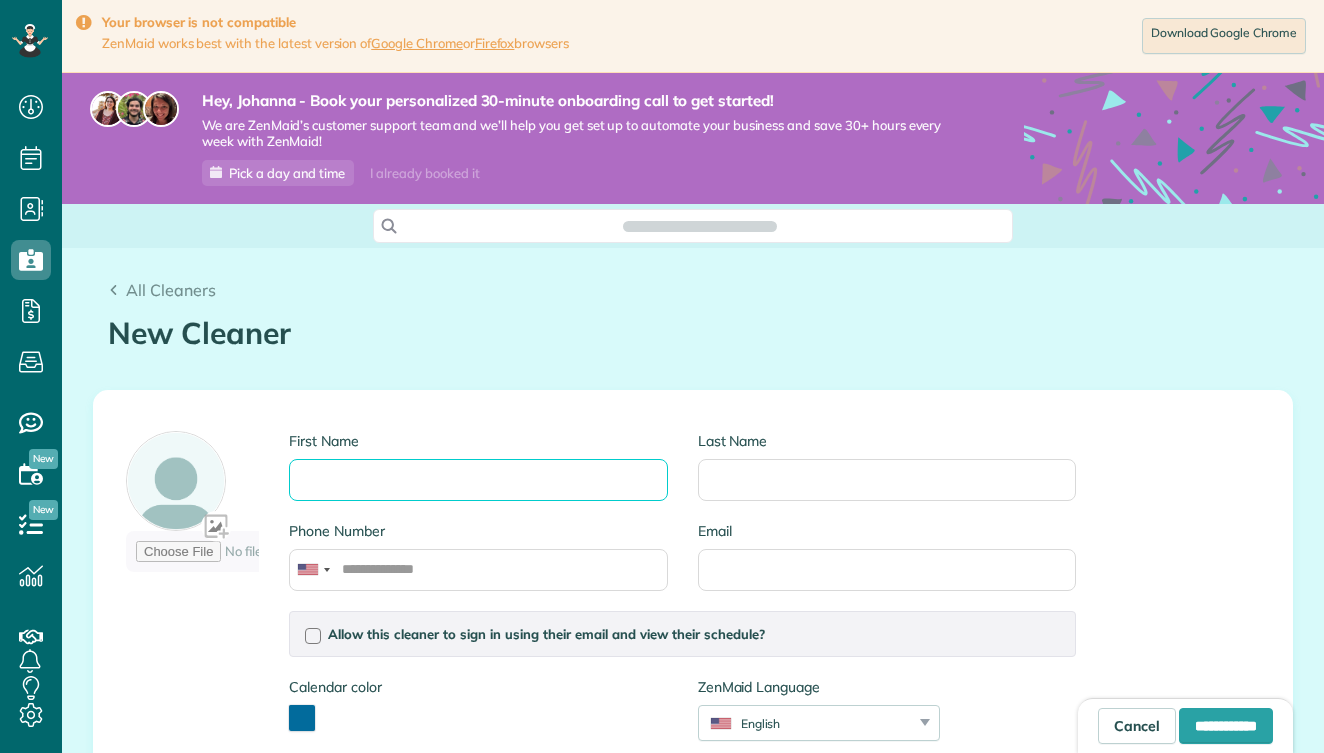 scroll, scrollTop: 0, scrollLeft: 0, axis: both 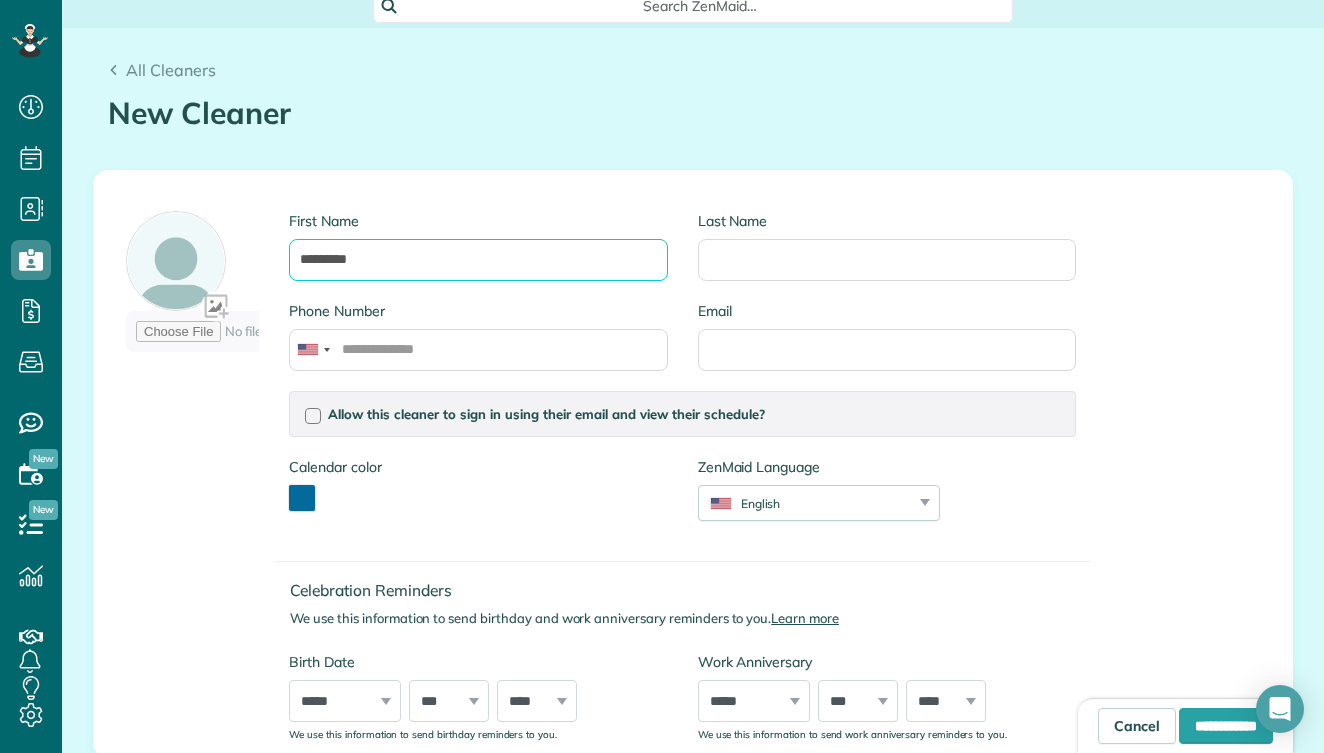 type on "*********" 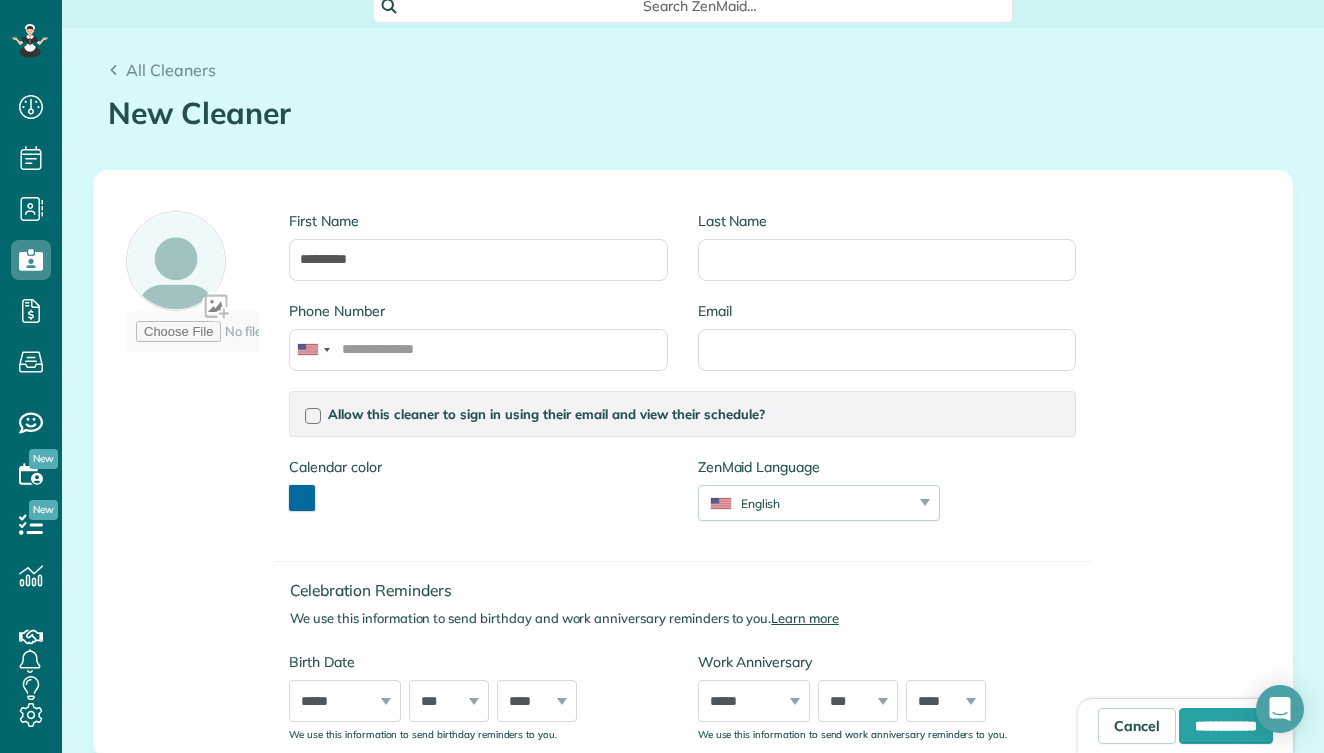 click at bounding box center (302, 498) 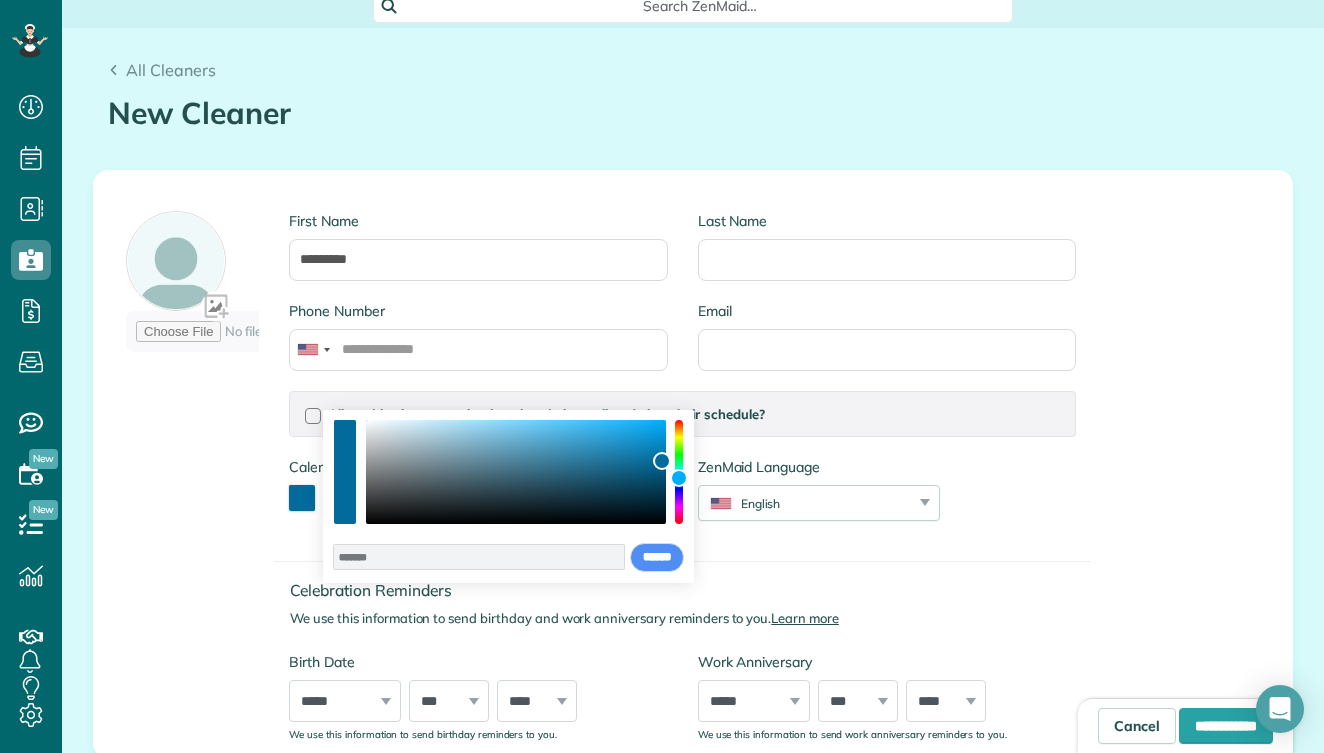 click at bounding box center (516, 472) 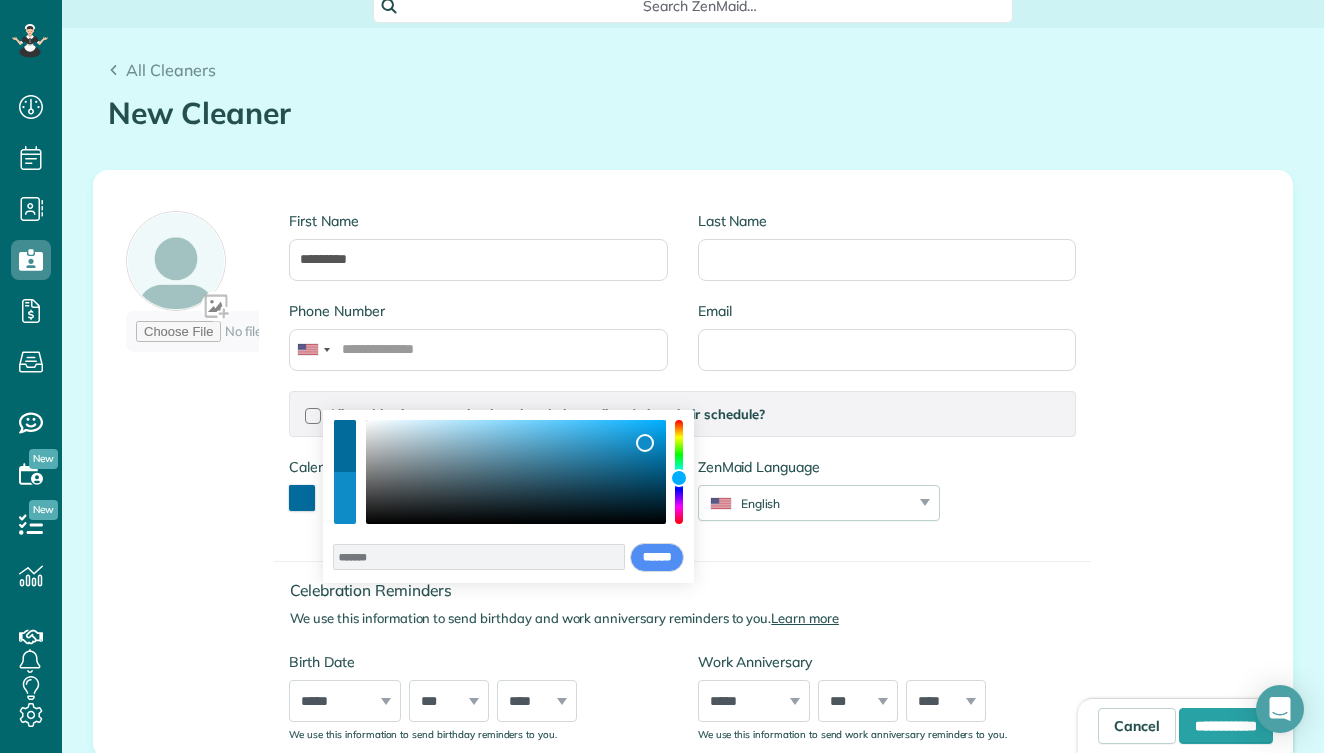 click at bounding box center (516, 472) 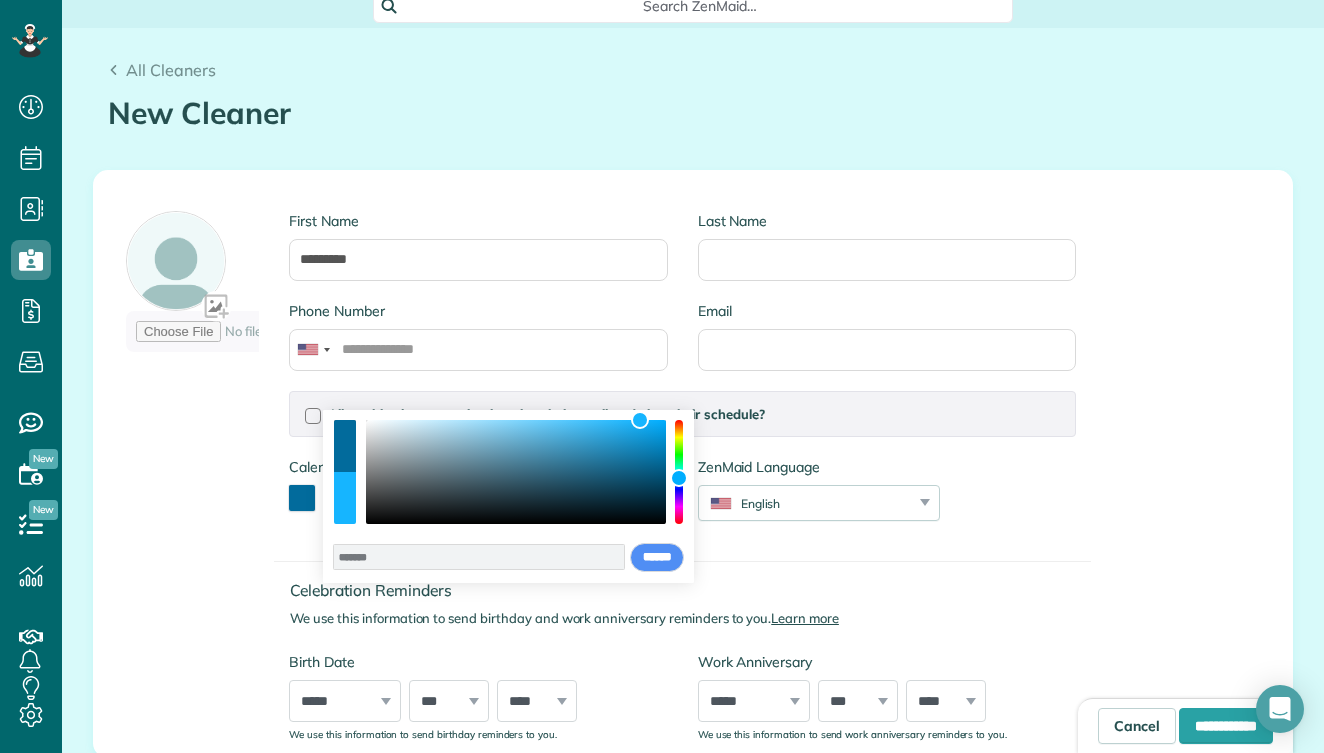 type on "*******" 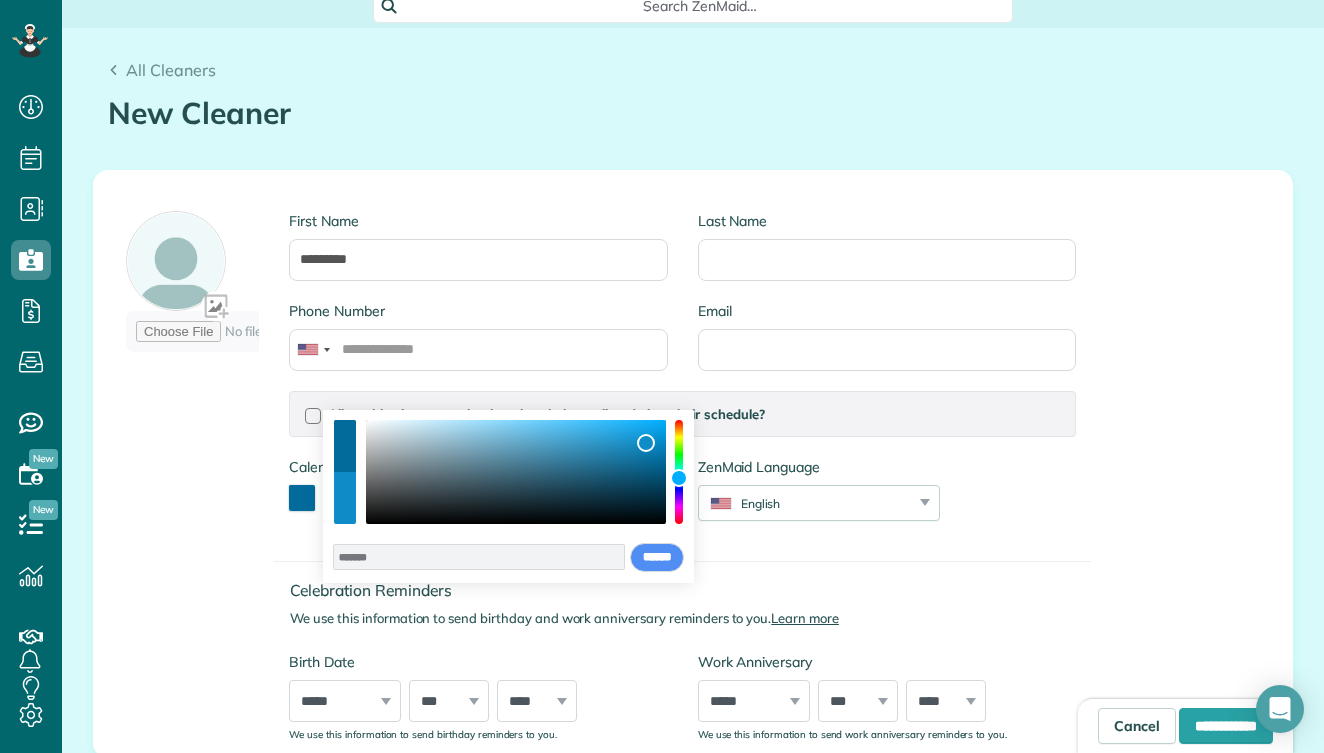 click at bounding box center [516, 472] 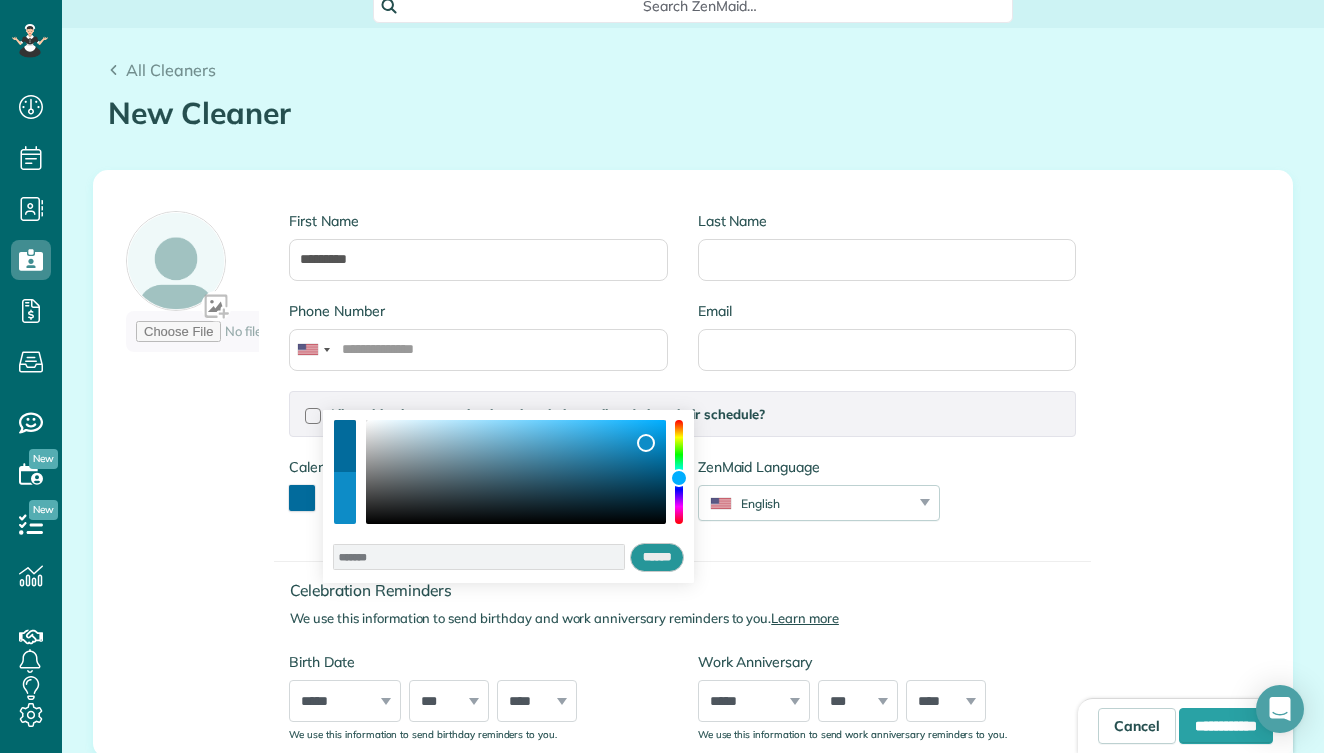 click on "******" at bounding box center [657, 558] 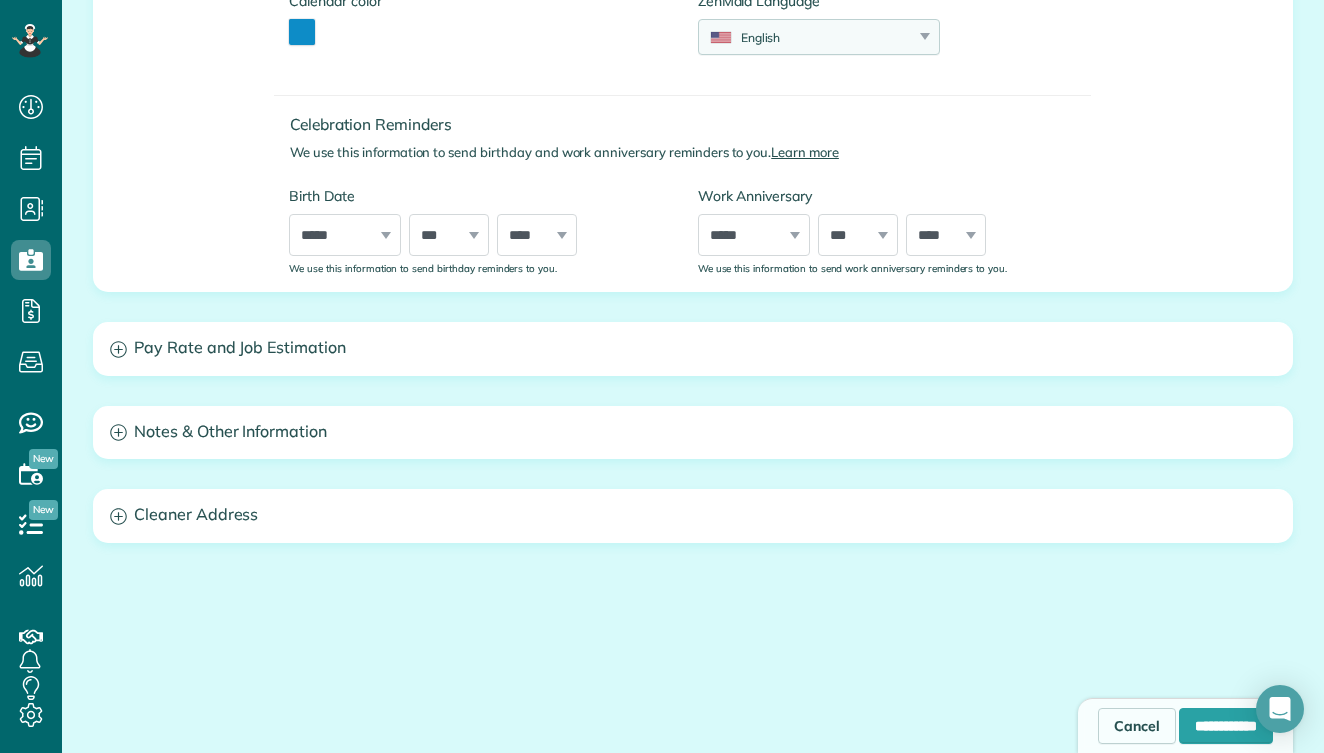 scroll, scrollTop: 702, scrollLeft: 0, axis: vertical 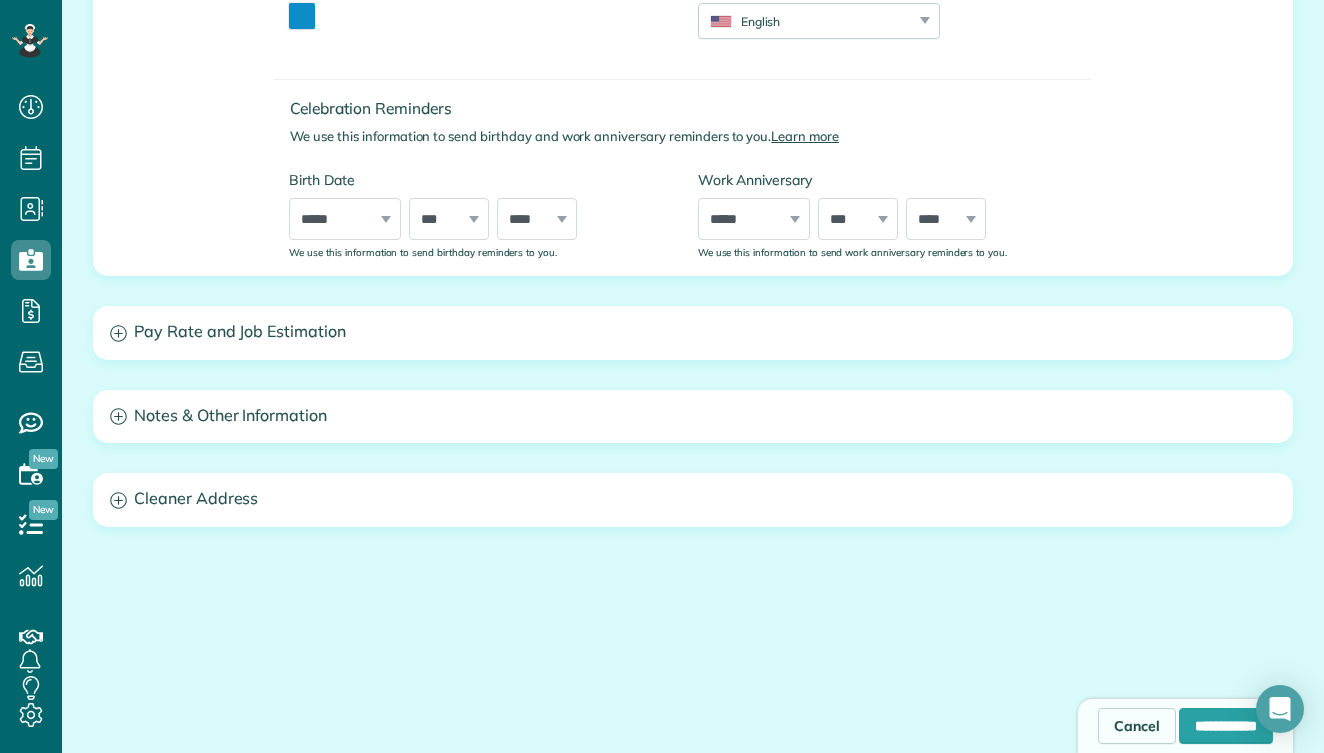 drag, startPoint x: 1178, startPoint y: 717, endPoint x: 1051, endPoint y: 435, distance: 309.2782 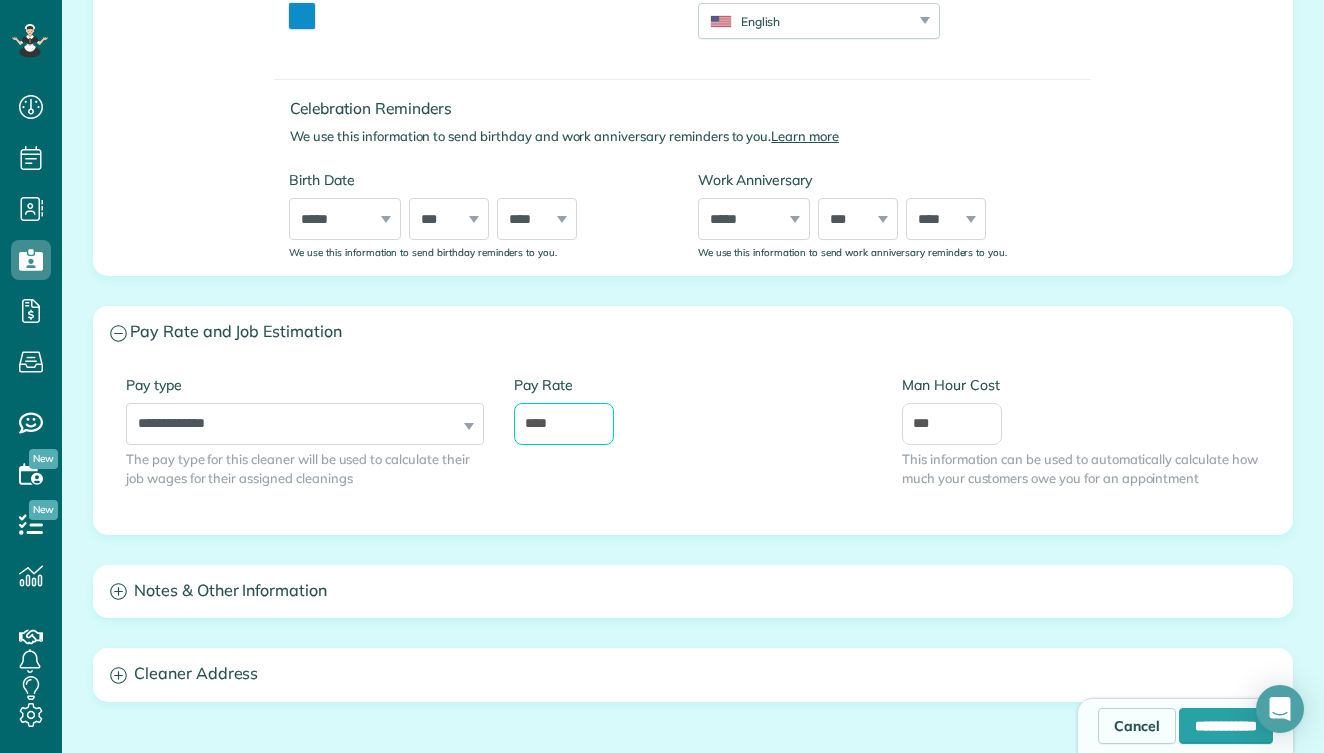 click on "****" at bounding box center [564, 424] 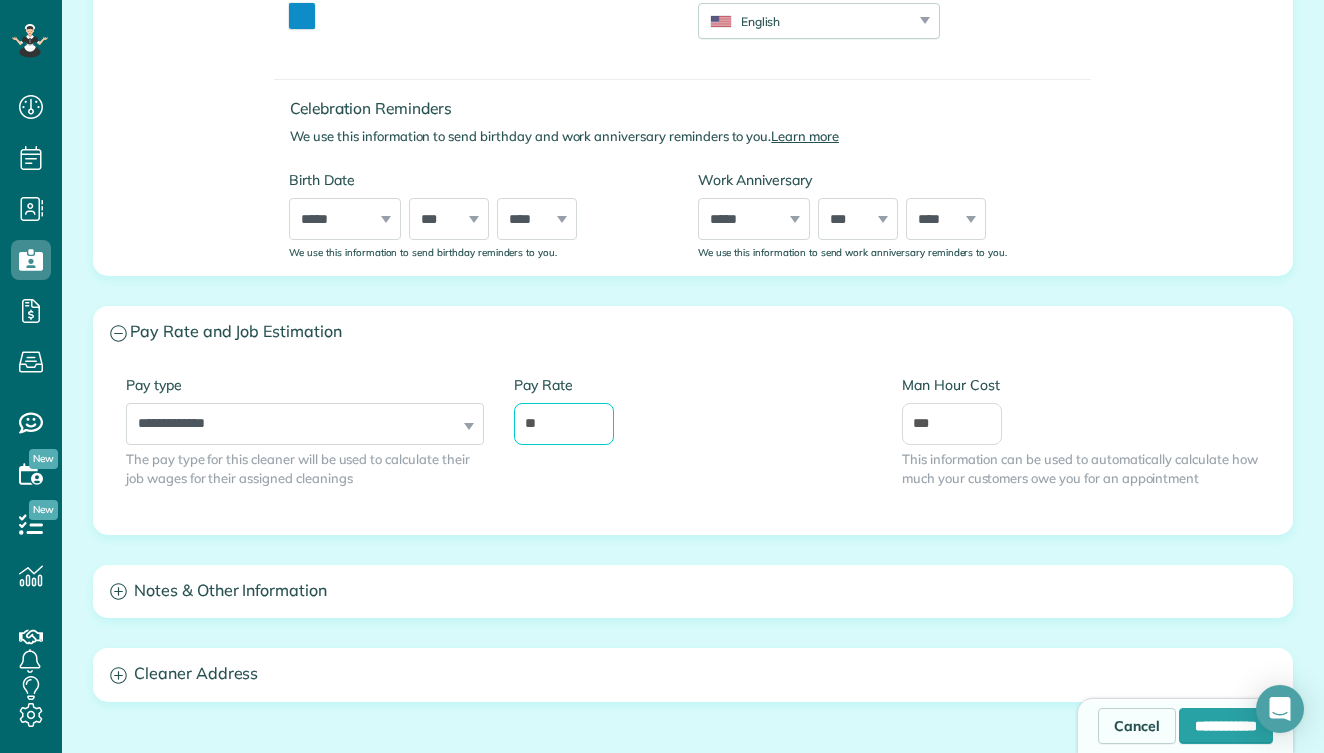 type on "**" 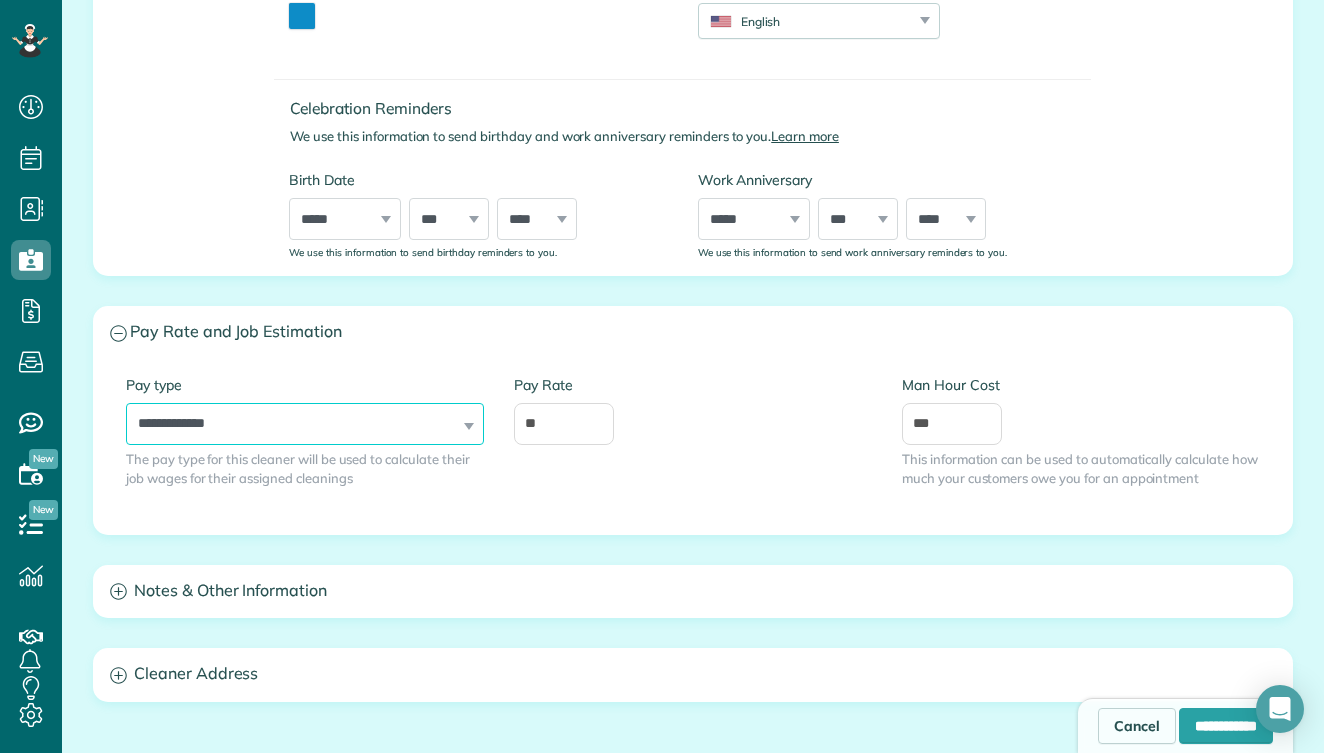 select on "******" 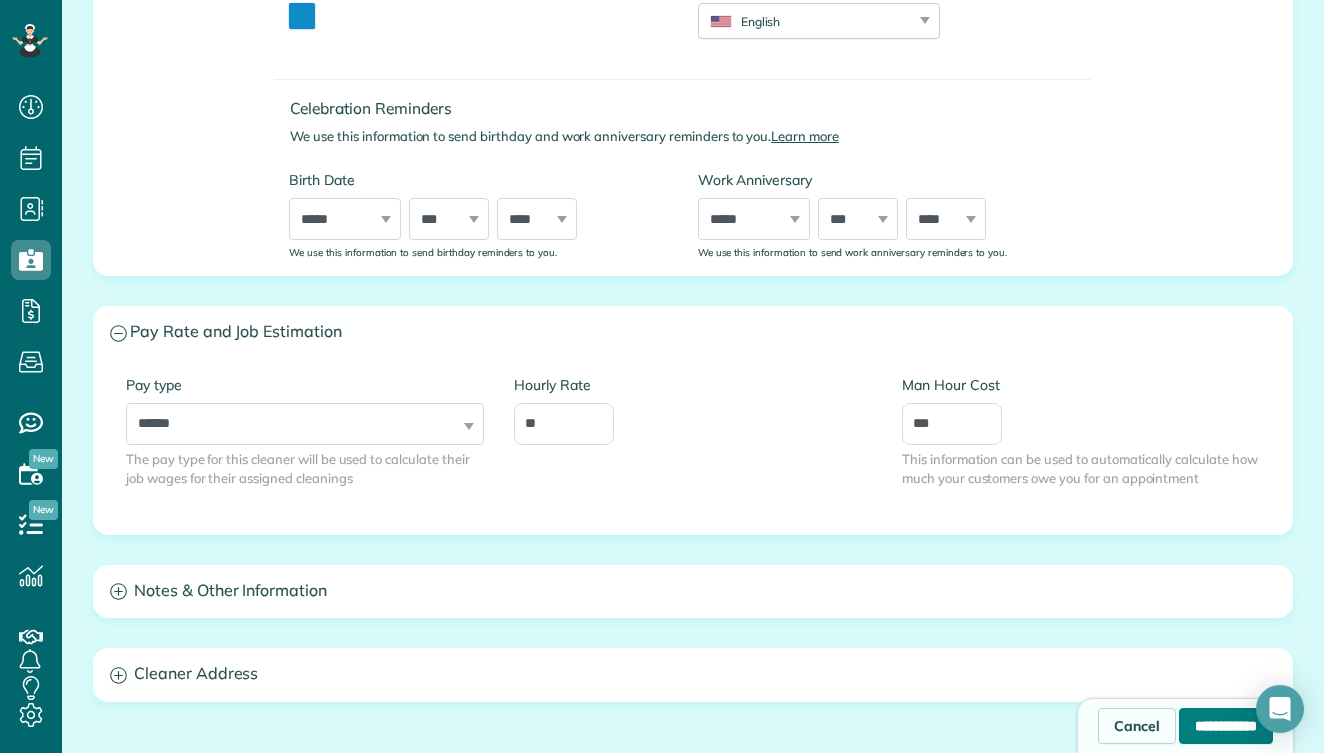 click on "**********" at bounding box center (1226, 726) 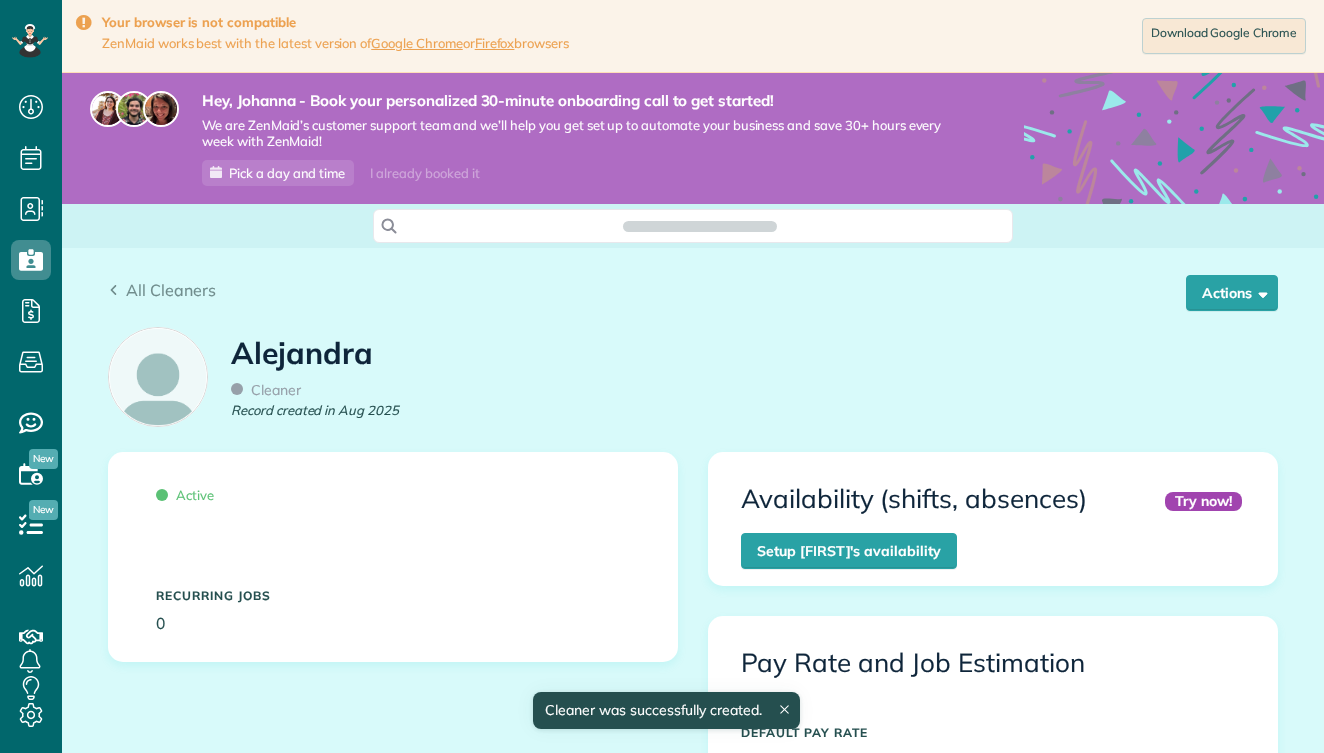 scroll, scrollTop: 0, scrollLeft: 0, axis: both 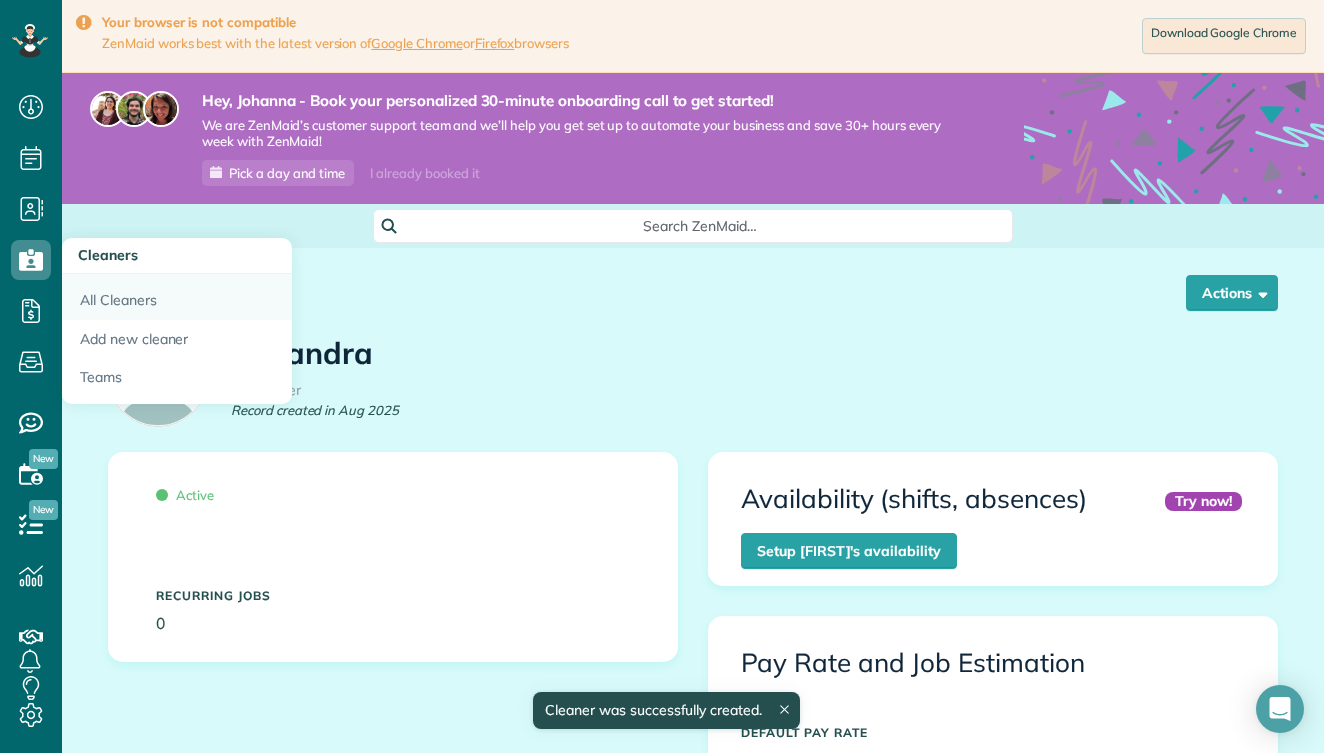 click on "All Cleaners" at bounding box center (177, 297) 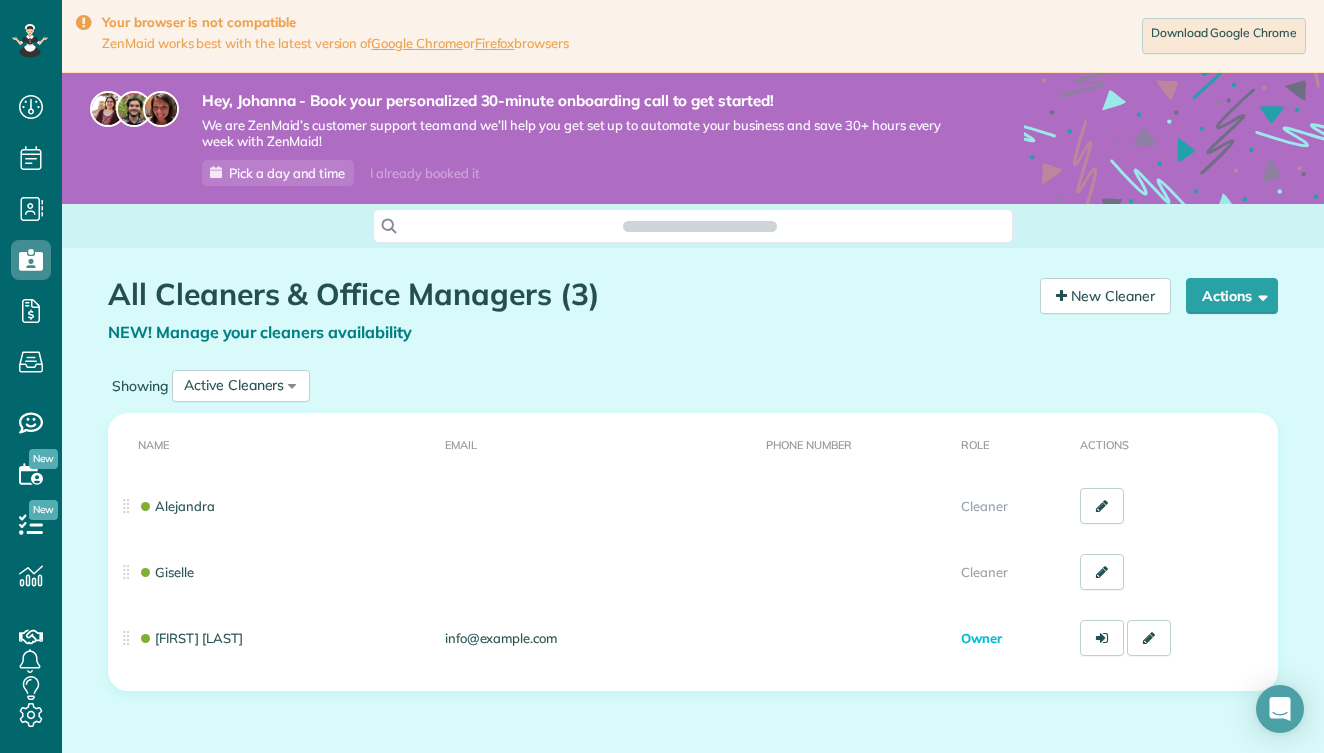 scroll, scrollTop: 0, scrollLeft: 0, axis: both 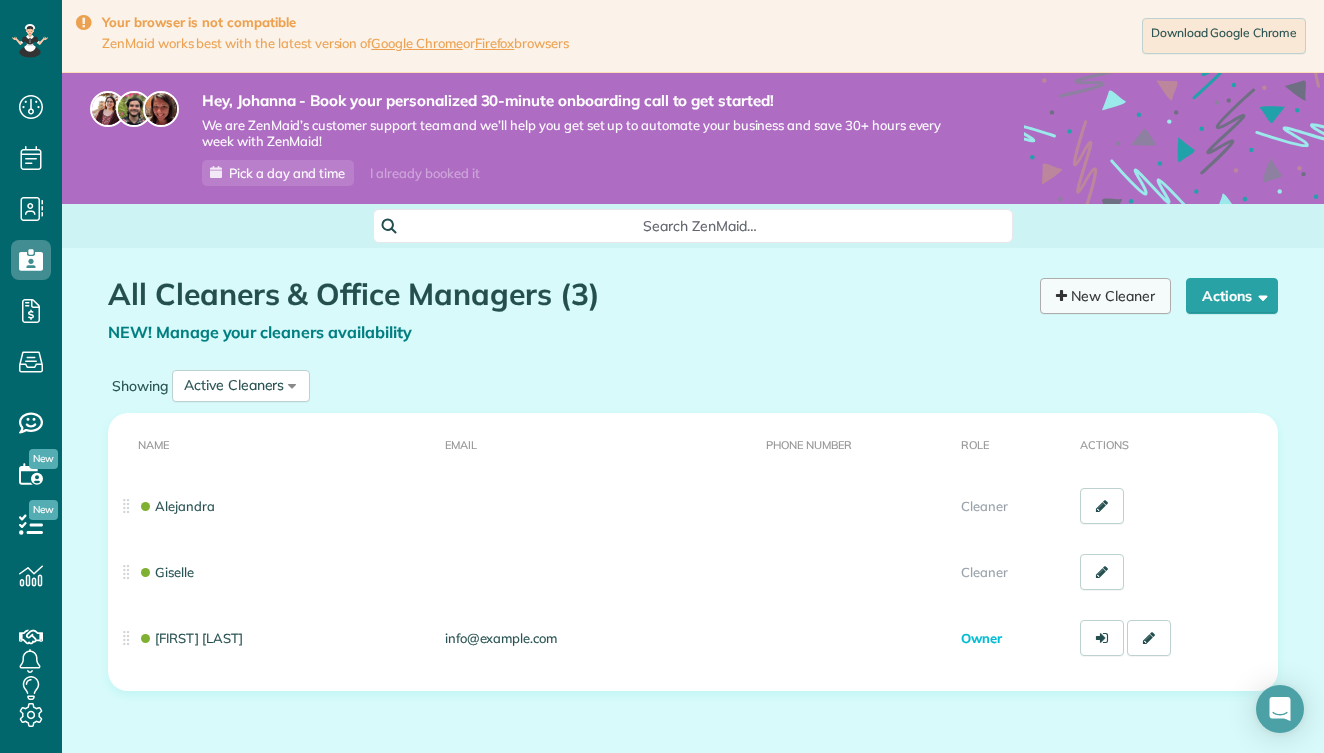 click on "New Cleaner" at bounding box center [1105, 296] 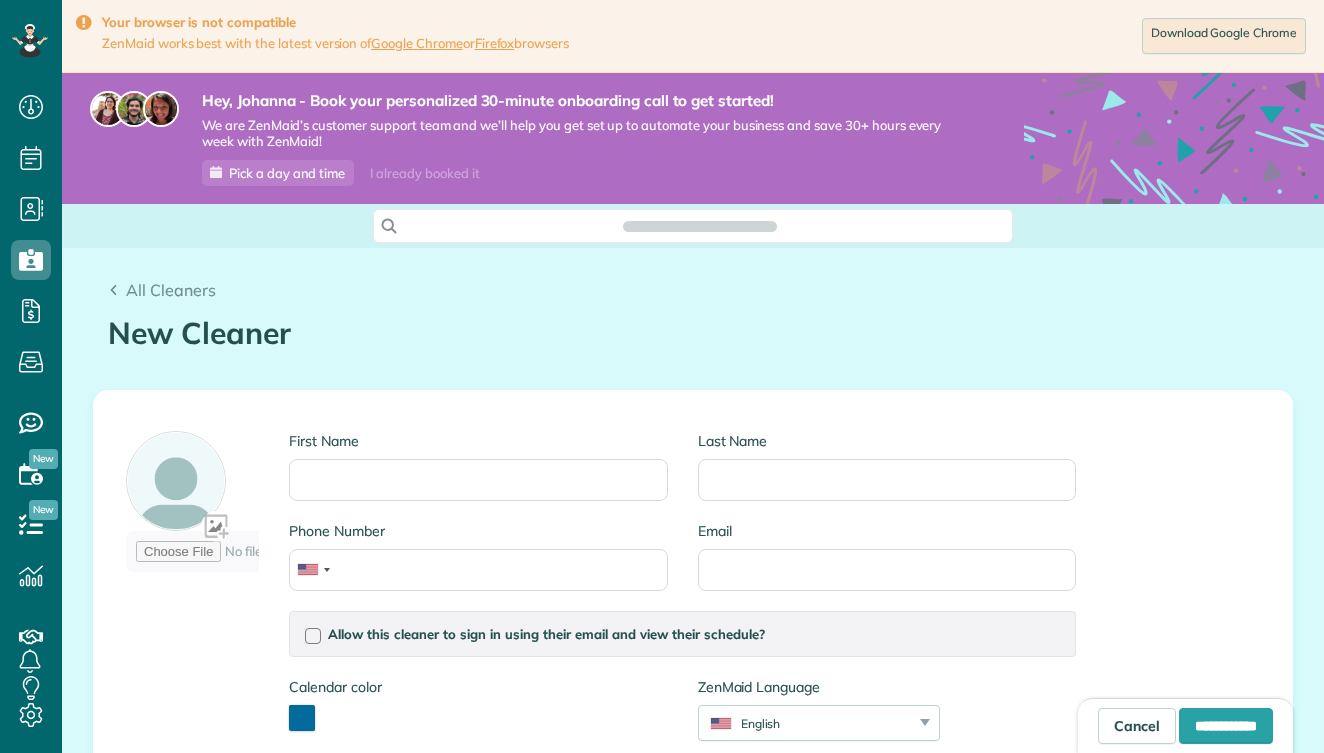 scroll, scrollTop: 0, scrollLeft: 0, axis: both 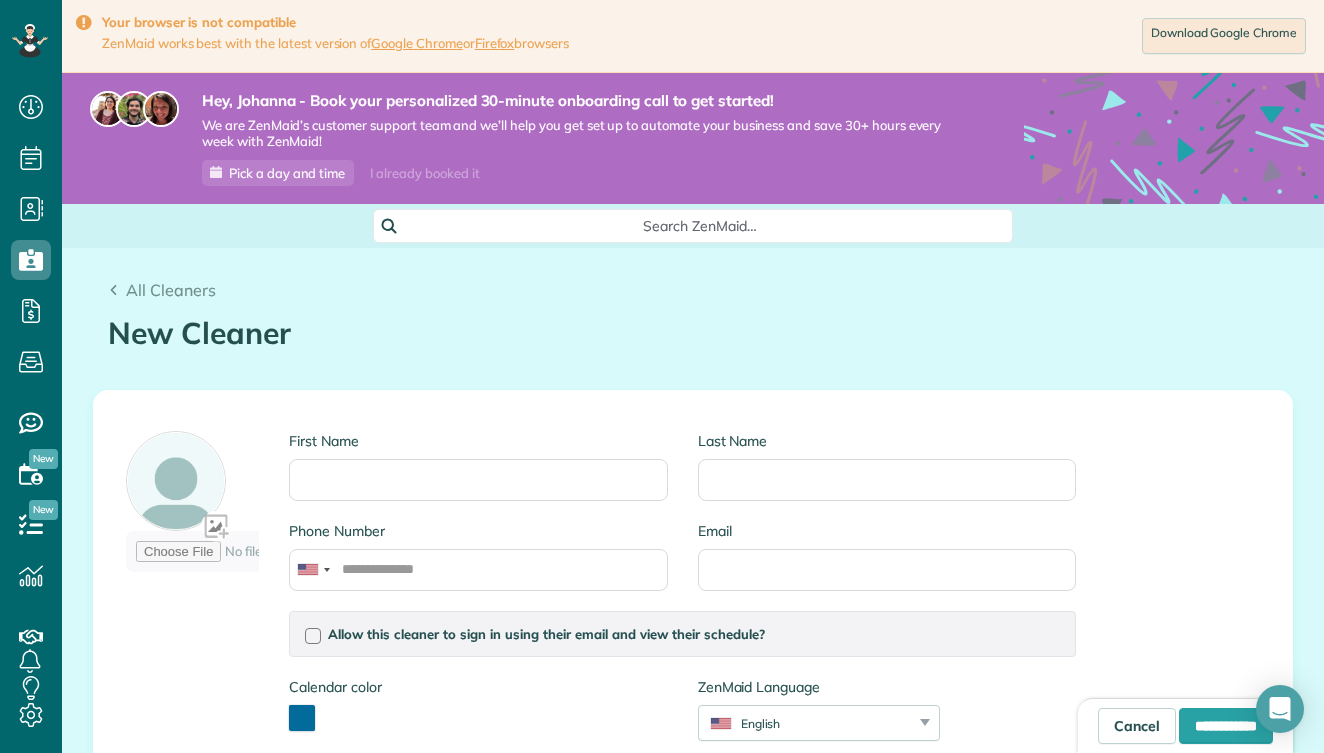 click on "First Name" at bounding box center (478, 466) 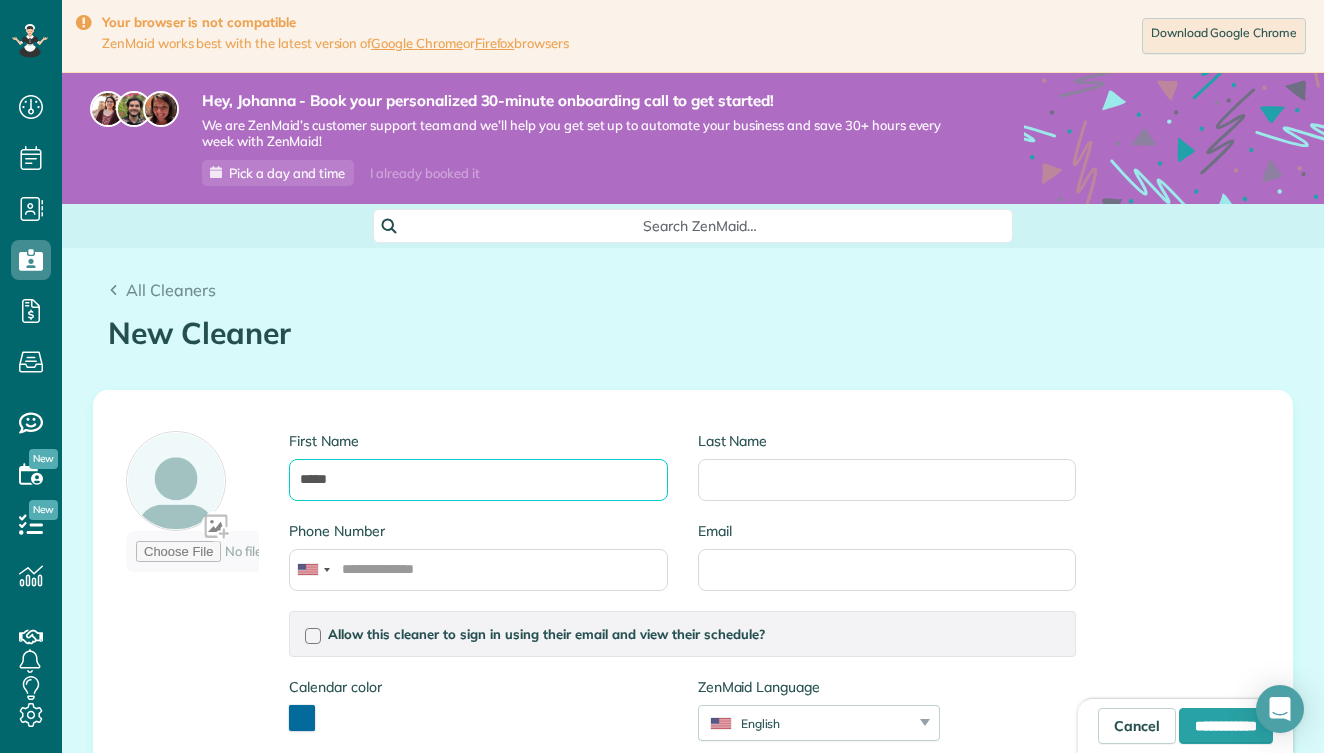 type on "*****" 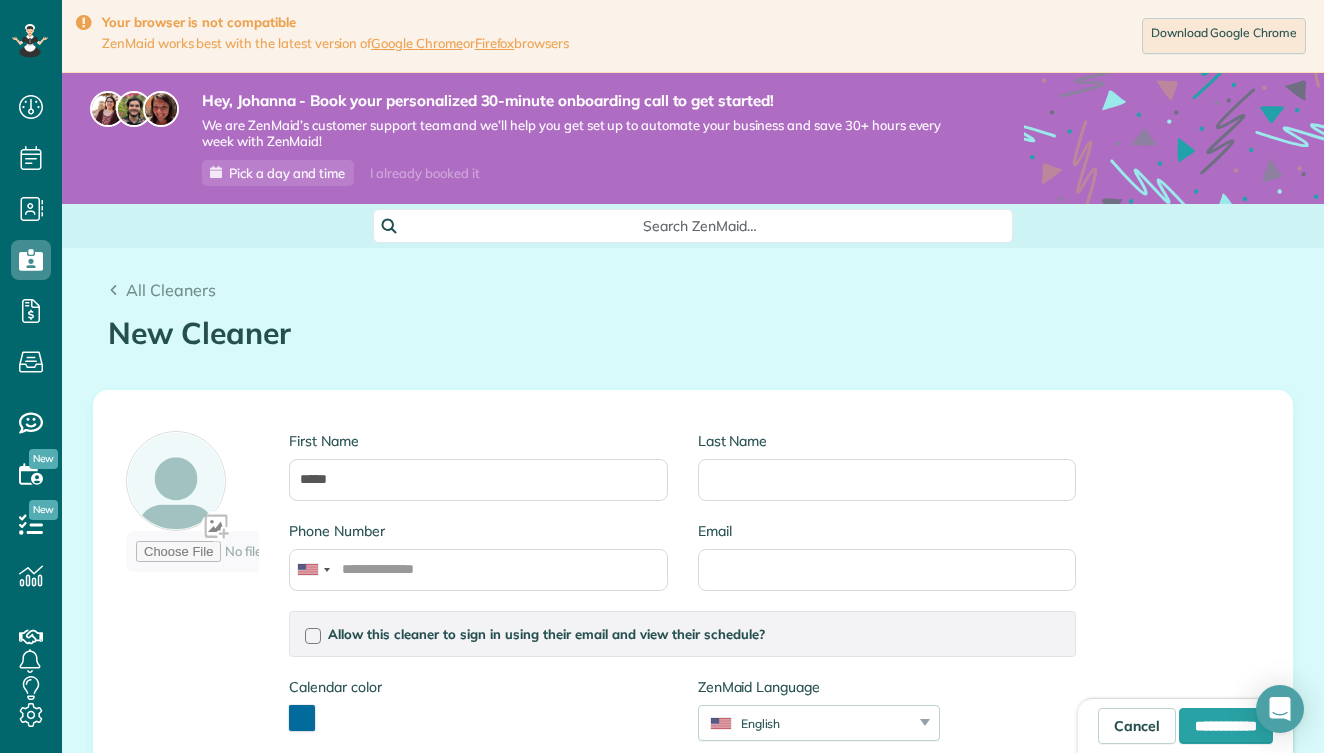click at bounding box center [302, 718] 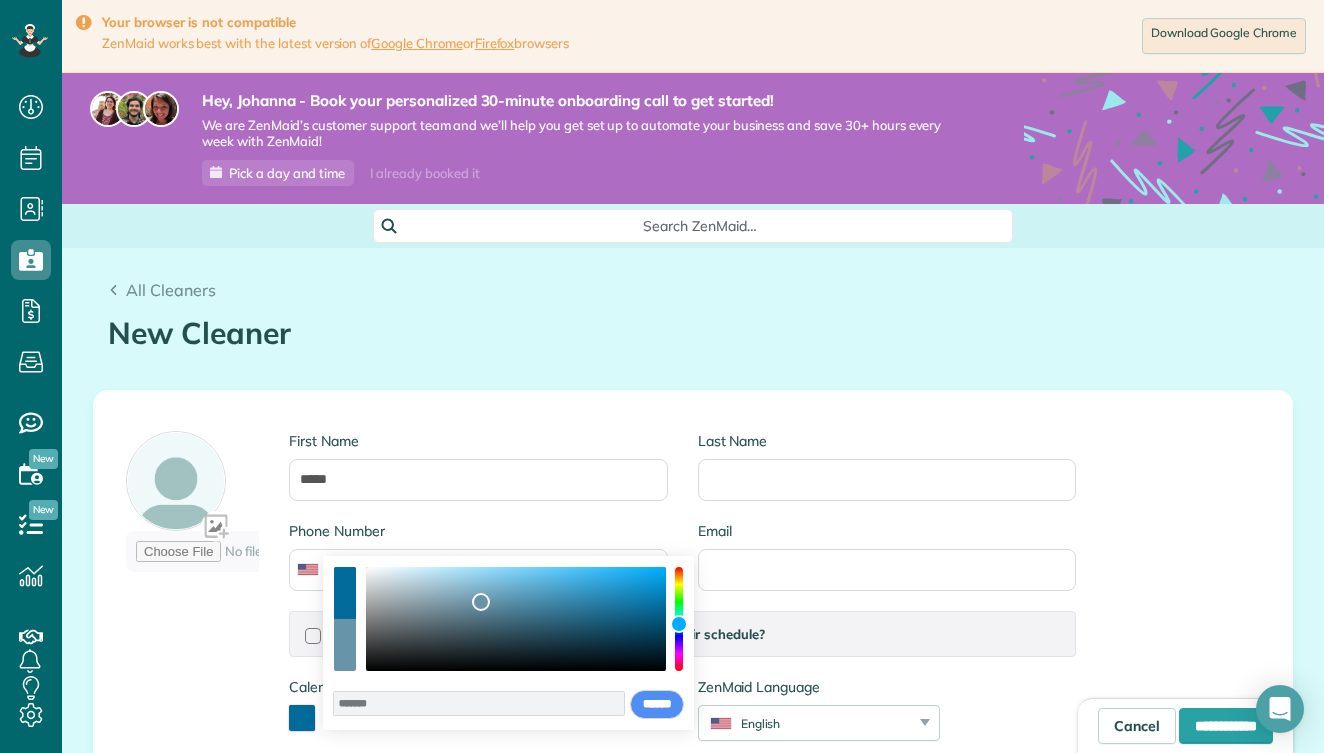 click at bounding box center (516, 619) 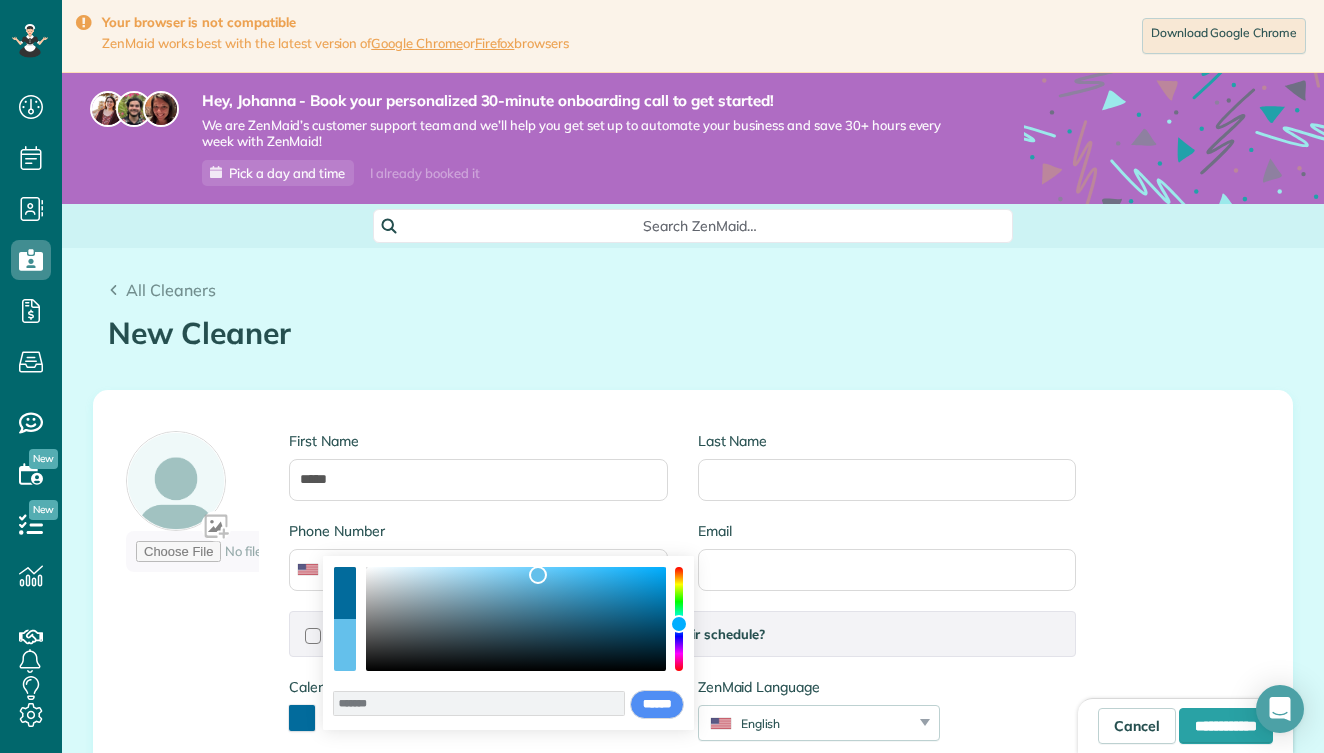 click at bounding box center [516, 619] 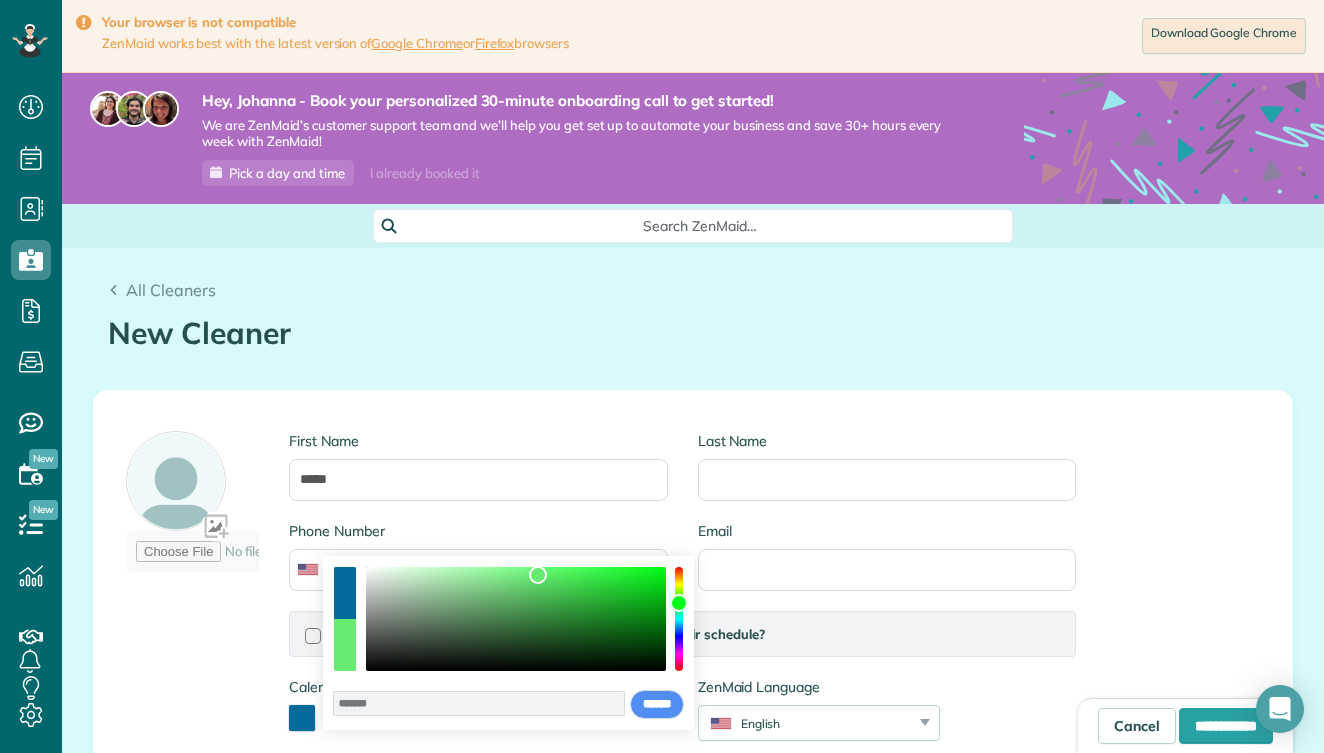 click at bounding box center [679, 619] 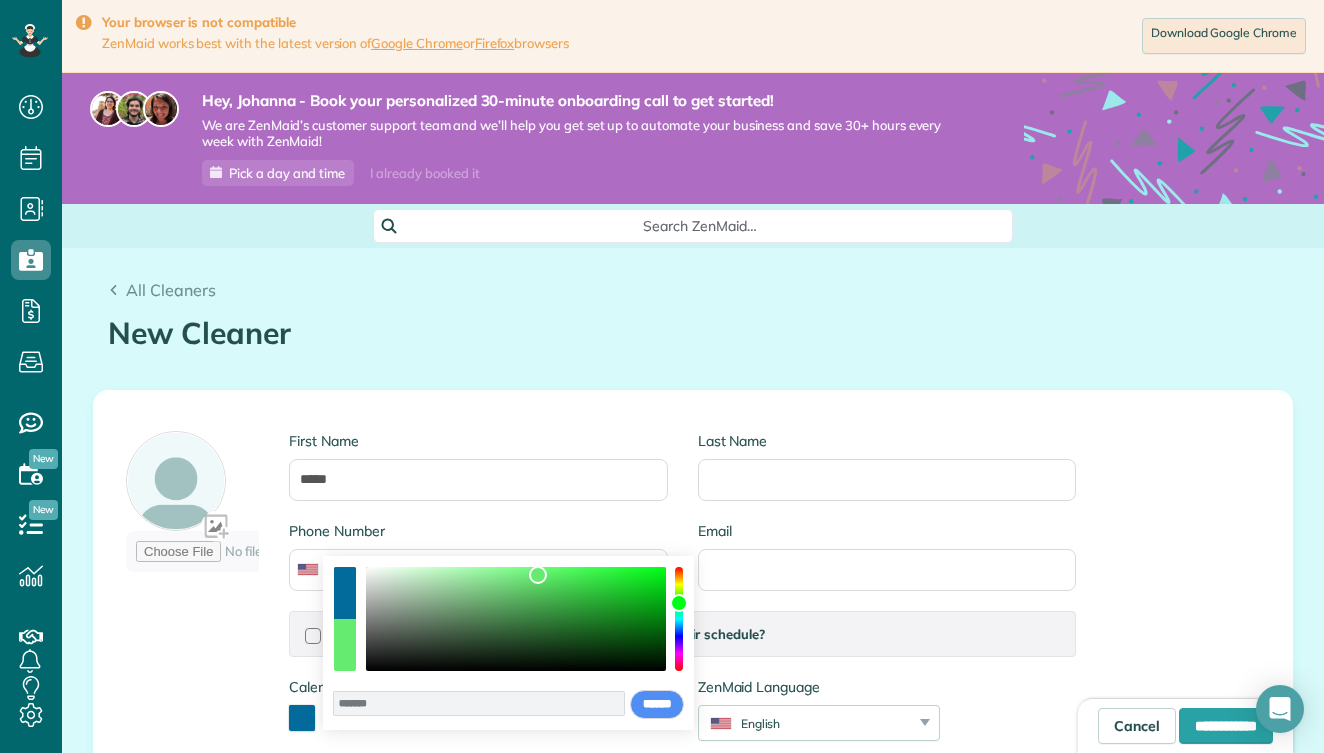 click at bounding box center [679, 619] 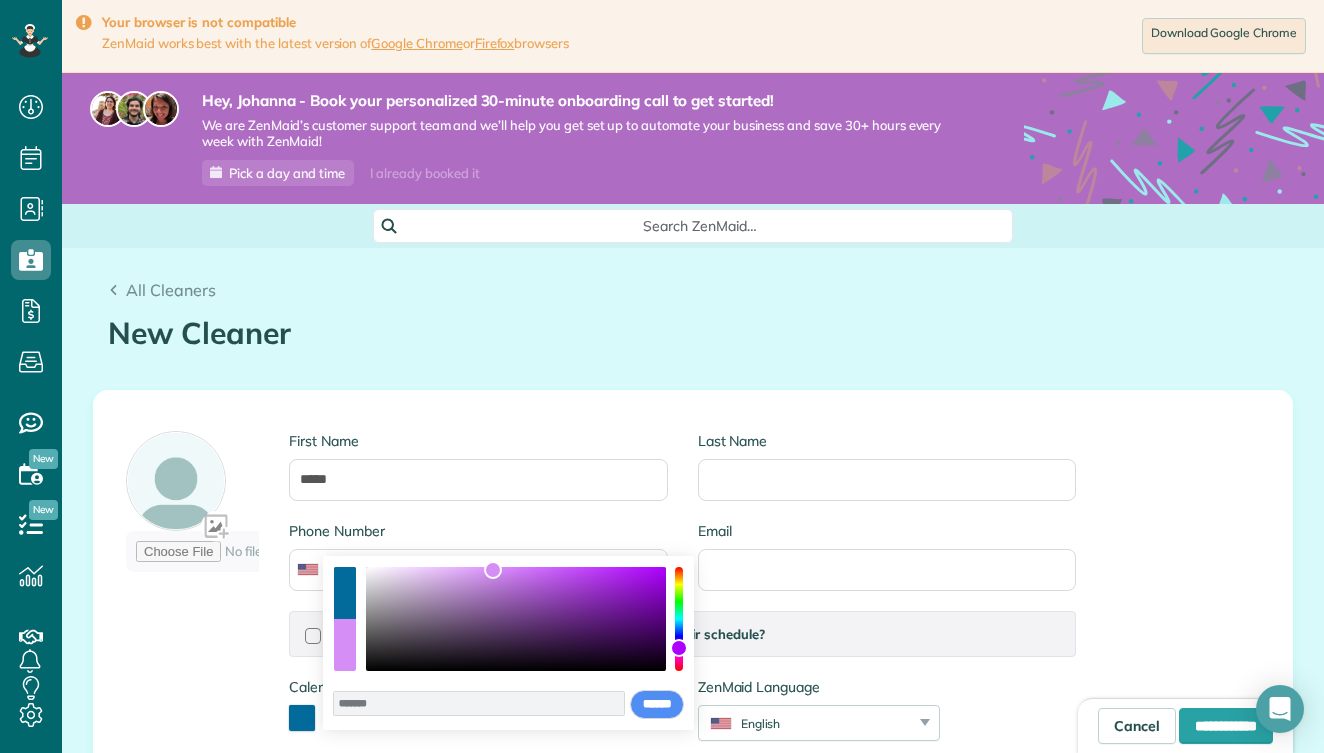 click at bounding box center [516, 619] 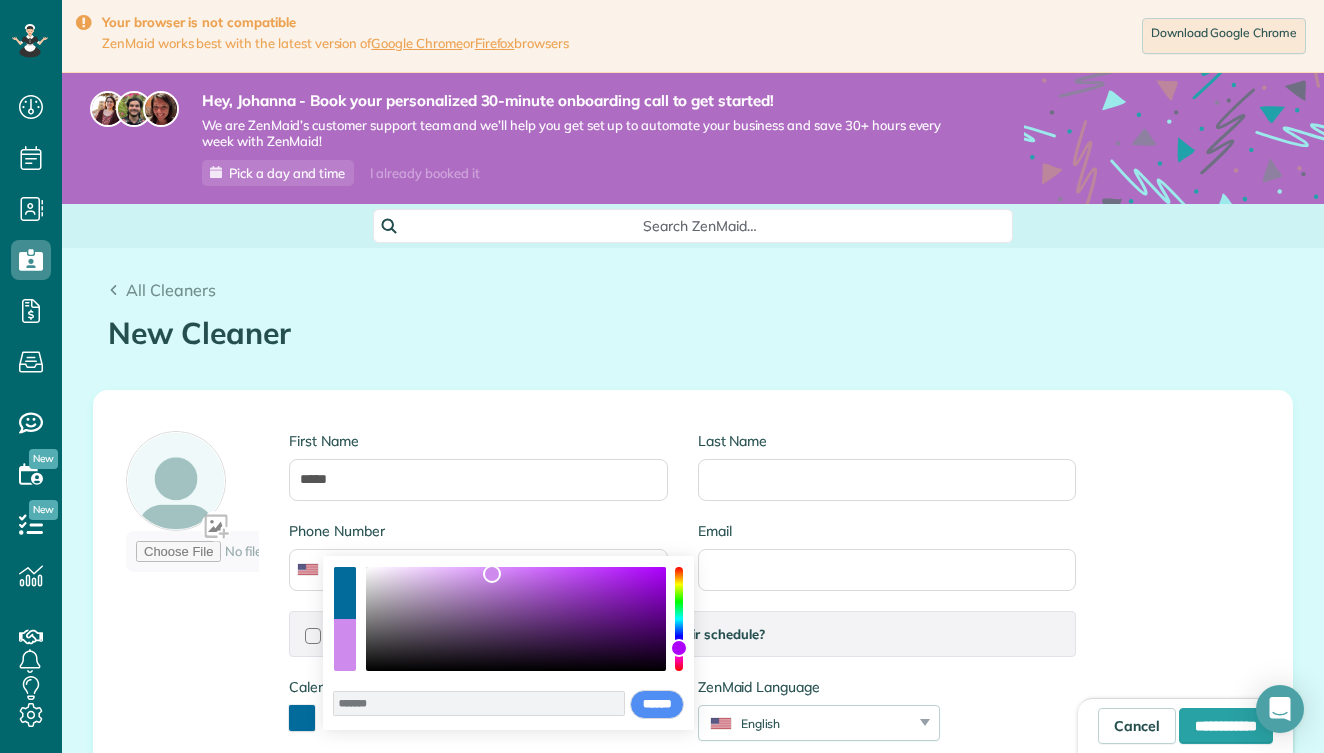 click at bounding box center (492, 574) 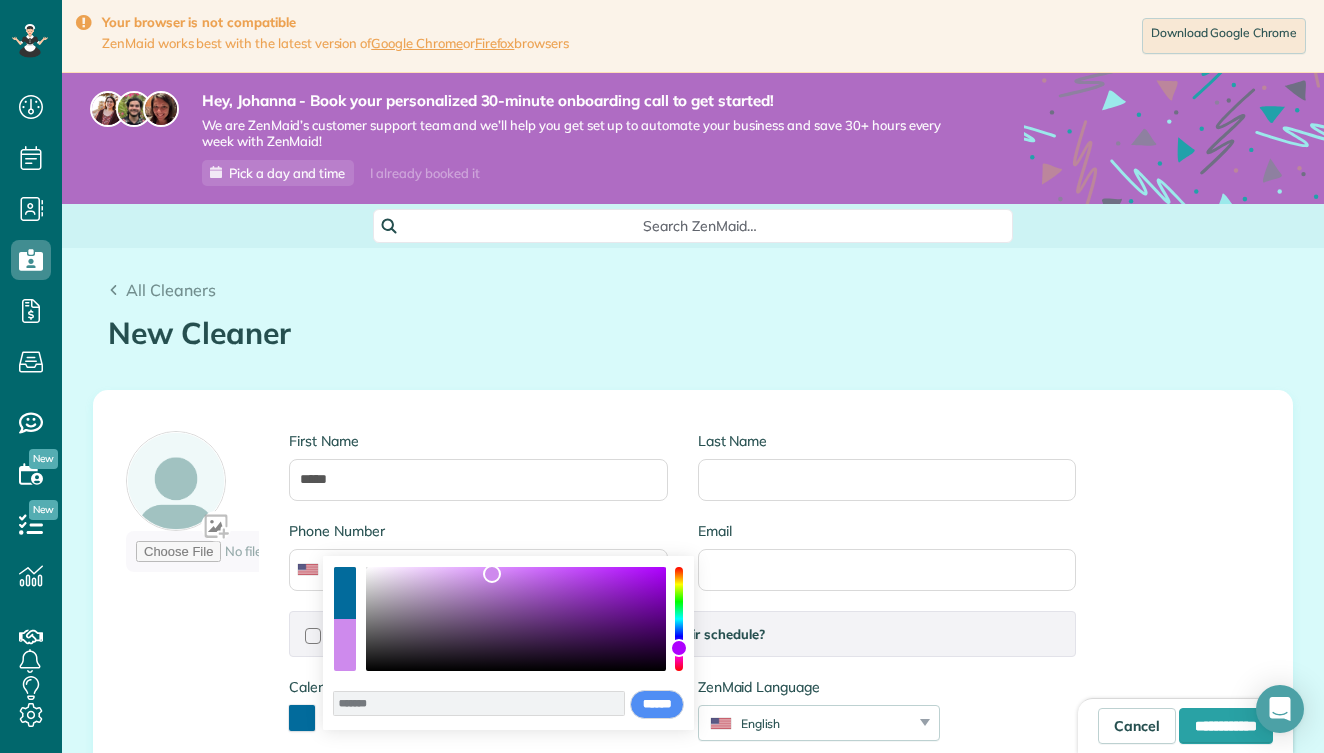 click at bounding box center (679, 619) 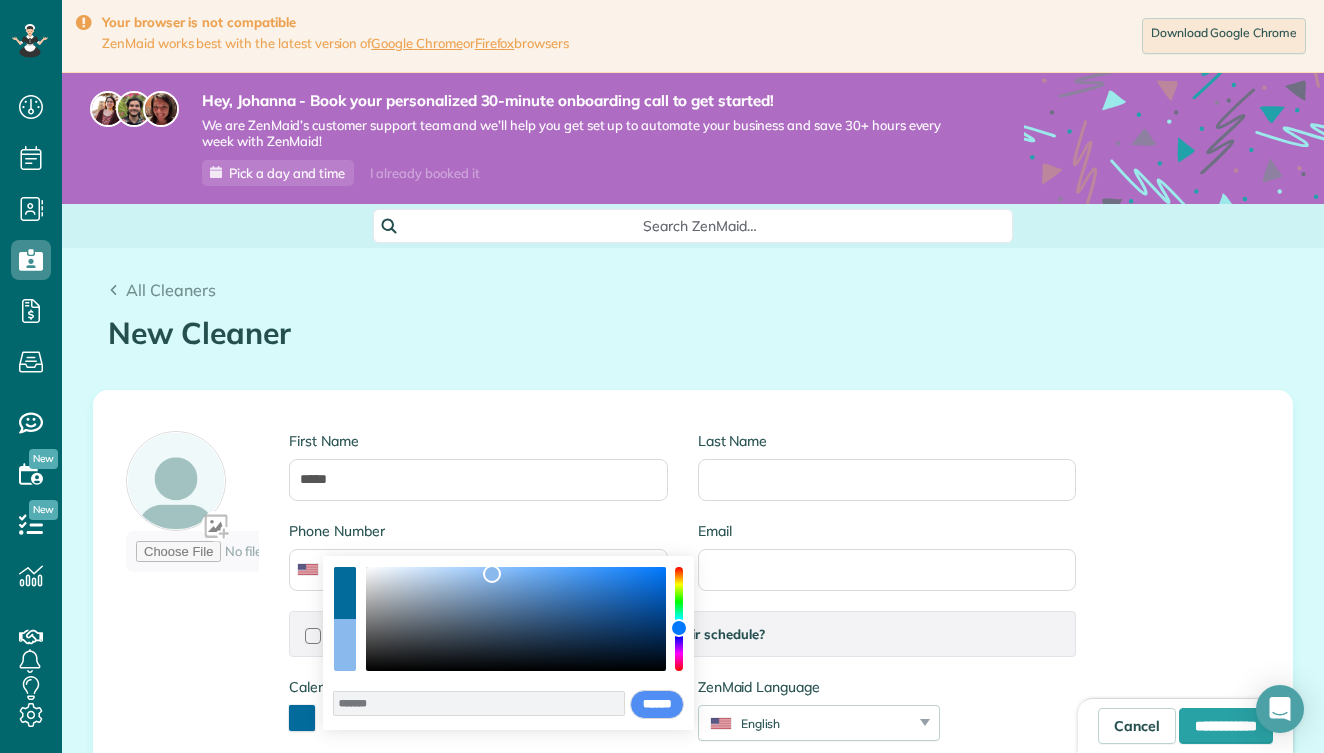 type on "*******" 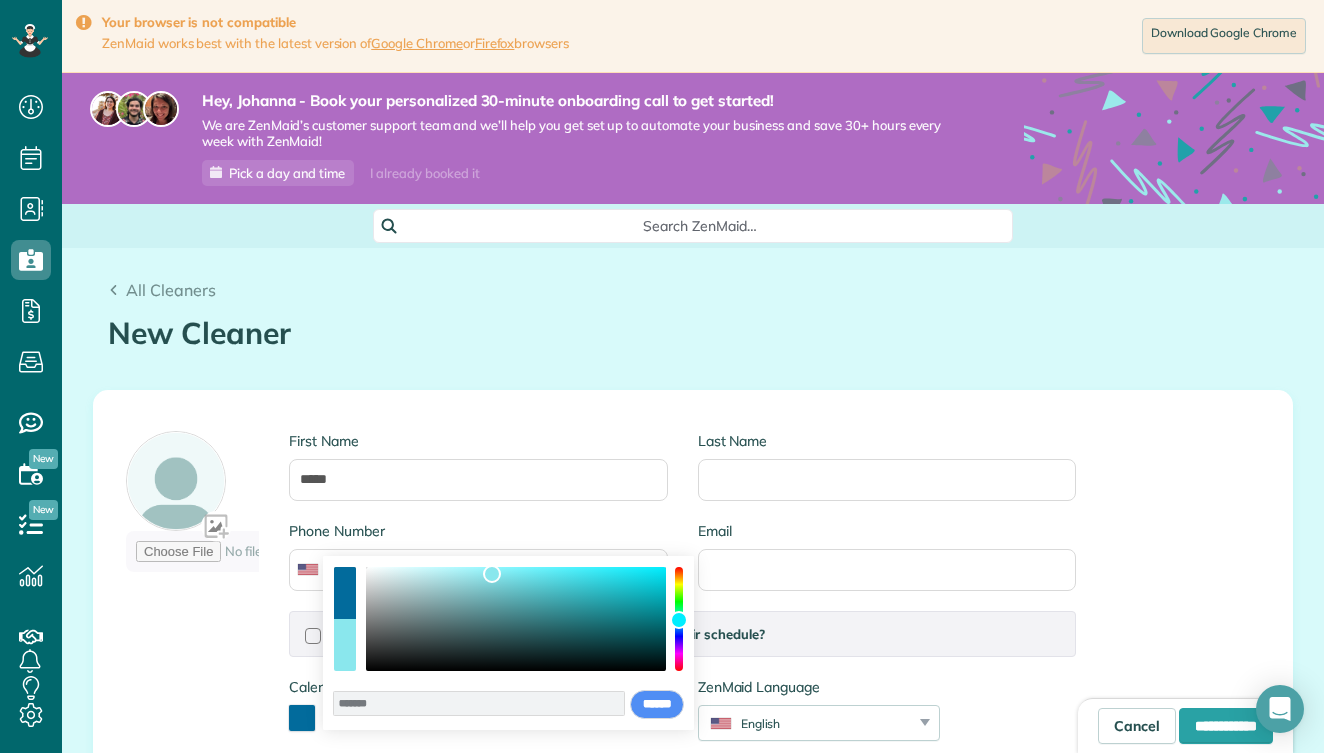 click at bounding box center [679, 620] 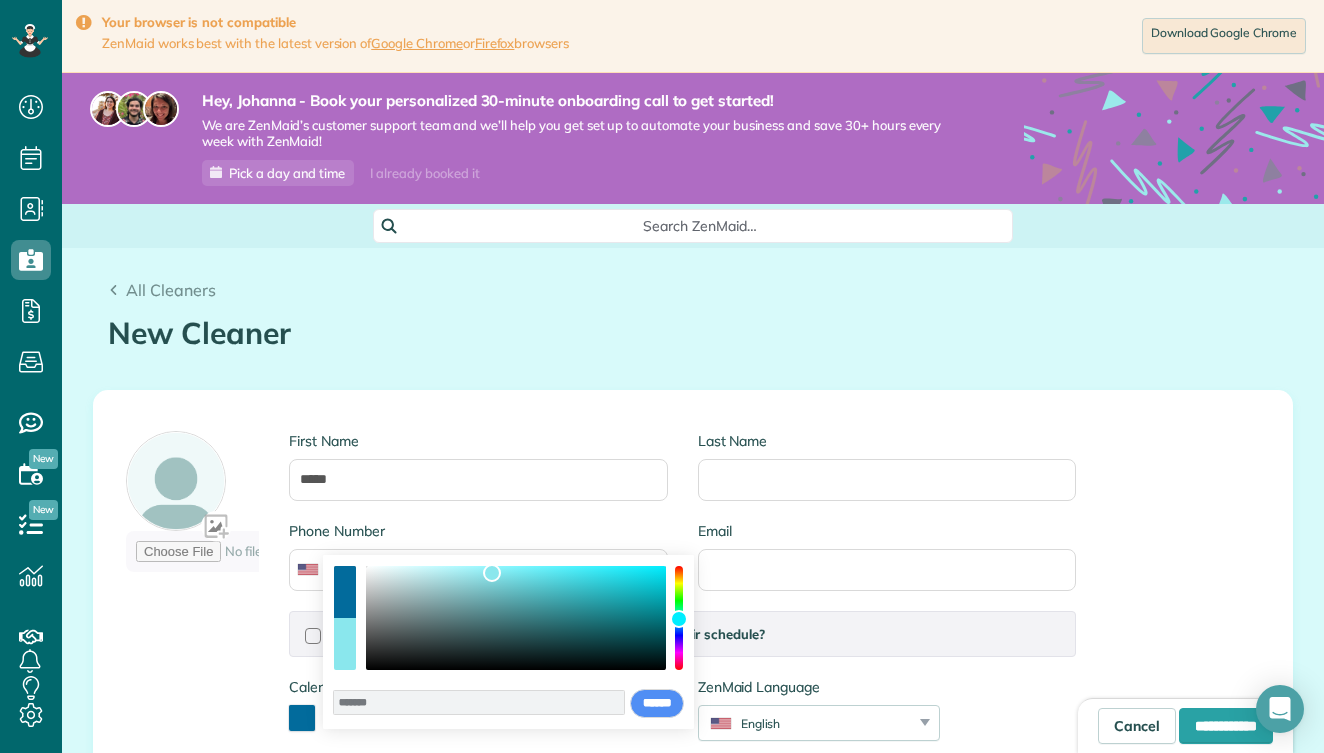 scroll, scrollTop: 0, scrollLeft: 0, axis: both 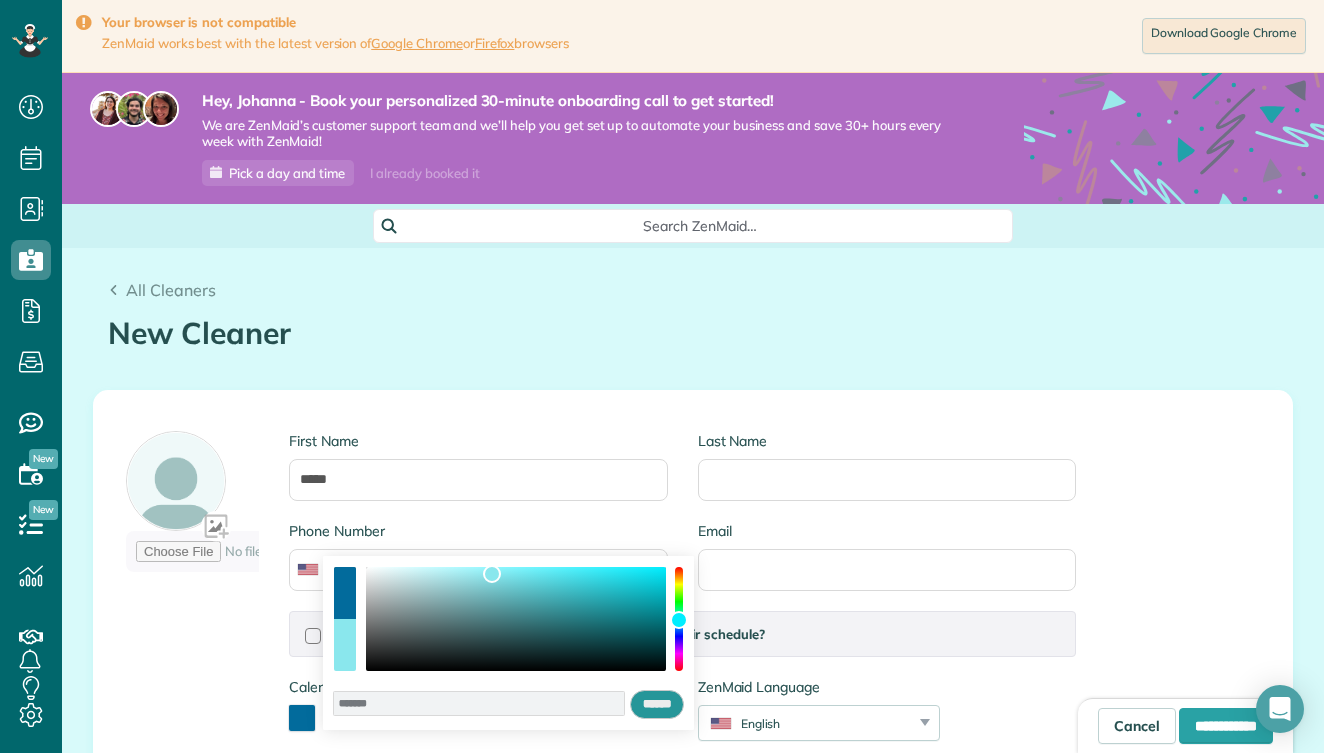 click on "******" at bounding box center (657, 705) 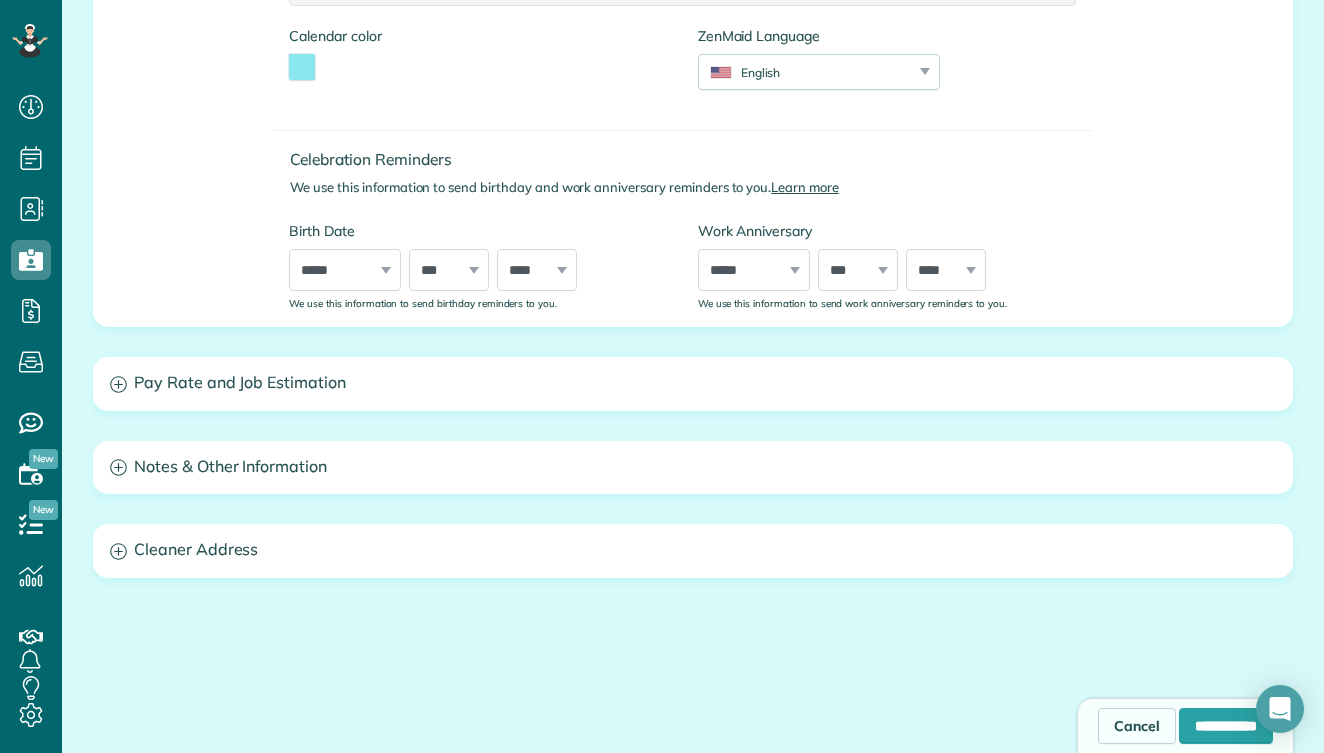 scroll, scrollTop: 669, scrollLeft: 0, axis: vertical 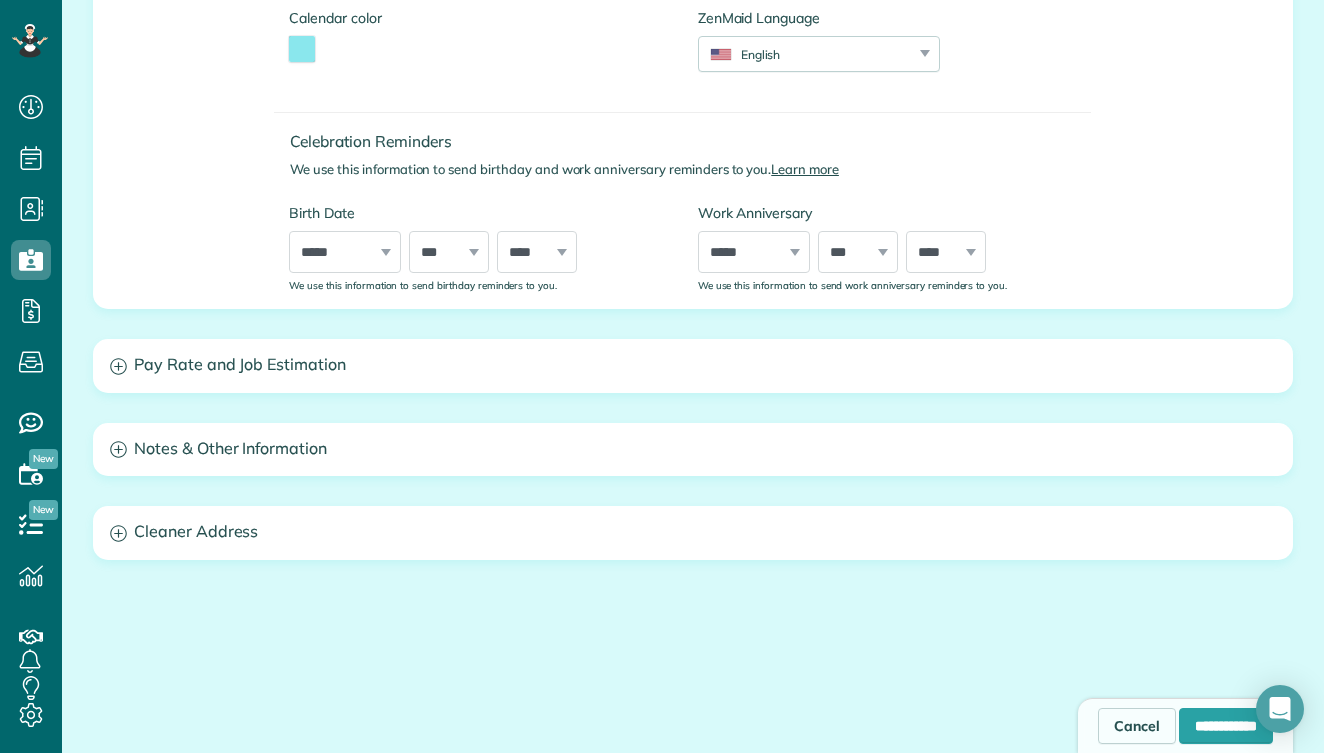 click on "Pay Rate and Job Estimation" at bounding box center [693, 365] 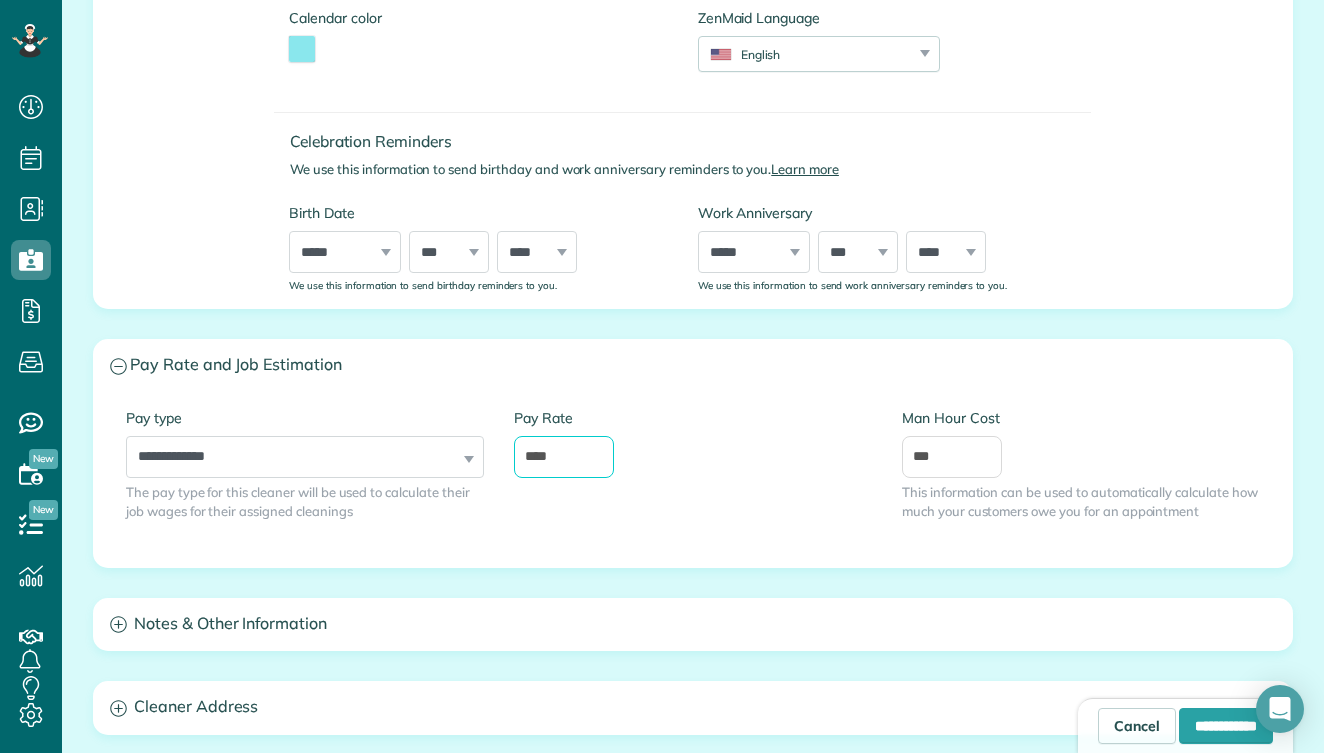 click on "****" at bounding box center (564, 457) 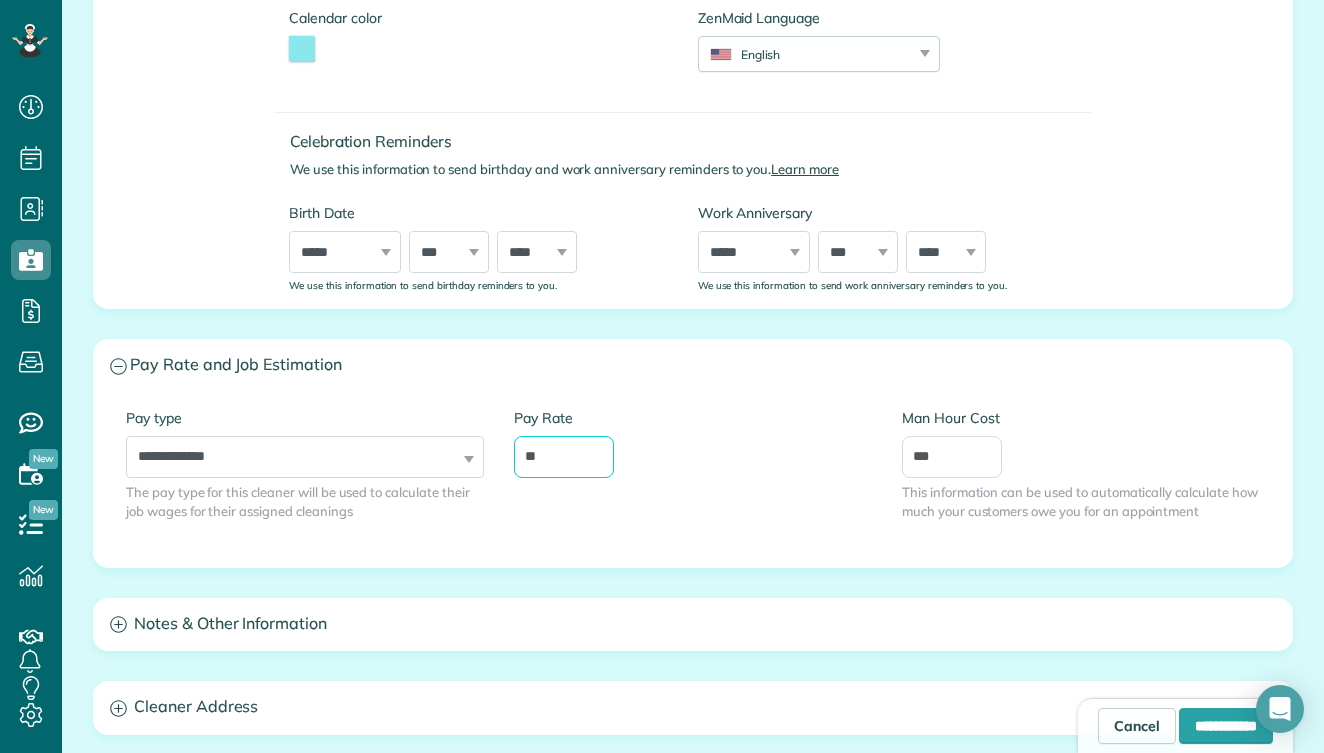 type on "**" 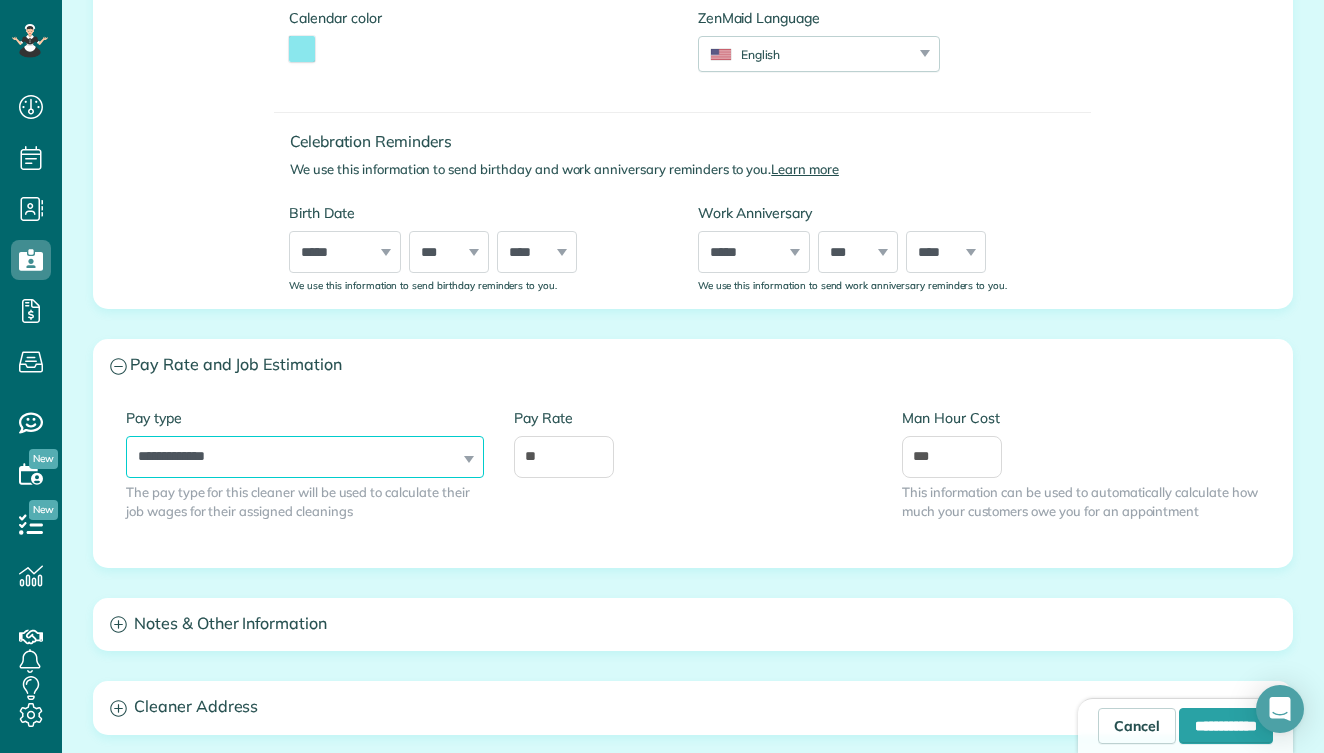 select on "******" 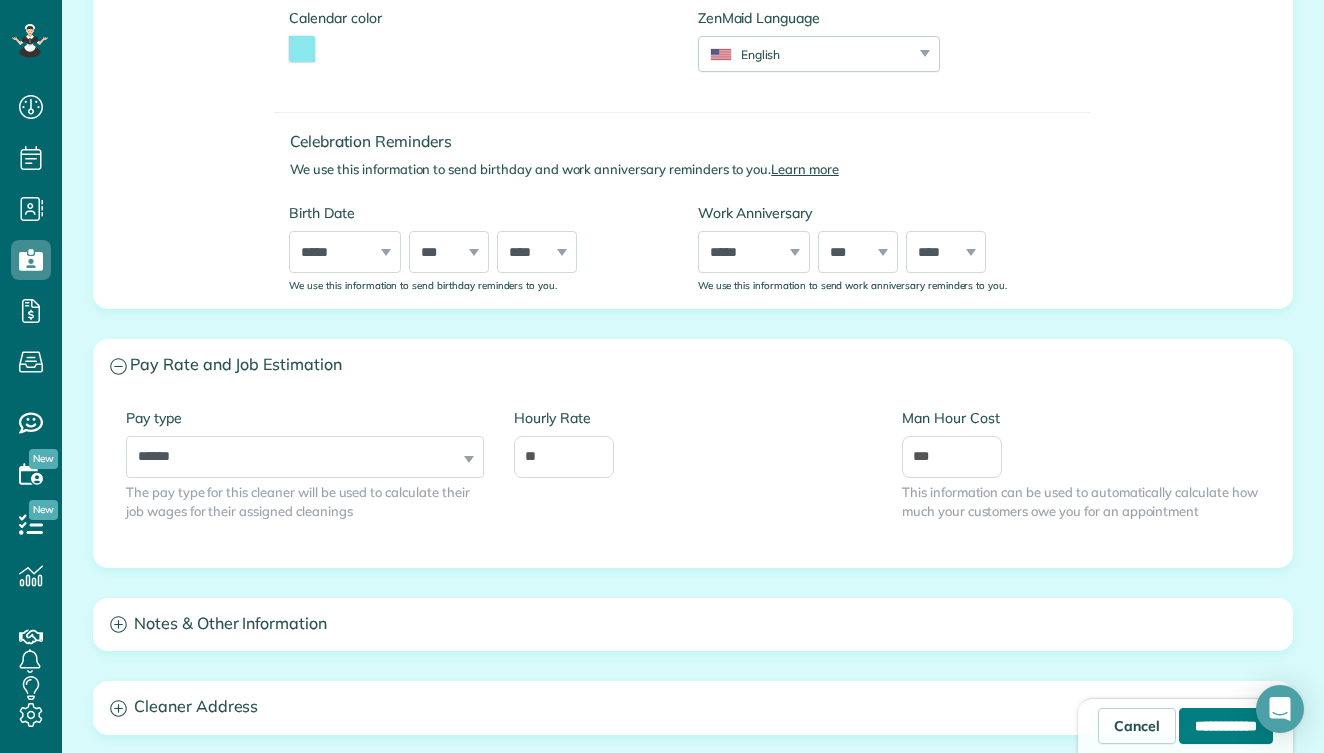 click on "**********" at bounding box center [1226, 726] 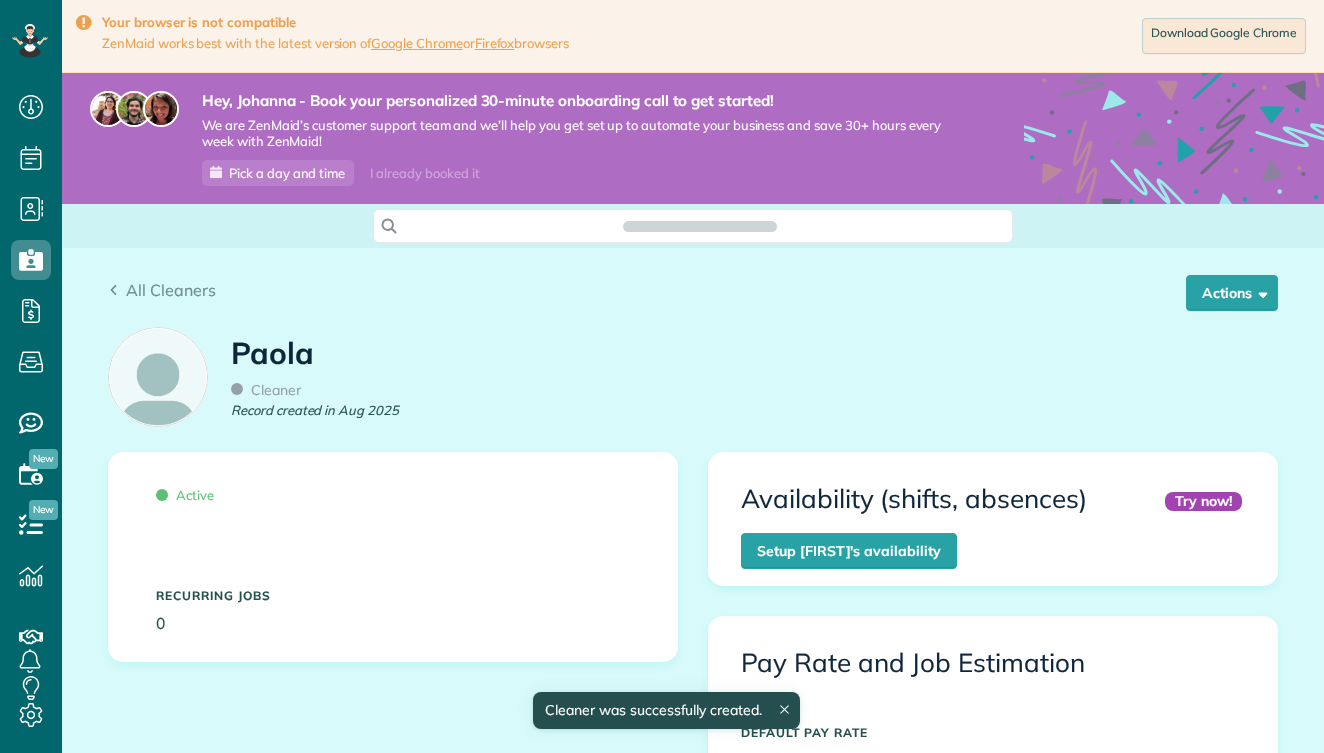 scroll, scrollTop: 0, scrollLeft: 0, axis: both 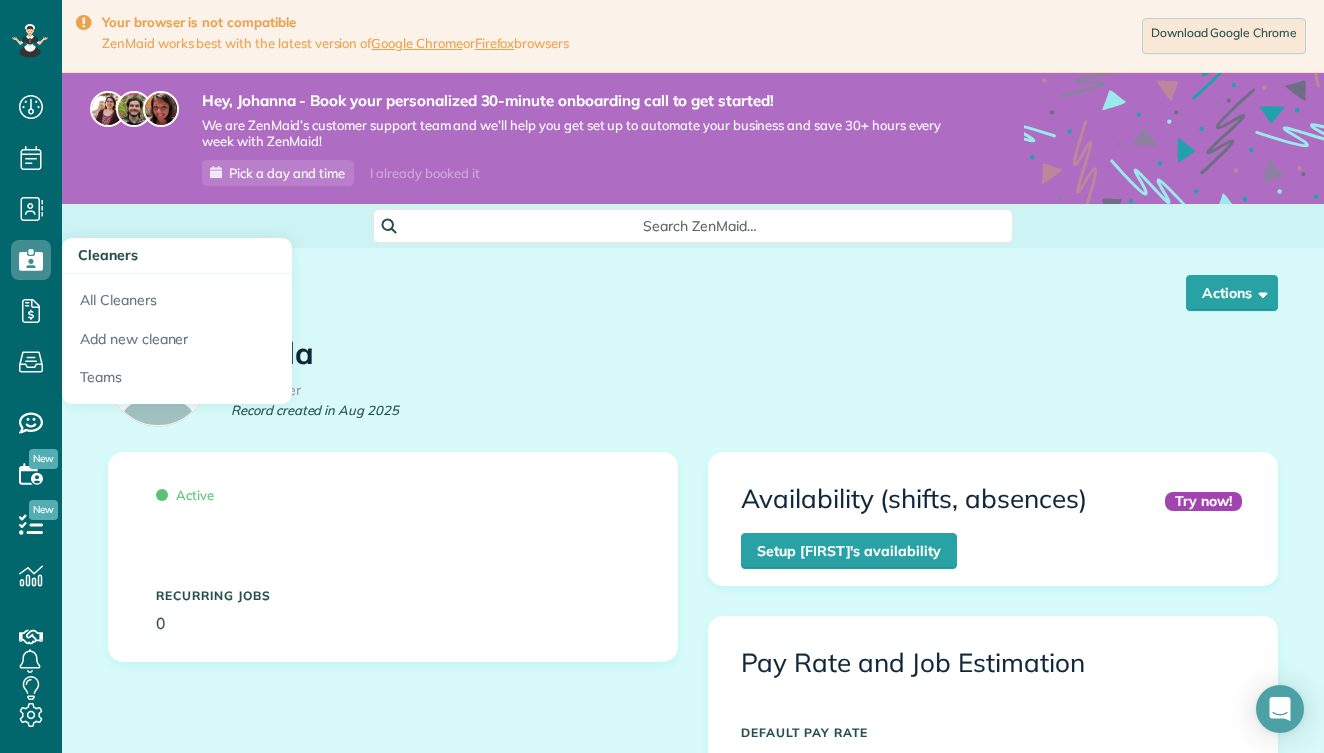 click 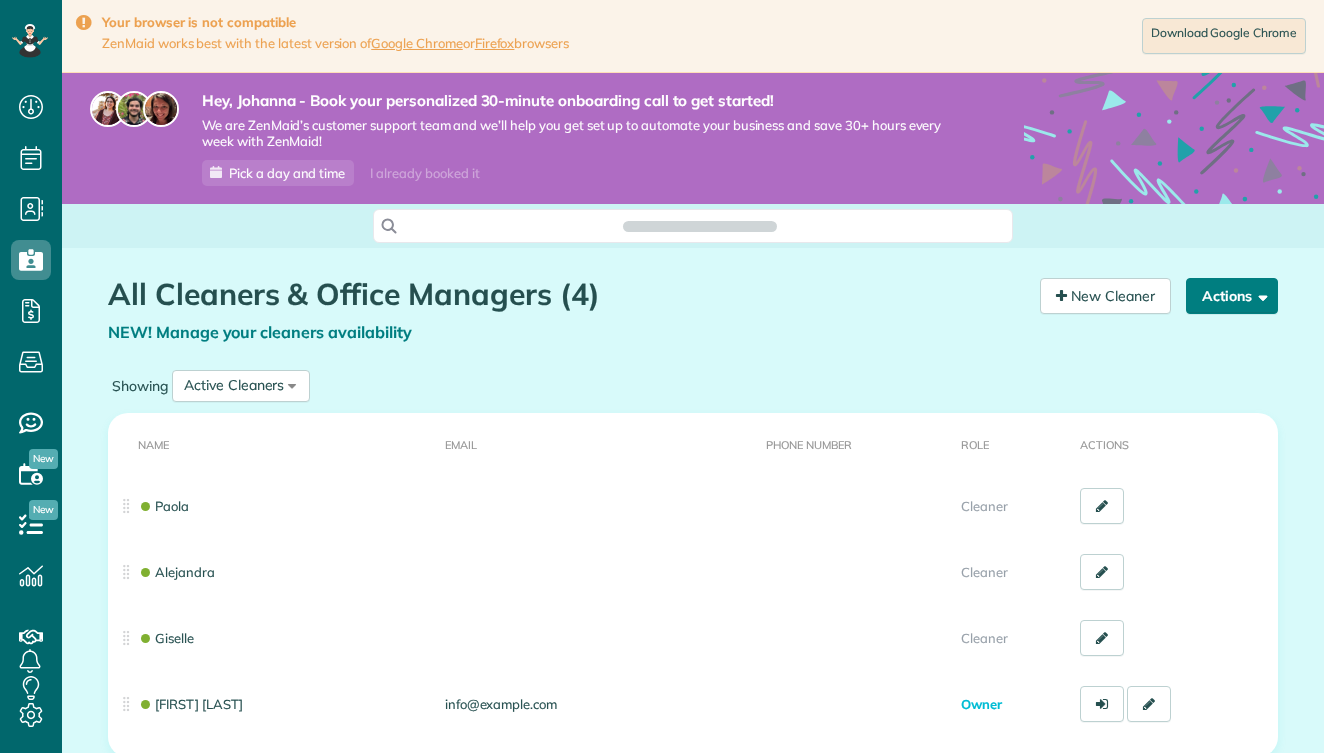 scroll, scrollTop: 0, scrollLeft: 0, axis: both 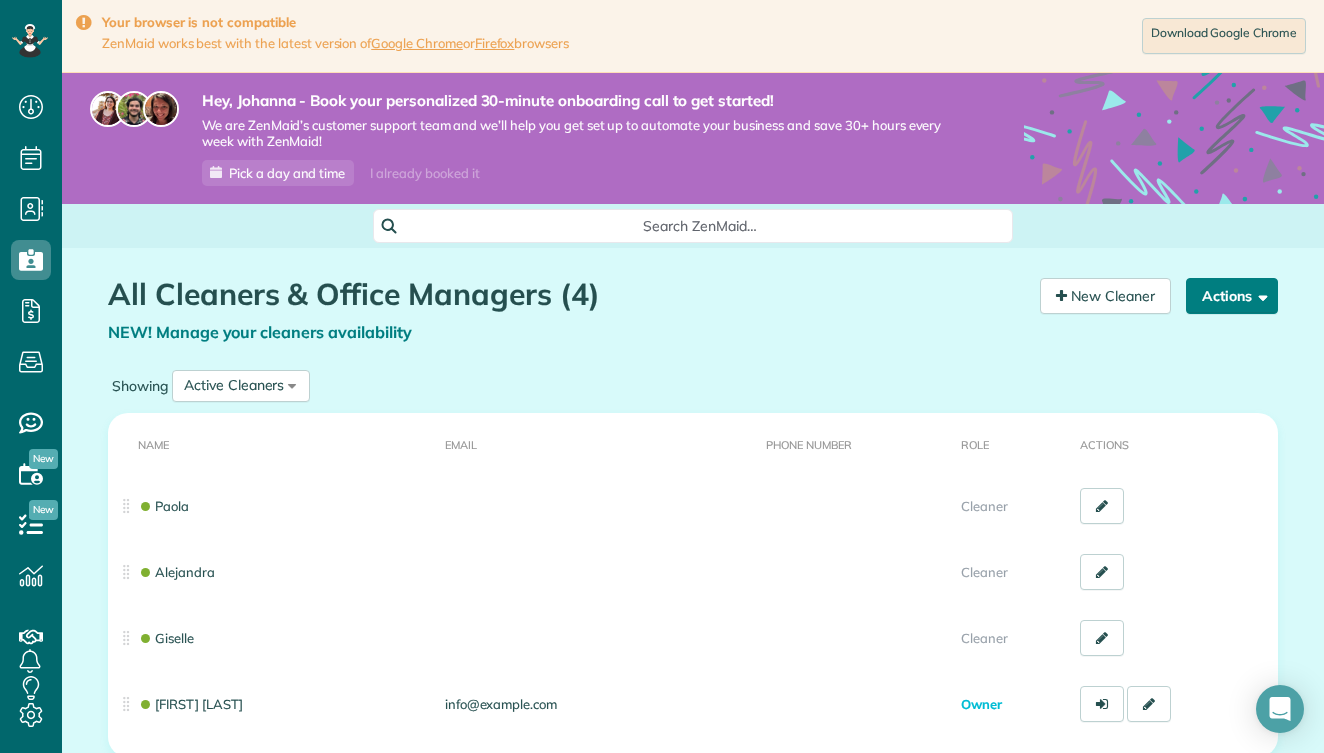 click on "Actions" at bounding box center [1232, 296] 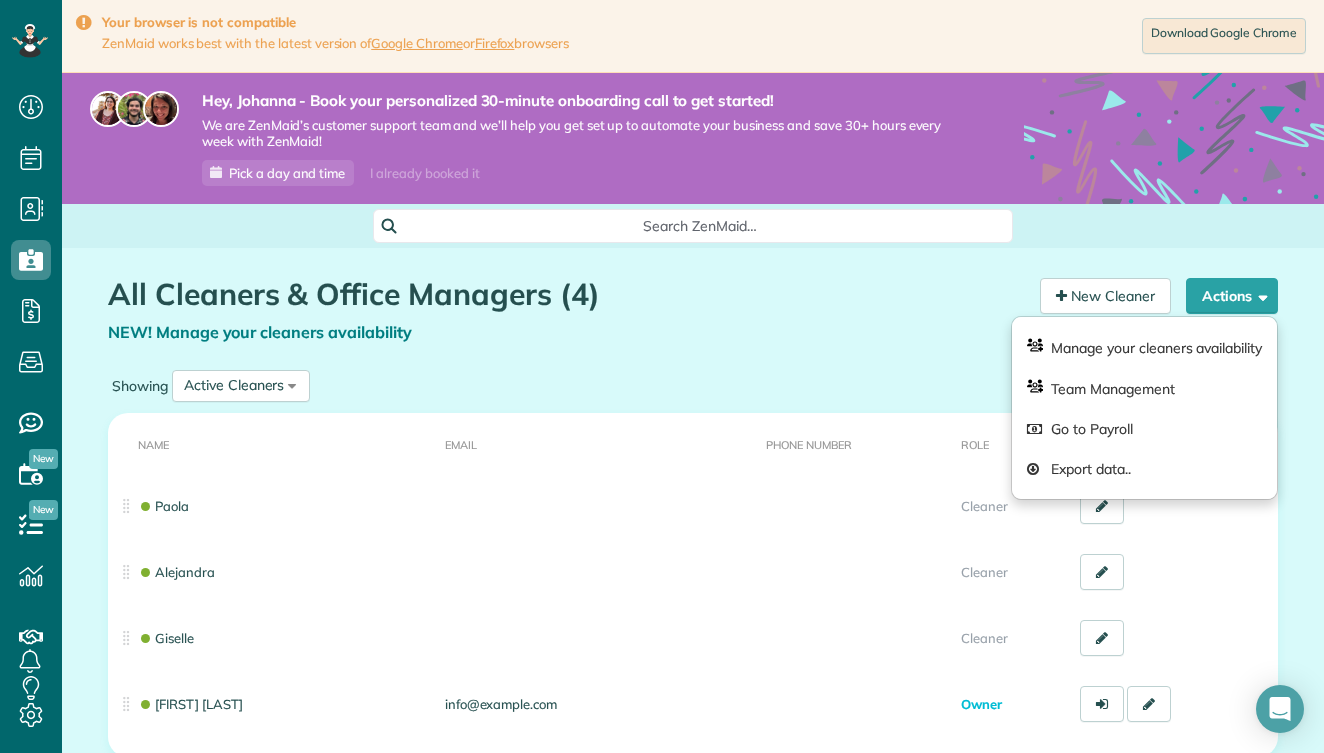 click on "All Cleaners & Office Managers (4)
NEW! Manage your cleaners availability
Your Cleaners [30 sec]" at bounding box center (566, 321) 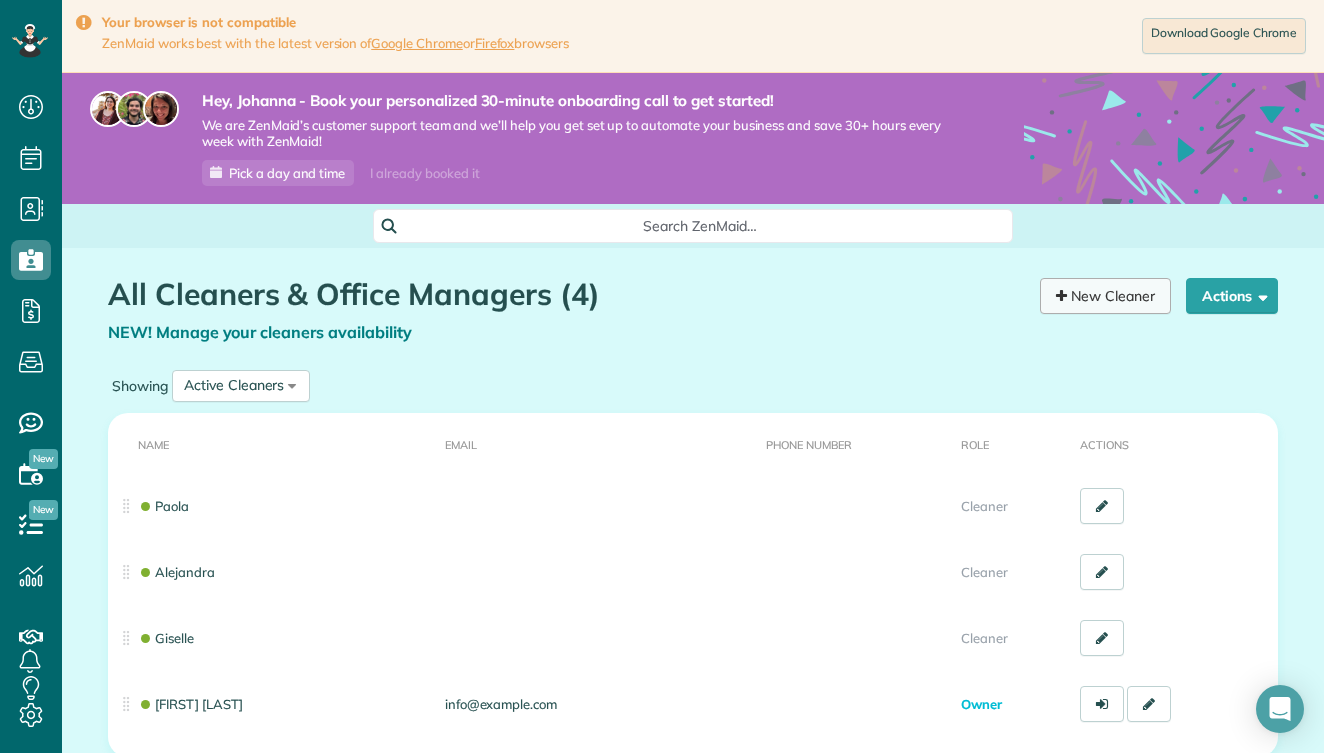 click on "New Cleaner" at bounding box center (1105, 296) 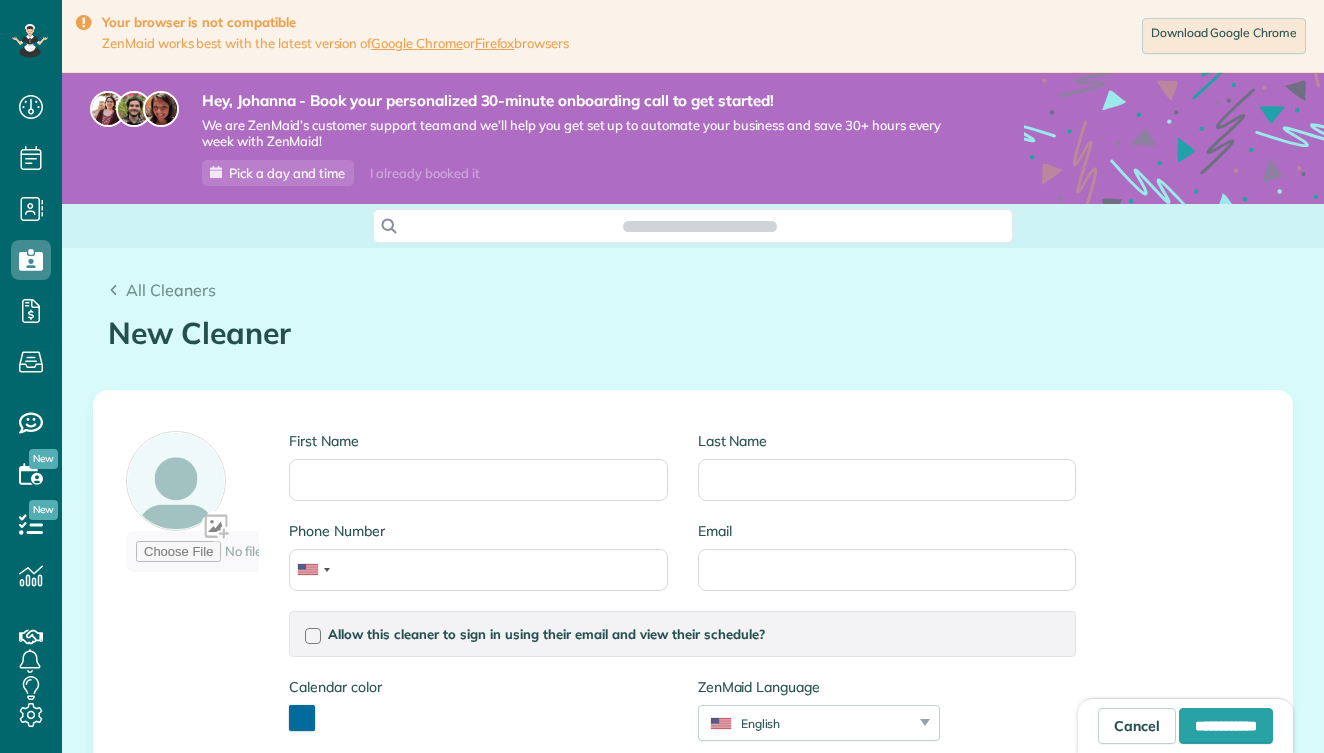 scroll, scrollTop: 0, scrollLeft: 0, axis: both 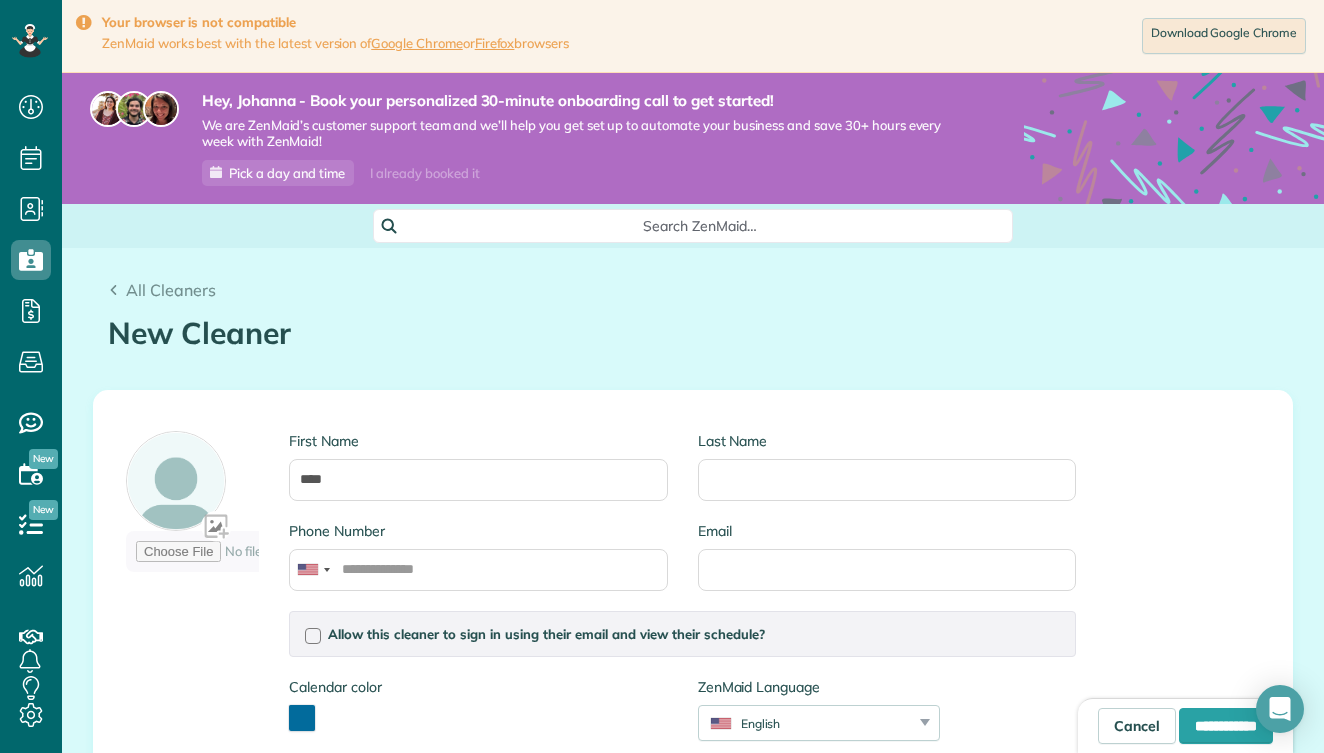 type on "****" 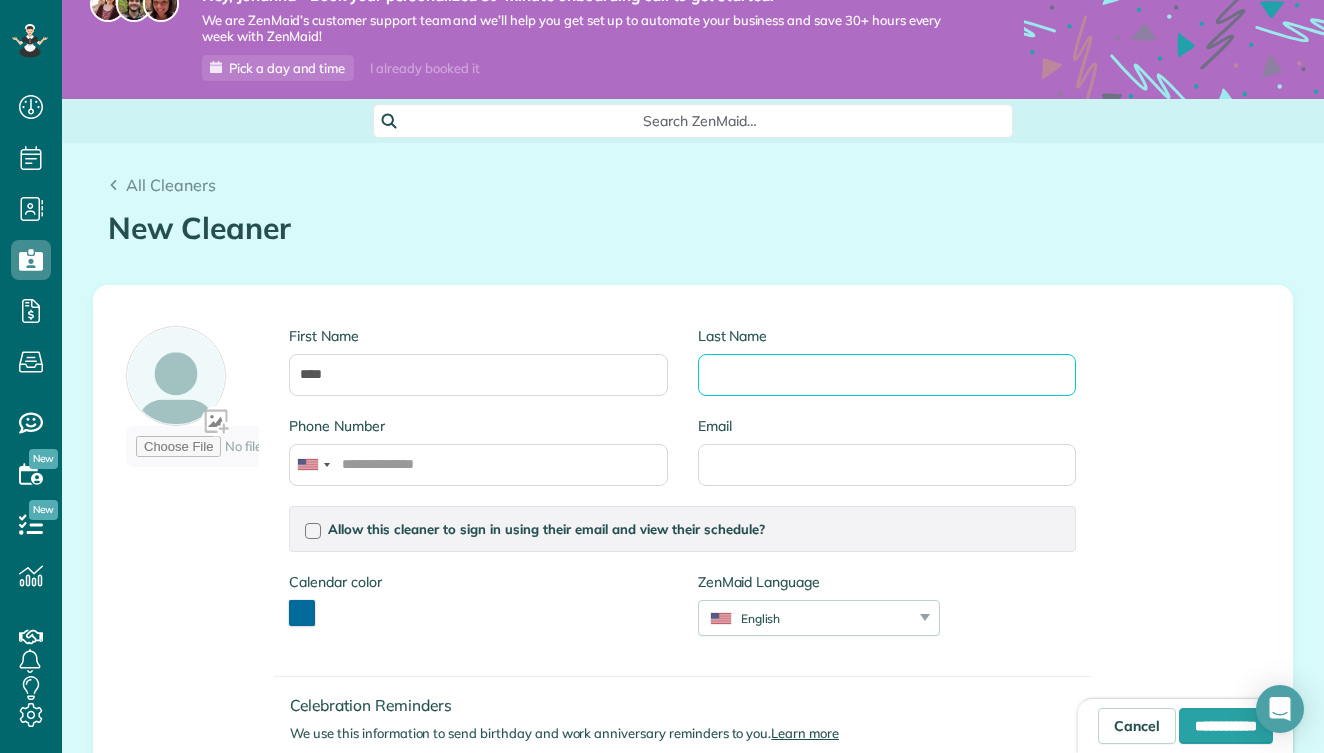 scroll, scrollTop: 155, scrollLeft: 0, axis: vertical 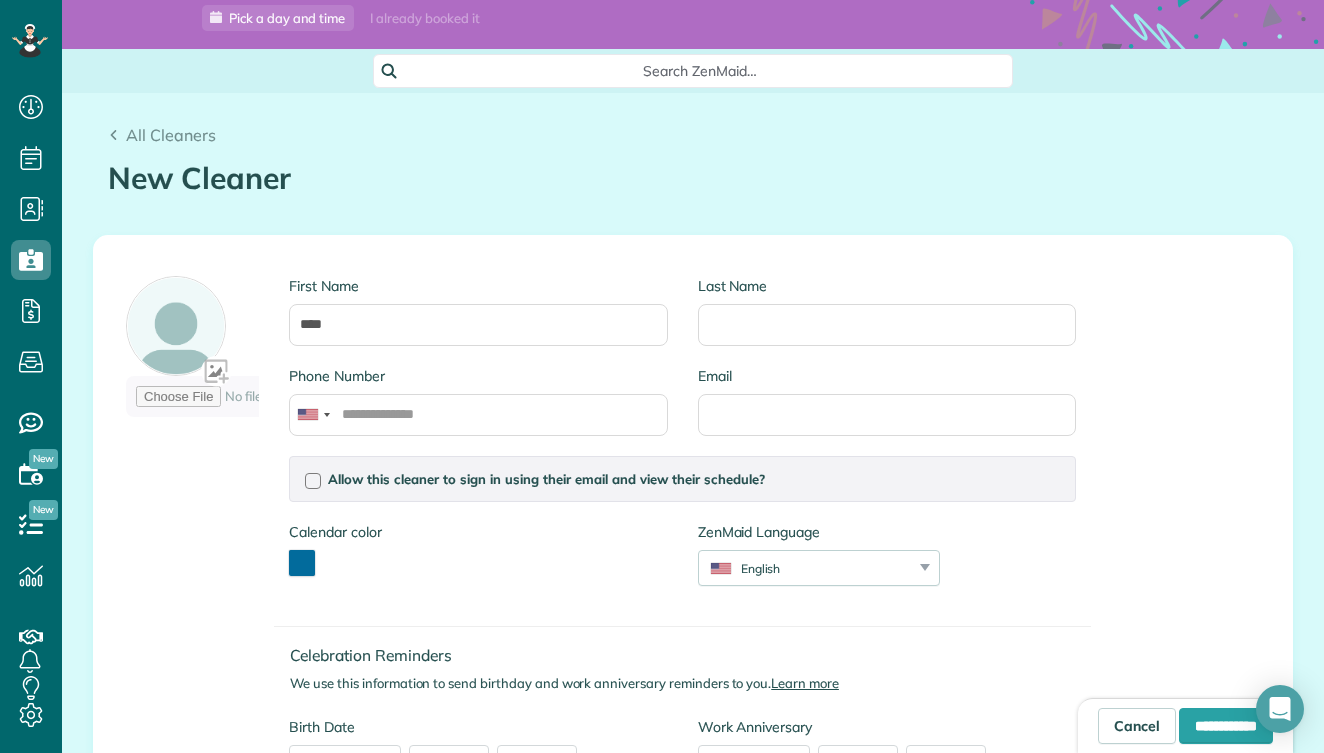 click at bounding box center (302, 563) 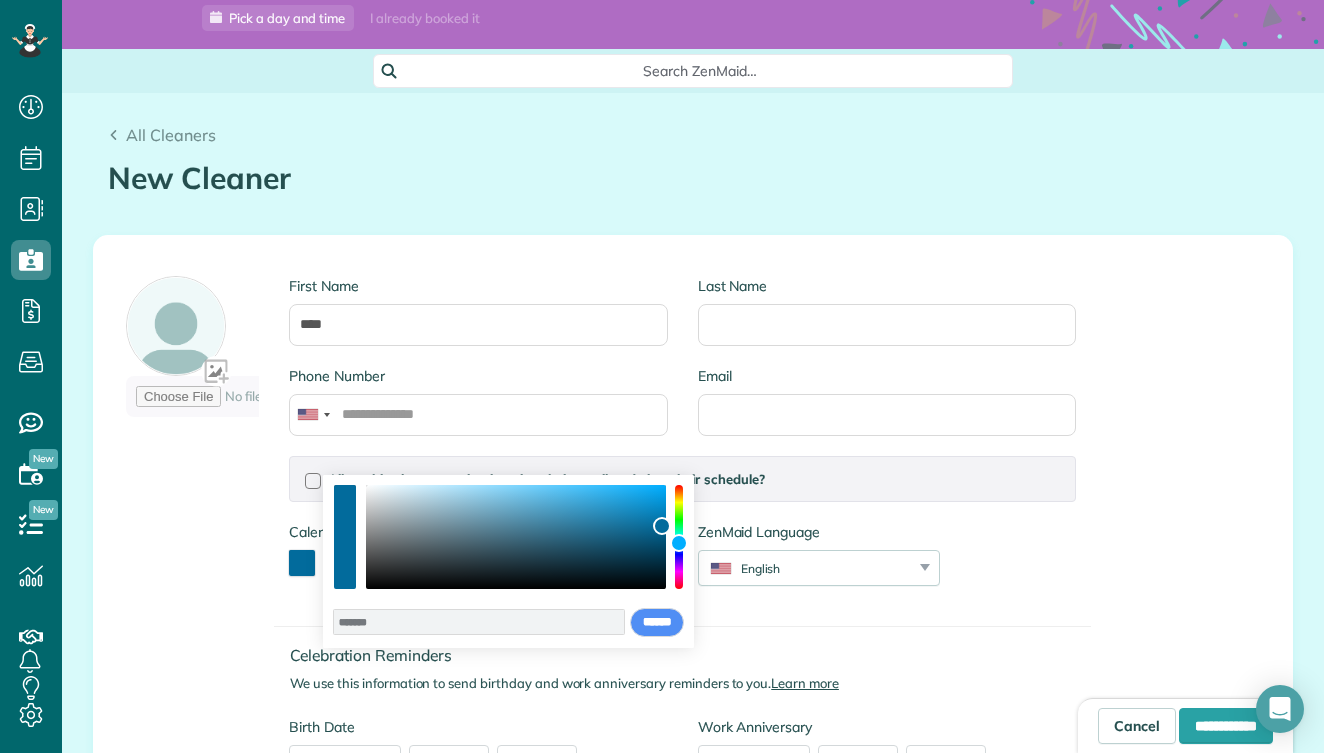 click at bounding box center [679, 537] 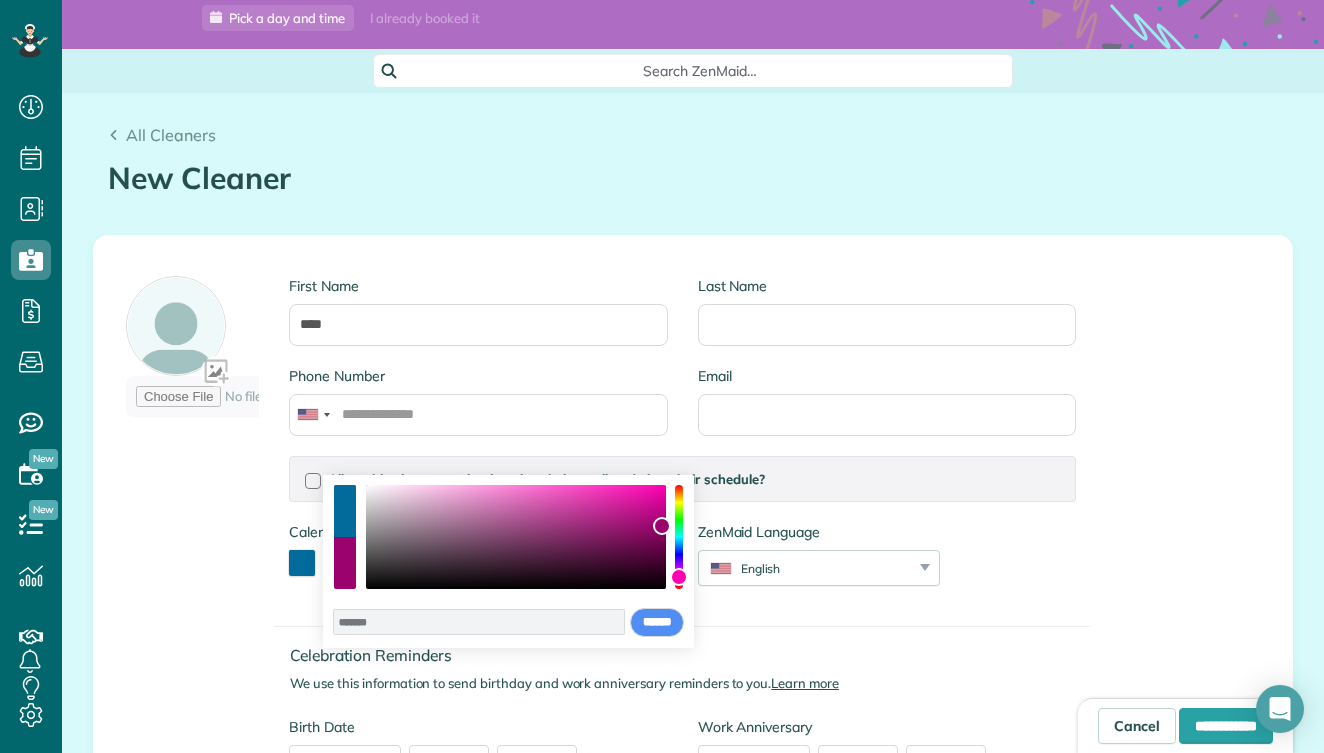 type on "*******" 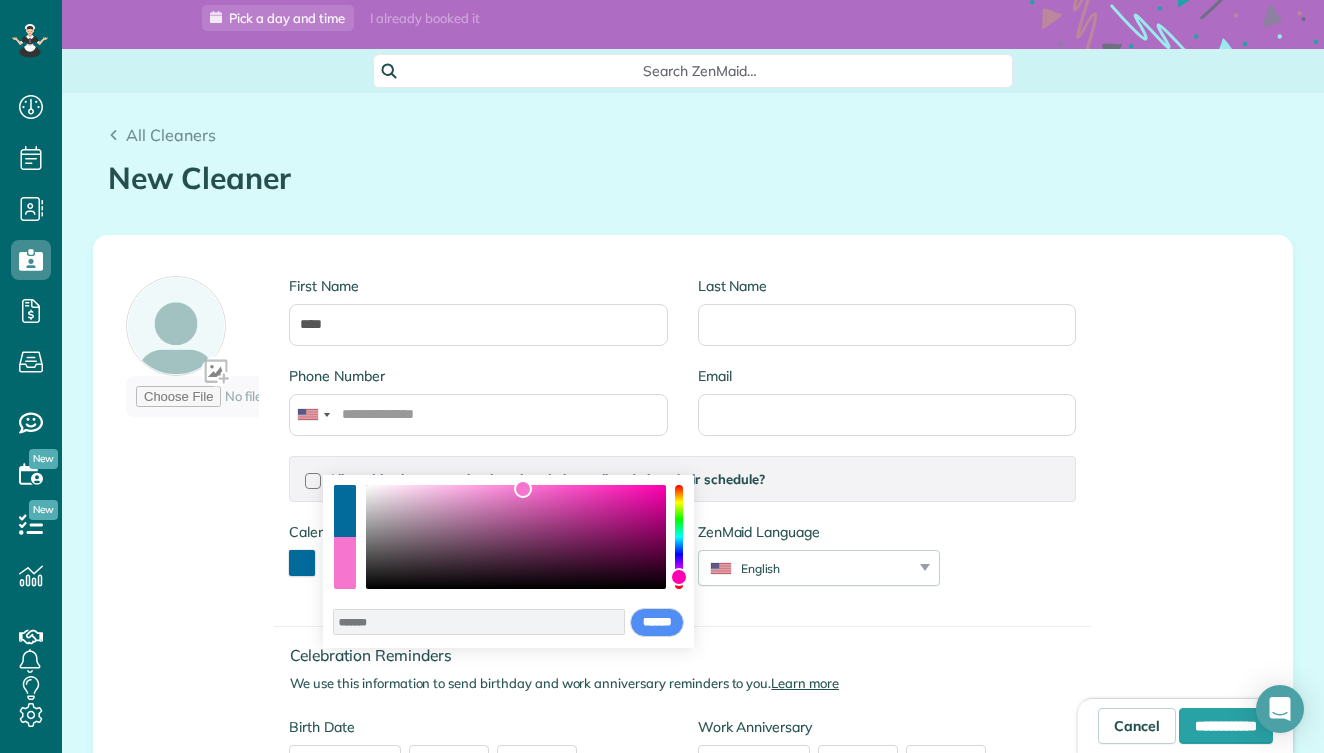 click at bounding box center [516, 537] 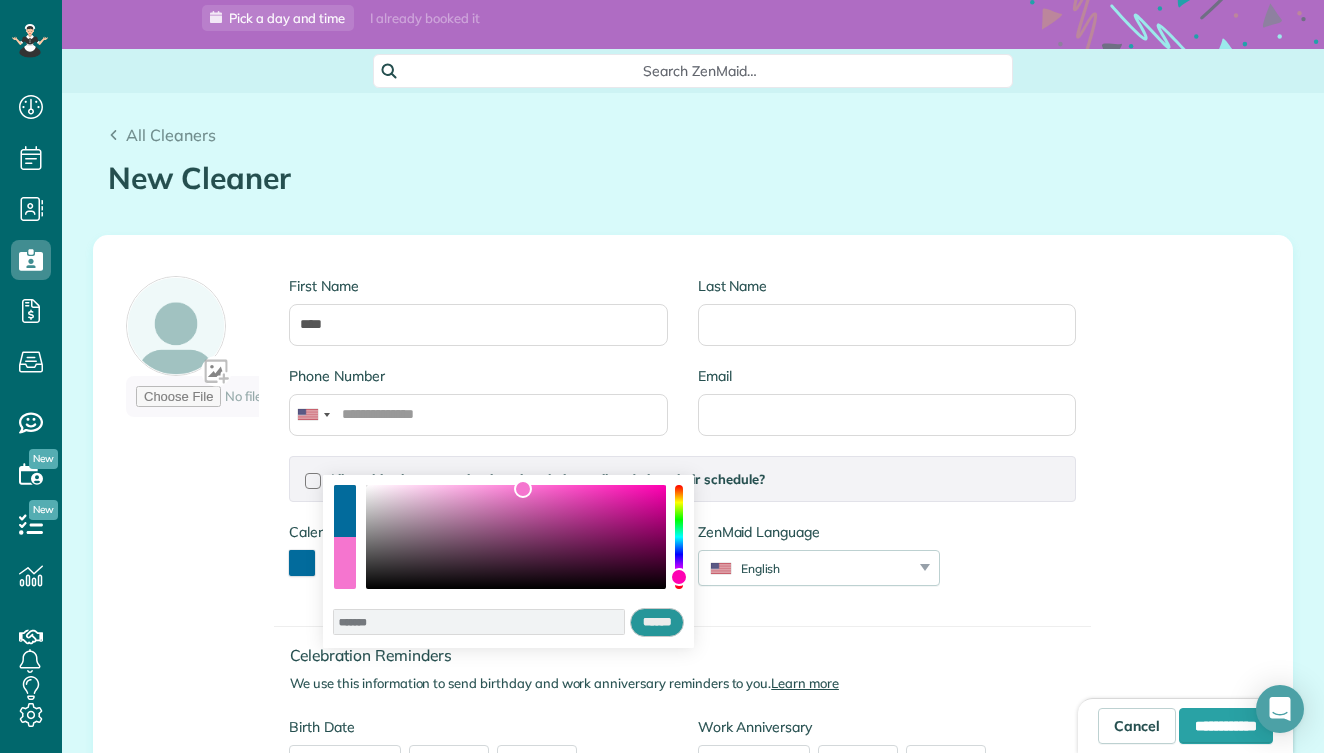 click on "******" at bounding box center (657, 623) 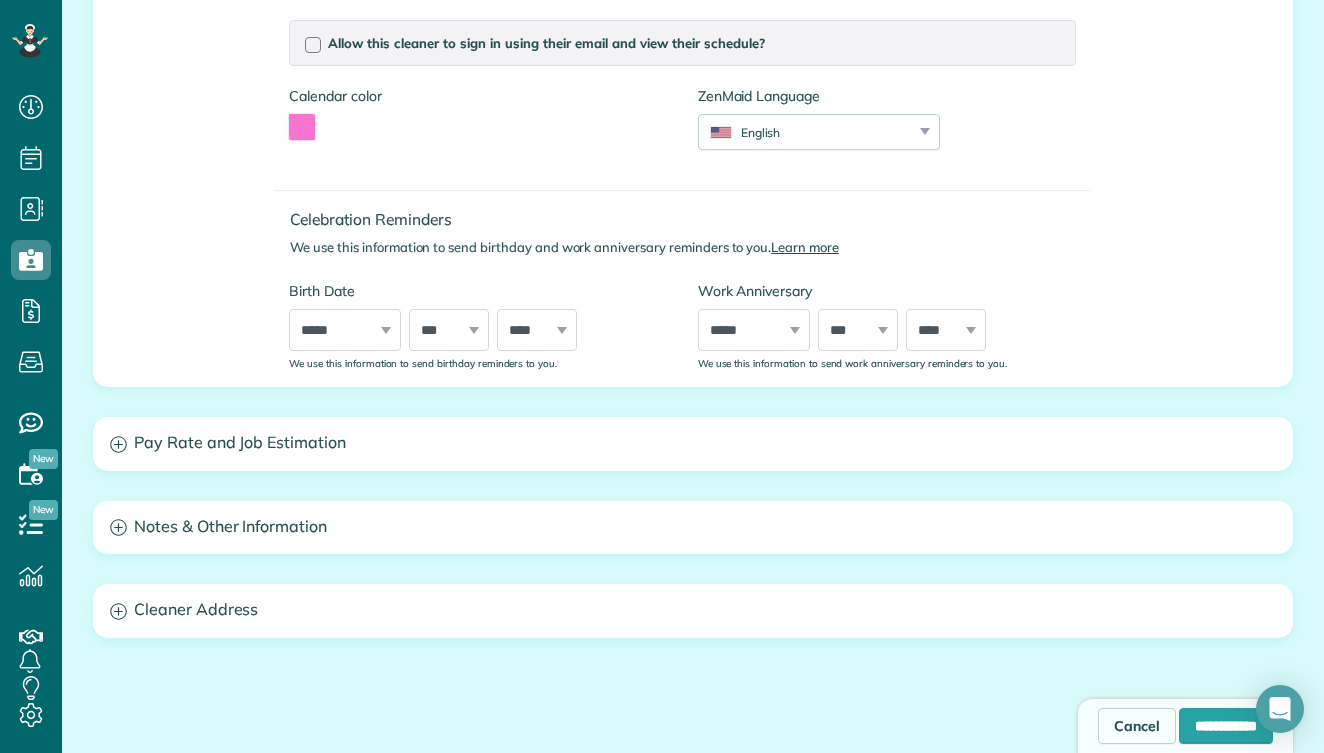 scroll, scrollTop: 633, scrollLeft: 0, axis: vertical 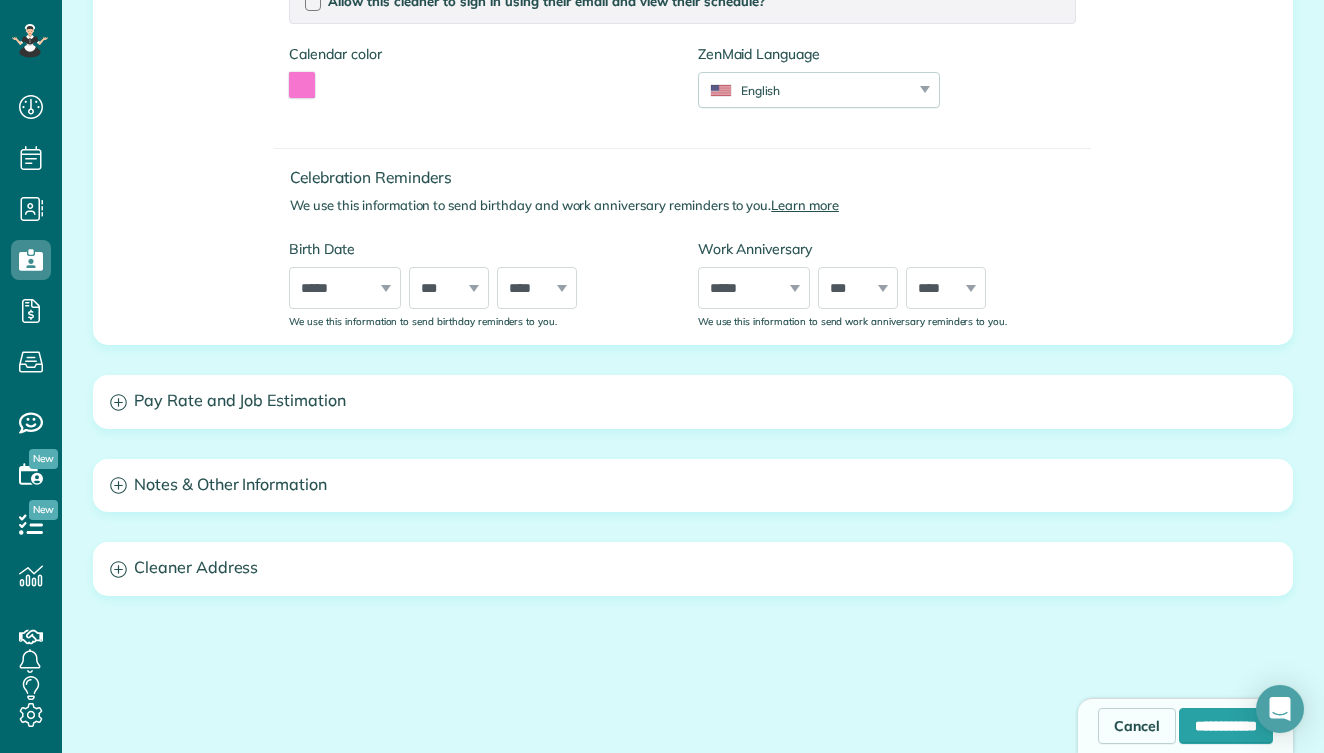 click on "Pay Rate and Job Estimation" at bounding box center [693, 401] 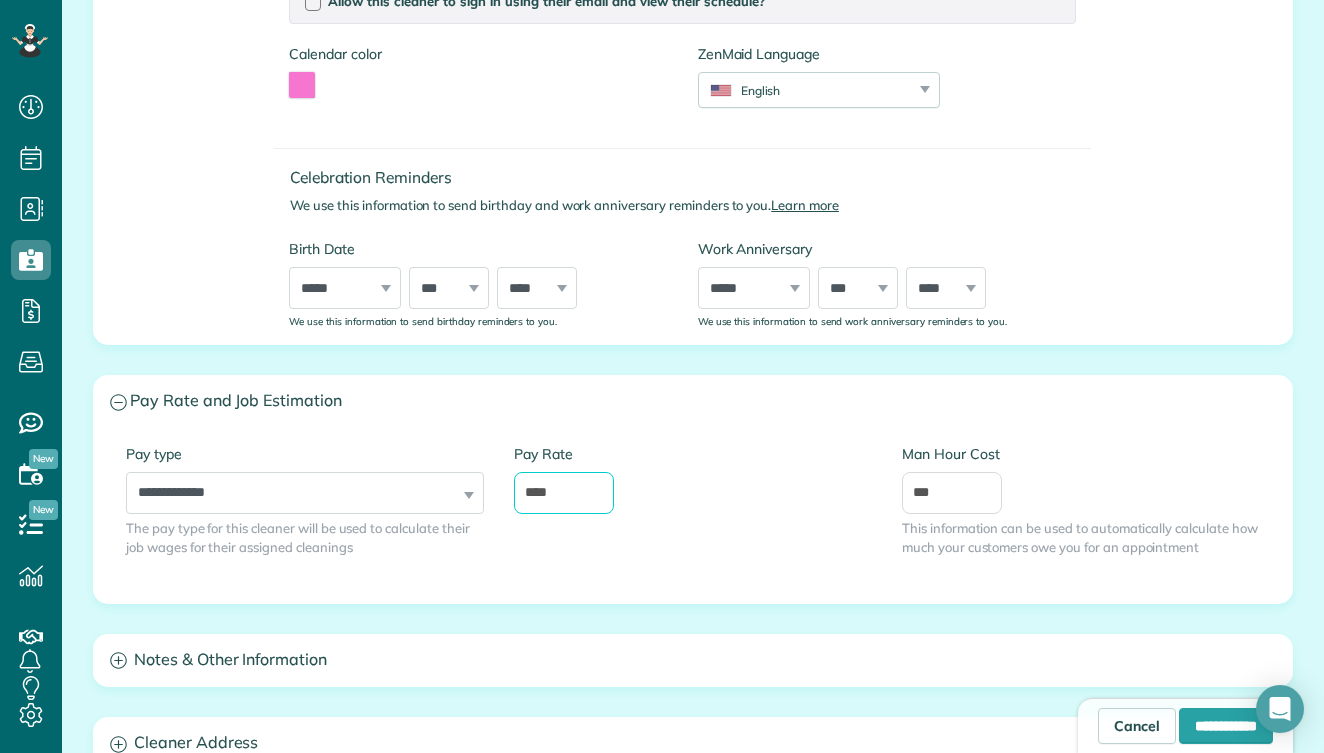 click on "****" at bounding box center (564, 493) 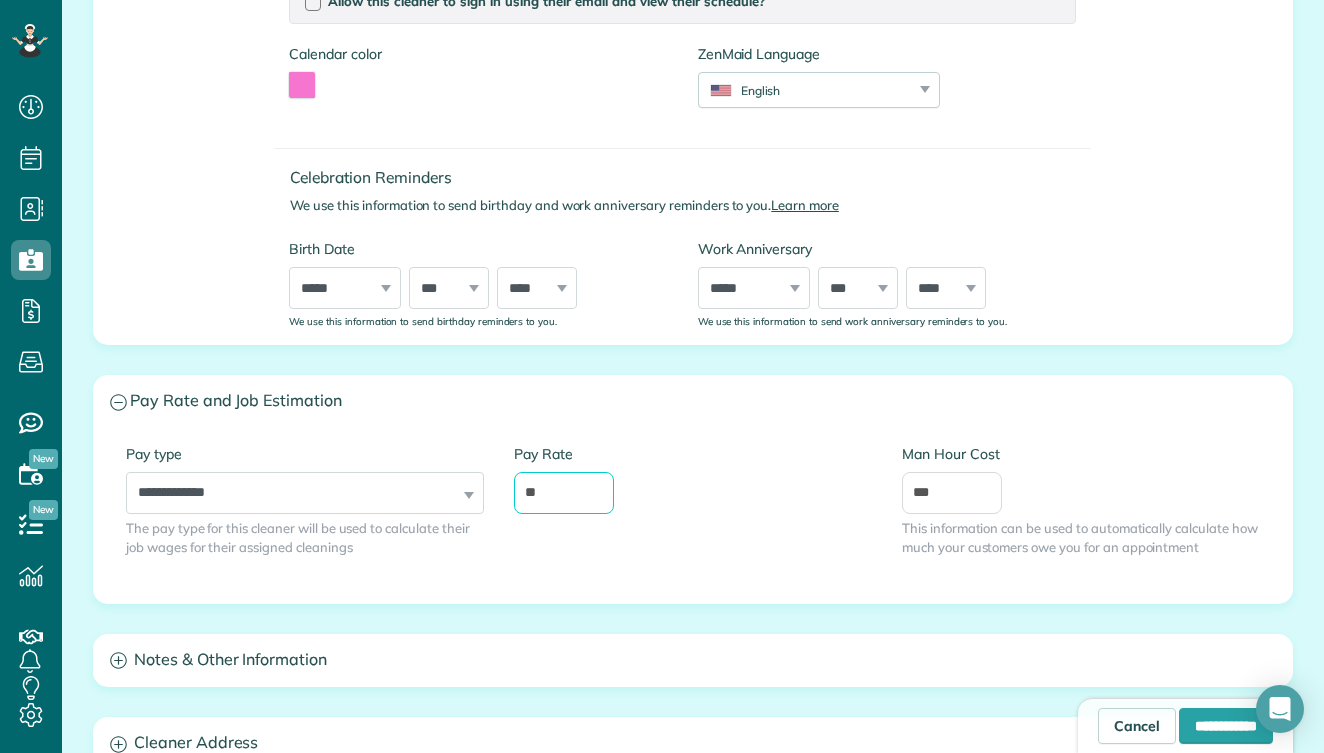 type on "**" 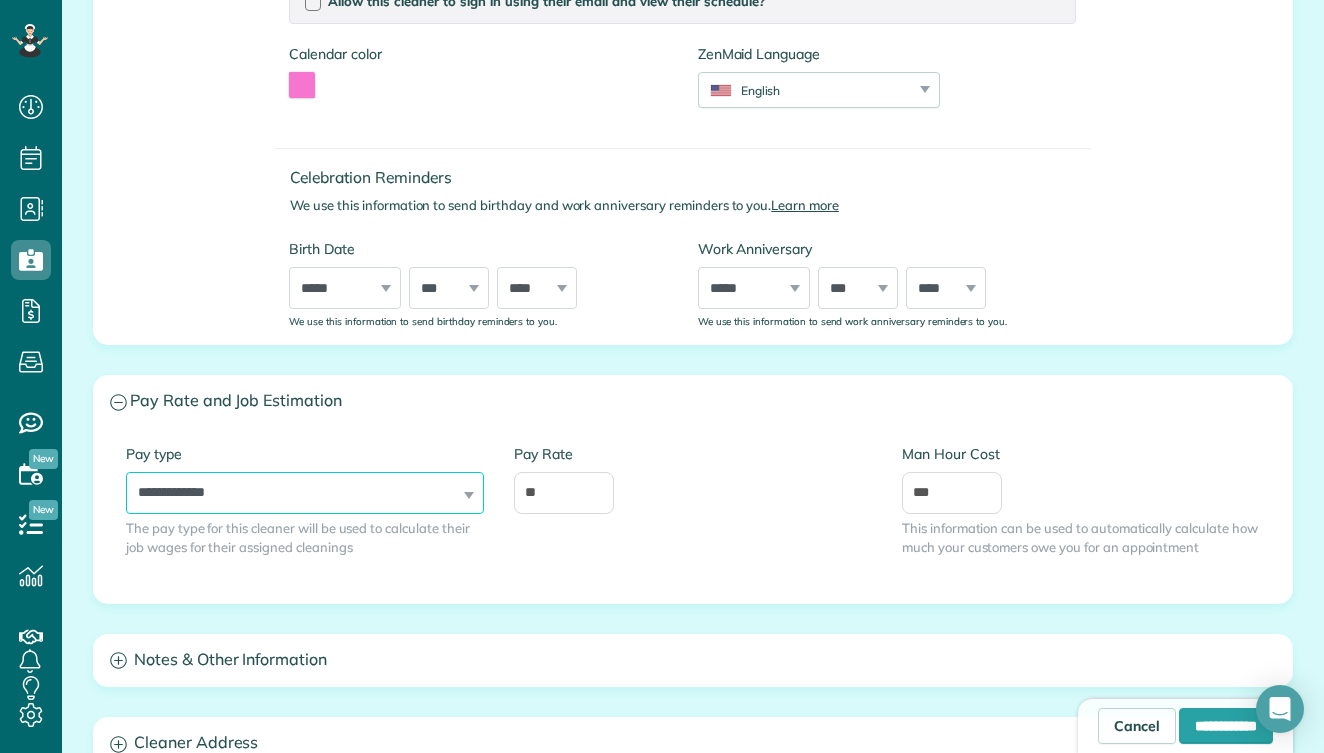 select on "******" 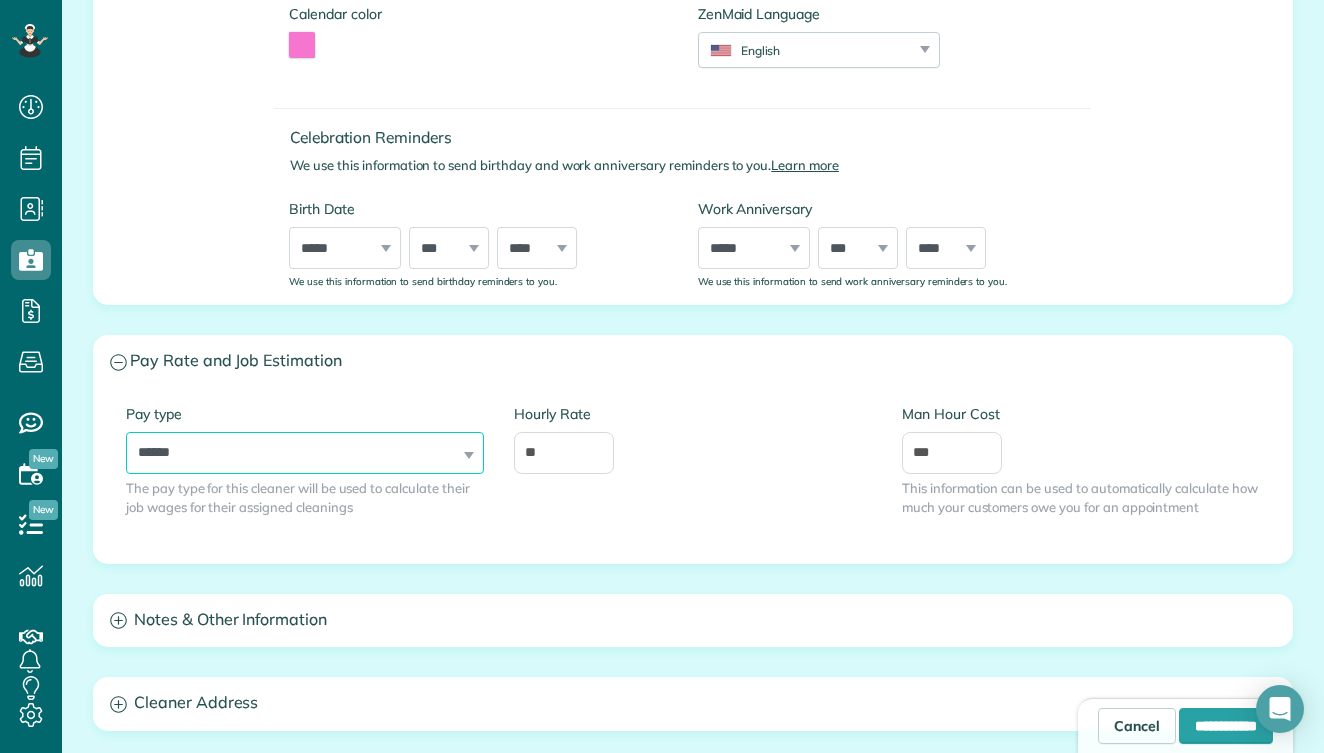 scroll, scrollTop: 710, scrollLeft: 0, axis: vertical 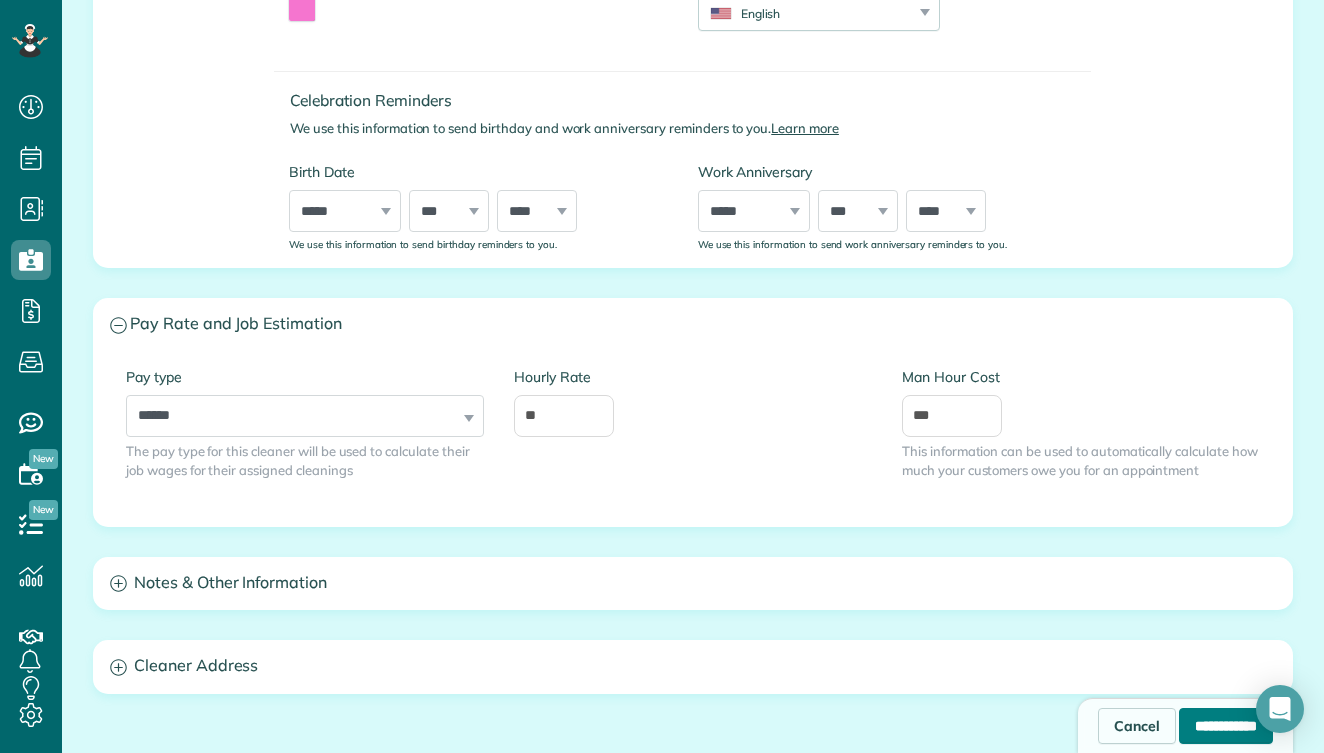 click on "**********" at bounding box center [1226, 726] 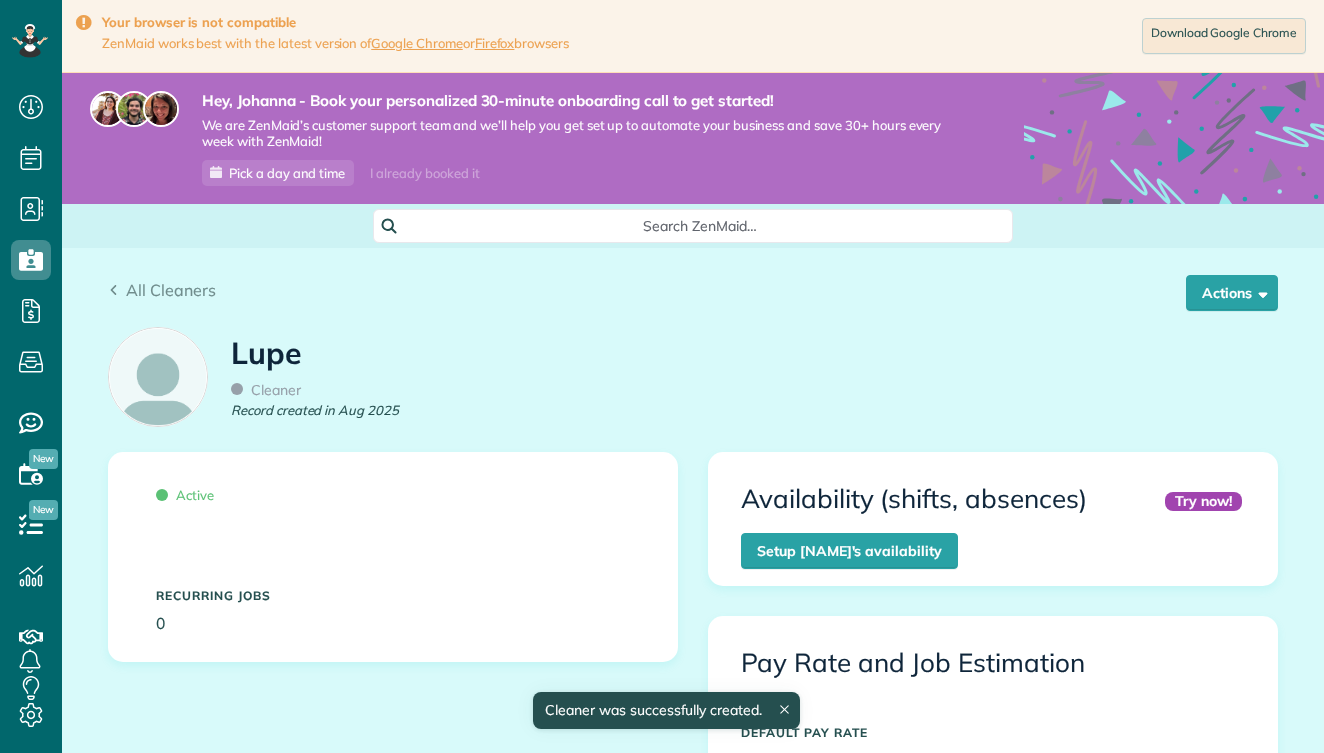 scroll, scrollTop: 0, scrollLeft: 0, axis: both 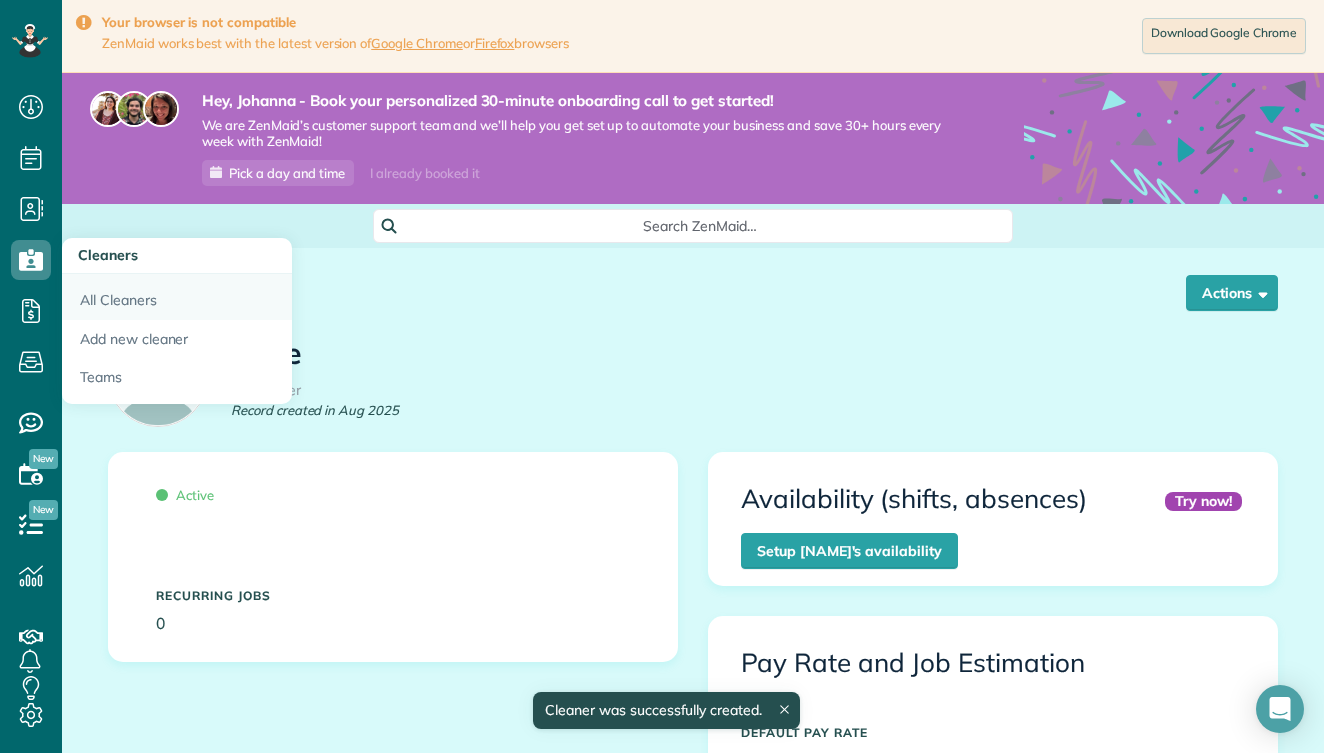 click on "All Cleaners" at bounding box center [177, 297] 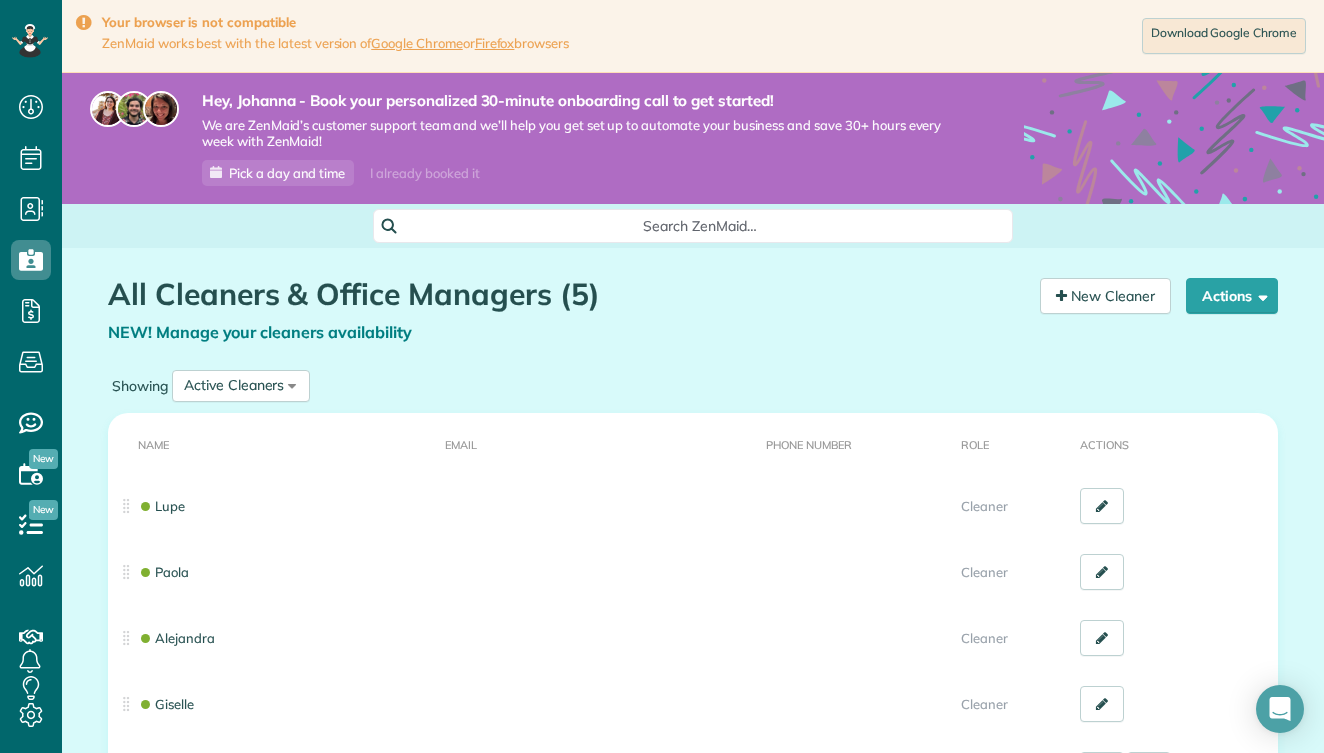 scroll, scrollTop: 0, scrollLeft: 0, axis: both 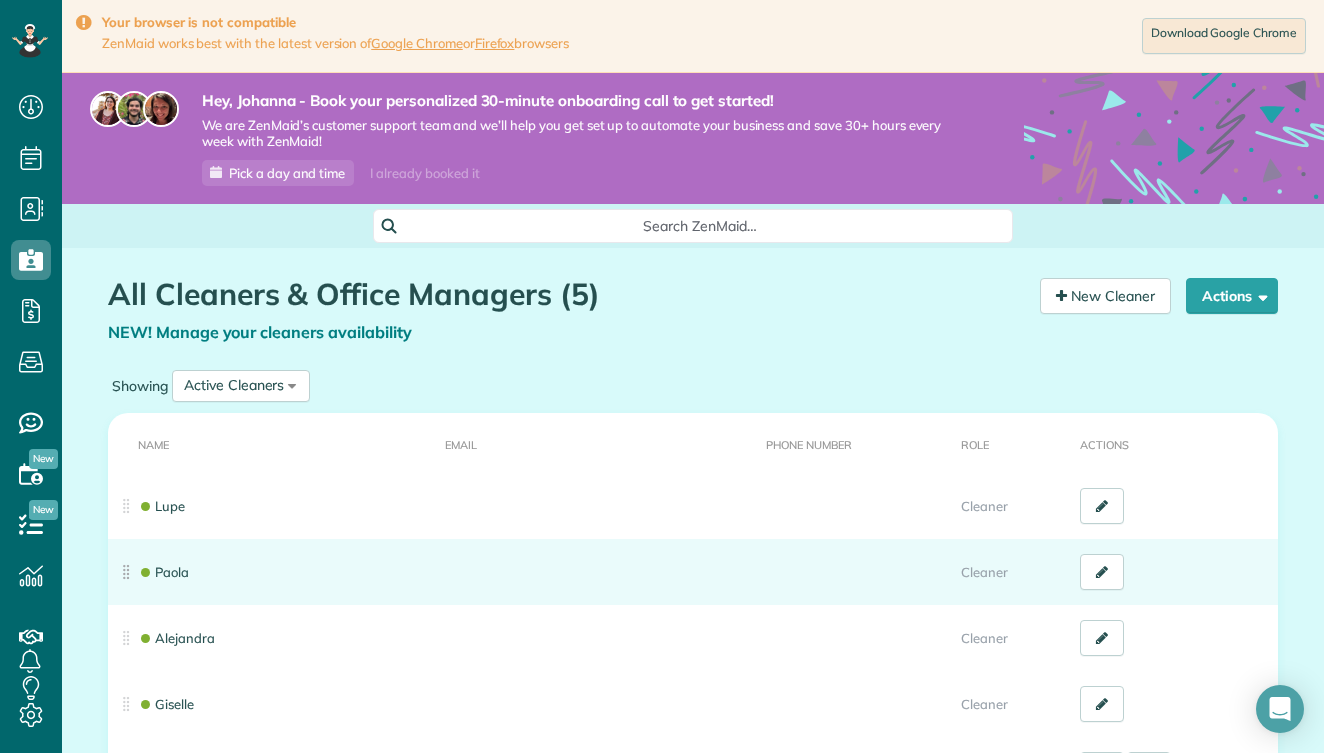click on "Paola" at bounding box center [272, 572] 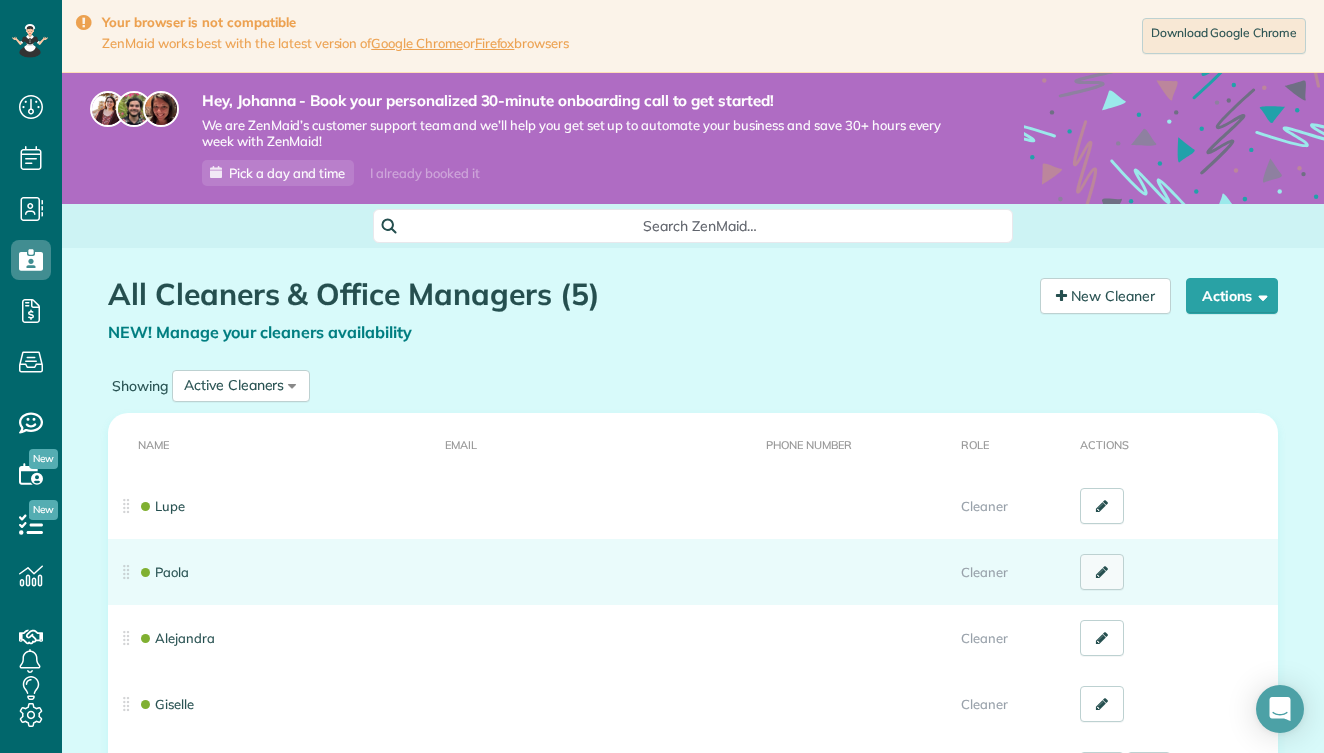 click at bounding box center [1102, 572] 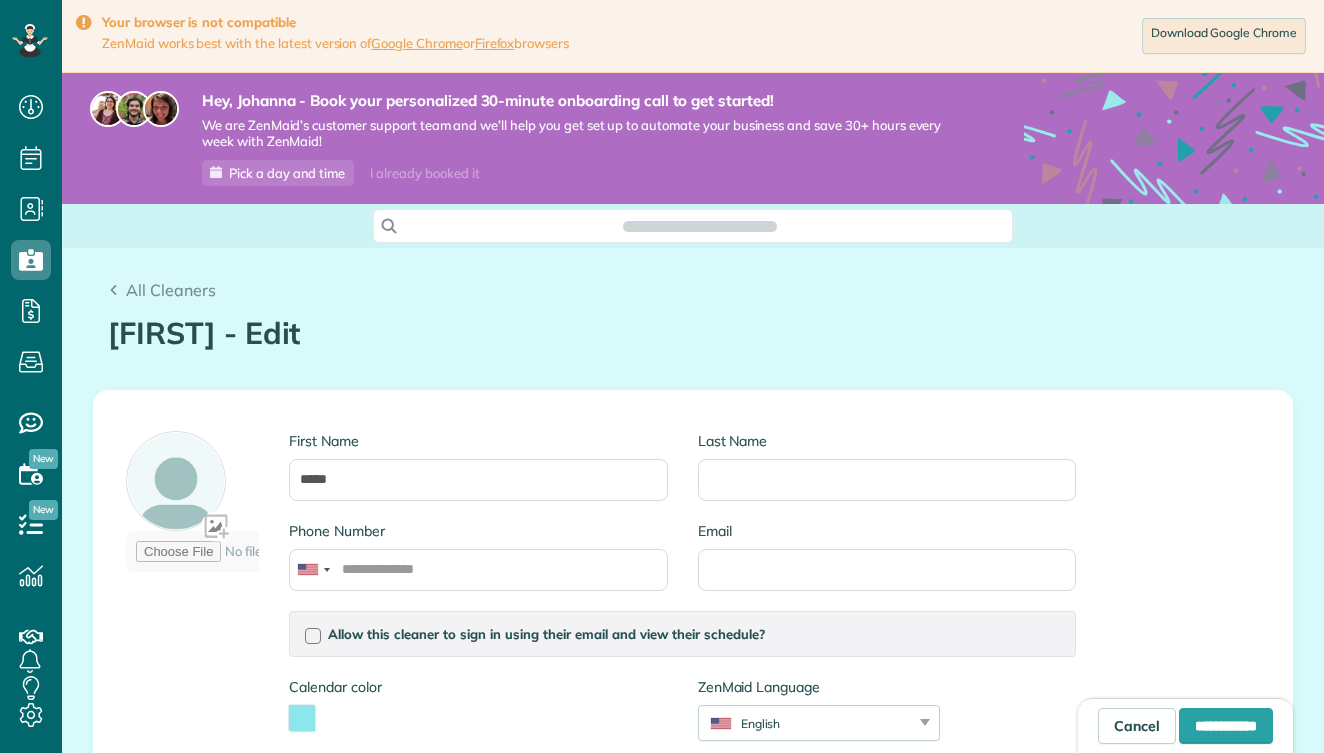 scroll, scrollTop: 0, scrollLeft: 0, axis: both 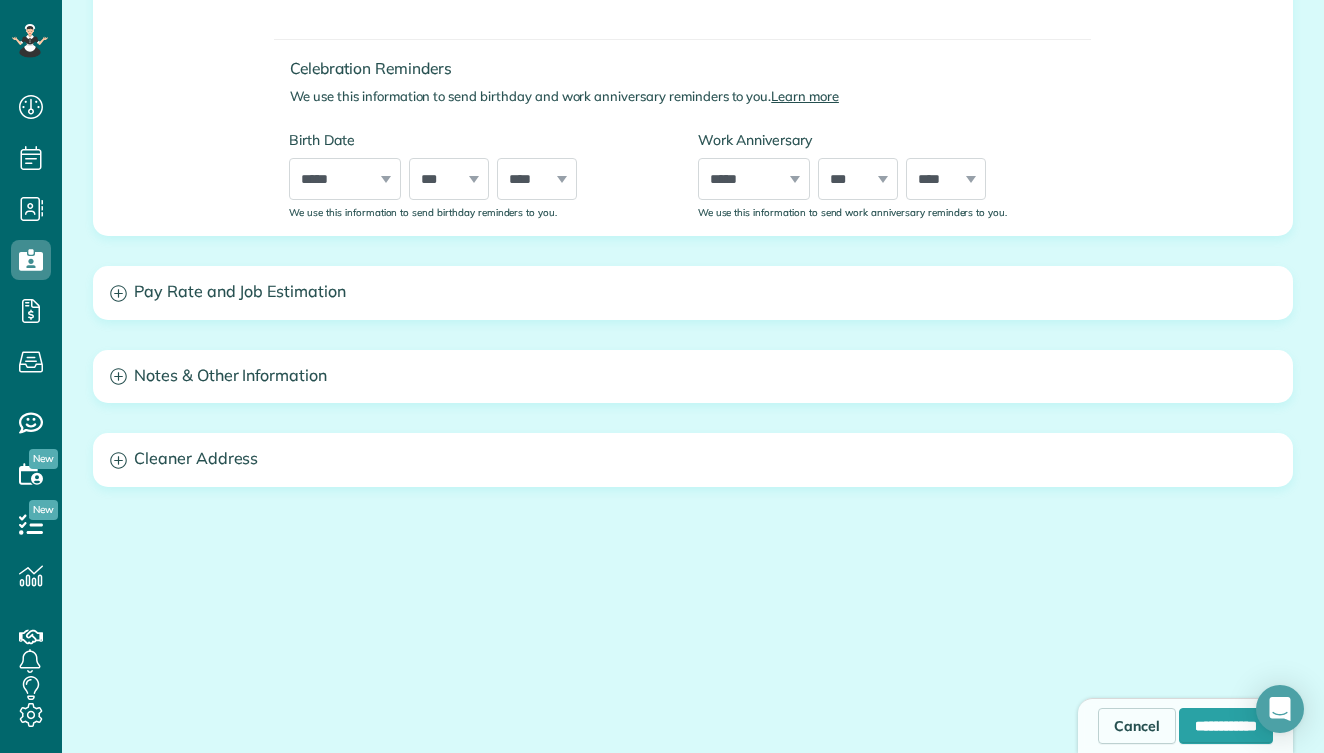 click on "Pay Rate and Job Estimation" at bounding box center (693, 292) 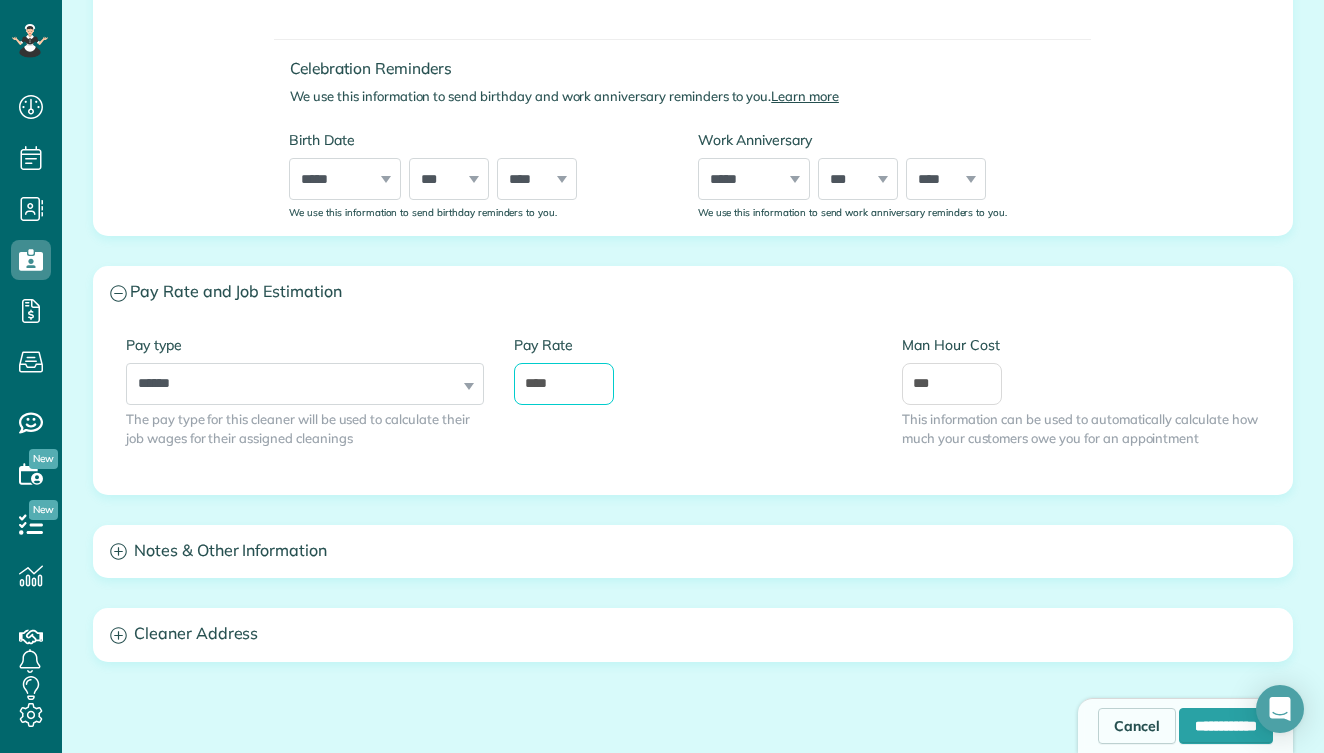 click on "****" at bounding box center [564, 384] 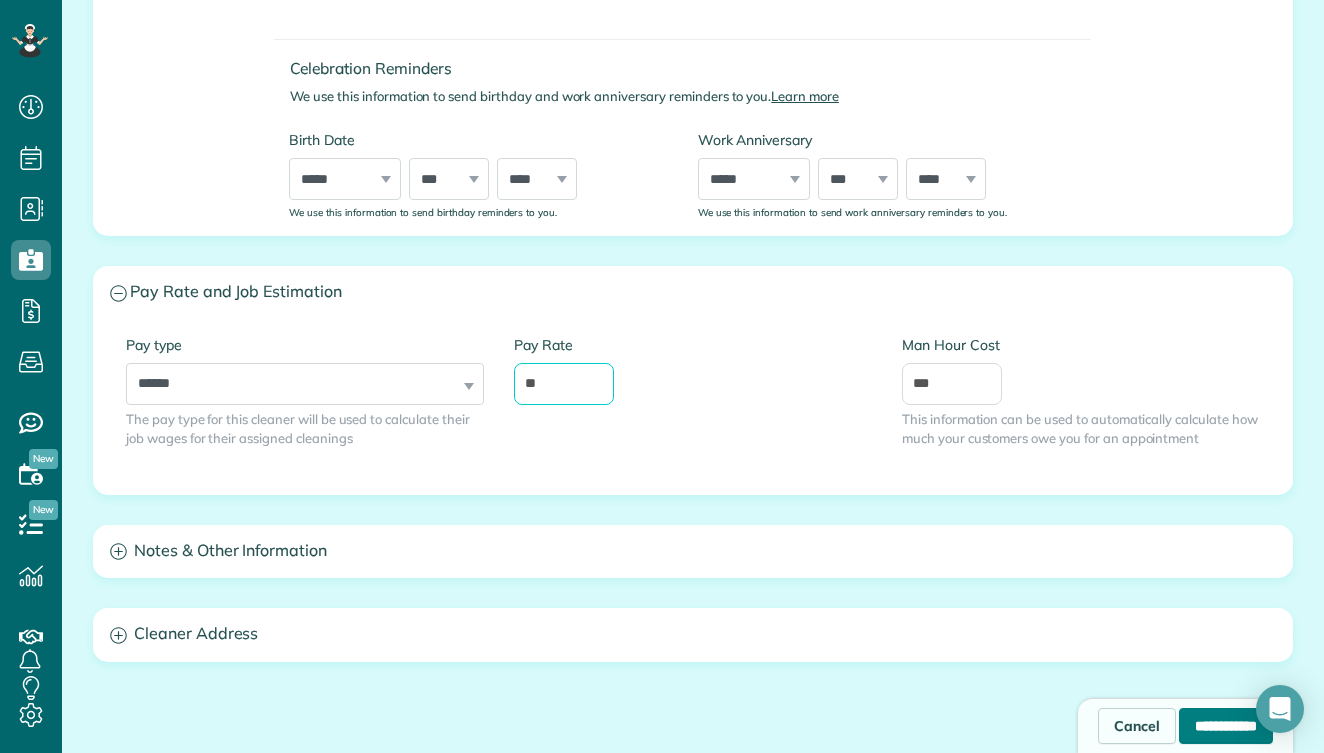 type on "**" 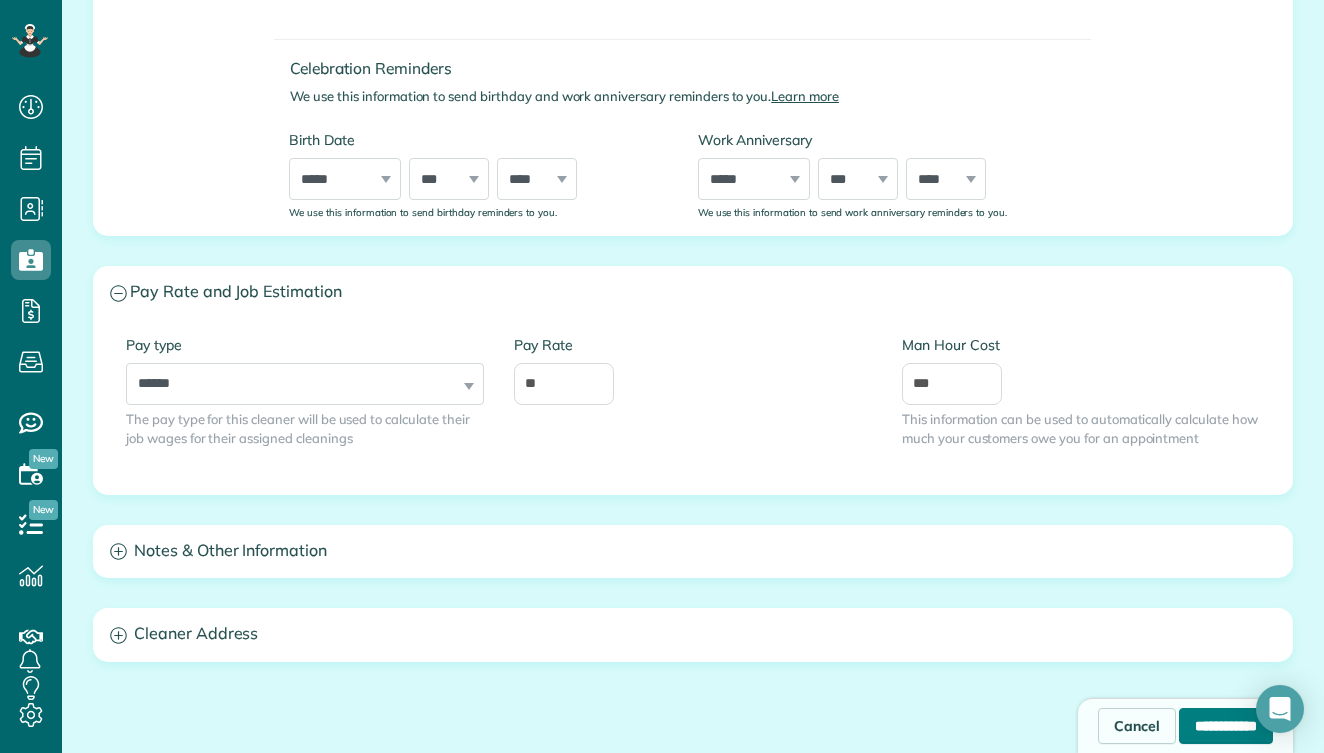 click on "**********" at bounding box center (1226, 726) 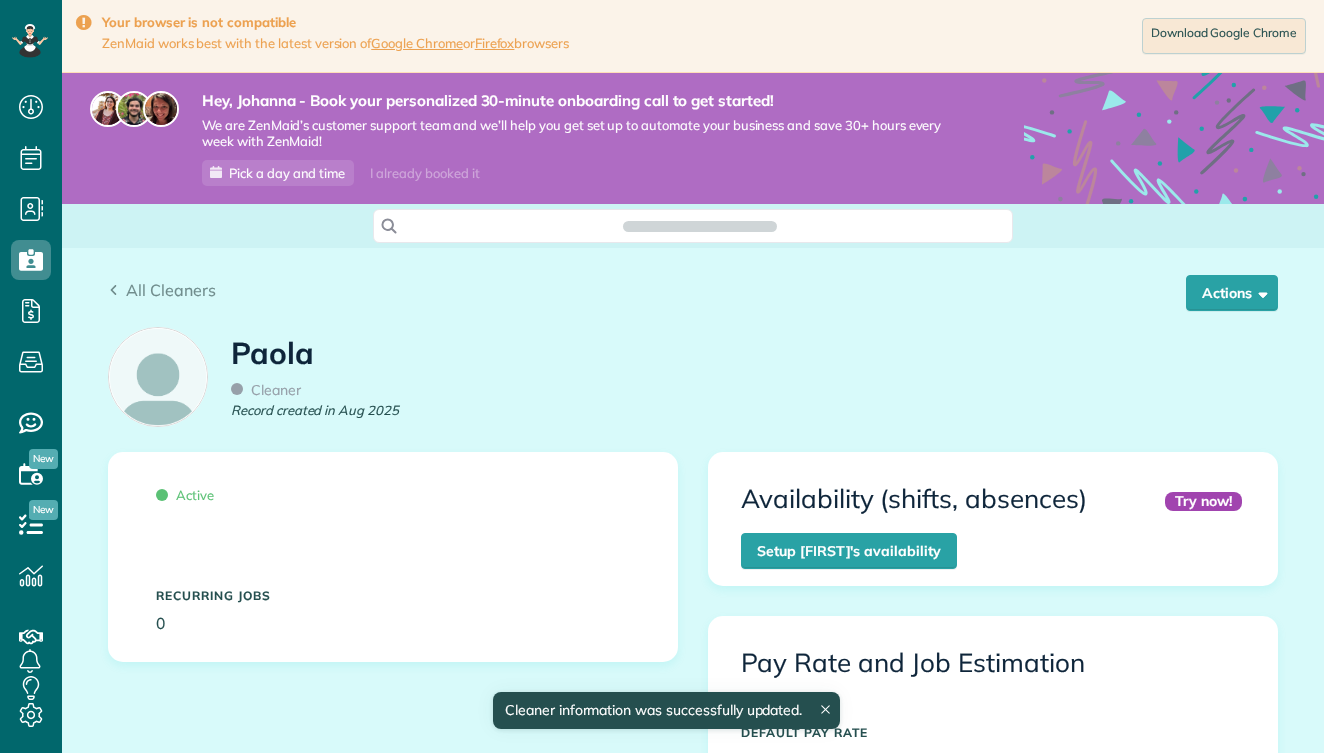 scroll, scrollTop: 0, scrollLeft: 0, axis: both 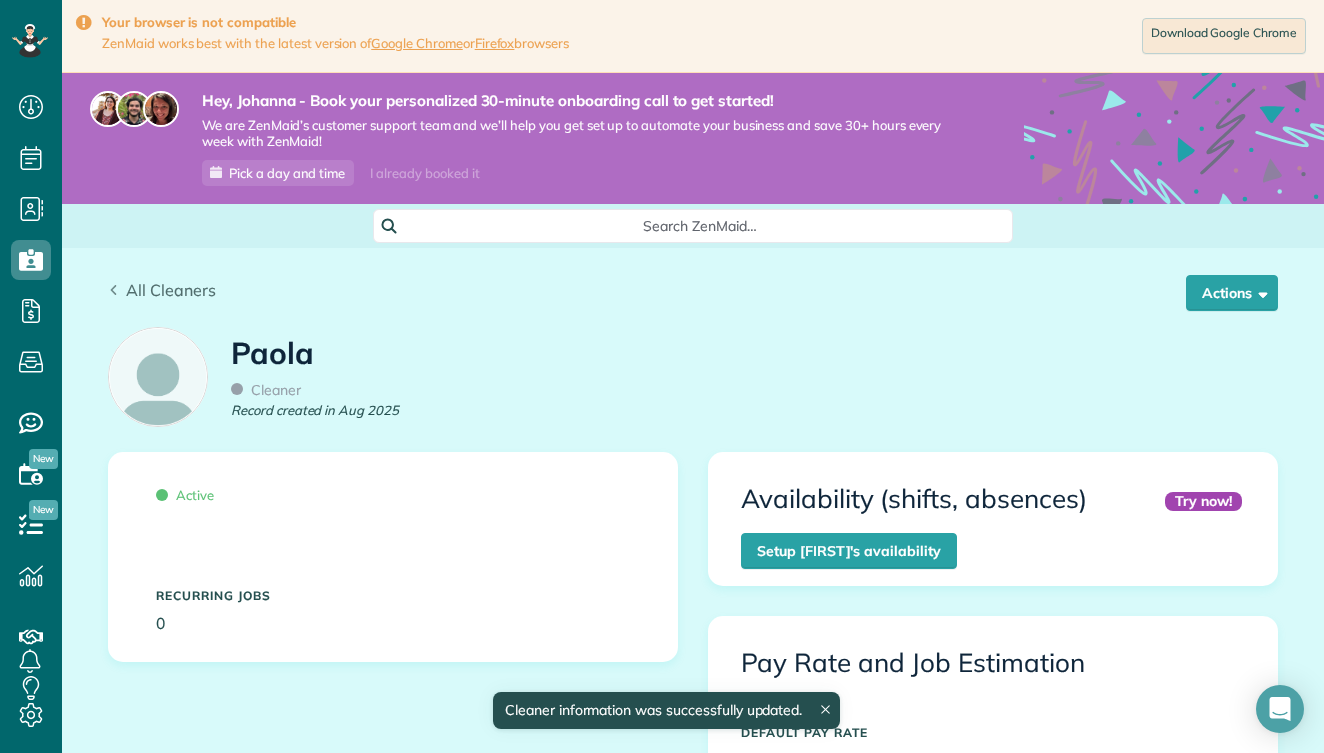 click on "All Cleaners" at bounding box center [171, 290] 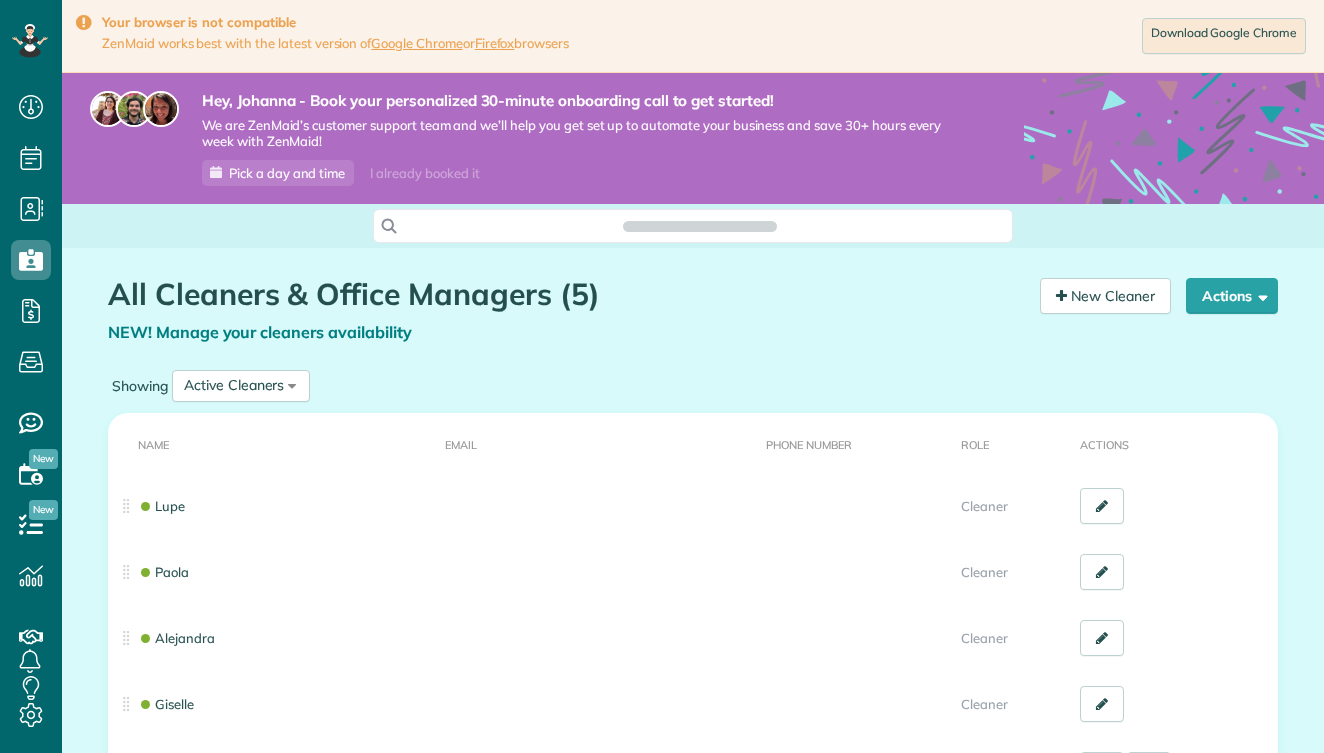 scroll, scrollTop: 0, scrollLeft: 0, axis: both 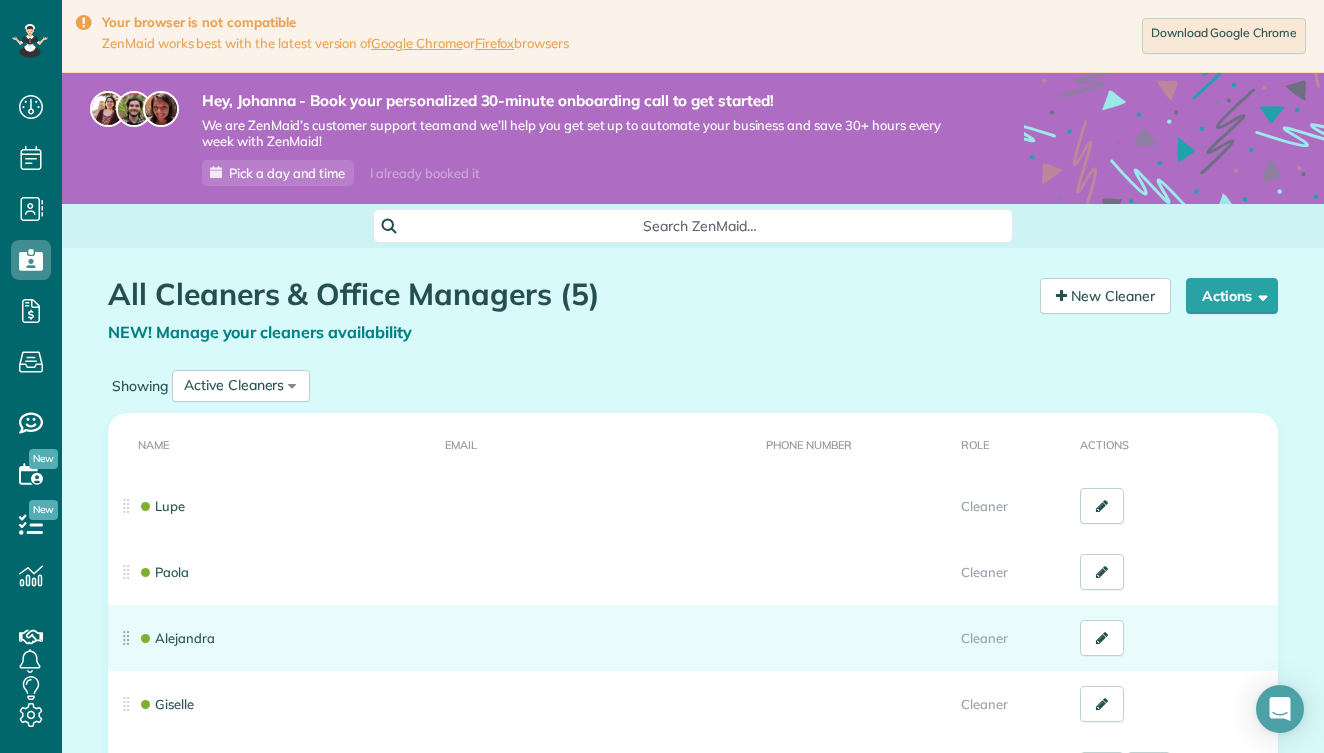 click on "Alejandra" at bounding box center (176, 638) 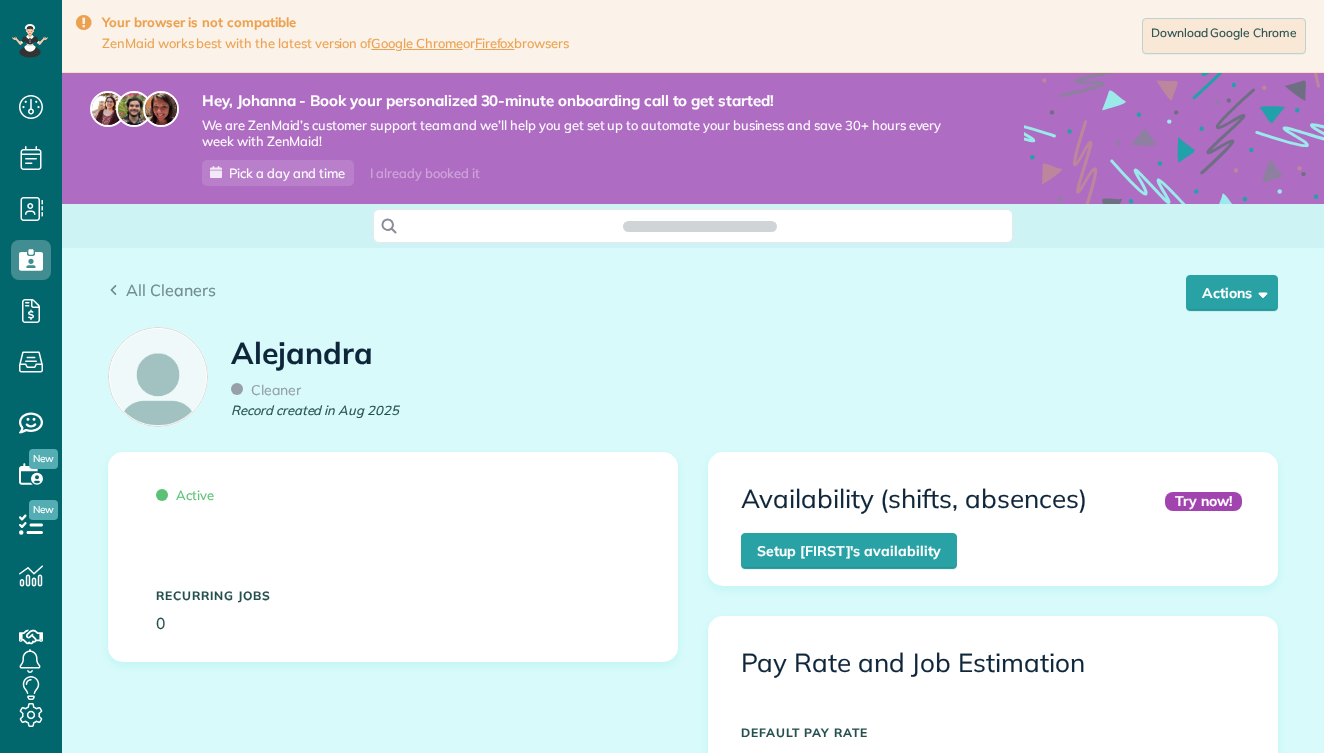 scroll, scrollTop: 0, scrollLeft: 0, axis: both 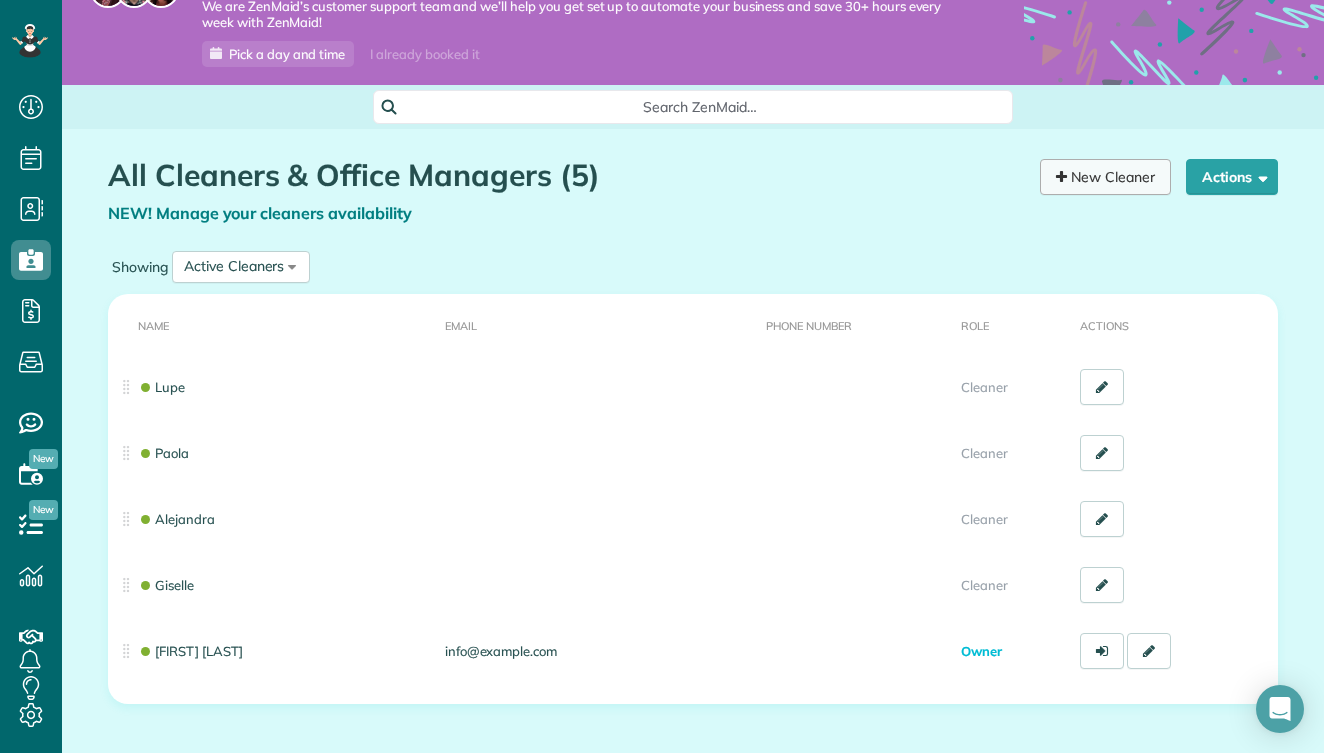 click on "New Cleaner" at bounding box center (1105, 177) 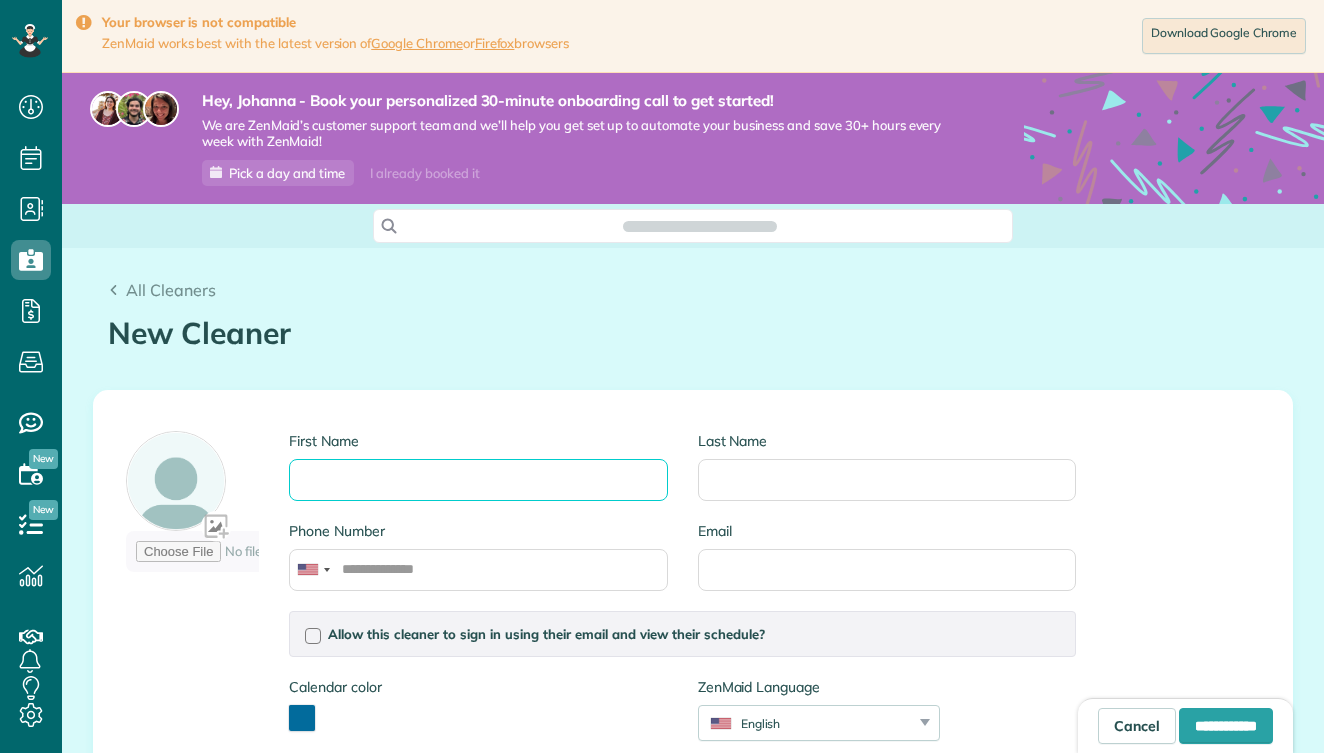 scroll, scrollTop: 0, scrollLeft: 0, axis: both 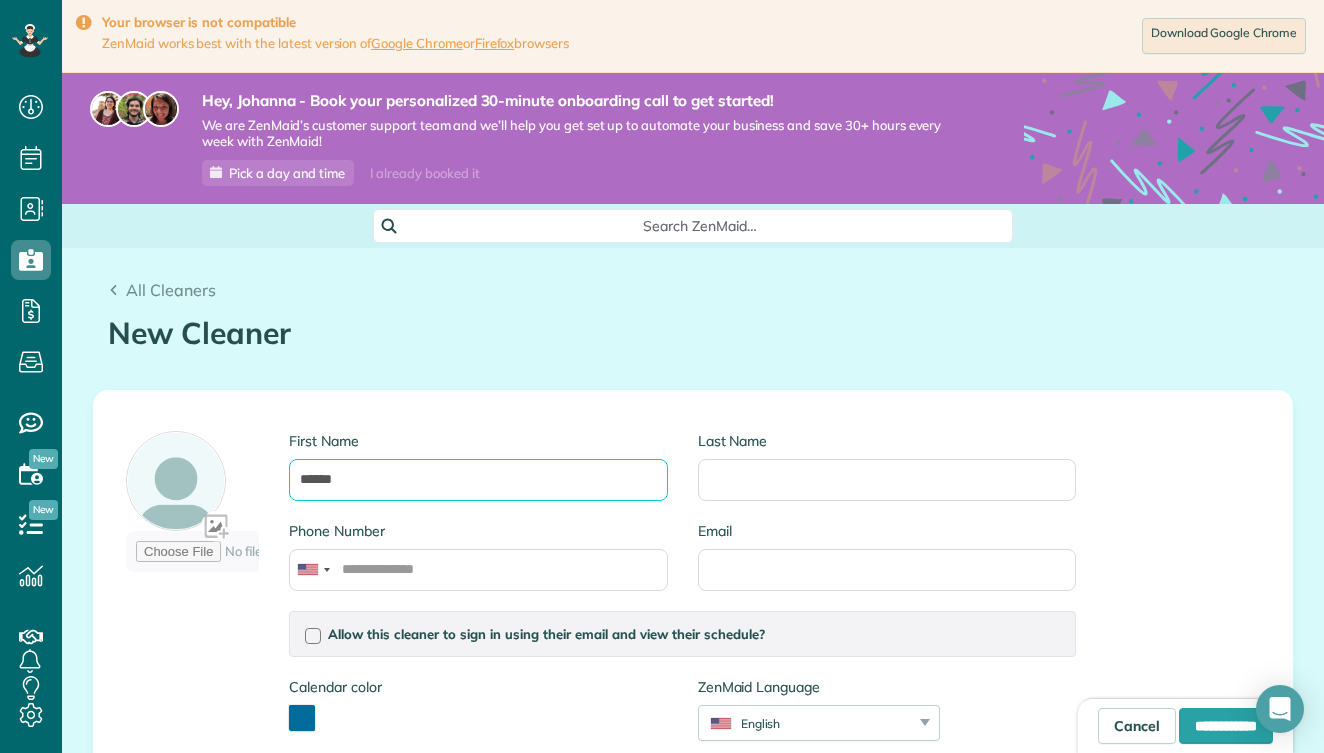 type on "******" 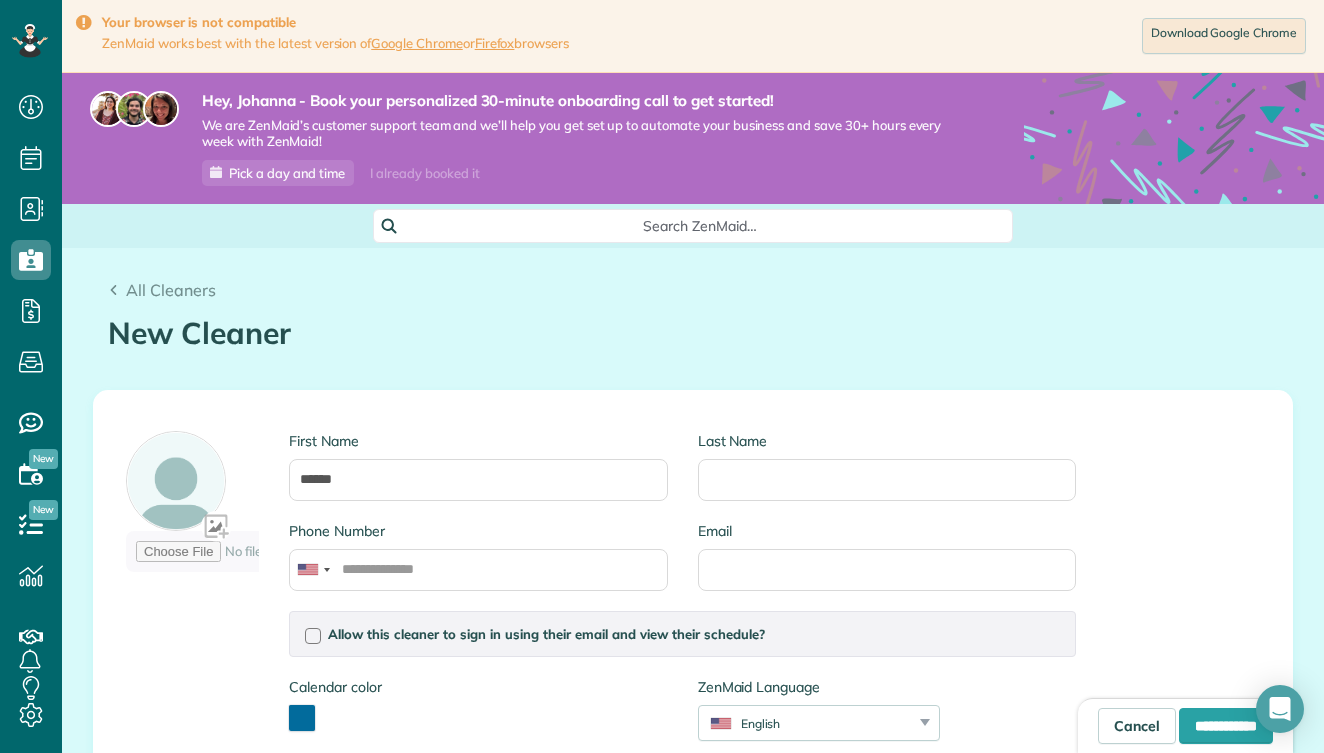click at bounding box center (302, 718) 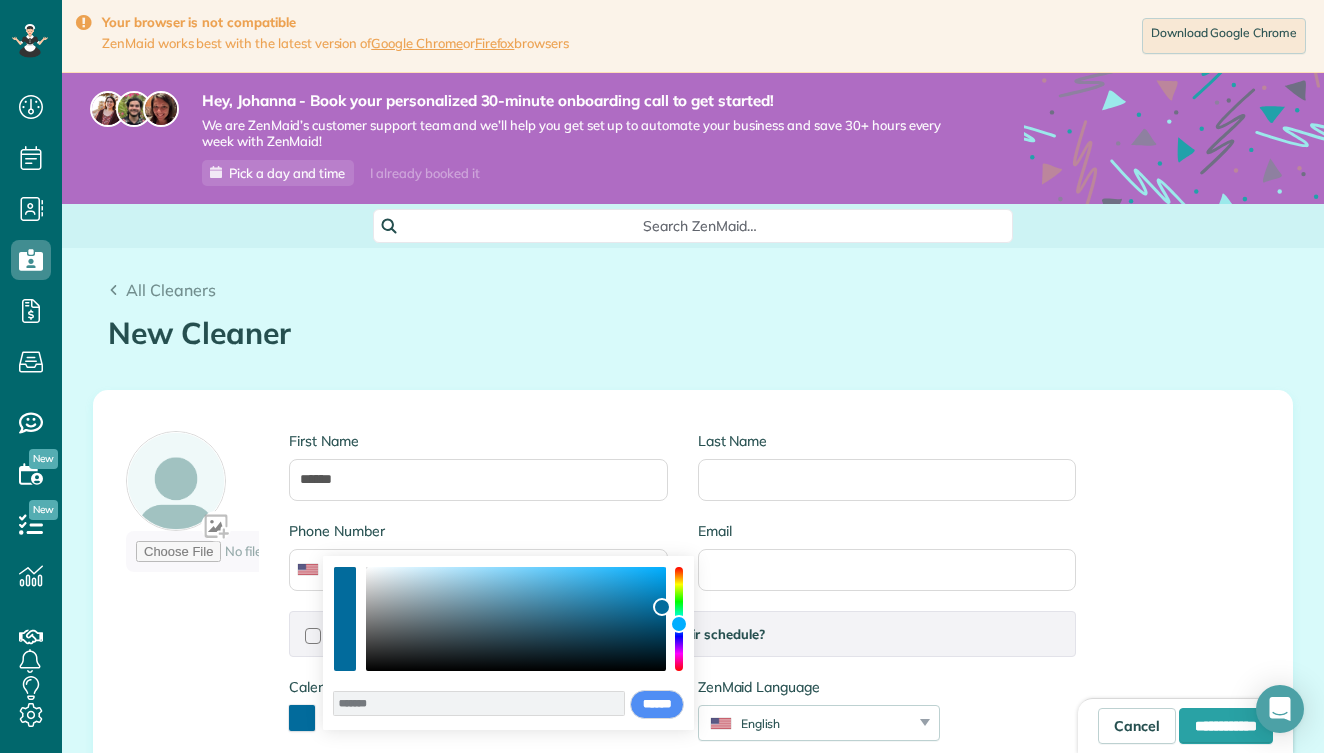 click at bounding box center (516, 619) 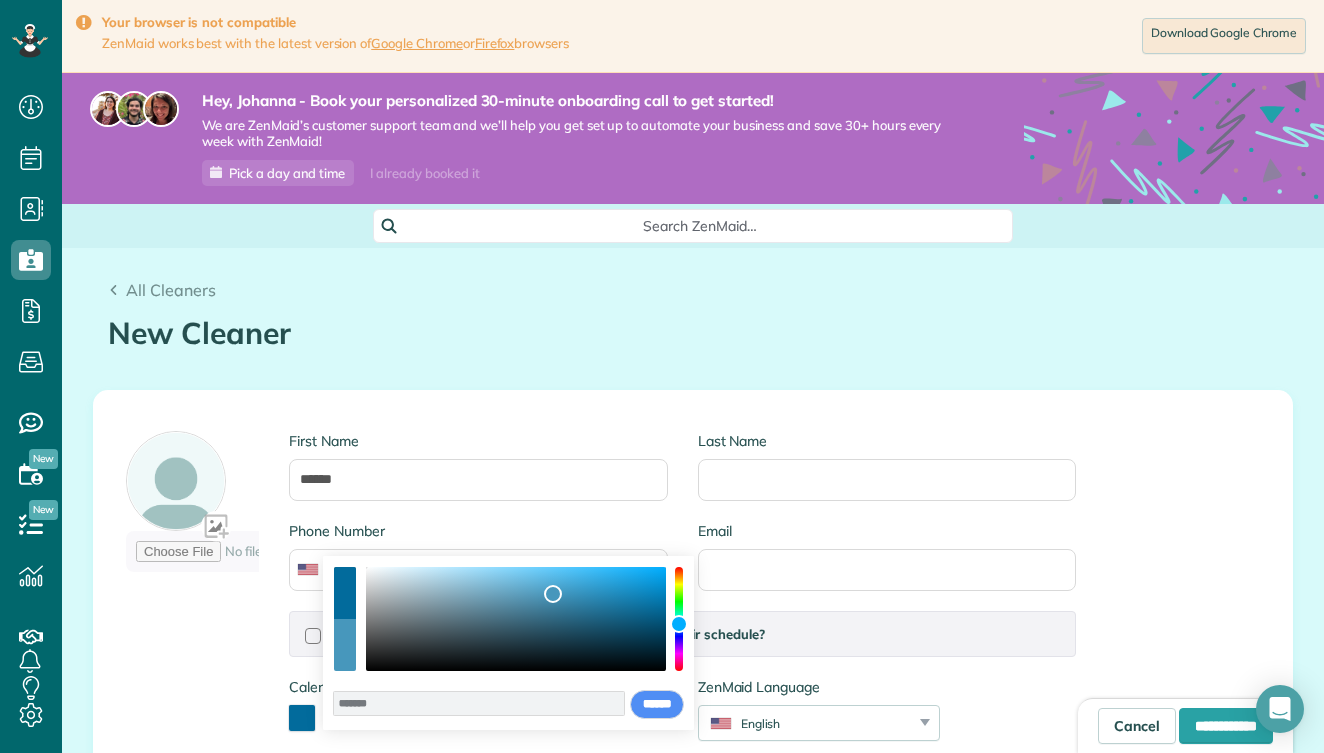 click at bounding box center [516, 619] 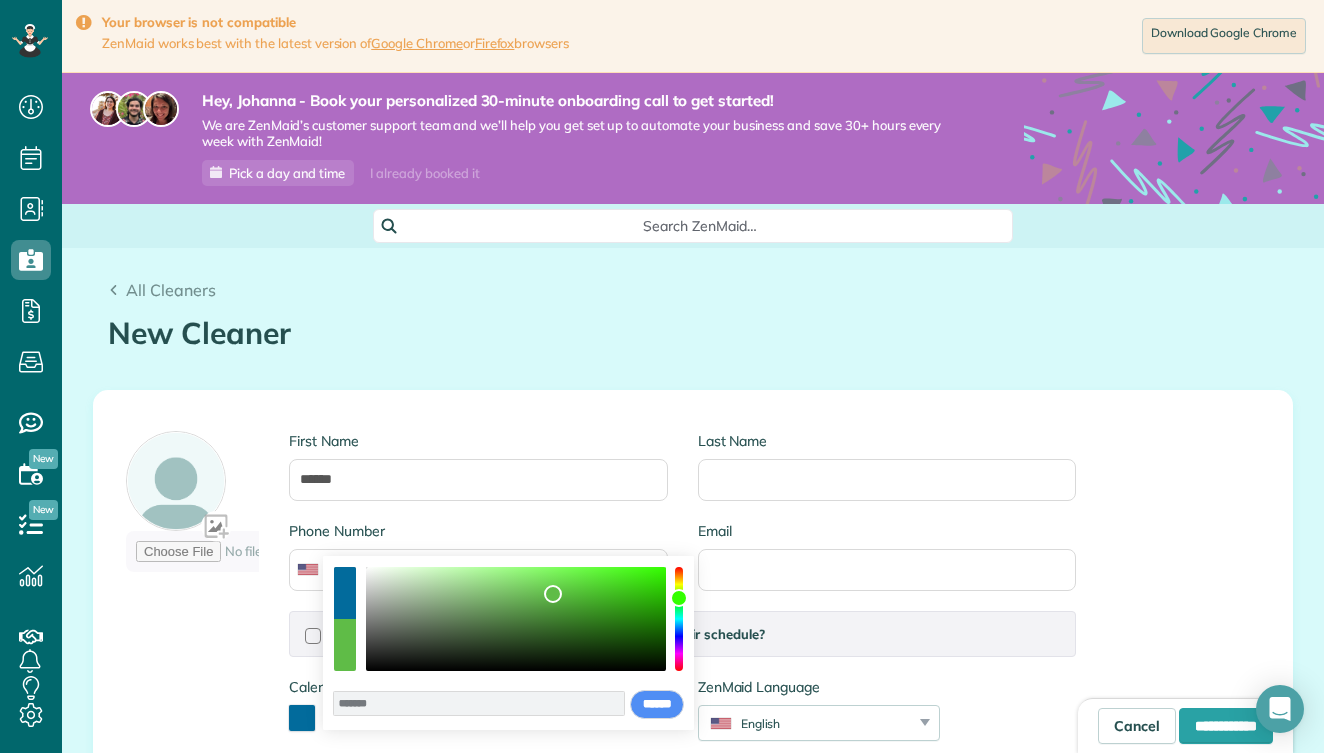 click at bounding box center [679, 619] 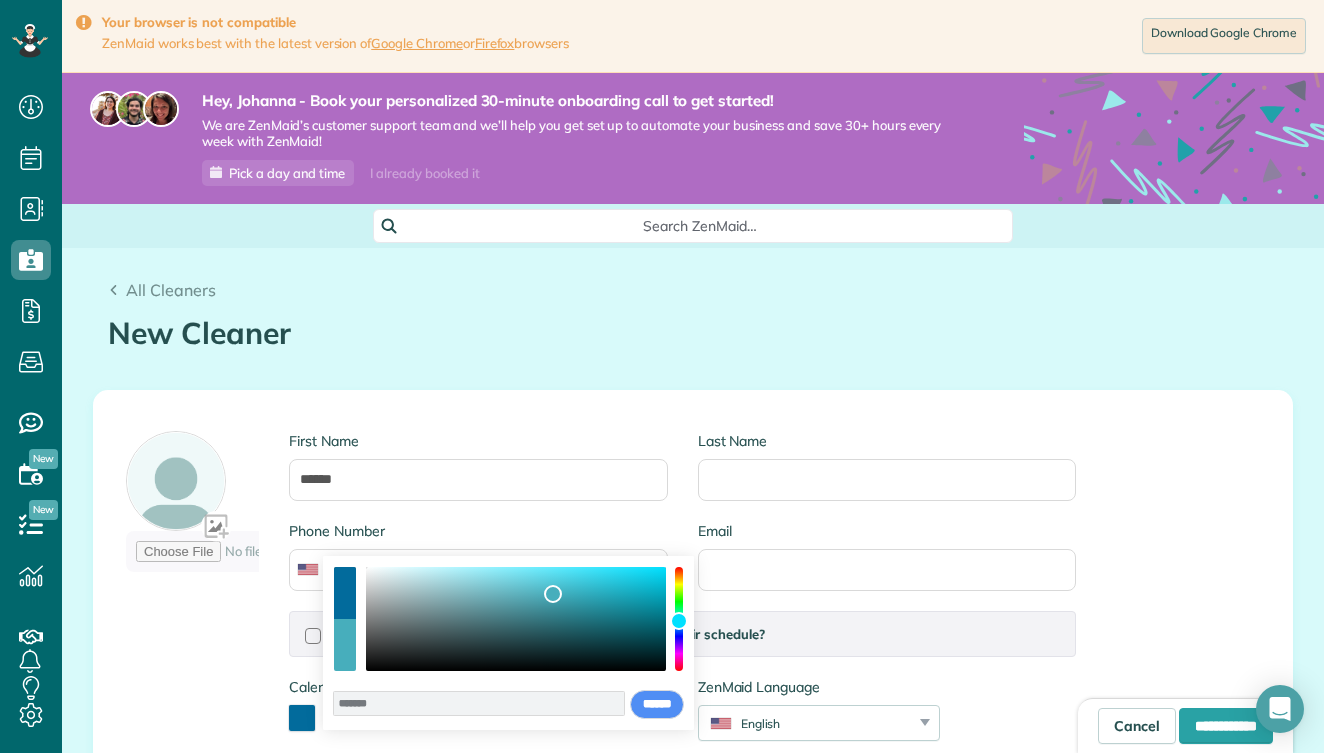 drag, startPoint x: 679, startPoint y: 605, endPoint x: 679, endPoint y: 623, distance: 18 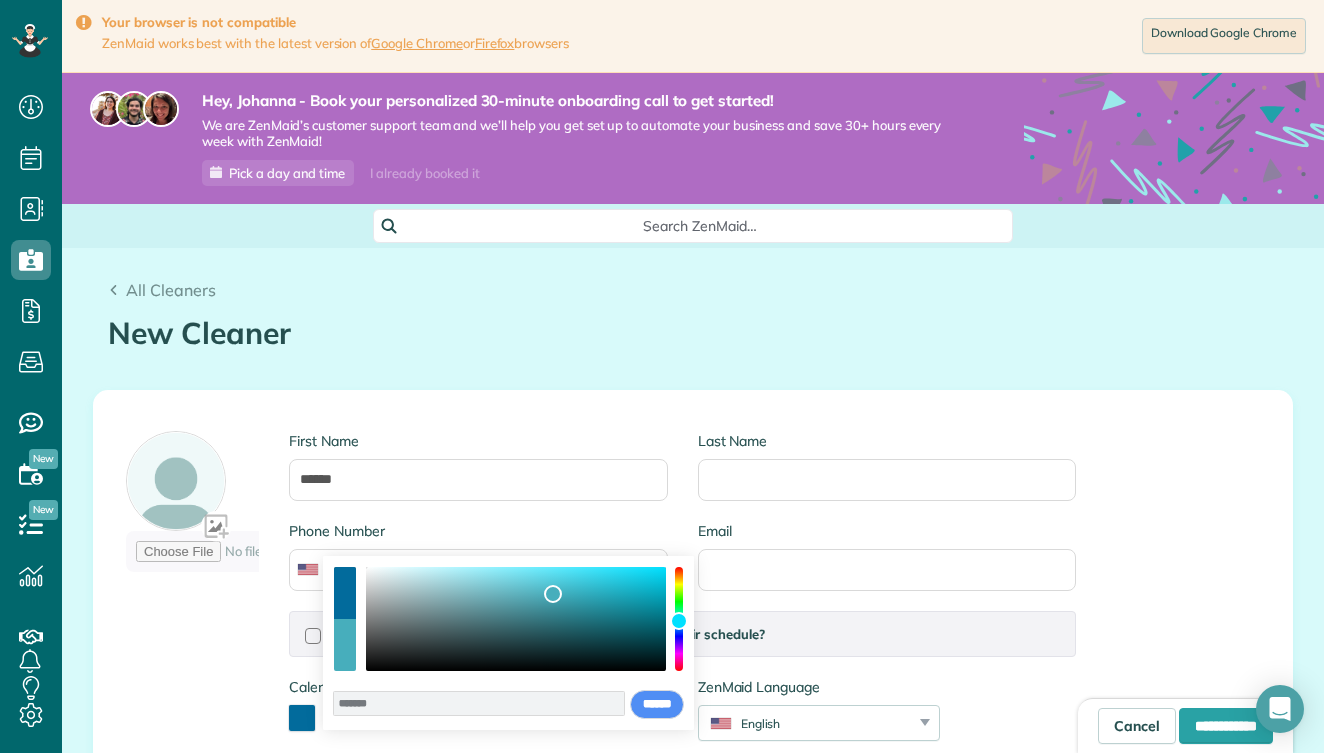 click at bounding box center [679, 621] 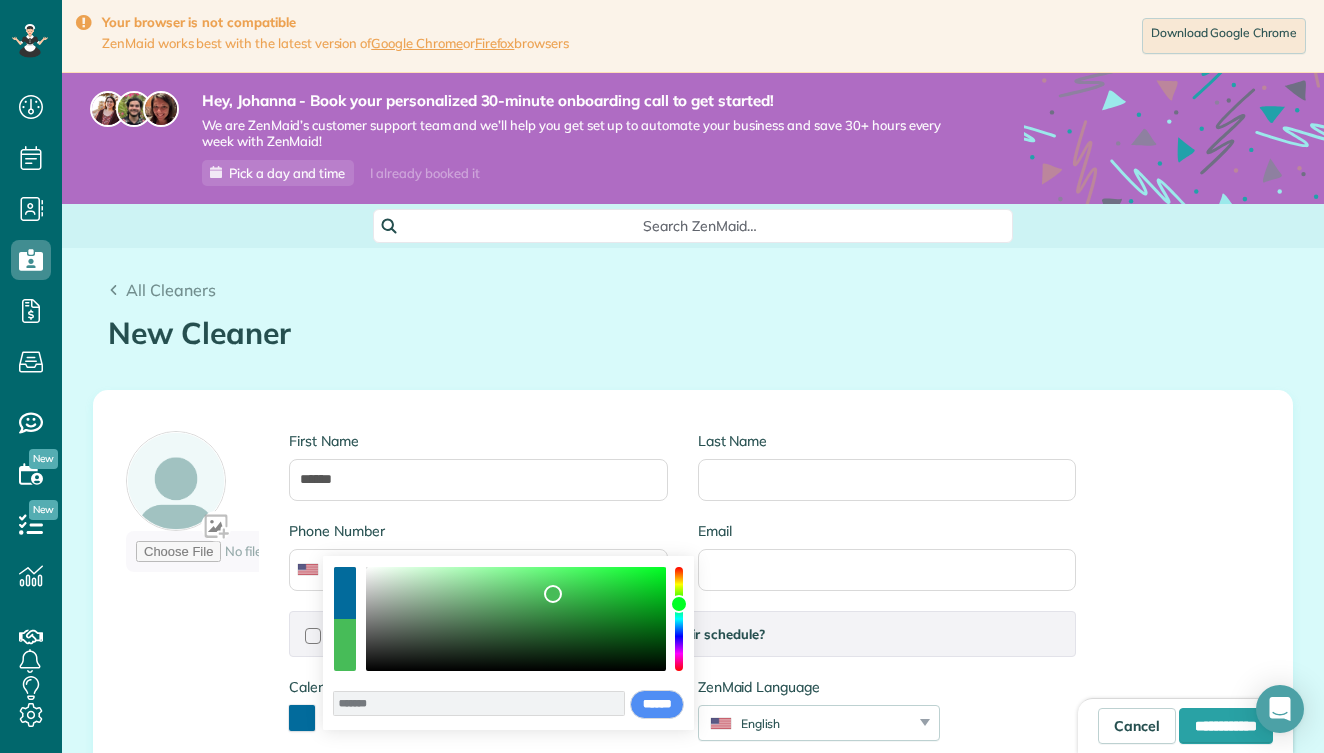 drag, startPoint x: 679, startPoint y: 617, endPoint x: 679, endPoint y: 601, distance: 16 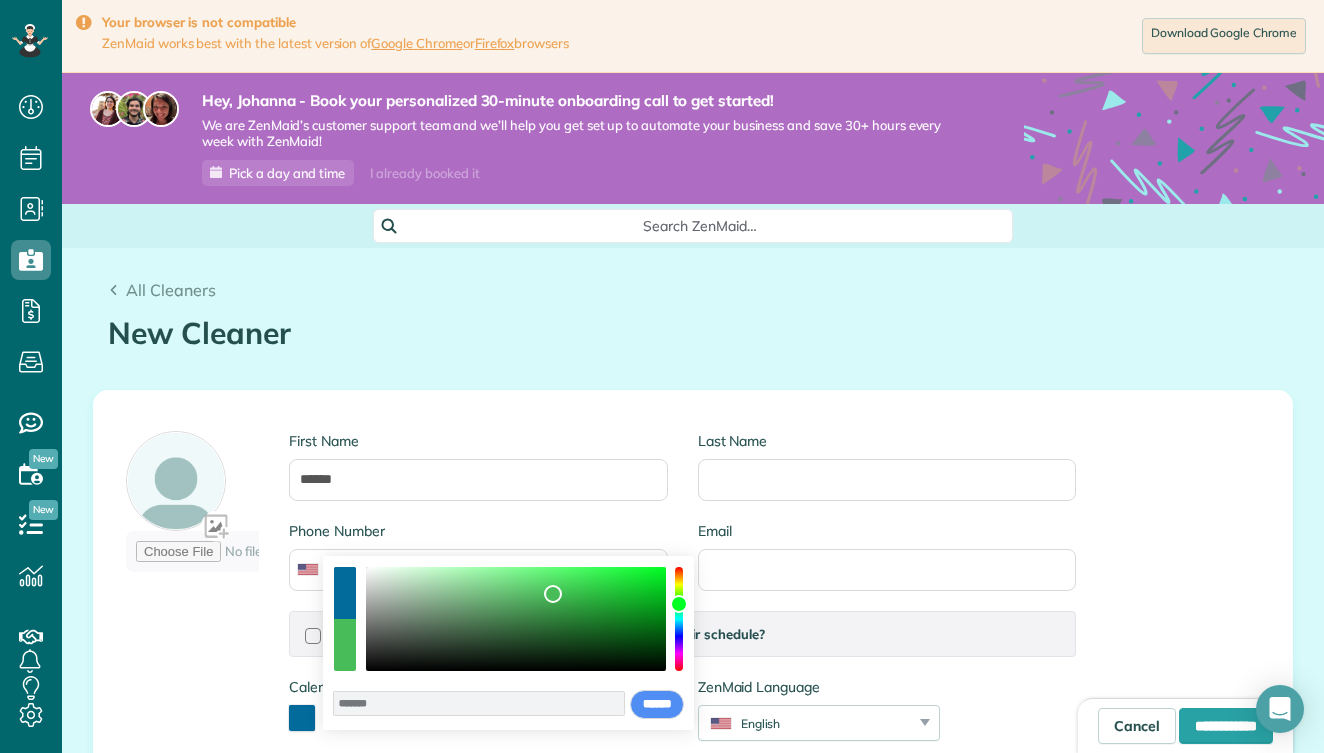 click at bounding box center (679, 604) 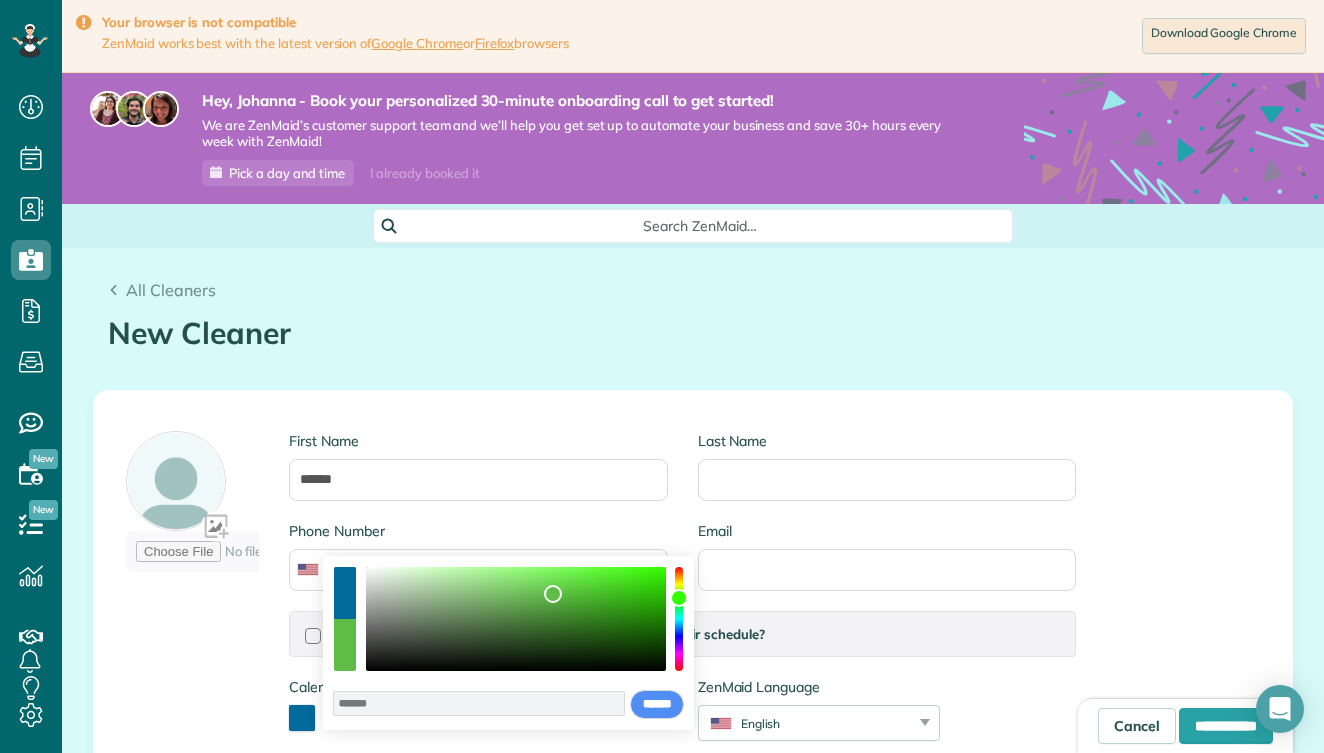 click at bounding box center [679, 598] 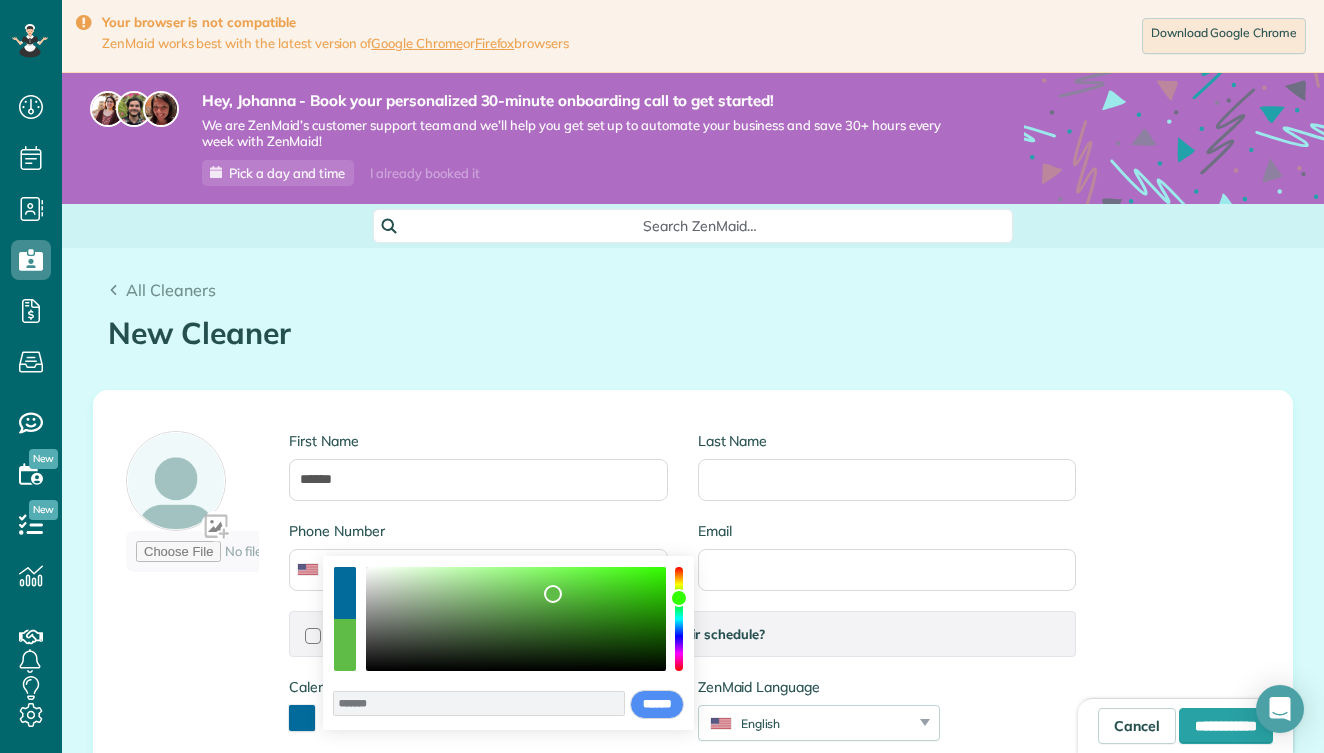 click at bounding box center (679, 619) 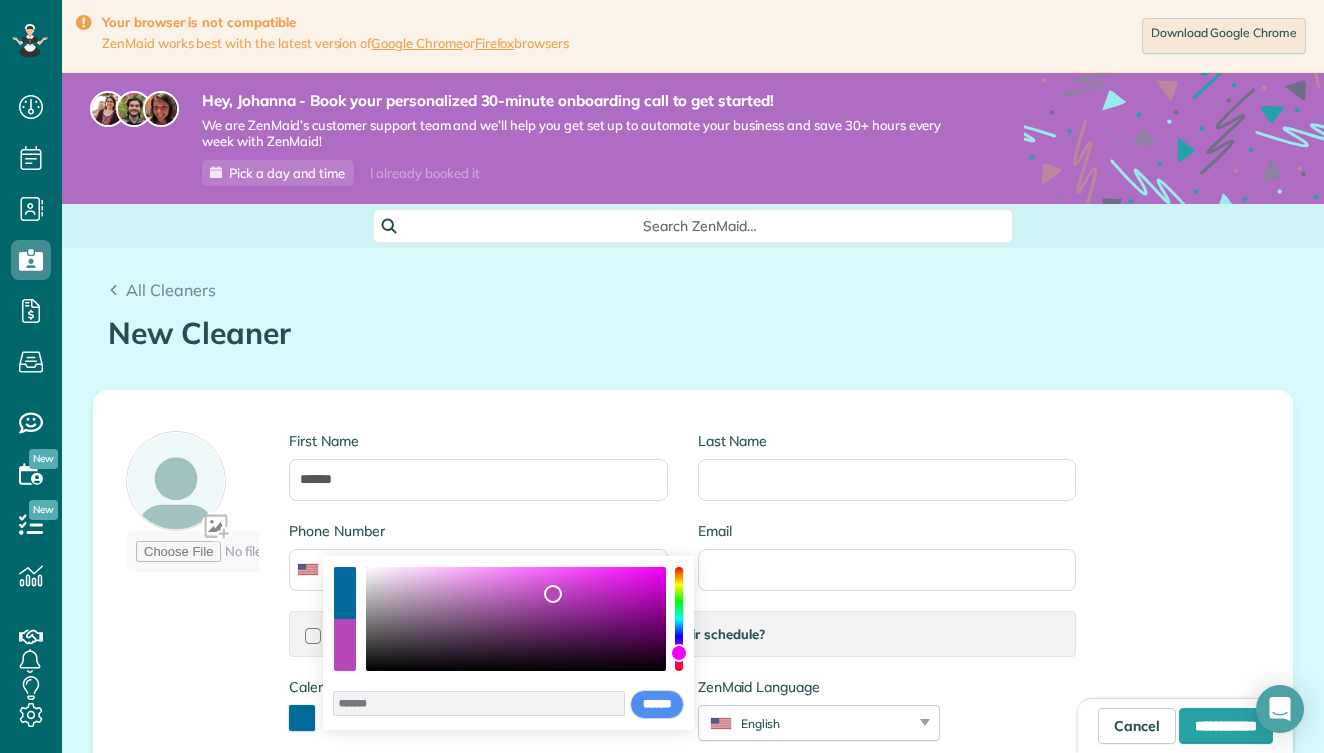 click at bounding box center [679, 653] 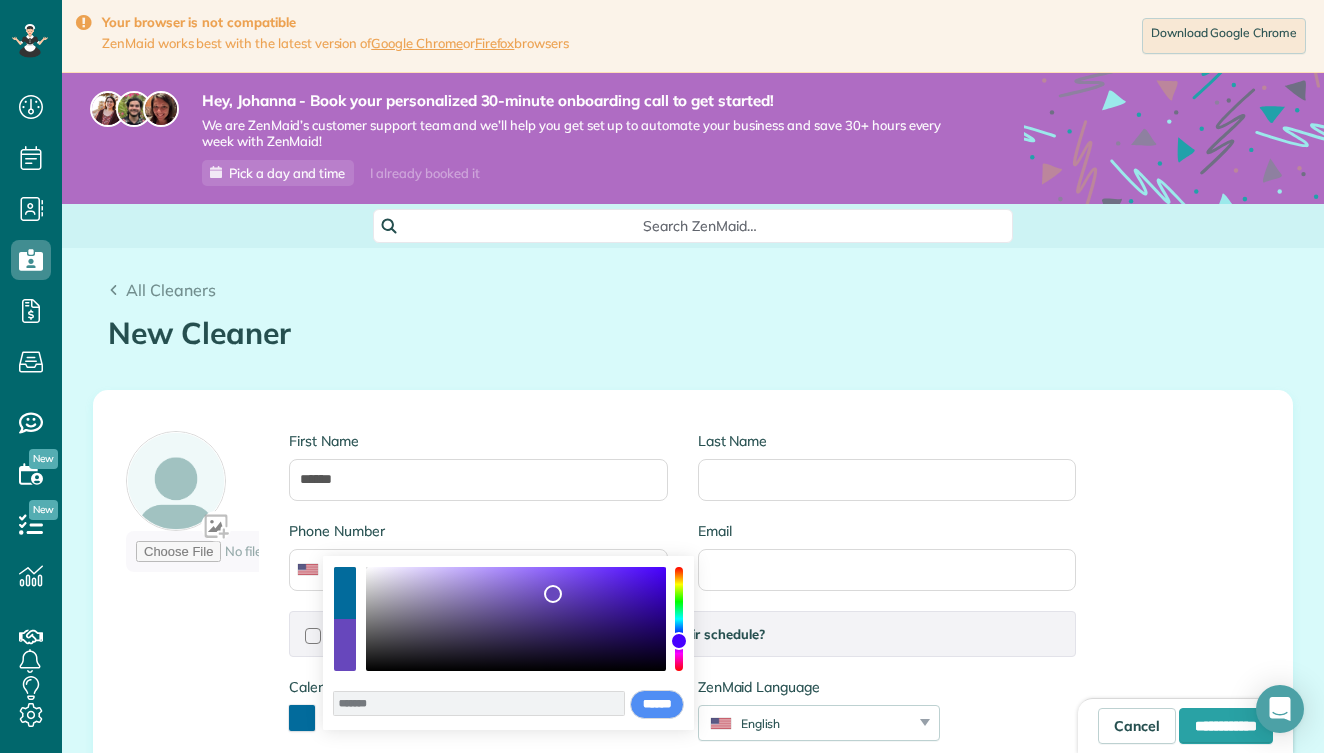 click at bounding box center [679, 641] 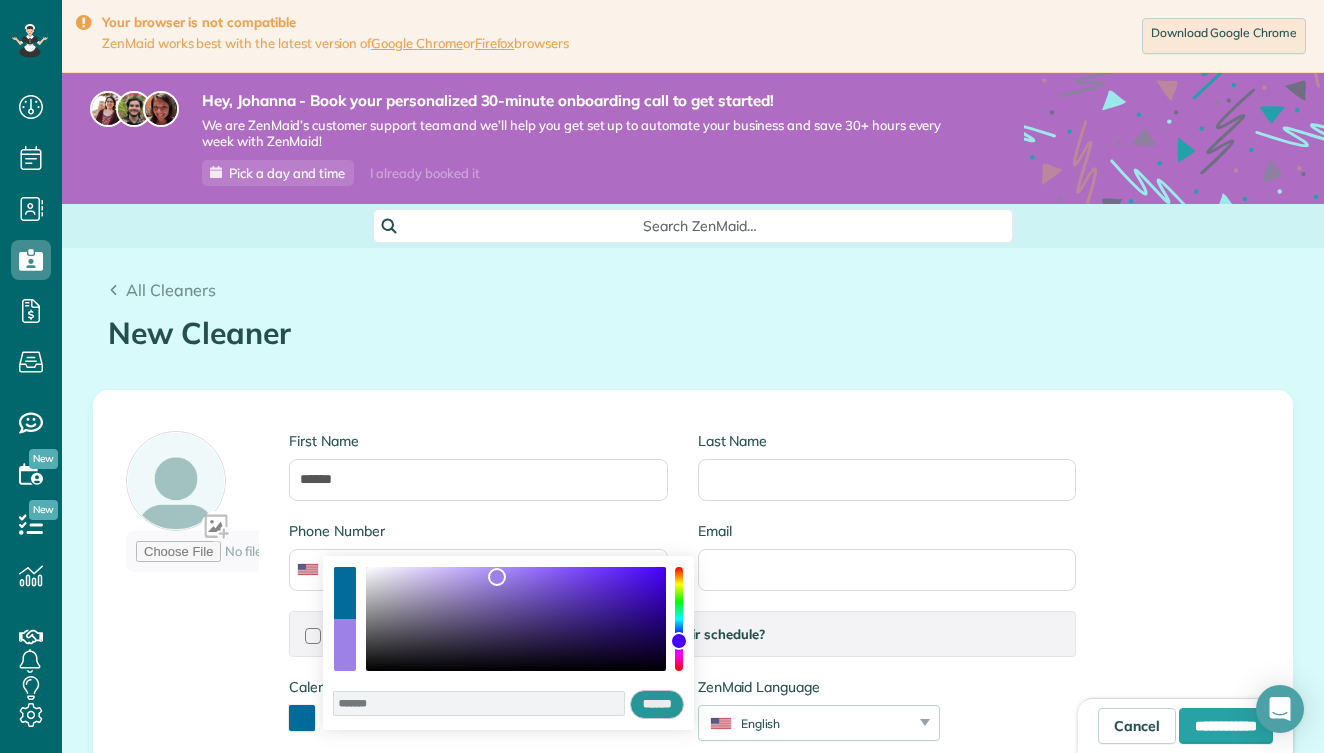 click on "******" at bounding box center [657, 705] 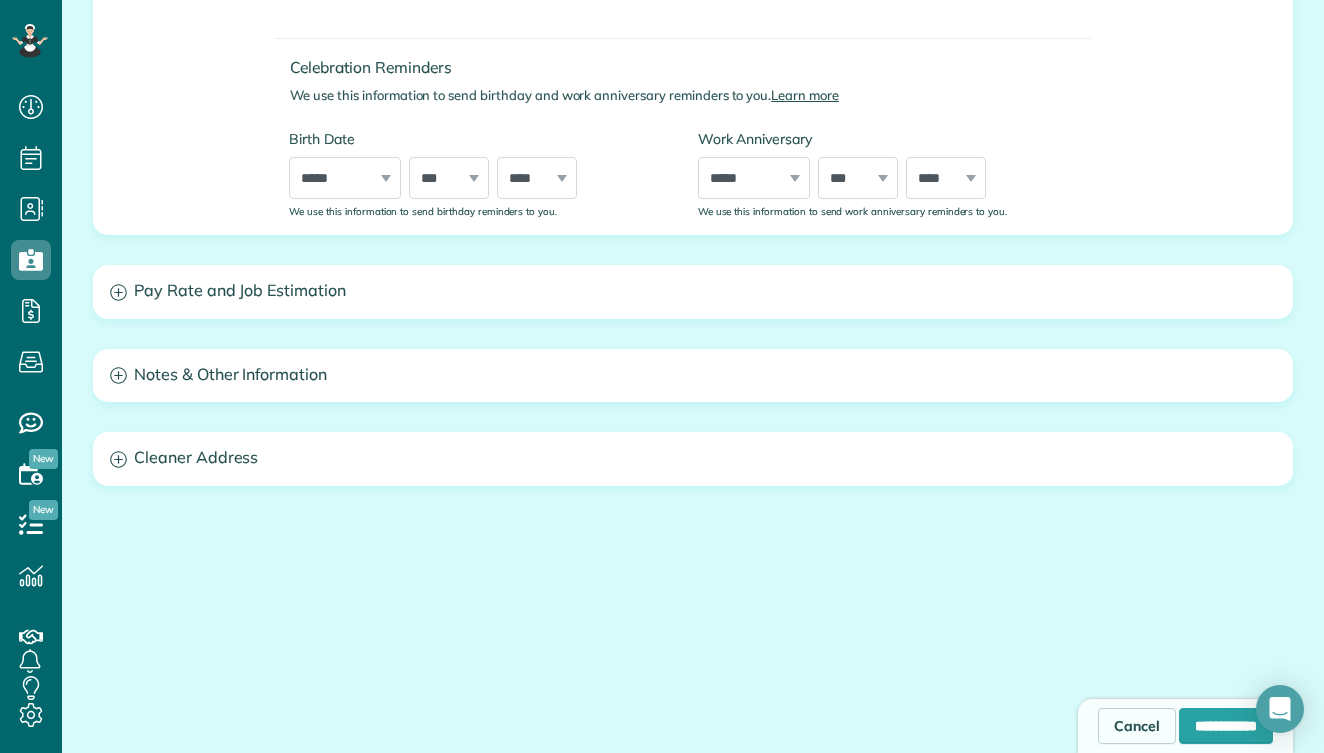 scroll, scrollTop: 742, scrollLeft: 0, axis: vertical 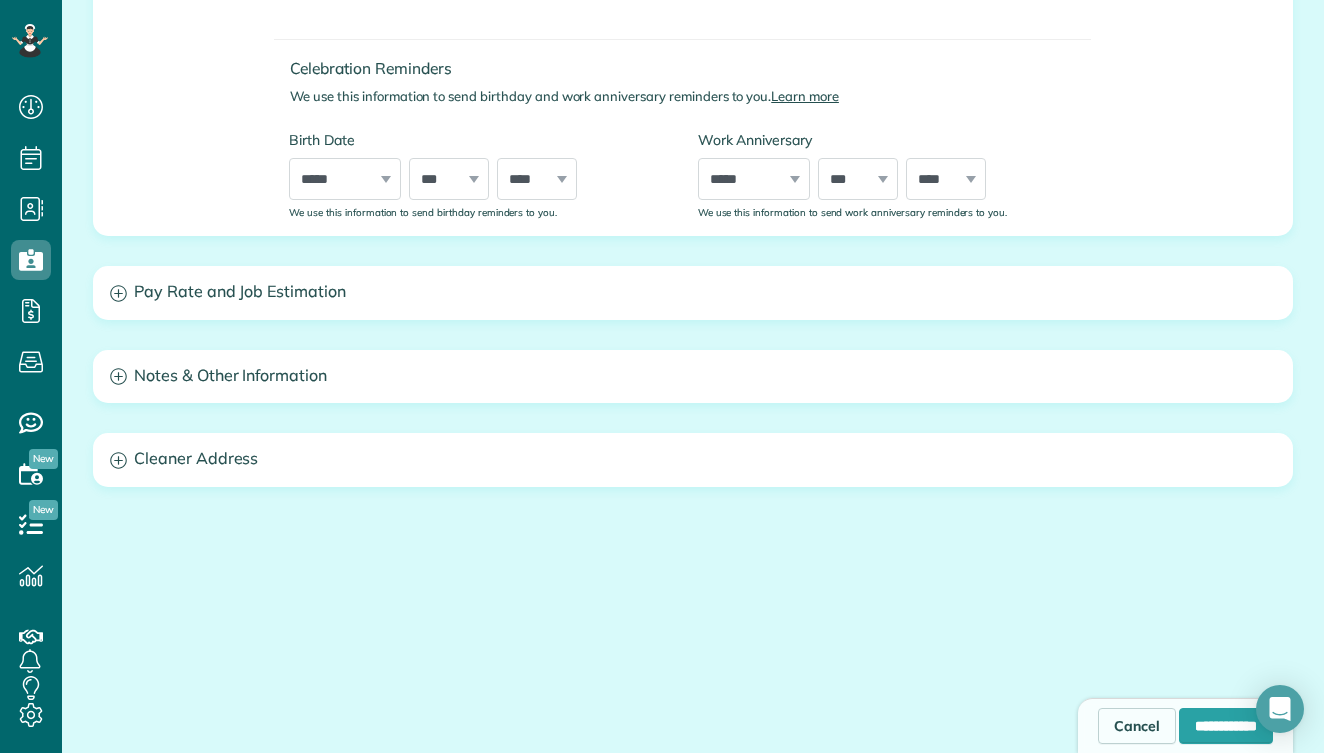 click on "Pay Rate and Job Estimation" at bounding box center (693, 292) 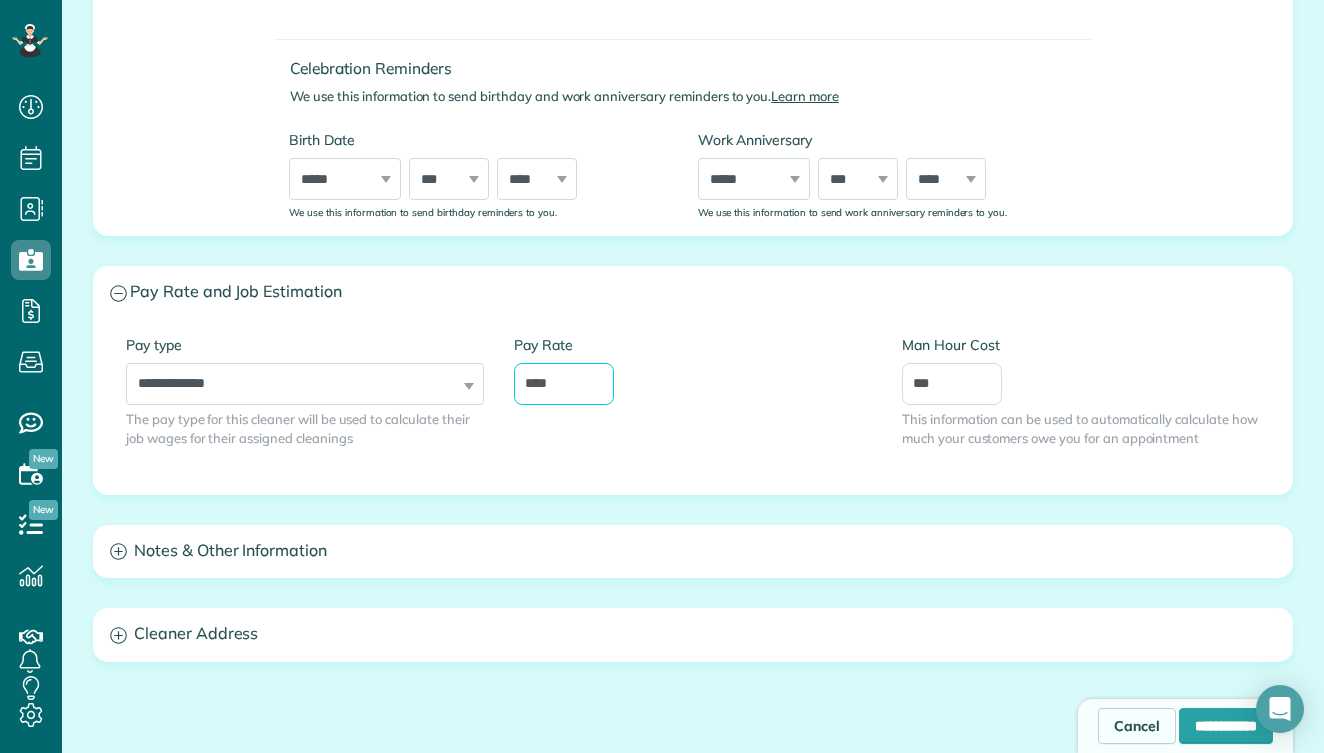 click on "****" at bounding box center [564, 384] 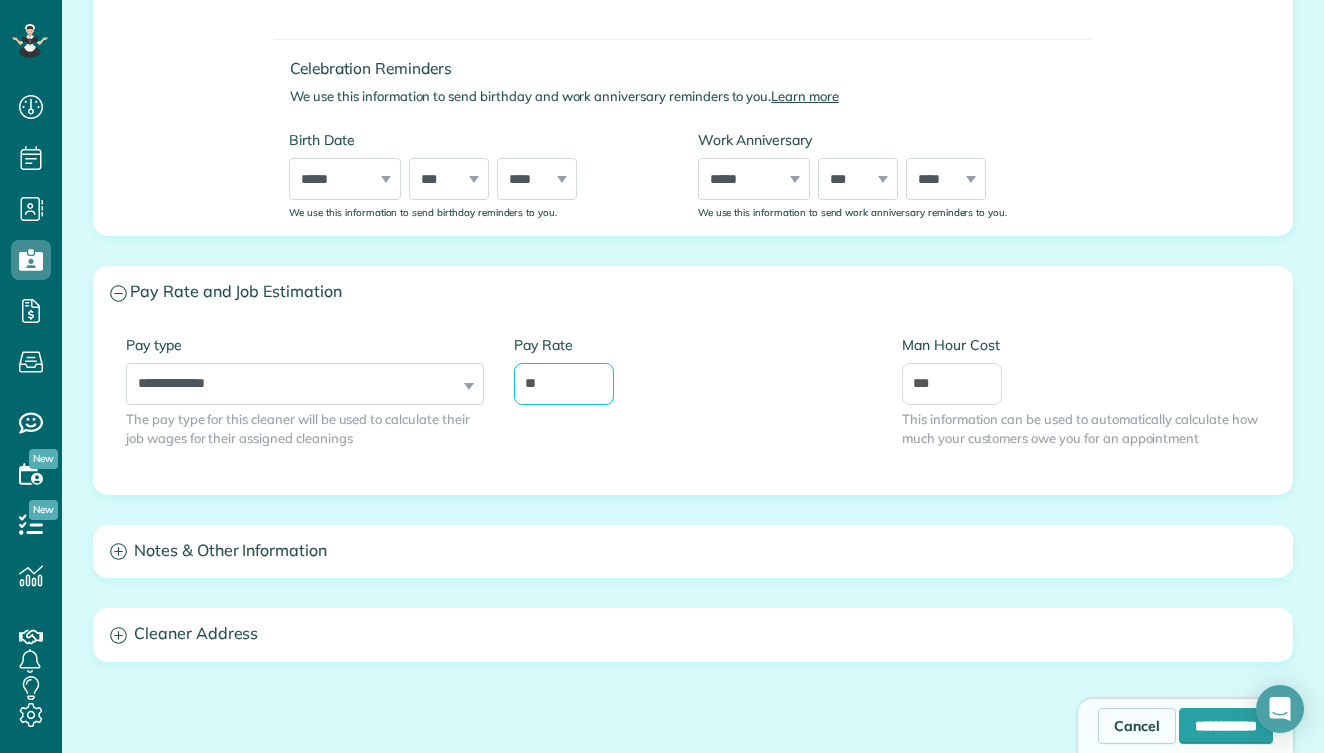 type on "**" 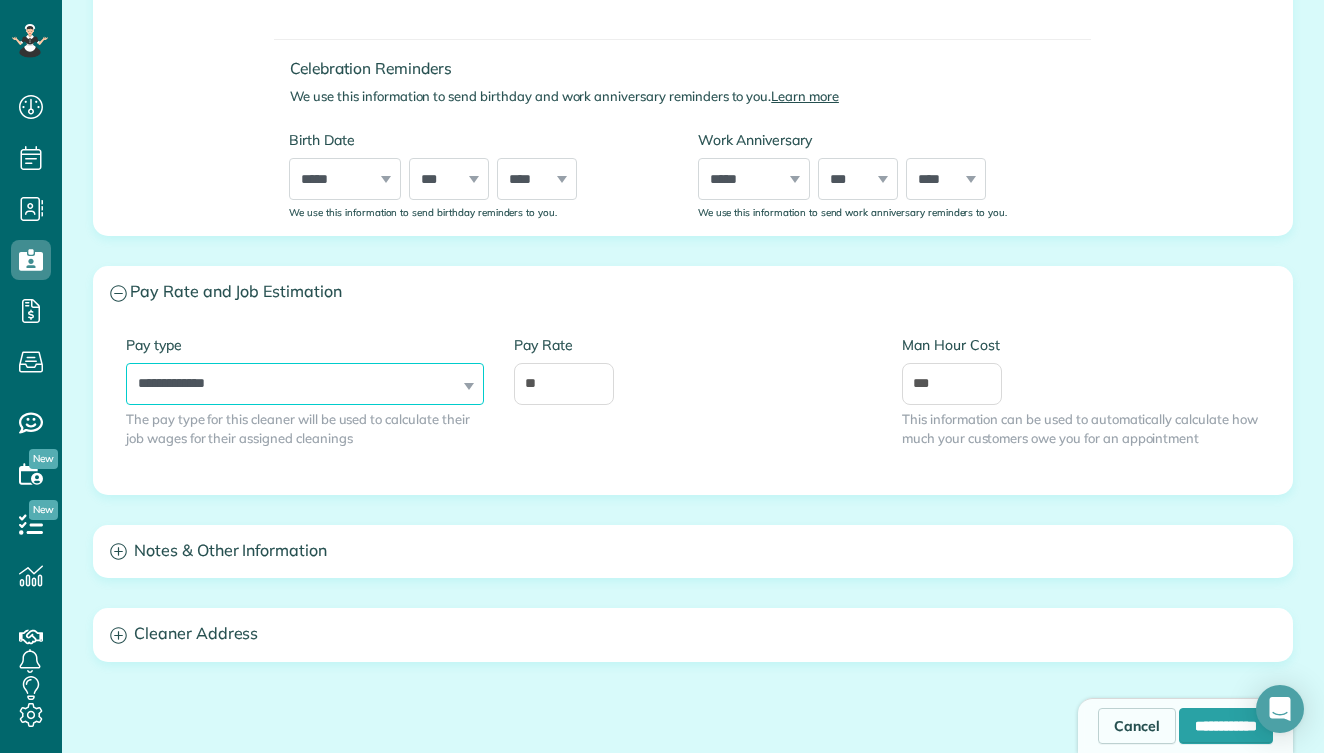 select on "******" 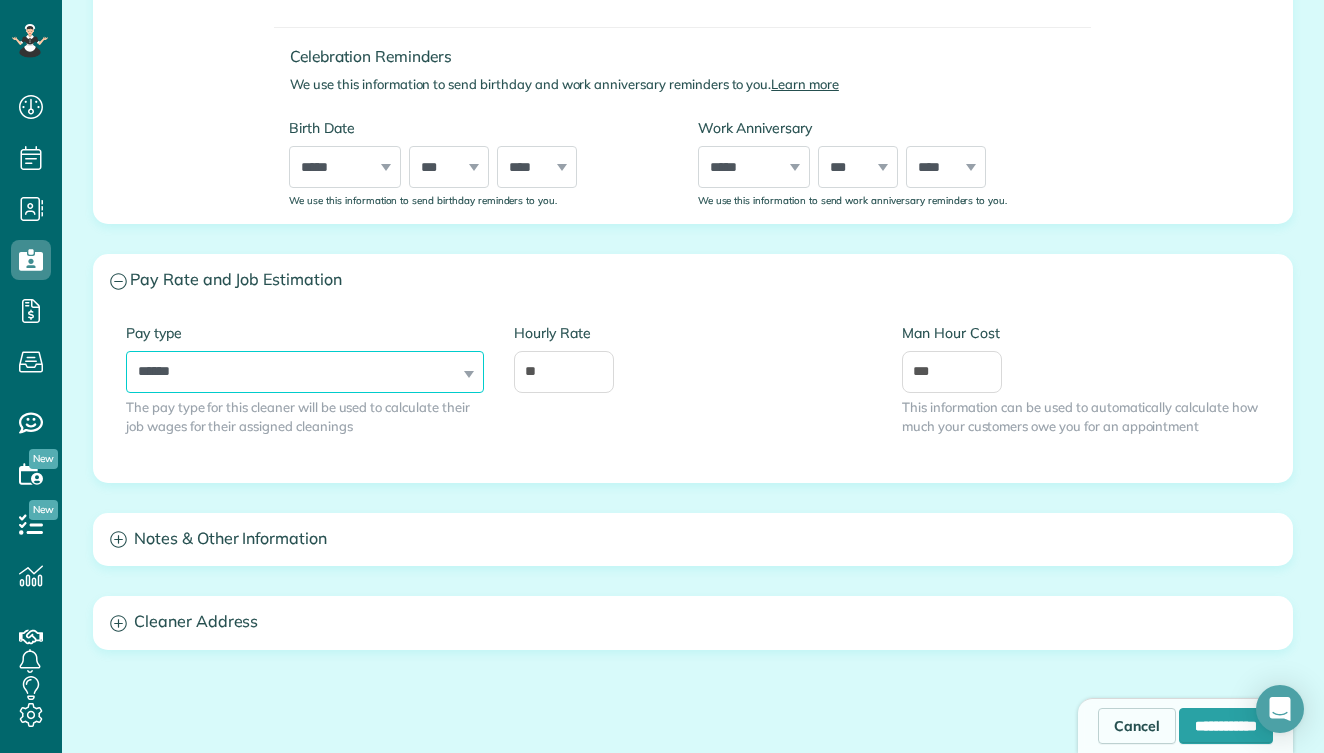 scroll, scrollTop: 757, scrollLeft: 0, axis: vertical 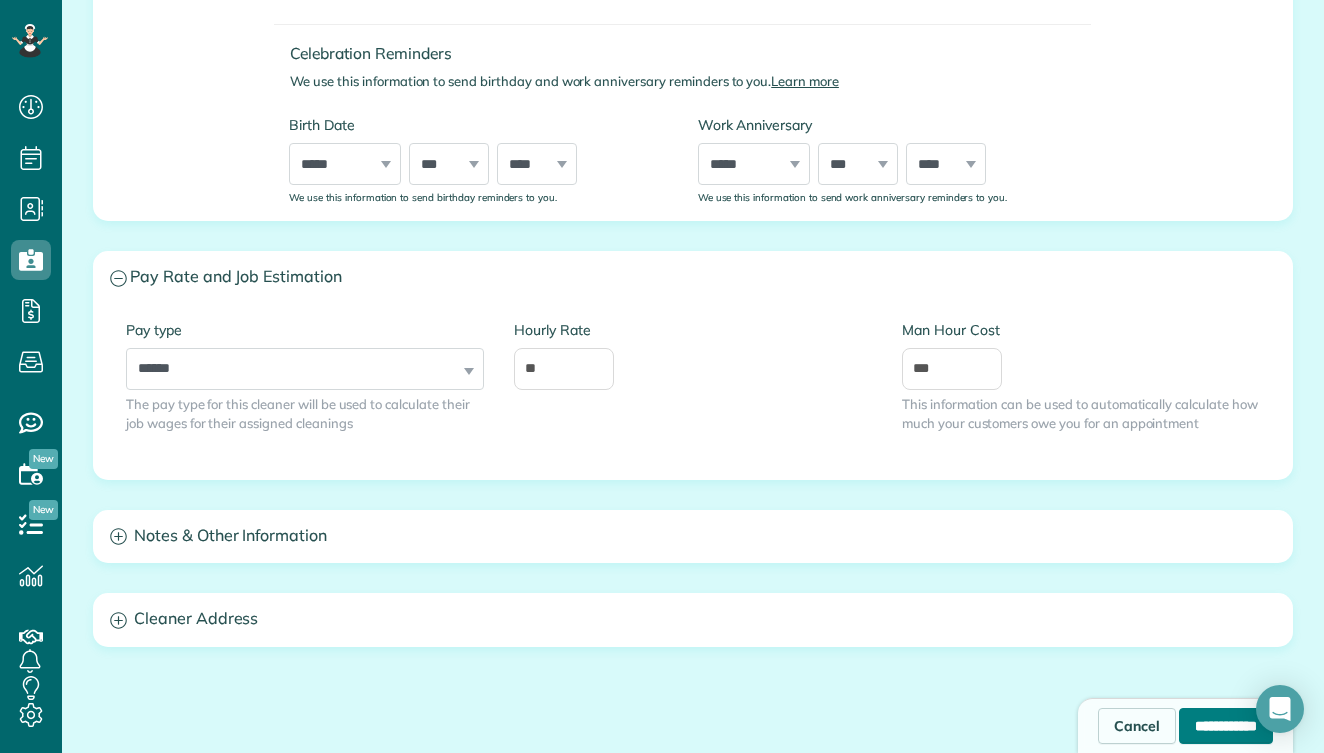 click on "**********" at bounding box center (1226, 726) 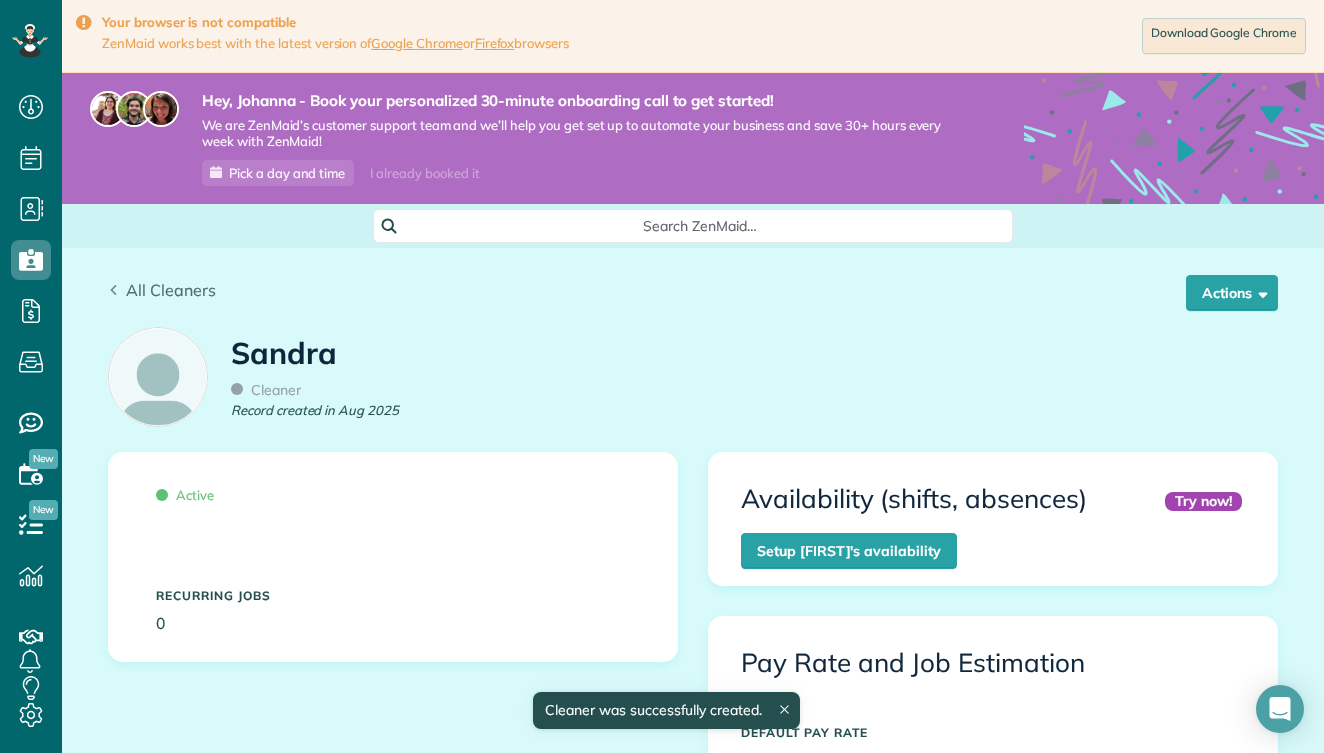 scroll, scrollTop: 0, scrollLeft: 0, axis: both 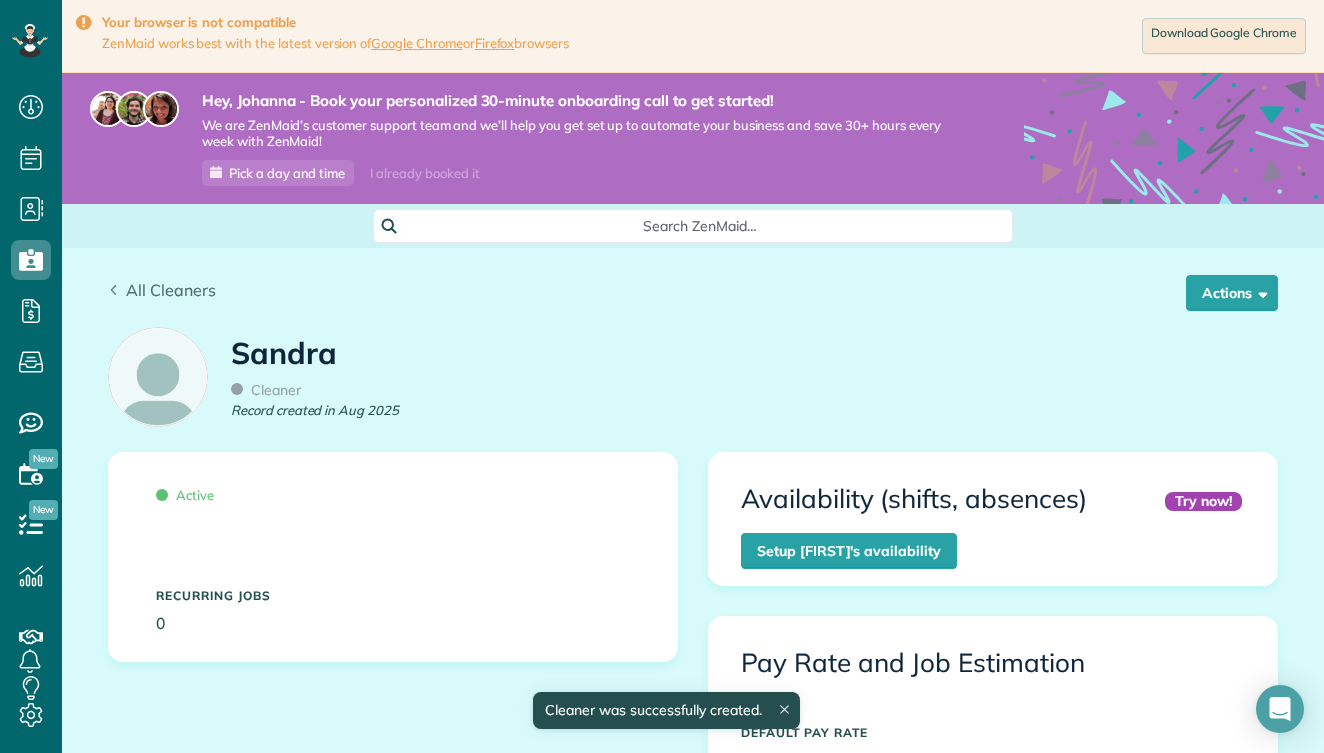 click on "All Cleaners" at bounding box center (171, 290) 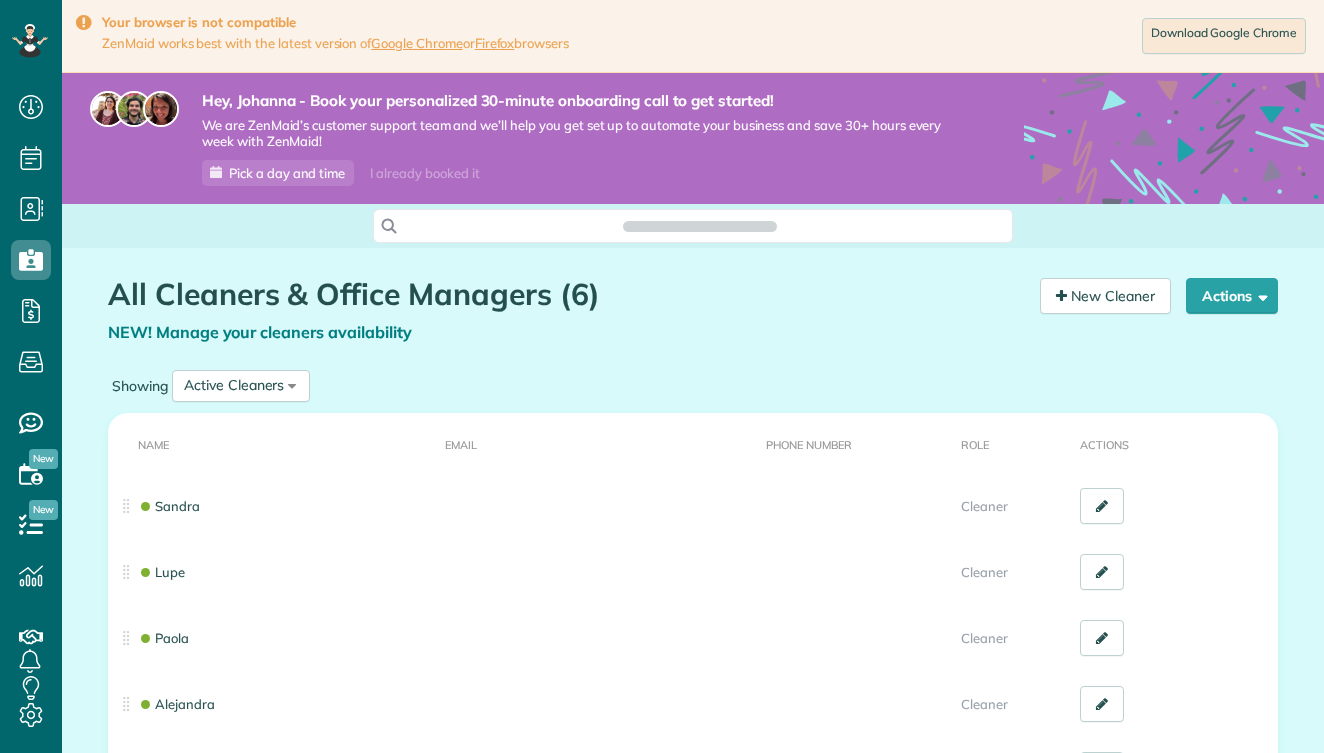 scroll, scrollTop: 0, scrollLeft: 0, axis: both 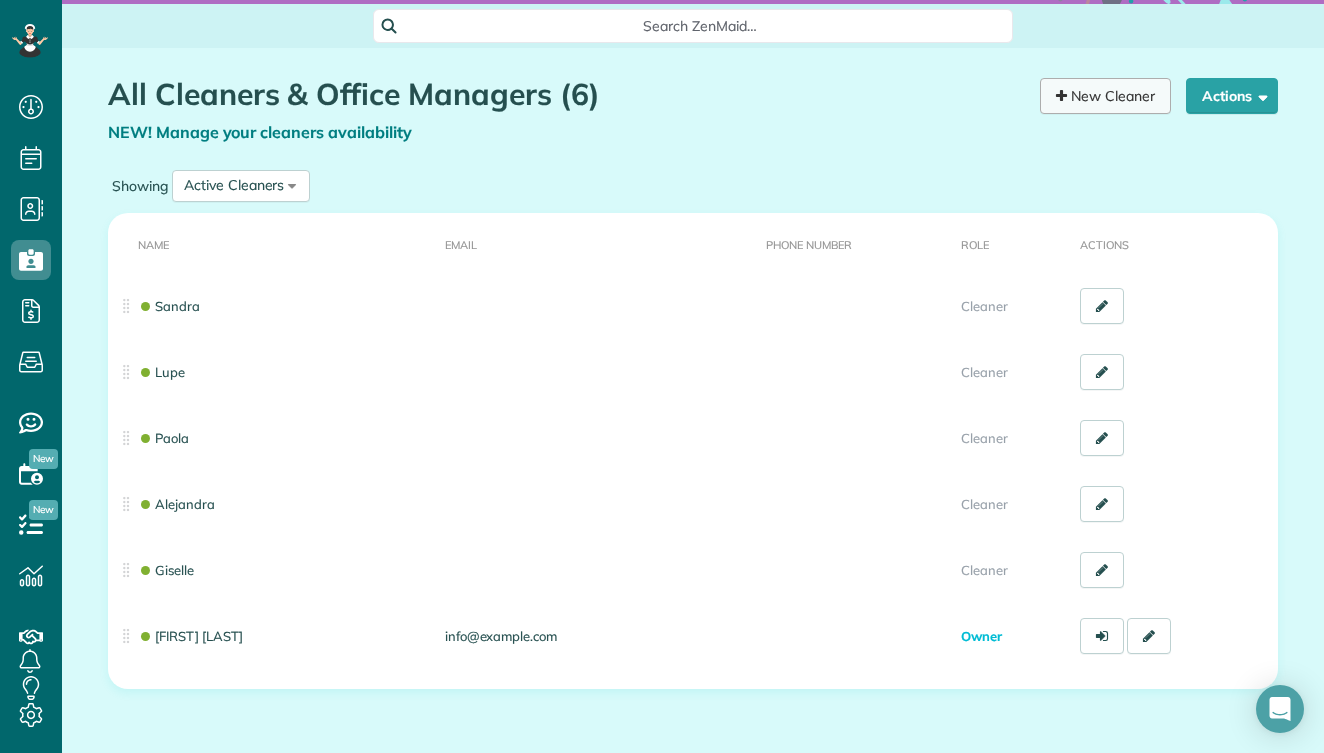 click on "New Cleaner" at bounding box center [1105, 96] 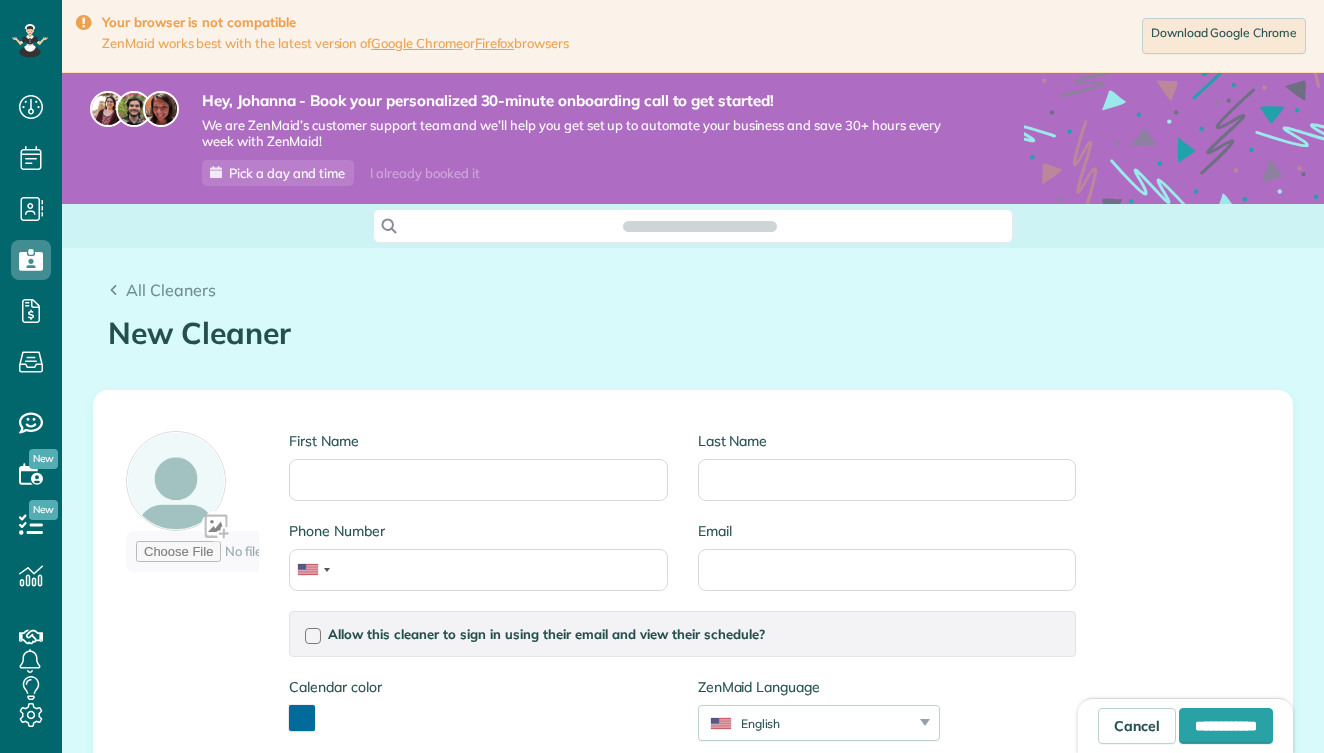 scroll, scrollTop: 0, scrollLeft: 0, axis: both 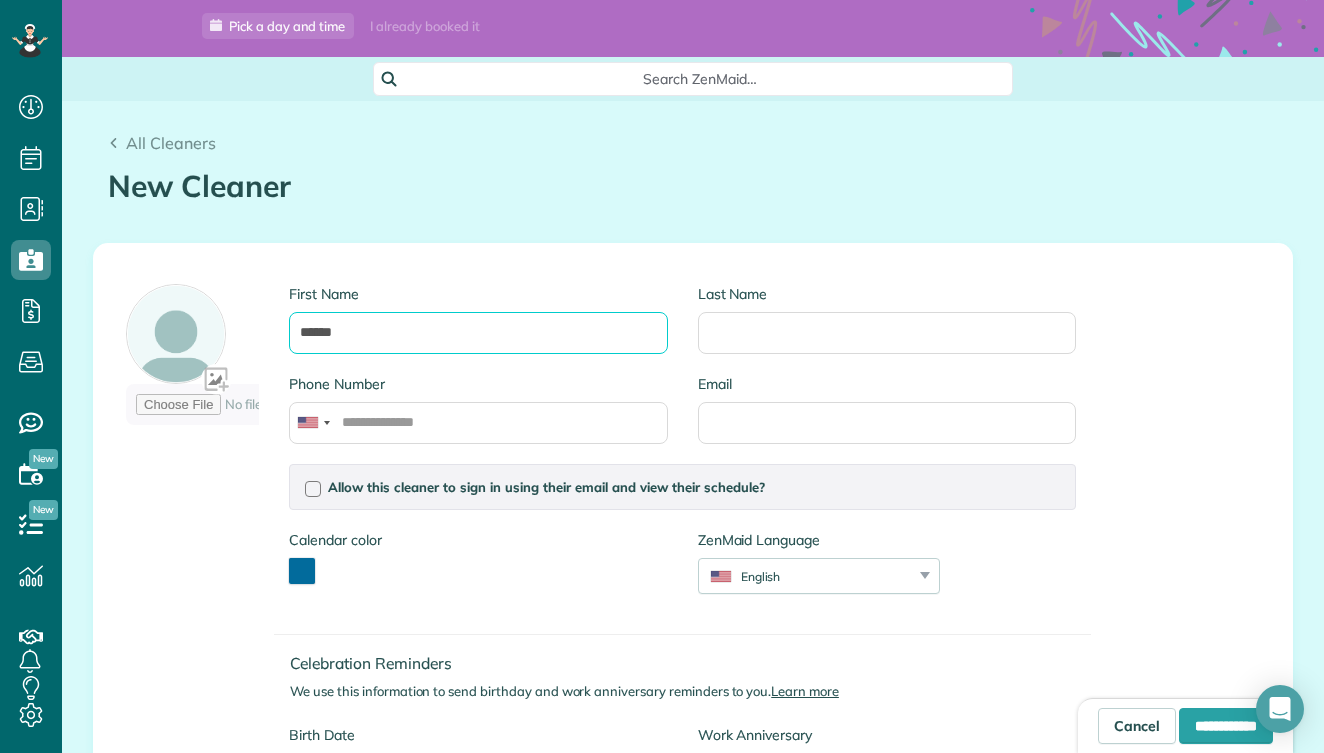 type on "******" 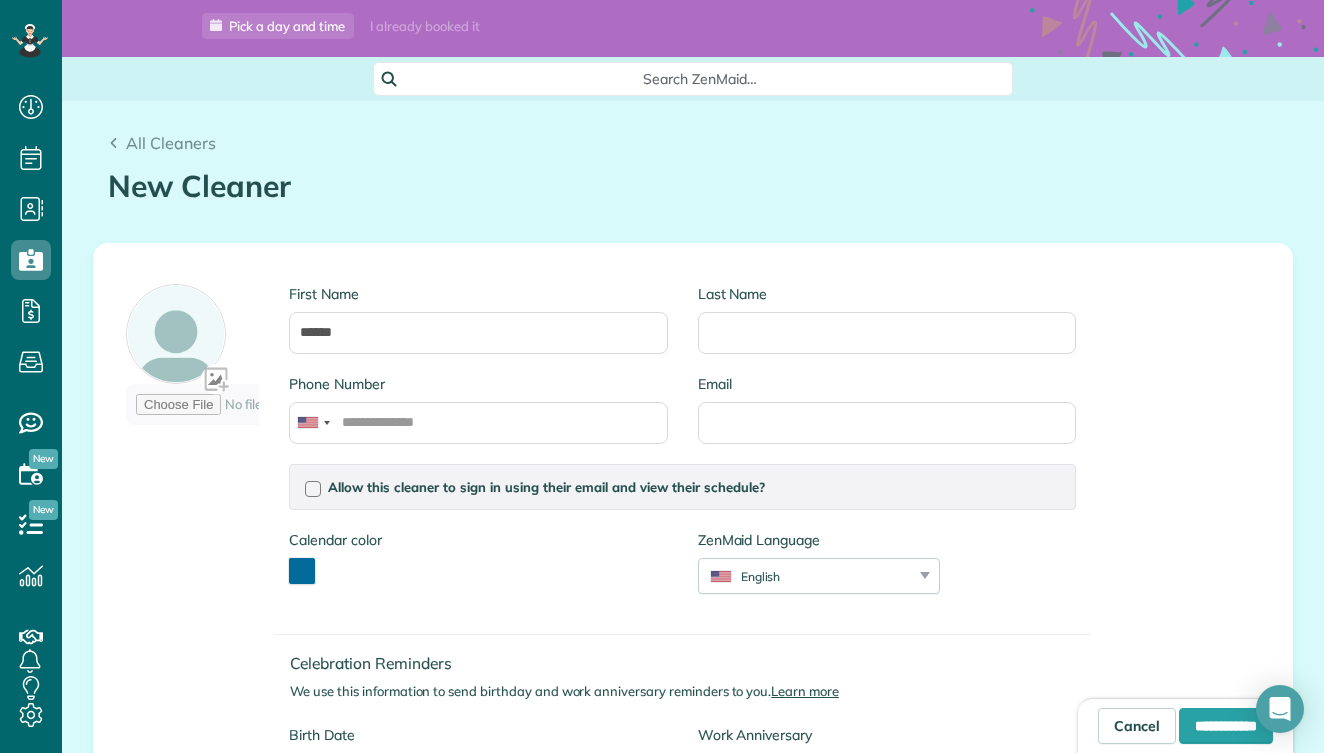 click at bounding box center (302, 571) 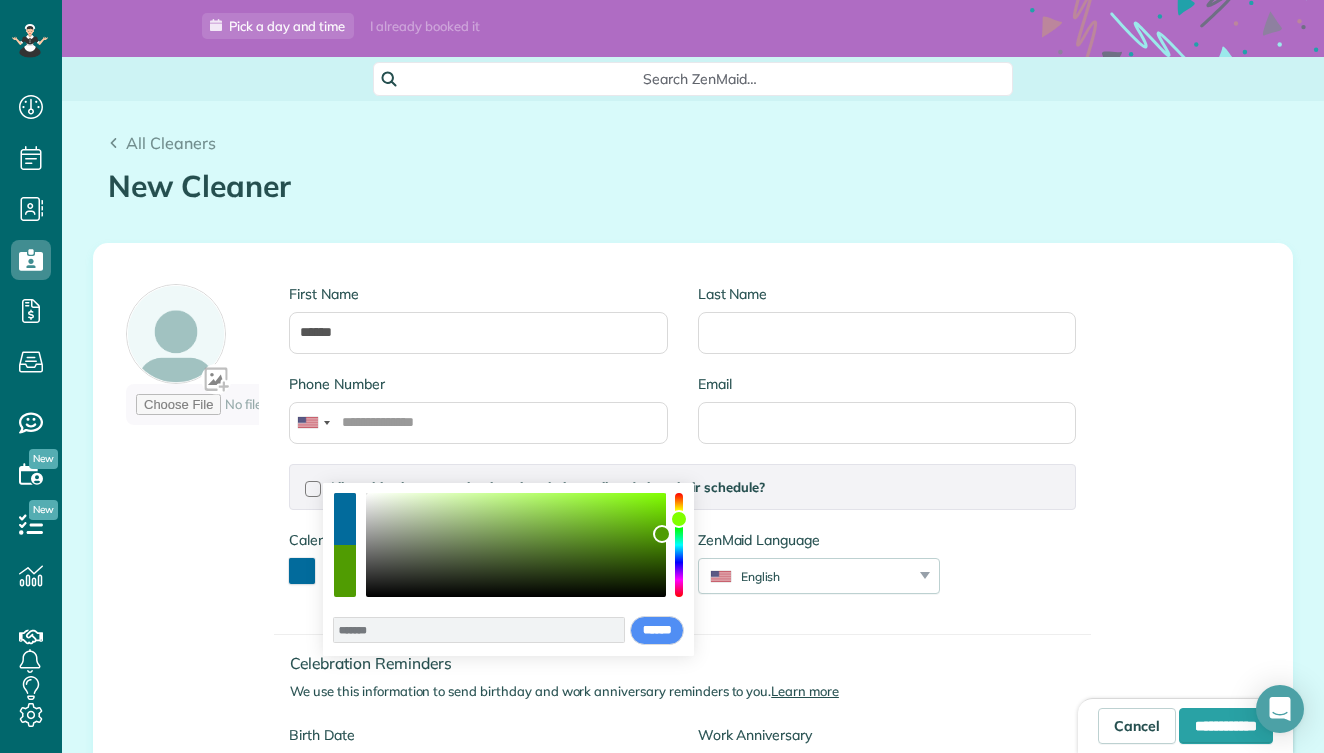 click at bounding box center [679, 545] 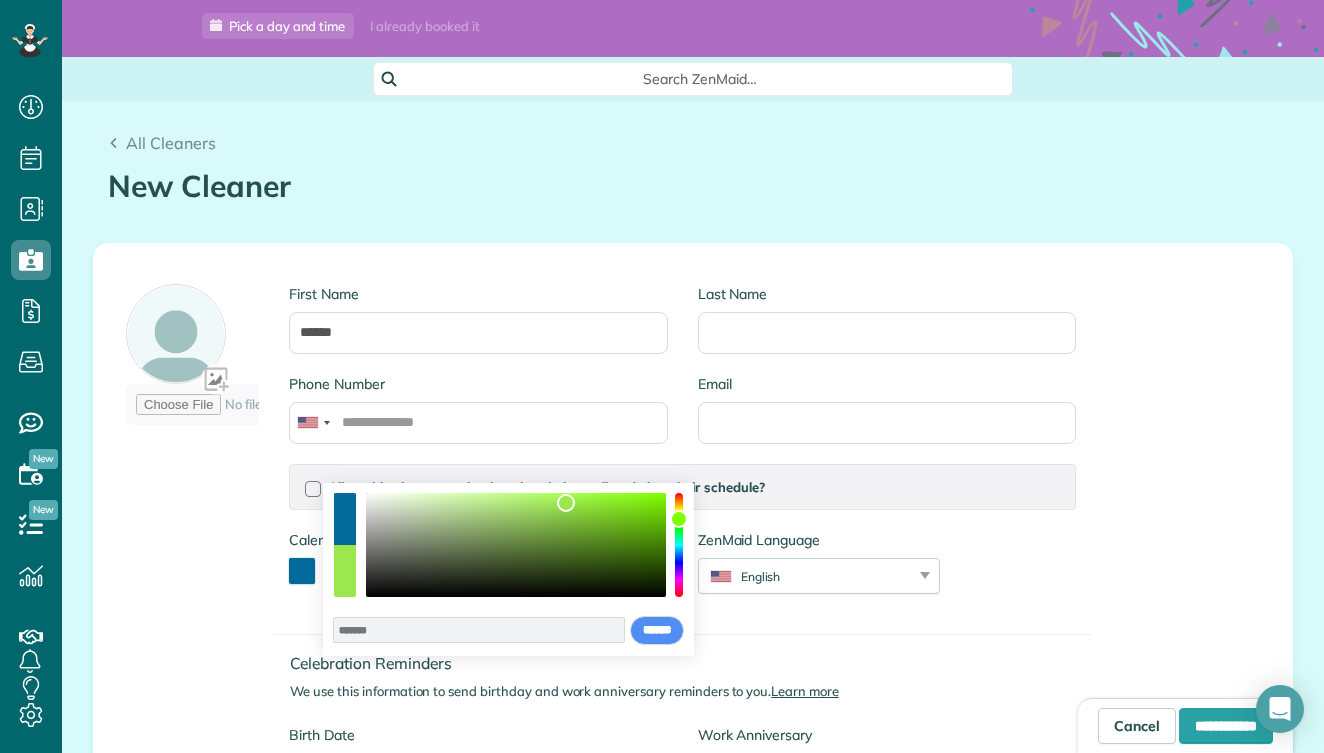 click at bounding box center [516, 545] 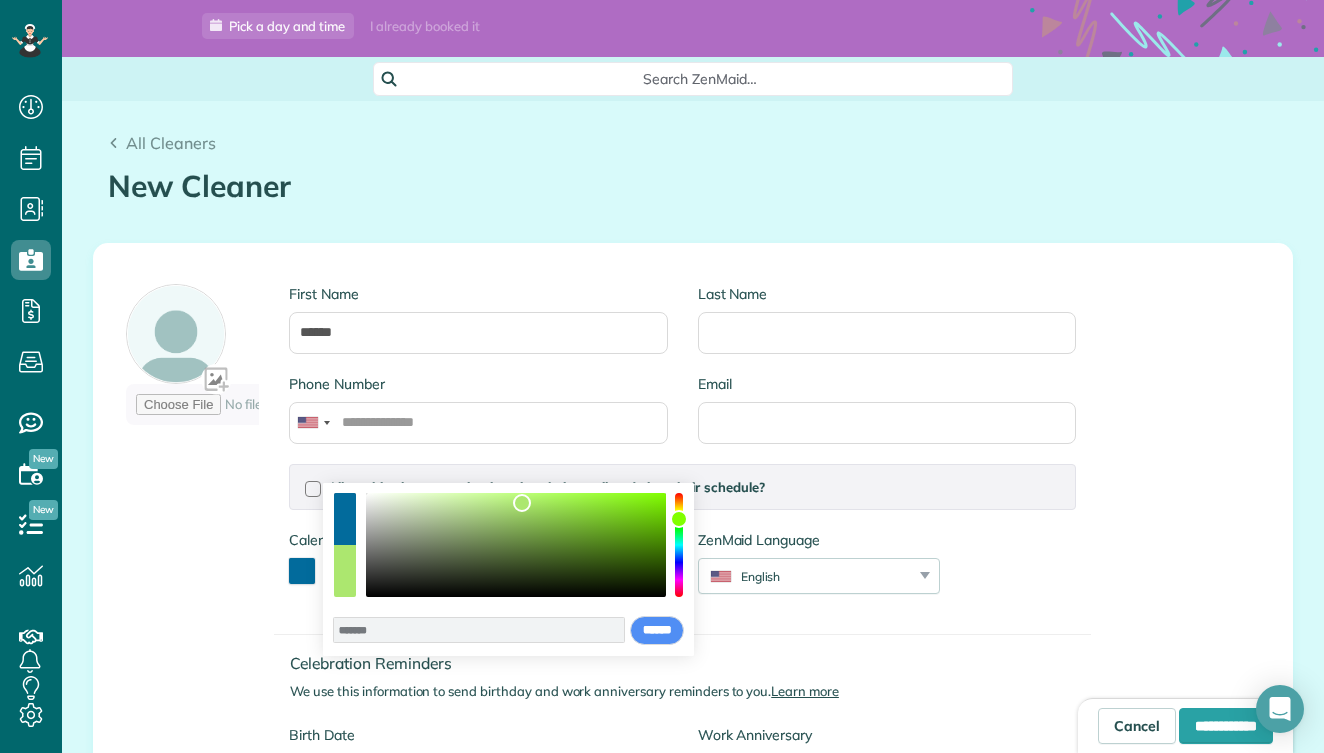 click at bounding box center (516, 545) 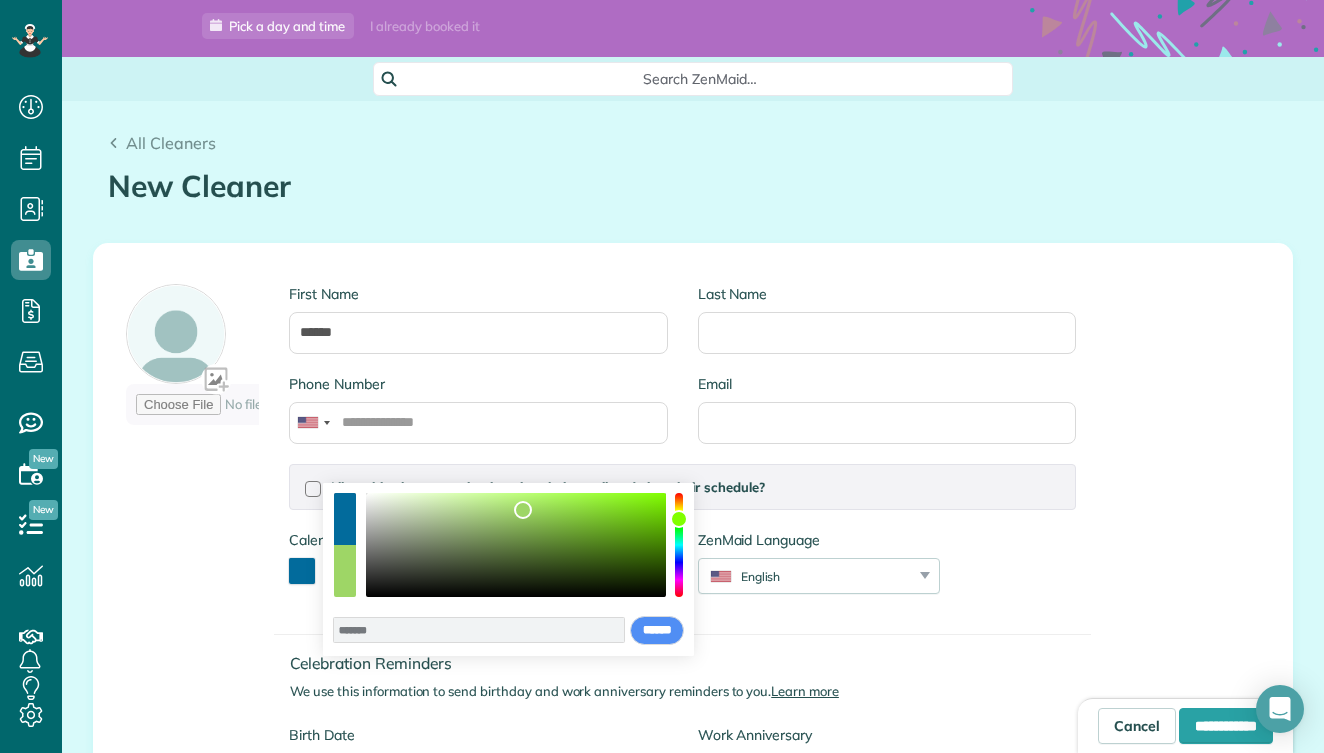 click at bounding box center (523, 510) 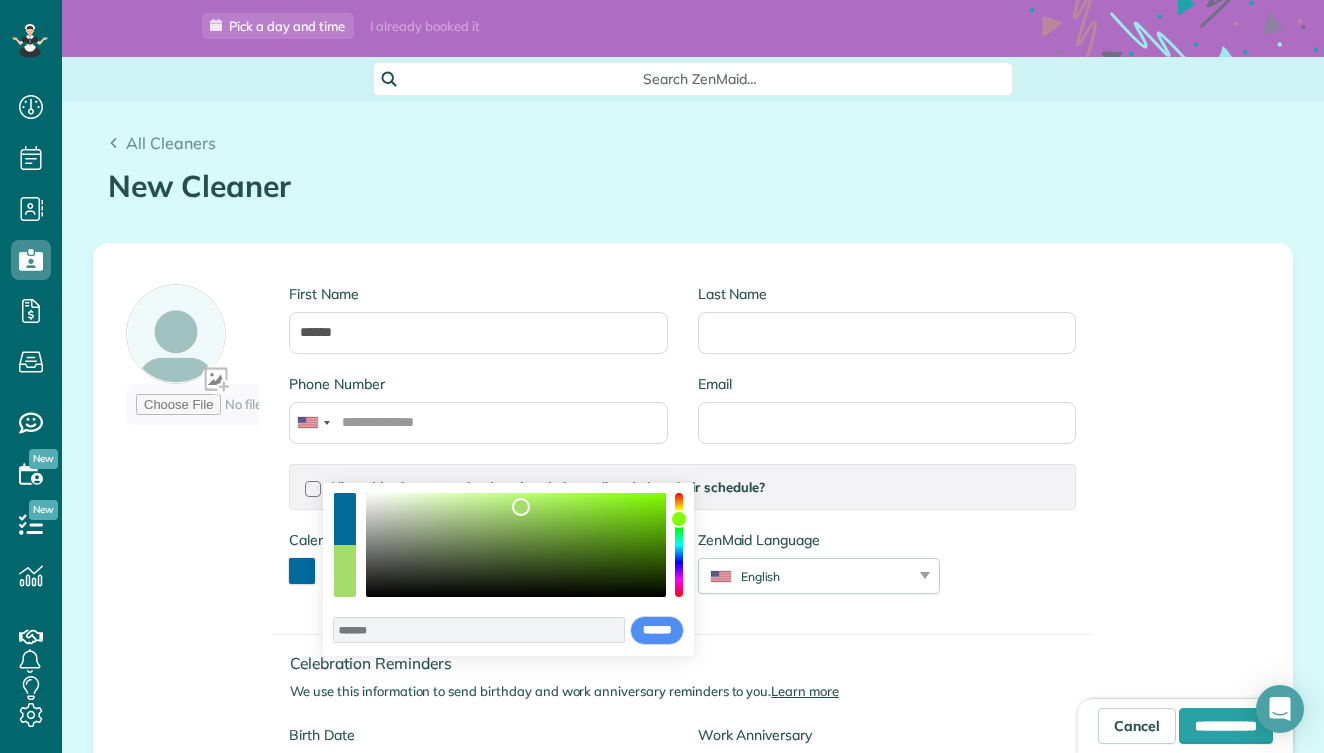 click at bounding box center [521, 507] 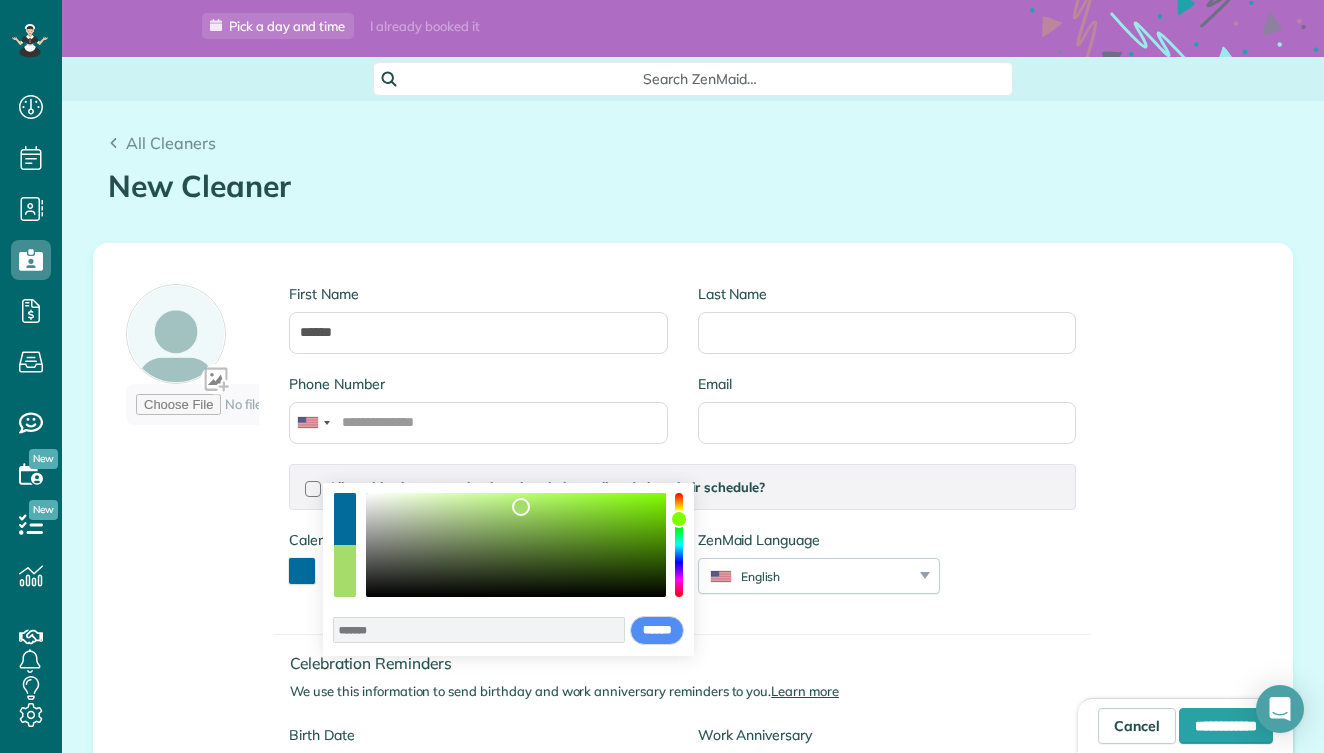 type on "*******" 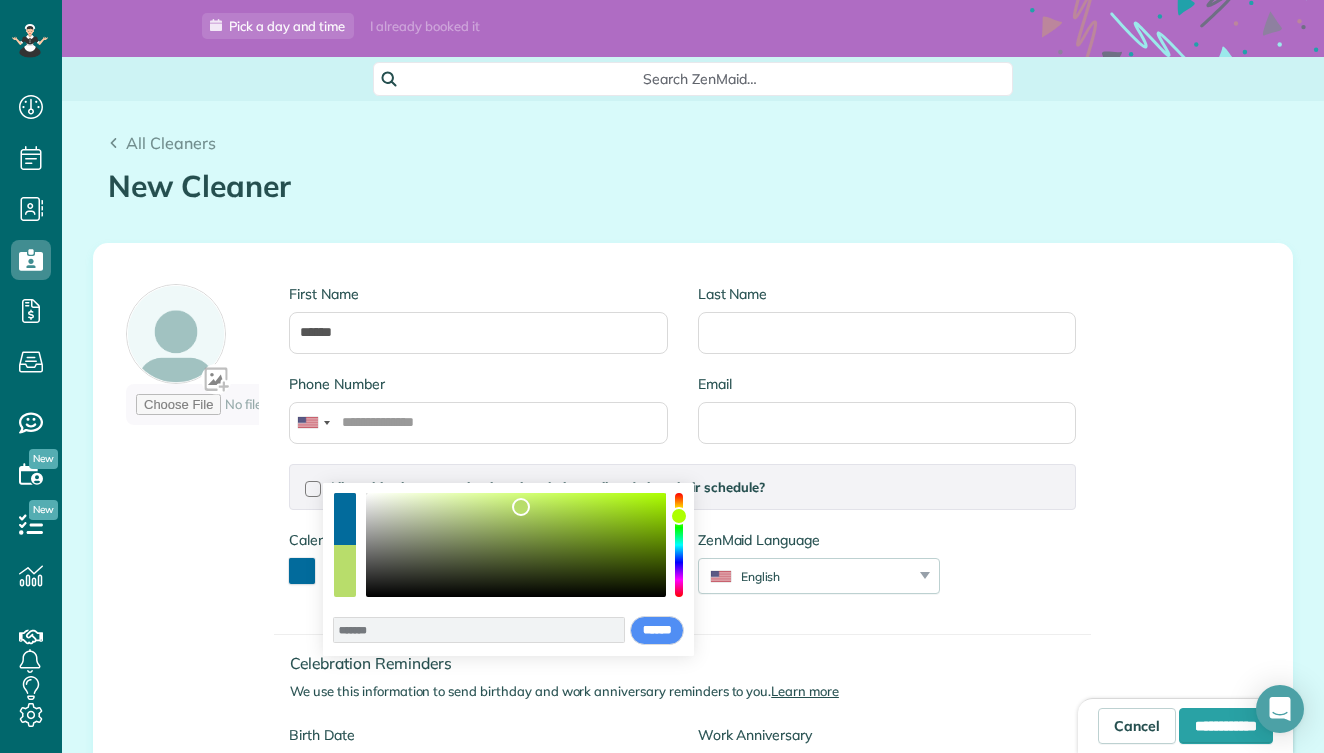 click at bounding box center (679, 516) 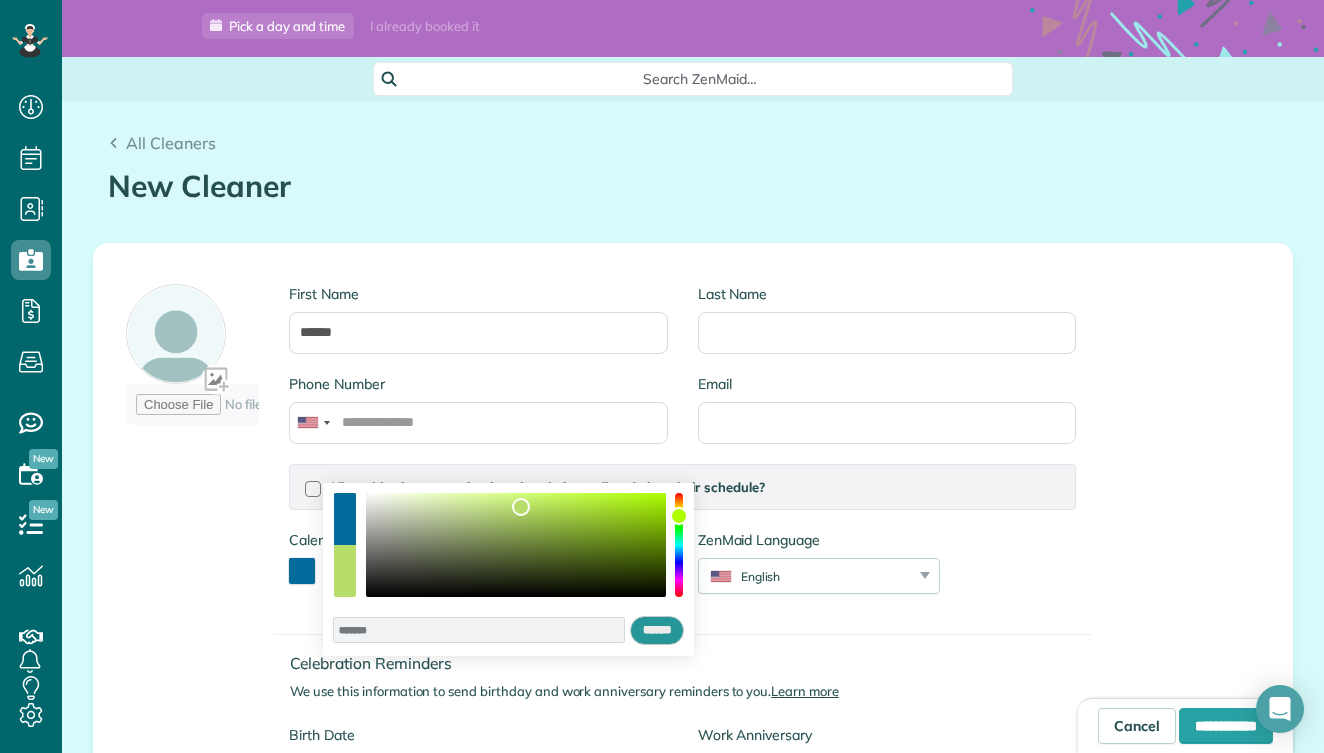 click on "******" at bounding box center (657, 631) 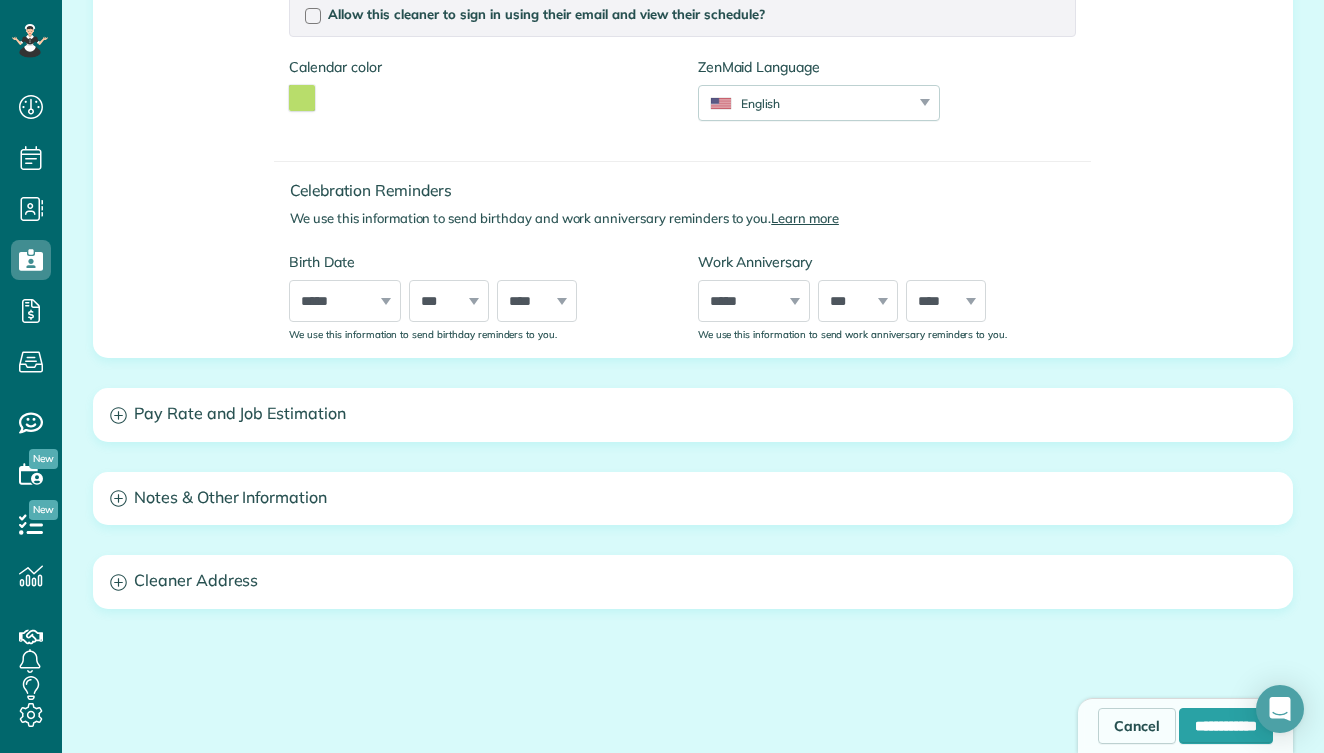 scroll, scrollTop: 644, scrollLeft: 0, axis: vertical 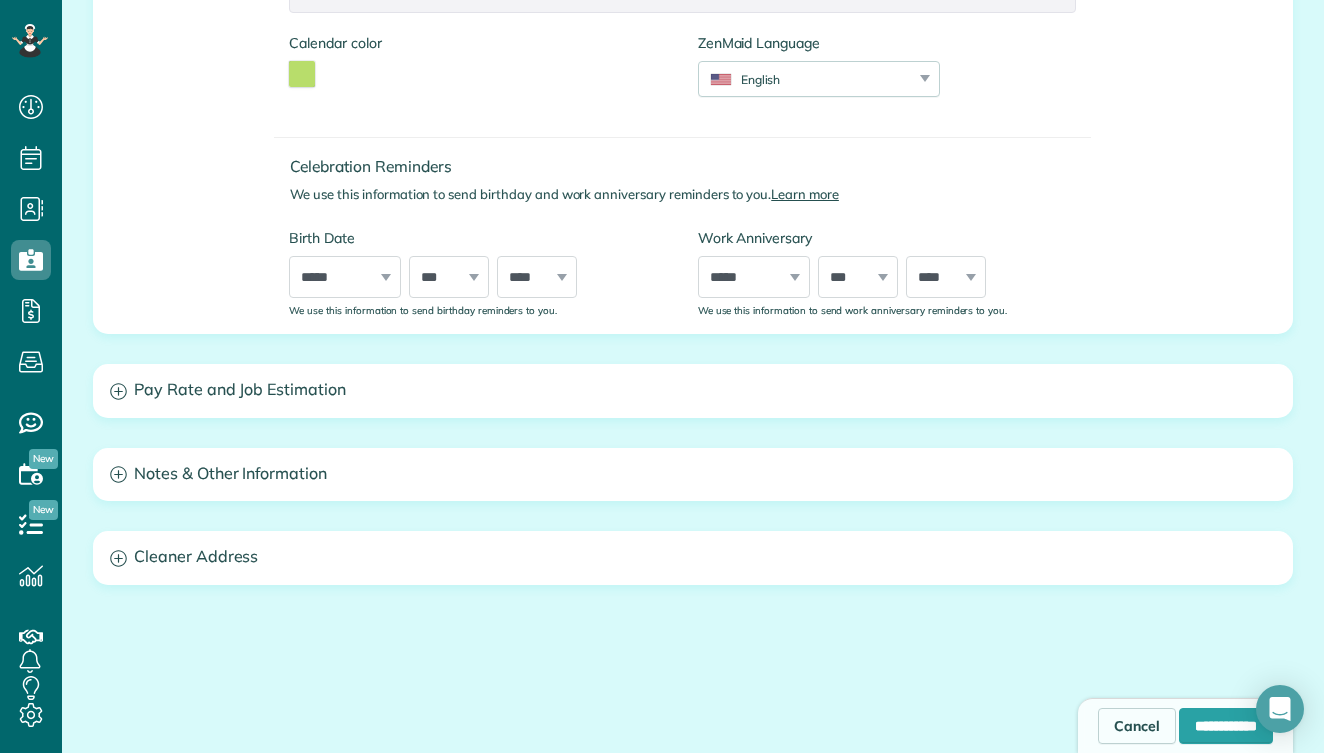 click on "Pay Rate and Job Estimation" at bounding box center (693, 390) 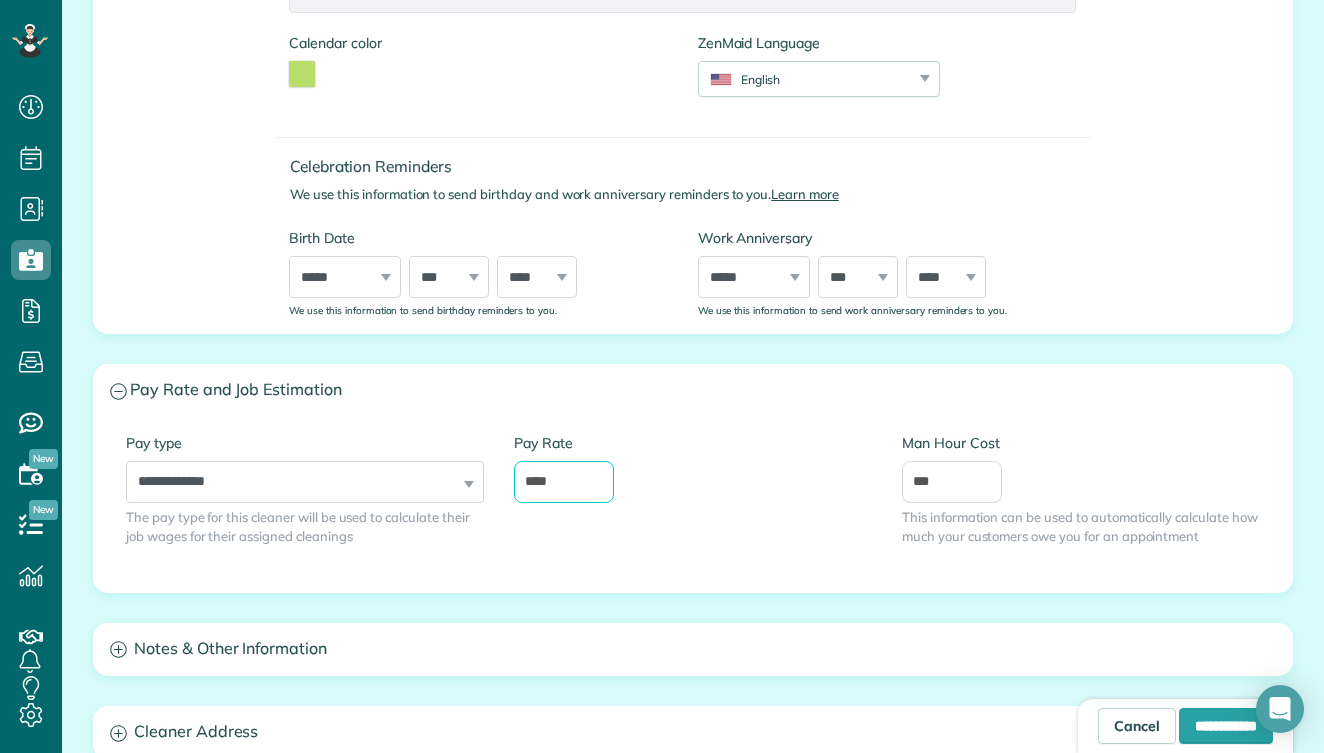 click on "****" at bounding box center [564, 482] 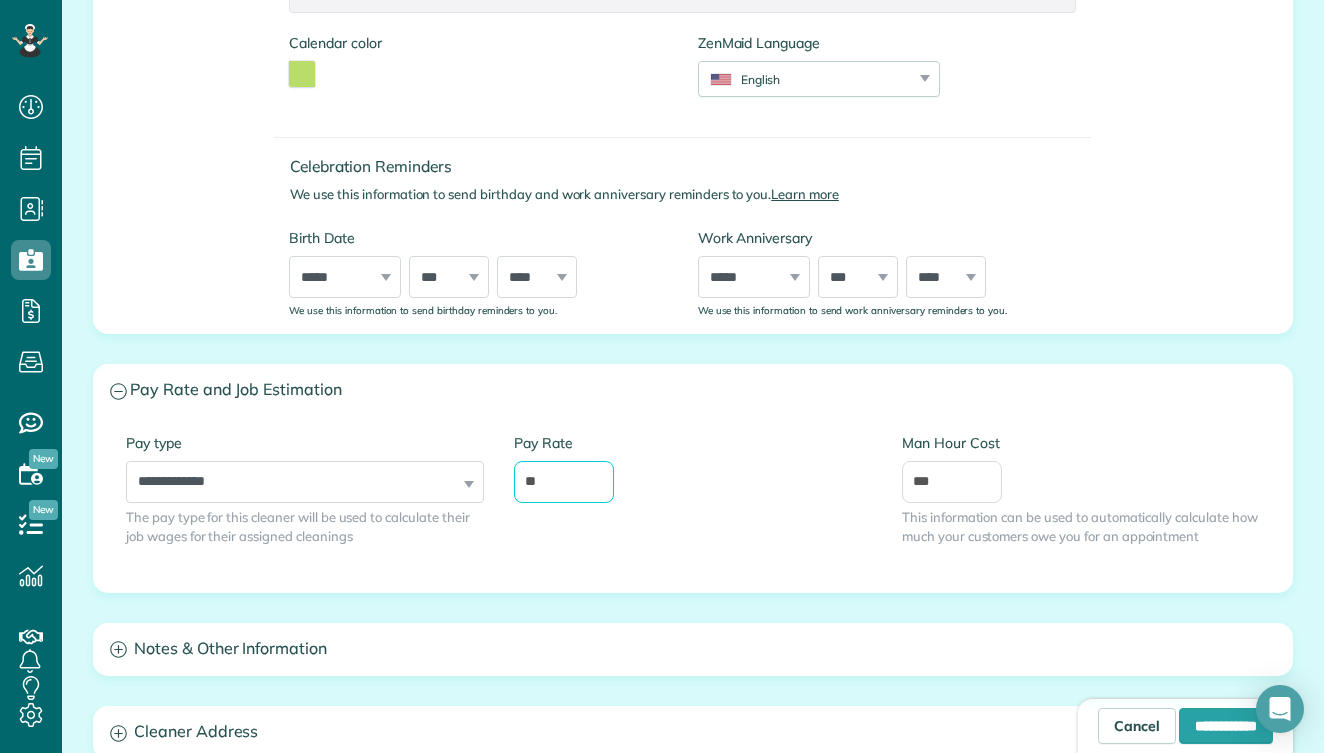 type on "**" 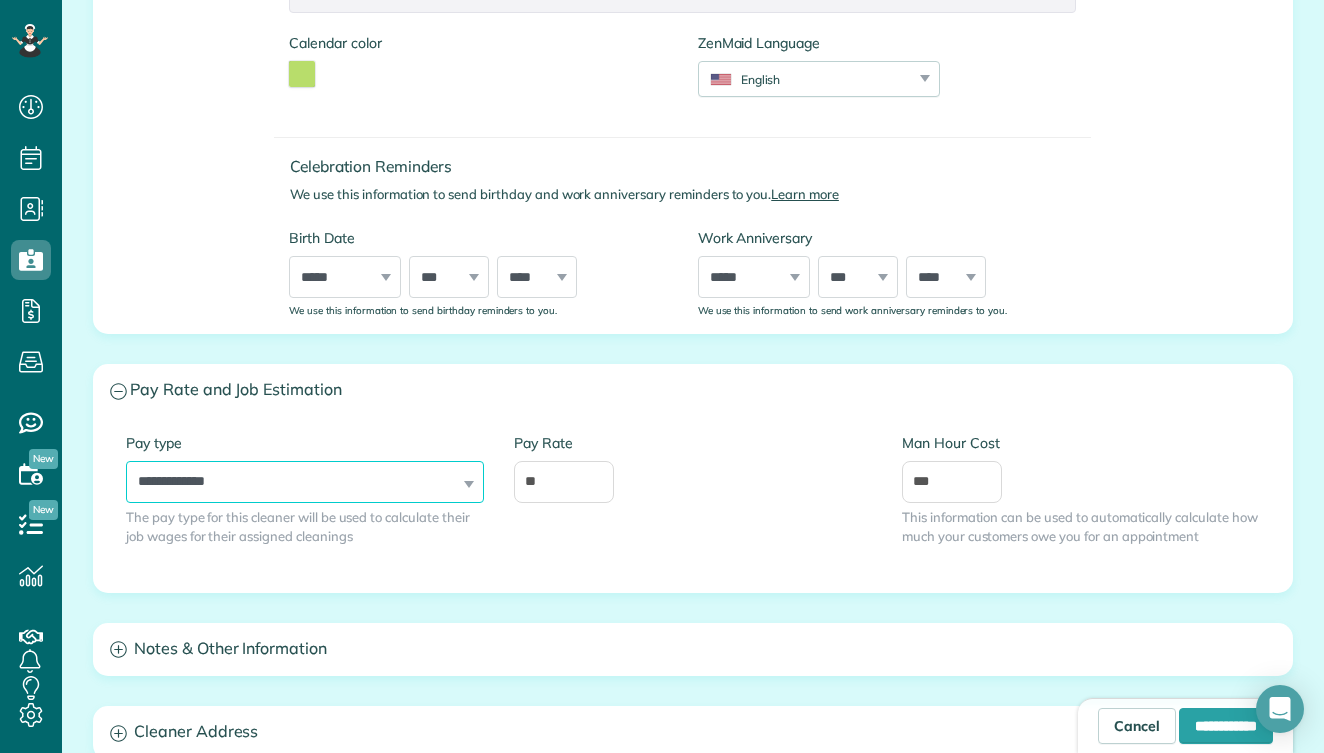 select on "******" 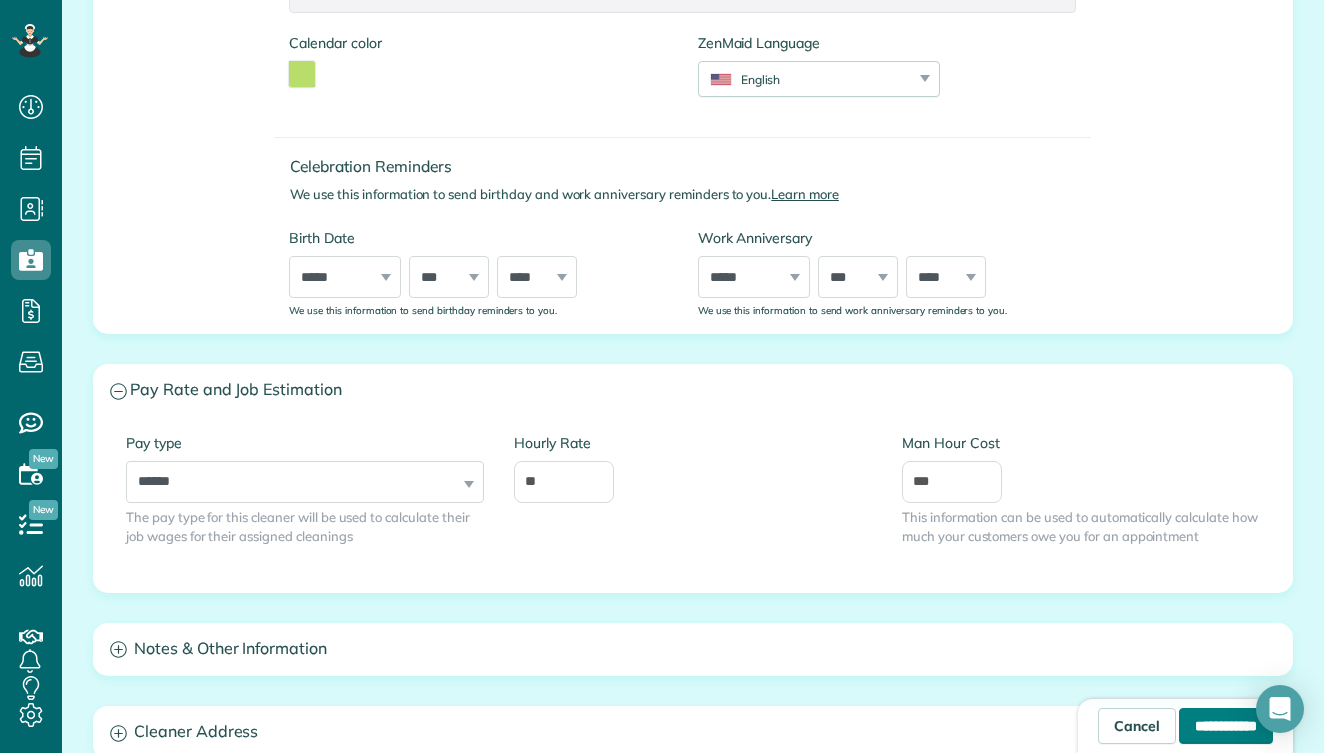 click on "**********" at bounding box center (1226, 726) 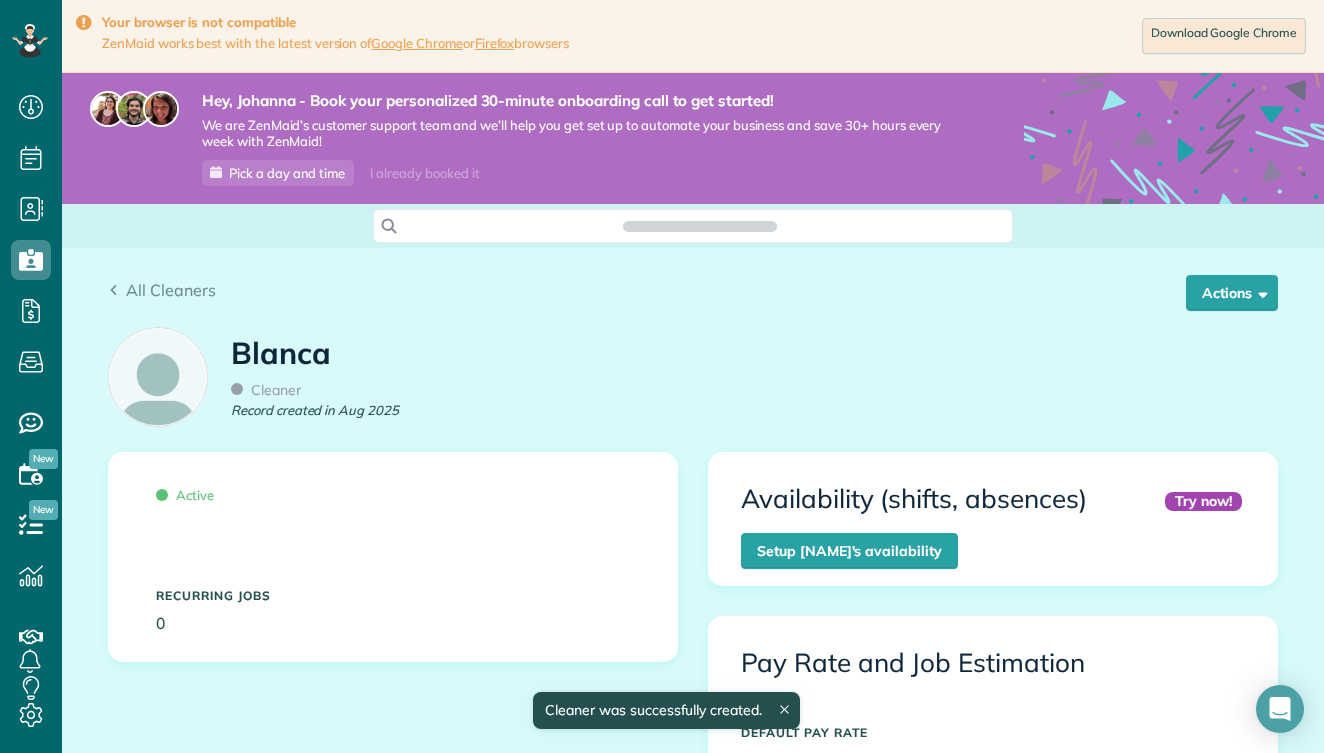 scroll, scrollTop: 0, scrollLeft: 0, axis: both 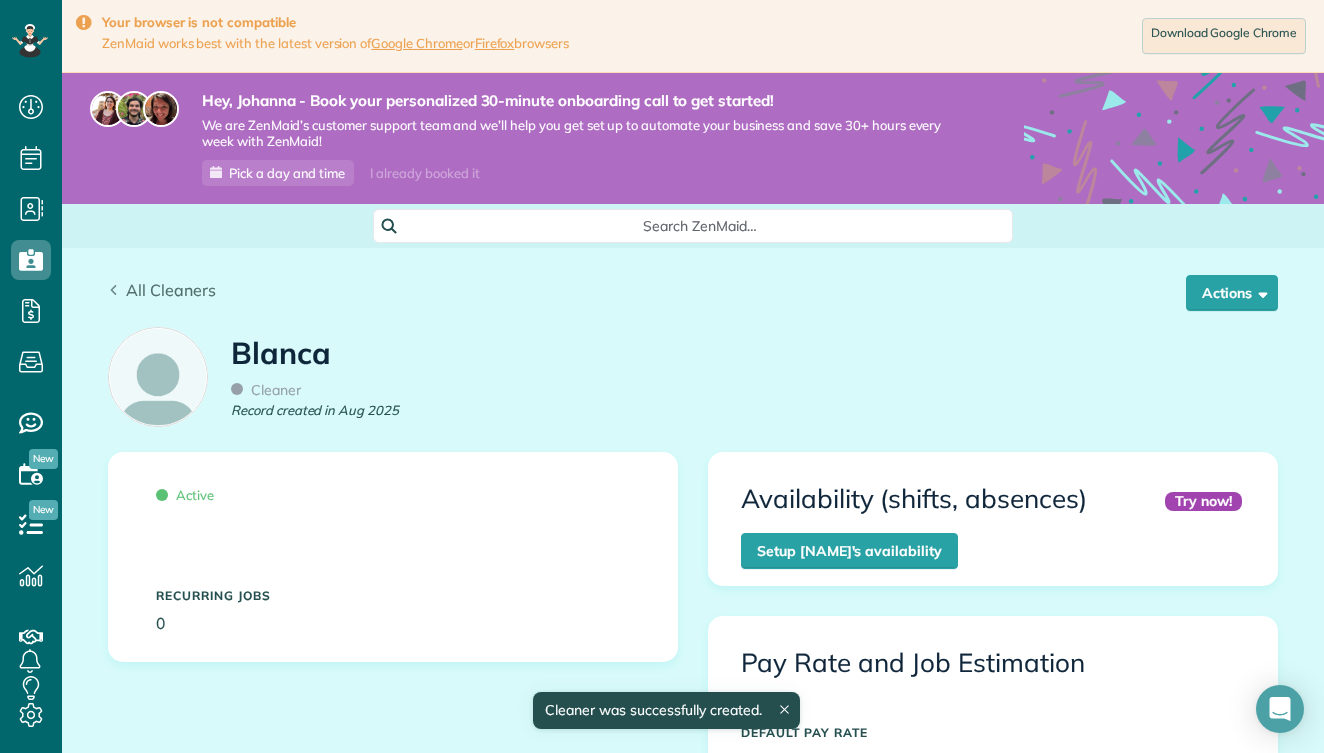 click 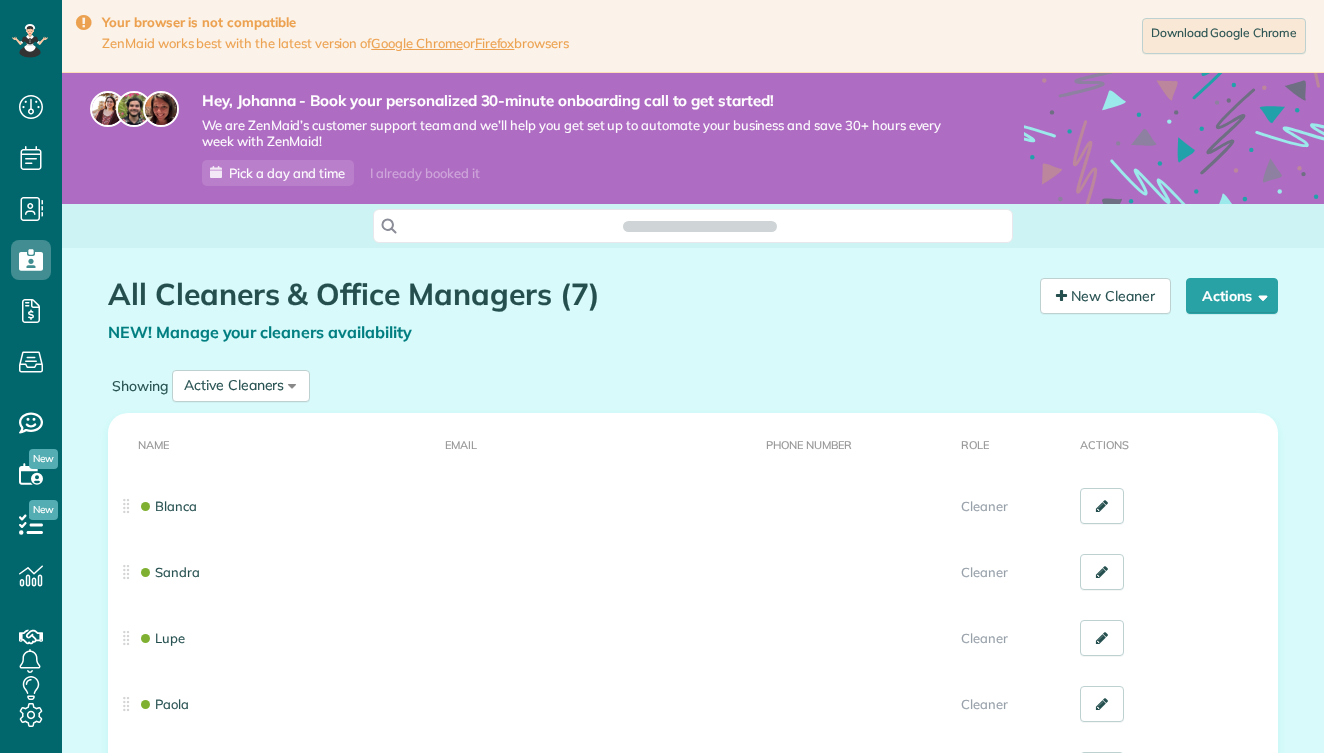 scroll, scrollTop: 0, scrollLeft: 0, axis: both 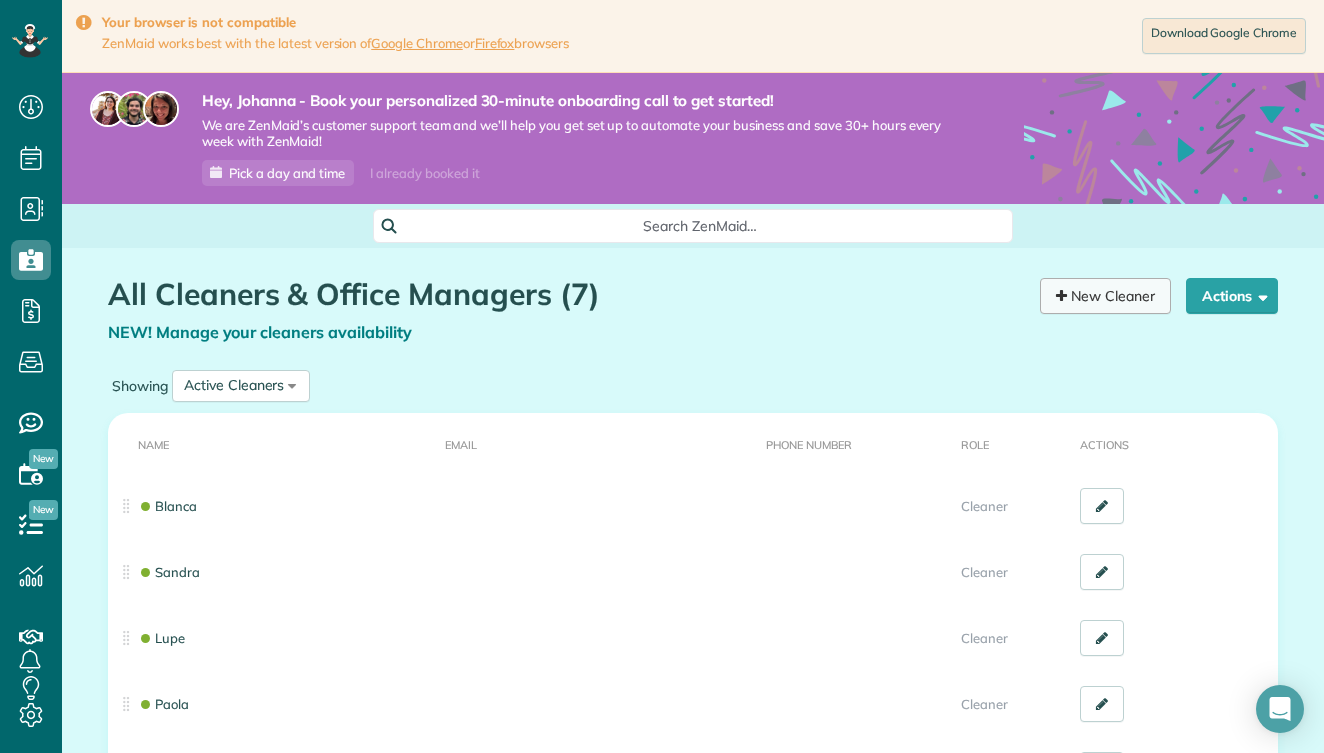 click on "New Cleaner" at bounding box center [1105, 296] 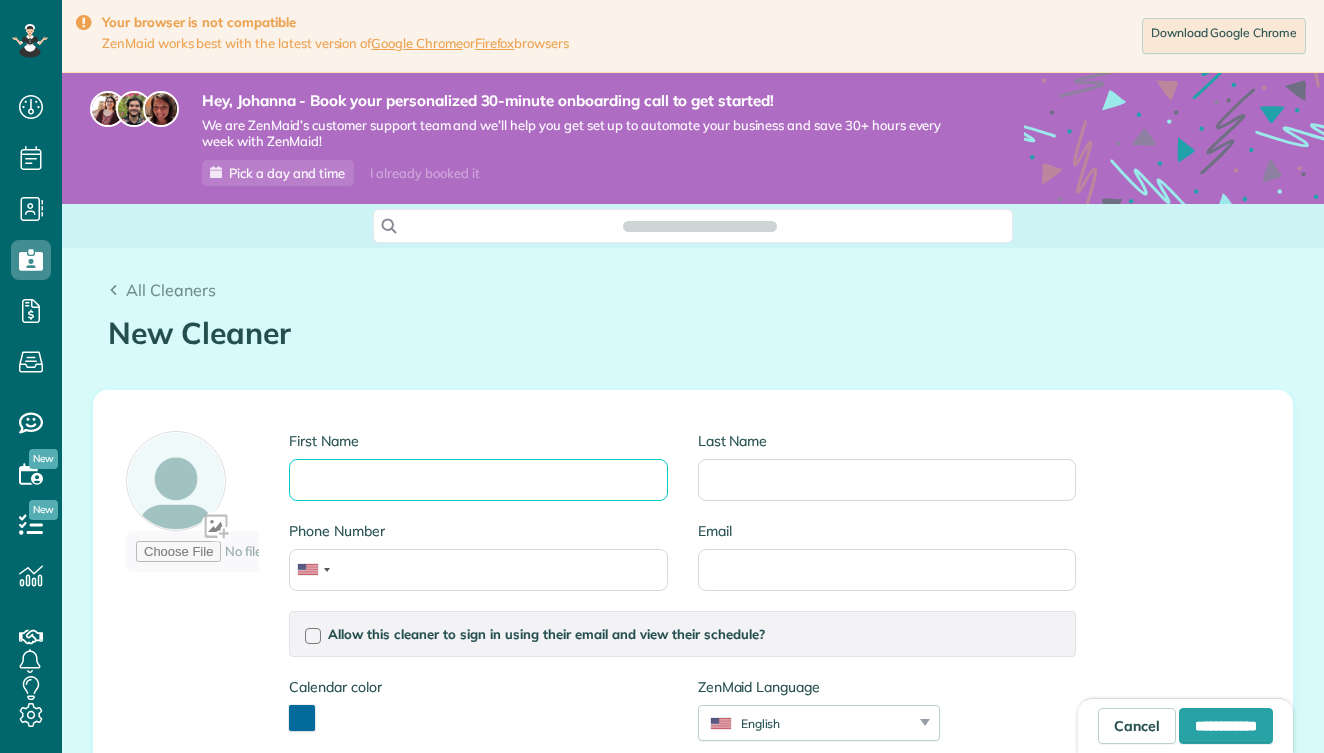 click on "First Name" at bounding box center (478, 480) 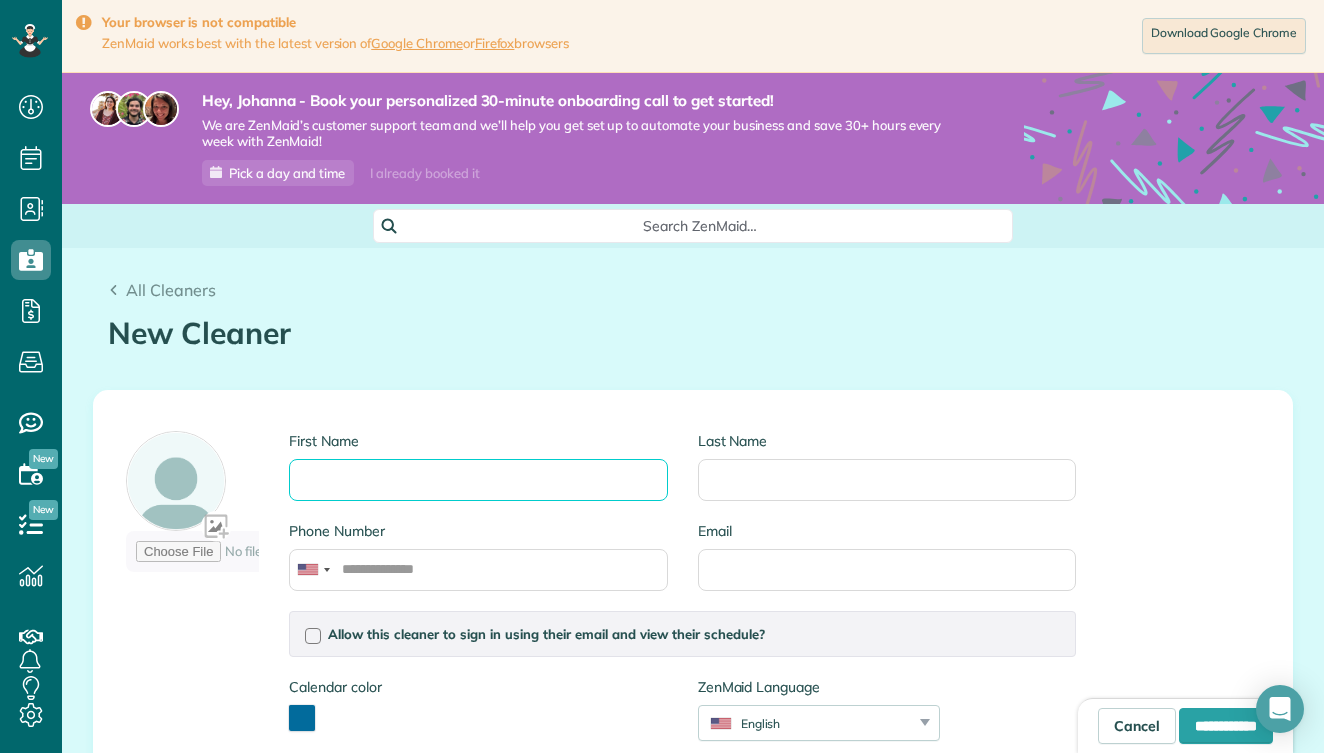 scroll, scrollTop: 753, scrollLeft: 62, axis: both 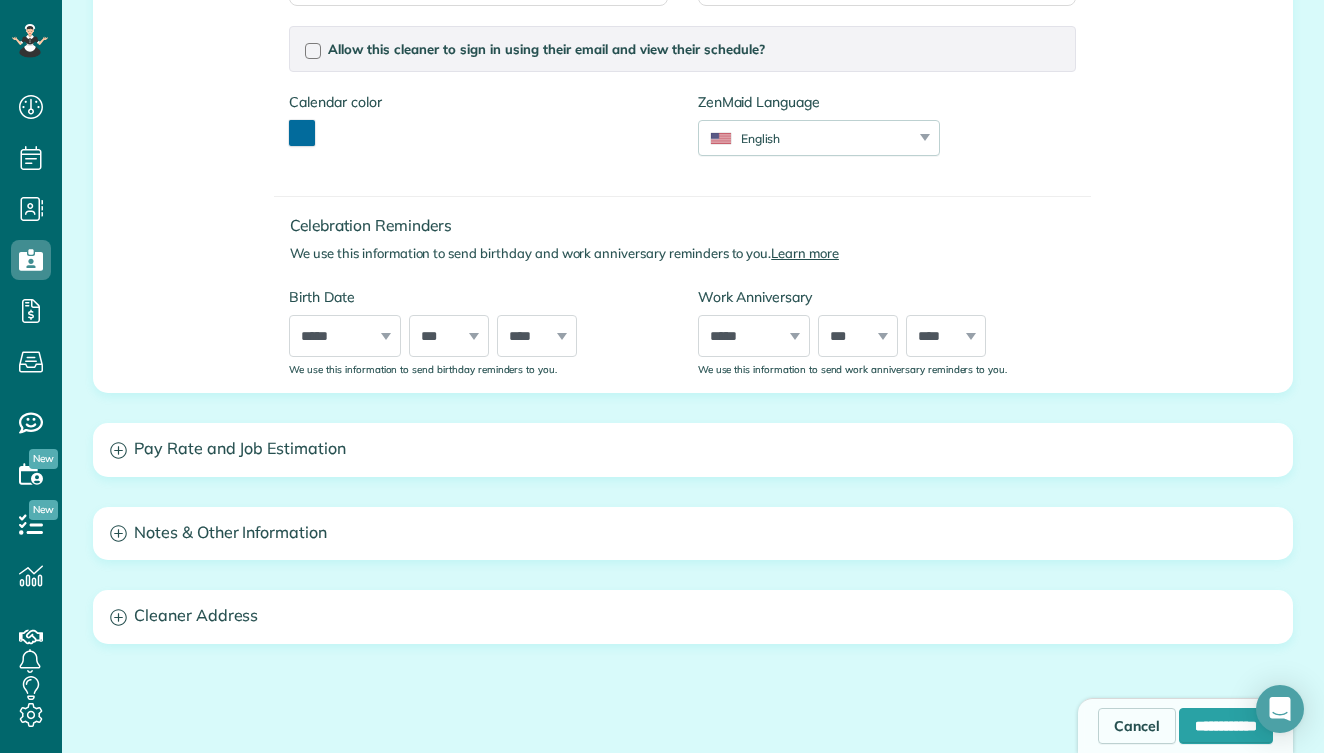 type on "******" 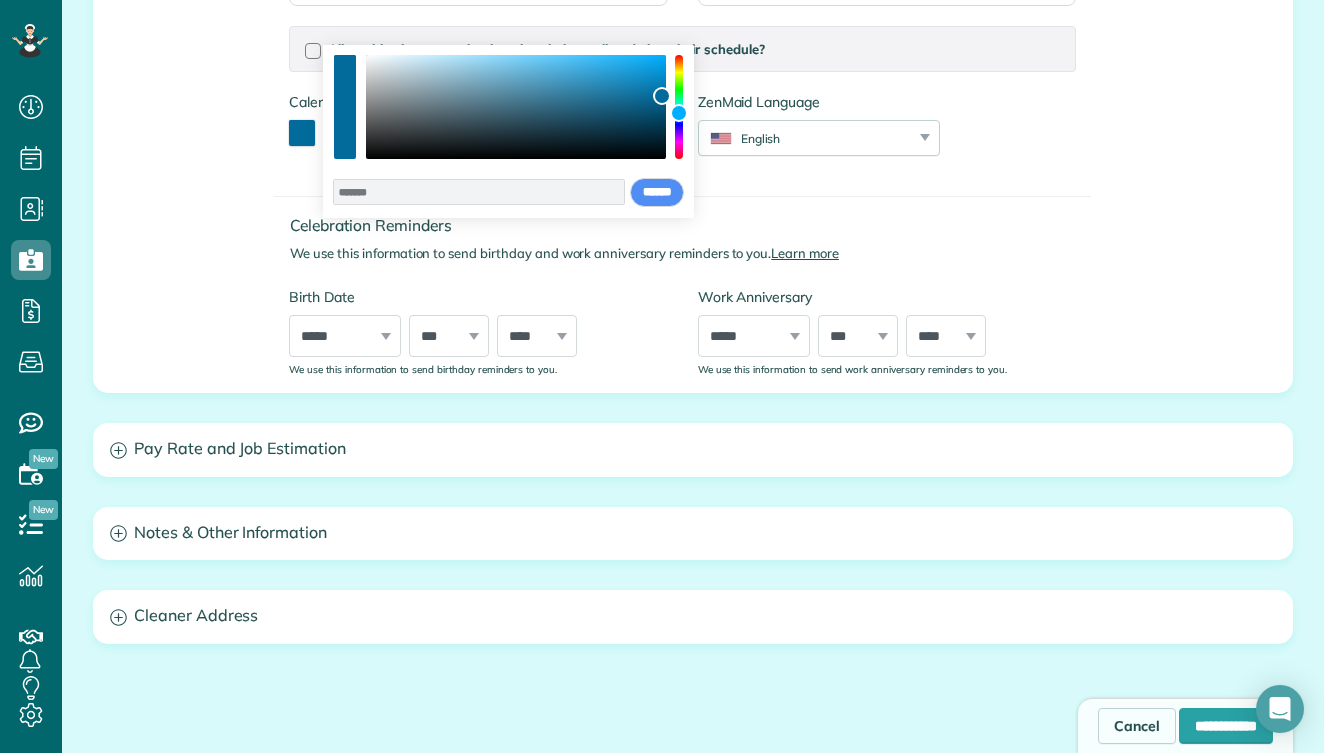 click at bounding box center (679, 107) 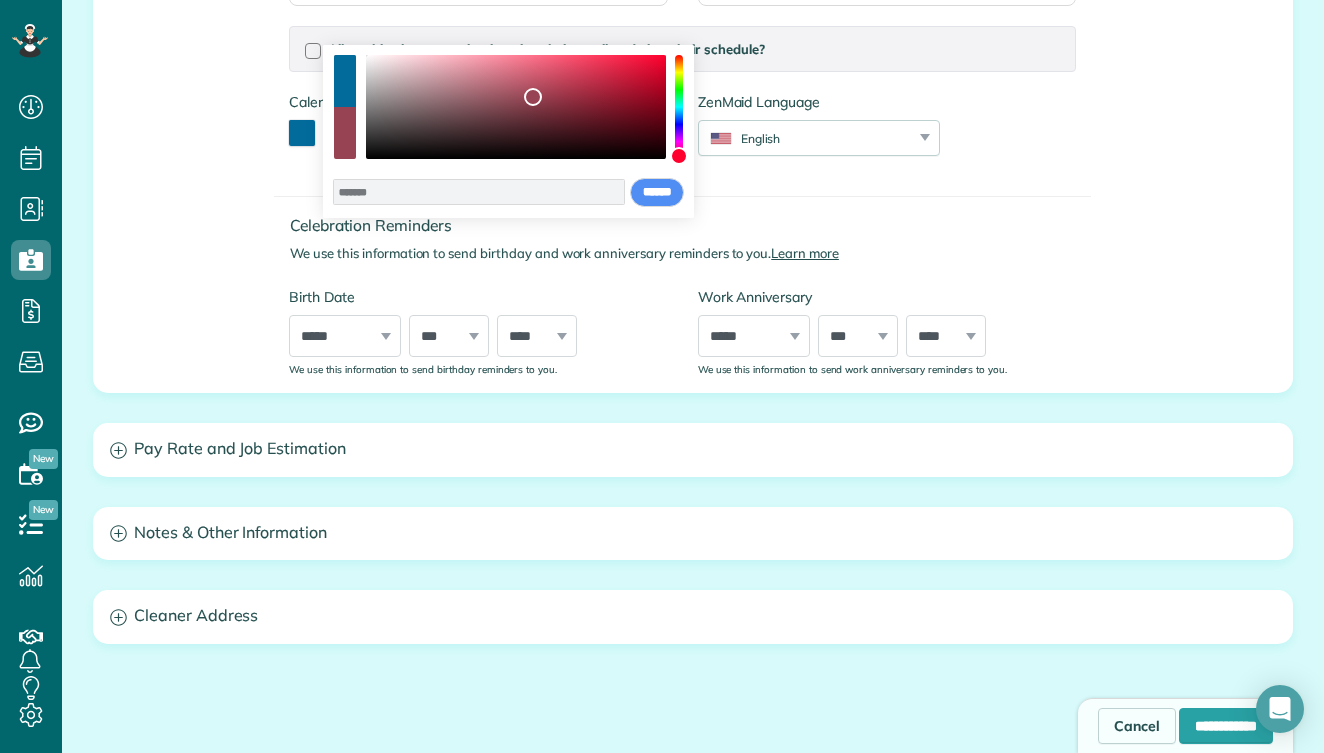 click at bounding box center [516, 107] 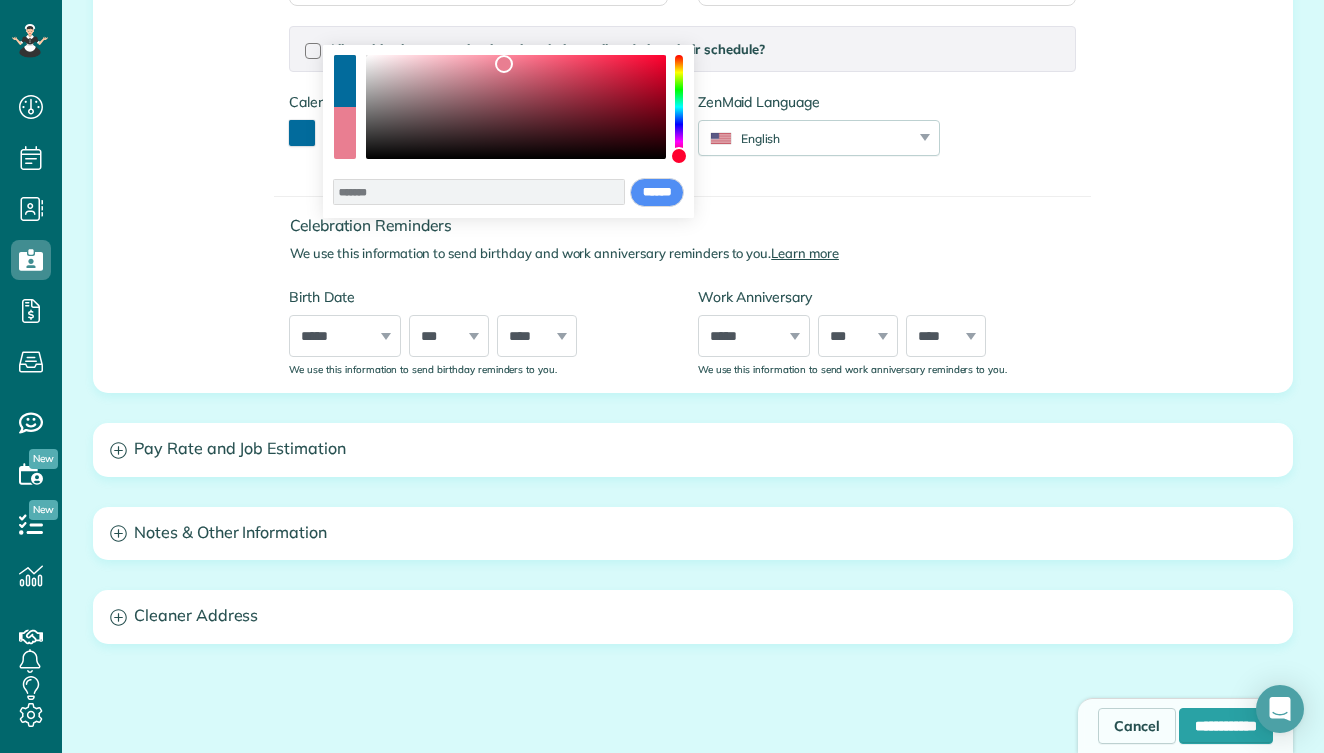 click at bounding box center [516, 107] 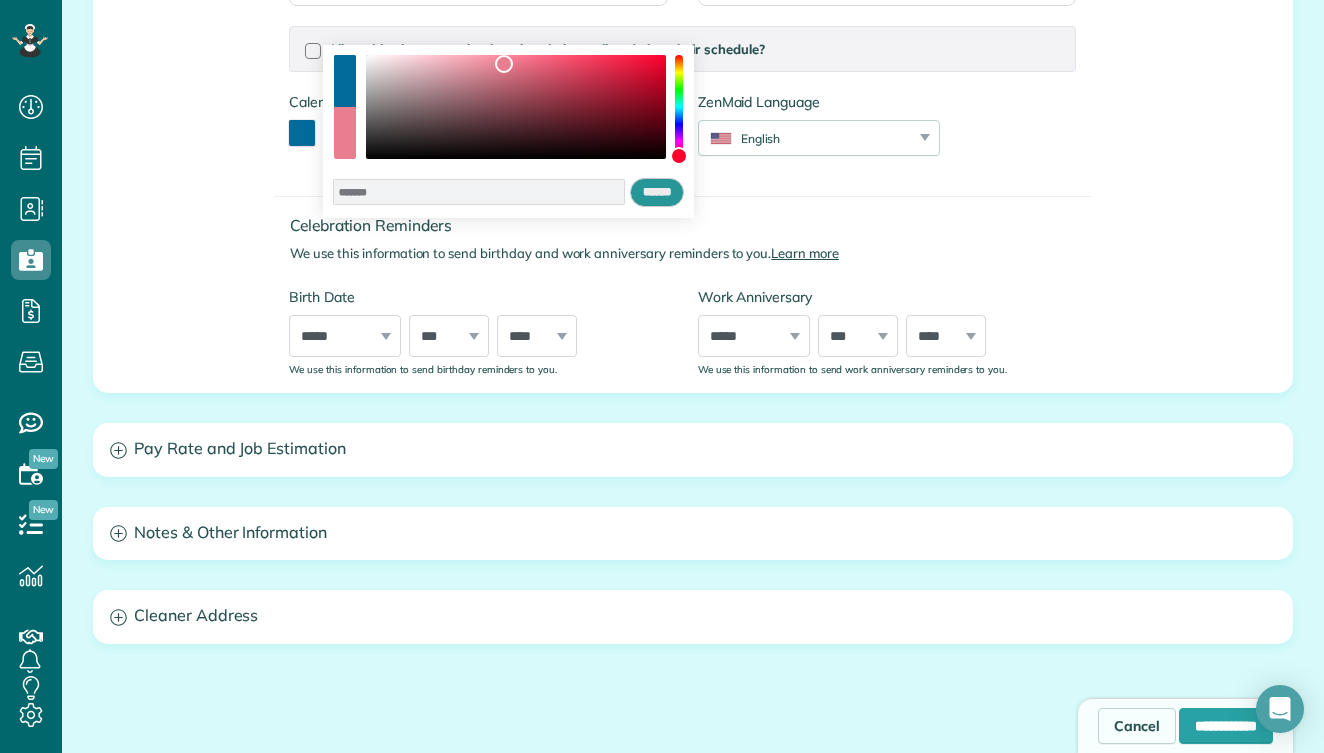 click on "******" at bounding box center (657, 193) 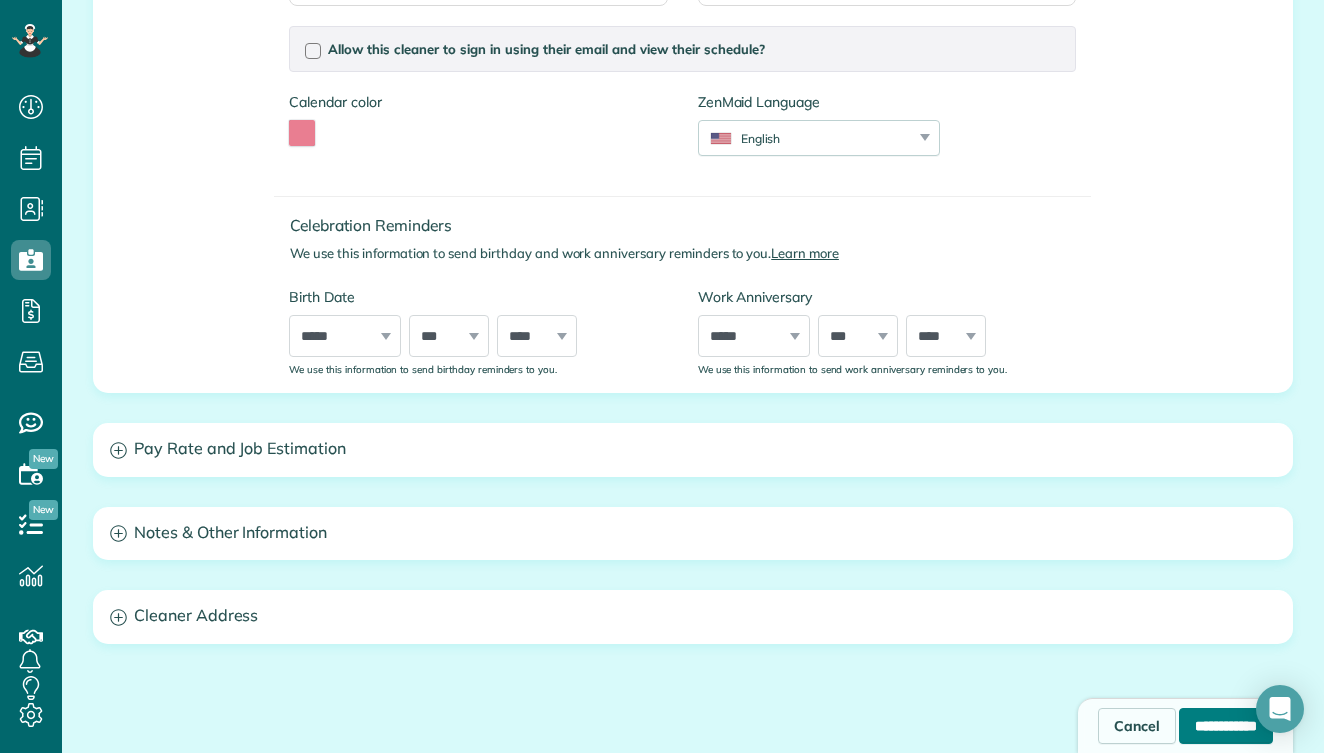 click on "**********" at bounding box center [1226, 726] 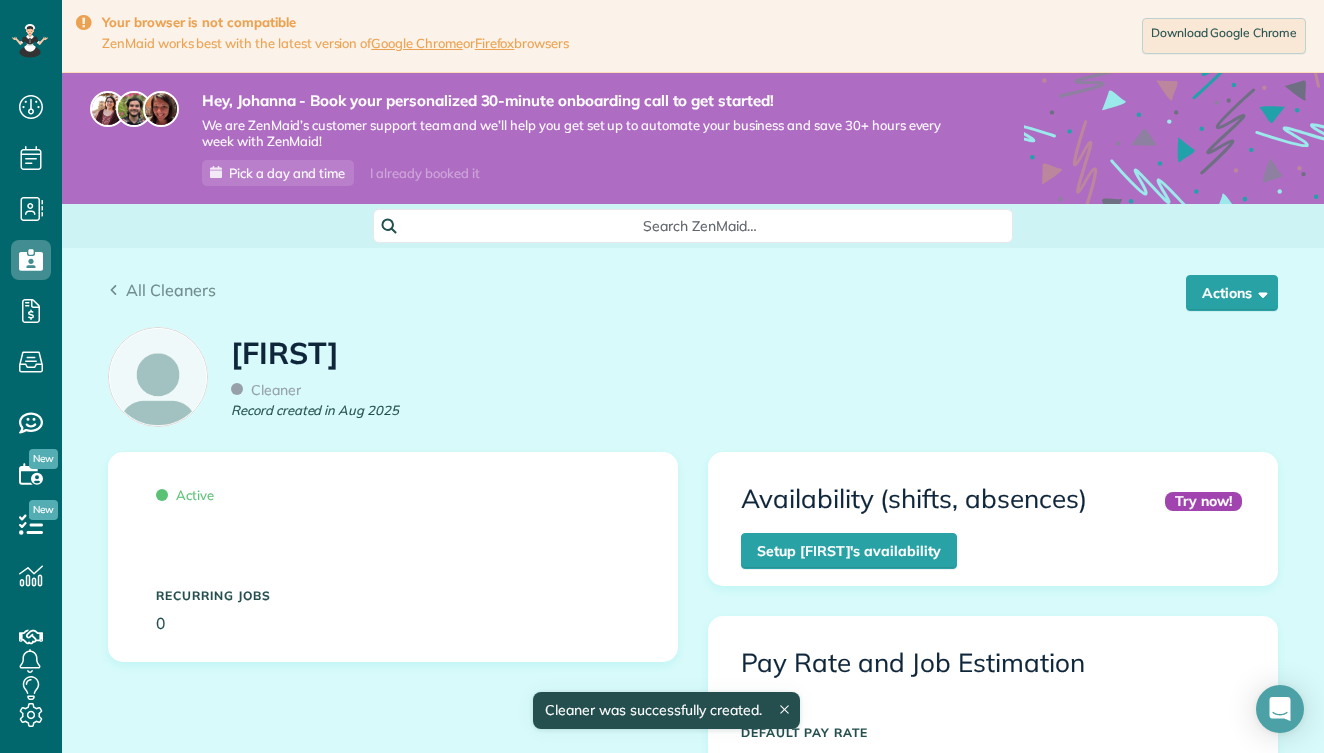 scroll, scrollTop: 0, scrollLeft: 0, axis: both 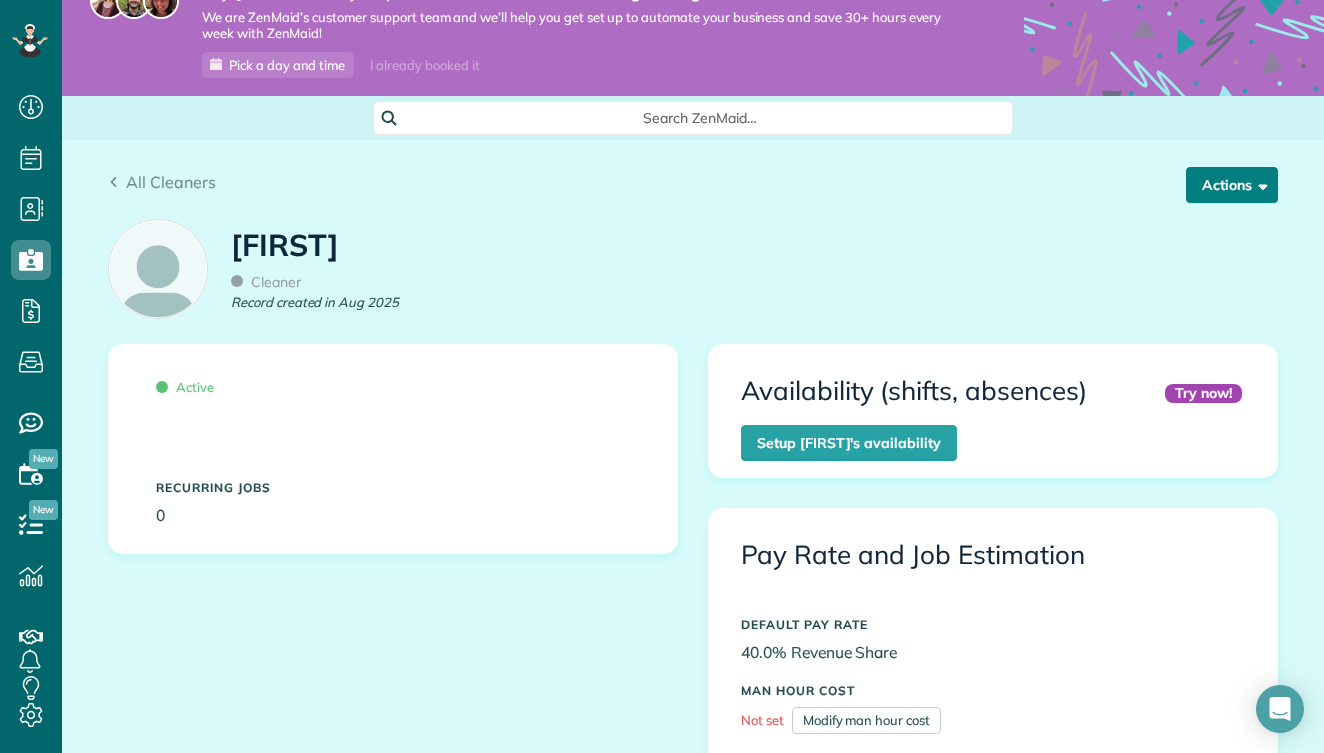 click on "Actions" at bounding box center [1232, 185] 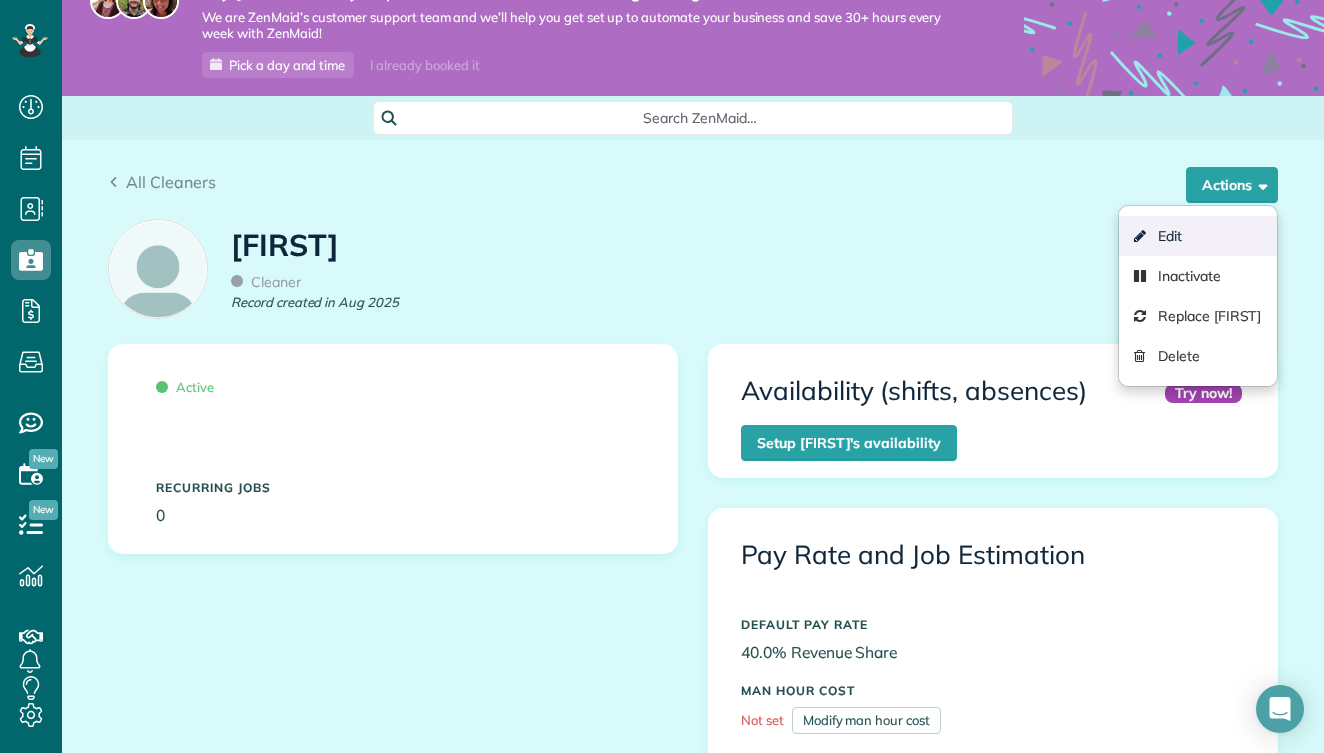 click on "Edit" at bounding box center (1198, 236) 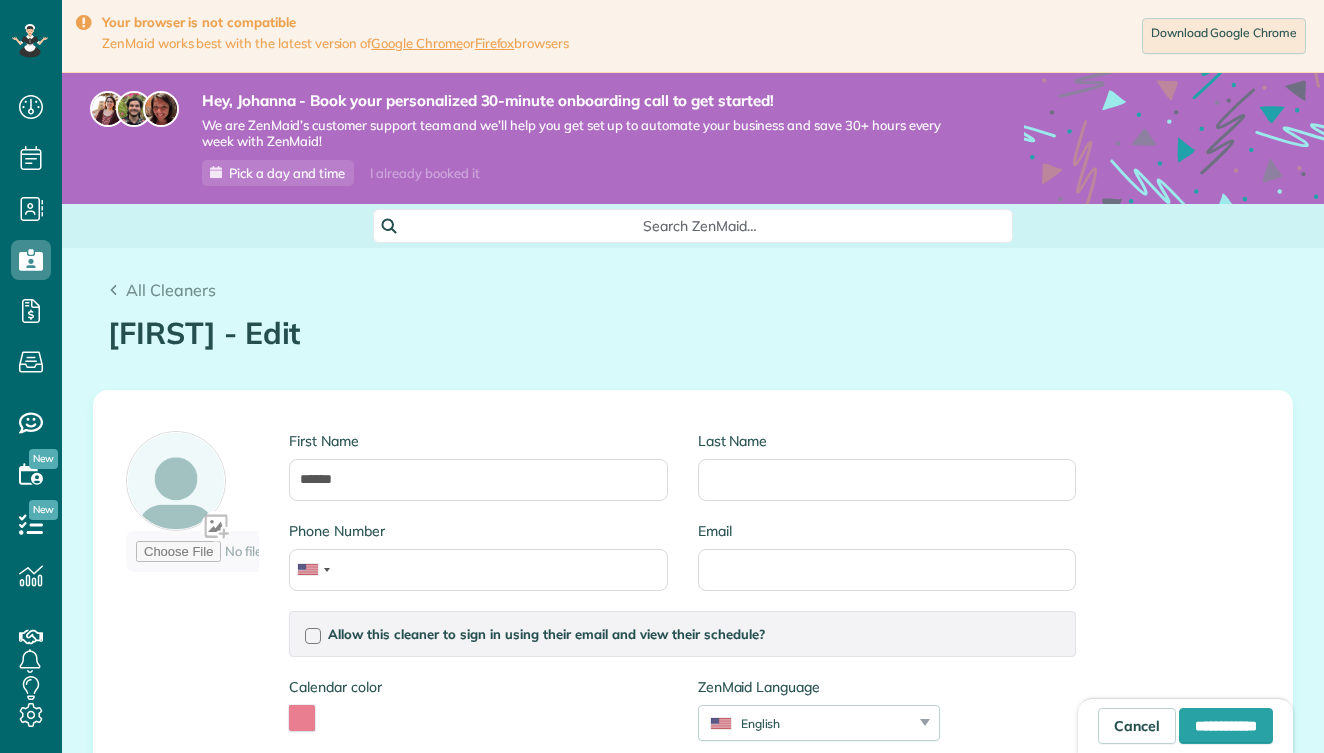 scroll, scrollTop: 0, scrollLeft: 0, axis: both 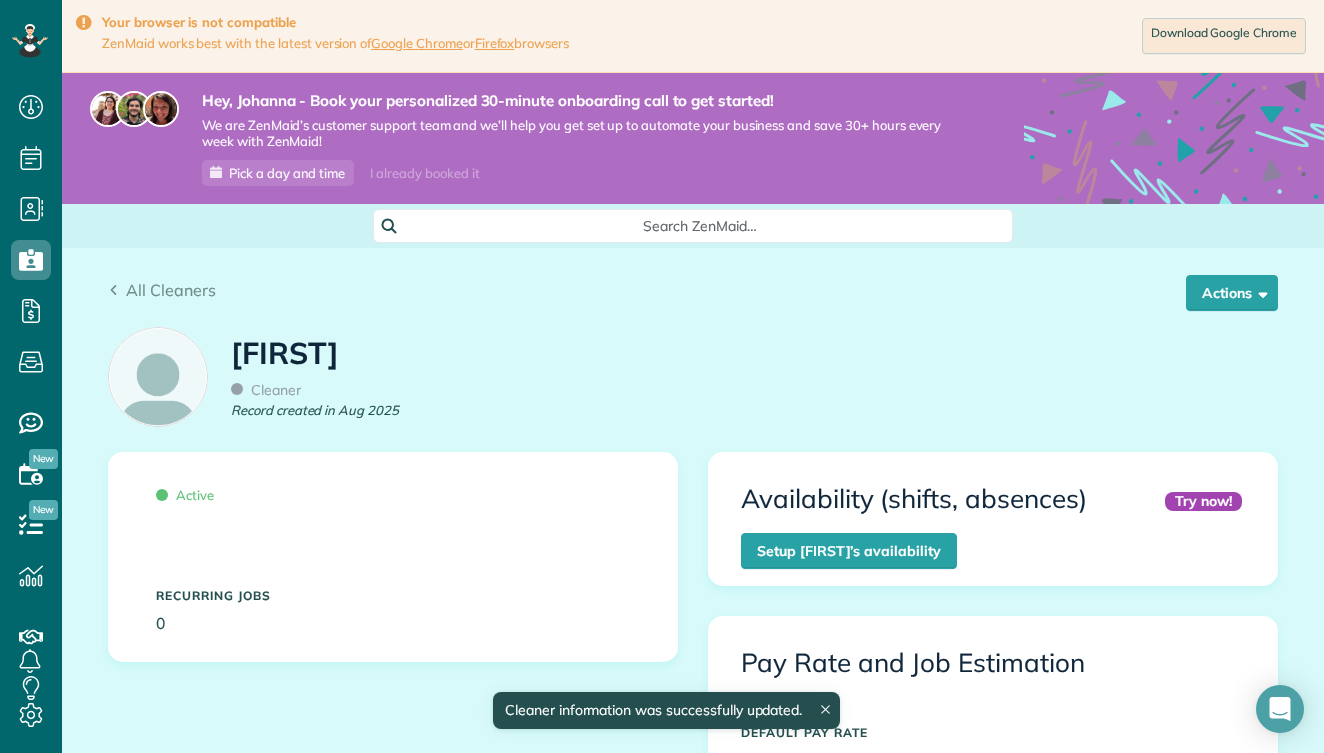 click on "All Cleaners
Actions
Edit
Inactivate
Replace Karina
Delete" at bounding box center (693, 282) 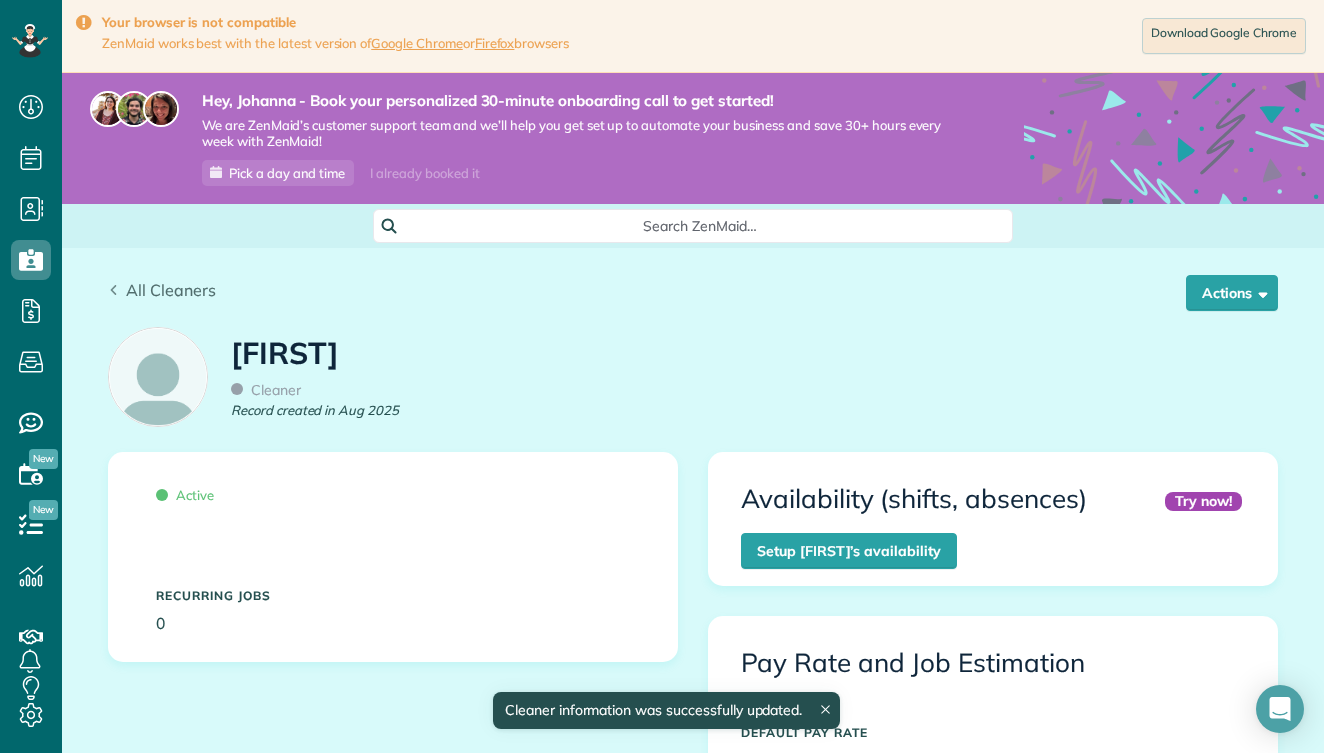 click 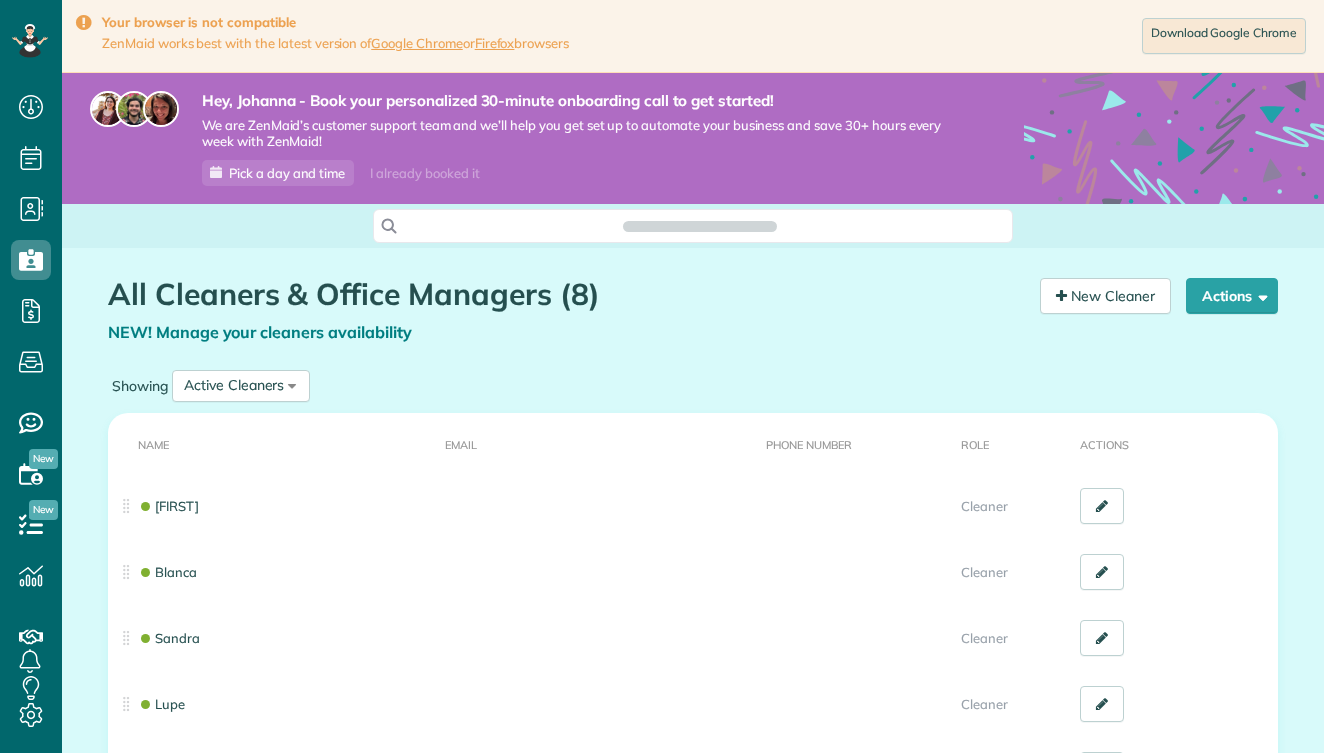 scroll, scrollTop: 0, scrollLeft: 0, axis: both 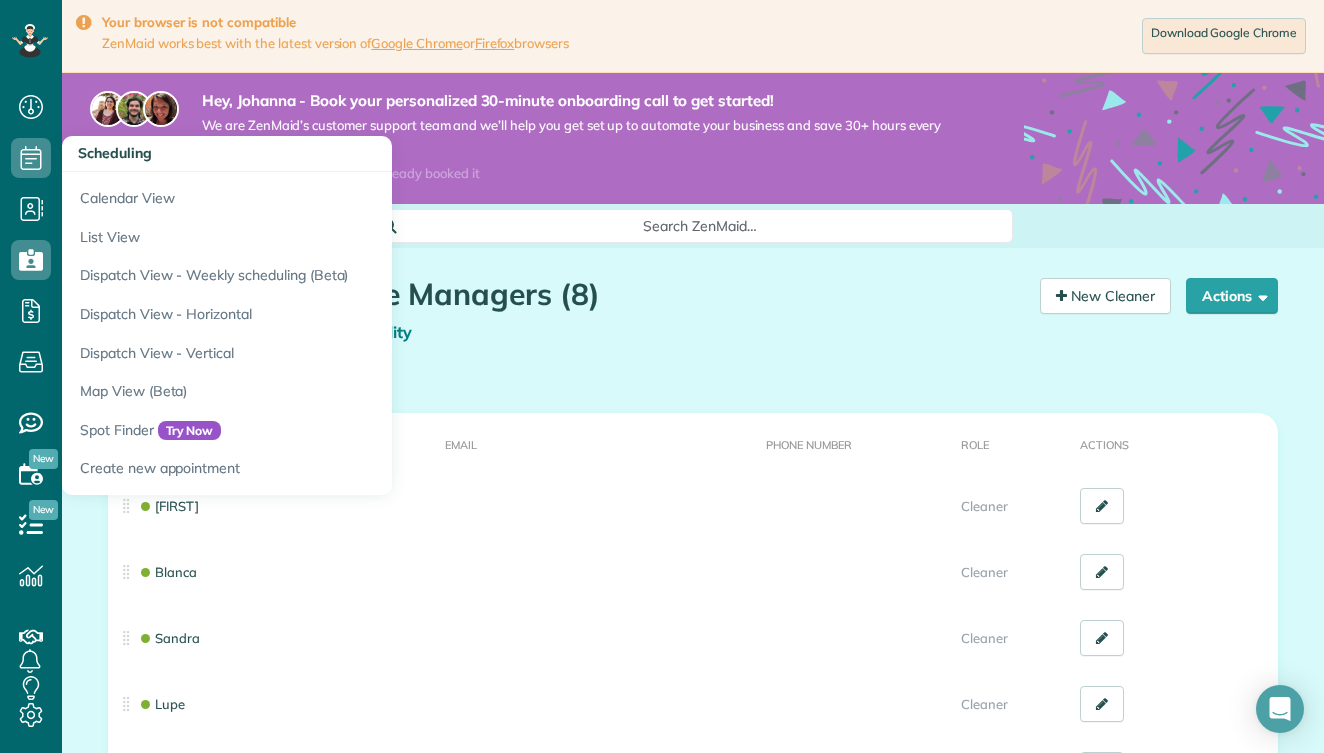 click 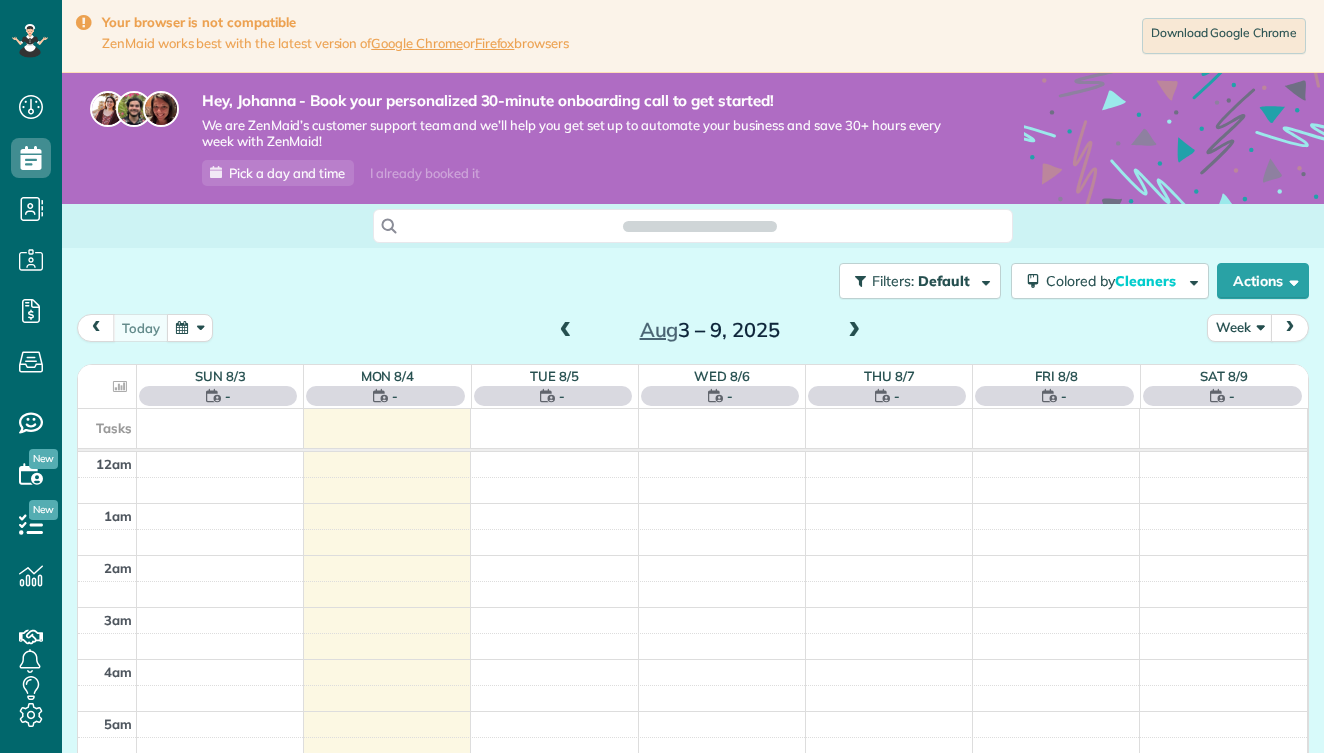 scroll, scrollTop: 0, scrollLeft: 0, axis: both 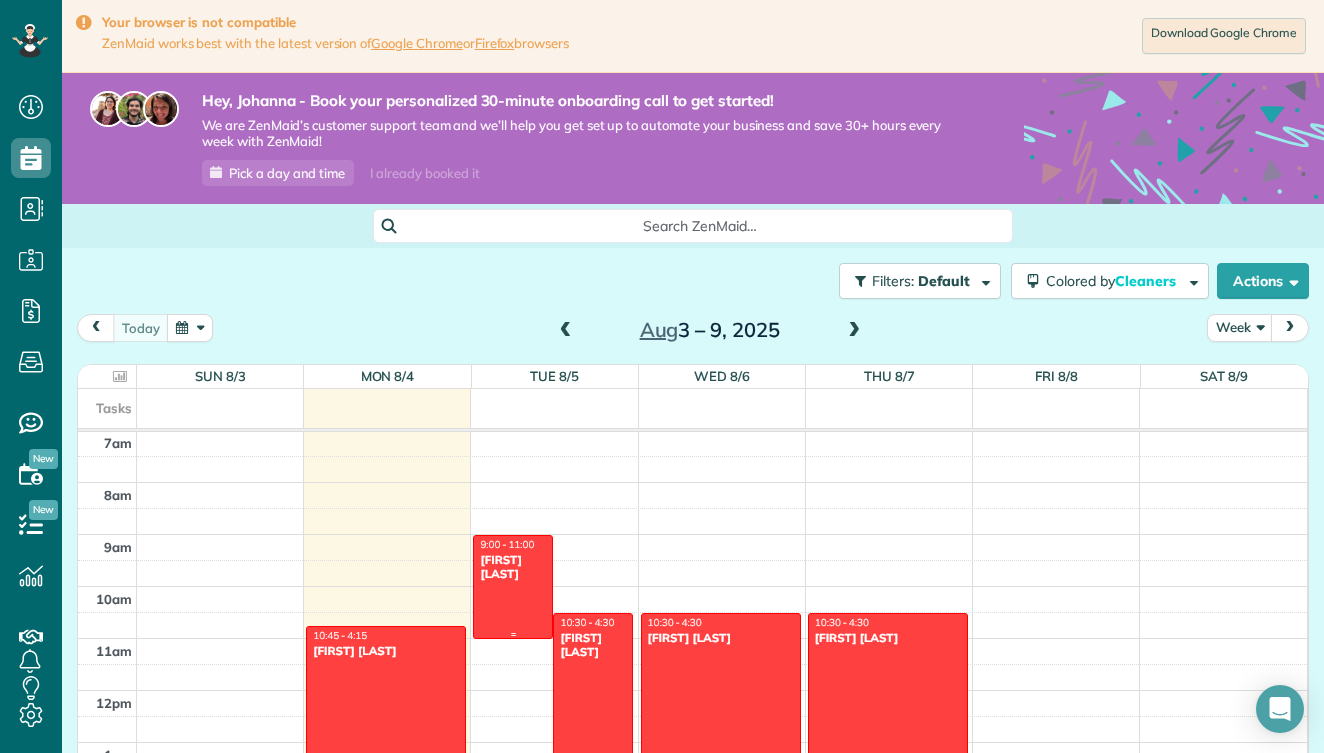 click on "[FIRST] [LAST]" at bounding box center (513, 567) 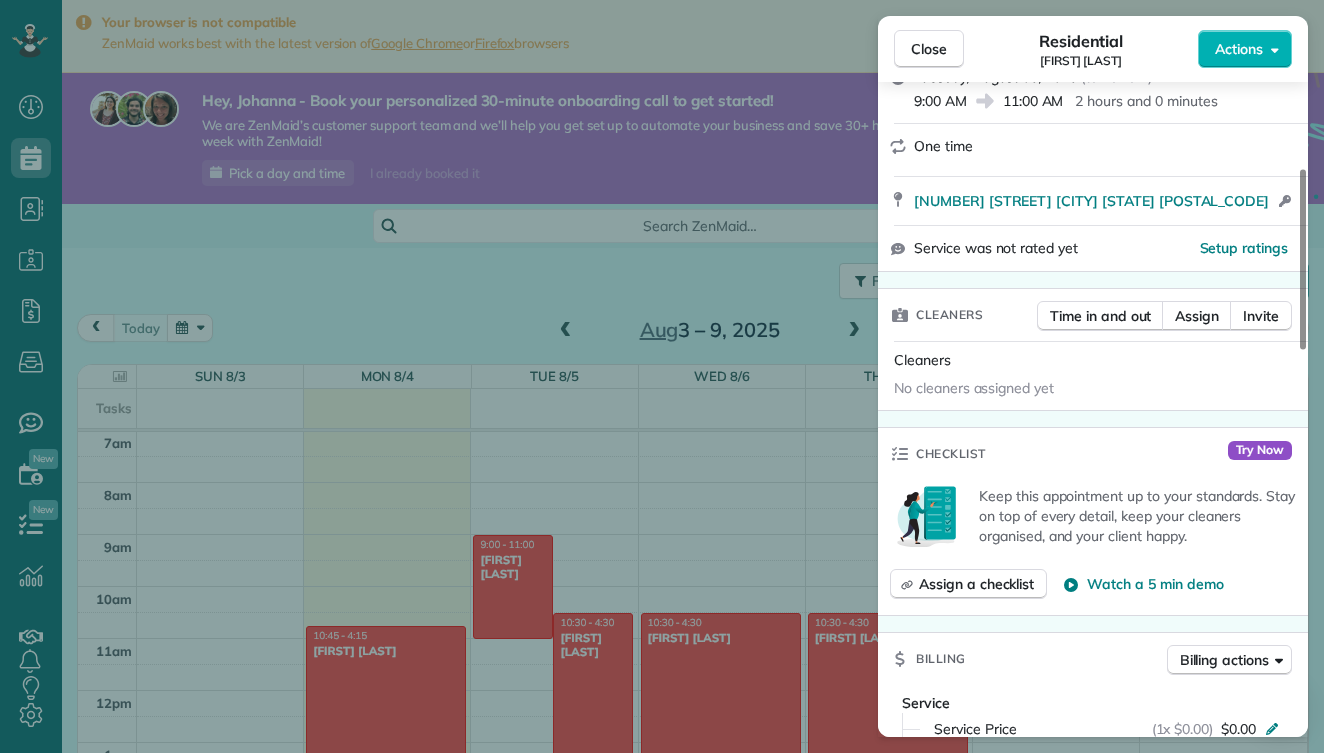 scroll, scrollTop: 364, scrollLeft: 0, axis: vertical 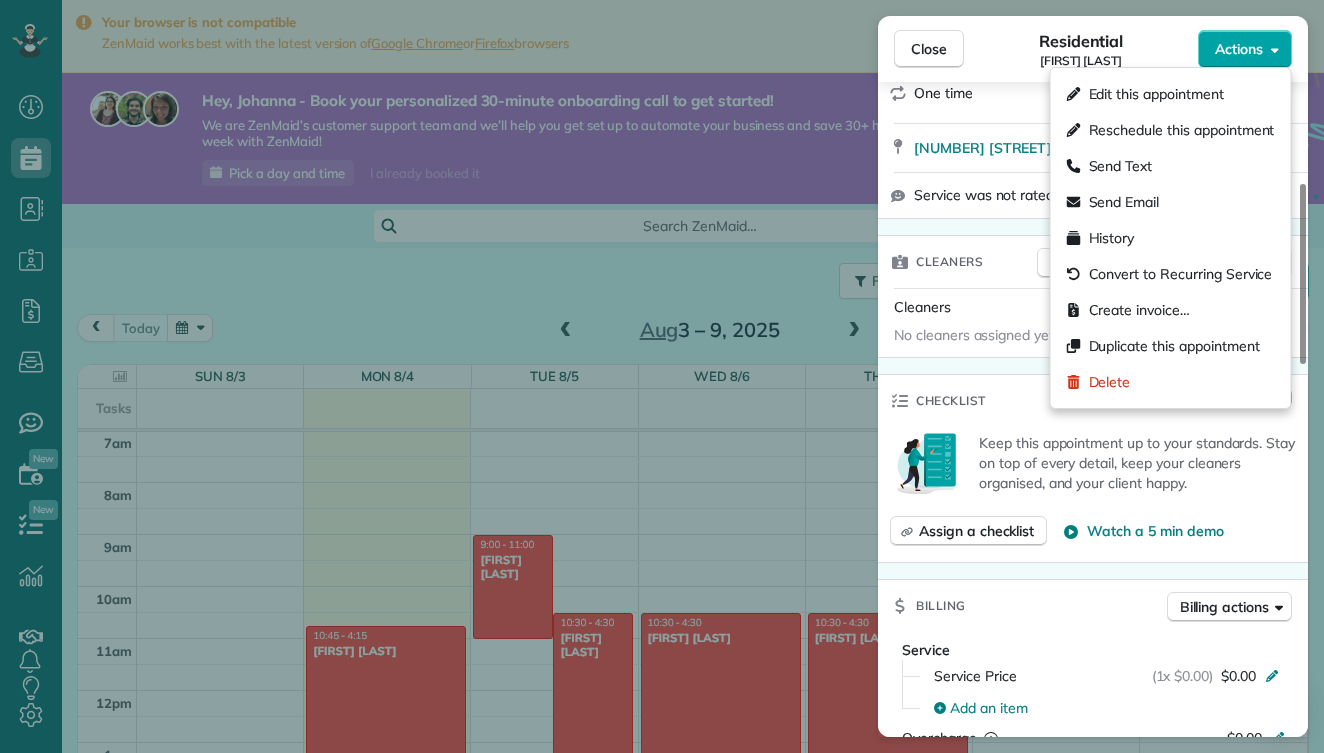 click on "Actions" at bounding box center (1245, 49) 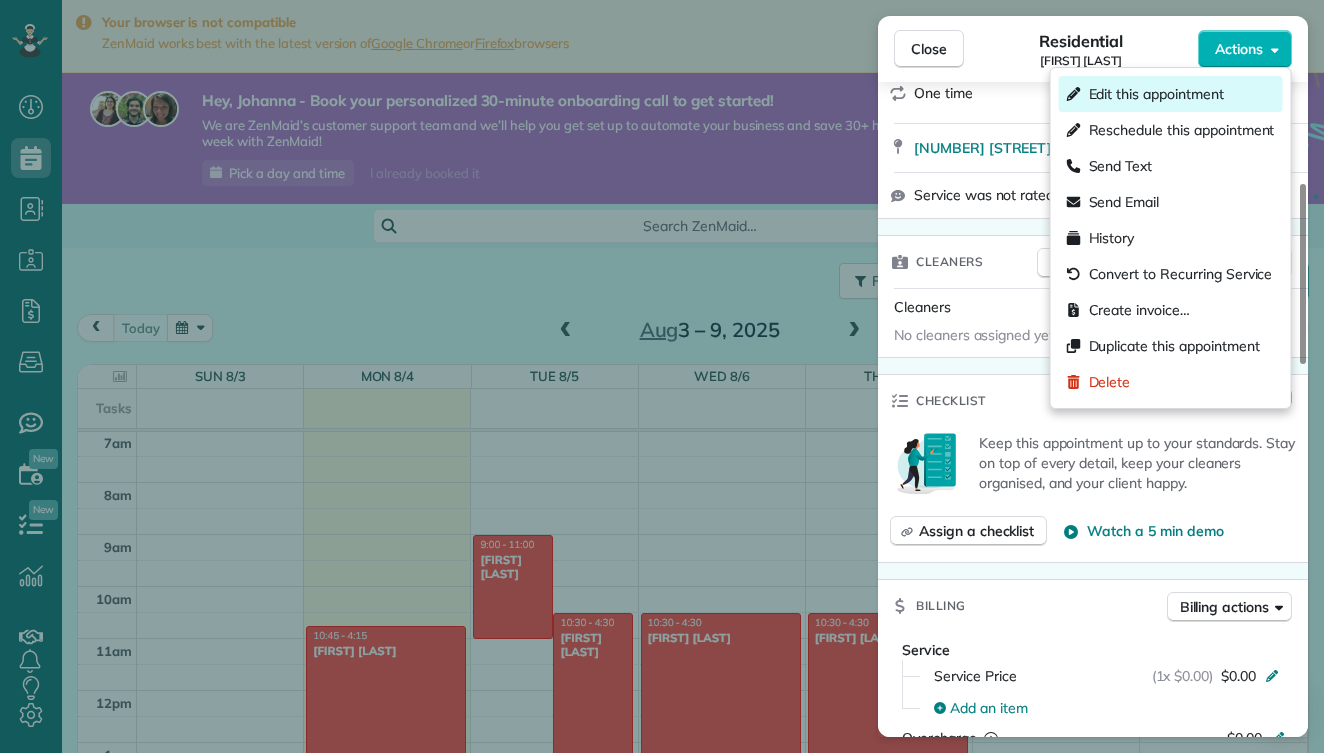 click on "Edit this appointment" at bounding box center (1156, 94) 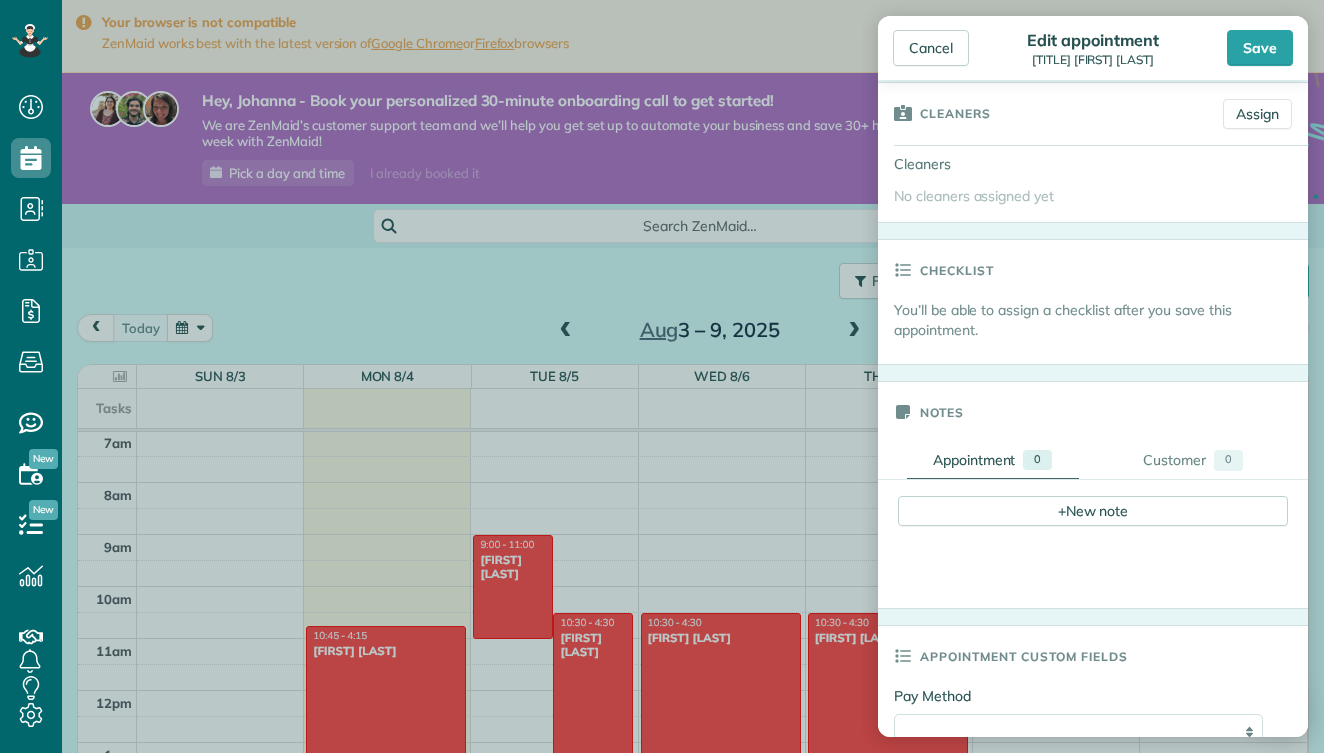 scroll, scrollTop: 307, scrollLeft: 0, axis: vertical 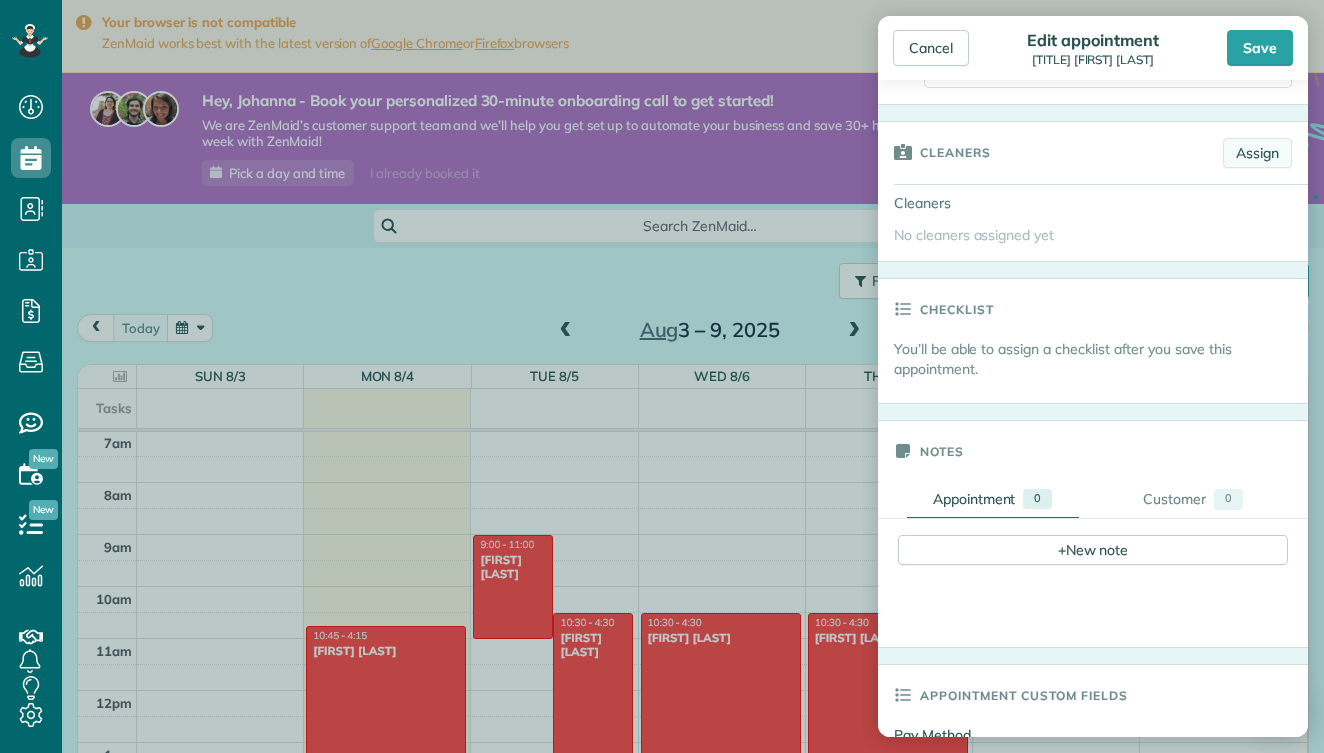 click on "Assign" at bounding box center (1257, 153) 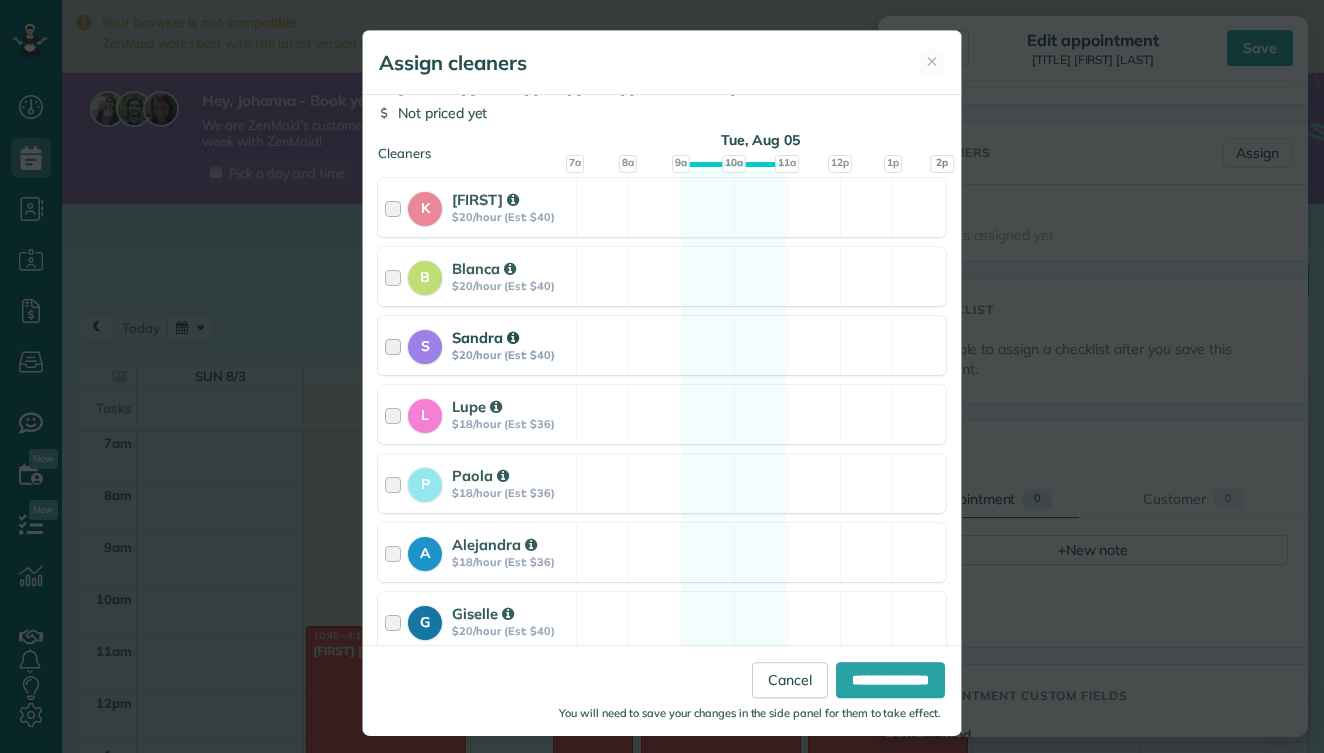scroll, scrollTop: 102, scrollLeft: 0, axis: vertical 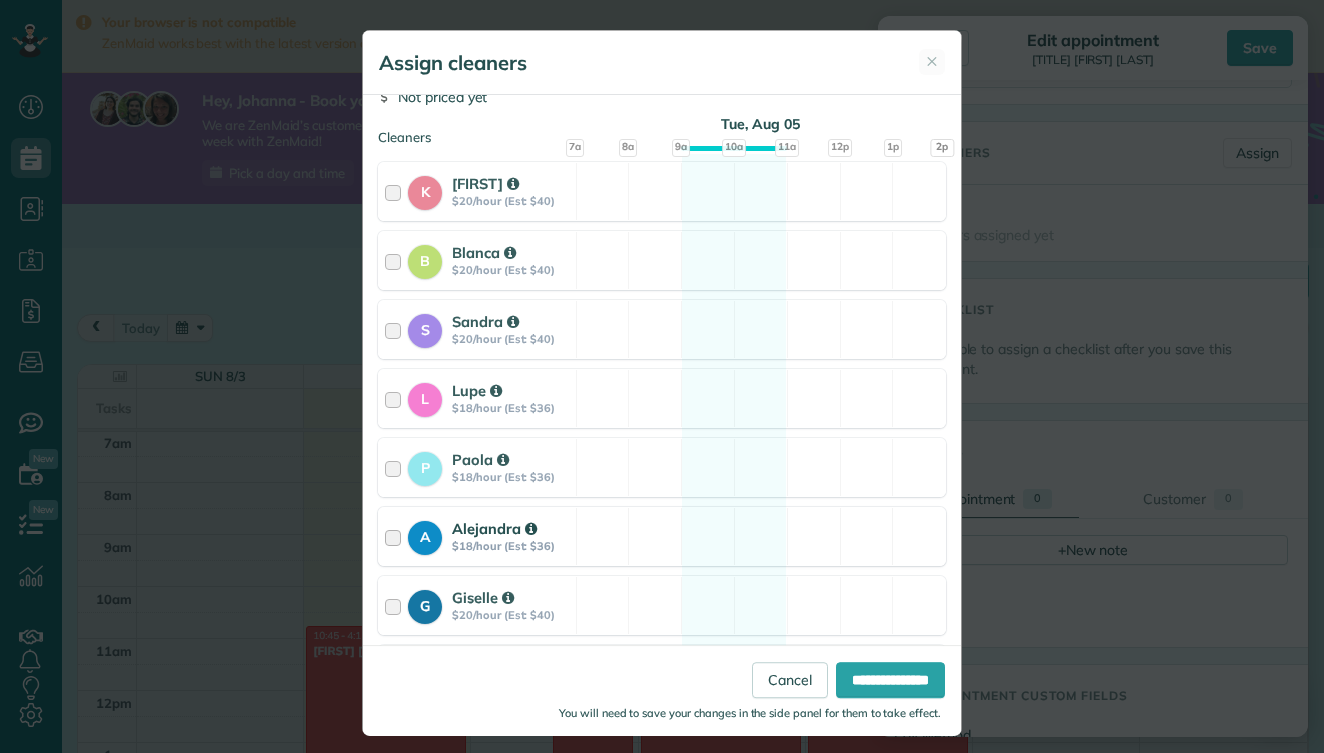 click at bounding box center [396, 536] 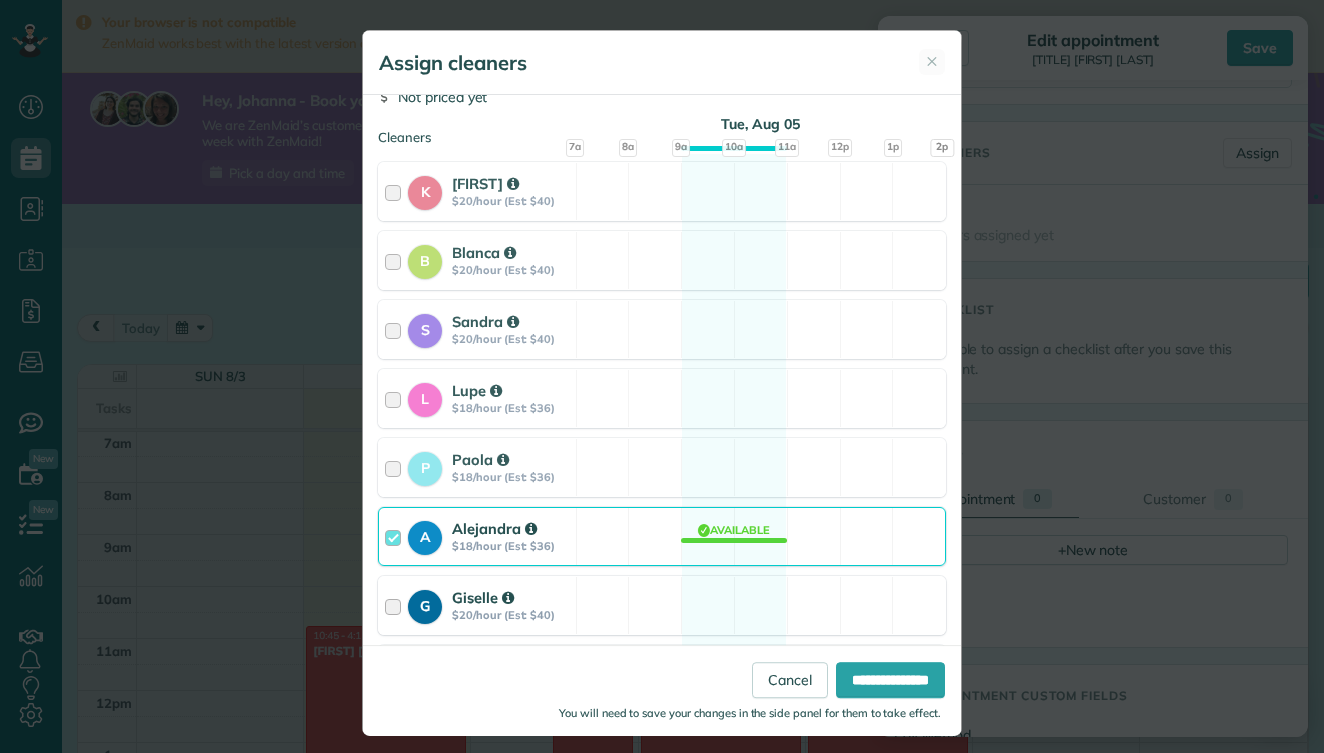 click at bounding box center [396, 605] 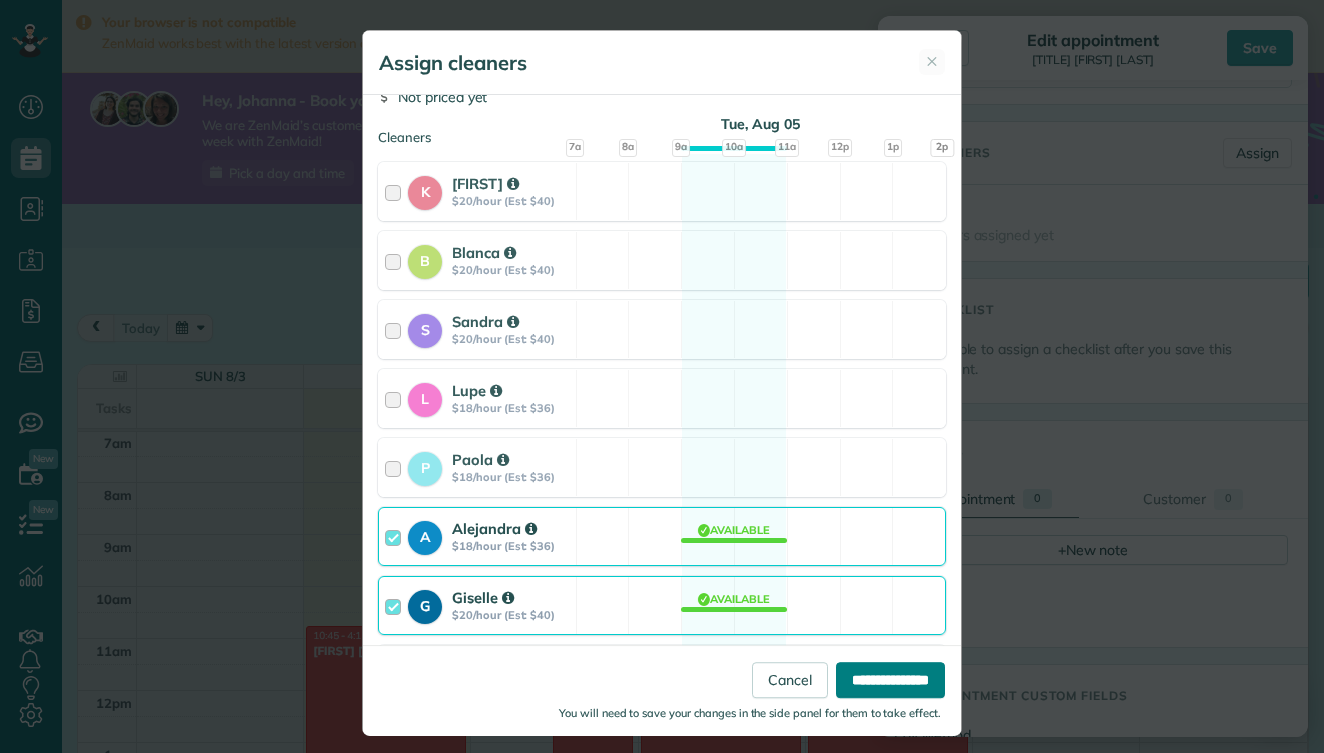 click on "**********" at bounding box center (890, 680) 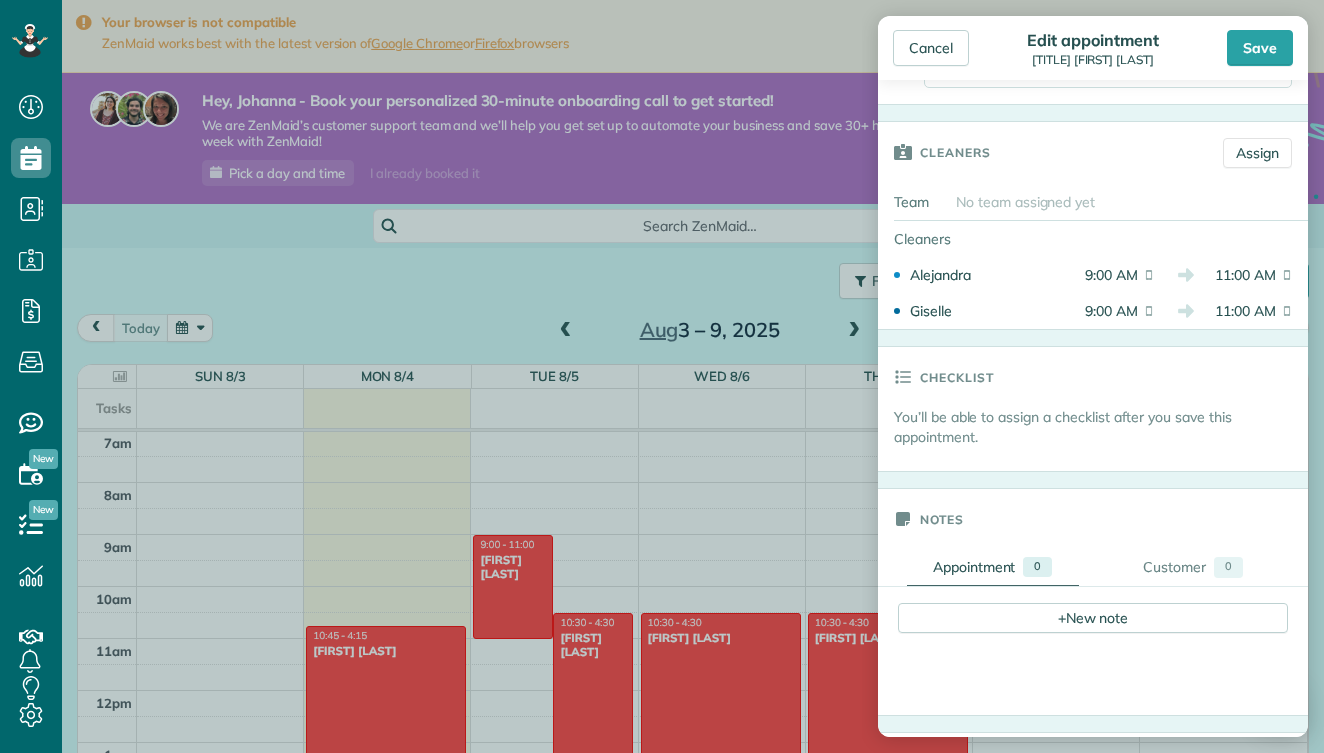 click on "Save" at bounding box center (1229, 48) 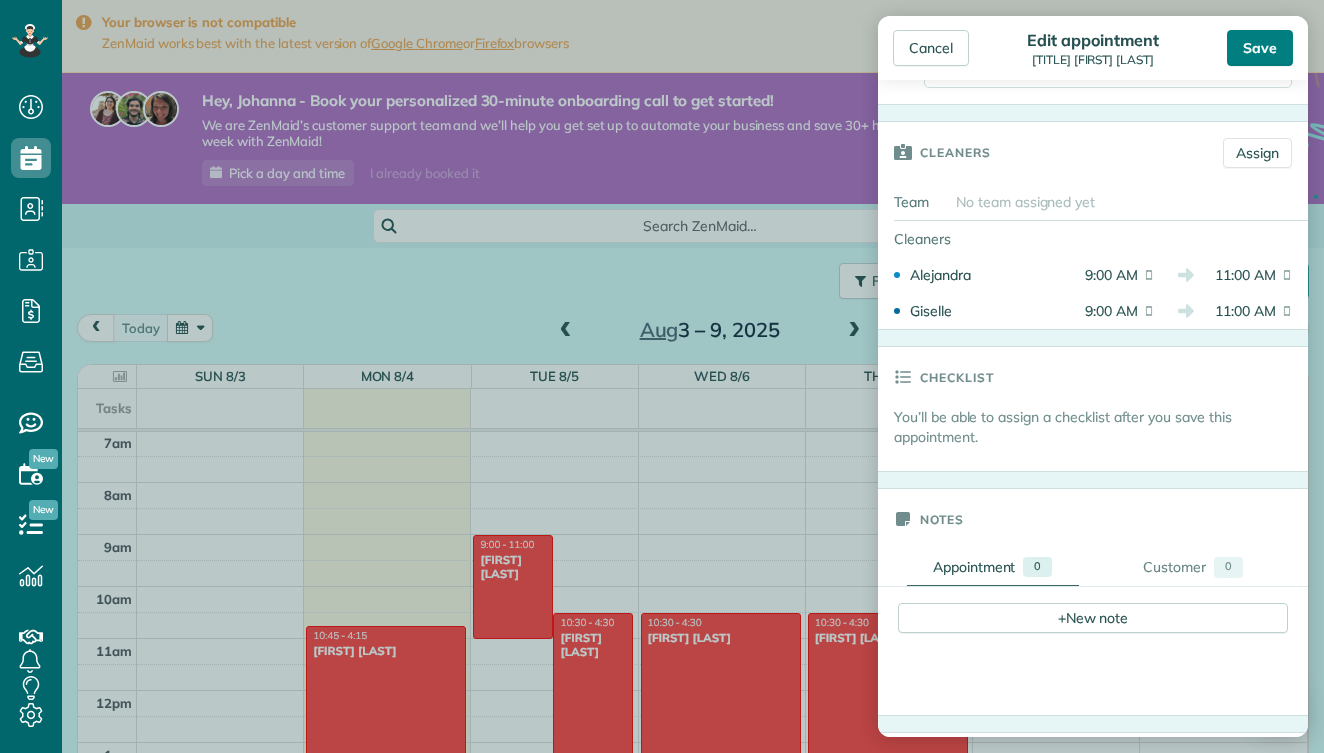 click on "Save" at bounding box center (1260, 48) 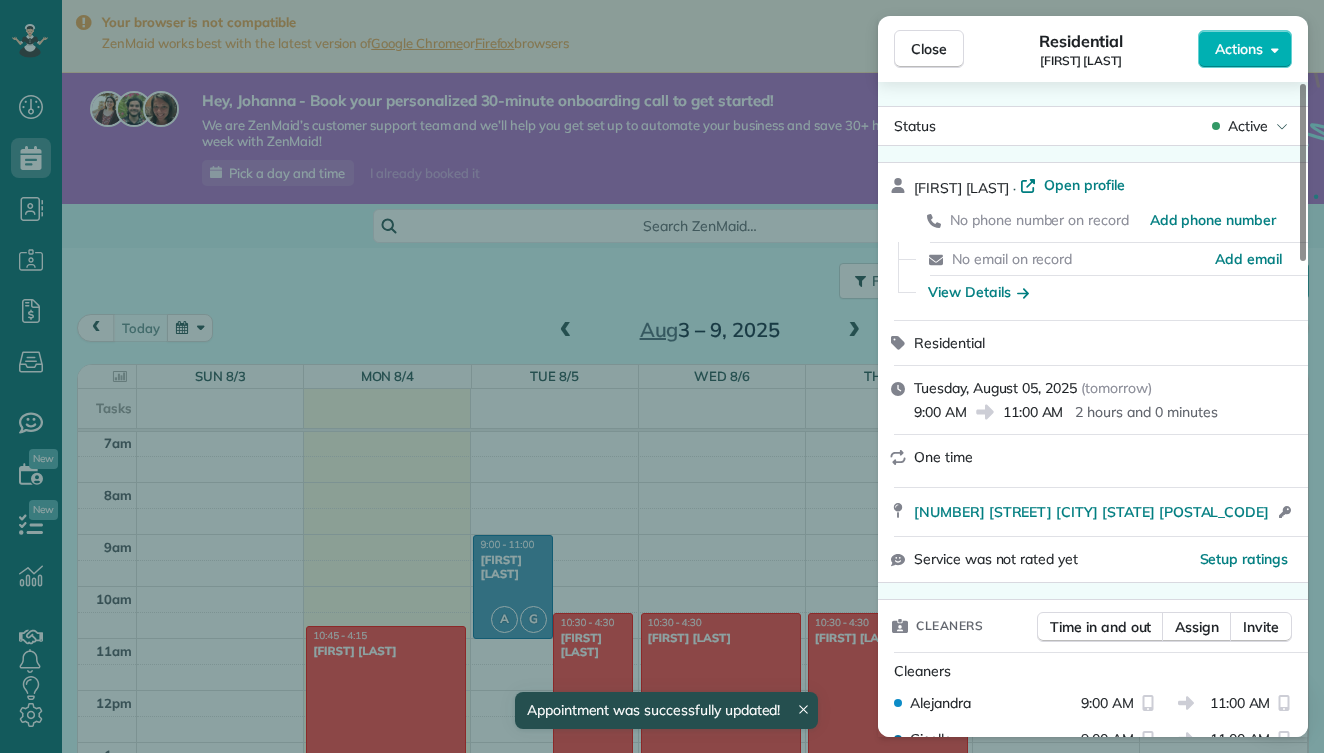 scroll, scrollTop: 365, scrollLeft: 0, axis: vertical 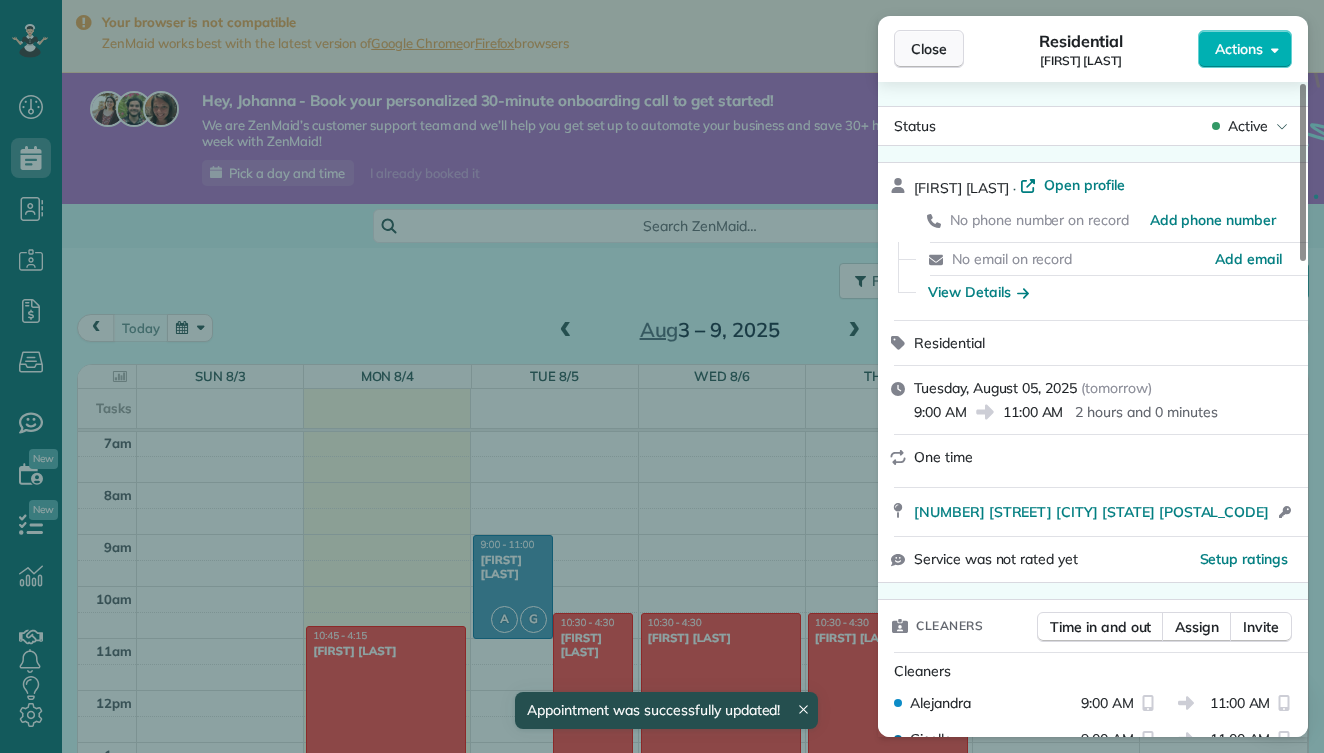 click on "Close" at bounding box center (929, 49) 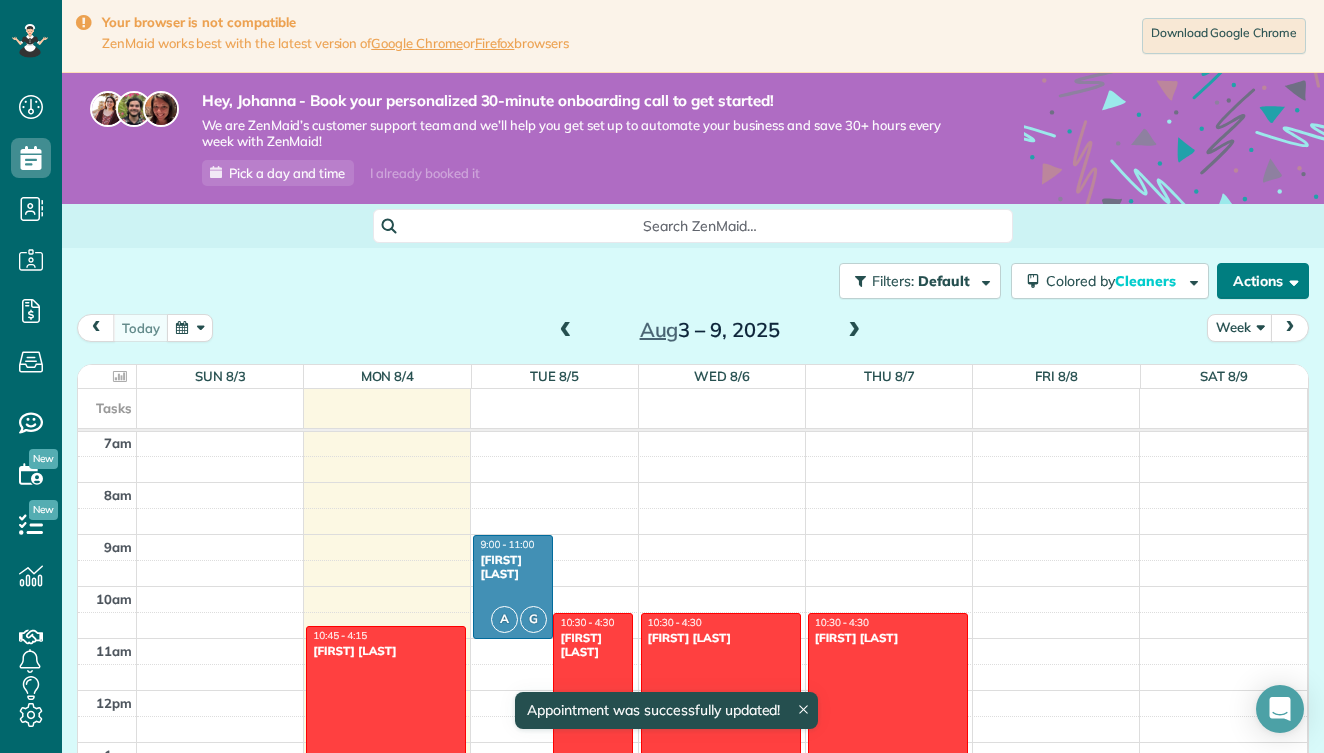 click at bounding box center [1290, 280] 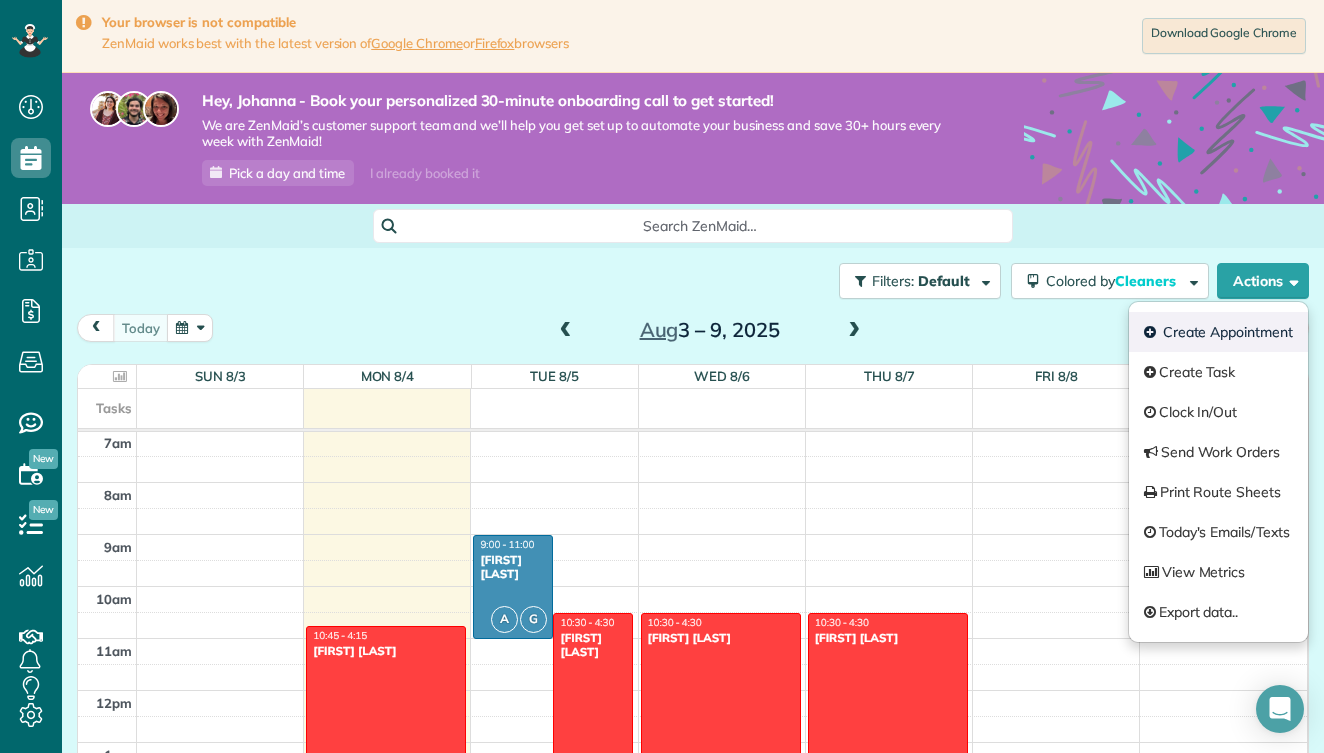 click on "Create Appointment" at bounding box center (1218, 332) 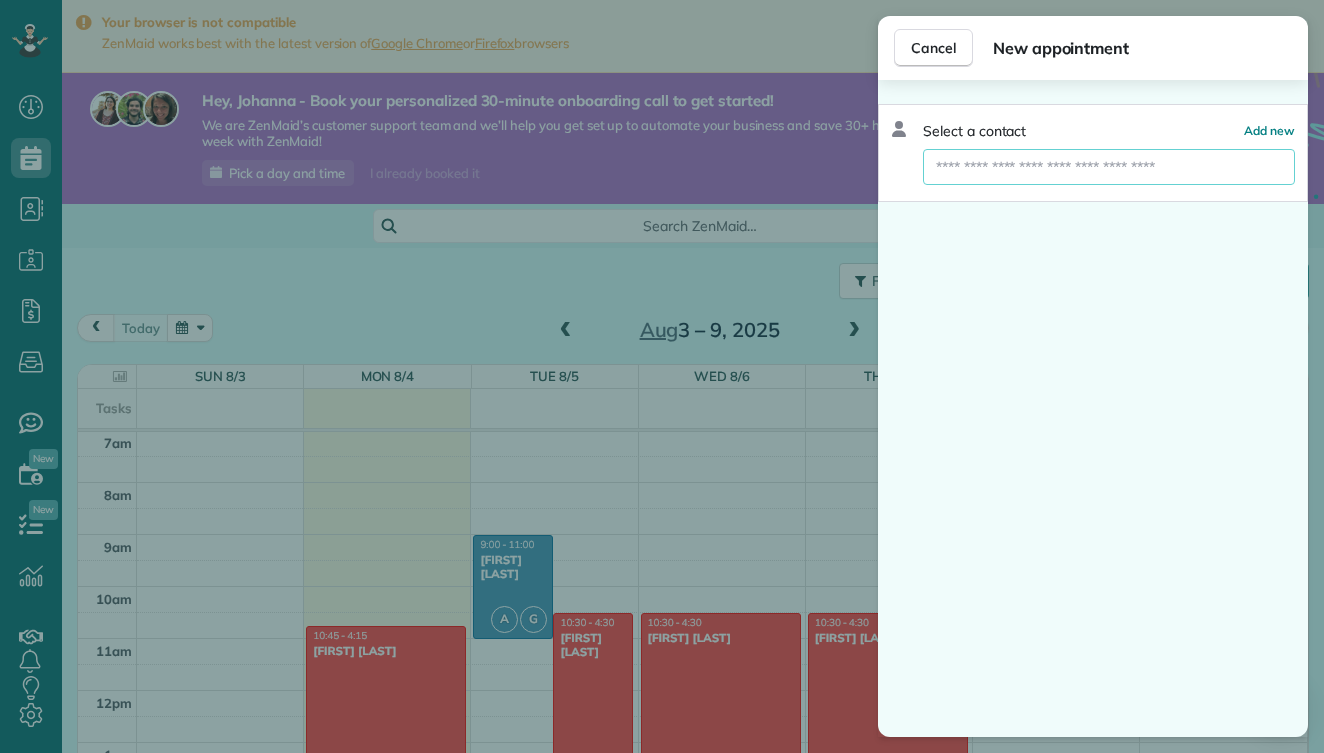 click at bounding box center (1109, 167) 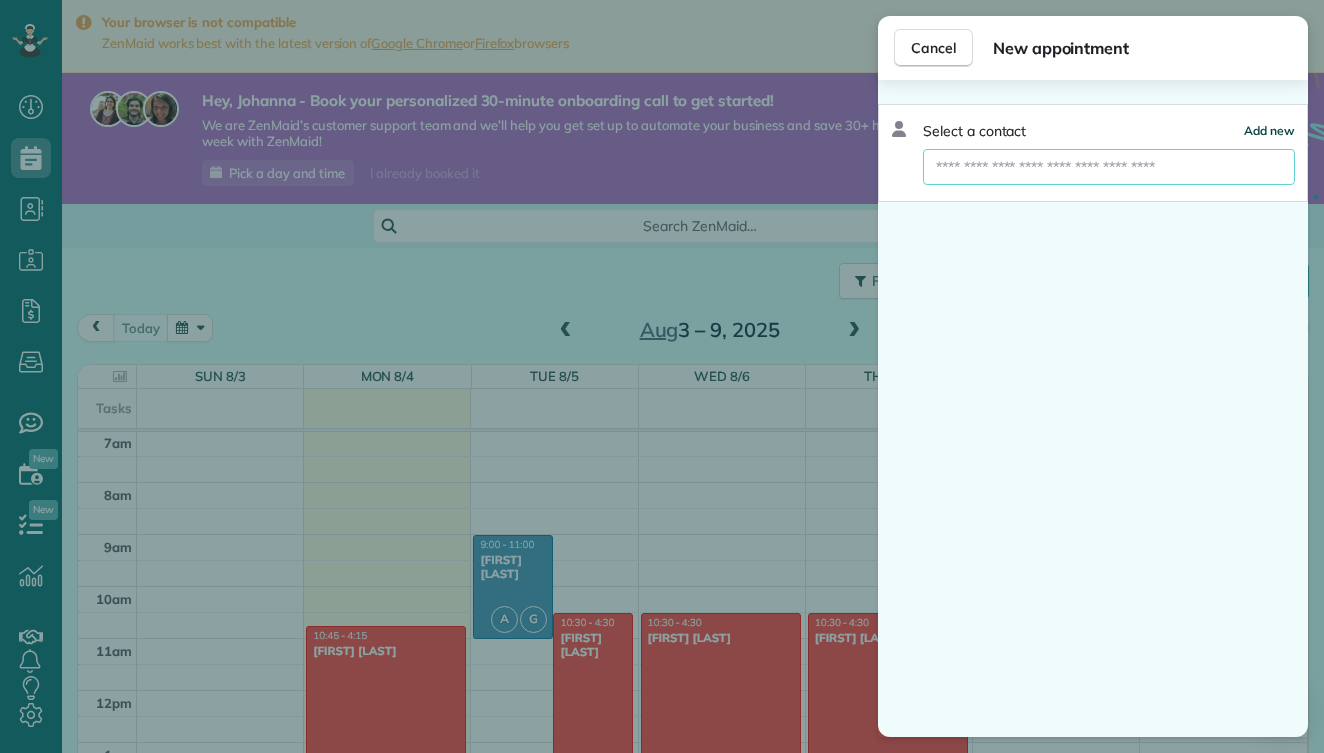 click on "Add new" at bounding box center [1269, 131] 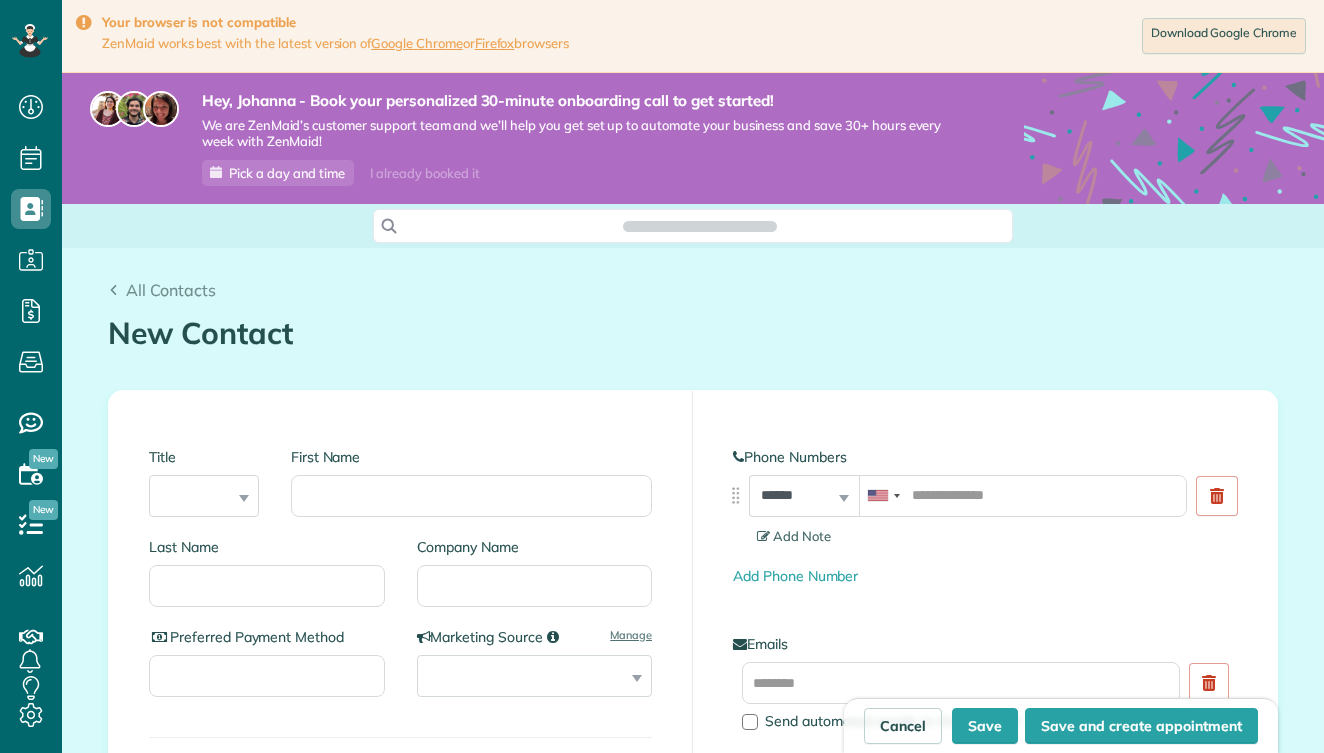 scroll, scrollTop: 0, scrollLeft: 0, axis: both 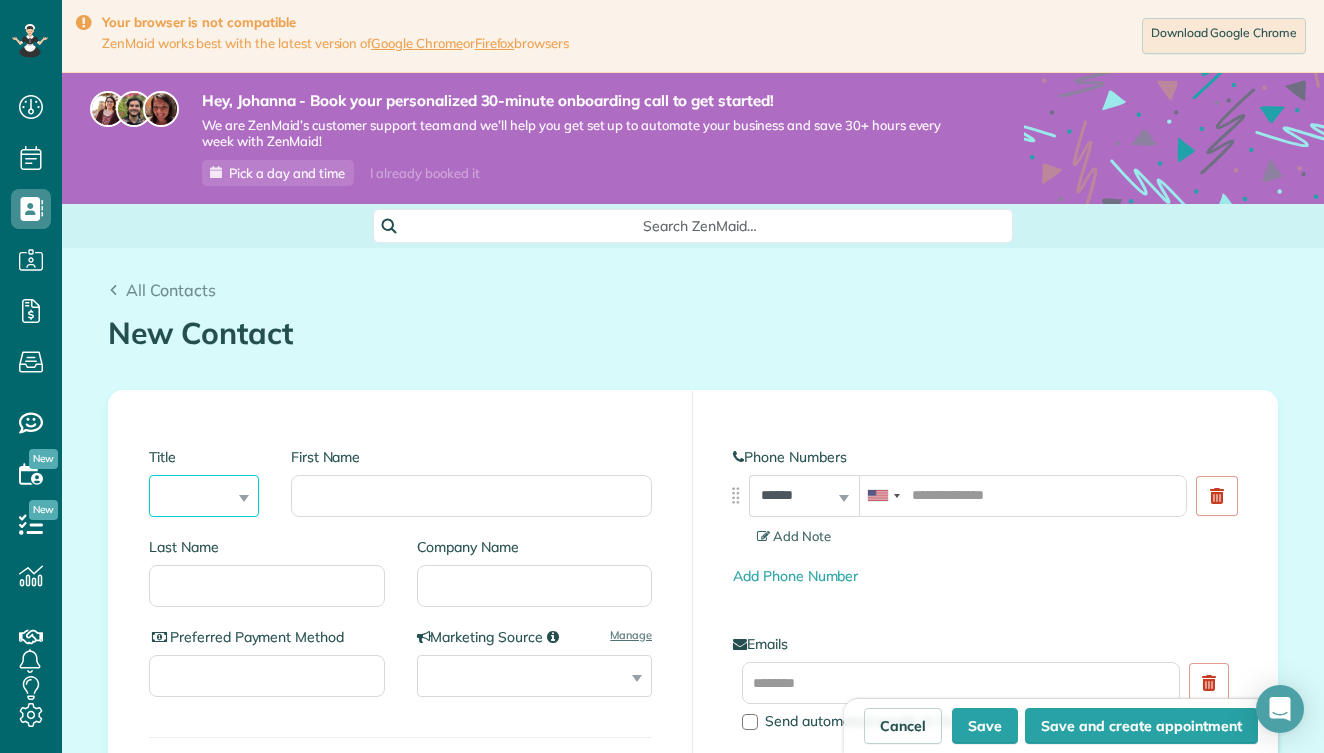 select on "****" 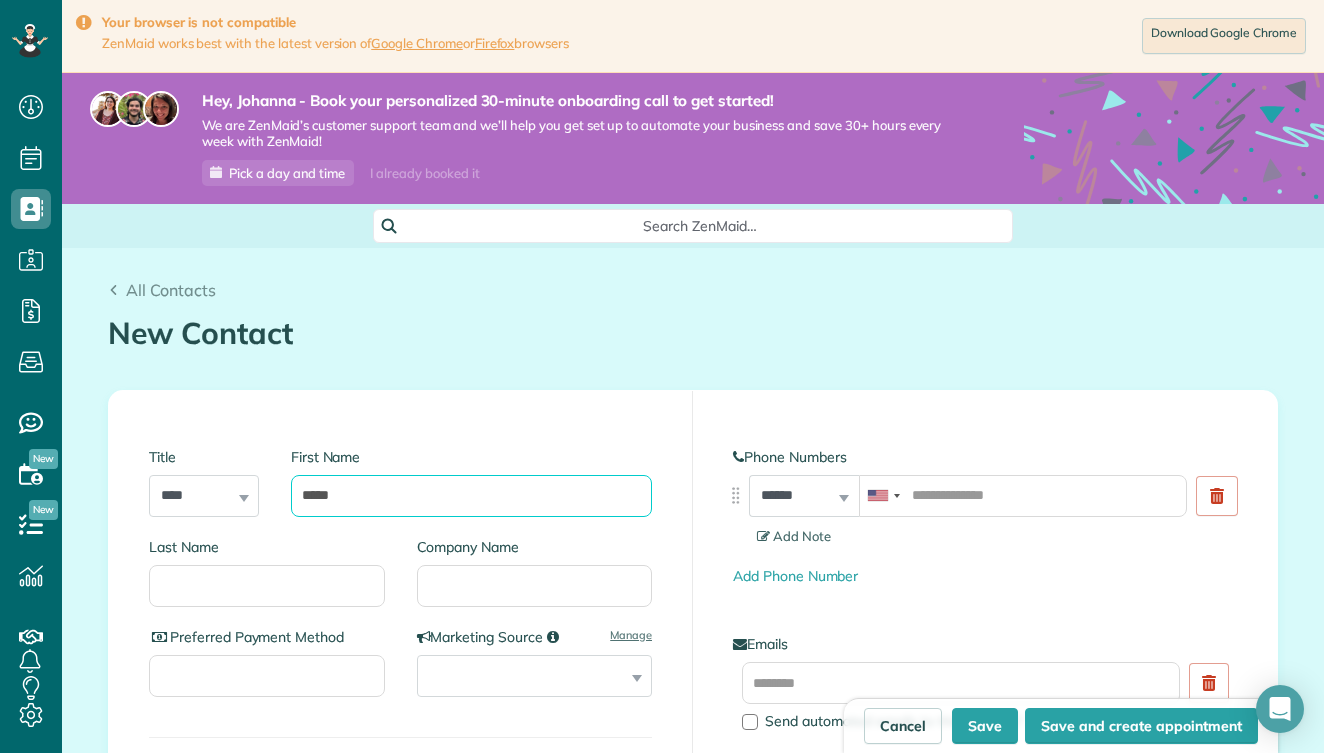 type on "*****" 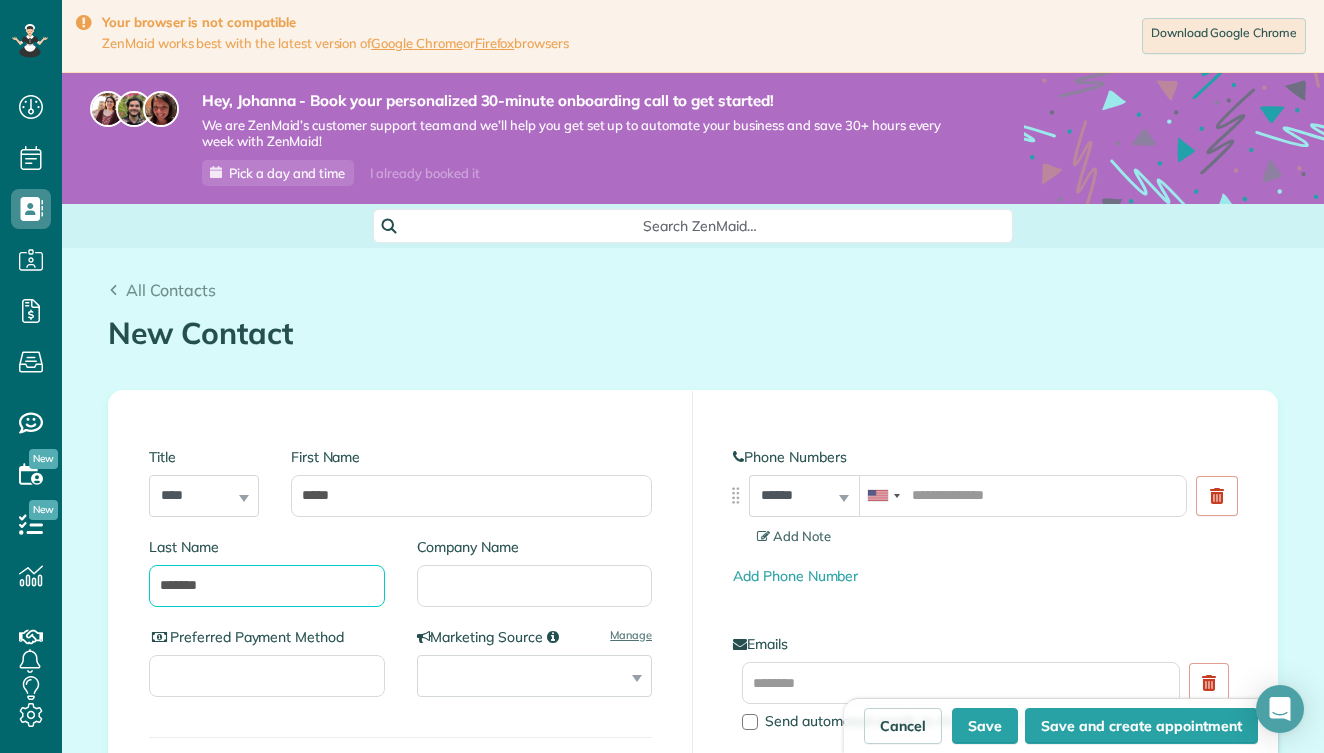 type on "*******" 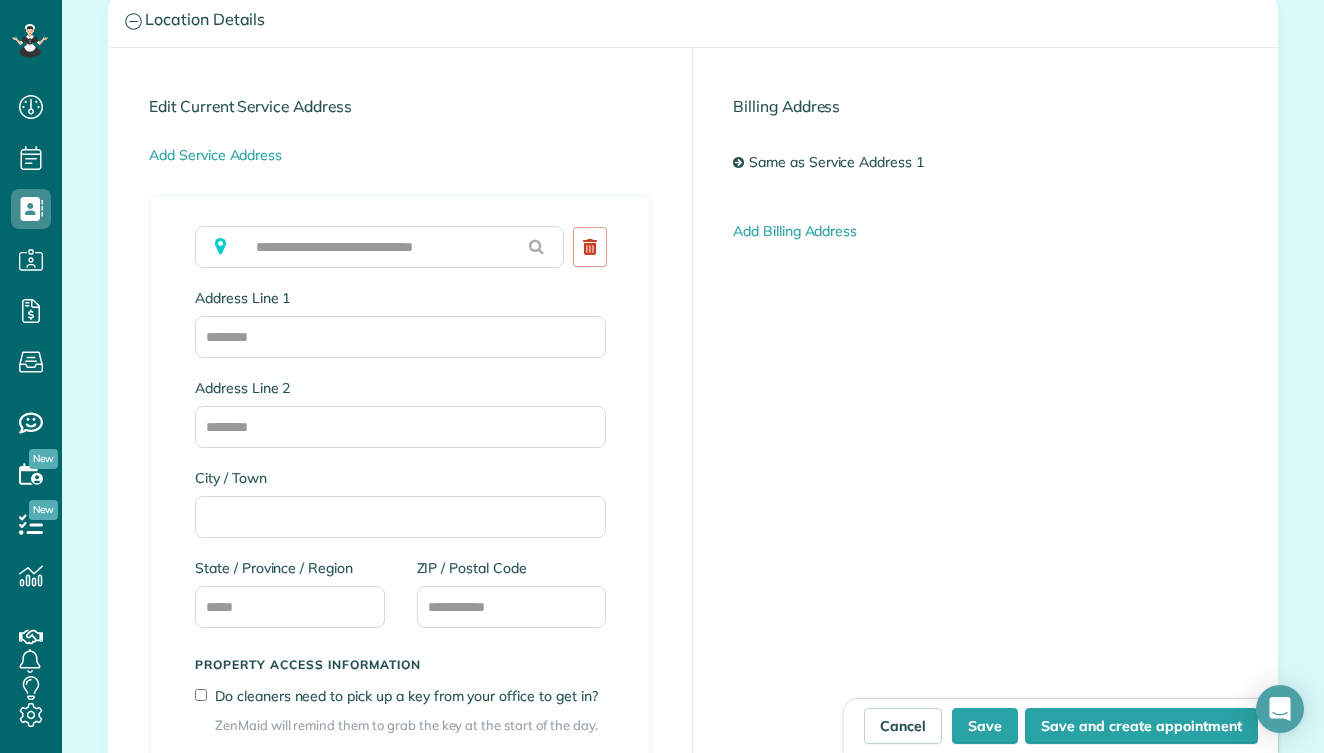 scroll, scrollTop: 1108, scrollLeft: 0, axis: vertical 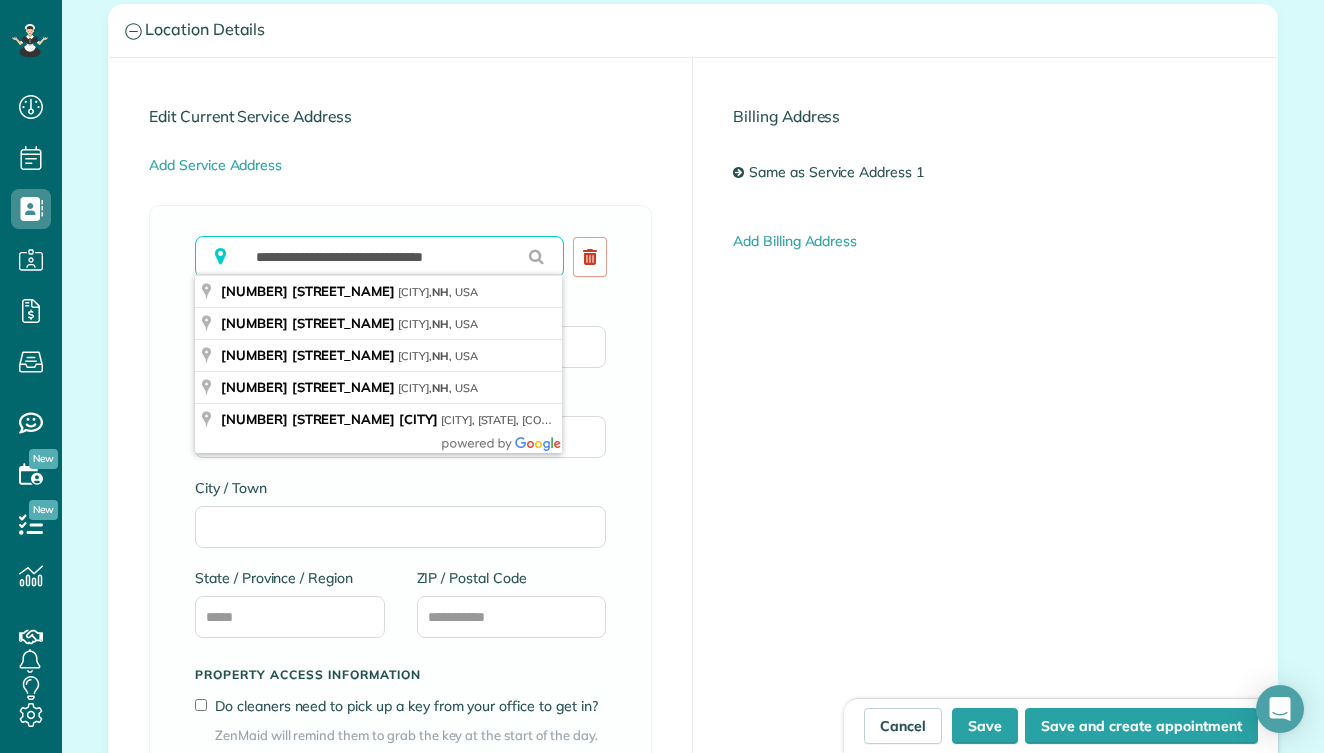 click on "**********" at bounding box center (379, 257) 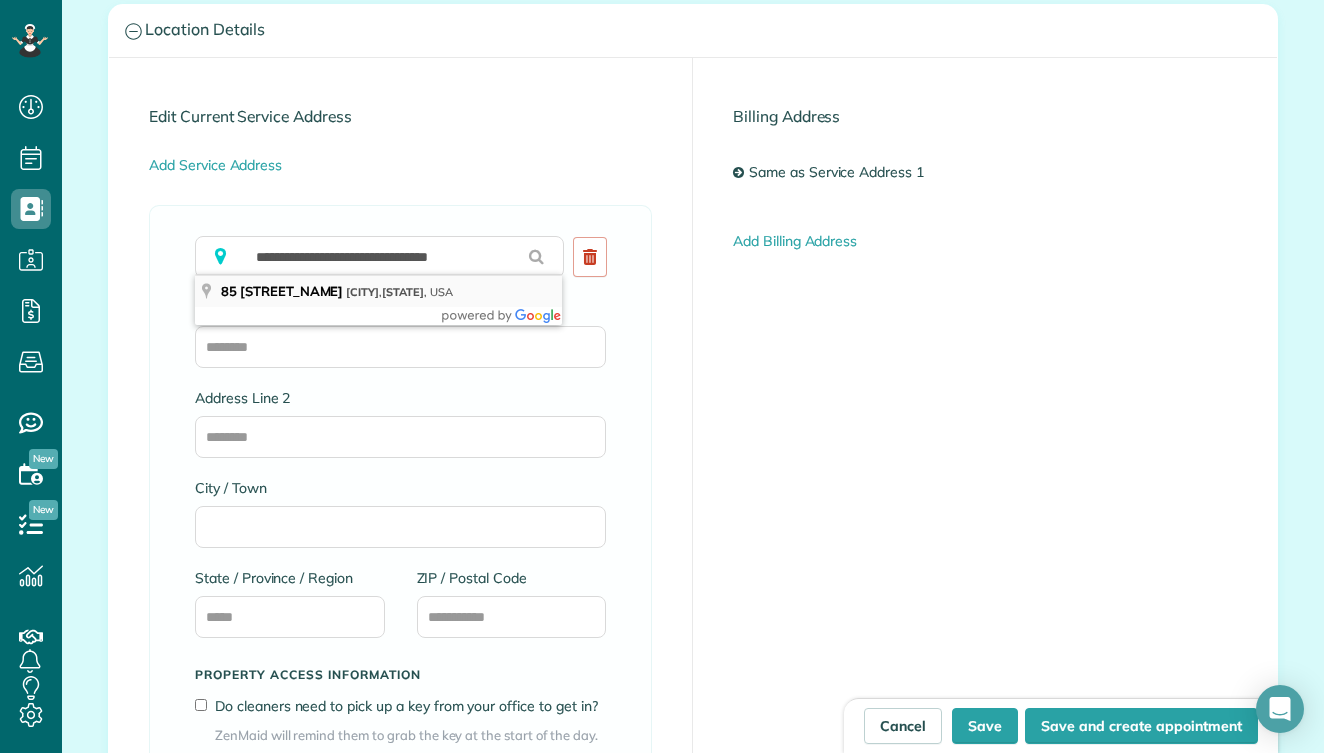 type on "**********" 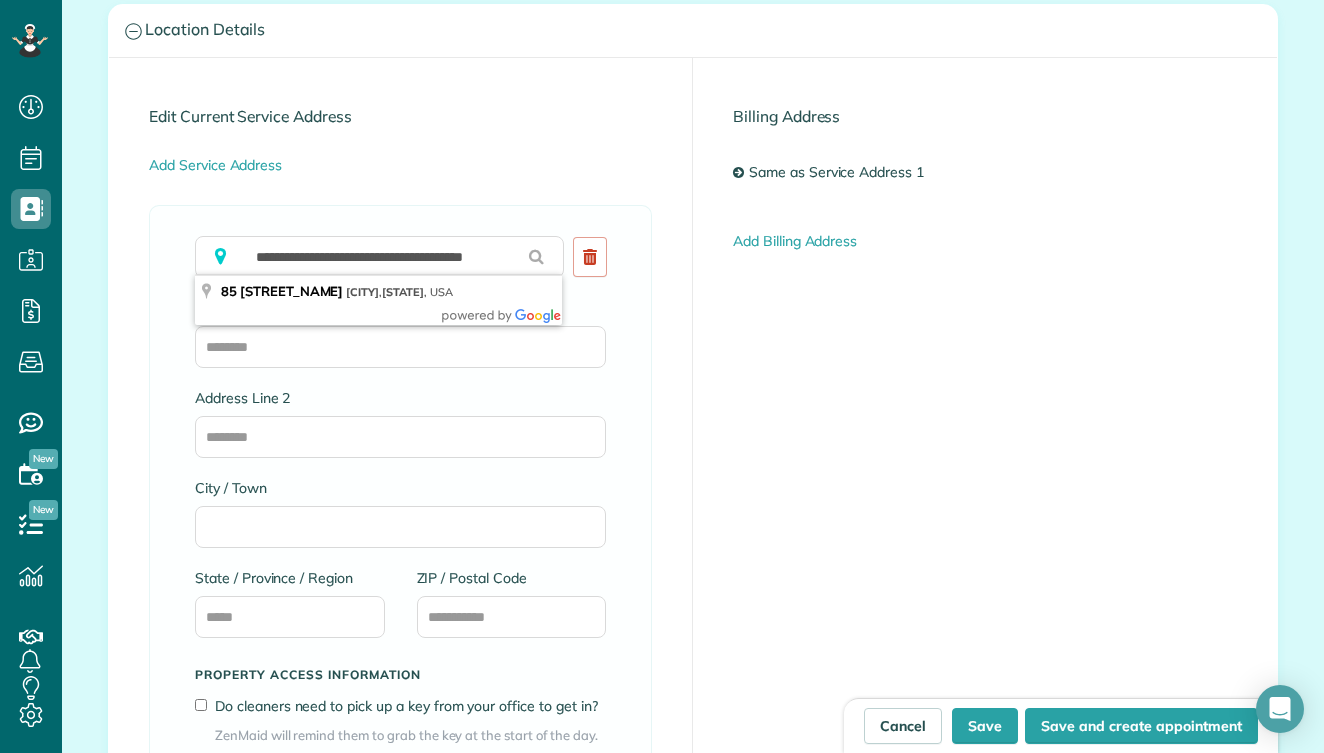 type on "**********" 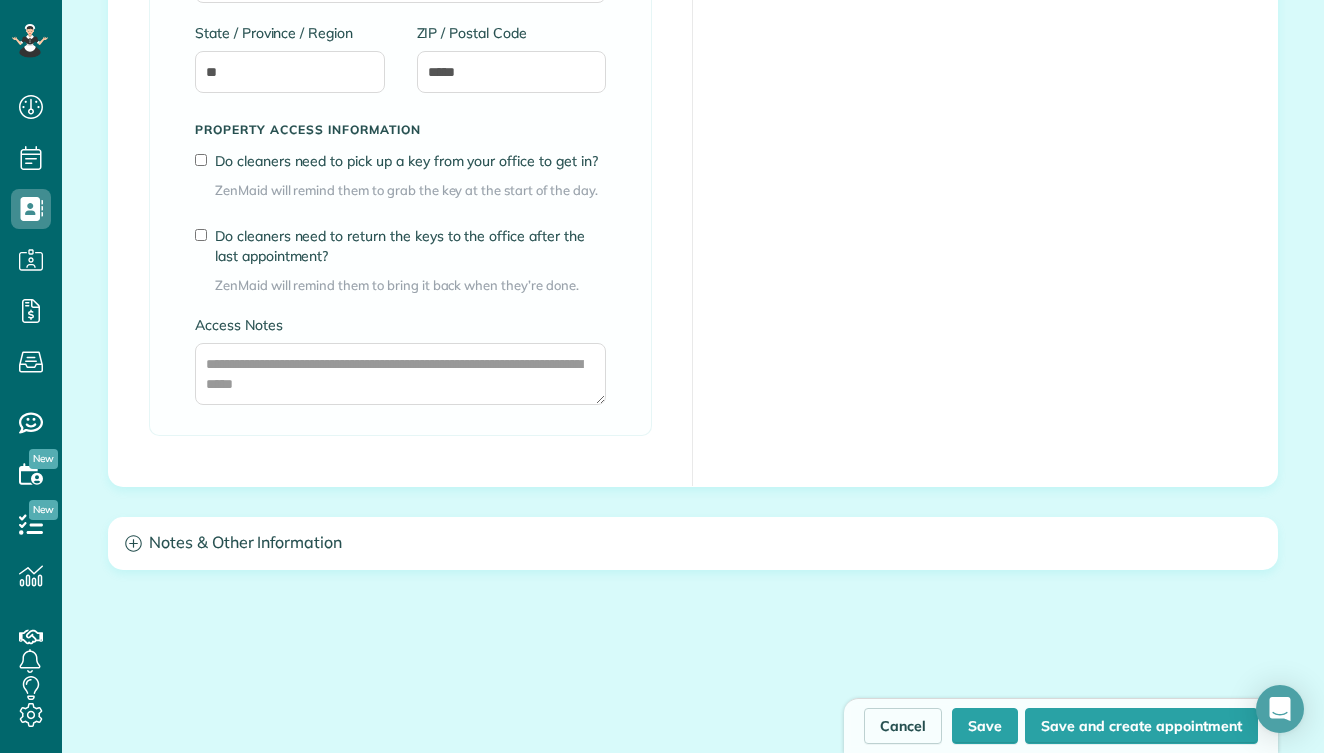scroll, scrollTop: 1772, scrollLeft: 0, axis: vertical 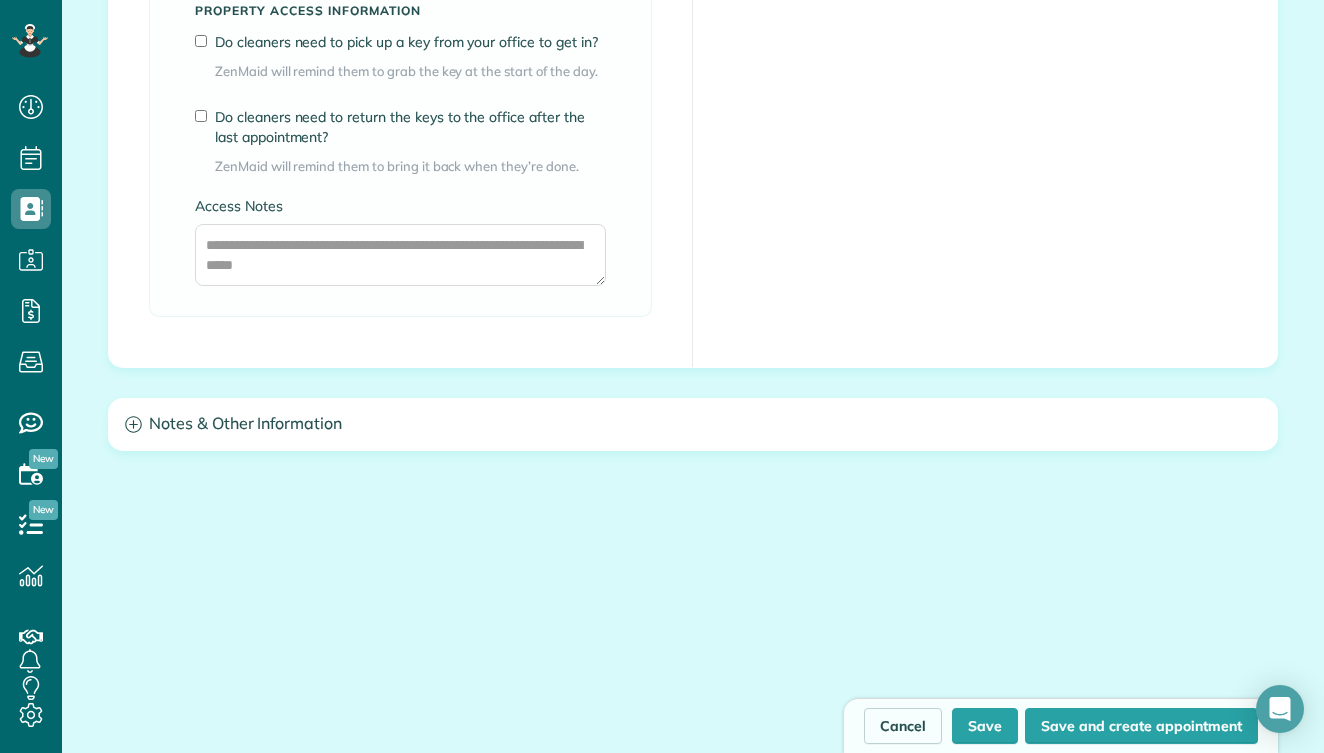 click on "Notes & Other Information" at bounding box center (693, 424) 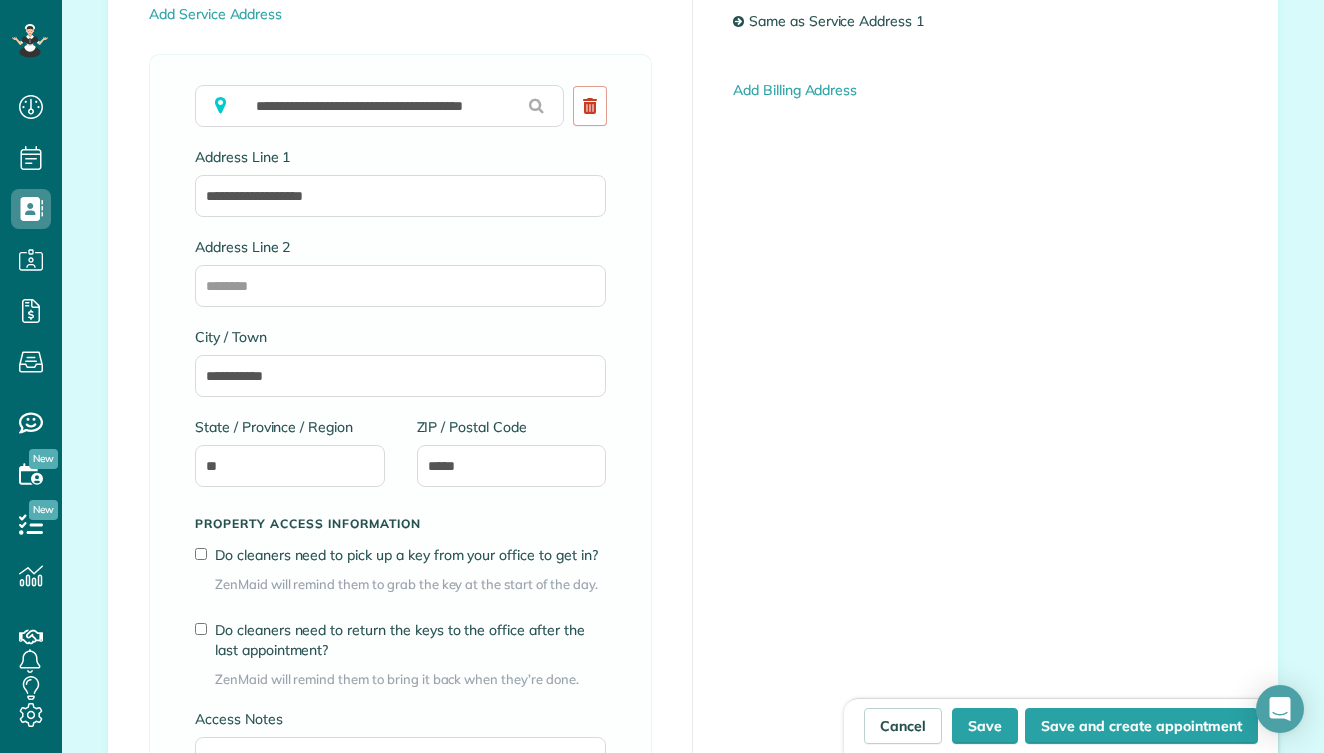 scroll, scrollTop: 1261, scrollLeft: 0, axis: vertical 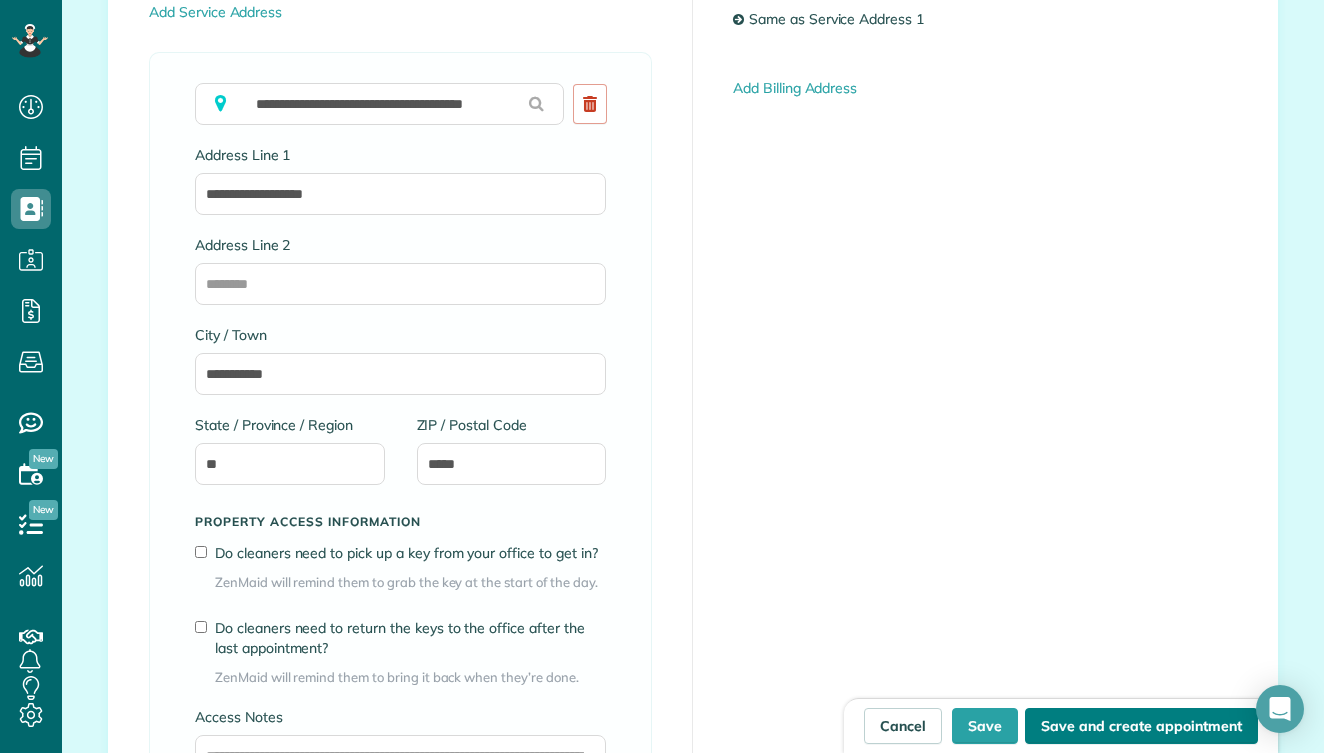 click on "Save and create appointment" at bounding box center [1141, 726] 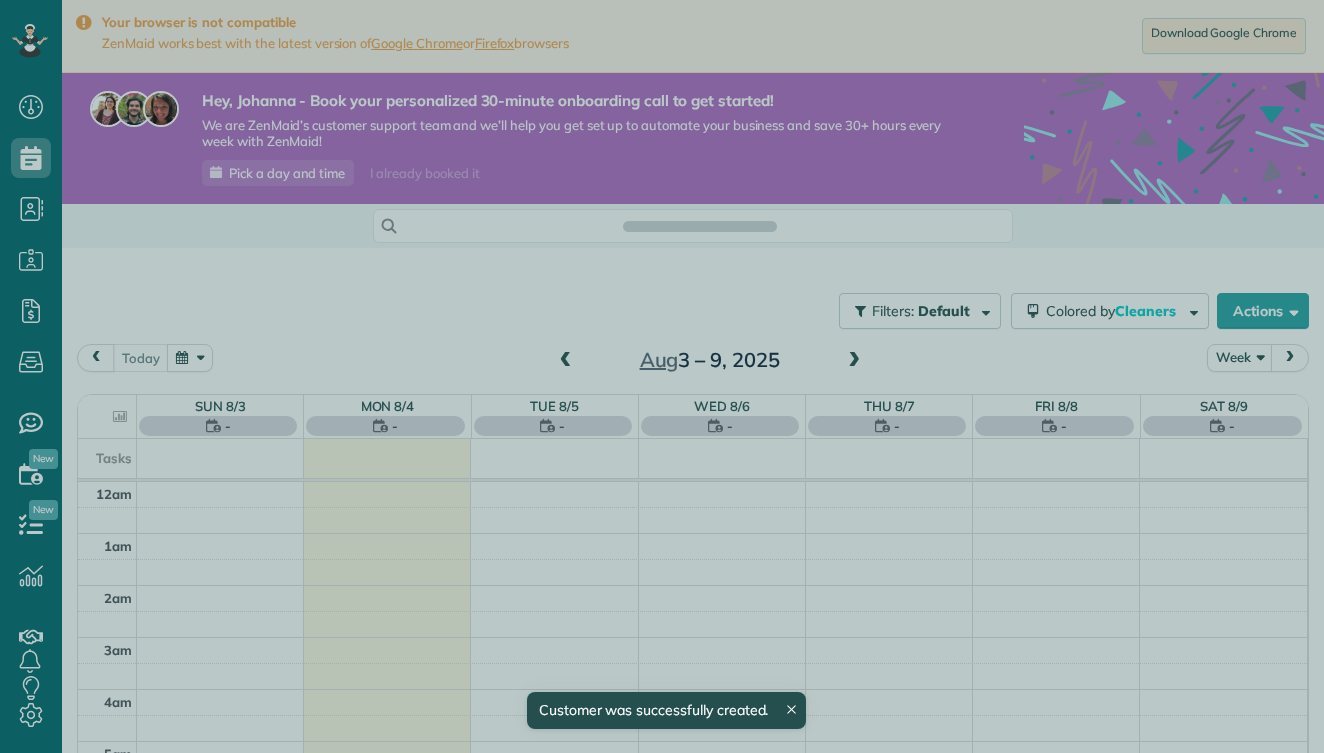 scroll, scrollTop: 0, scrollLeft: 0, axis: both 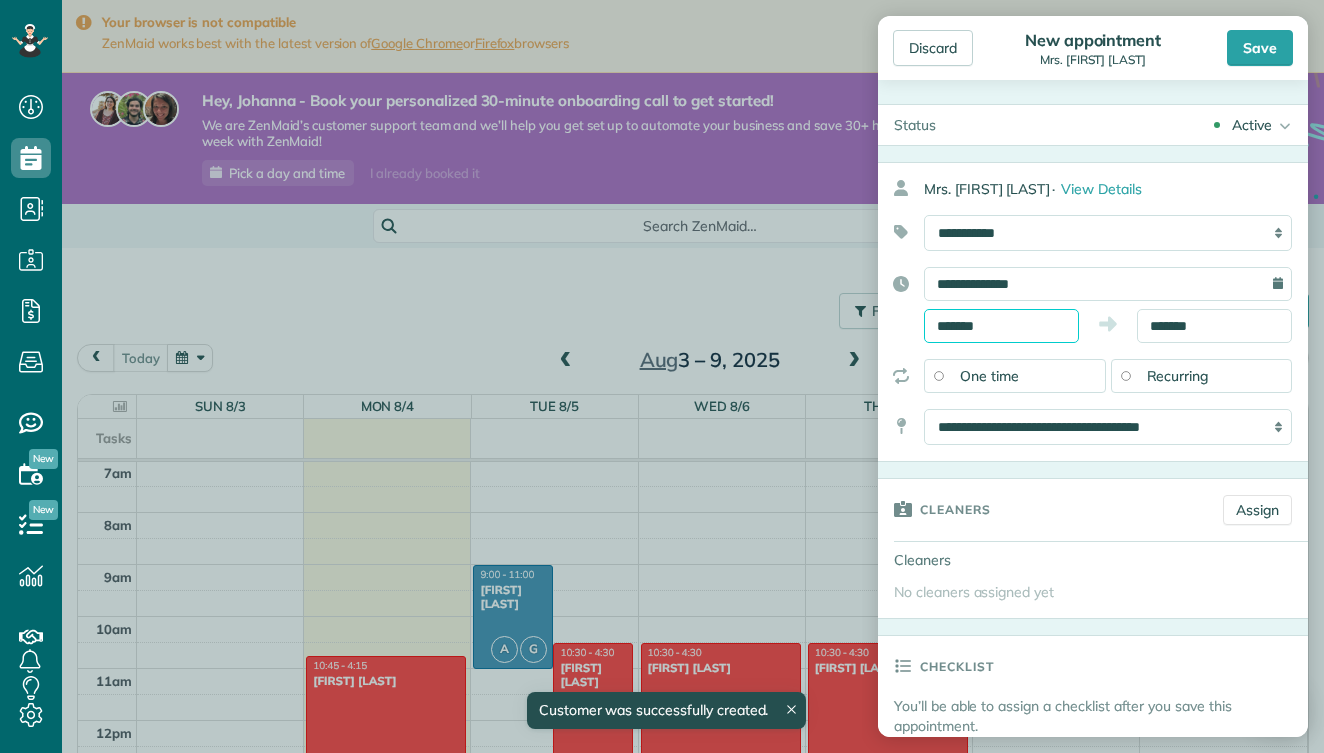 click on "*******" at bounding box center (1001, 326) 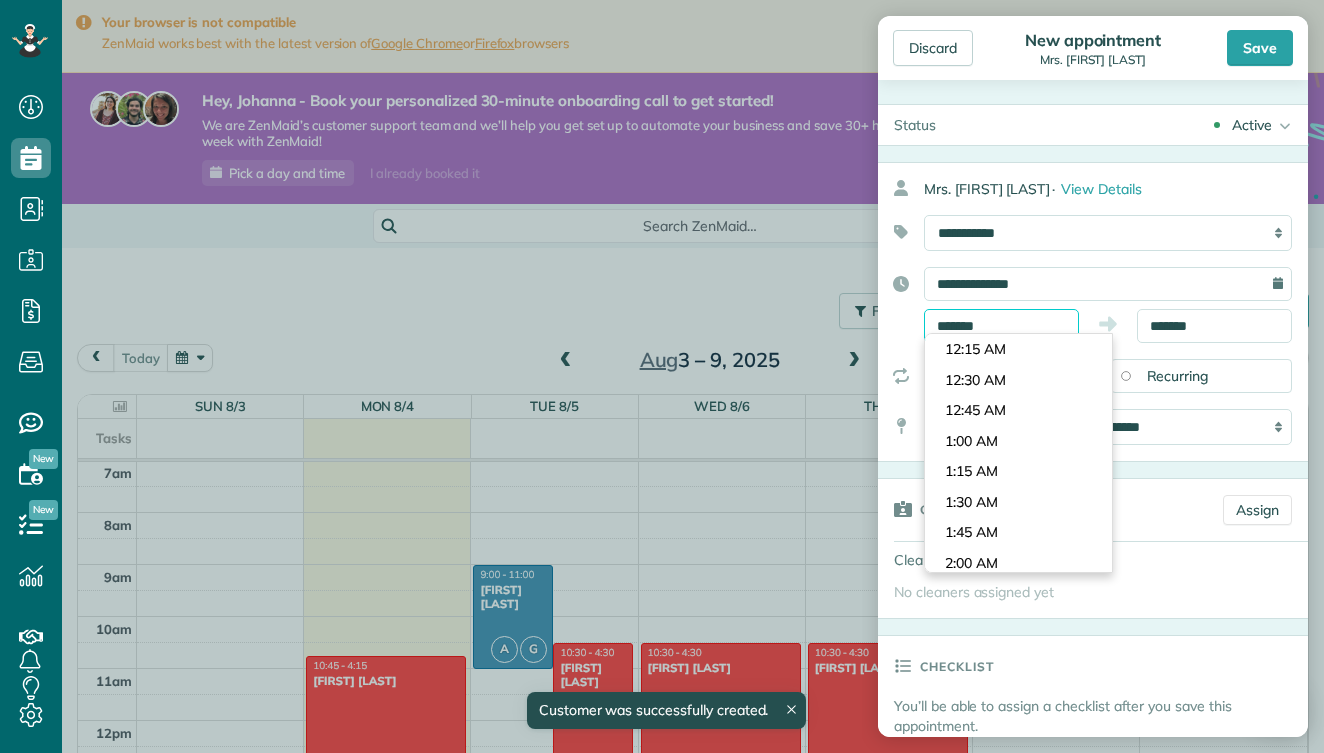 scroll, scrollTop: 1620, scrollLeft: 0, axis: vertical 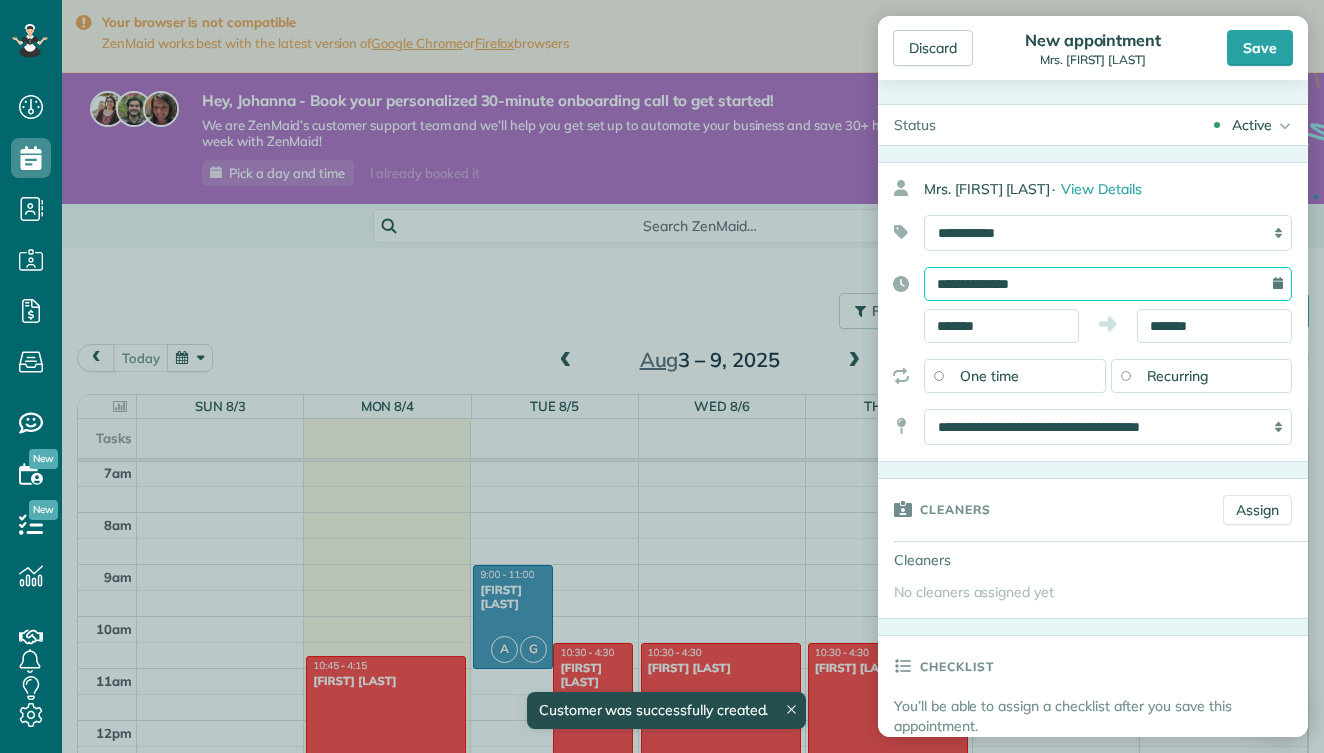 click on "**********" at bounding box center (1108, 284) 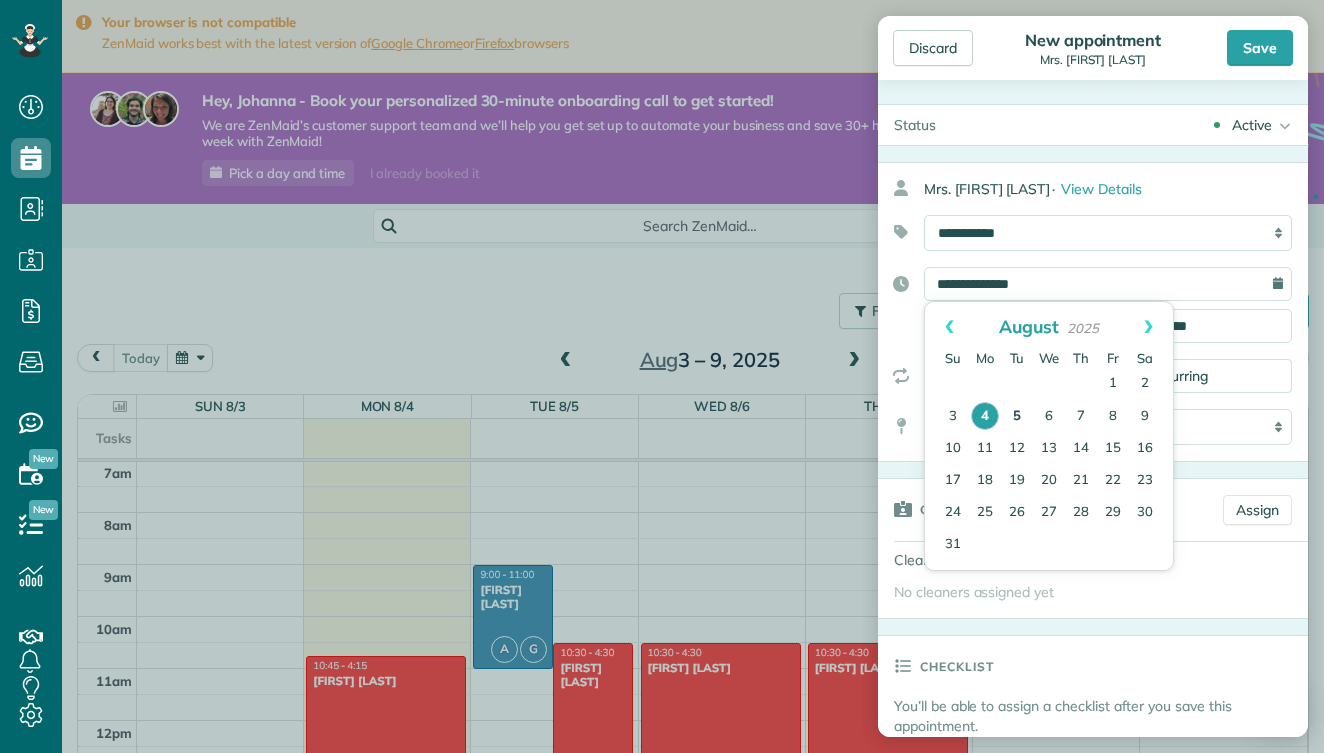 click on "5" at bounding box center (1017, 417) 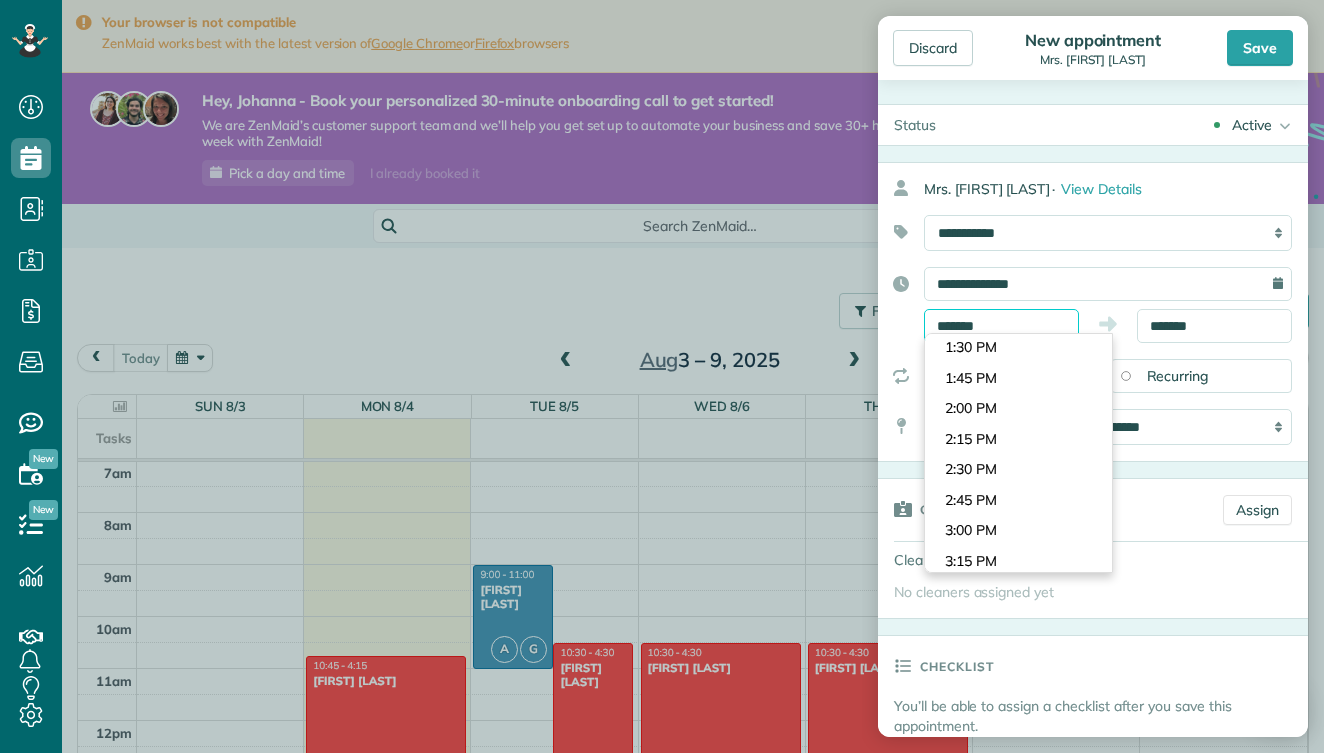 click on "*******" at bounding box center [1001, 326] 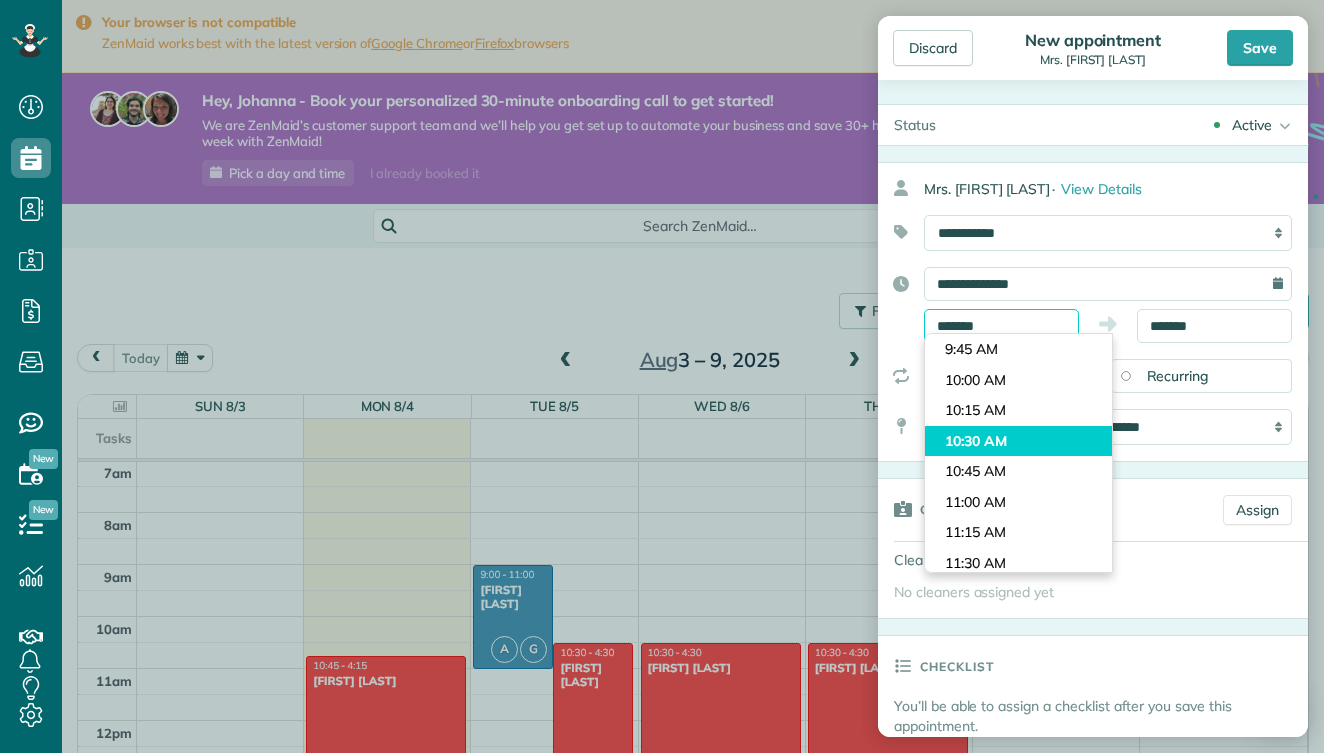 scroll, scrollTop: 1162, scrollLeft: 0, axis: vertical 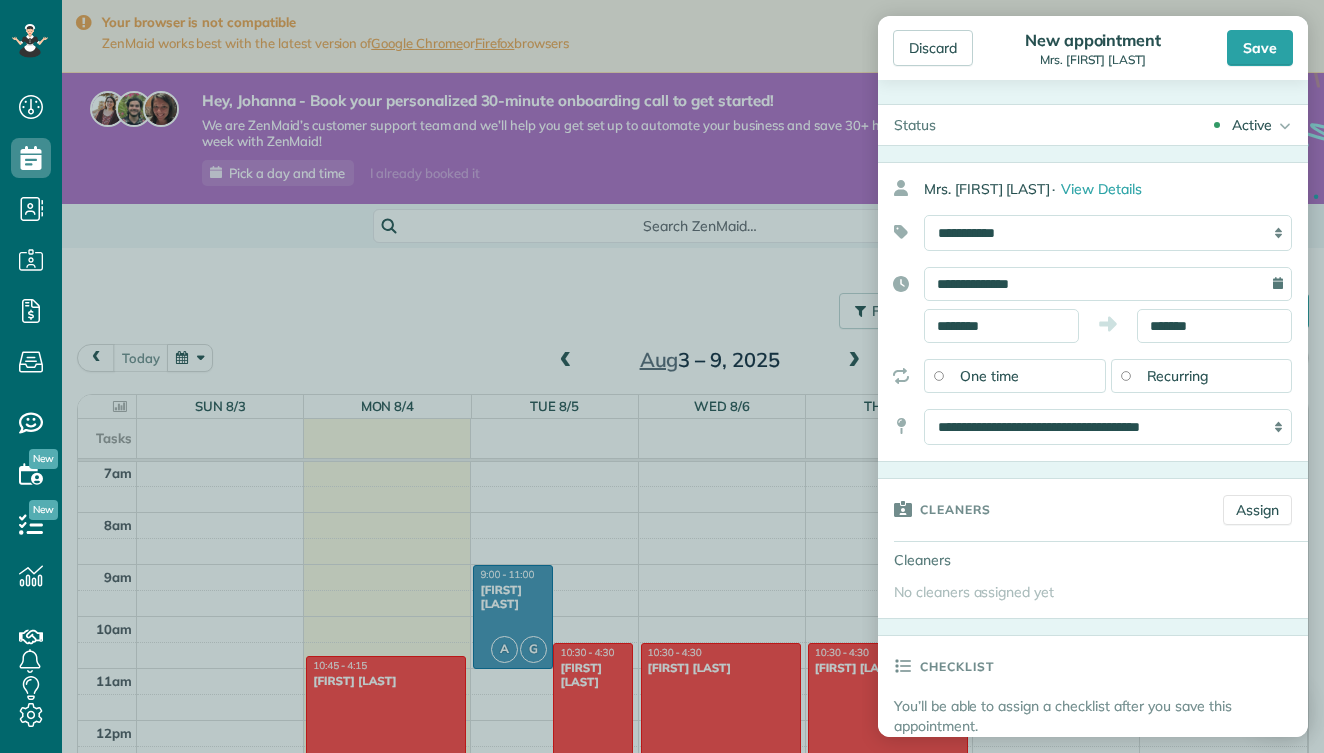click on "Dashboard
Scheduling
Calendar View
List View
Dispatch View - Weekly scheduling (Beta)" at bounding box center (662, 376) 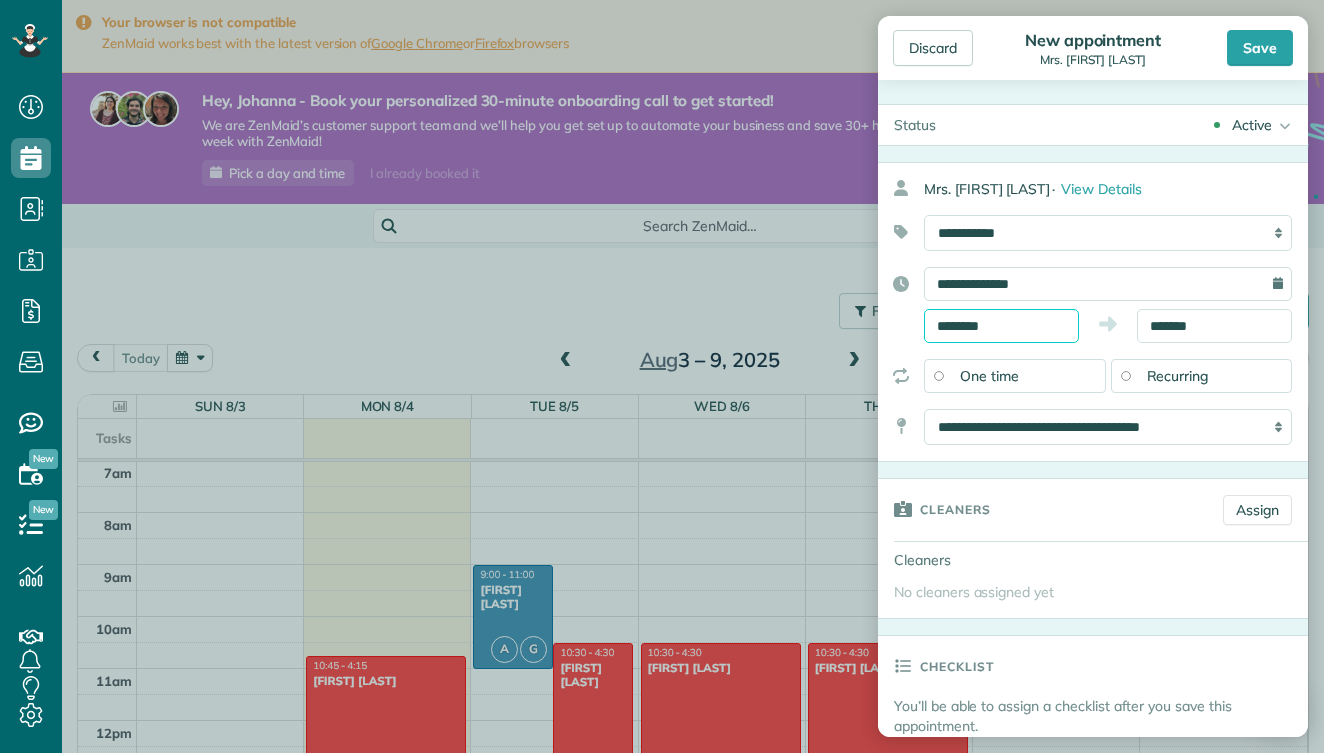 click on "********" at bounding box center [1001, 326] 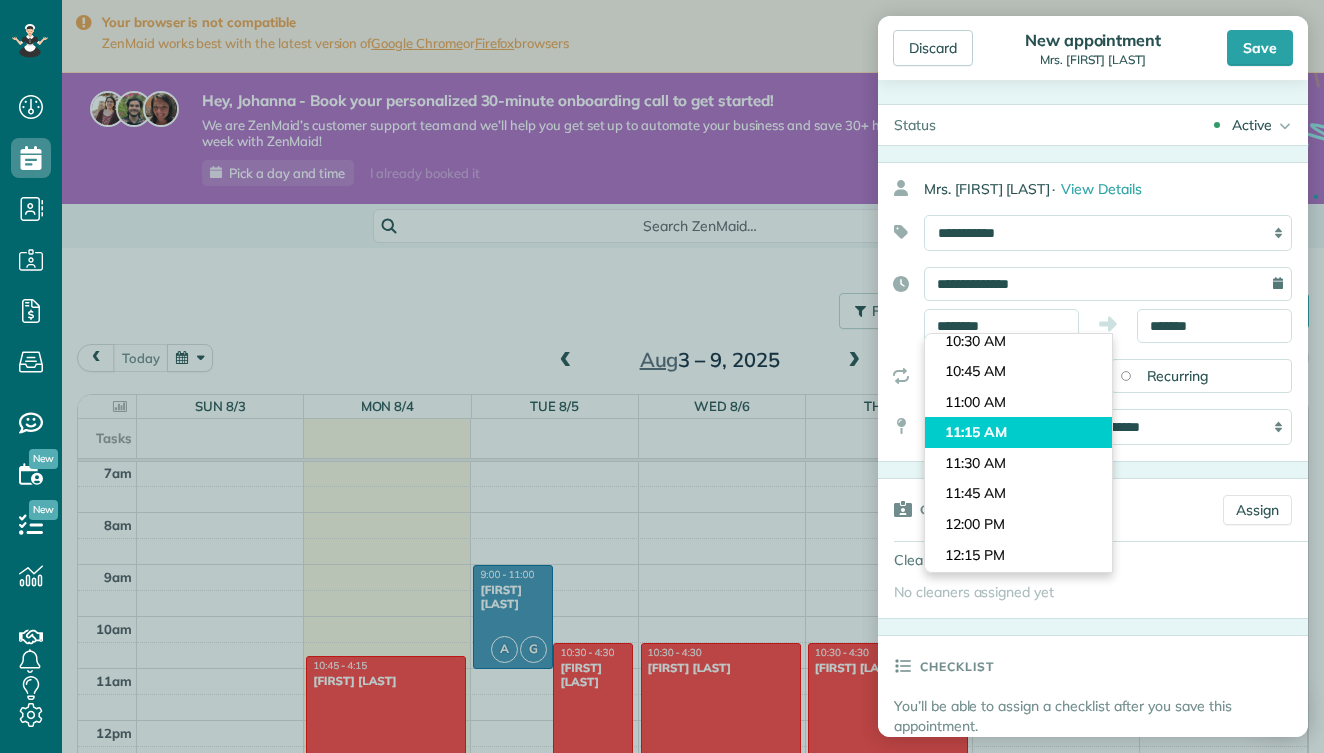 type on "********" 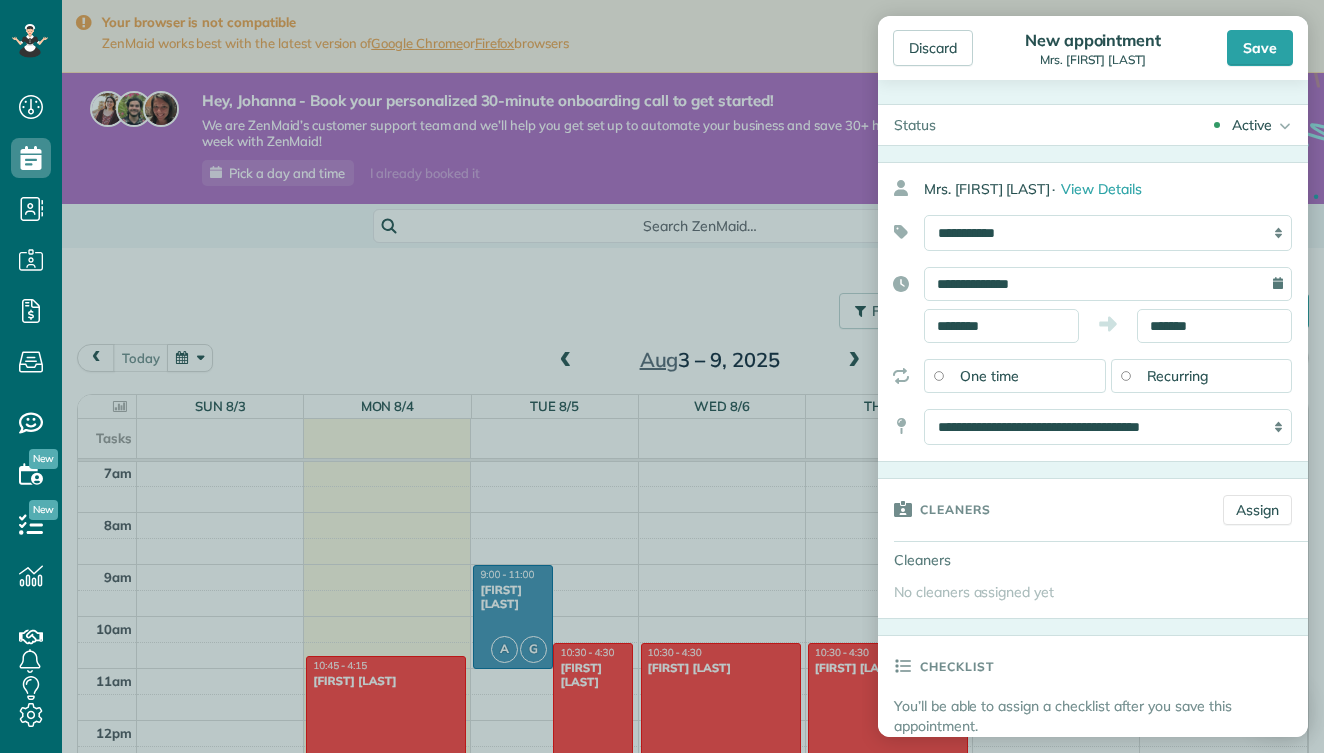 click on "Dashboard
Scheduling
Calendar View
List View
Dispatch View - Weekly scheduling (Beta)" at bounding box center [662, 376] 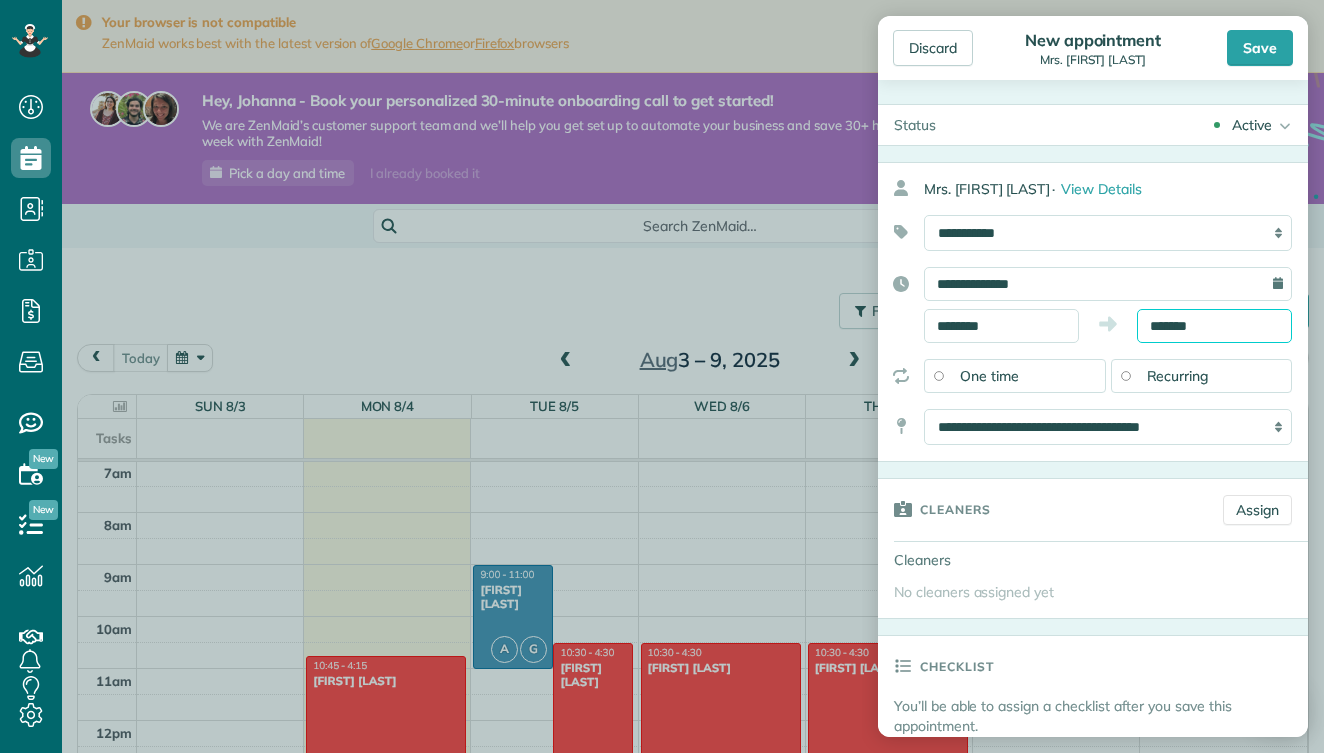 click on "*******" at bounding box center (1214, 326) 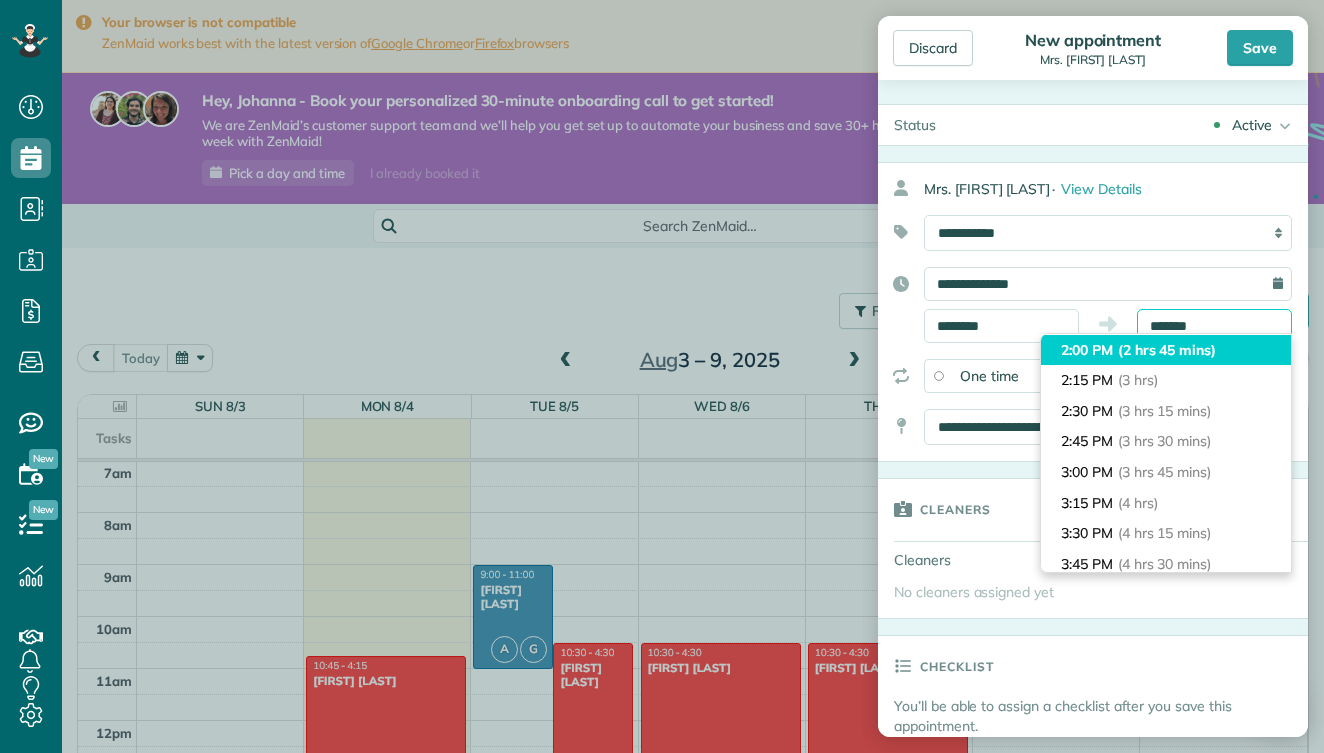 scroll, scrollTop: 334, scrollLeft: 0, axis: vertical 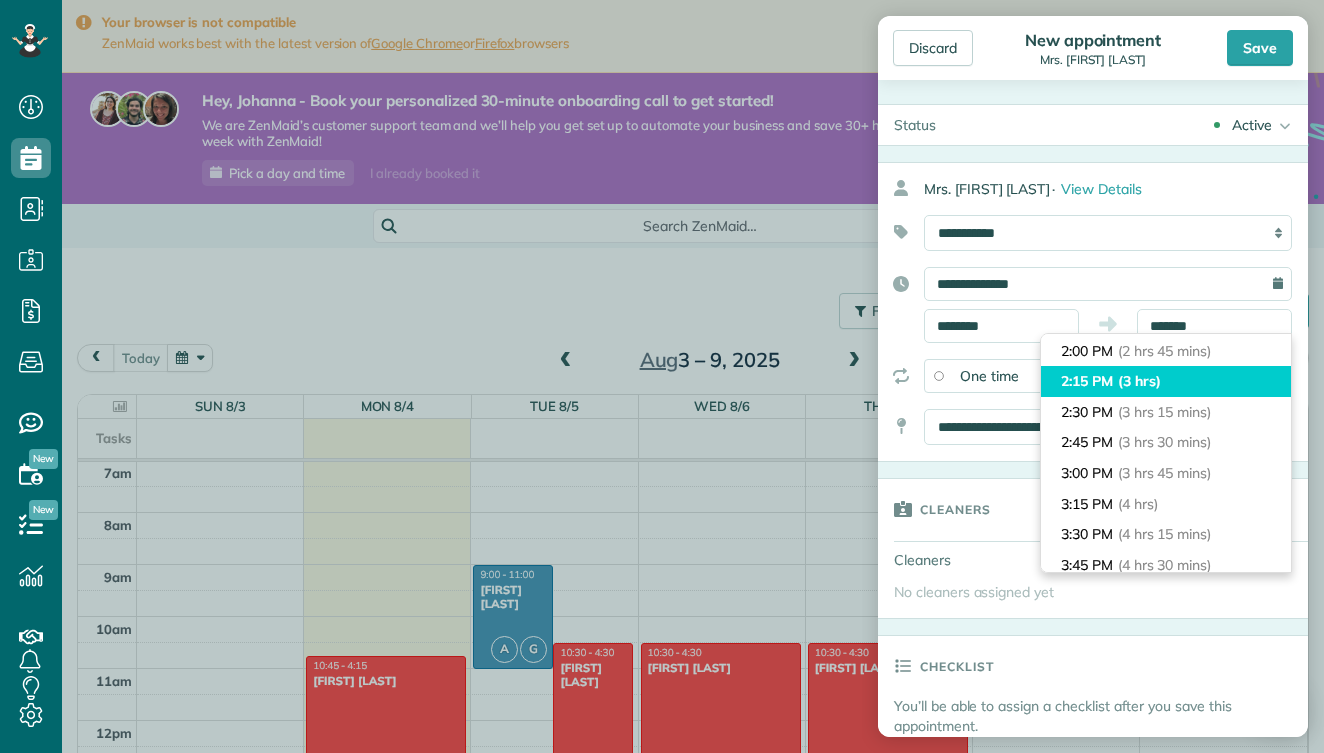 type on "*******" 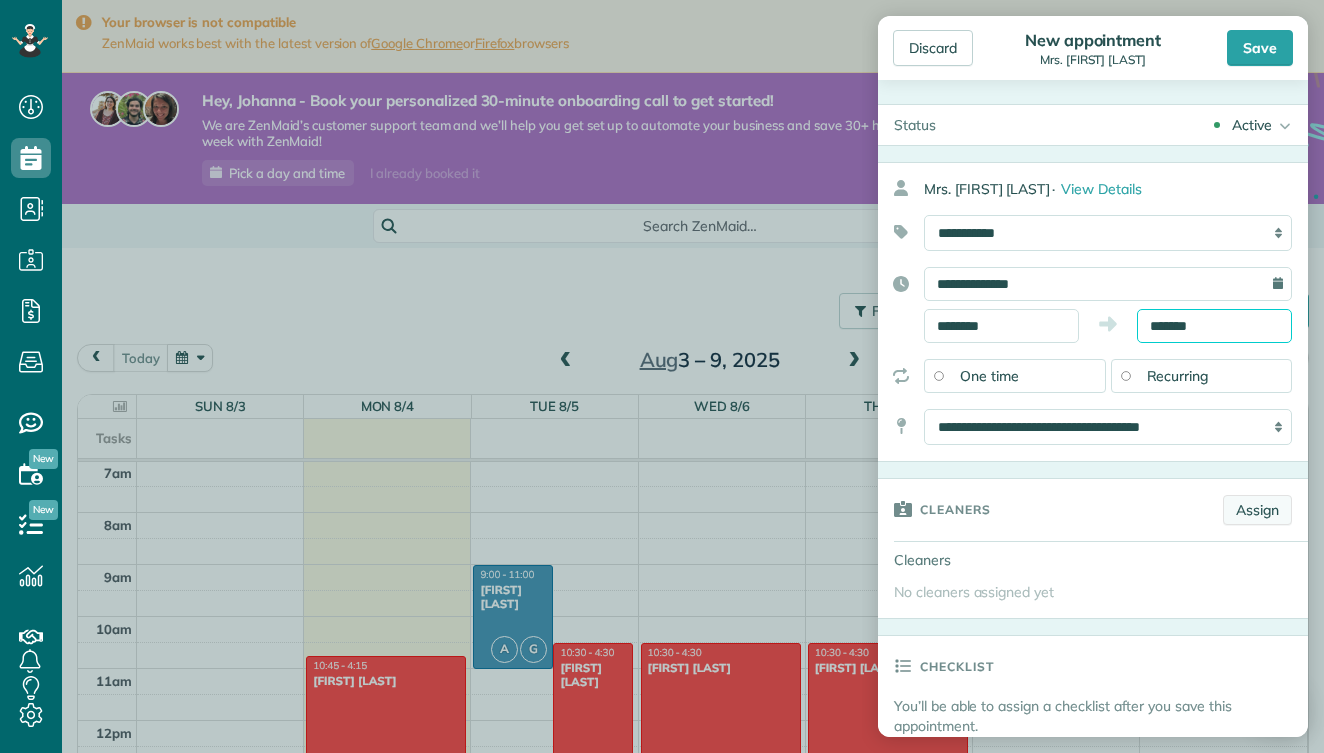 scroll, scrollTop: 0, scrollLeft: 0, axis: both 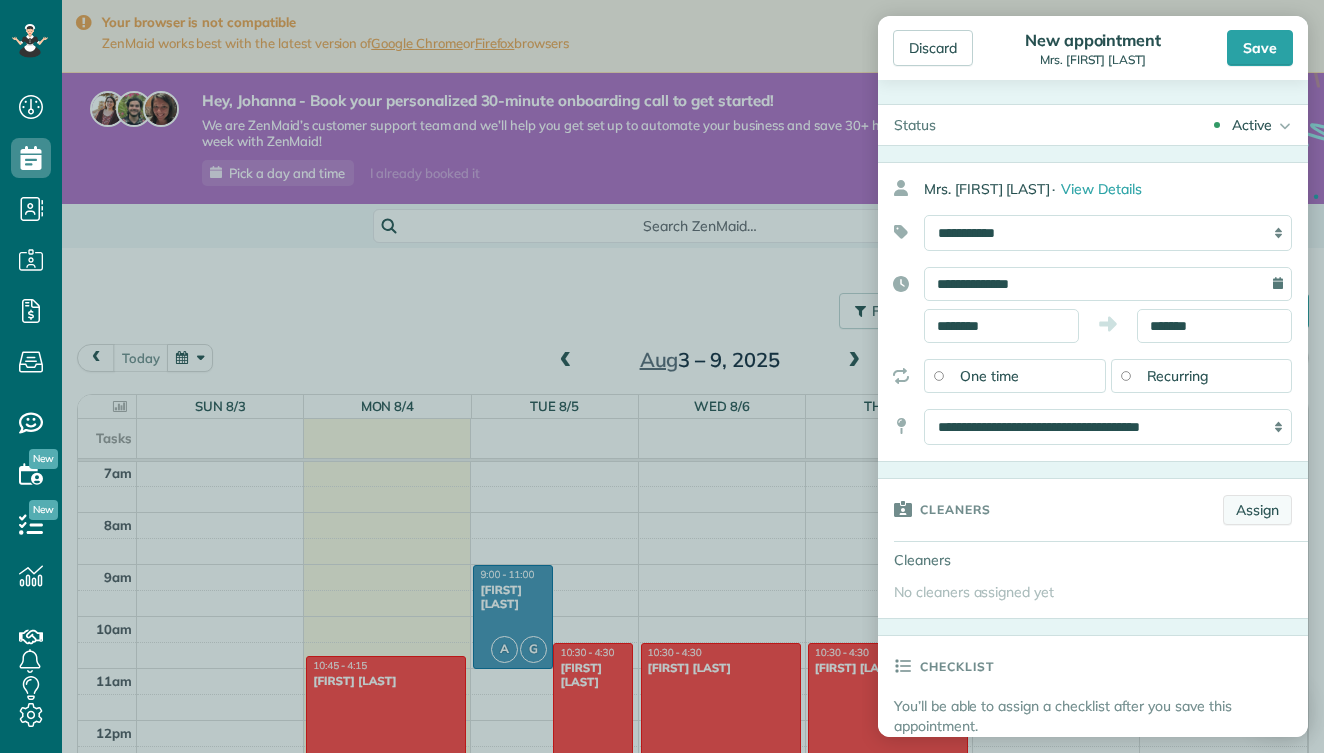 click on "Assign" at bounding box center (1257, 510) 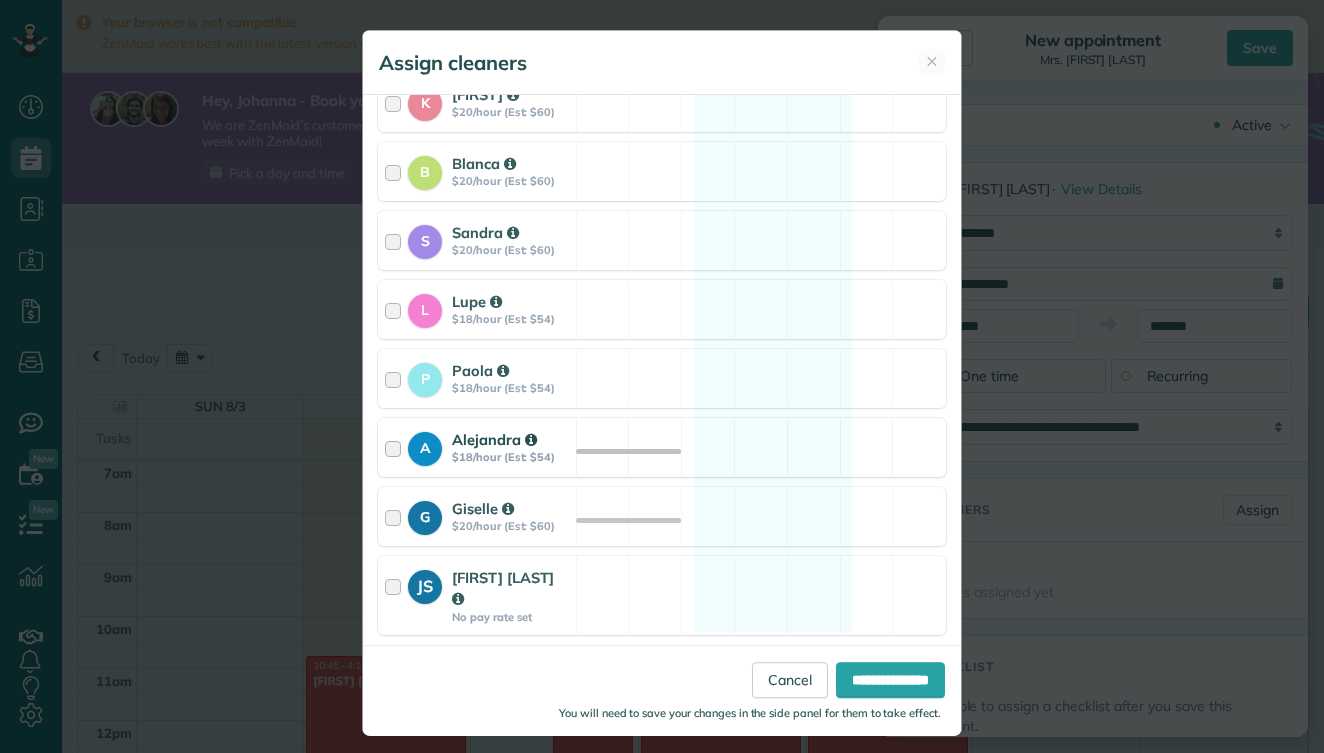 scroll, scrollTop: 190, scrollLeft: 0, axis: vertical 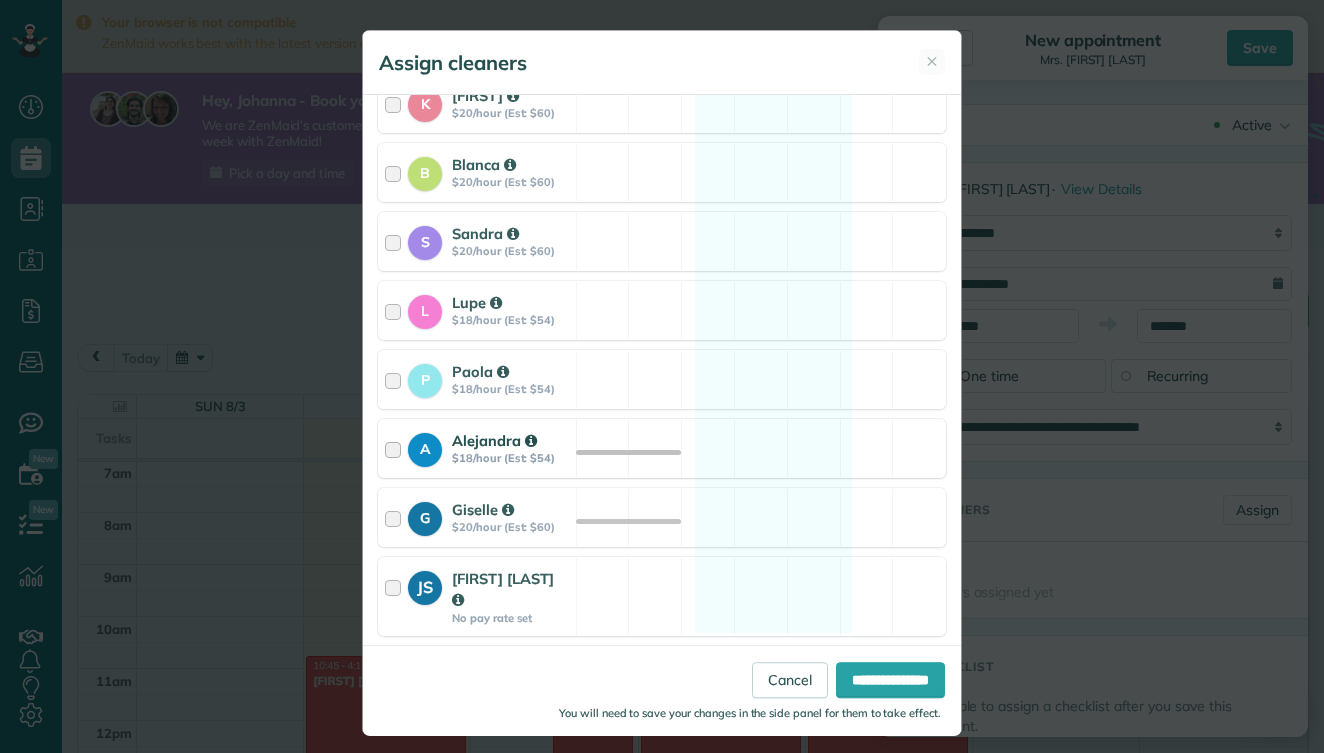 click on "$18/hour (Est: $54)" at bounding box center (511, 458) 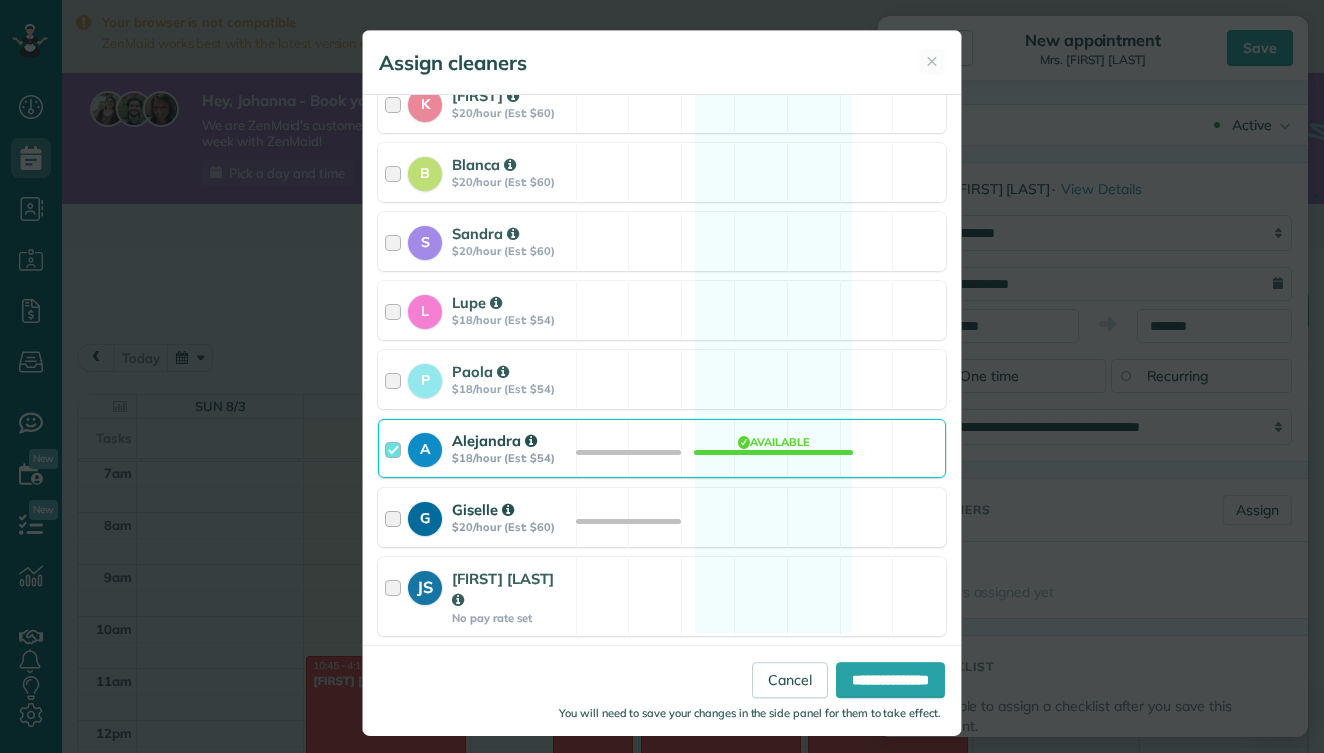 click on "Giselle" at bounding box center (483, 509) 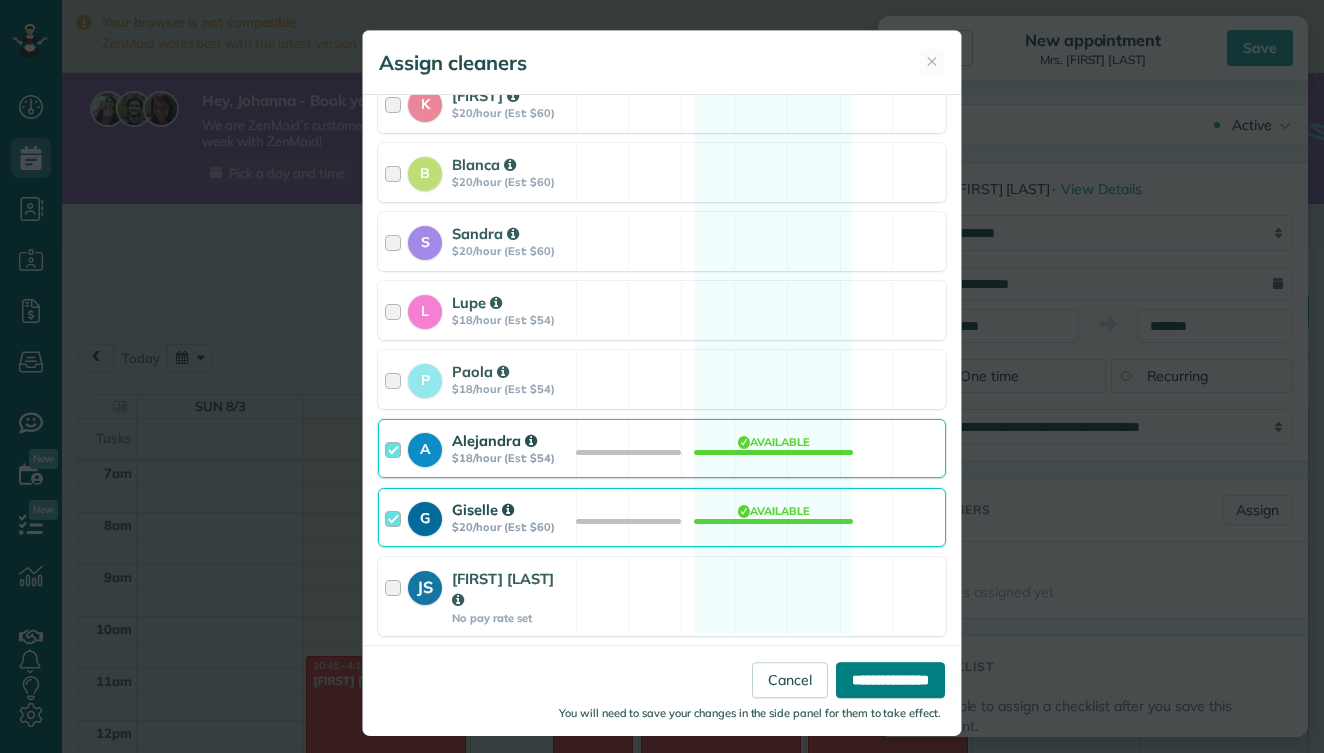 click on "**********" at bounding box center (890, 680) 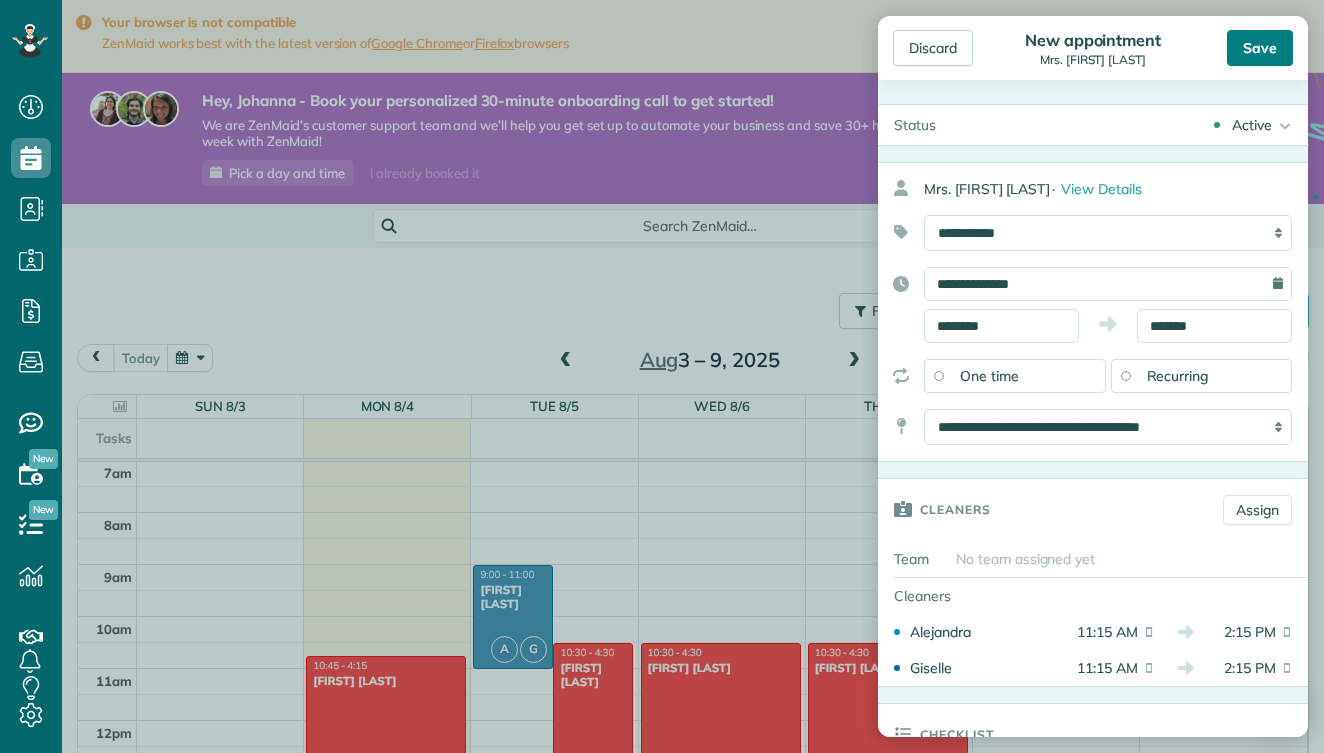 click on "Save" at bounding box center [1260, 48] 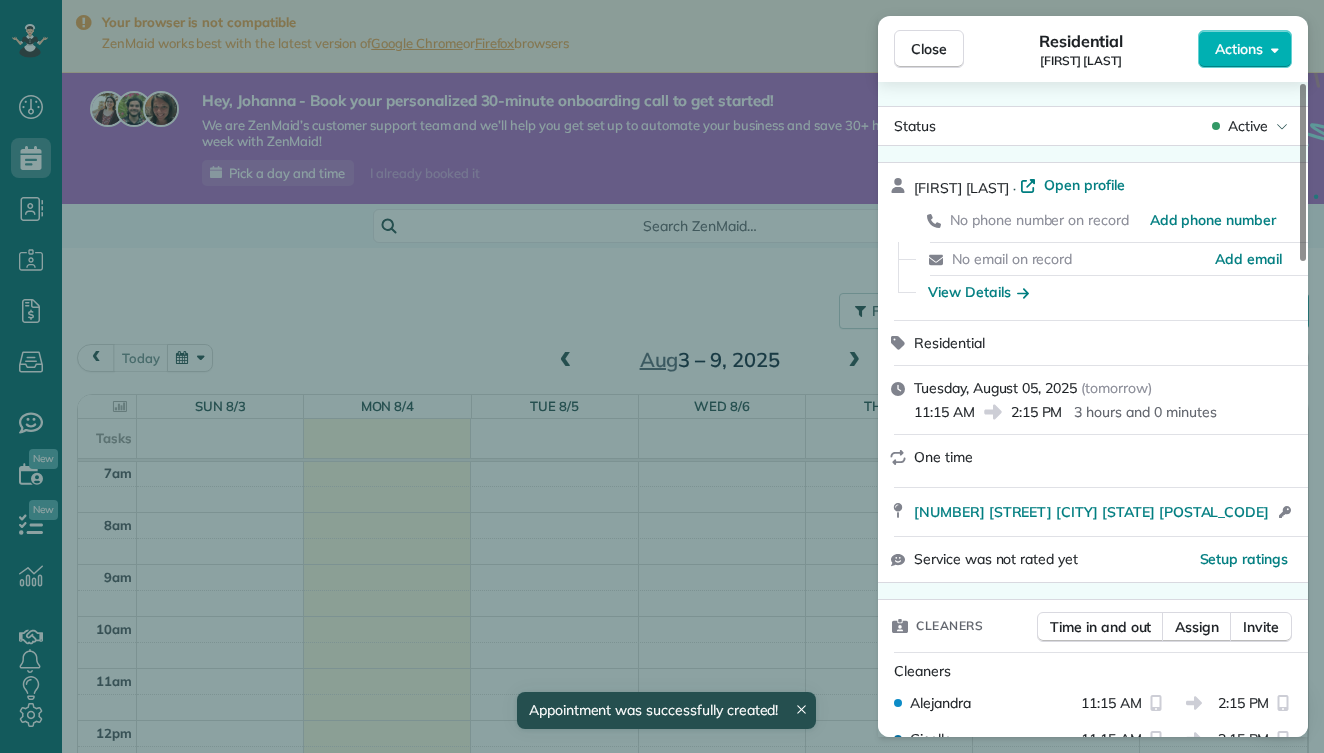 scroll, scrollTop: 365, scrollLeft: 0, axis: vertical 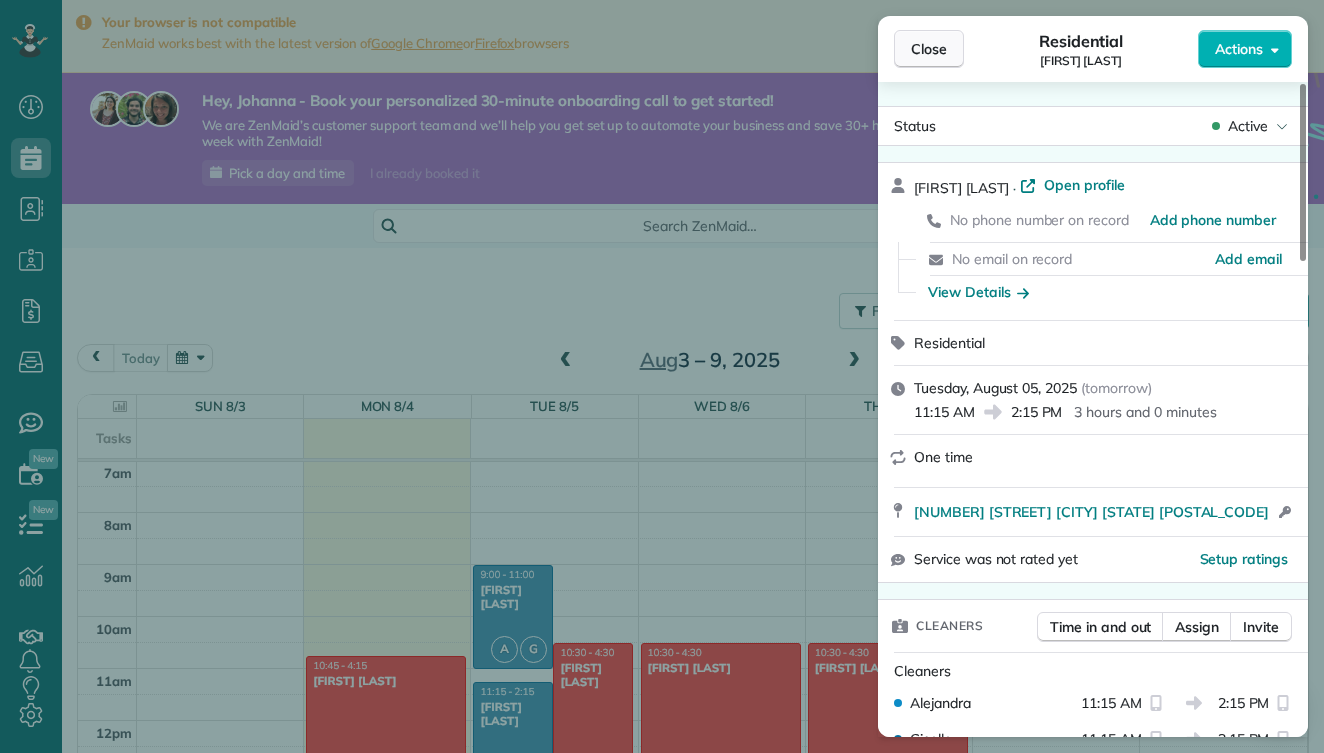 click on "Close" at bounding box center [929, 49] 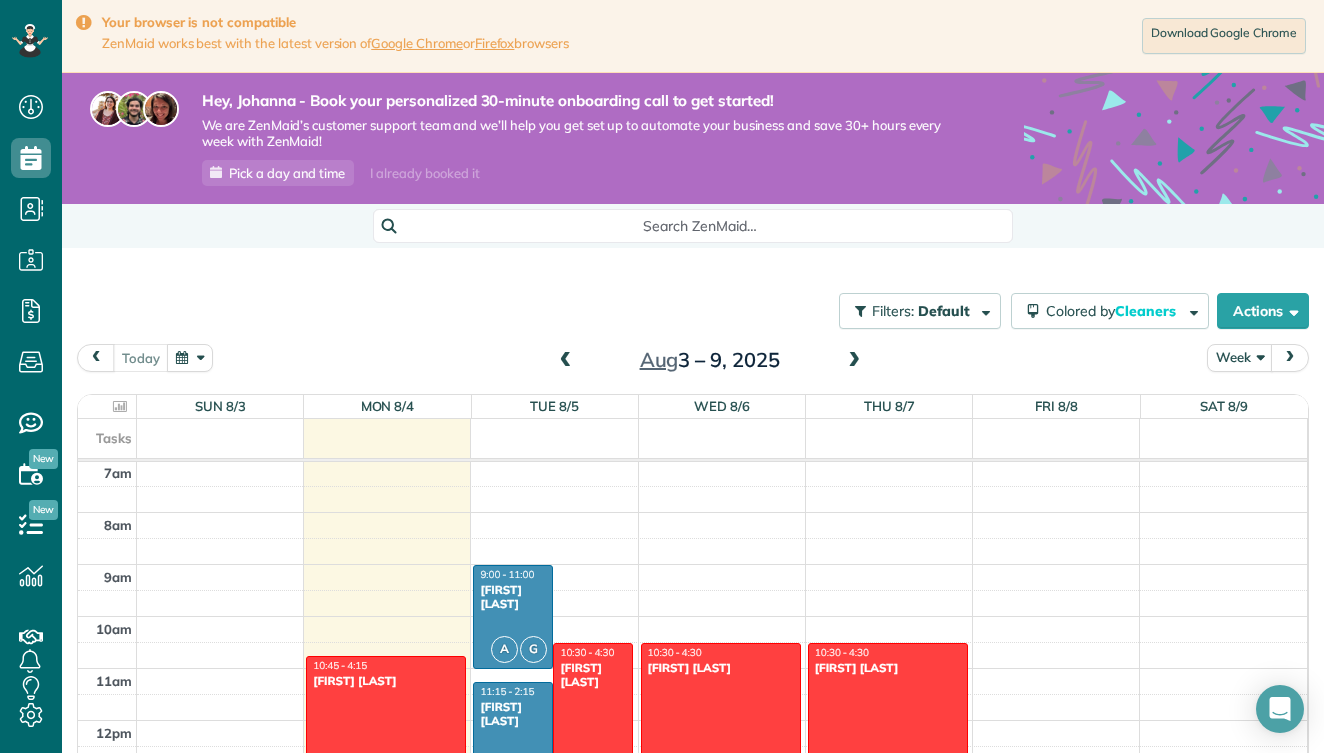 click on "Filters:   Default
Colored by  Cleaners
Color by Cleaner
Color by Team
Color by Status
Color by Recurrence
Color by Paid/Unpaid
Filters  Default
Schedule Changes
Actions
Create Appointment
Create Task
Clock In/Out
Send Work Orders
Print Route Sheets
Today's Emails/Texts
View Metrics" at bounding box center [693, 311] 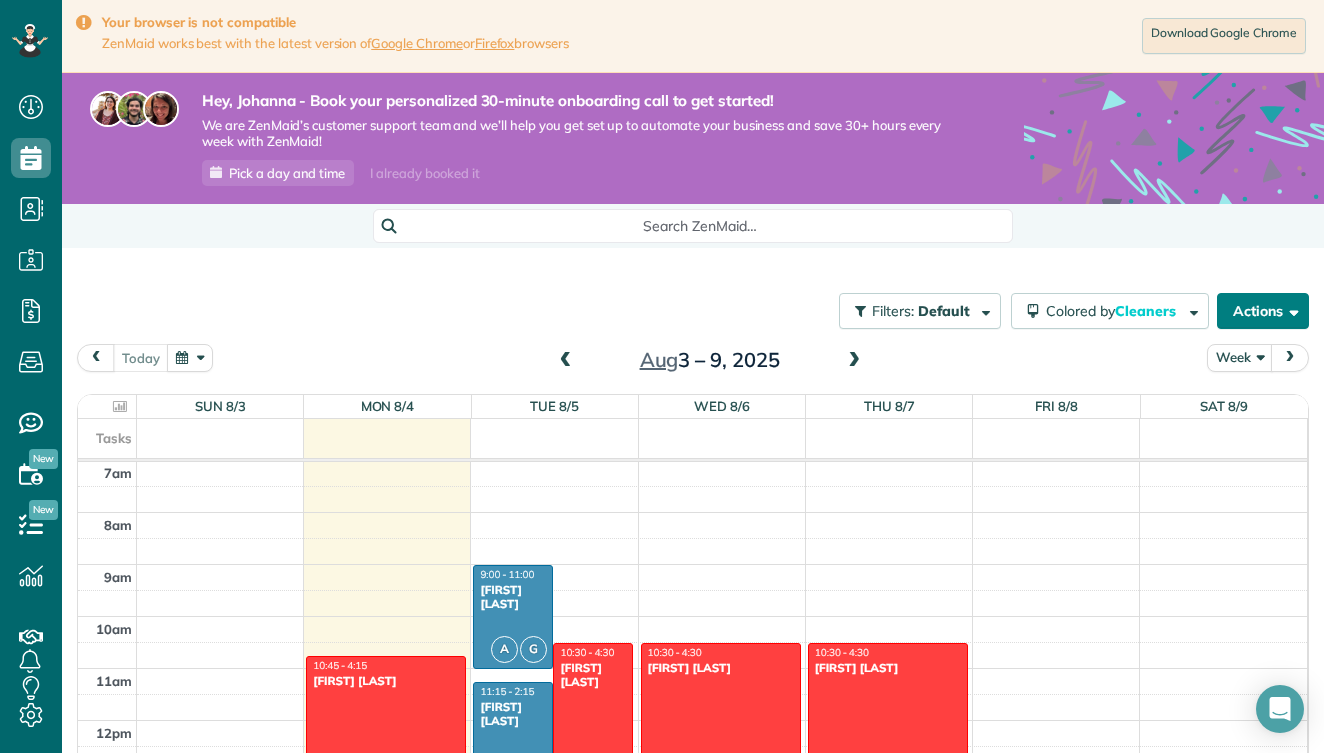 click on "Actions" at bounding box center [1263, 311] 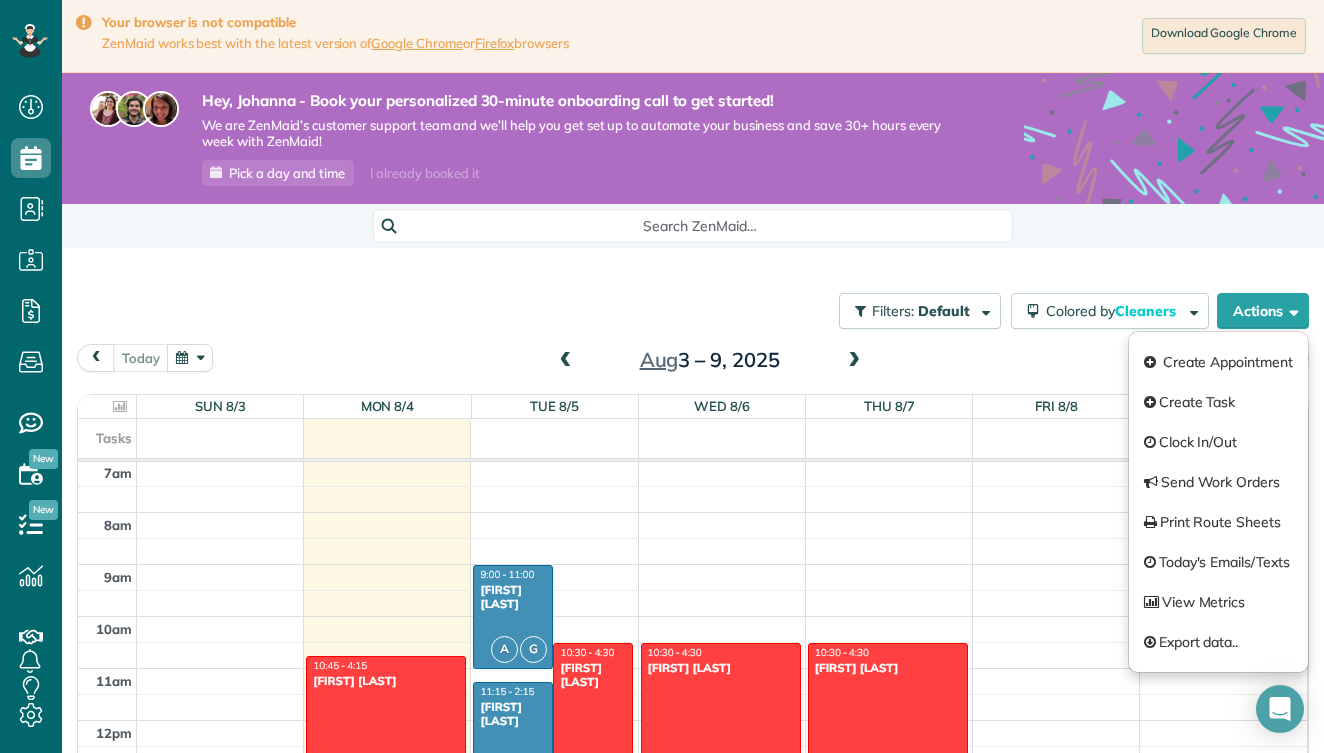 click on "Create Appointment" at bounding box center [1218, 362] 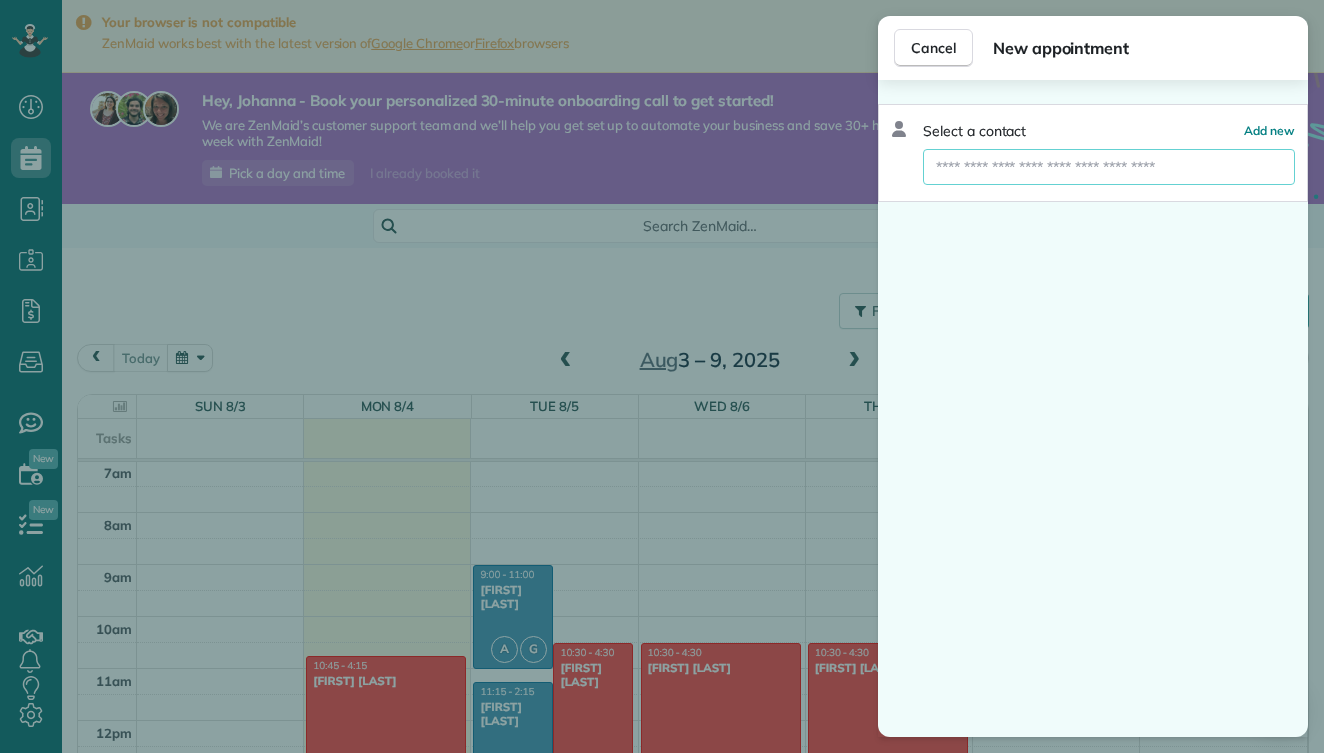 click at bounding box center (1109, 167) 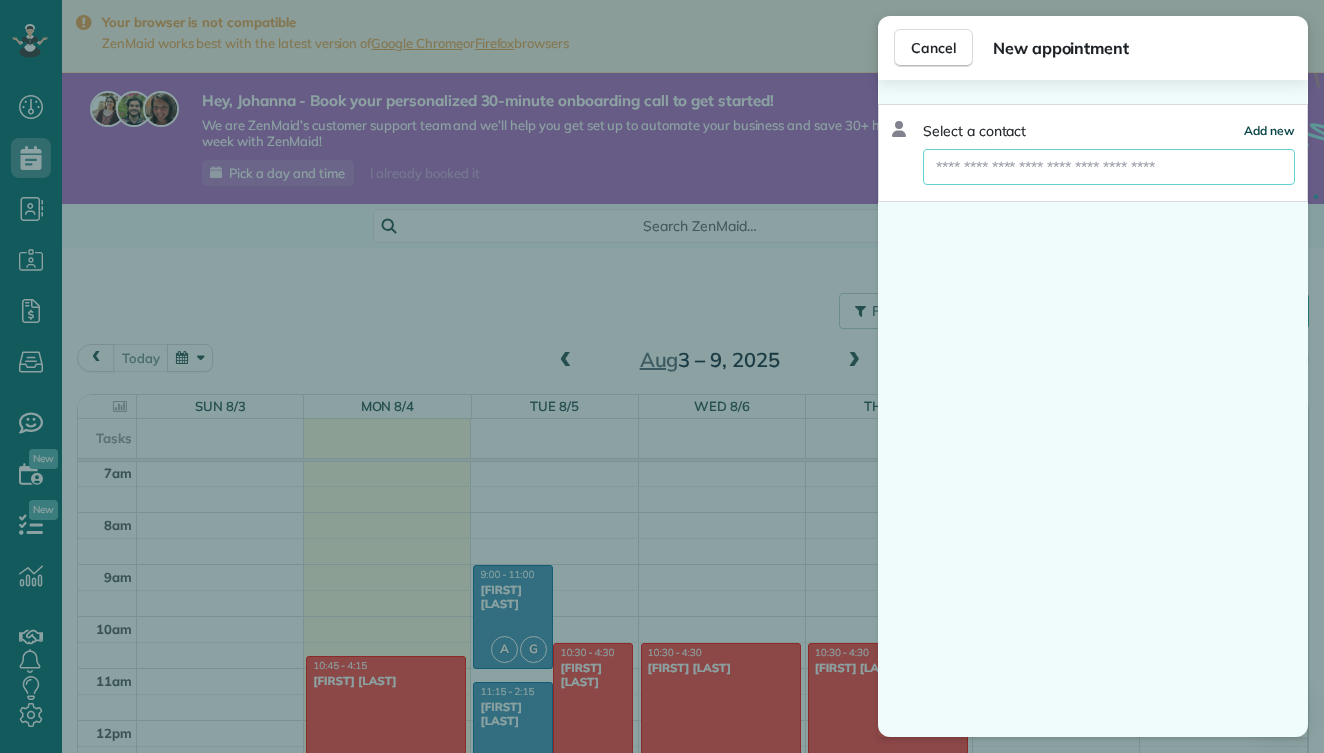 click on "Add new" at bounding box center [1269, 130] 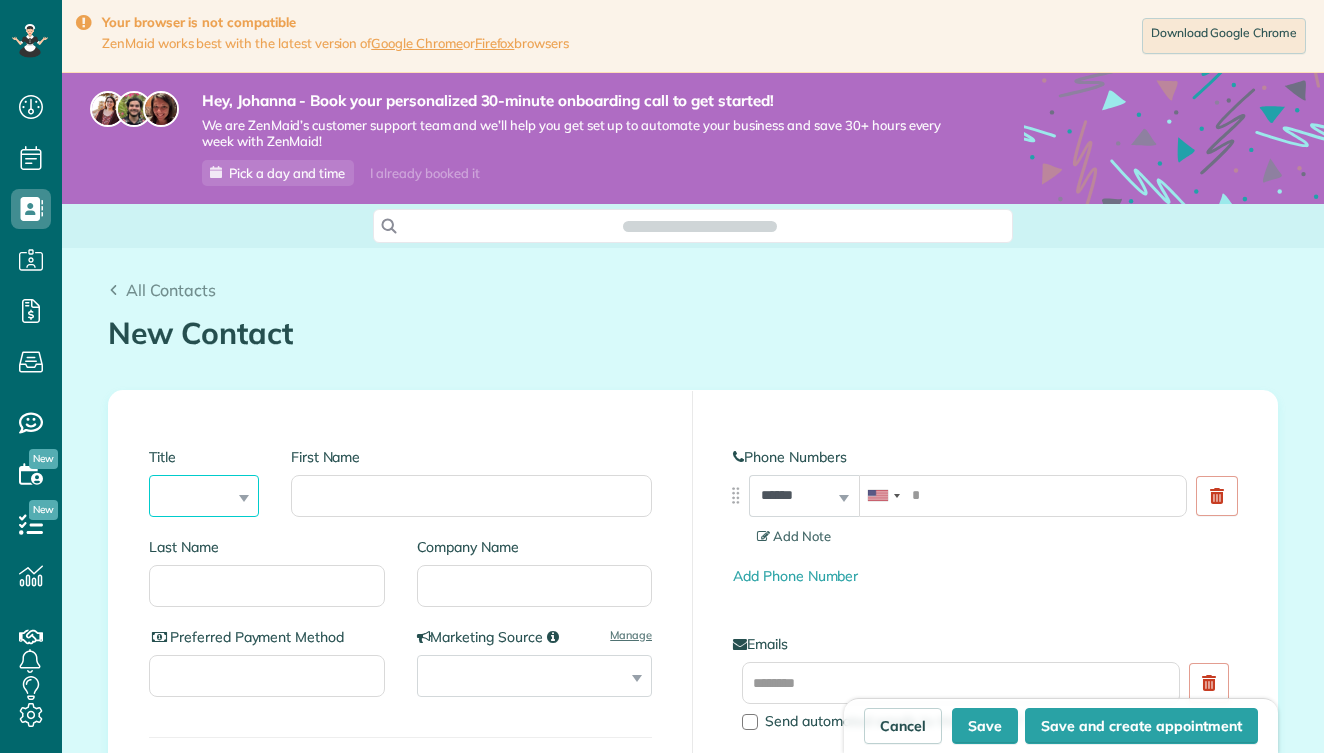 scroll, scrollTop: 0, scrollLeft: 0, axis: both 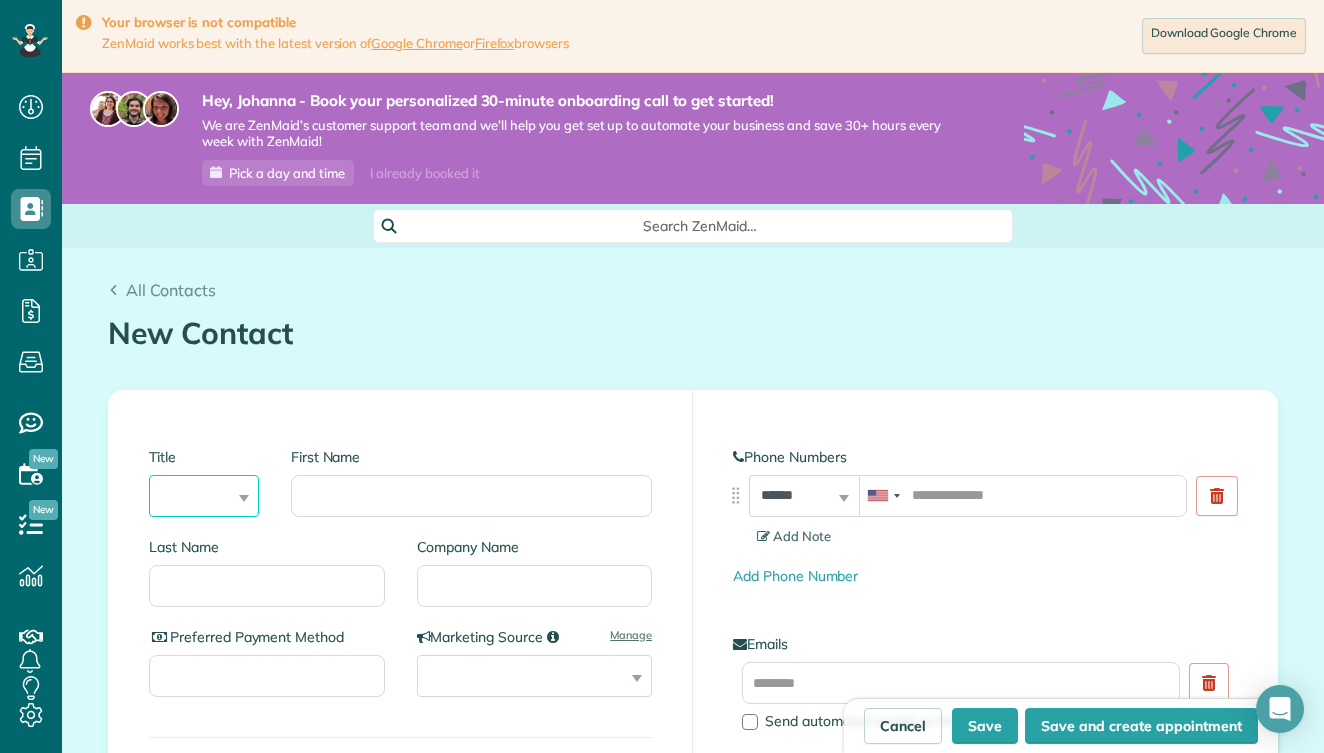 select on "***" 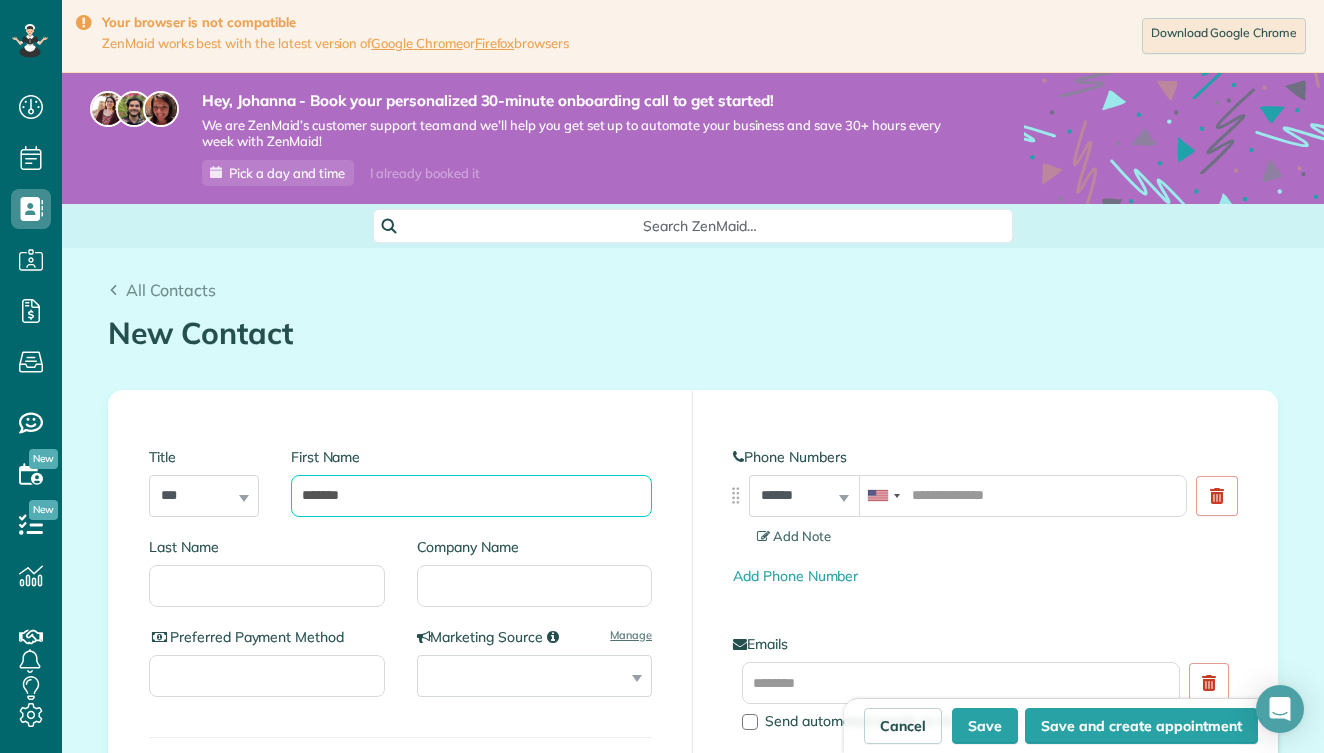 type on "*******" 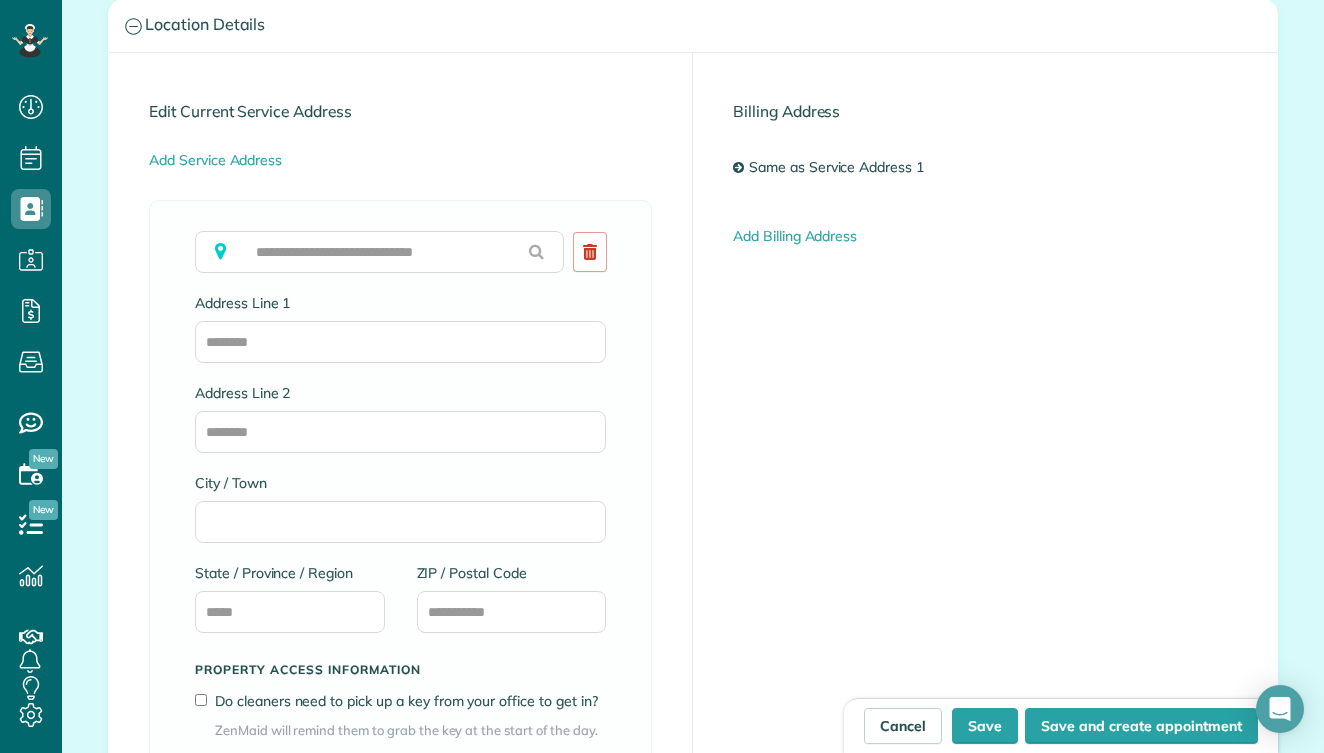 scroll, scrollTop: 1183, scrollLeft: 0, axis: vertical 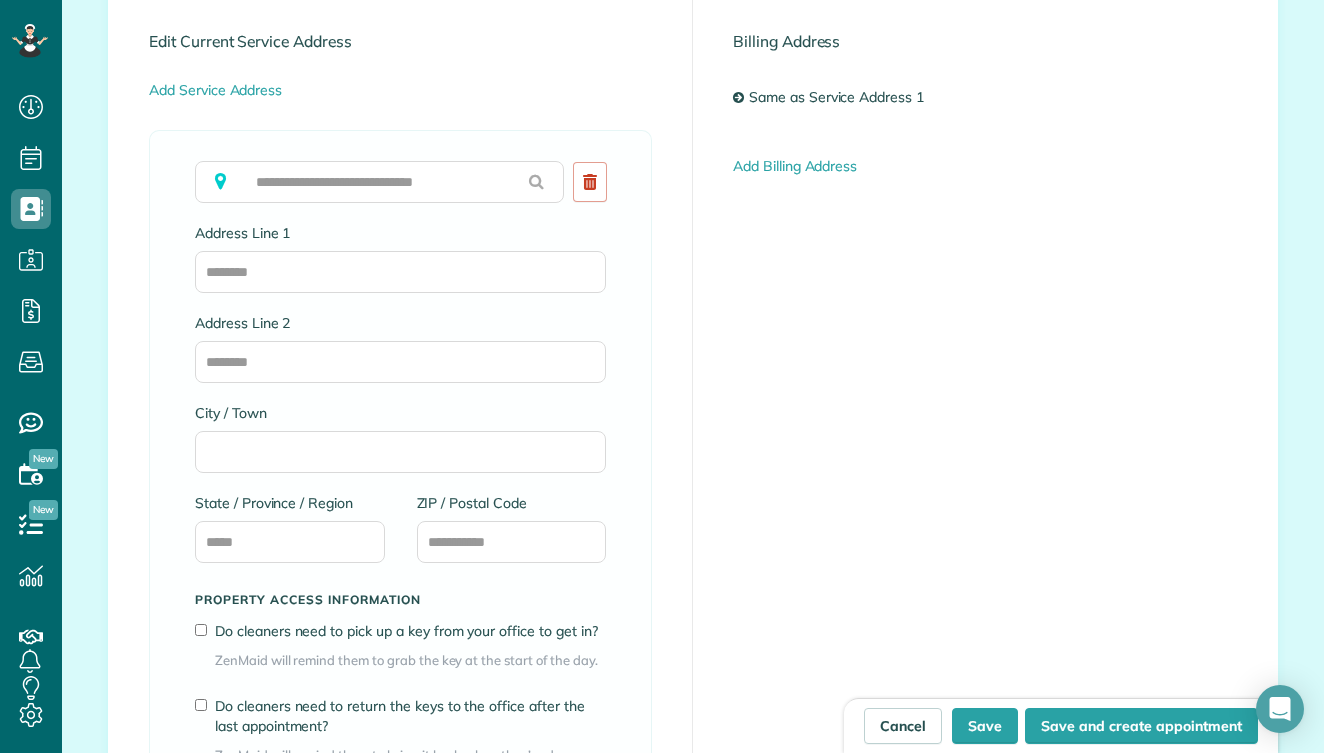 type on "*****" 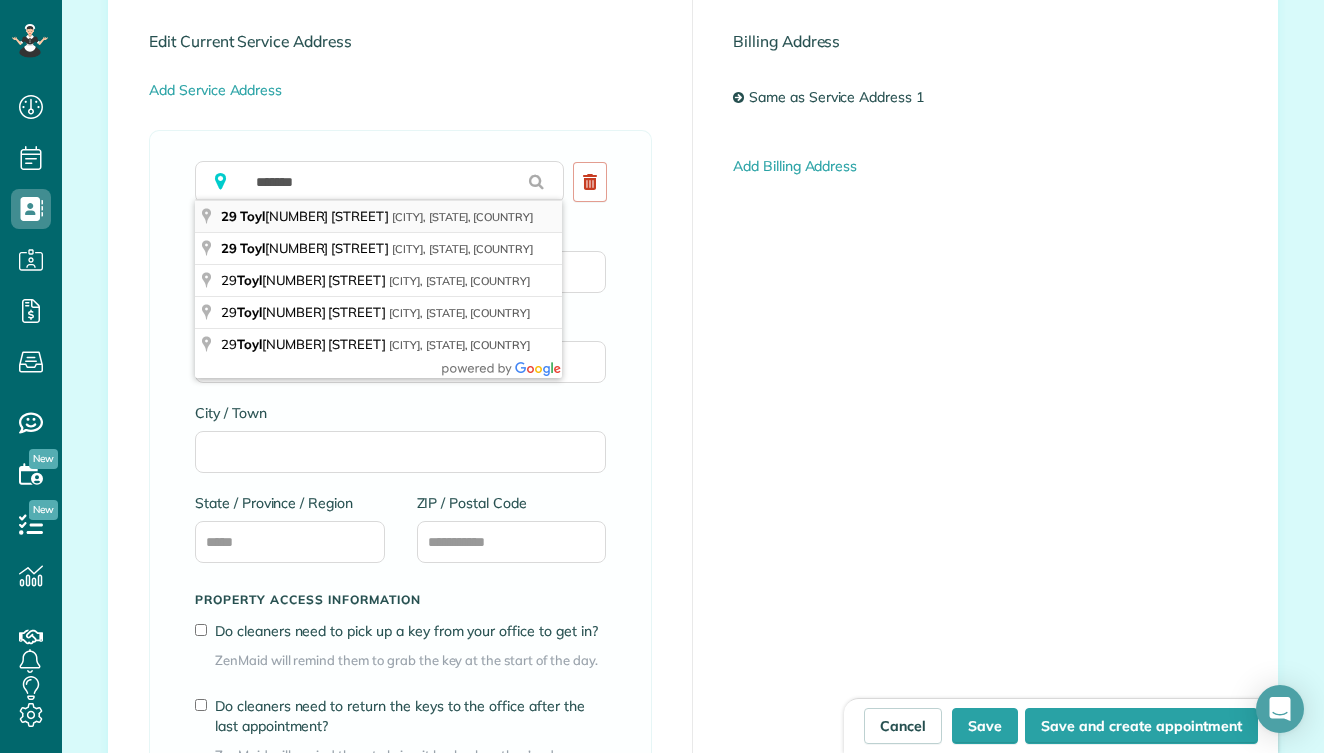 type on "**********" 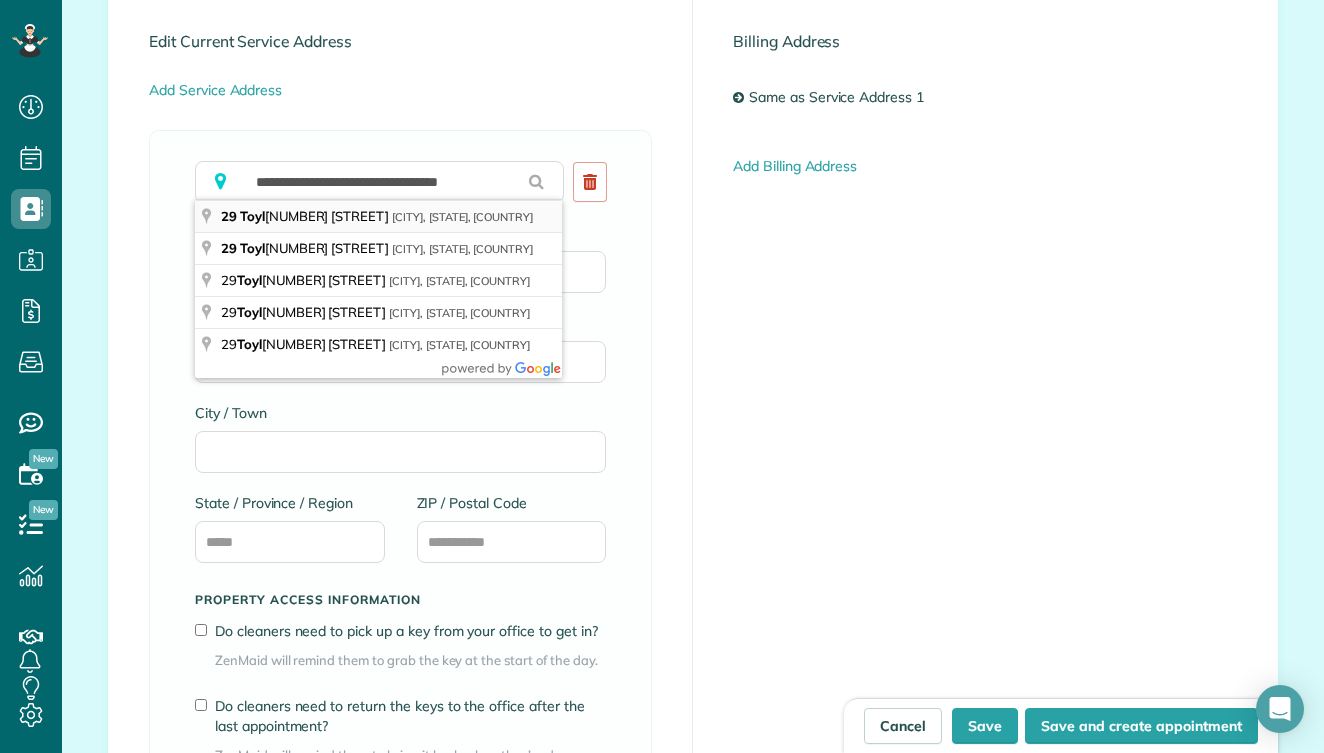 type on "**********" 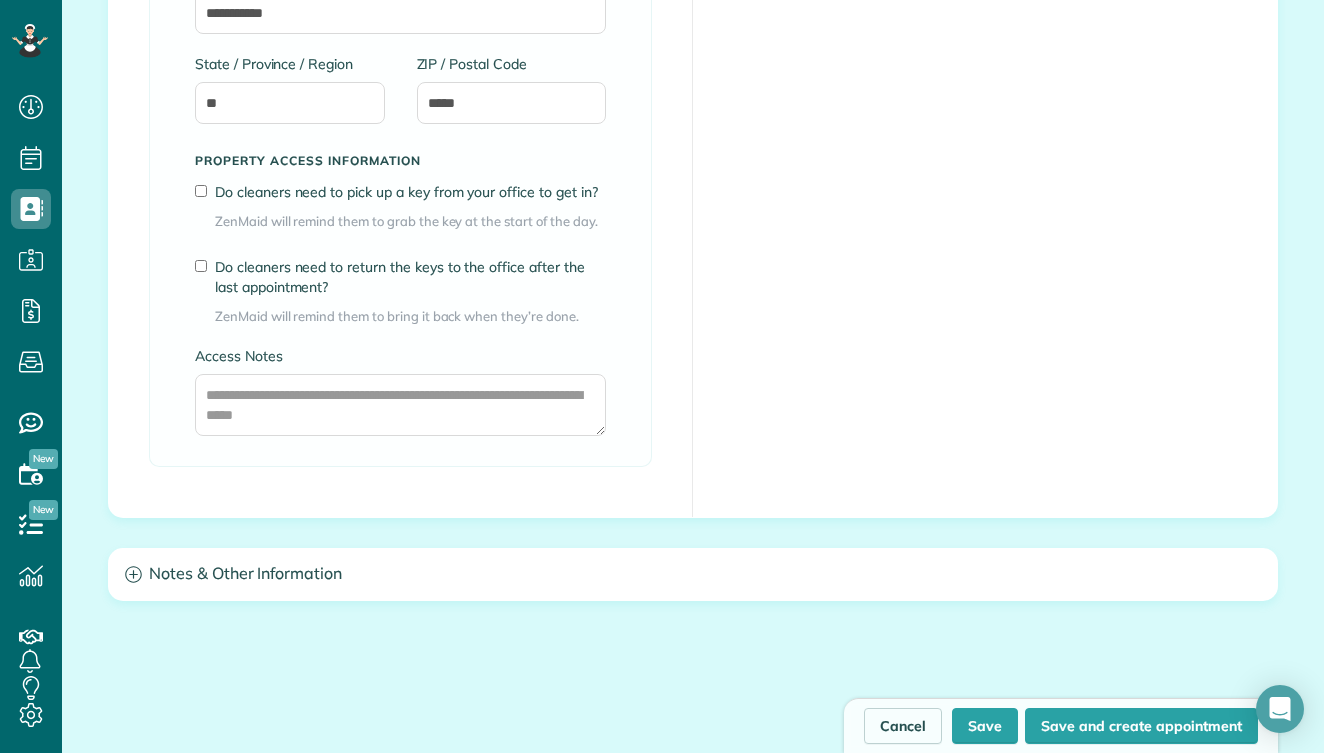 scroll, scrollTop: 1652, scrollLeft: 0, axis: vertical 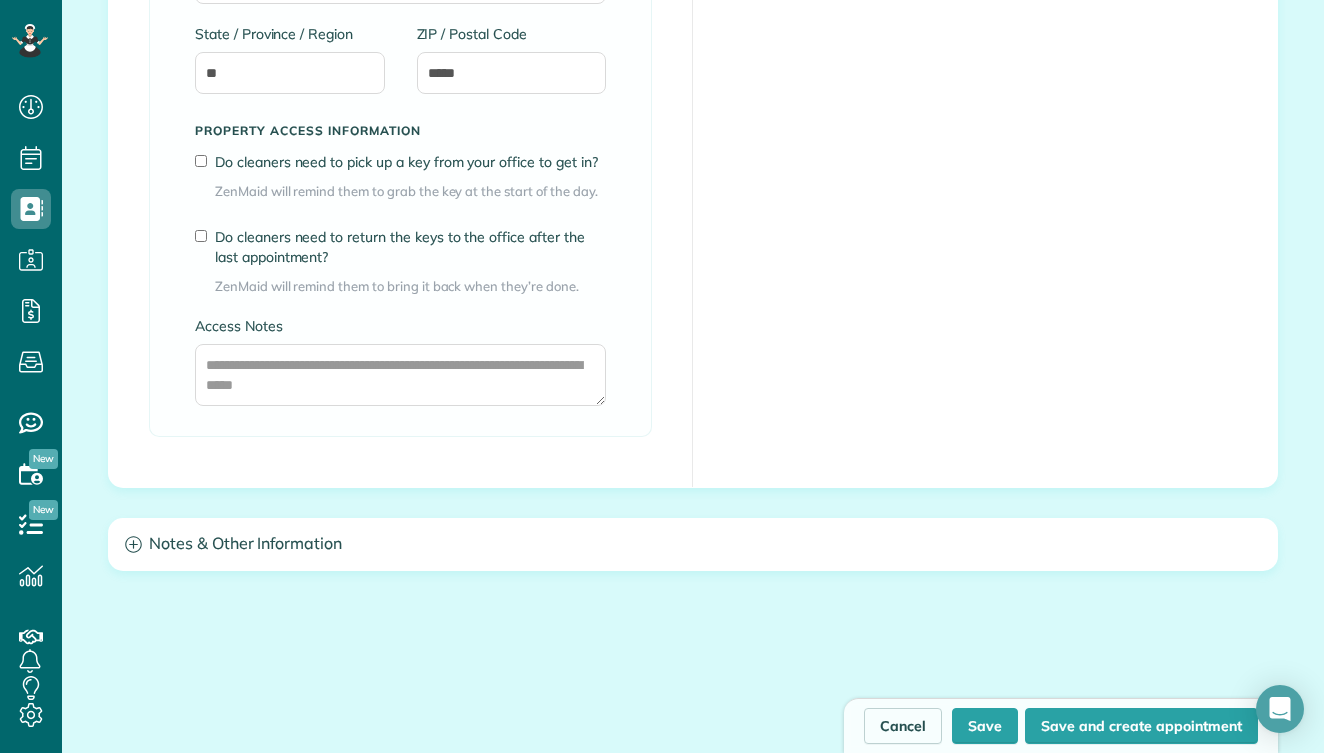 click on "Notes & Other Information" at bounding box center (693, 544) 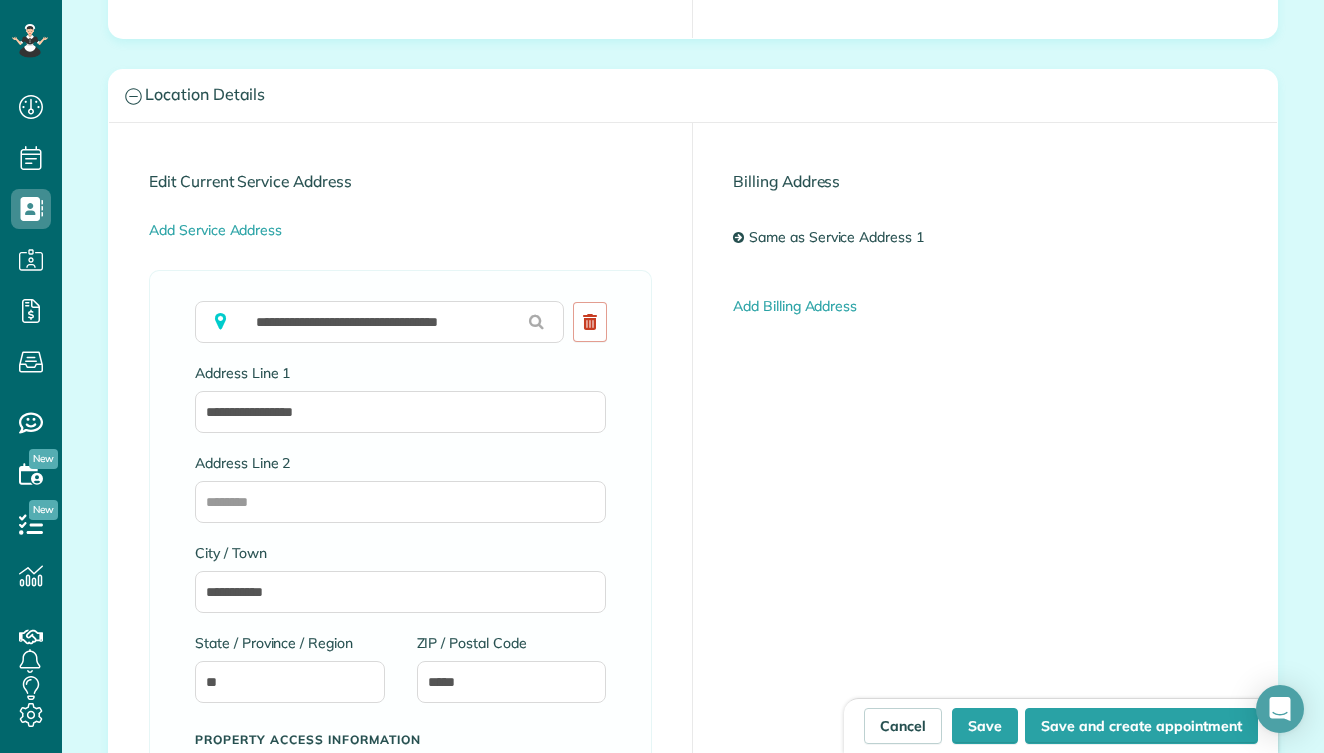scroll, scrollTop: 1045, scrollLeft: 0, axis: vertical 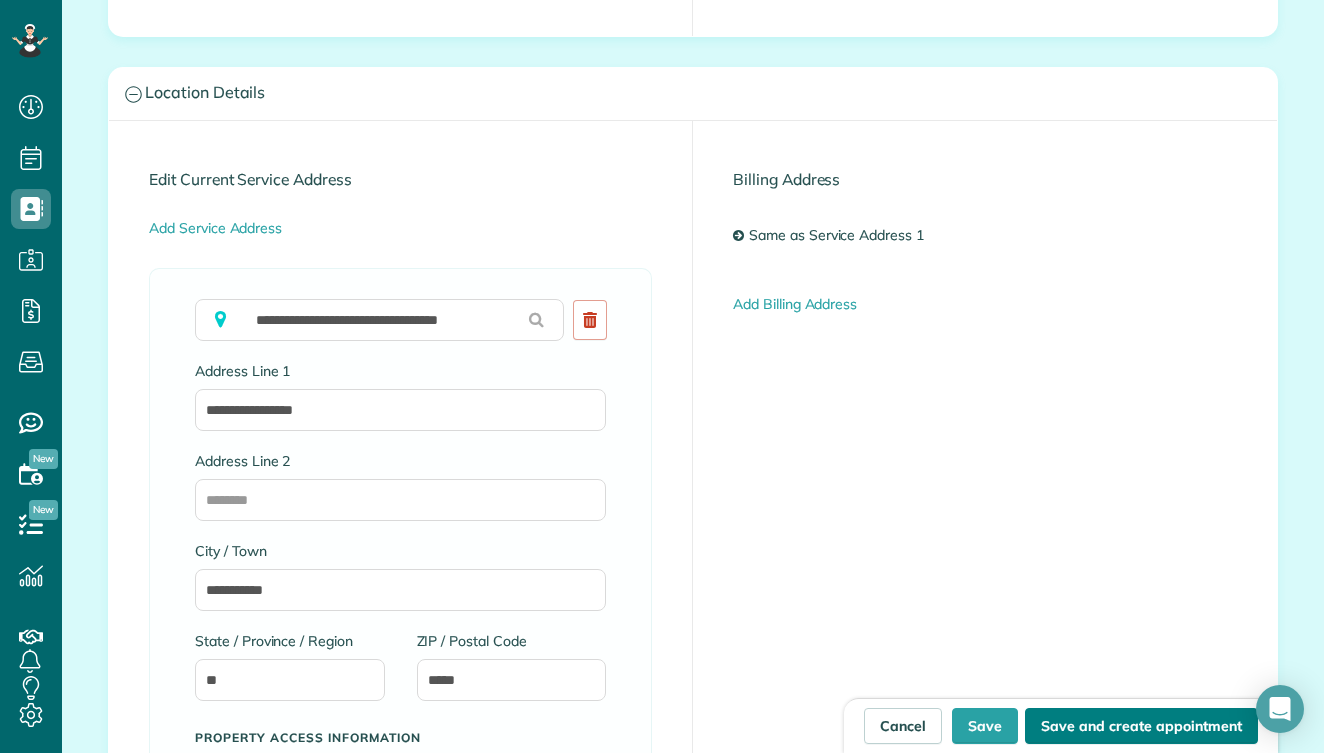 click on "Save and create appointment" at bounding box center (1141, 726) 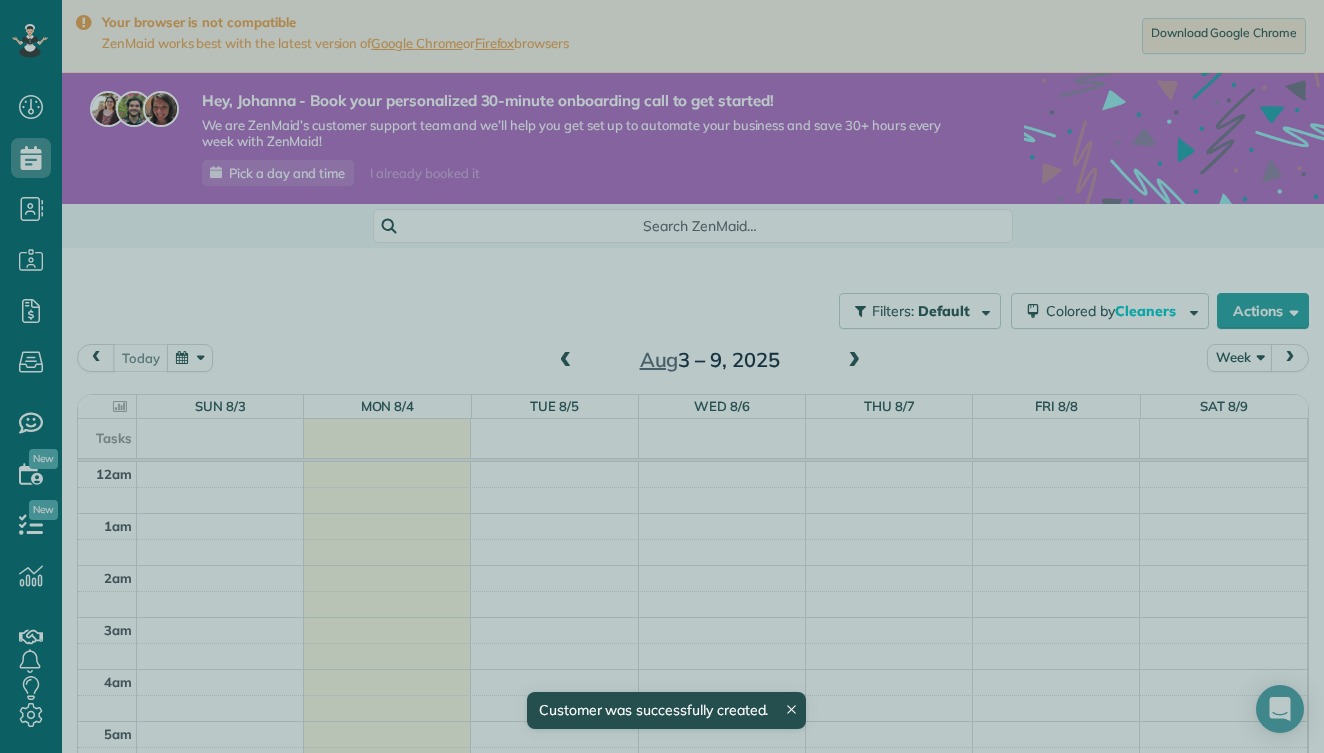 scroll, scrollTop: 0, scrollLeft: 0, axis: both 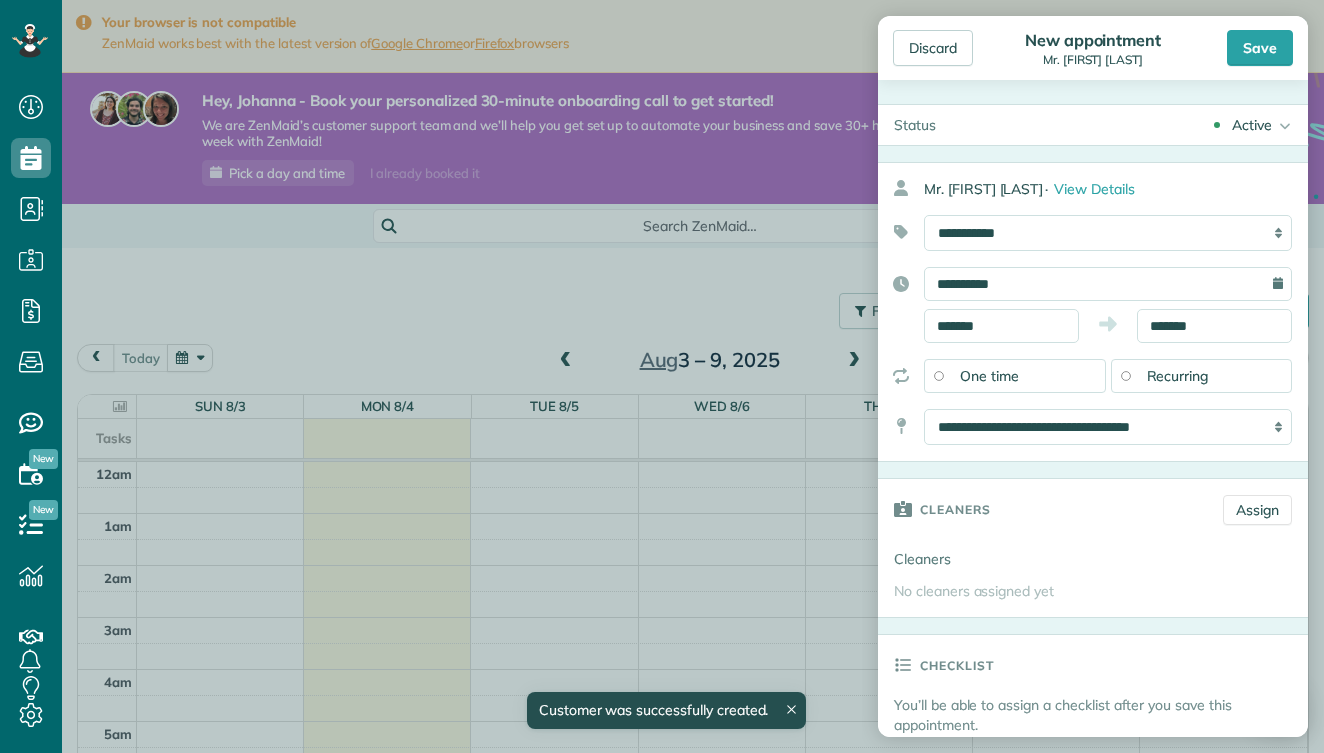 type on "**********" 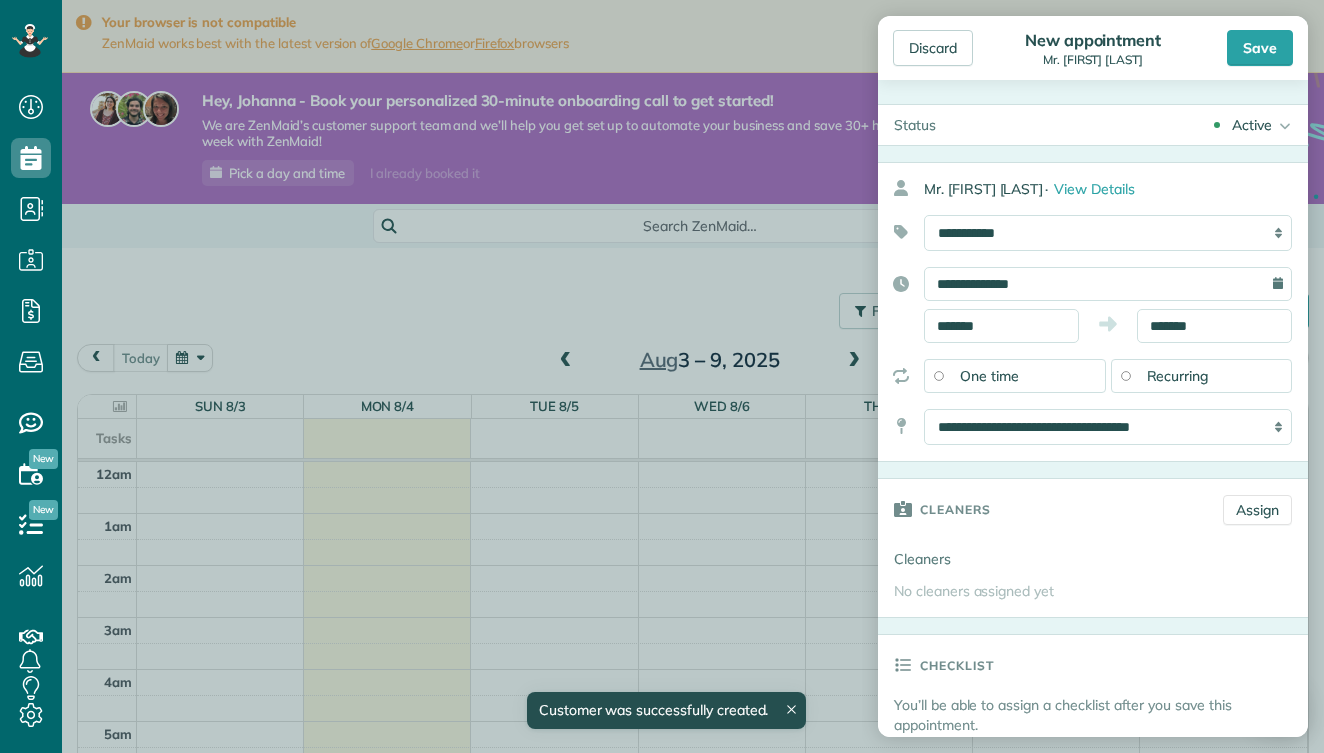 scroll, scrollTop: 753, scrollLeft: 62, axis: both 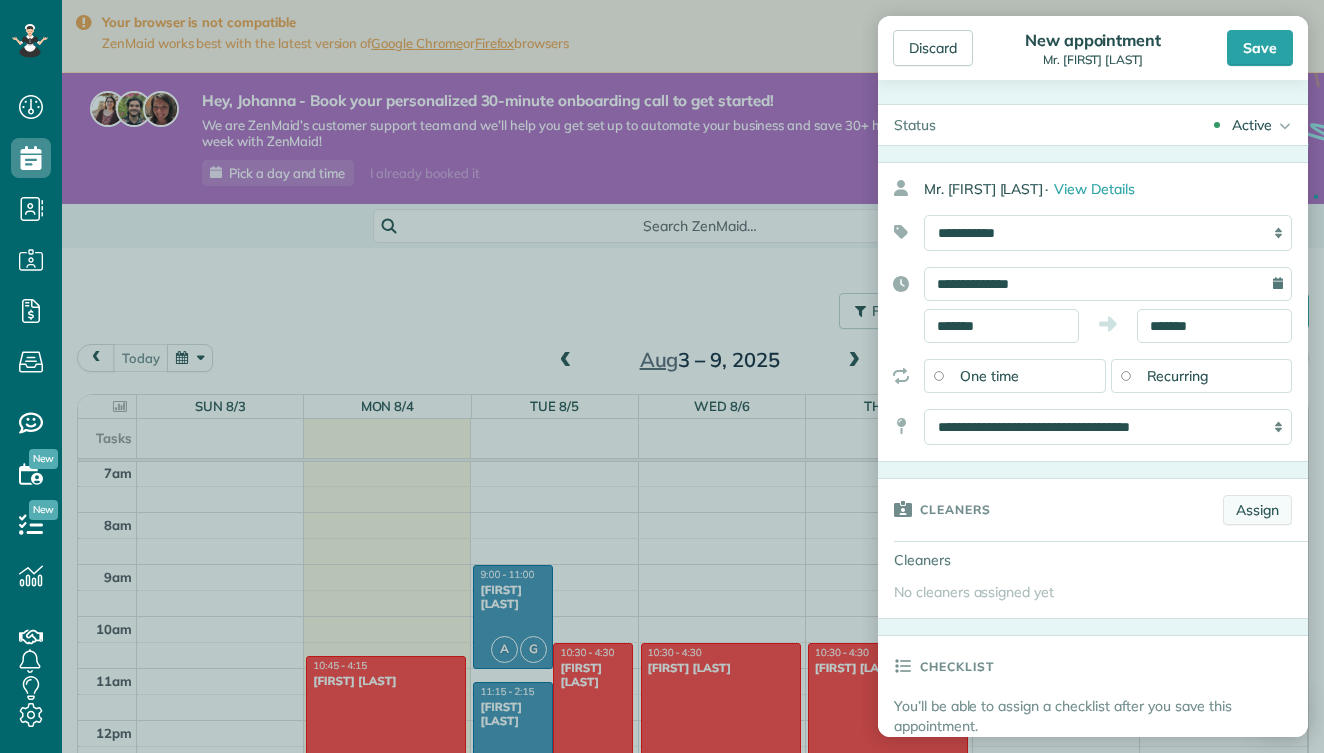 click on "Assign" at bounding box center [1257, 510] 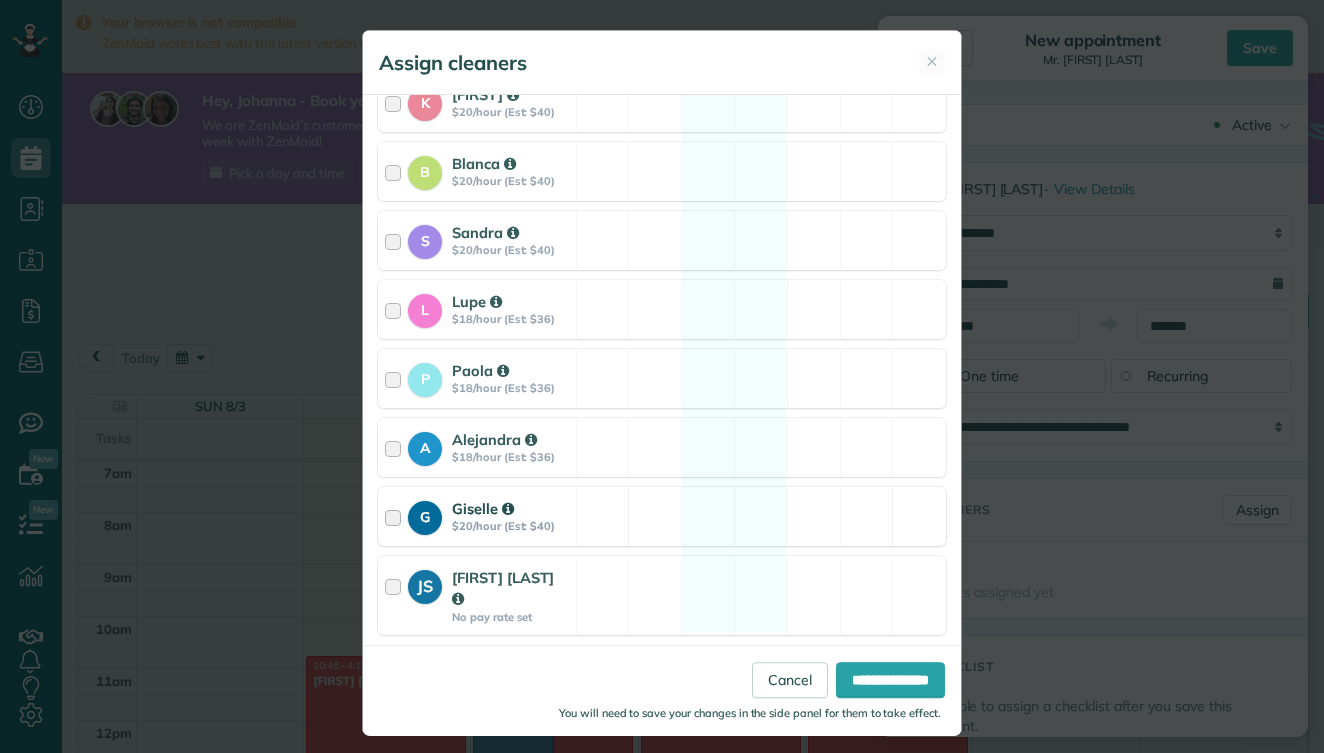 scroll, scrollTop: 190, scrollLeft: 0, axis: vertical 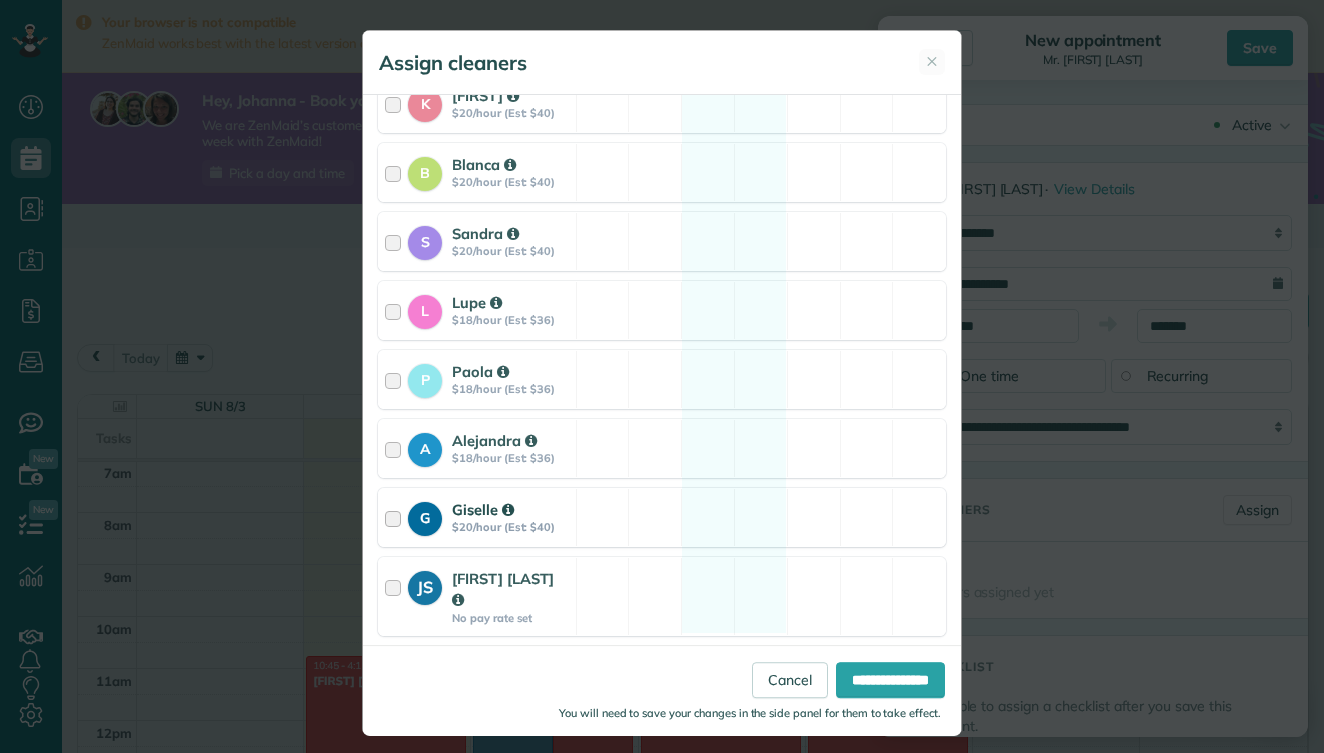click on "[FIRST]" at bounding box center (662, 517) 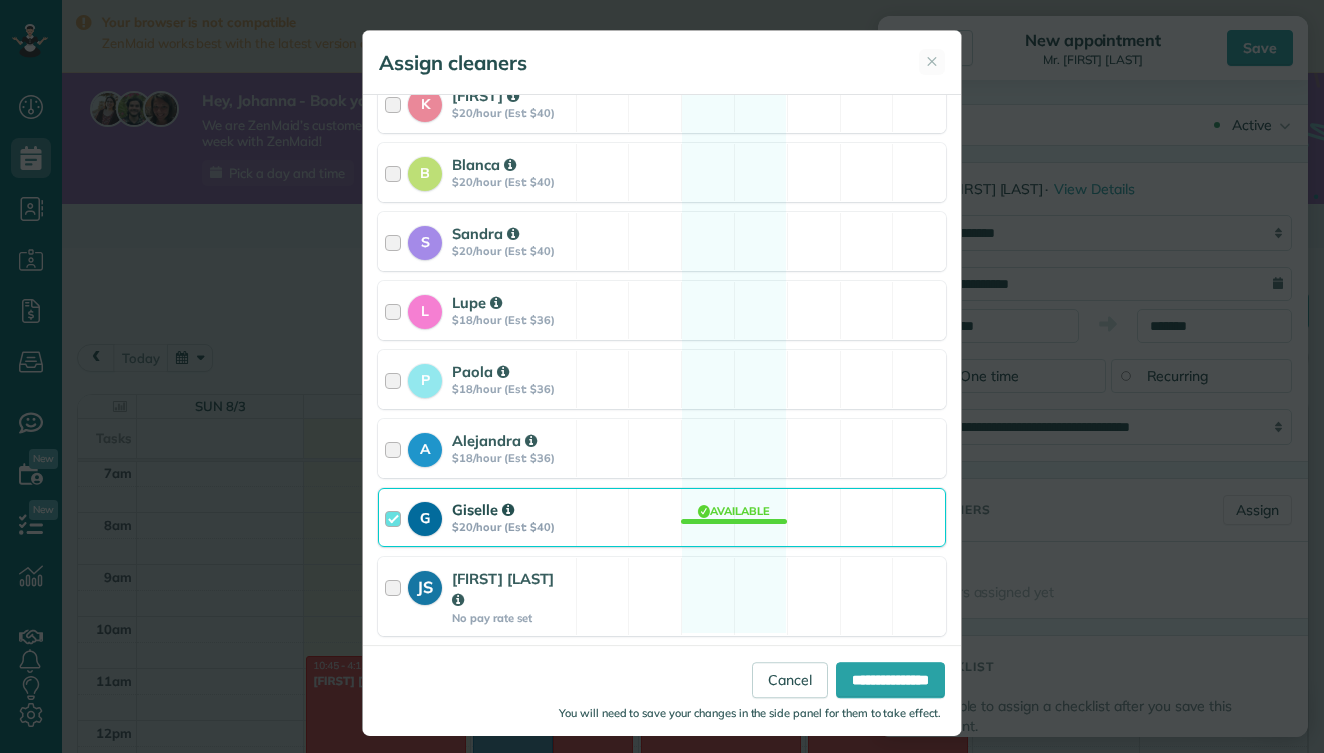 click on "[FIRST]" at bounding box center [662, 517] 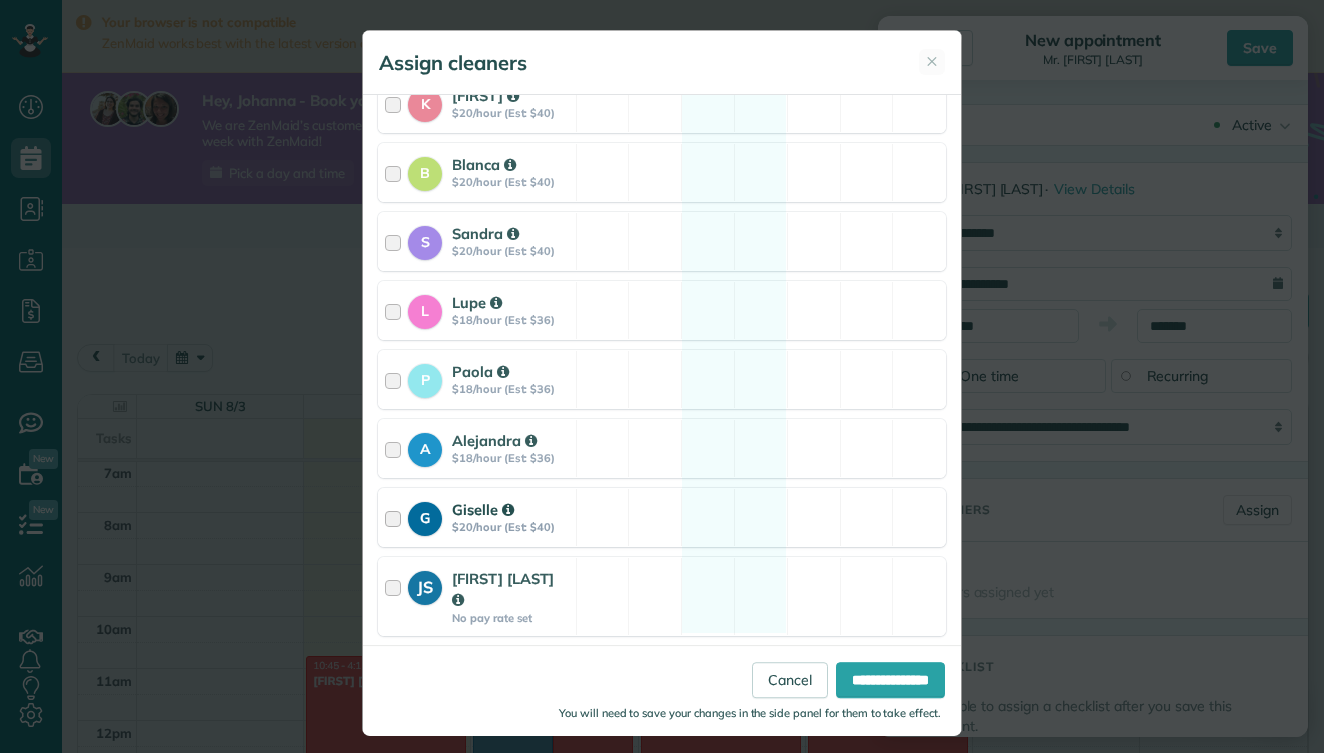 click on "G
Giselle
$20/hour (Est: $40)
Available" at bounding box center [662, 517] 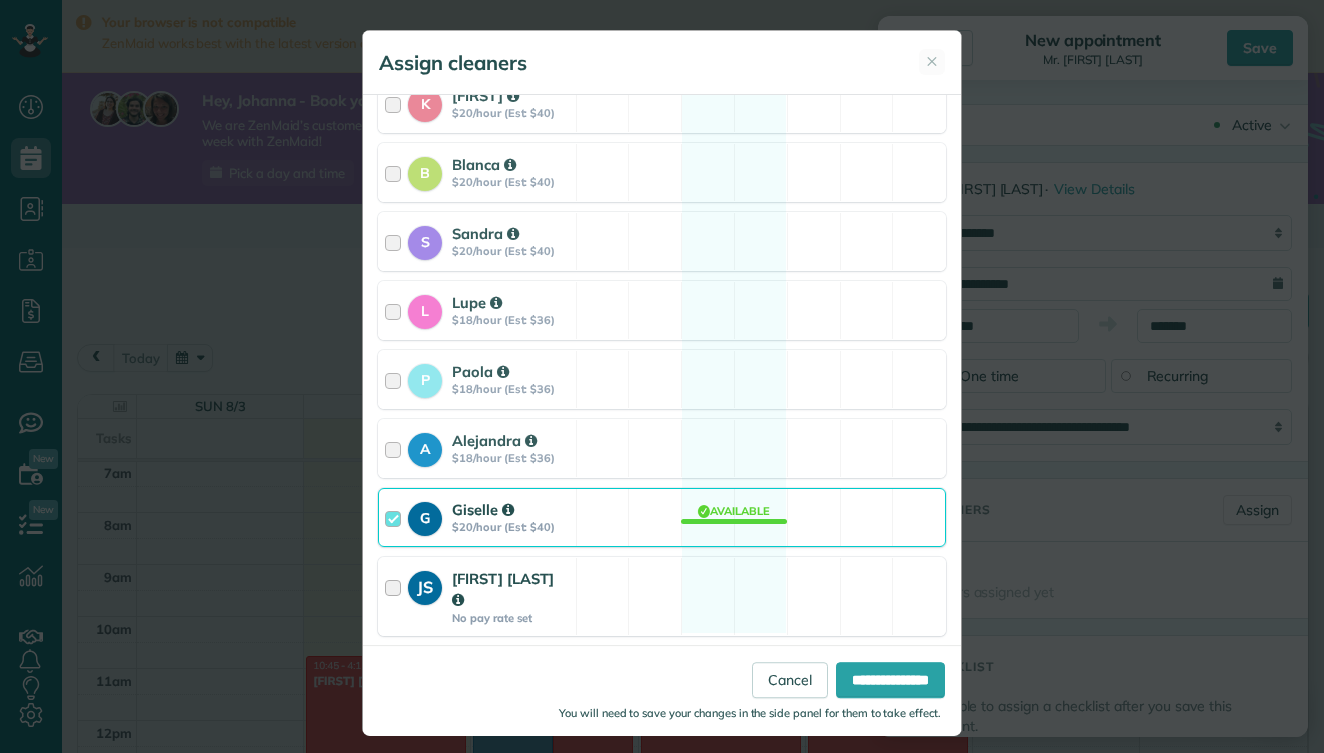 click on "Johanna Saldana" at bounding box center [511, 589] 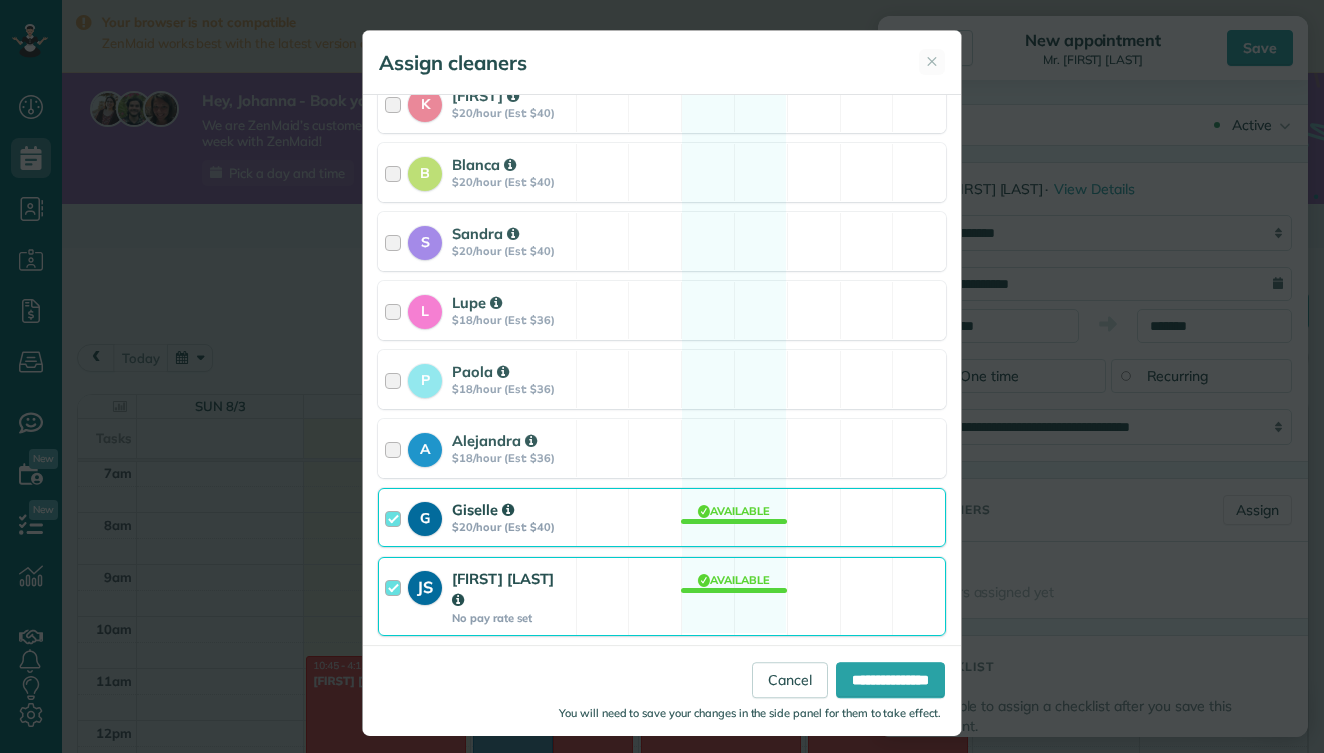 click on "JS
Johanna Saldana
No pay rate set
Available" at bounding box center [662, 596] 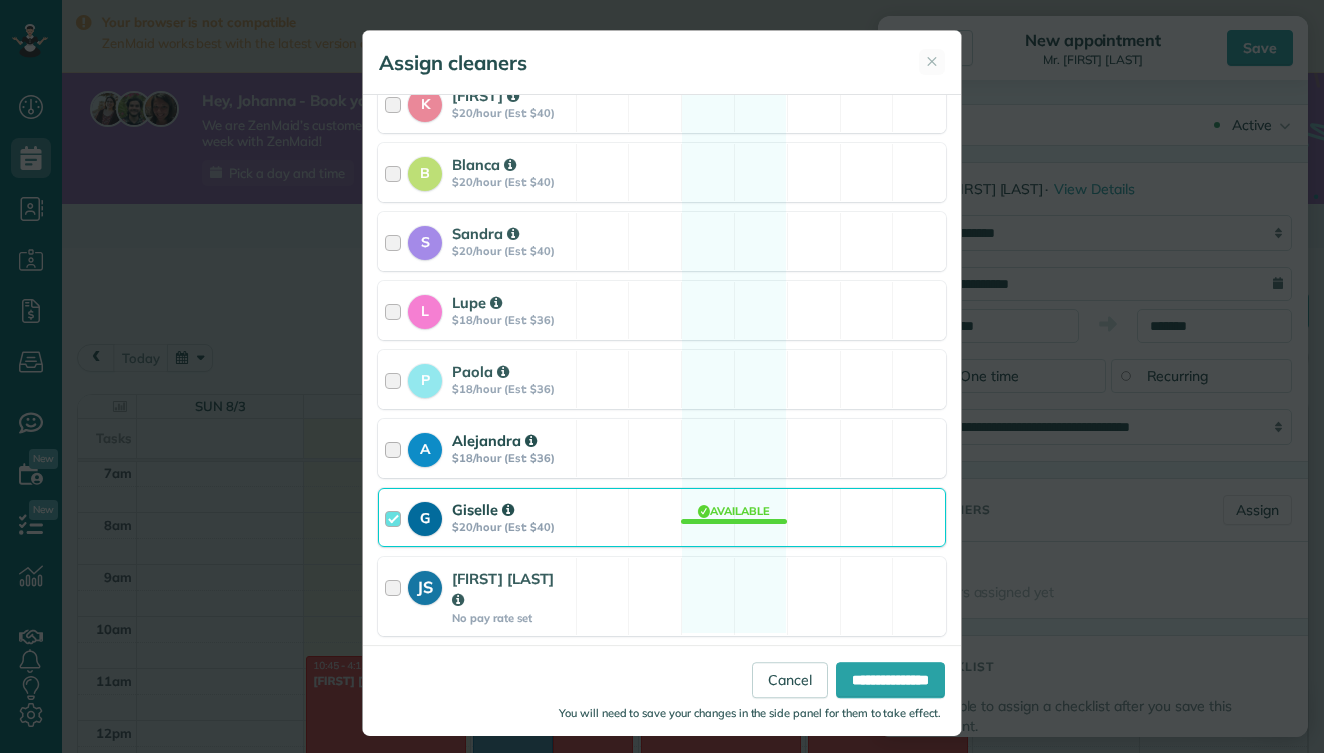 click on "A
Alejandra
$18/hour (Est: $36)
Available" at bounding box center [662, 448] 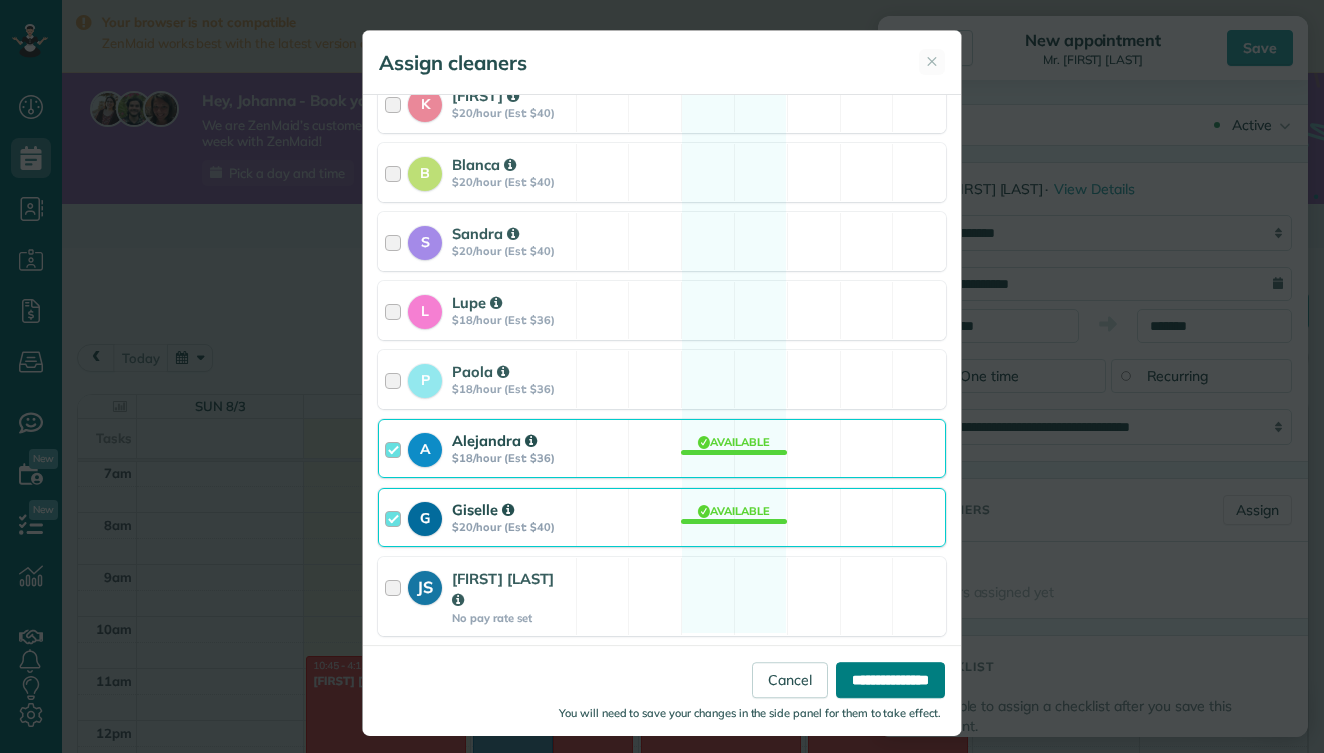click on "**********" at bounding box center [890, 680] 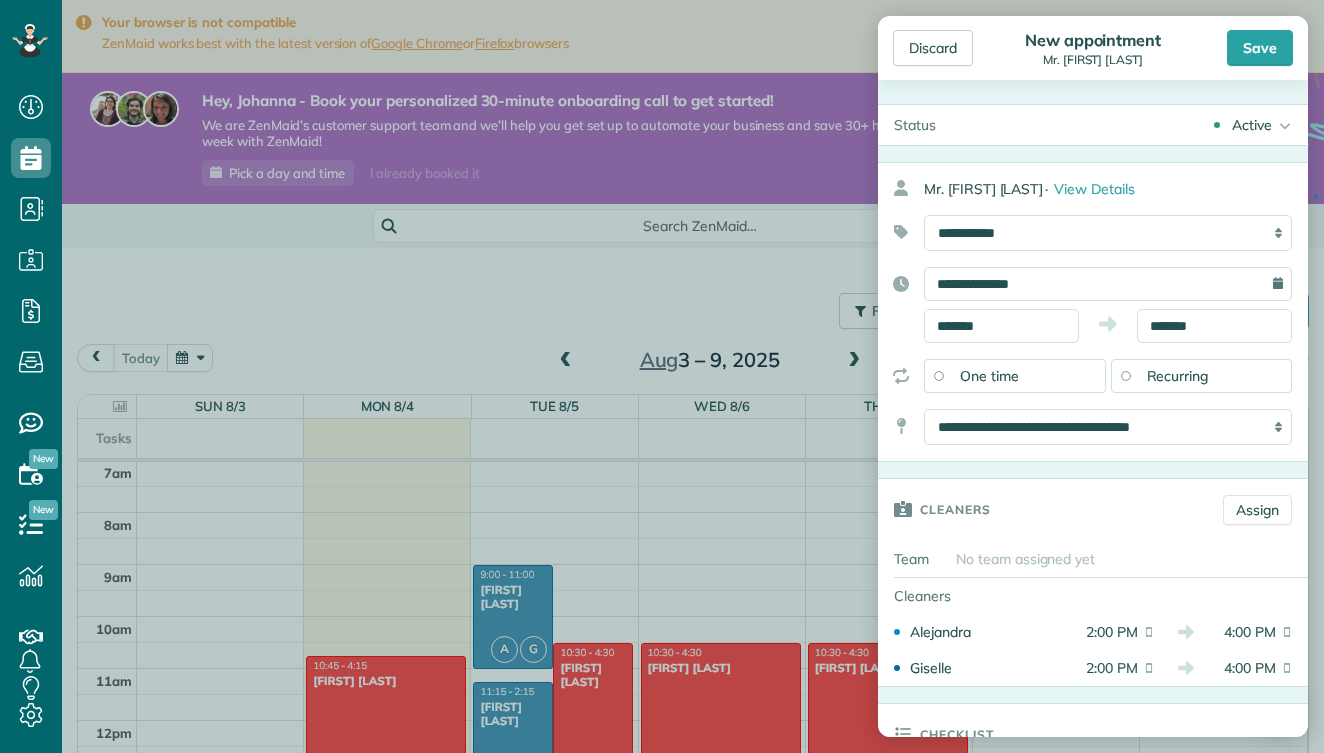 click on "**********" at bounding box center [1093, 305] 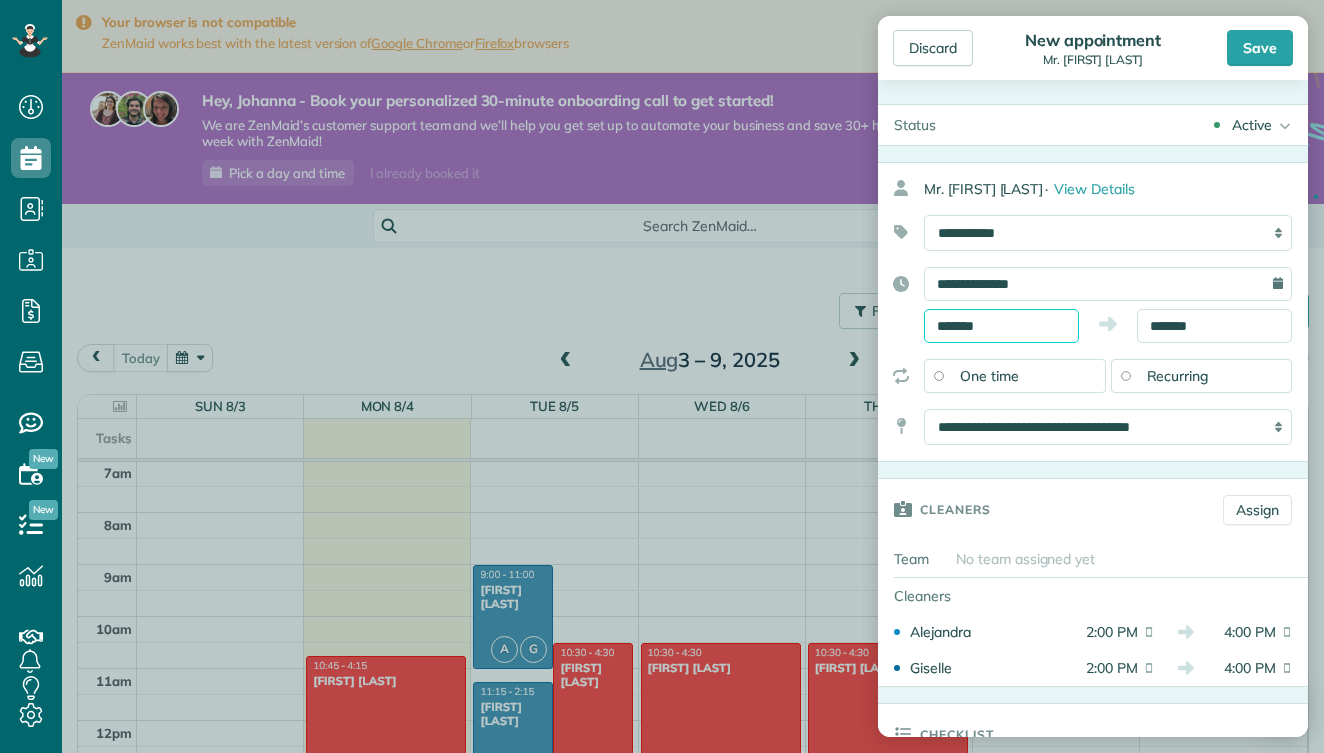 click on "*******" at bounding box center [1001, 326] 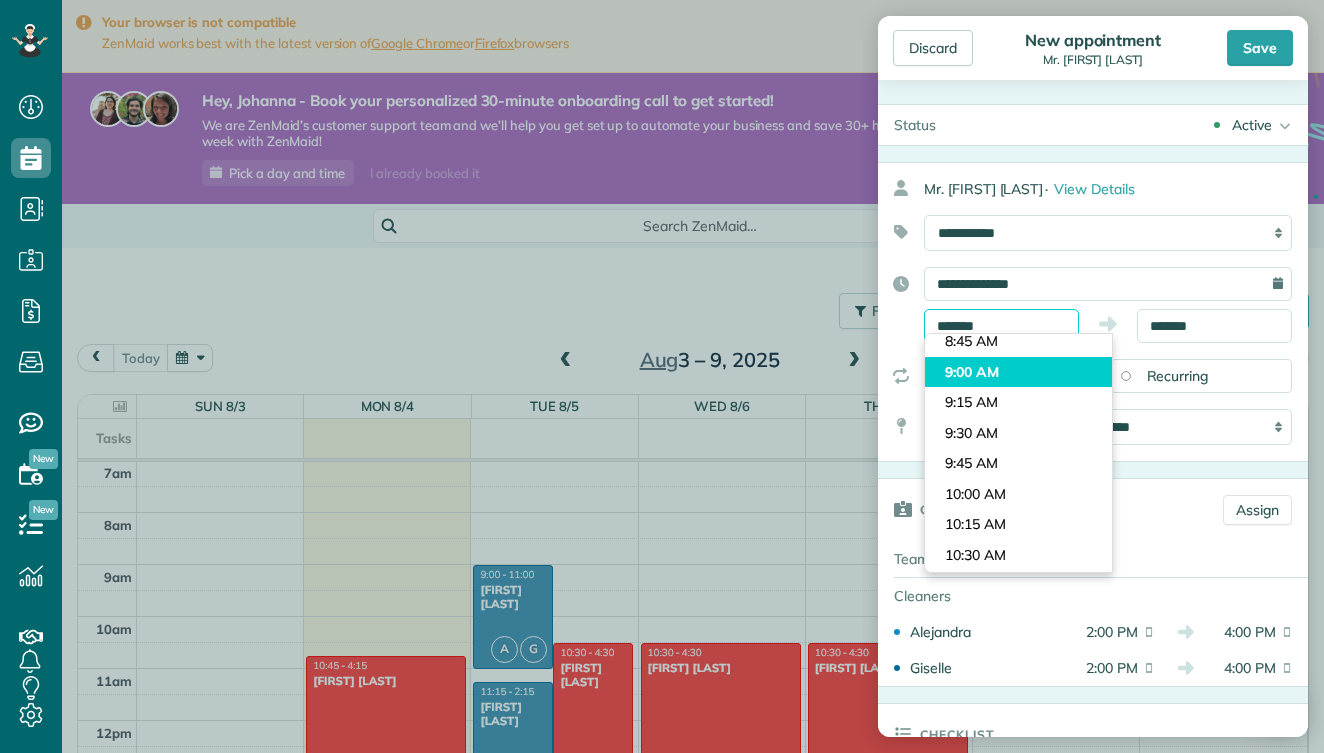 scroll, scrollTop: 1050, scrollLeft: 0, axis: vertical 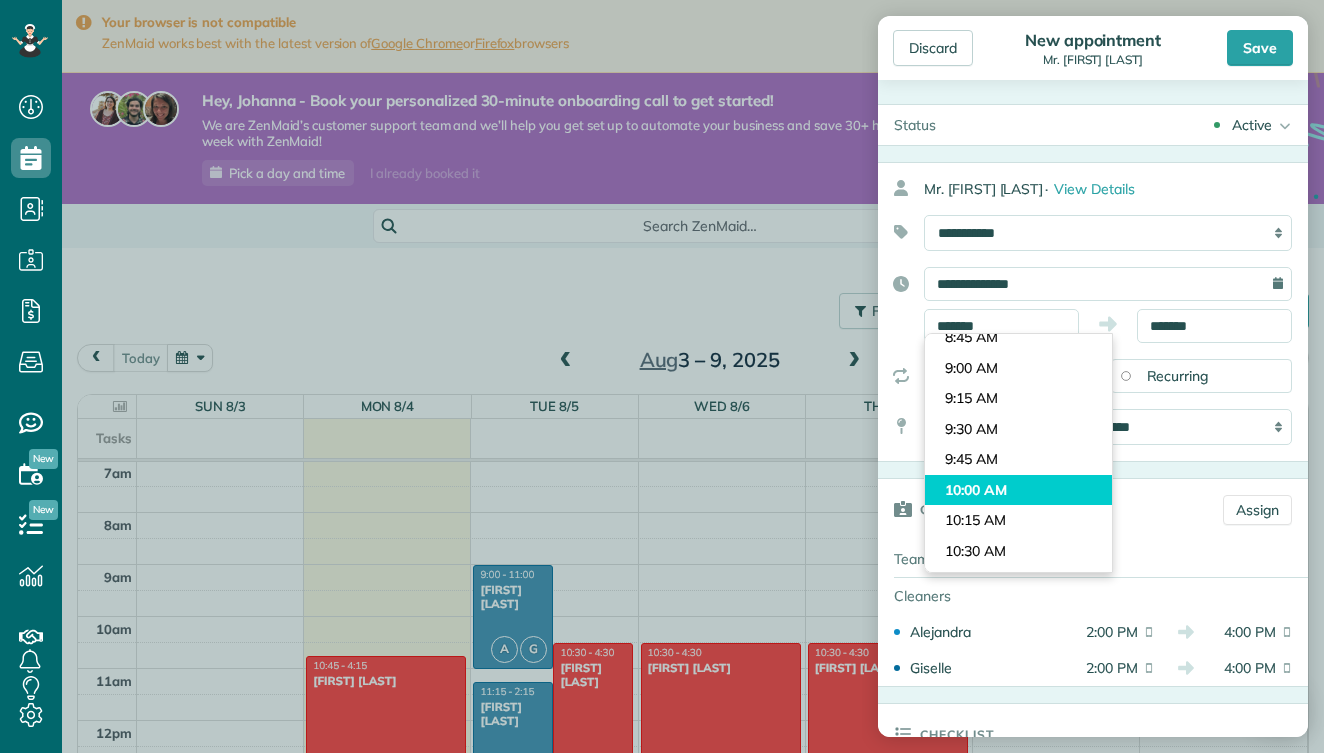 type on "********" 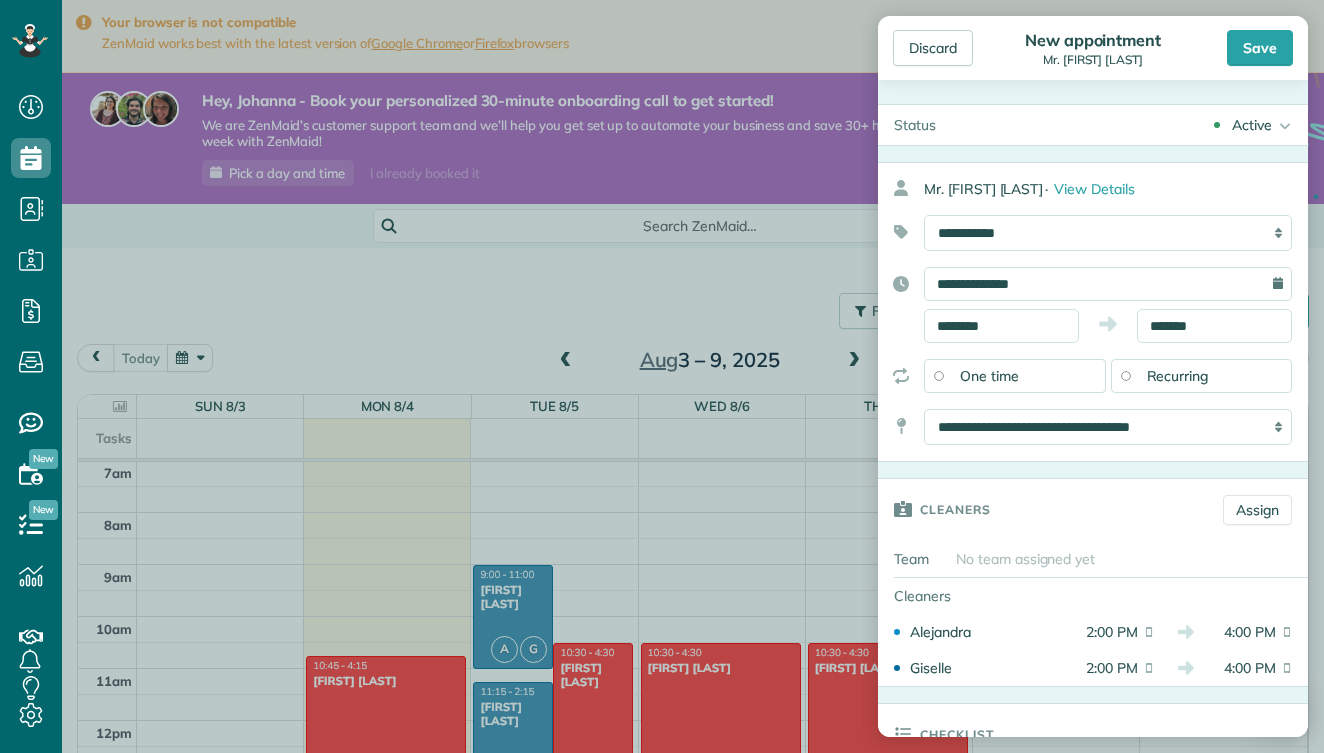 click on "Dashboard
Scheduling
Calendar View
List View
Dispatch View - Weekly scheduling (Beta)" at bounding box center [662, 376] 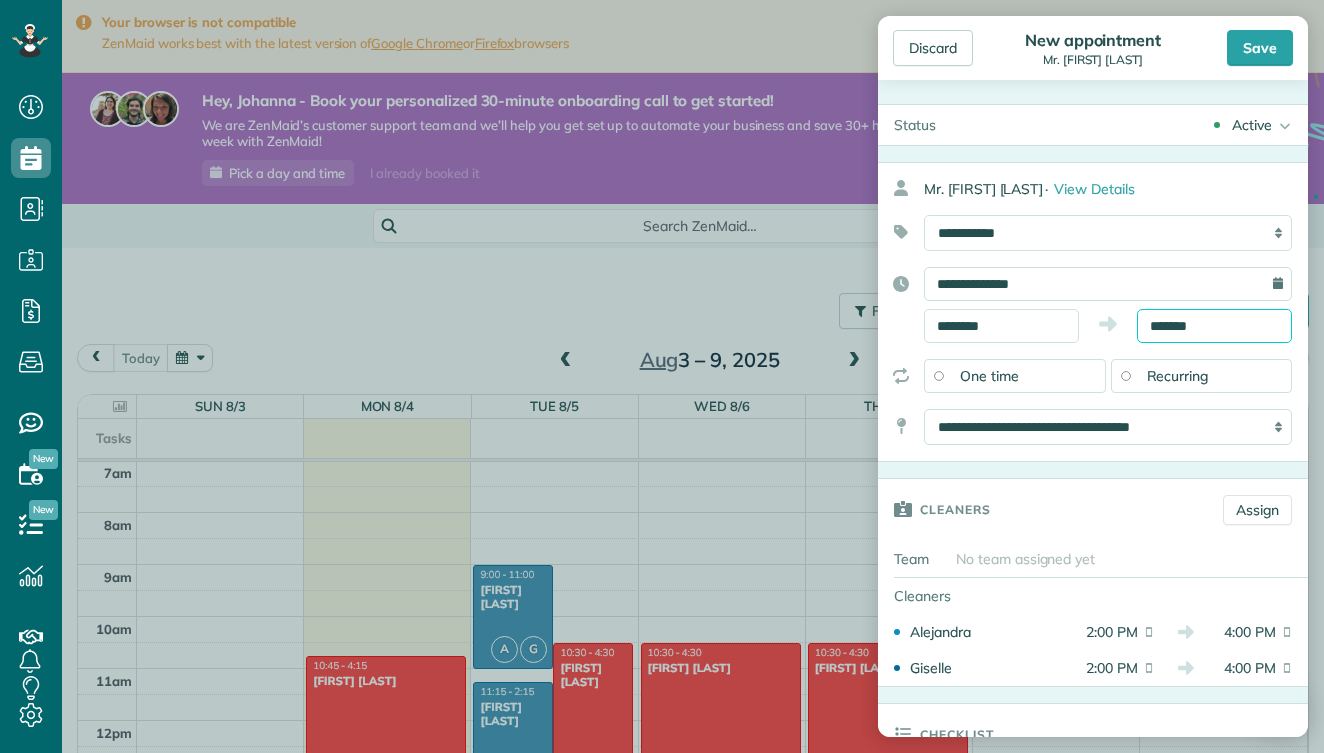 click on "*******" at bounding box center (1214, 326) 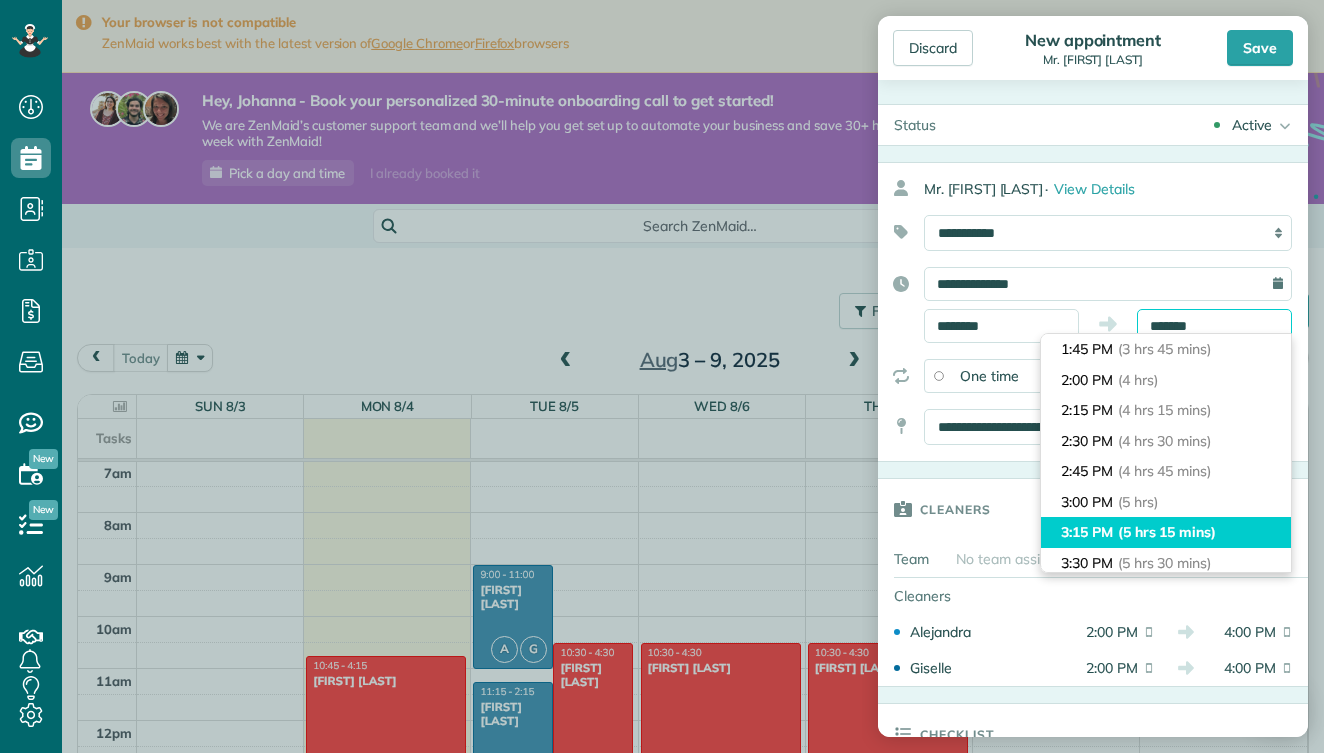 scroll, scrollTop: 455, scrollLeft: 0, axis: vertical 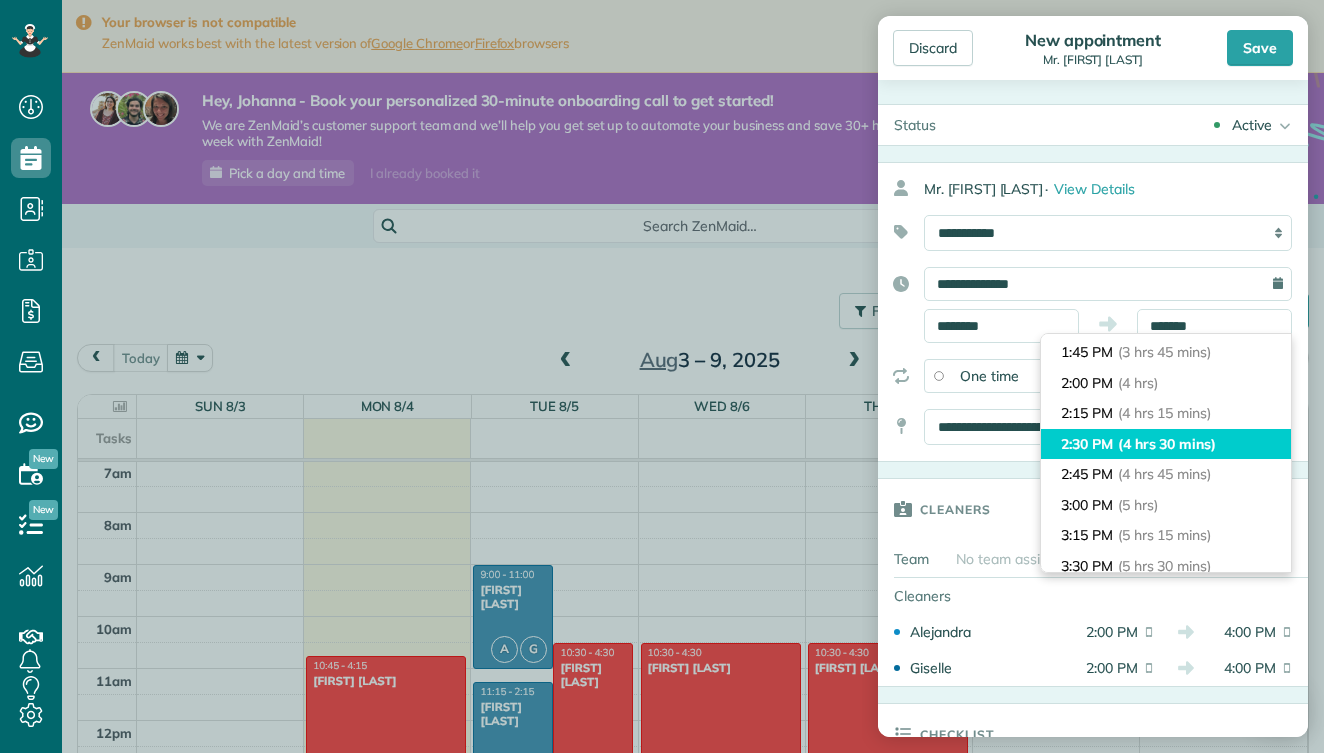 type on "*******" 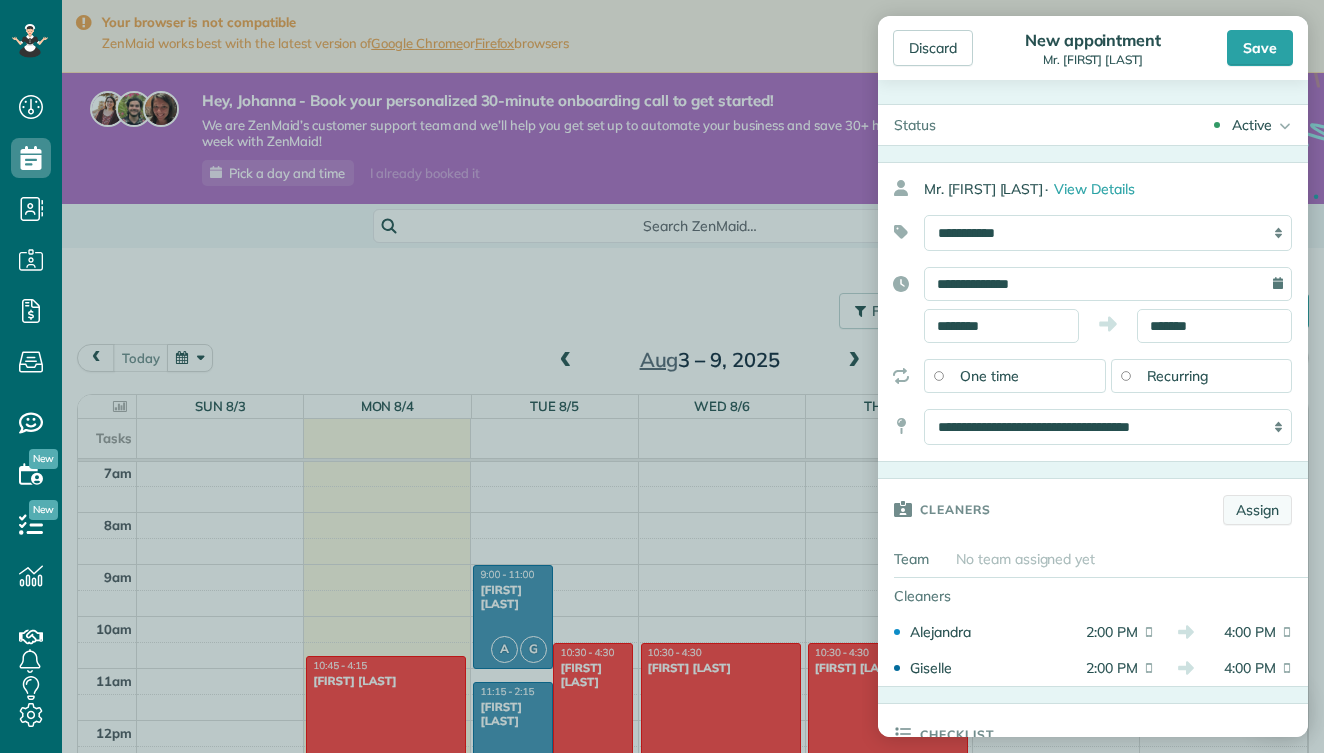 click on "Assign" at bounding box center [1257, 510] 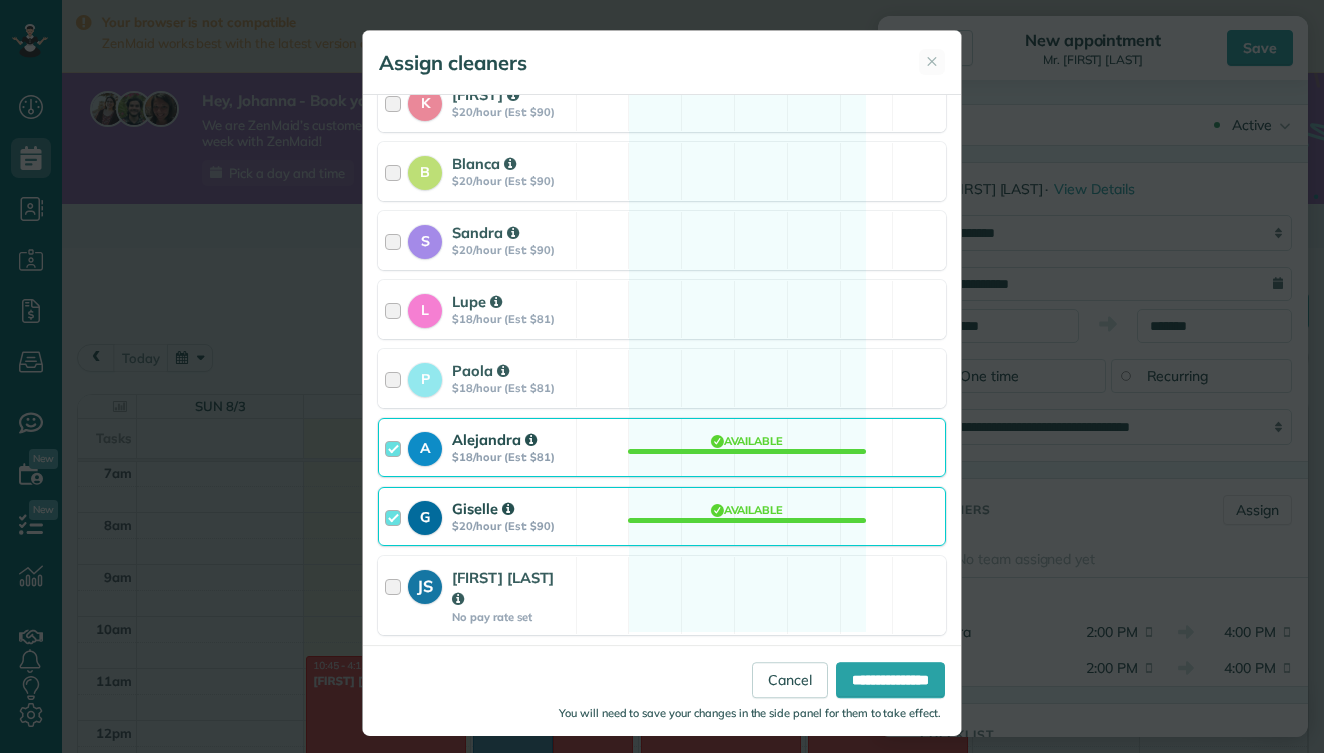 click at bounding box center [396, 447] 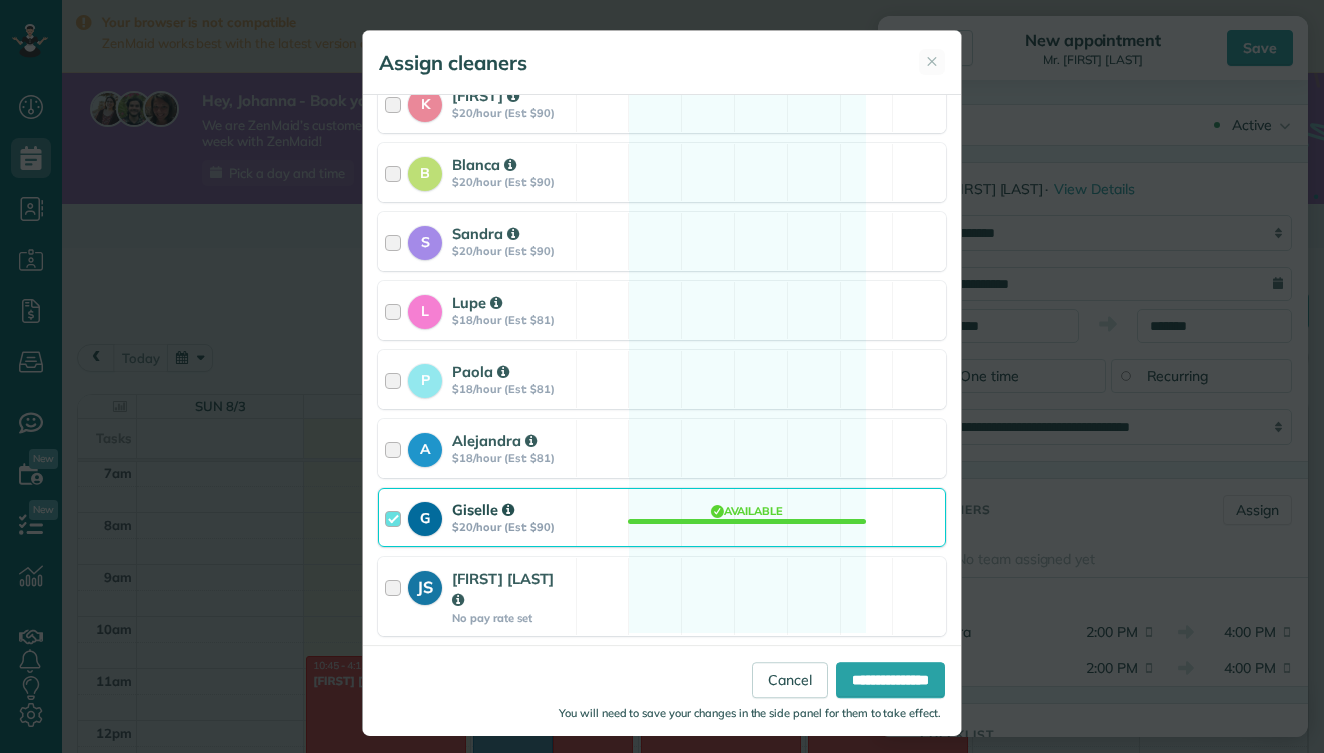click at bounding box center (396, 517) 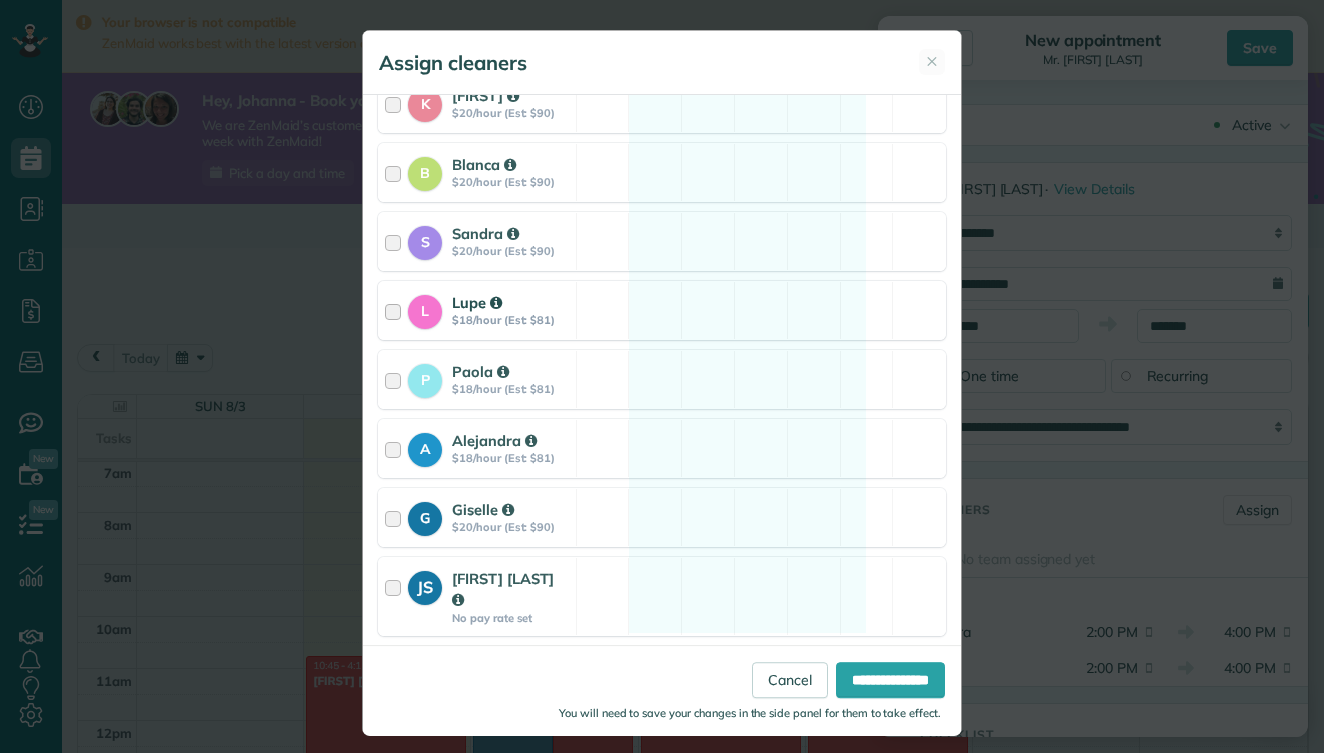 click at bounding box center [396, 310] 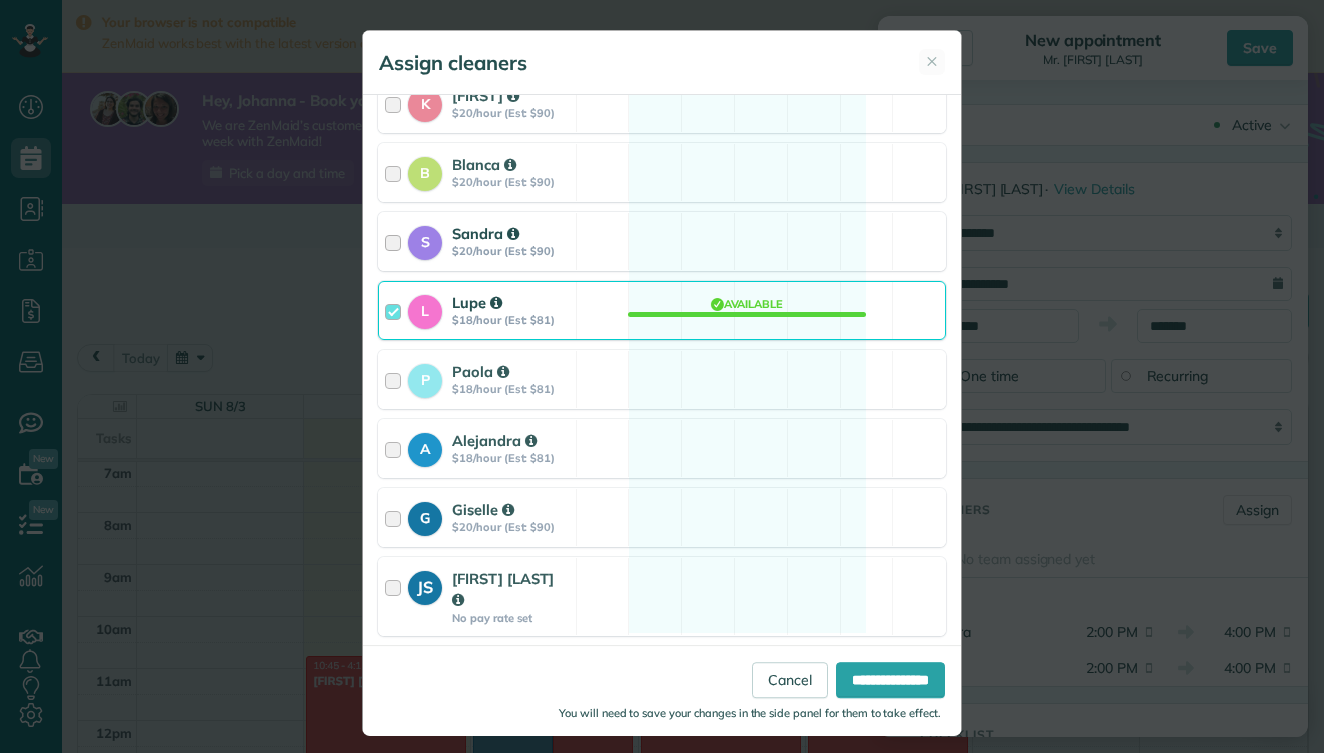 click at bounding box center (396, 241) 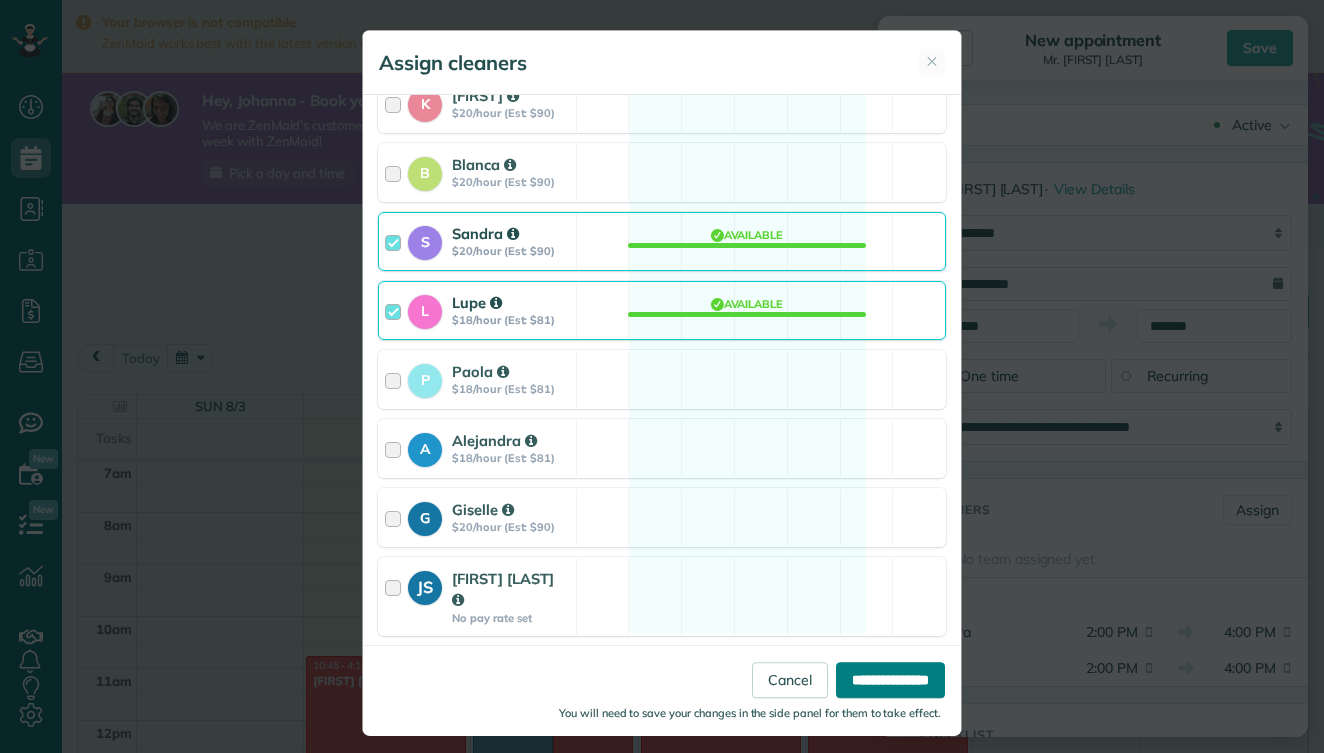 click on "**********" at bounding box center (890, 680) 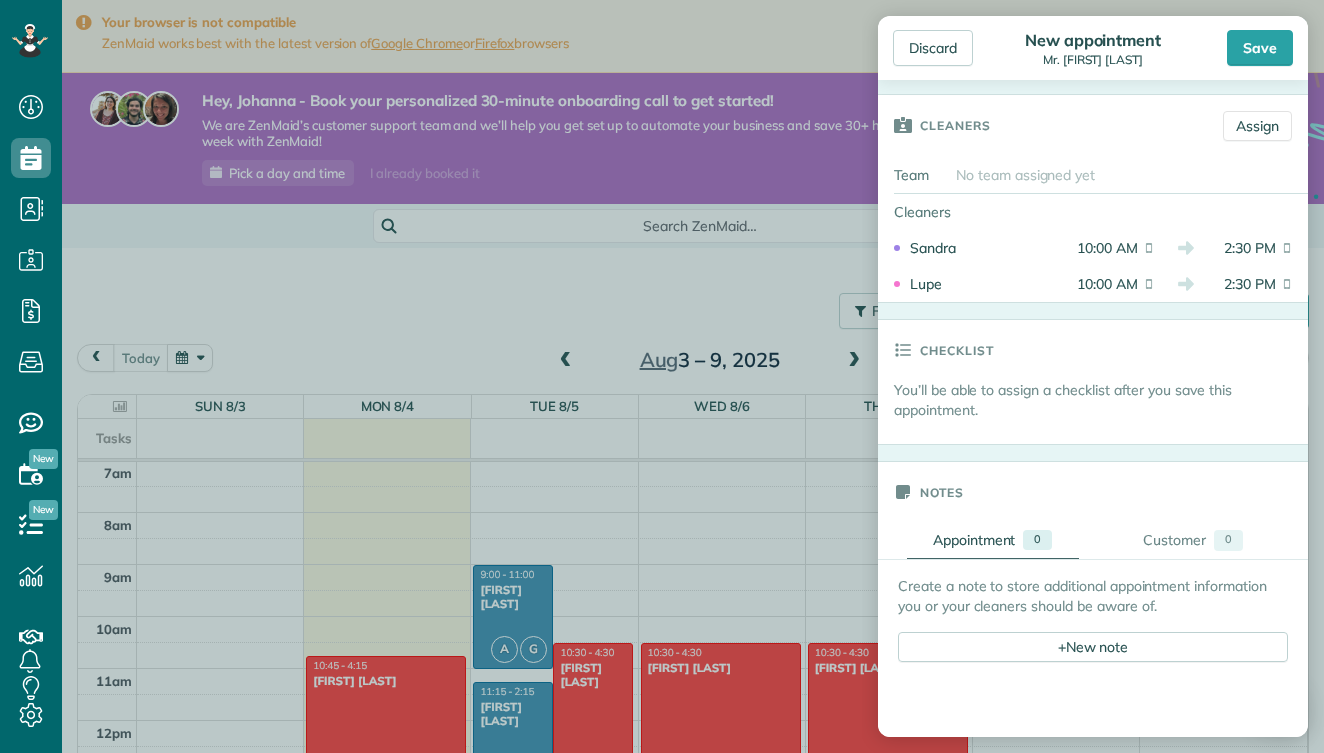 scroll, scrollTop: 524, scrollLeft: 0, axis: vertical 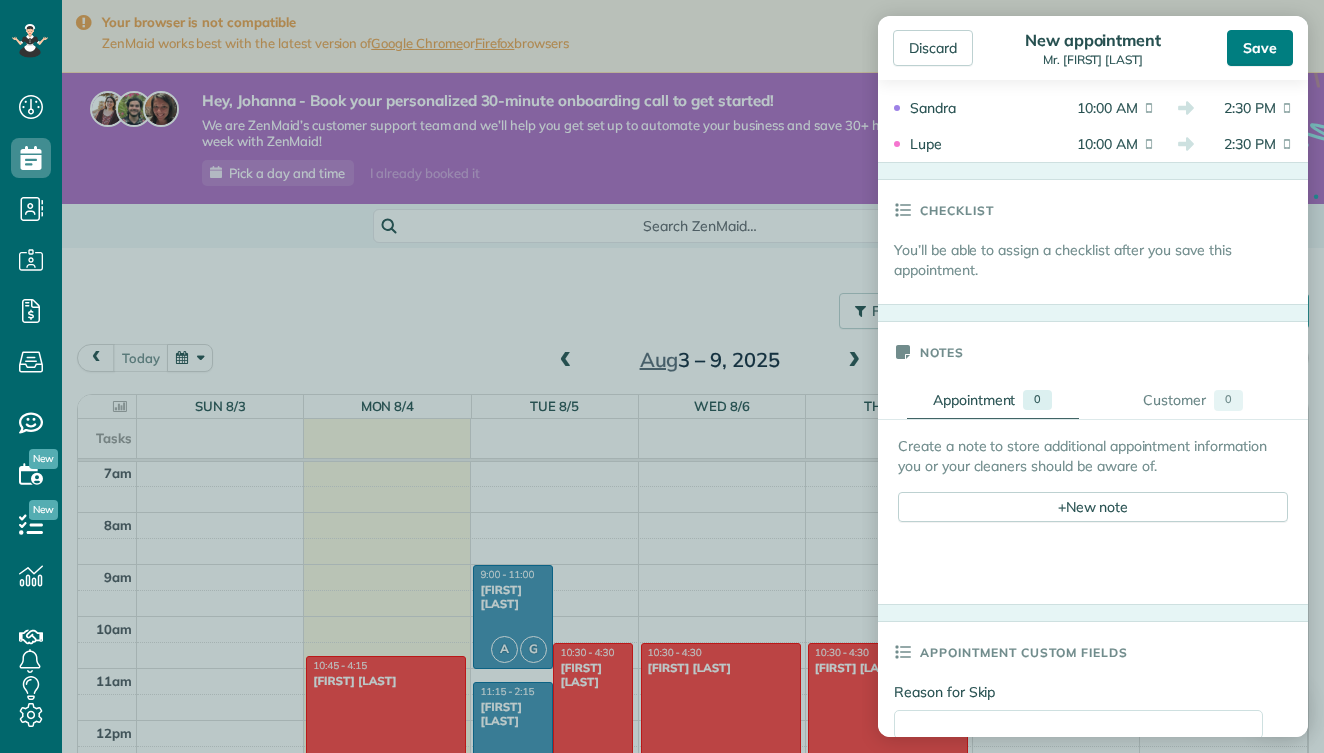 click on "Save" at bounding box center [1260, 48] 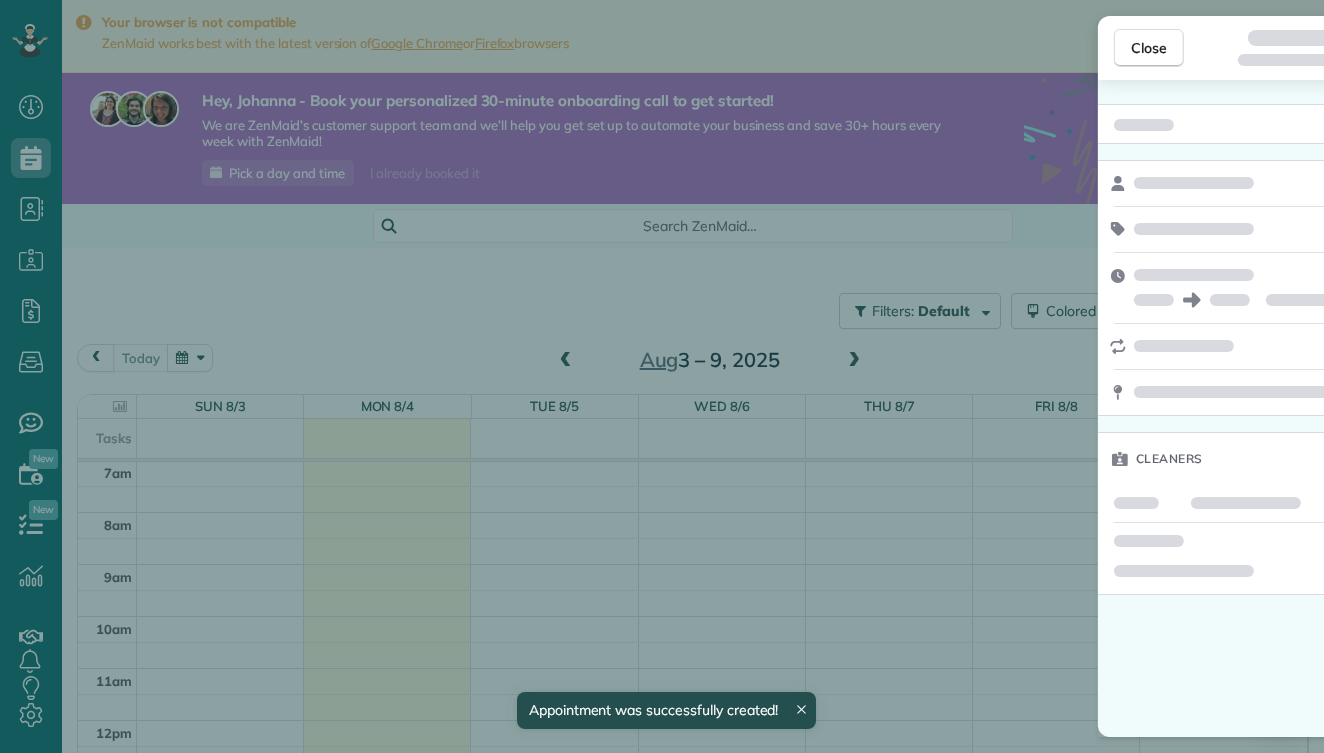 scroll, scrollTop: 365, scrollLeft: 0, axis: vertical 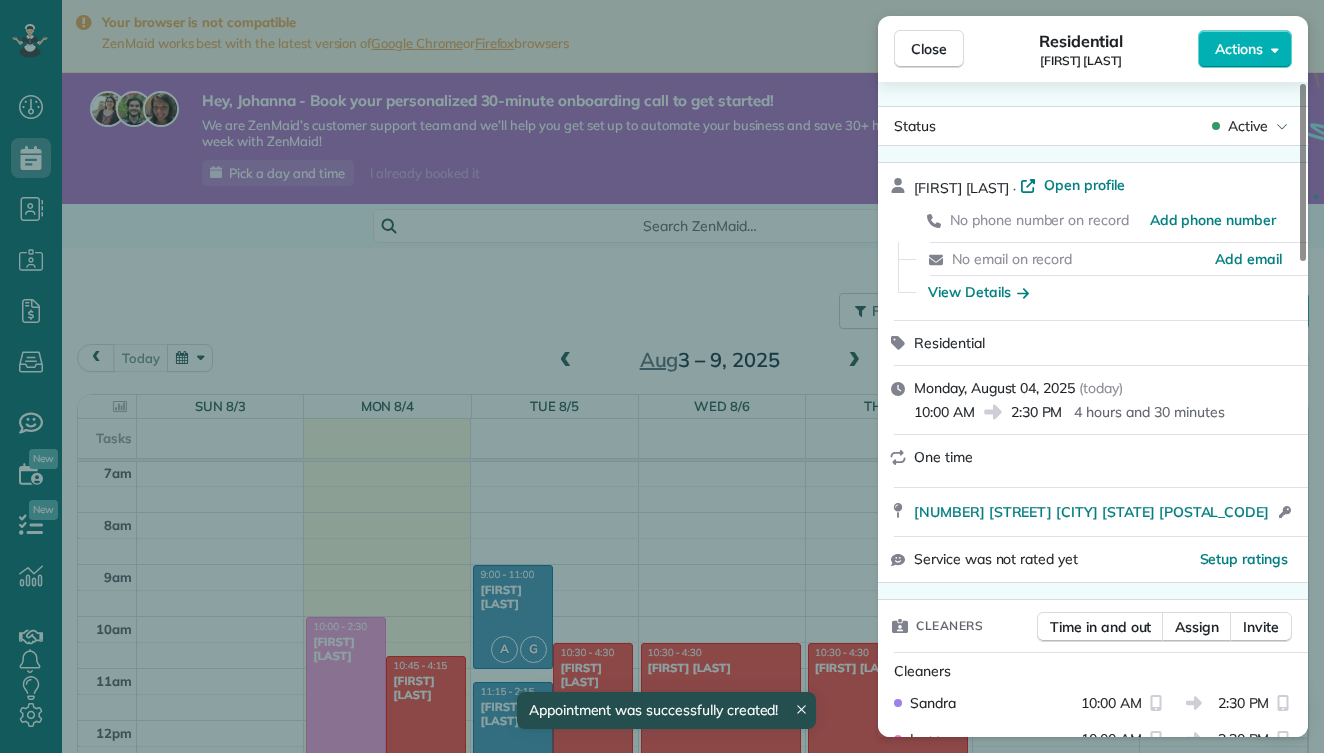 click on "Close Residential Michael Tucci Actions Status Active Michael Tucci · Open profile No phone number on record Add phone number No email on record Add email View Details Residential Monday, August 04, 2025 ( today ) 10:00 AM 2:30 PM 4 hours and 30 minutes One time 29 Toylsome Place Southampton NY 11968 Open access information Service was not rated yet Setup ratings Cleaners Time in and out Assign Invite Cleaners Sandra   10:00 AM 2:30 PM Lupe   10:00 AM 2:30 PM Checklist Try Now Keep this appointment up to your standards. Stay on top of every detail, keep your cleaners organised, and your client happy. Assign a checklist Watch a 5 min demo Billing Billing actions Service Service Price (1x $0.00) $0.00 Add an item Overcharge $0.00 Discount $0.00 Coupon discount - Primary tax - Secondary tax - Total appointment price $0.00 Tips collected $0.00 Mark as paid Total including tip $0.00 Get paid online in no-time! Send an invoice and reward your cleaners with tips Charge customer credit card Appointment custom fields" at bounding box center [662, 376] 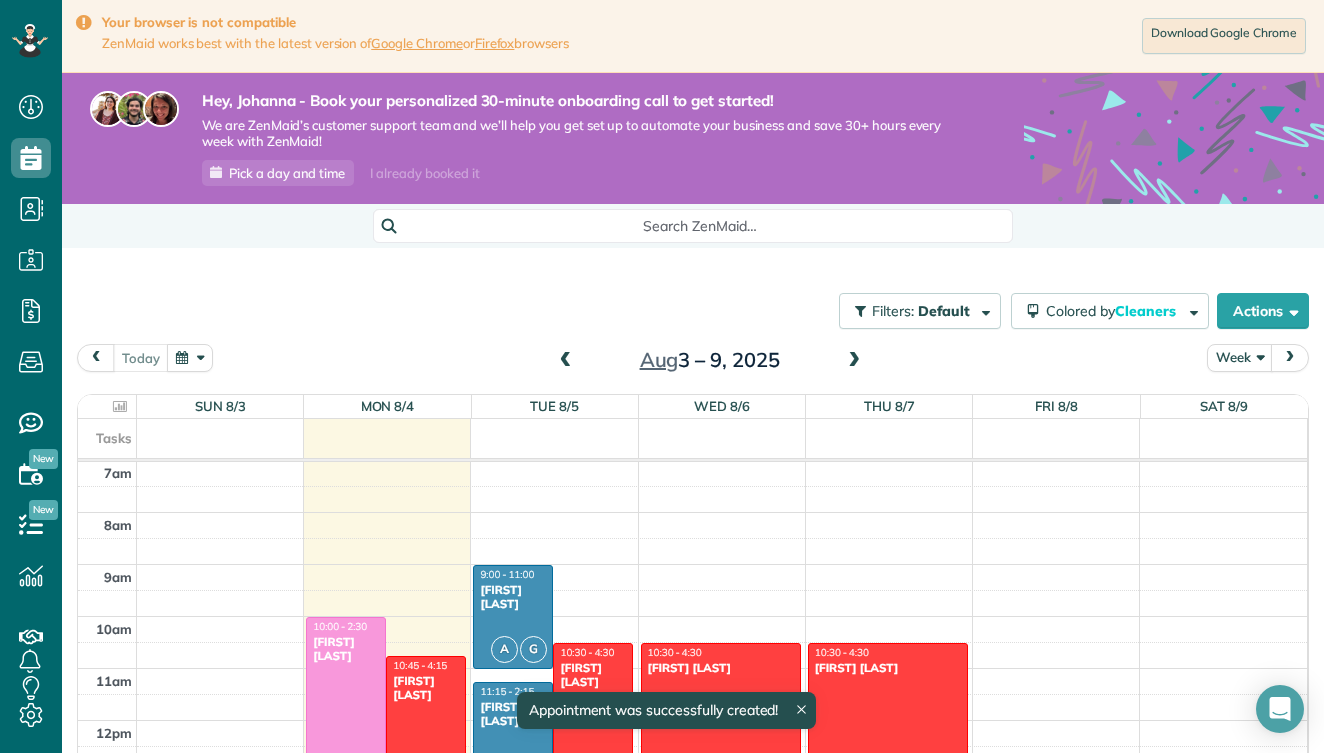 click on "10:00 - 2:30" at bounding box center (340, 626) 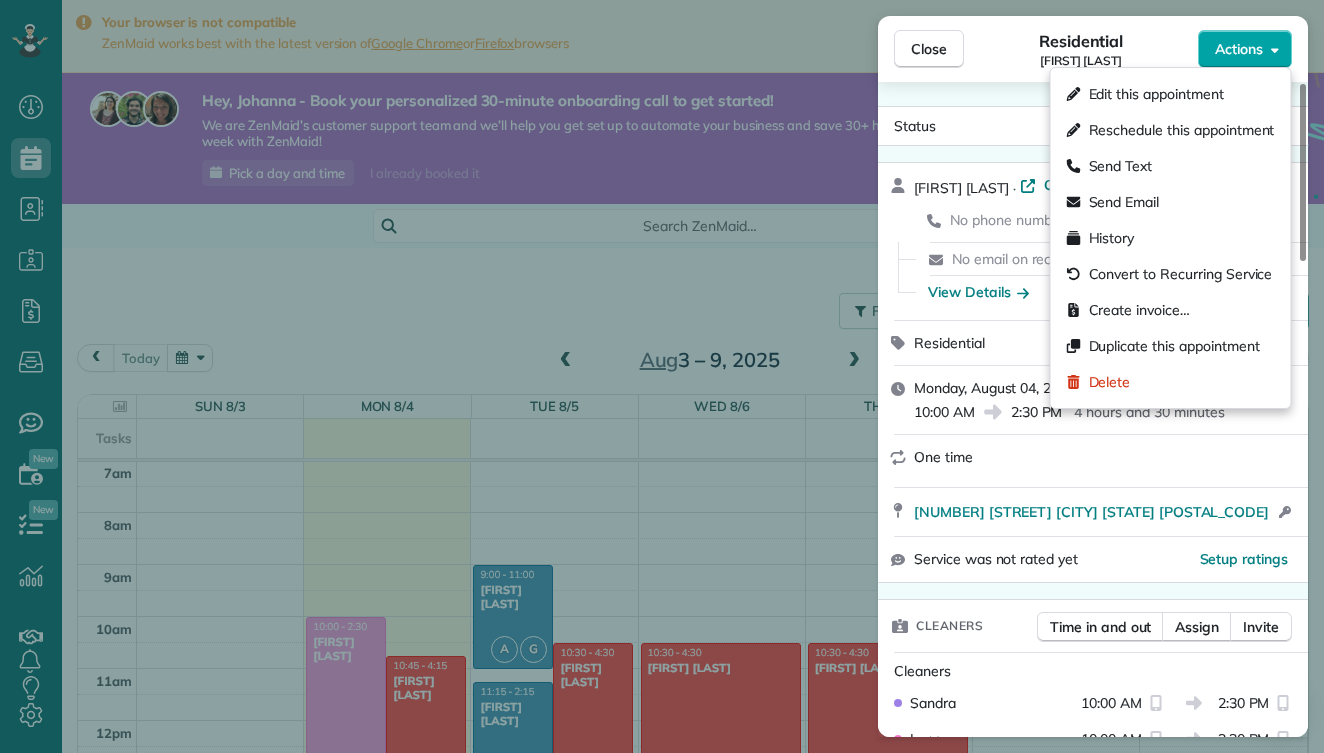 click on "Actions" at bounding box center (1239, 49) 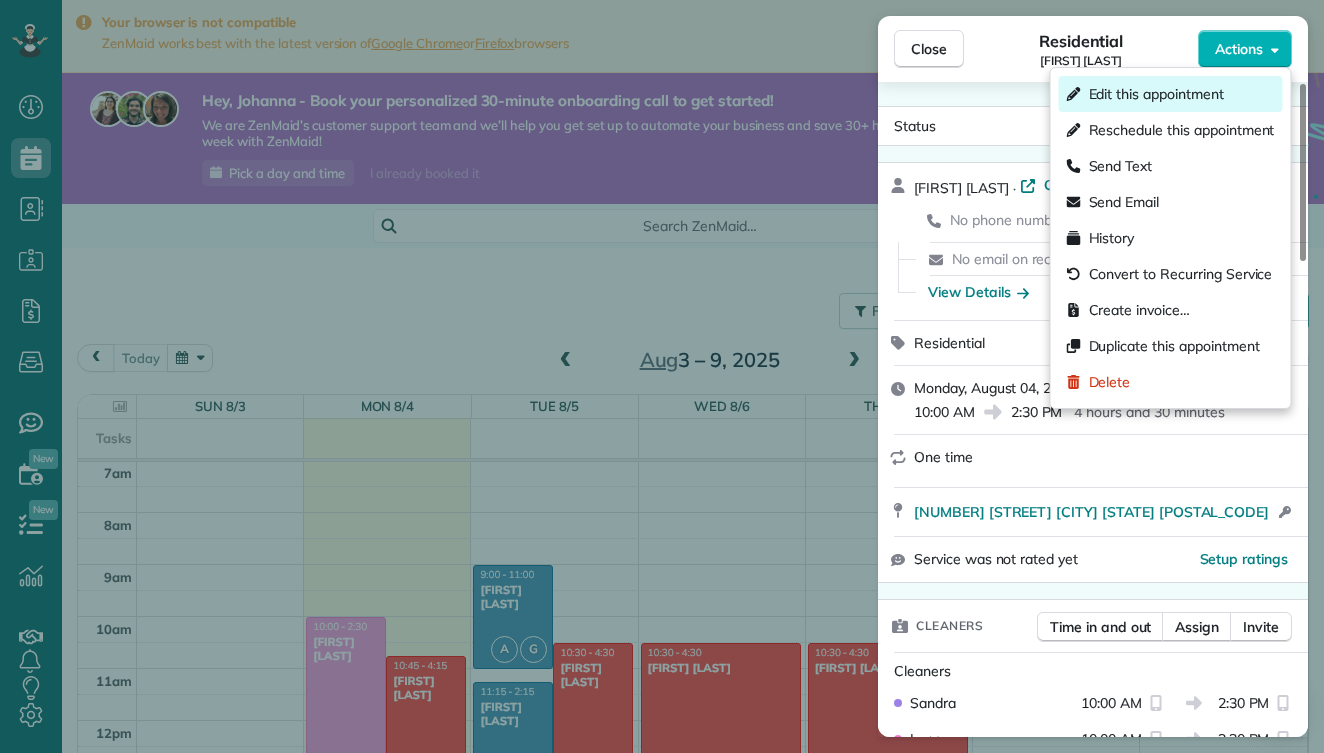 click on "Edit this appointment" at bounding box center (1156, 94) 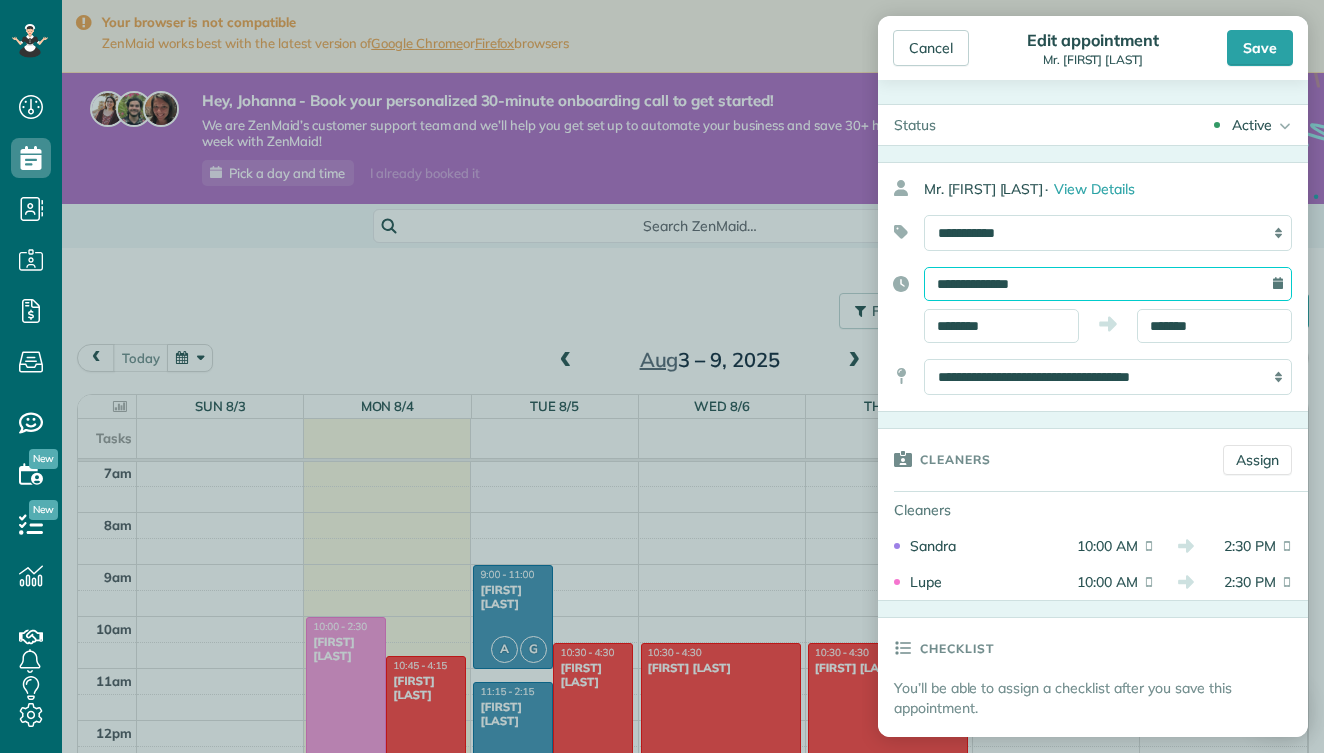 click on "**********" at bounding box center [1108, 284] 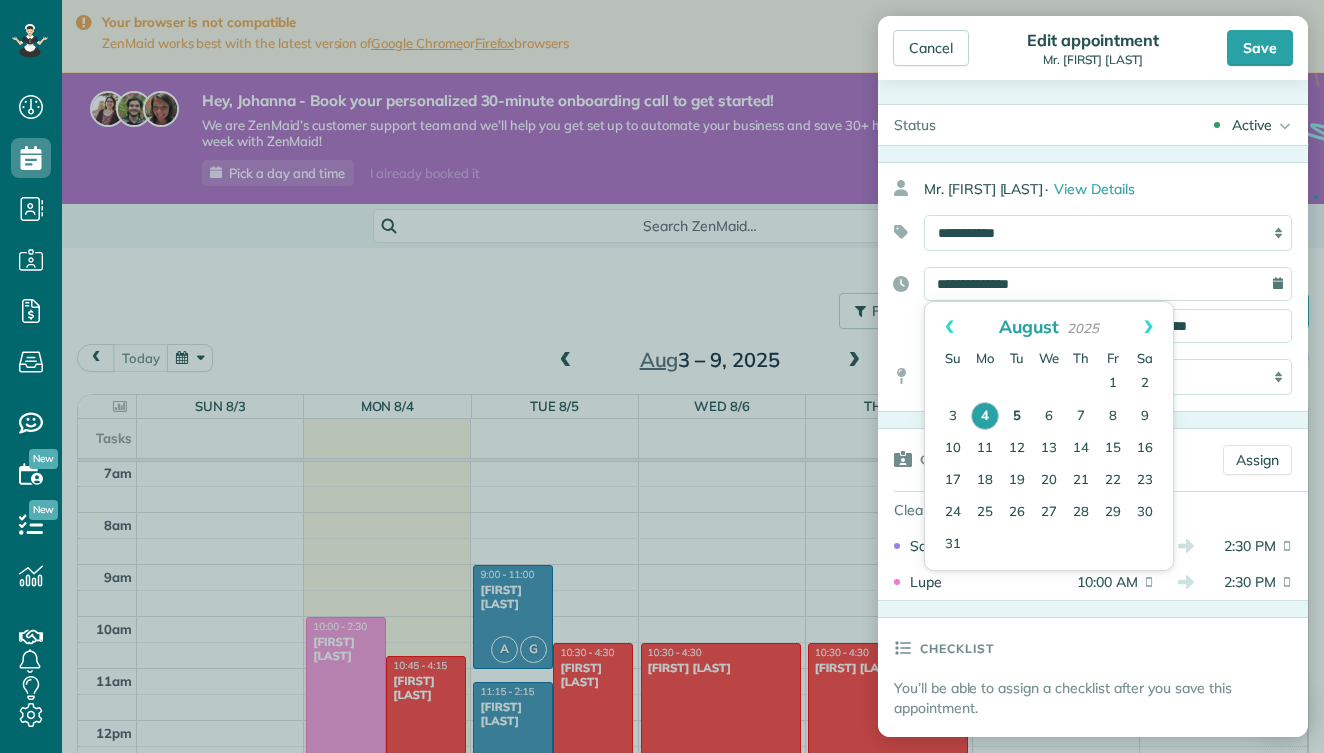 click on "5" at bounding box center [1017, 417] 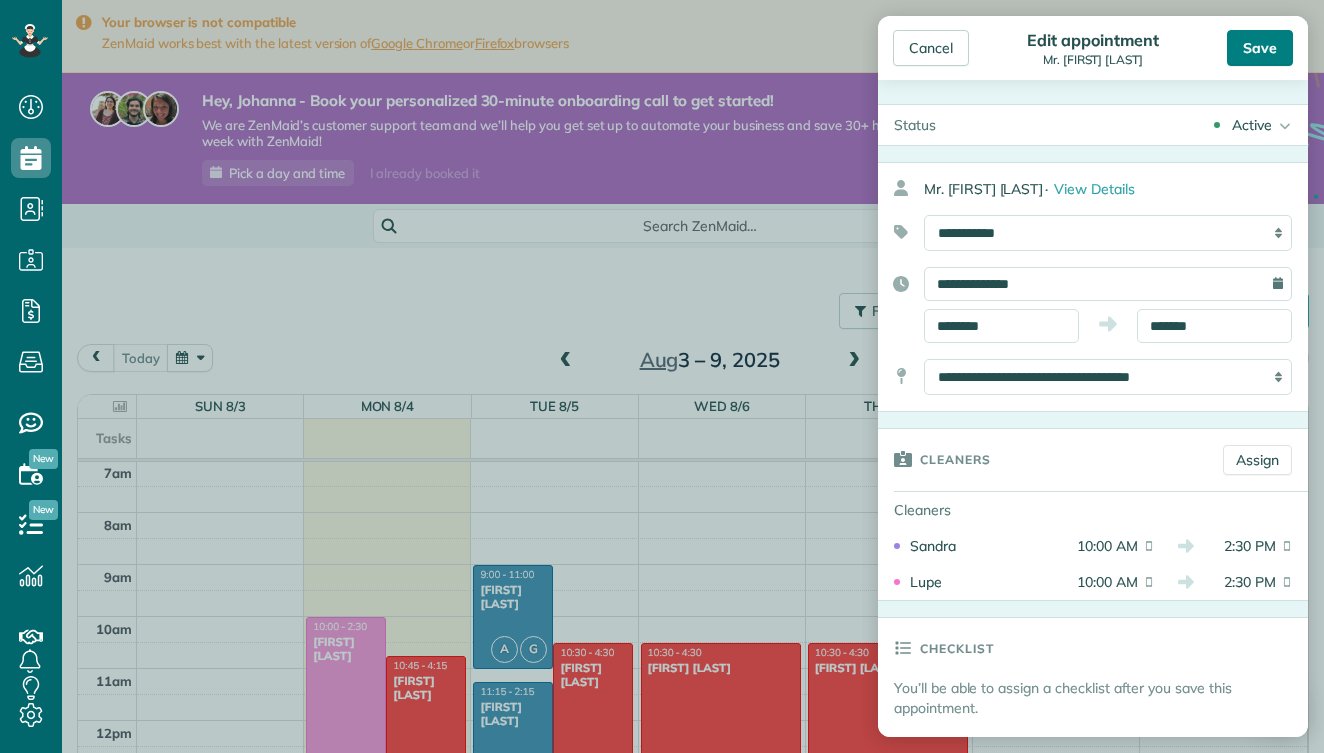 click on "Save" at bounding box center [1260, 48] 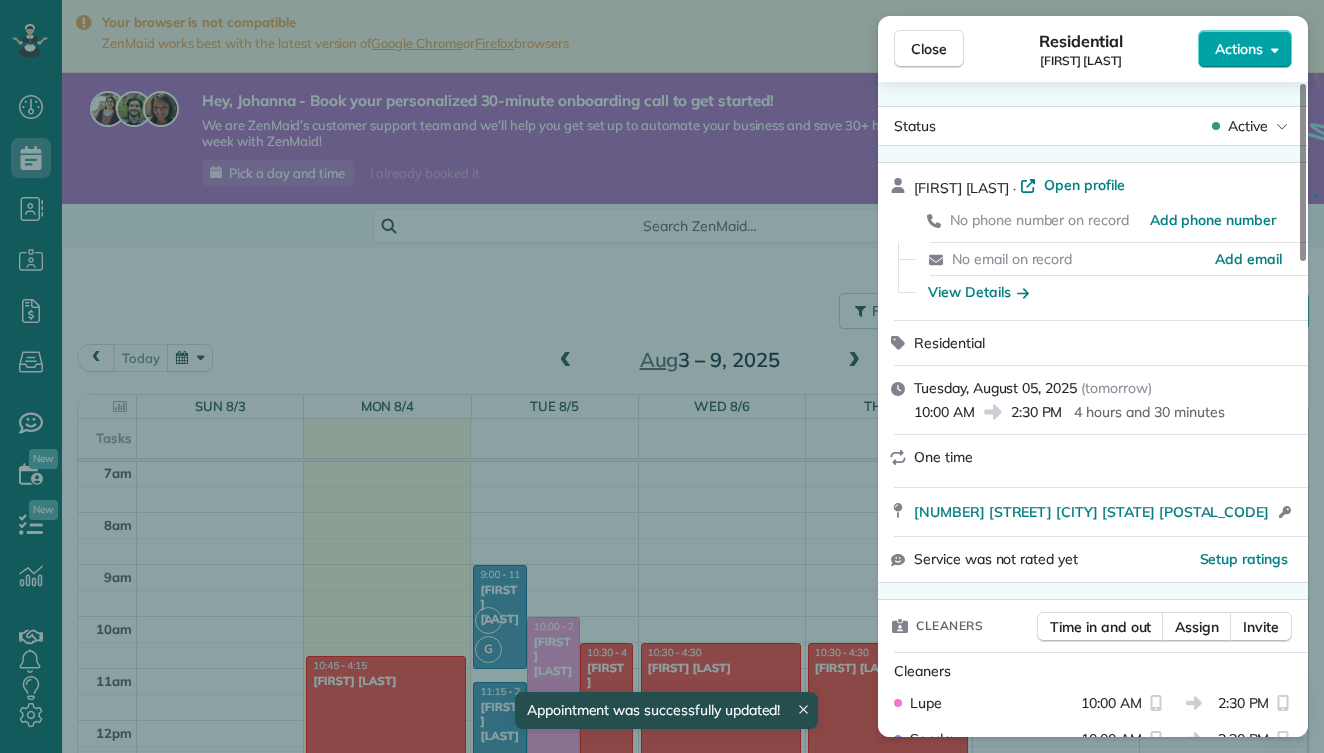 scroll, scrollTop: 365, scrollLeft: 0, axis: vertical 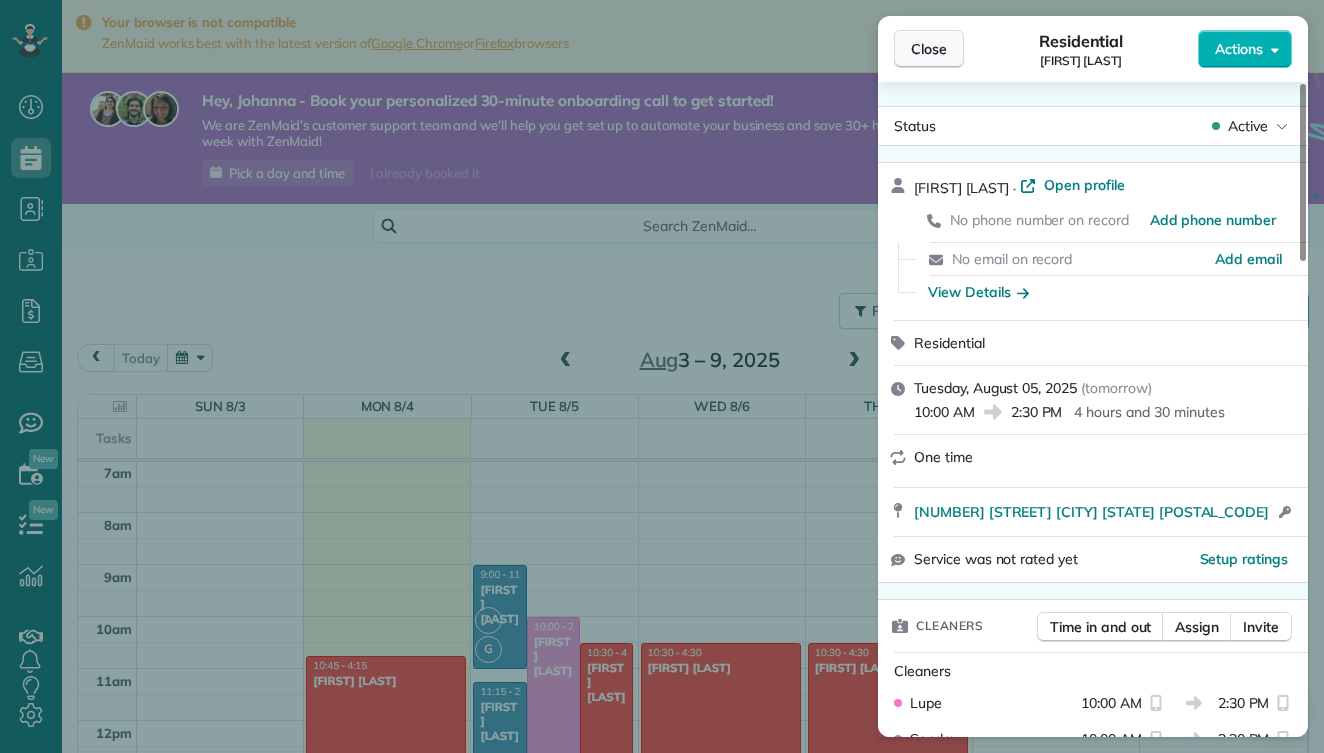click on "Close" at bounding box center (929, 49) 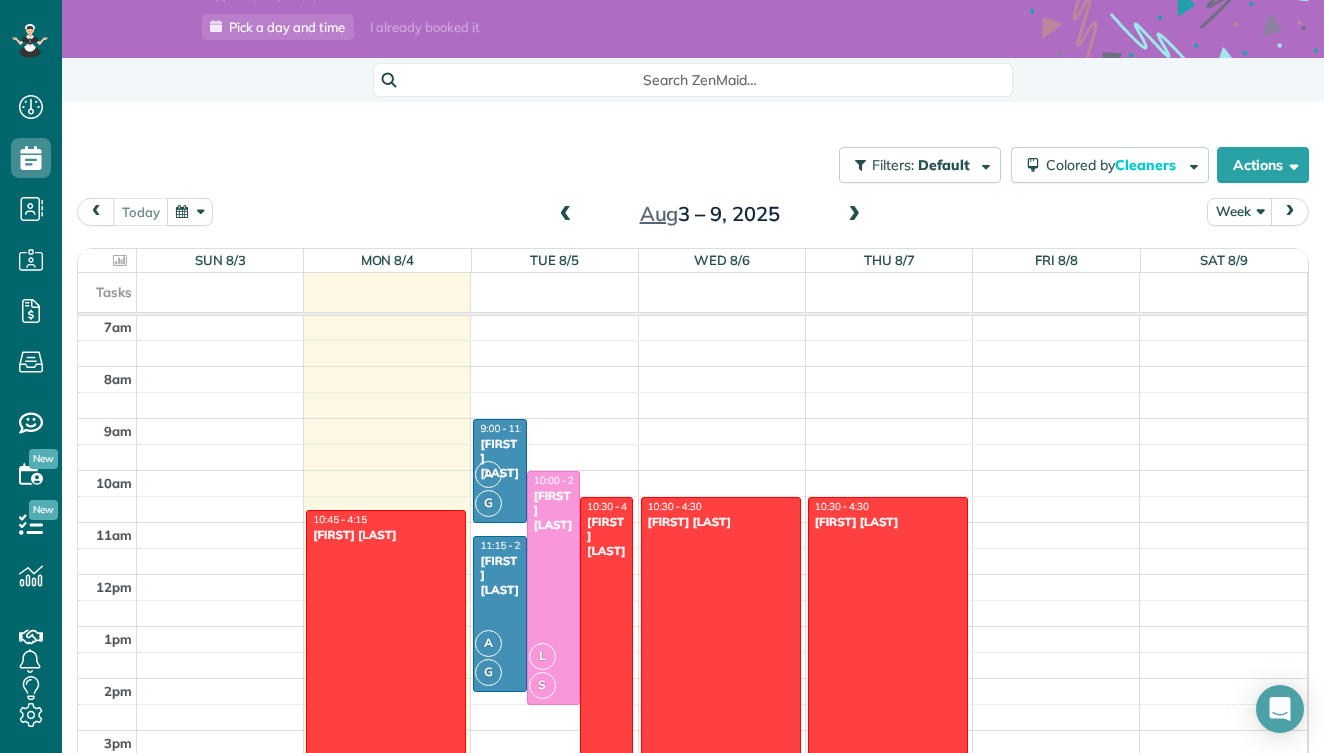 scroll, scrollTop: 152, scrollLeft: 0, axis: vertical 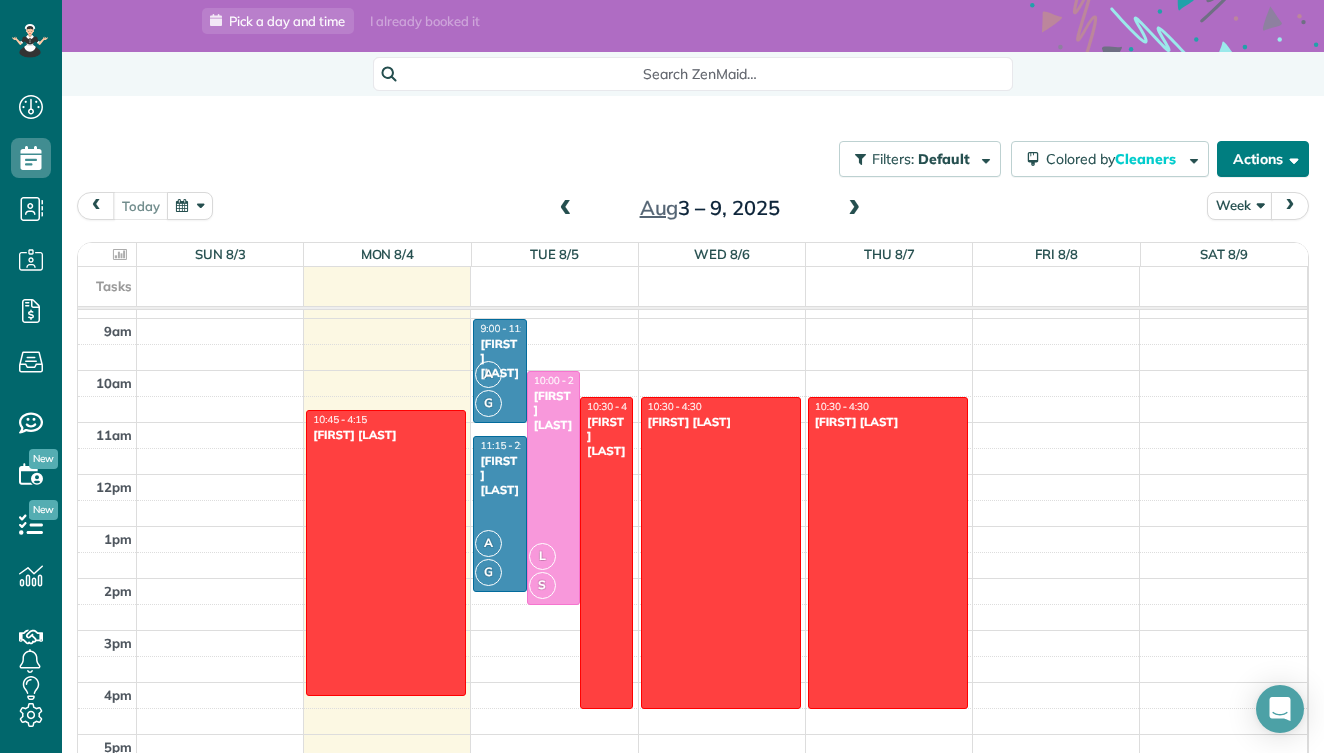click on "Actions" at bounding box center (1263, 159) 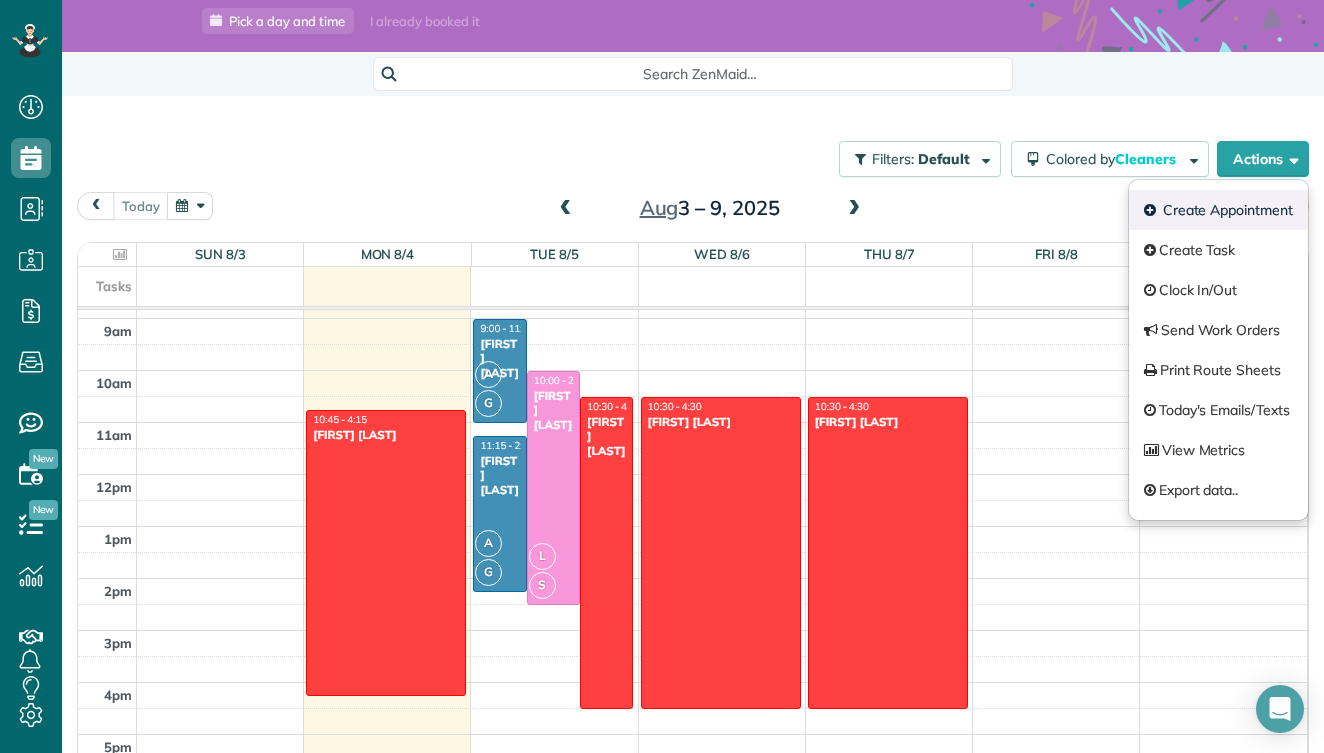 click on "Create Appointment" at bounding box center [1218, 210] 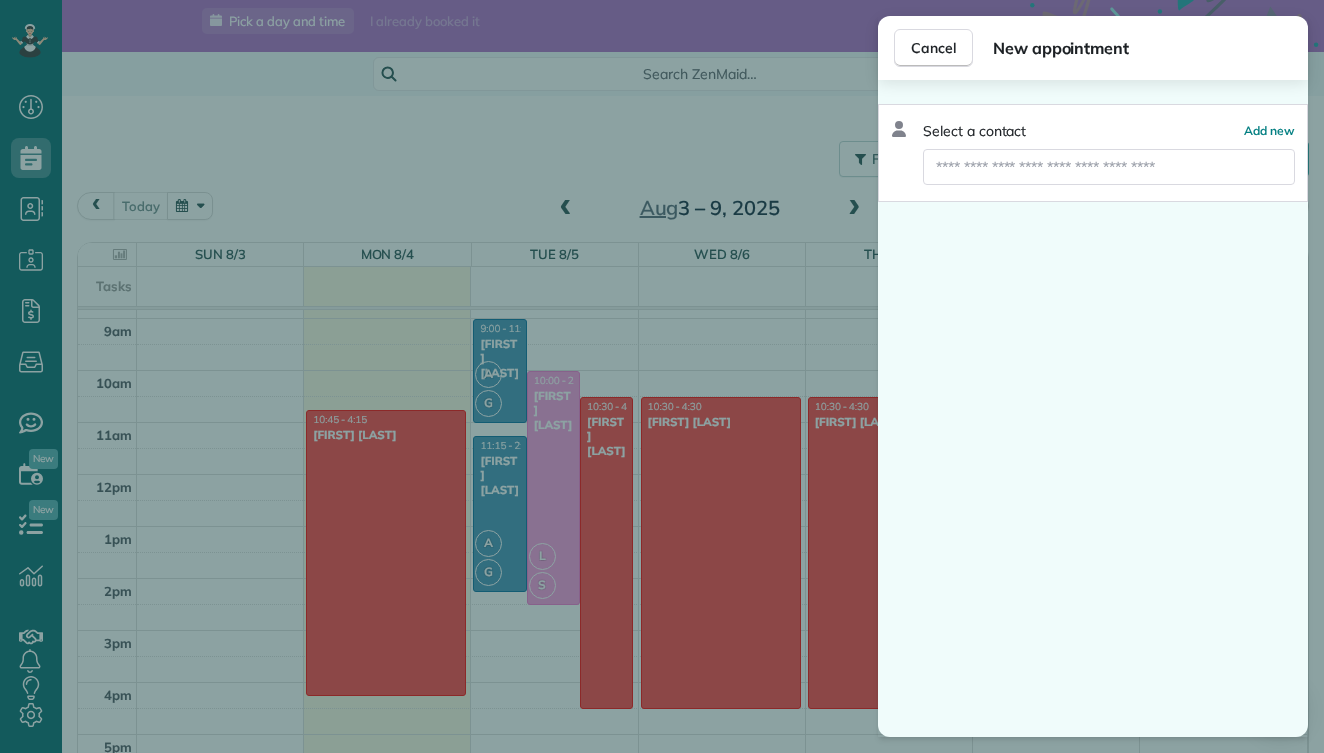 click on "Select a contact Add new" at bounding box center (1093, 153) 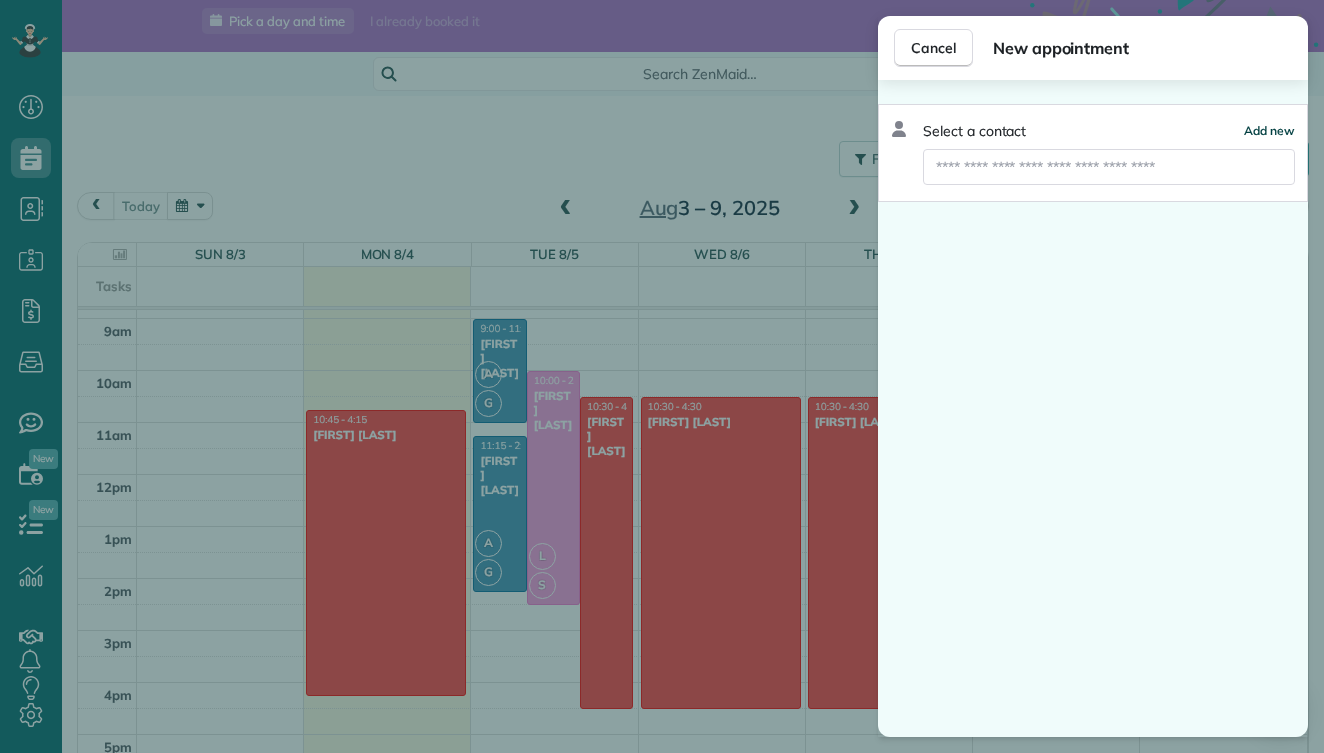 click on "Add new" at bounding box center [1269, 130] 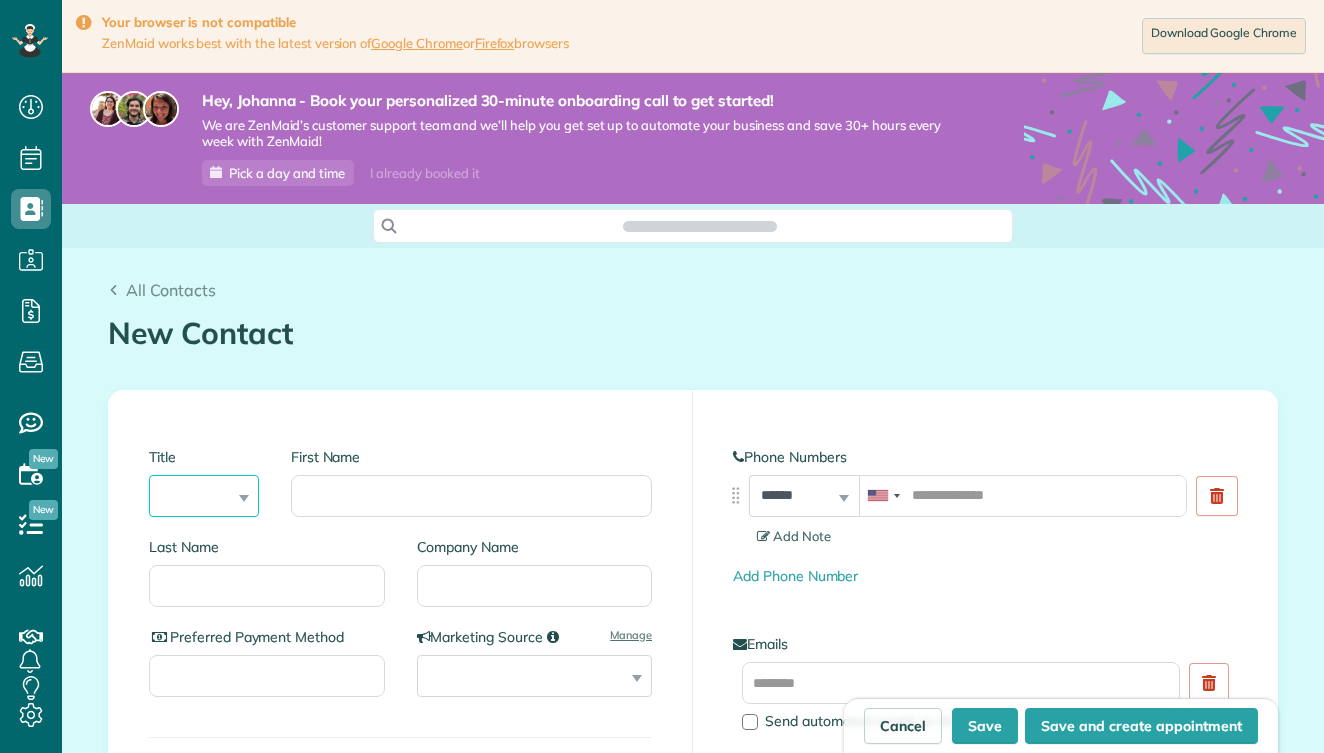 scroll, scrollTop: 0, scrollLeft: 0, axis: both 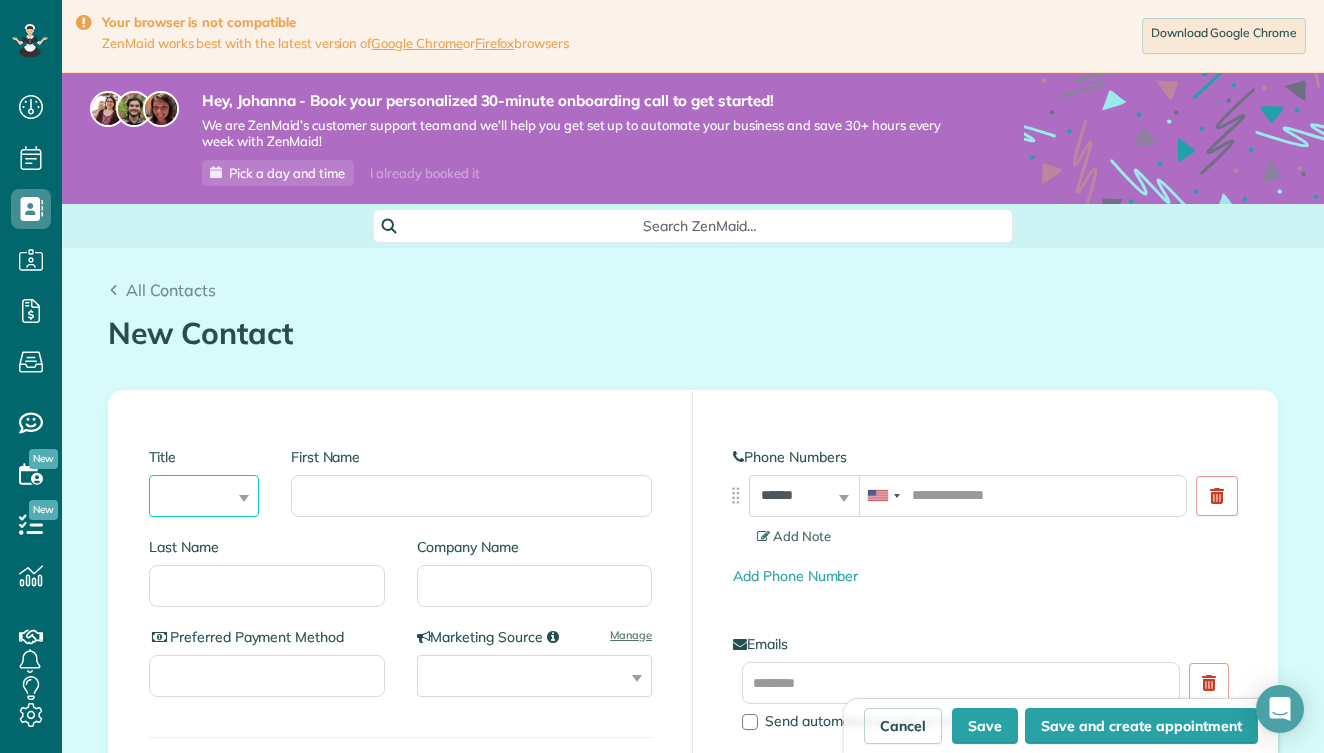 select on "****" 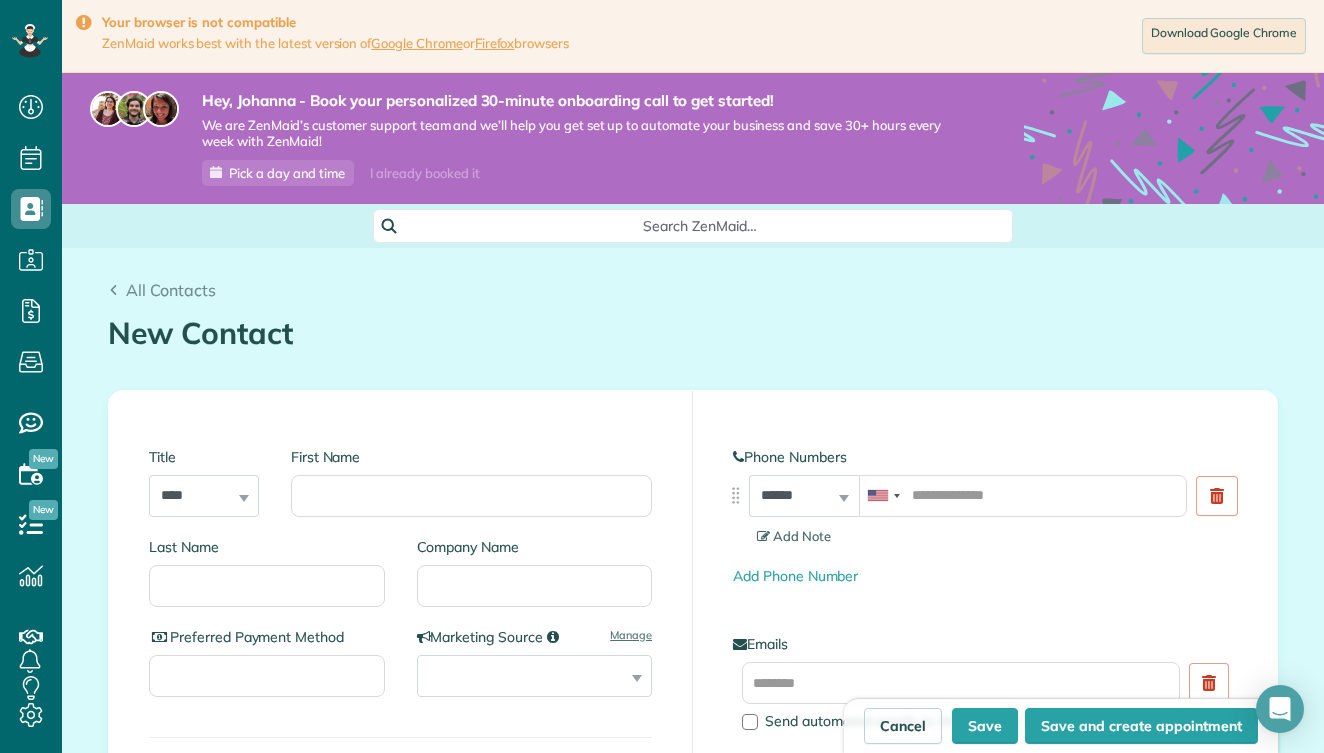 click on "First Name" at bounding box center [471, 482] 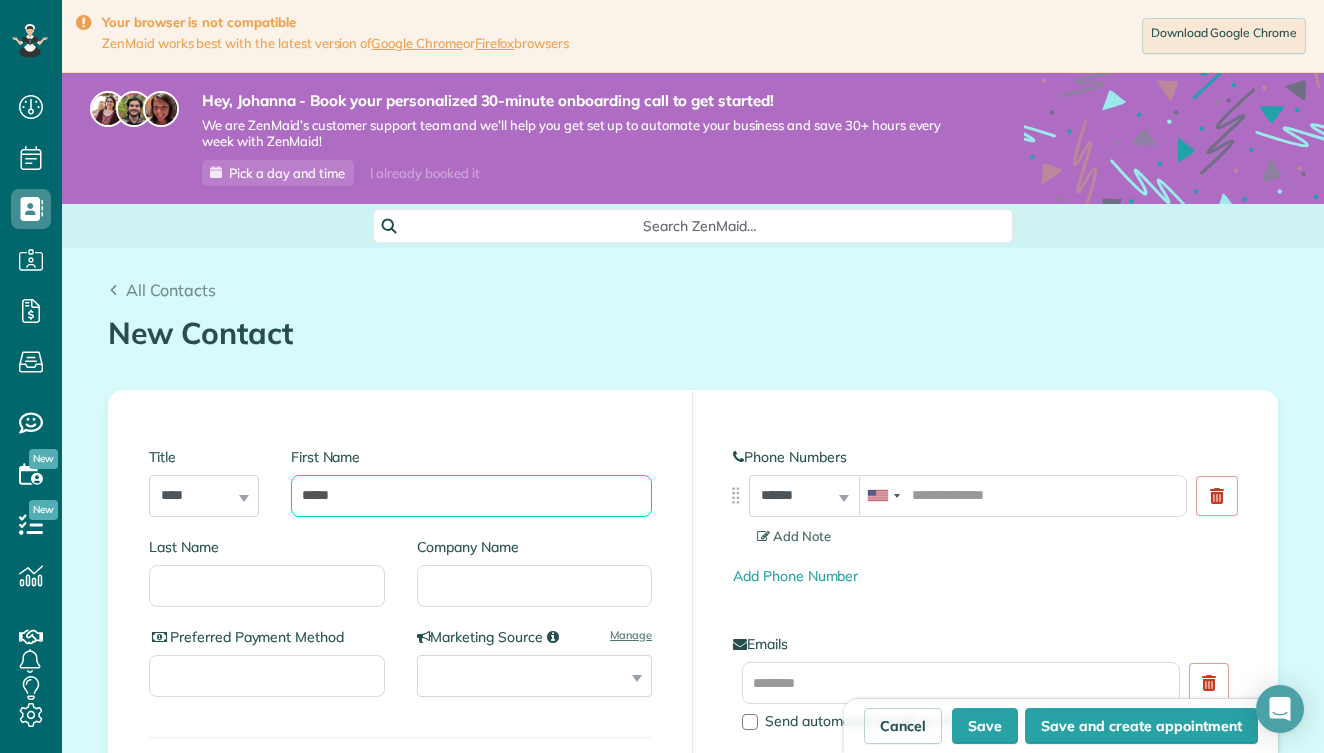 type on "*****" 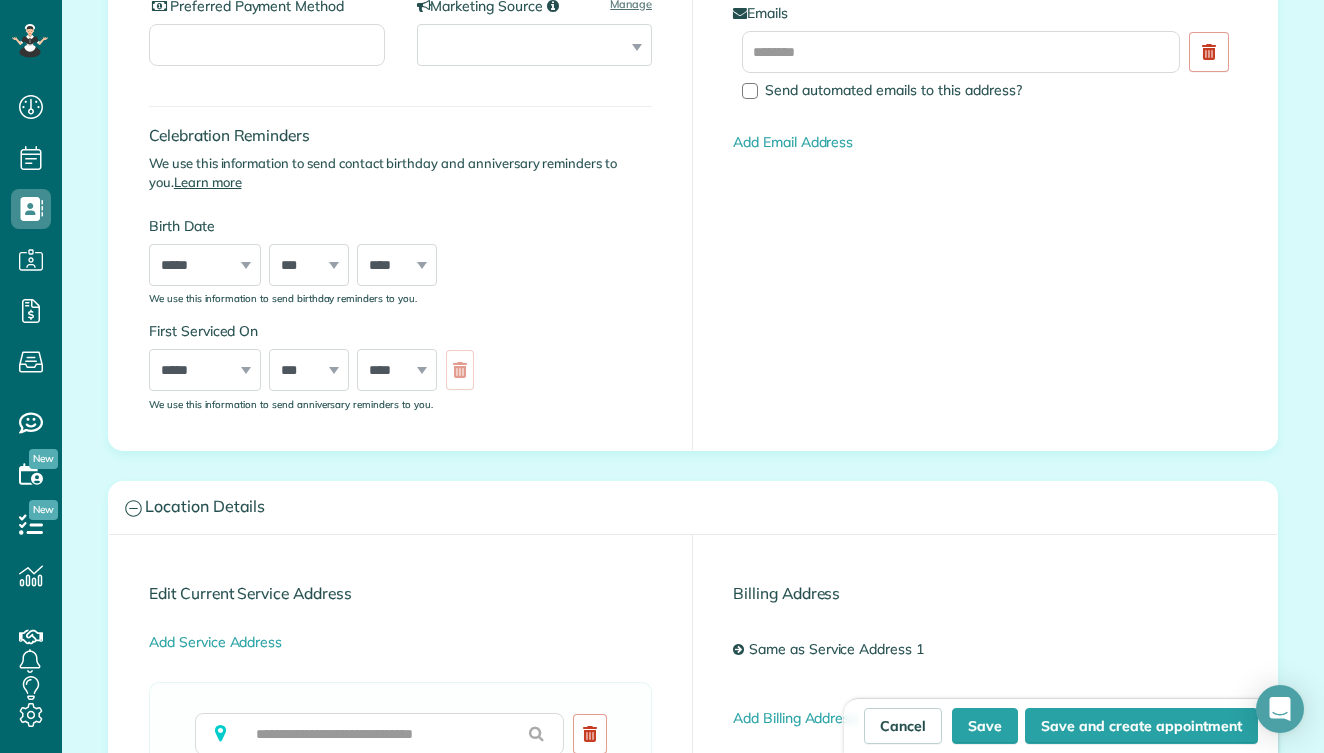 scroll, scrollTop: 690, scrollLeft: 0, axis: vertical 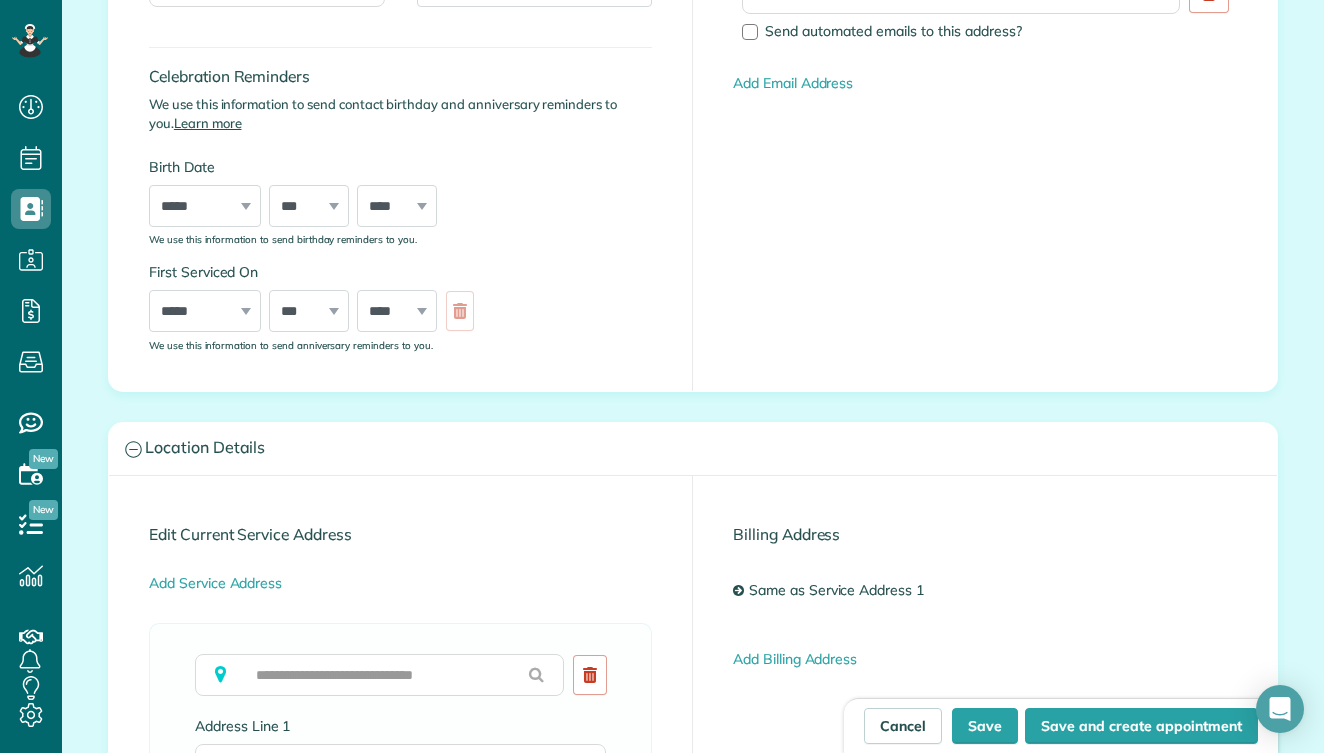 type on "*******" 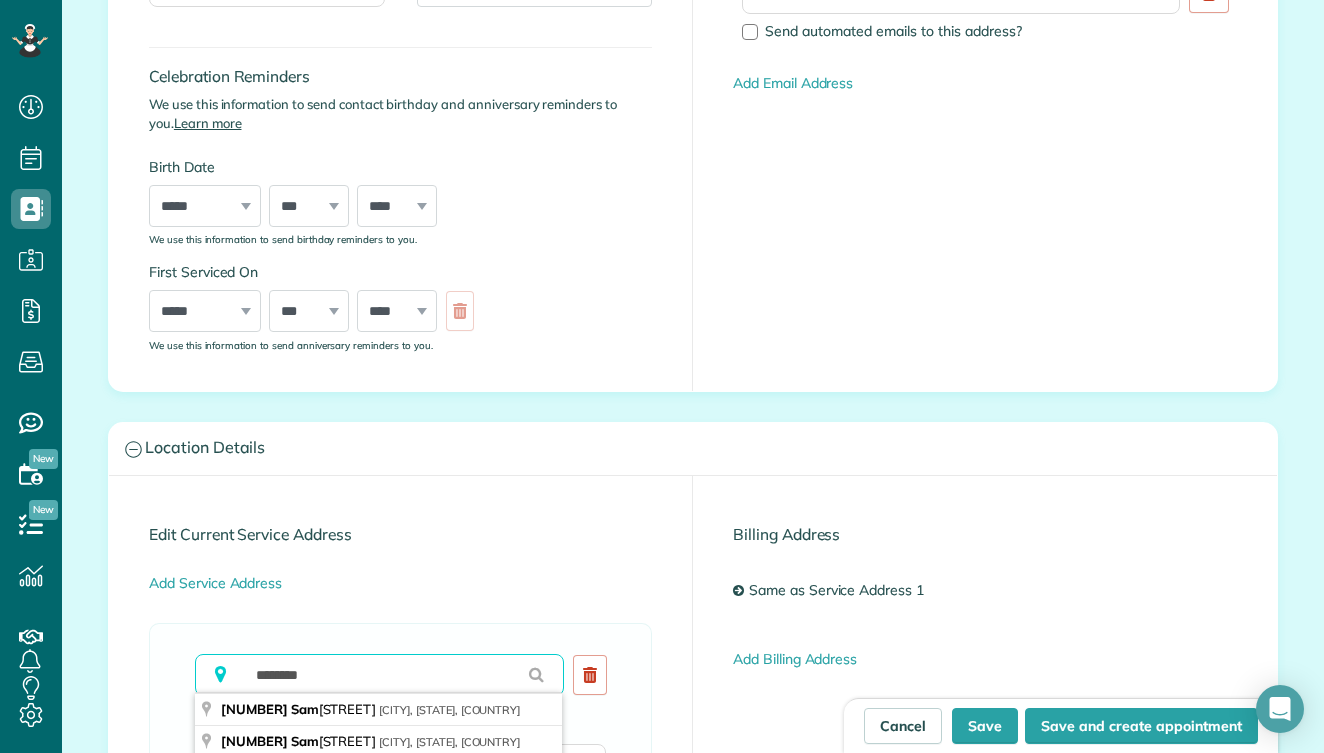 type on "*********" 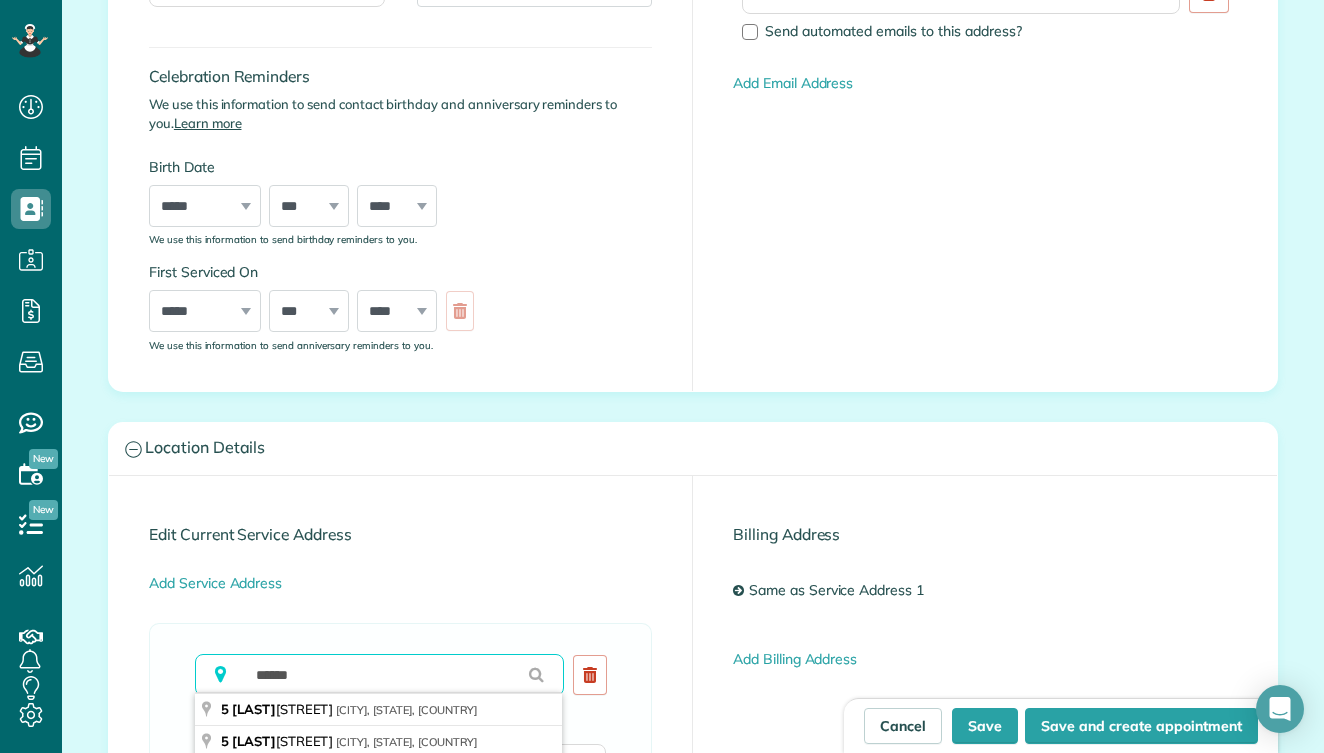type on "**********" 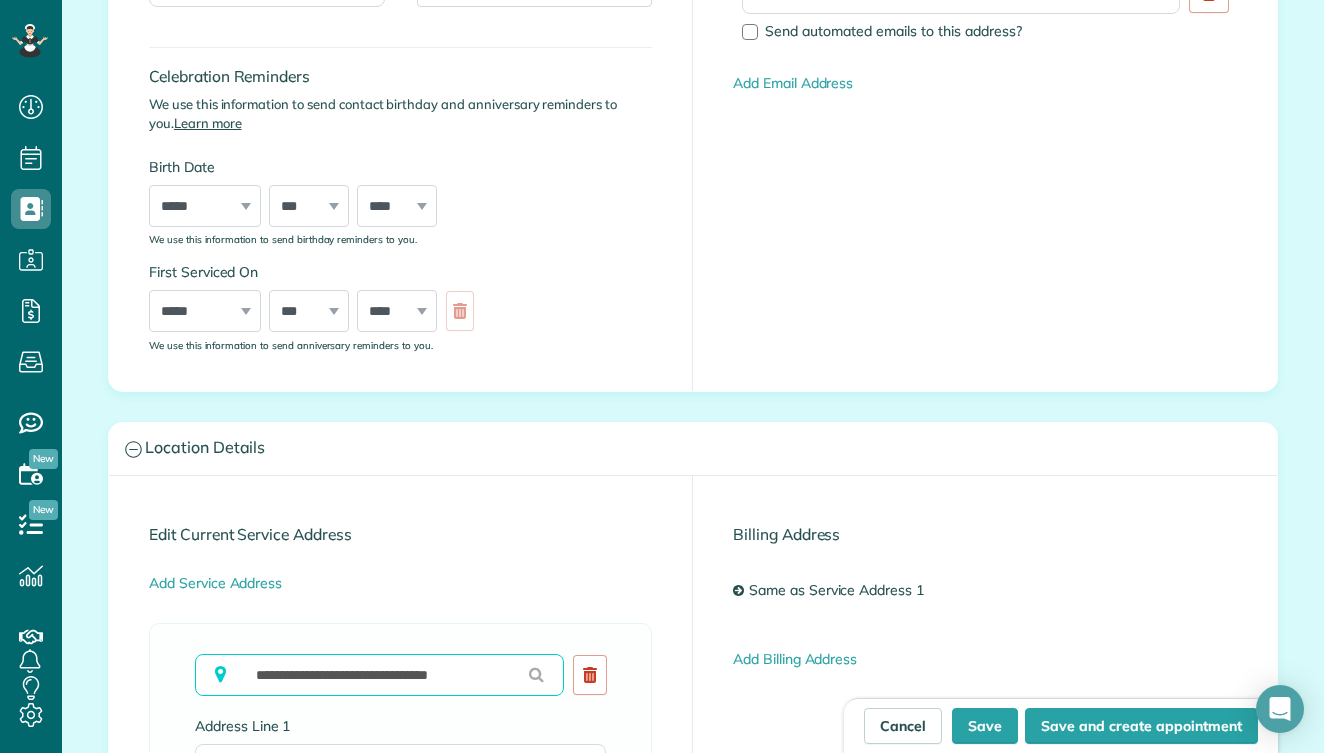 type on "**********" 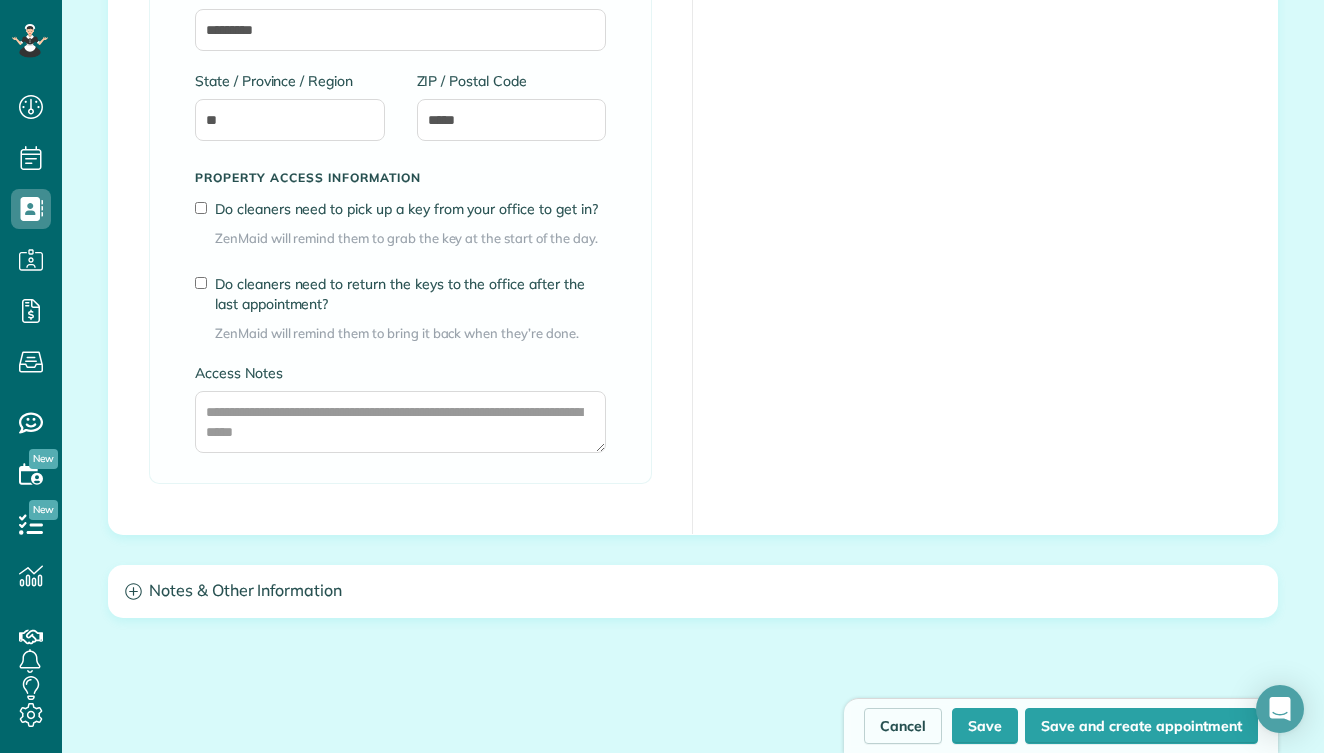 scroll, scrollTop: 1620, scrollLeft: 0, axis: vertical 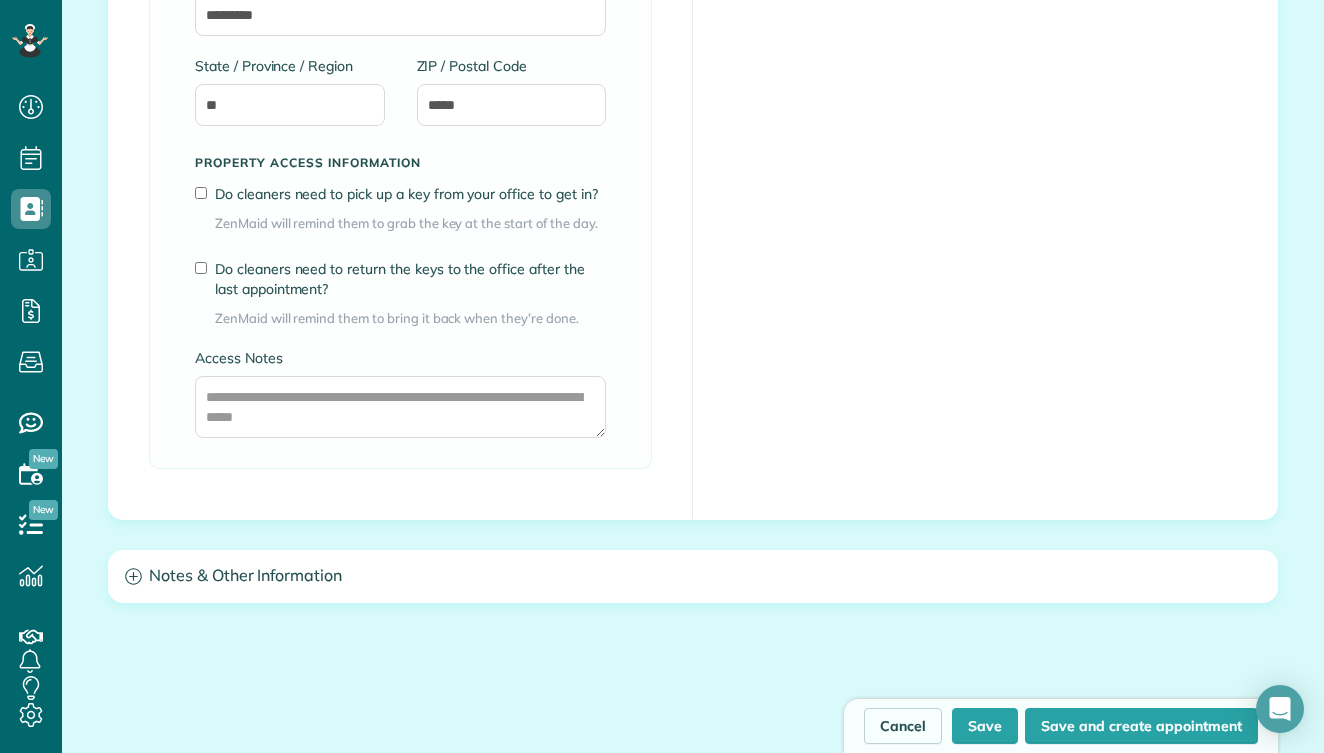 click on "Notes & Other Information" at bounding box center (693, 576) 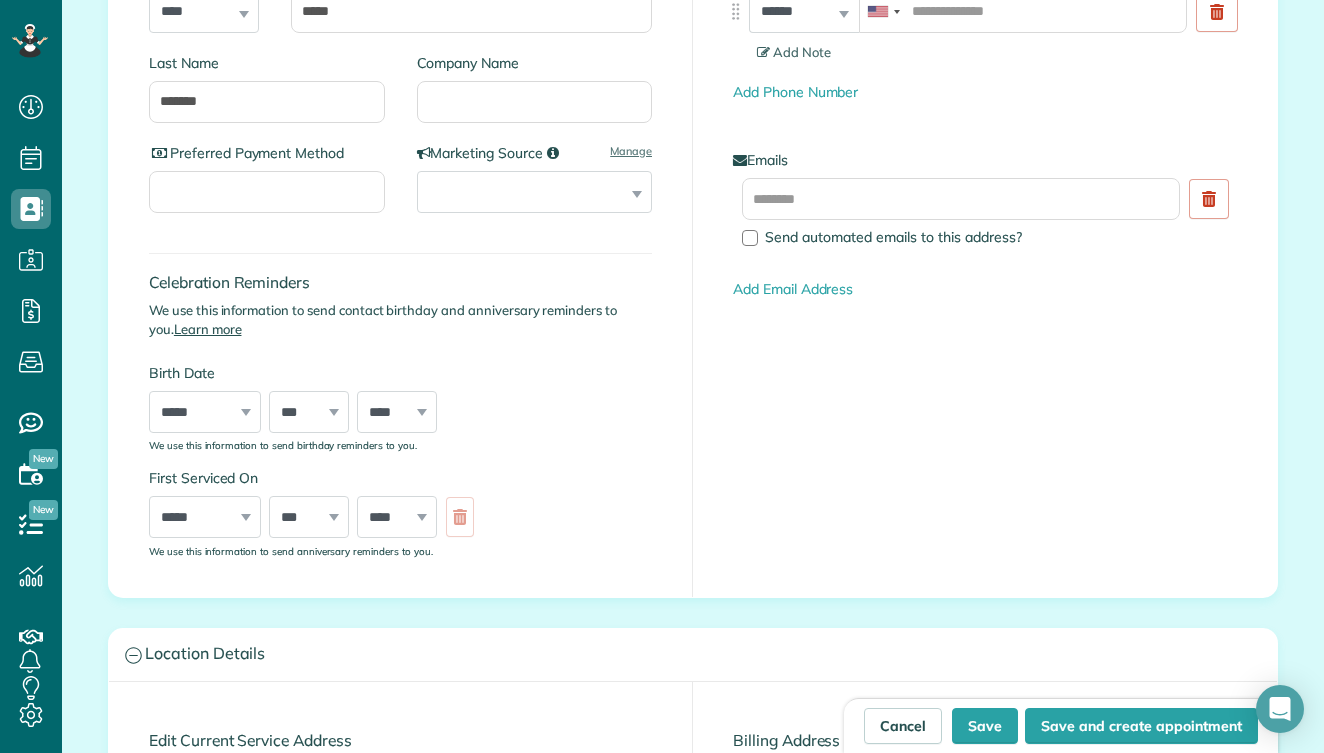 scroll, scrollTop: 480, scrollLeft: 0, axis: vertical 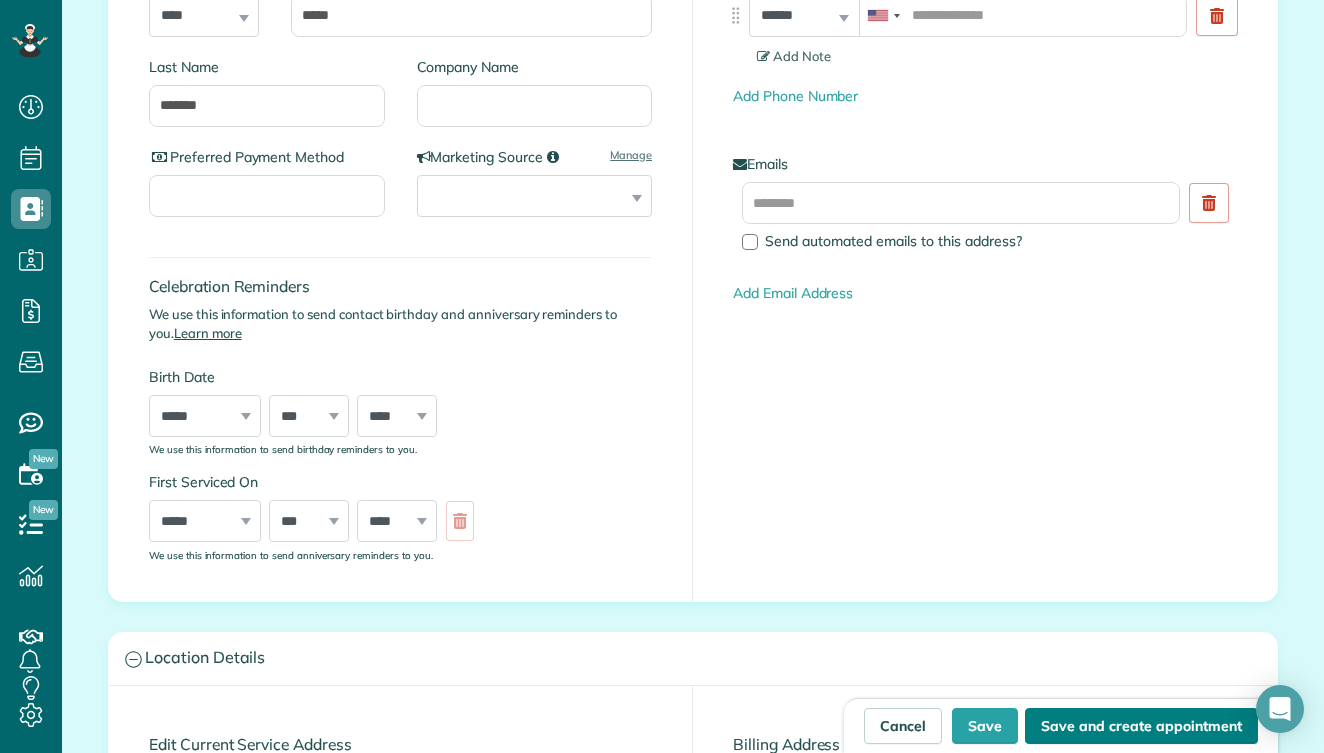 click on "Save and create appointment" at bounding box center [1141, 726] 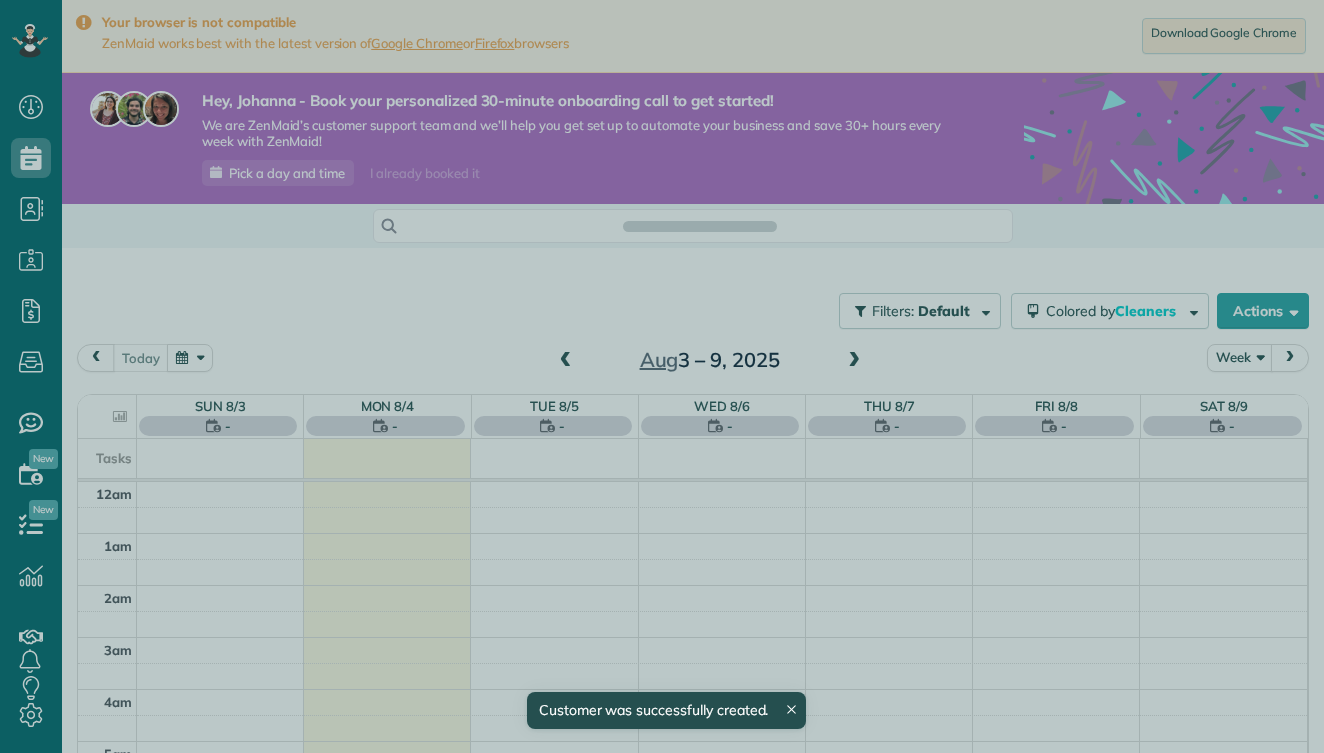 scroll, scrollTop: 0, scrollLeft: 0, axis: both 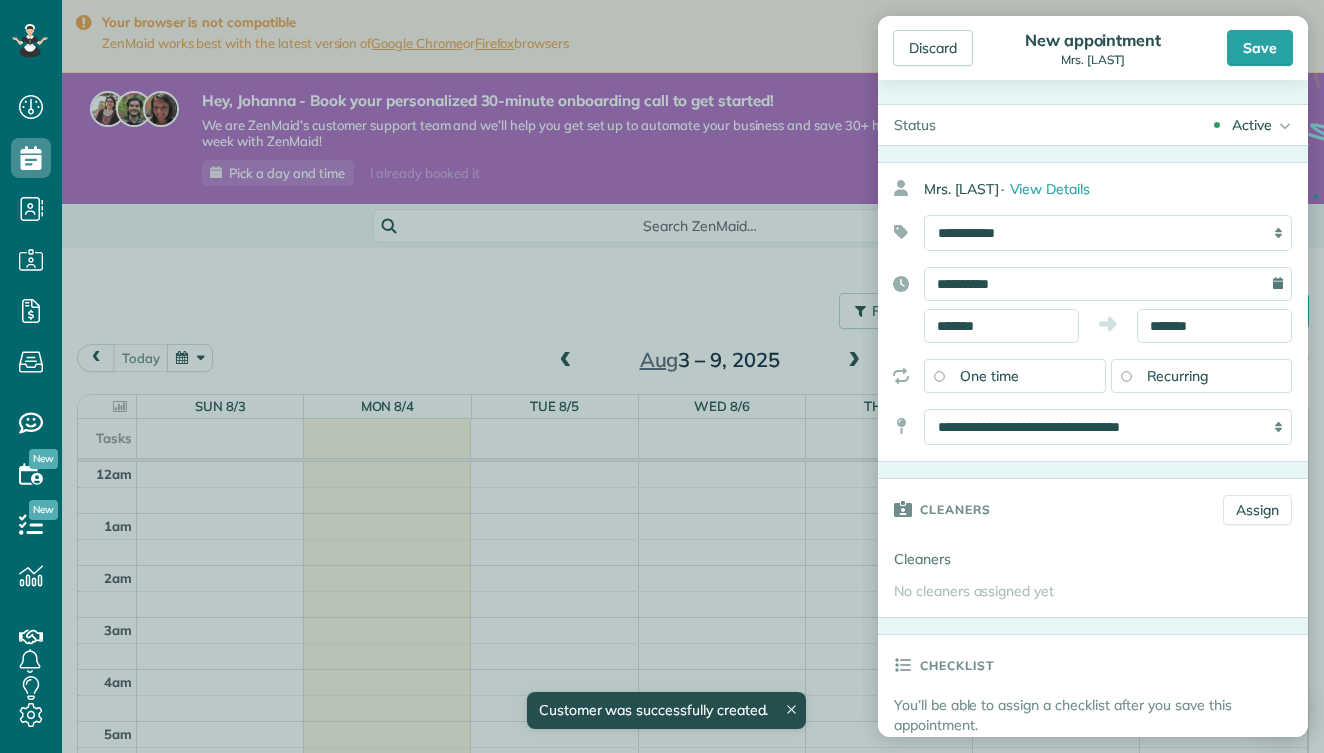 type on "**********" 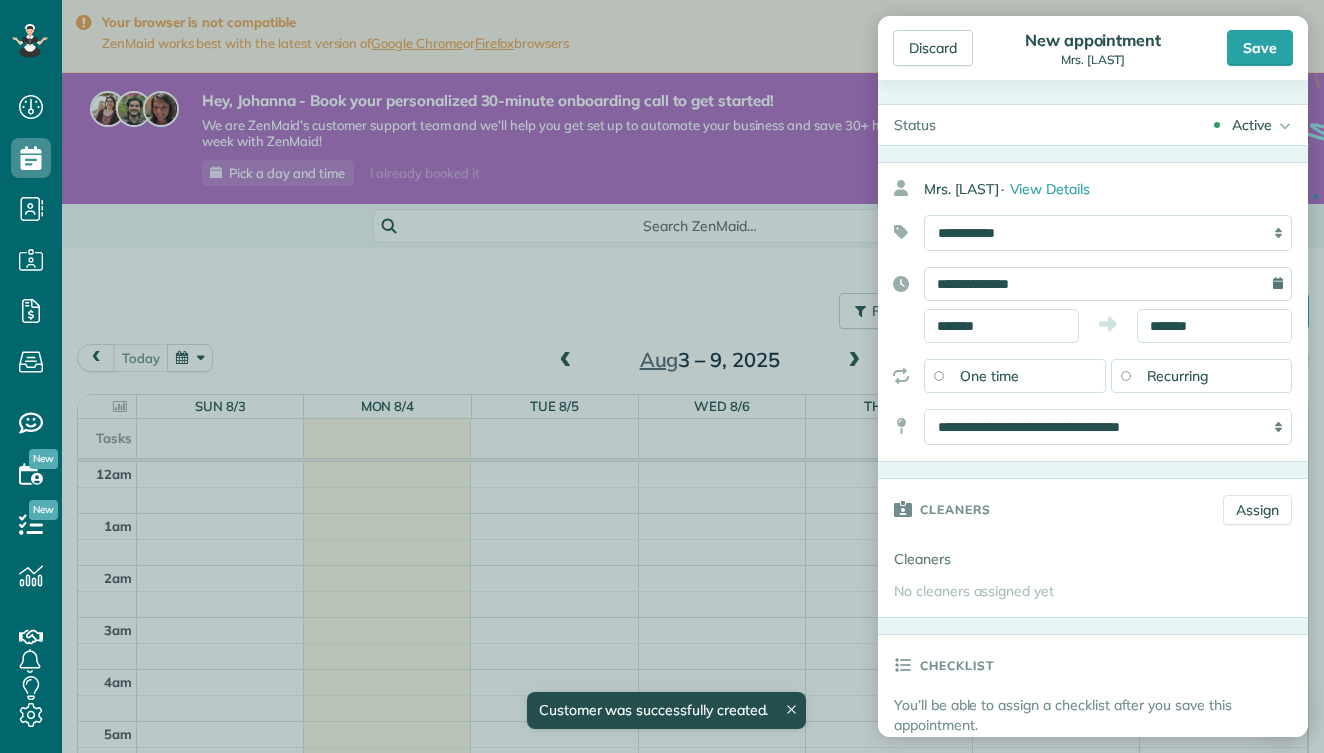scroll, scrollTop: 753, scrollLeft: 62, axis: both 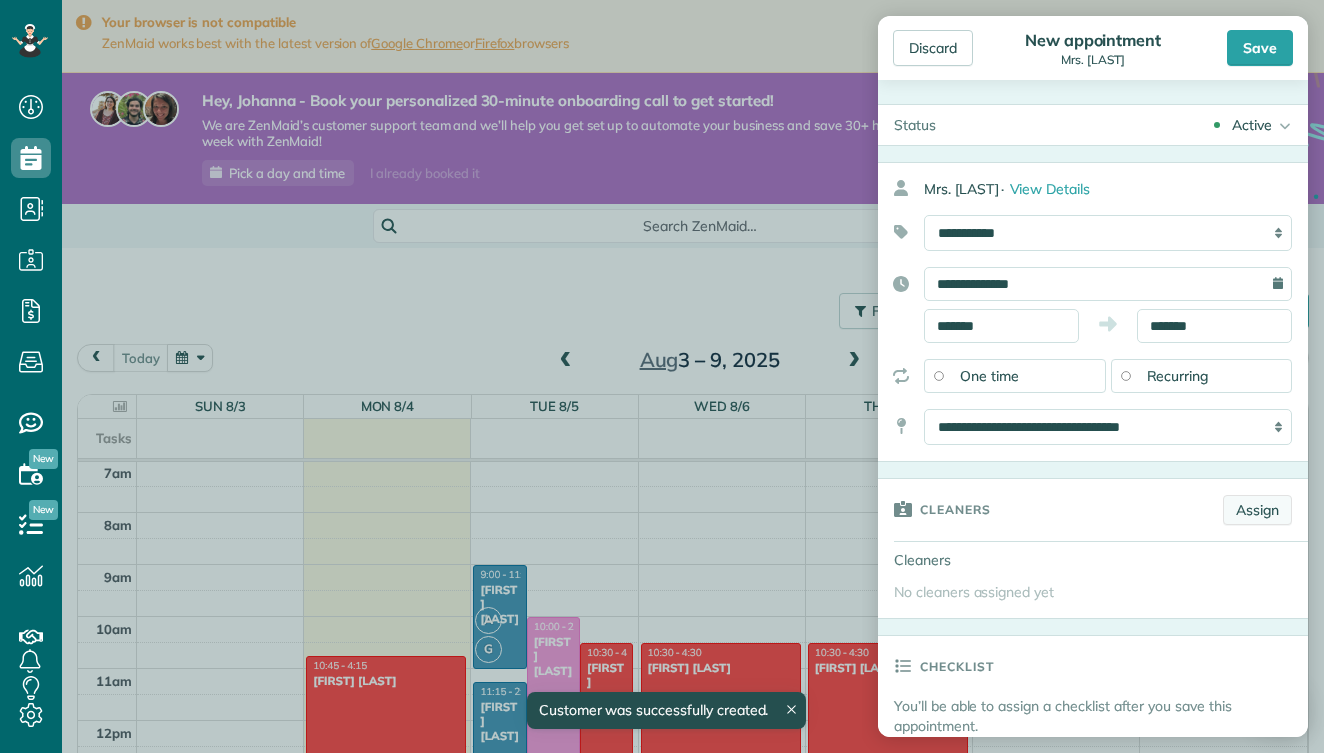 click on "Assign" at bounding box center (1257, 510) 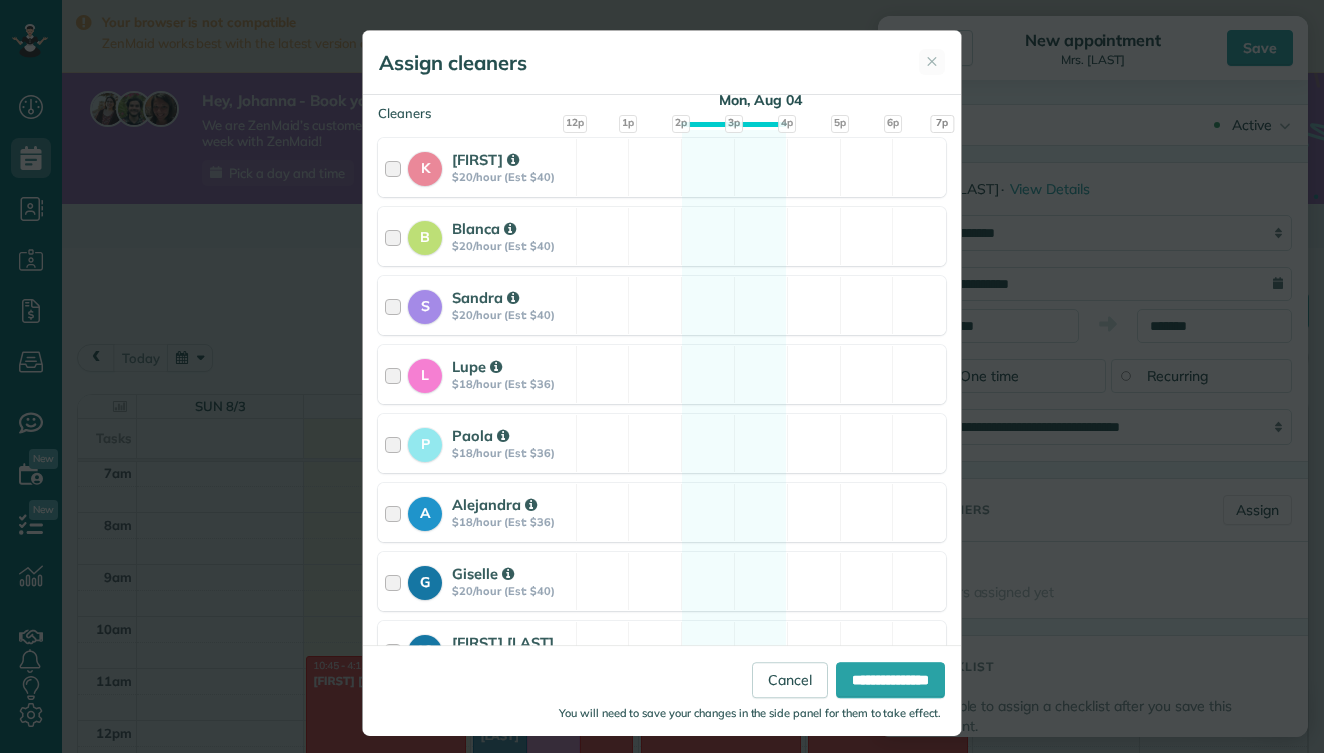 scroll, scrollTop: 131, scrollLeft: 0, axis: vertical 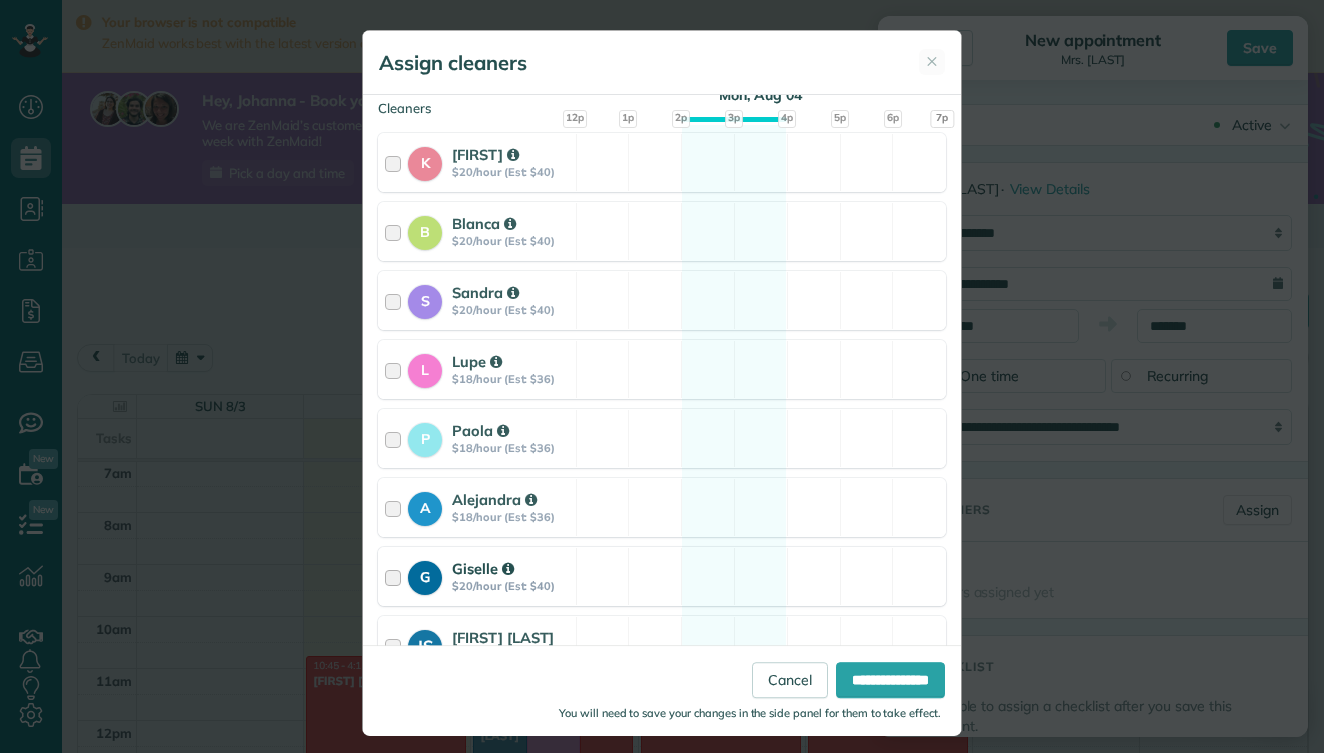 click on "Giselle" at bounding box center [483, 568] 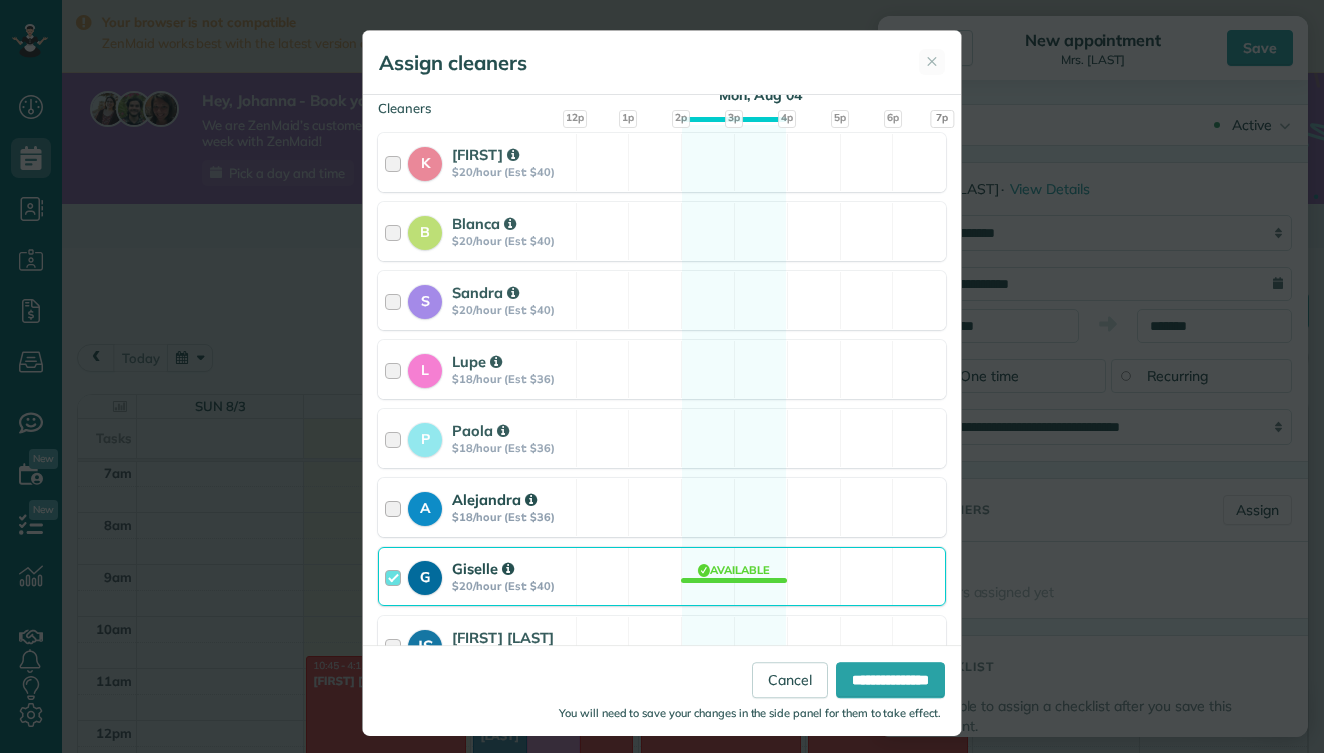 click on "$18/hour (Est: $36)" at bounding box center [511, 517] 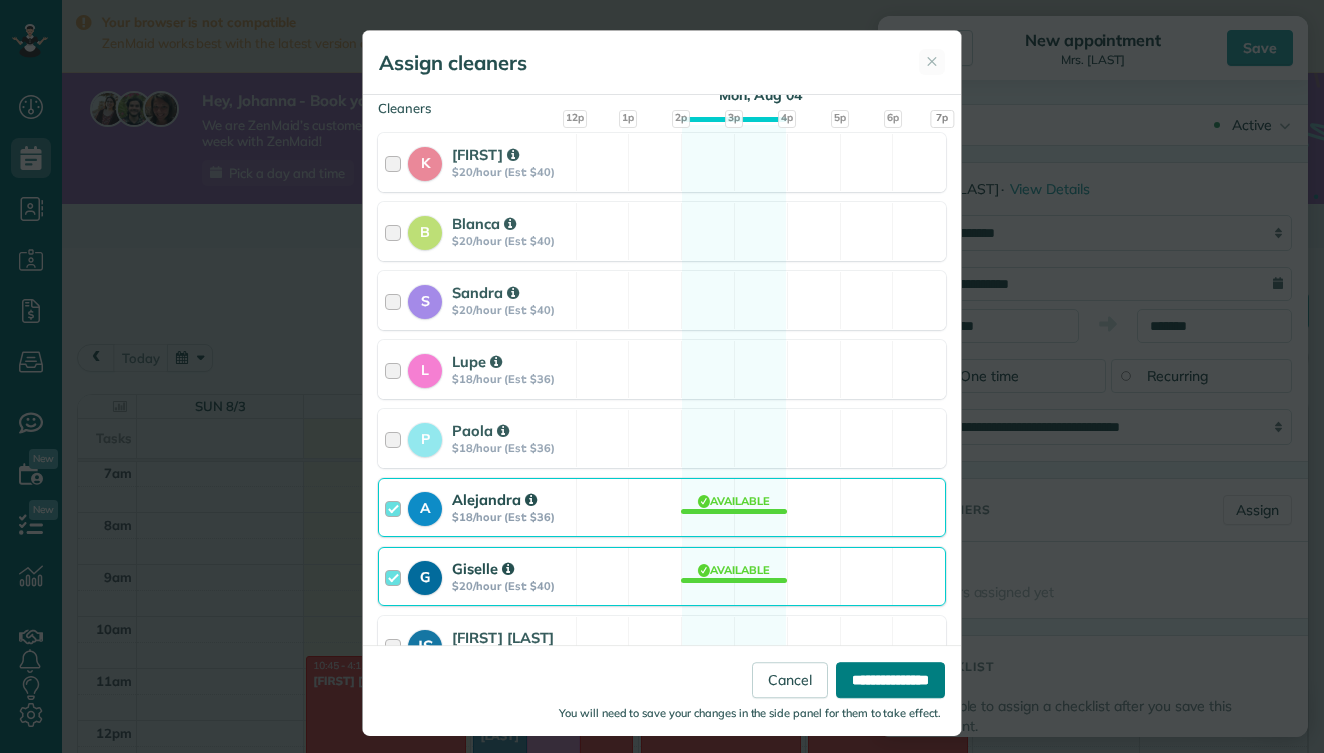 click on "**********" at bounding box center (890, 680) 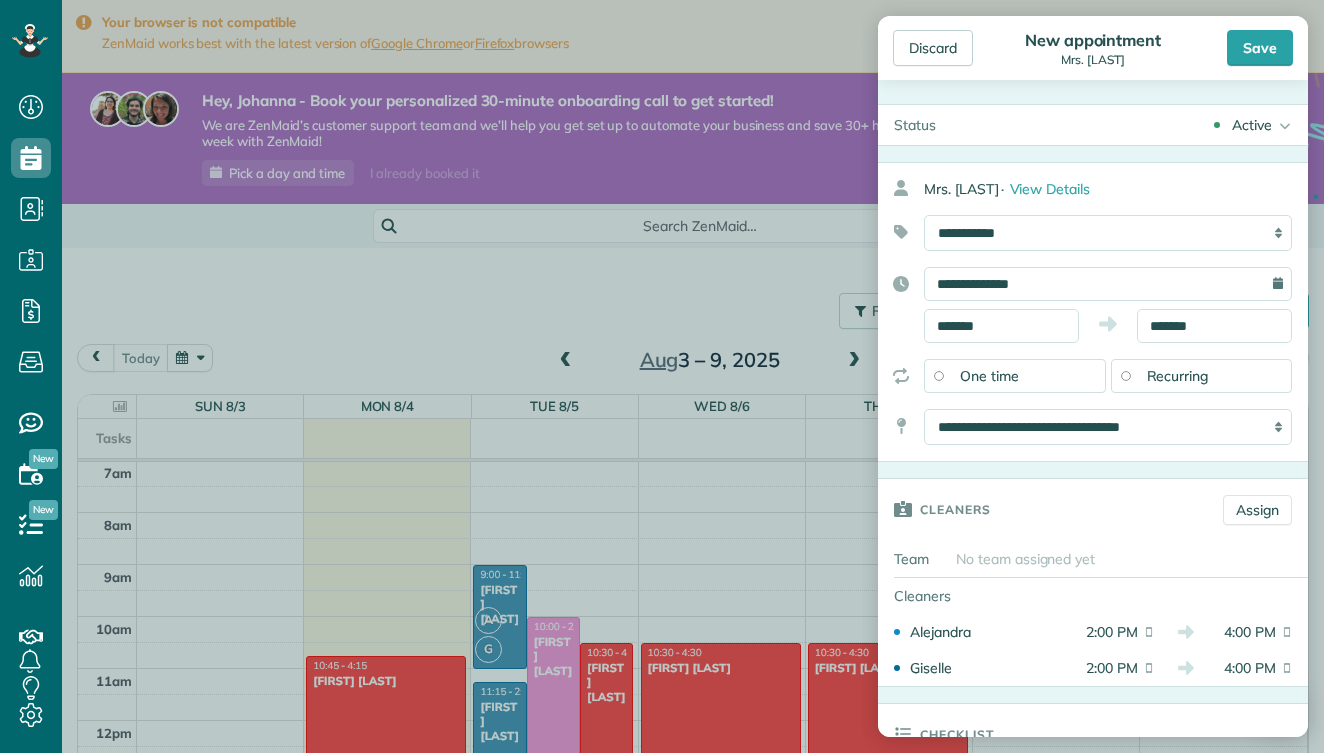click on "Discard
New appointment
Mrs. [LAST]
Save" at bounding box center (1093, 48) 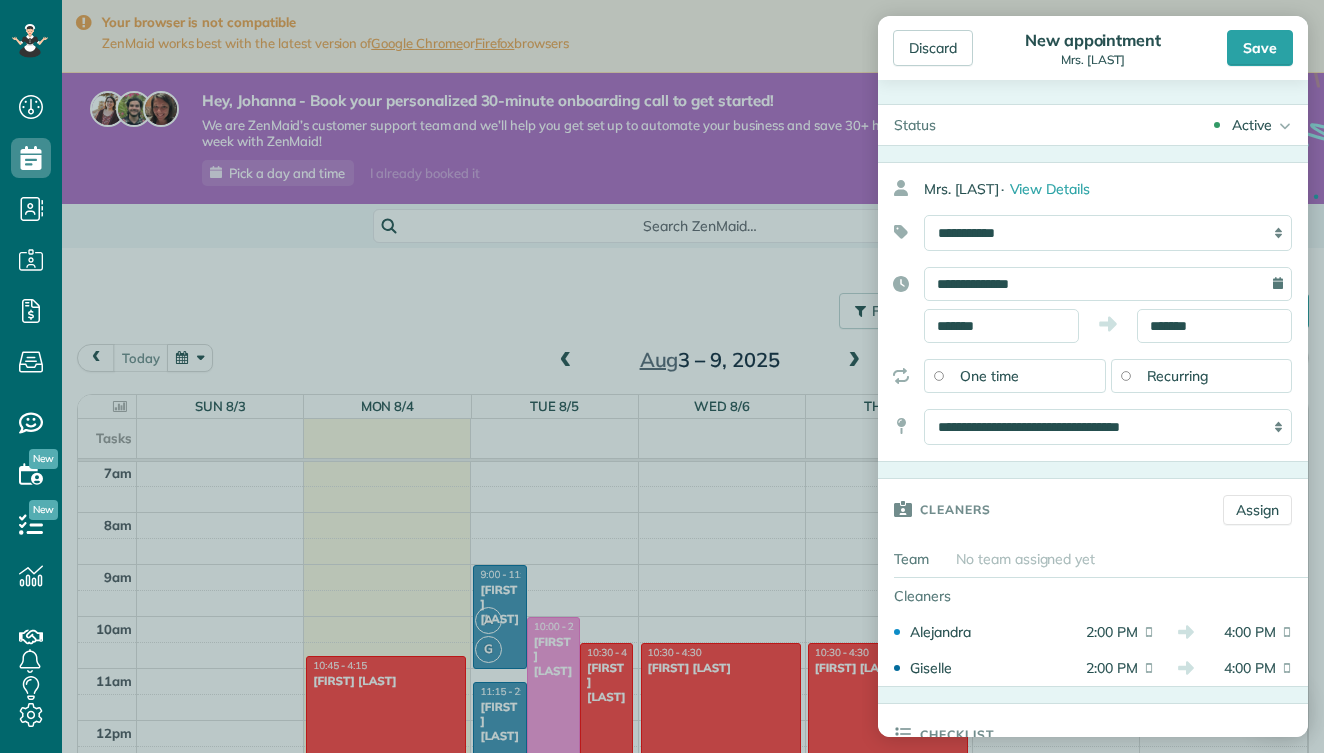click on "Save" at bounding box center [1260, 48] 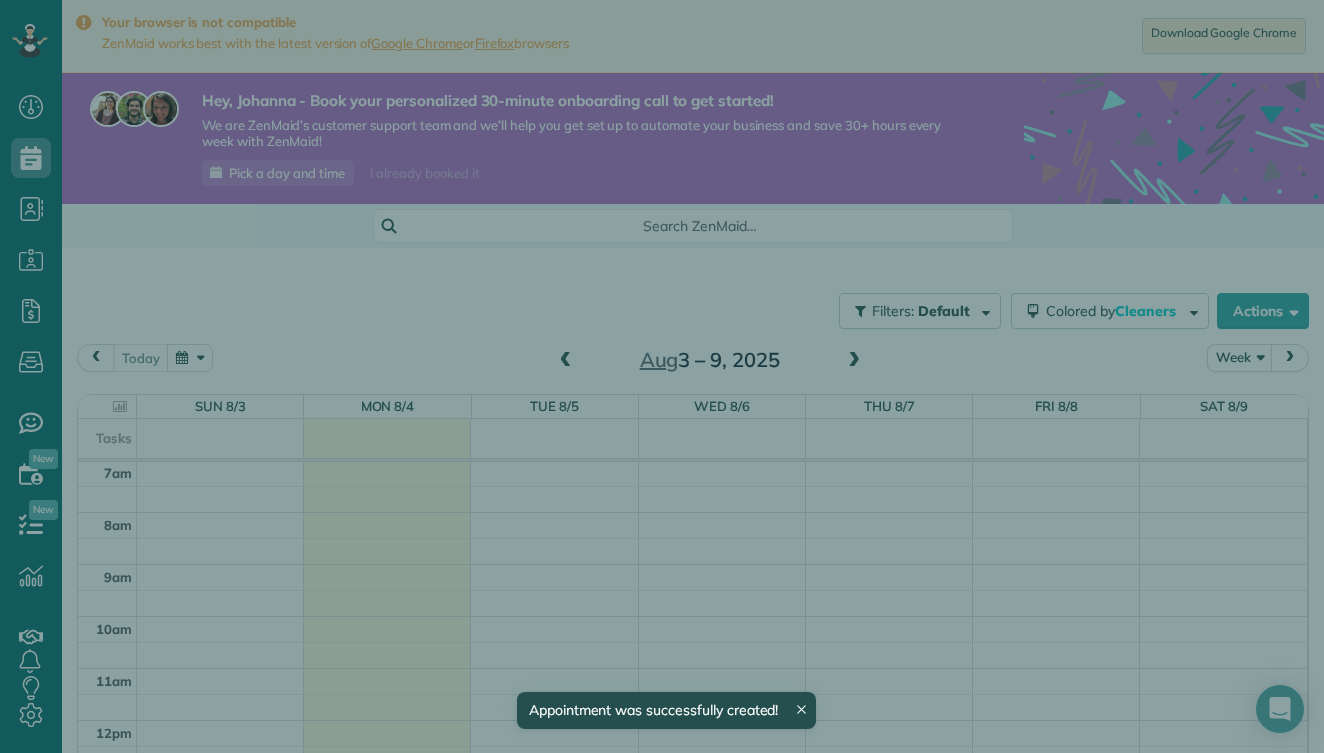 scroll, scrollTop: 1, scrollLeft: 0, axis: vertical 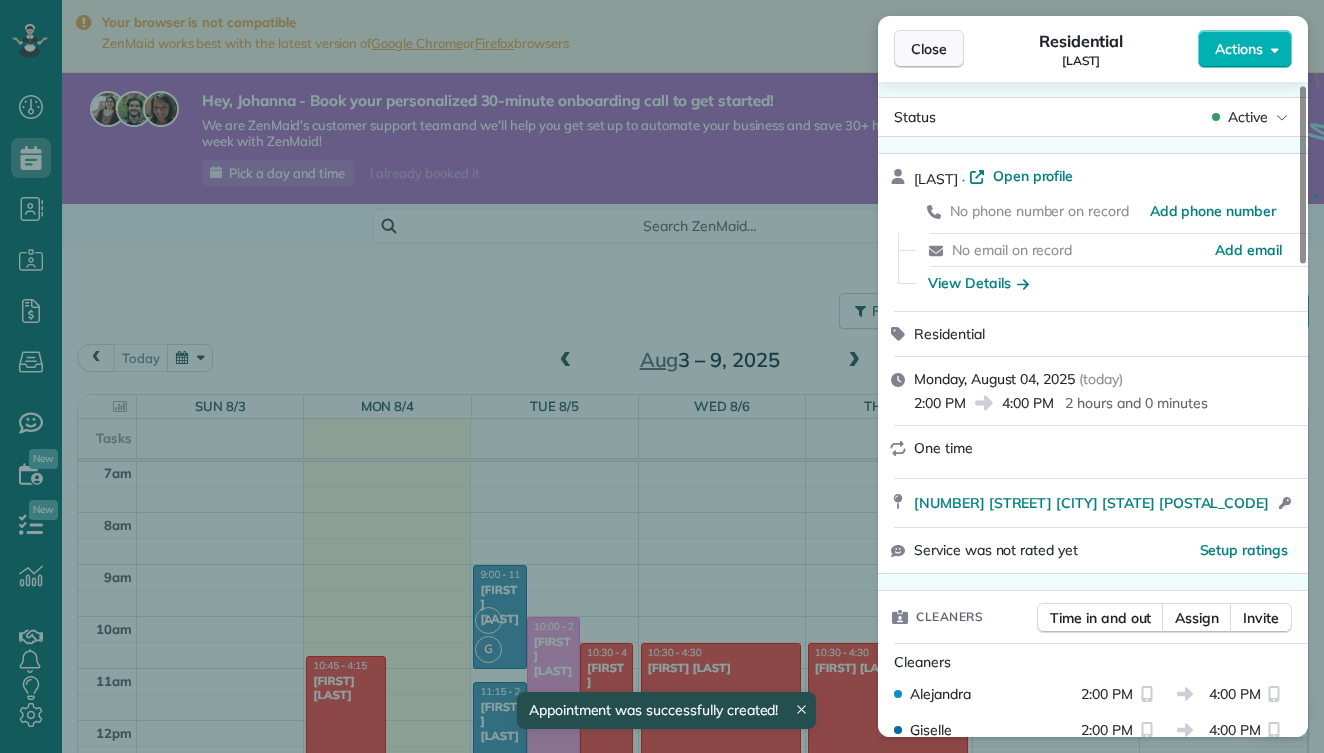 click on "Close" at bounding box center [929, 49] 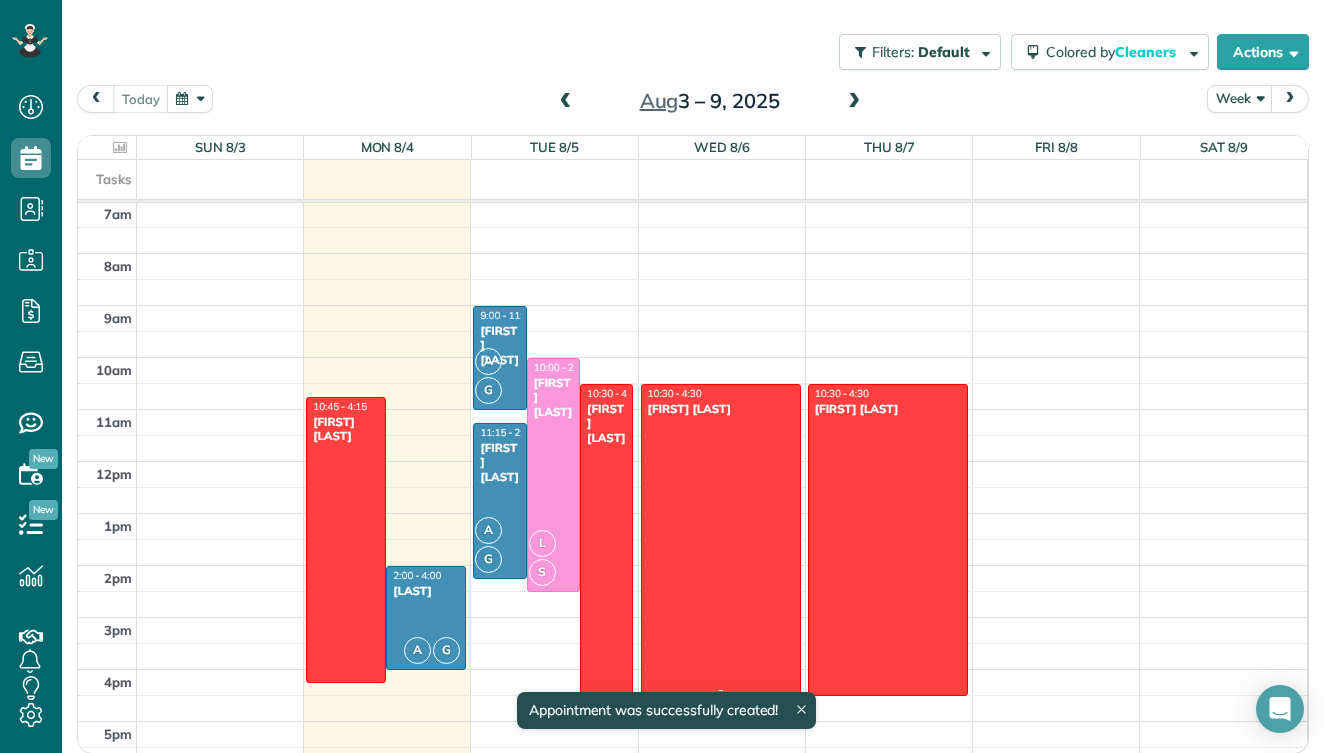 scroll, scrollTop: 258, scrollLeft: 0, axis: vertical 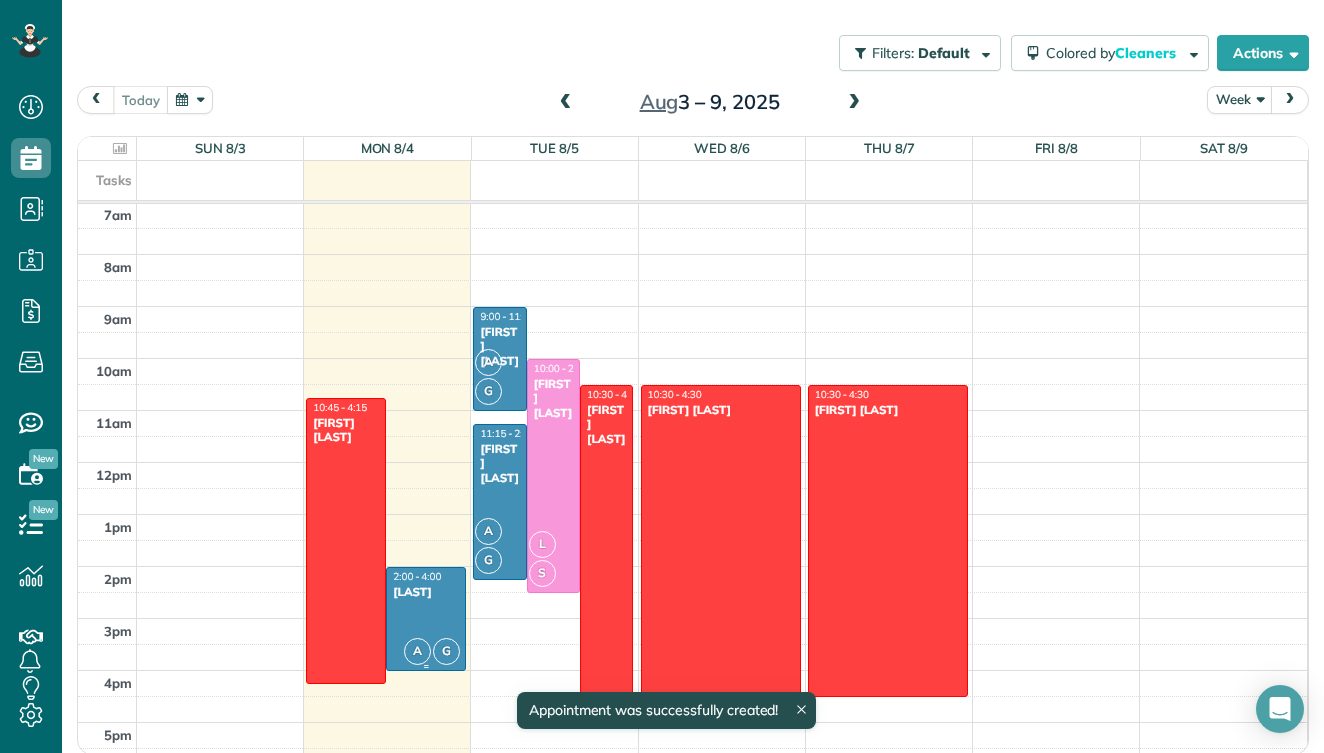 click on "[FIRST] [LAST]" at bounding box center (426, 592) 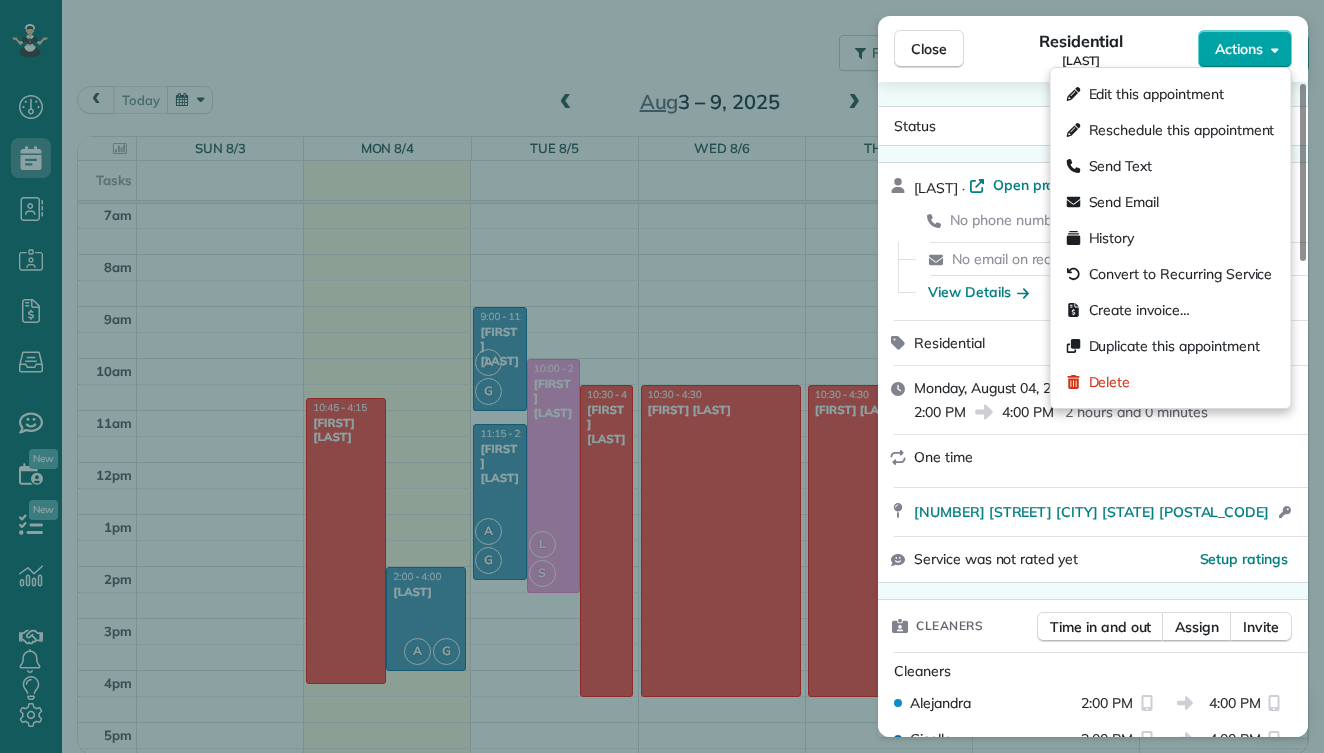 click on "Actions" at bounding box center [1239, 49] 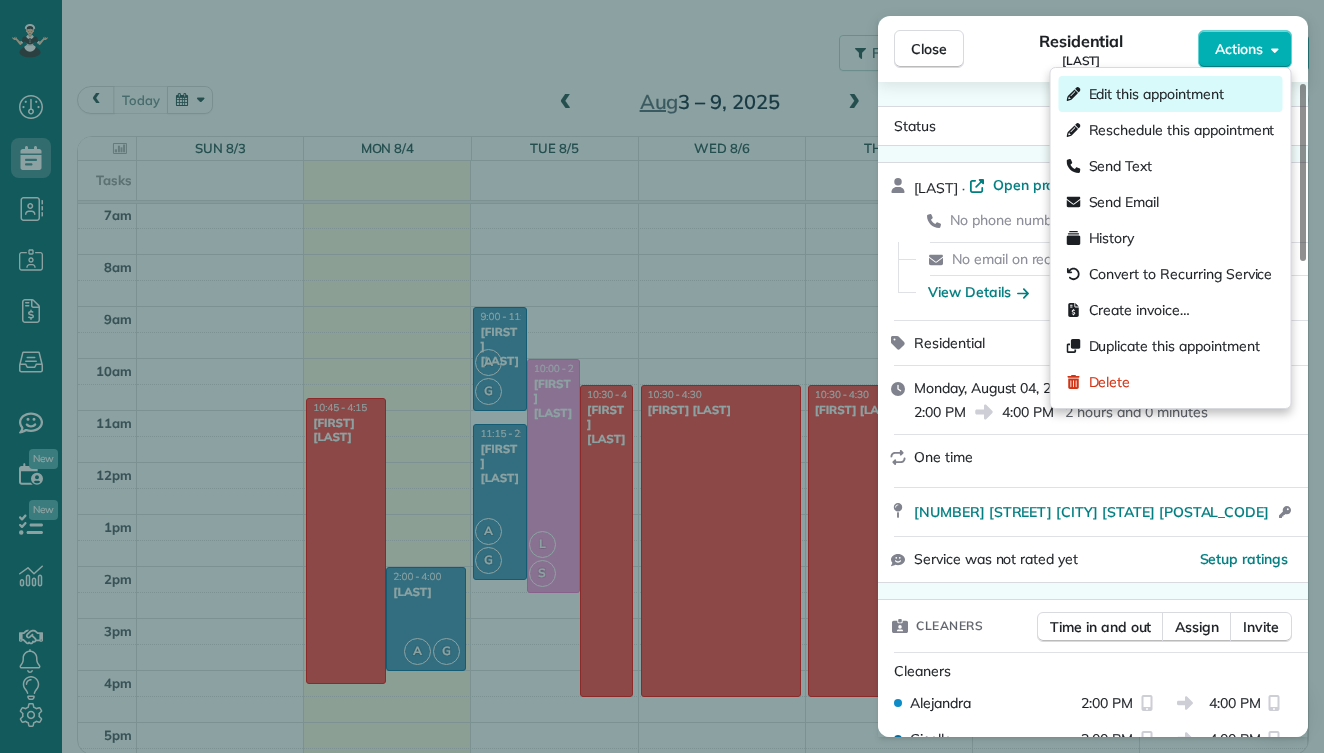 click on "Edit this appointment" at bounding box center (1156, 94) 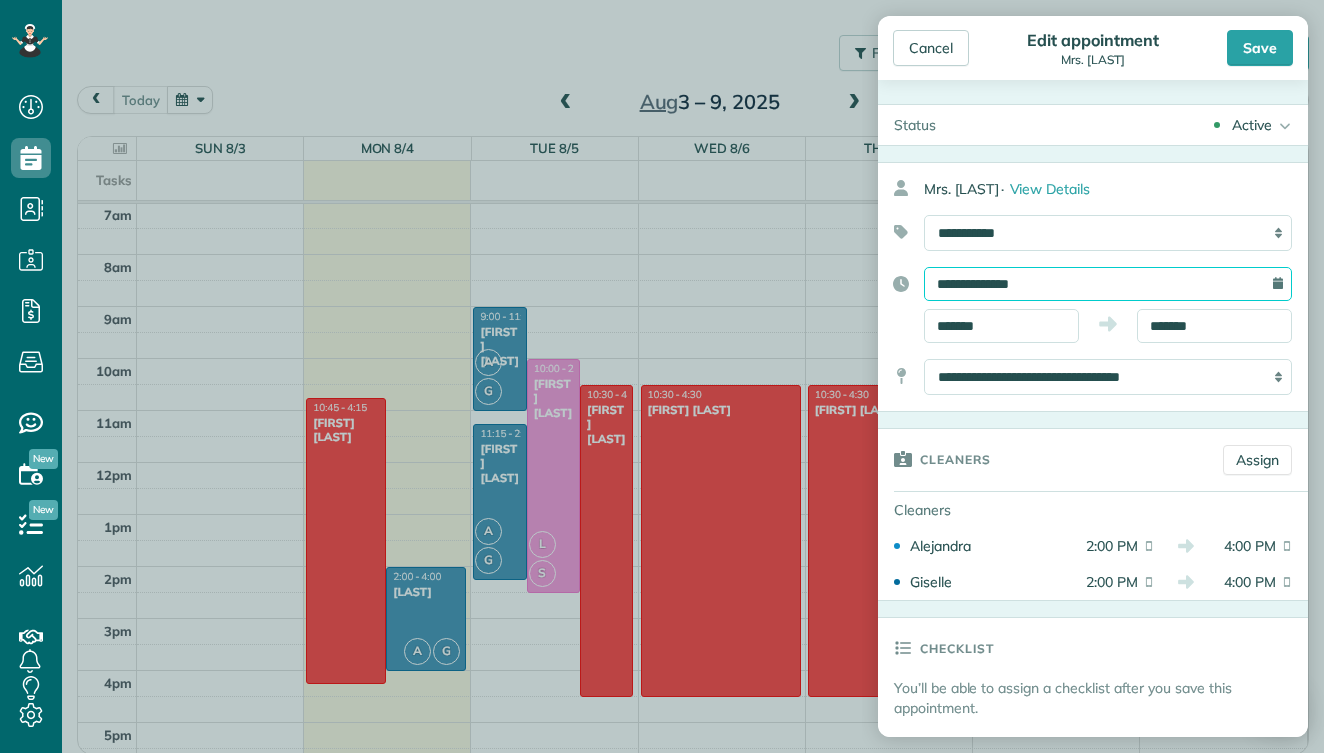 click on "**********" at bounding box center [1108, 284] 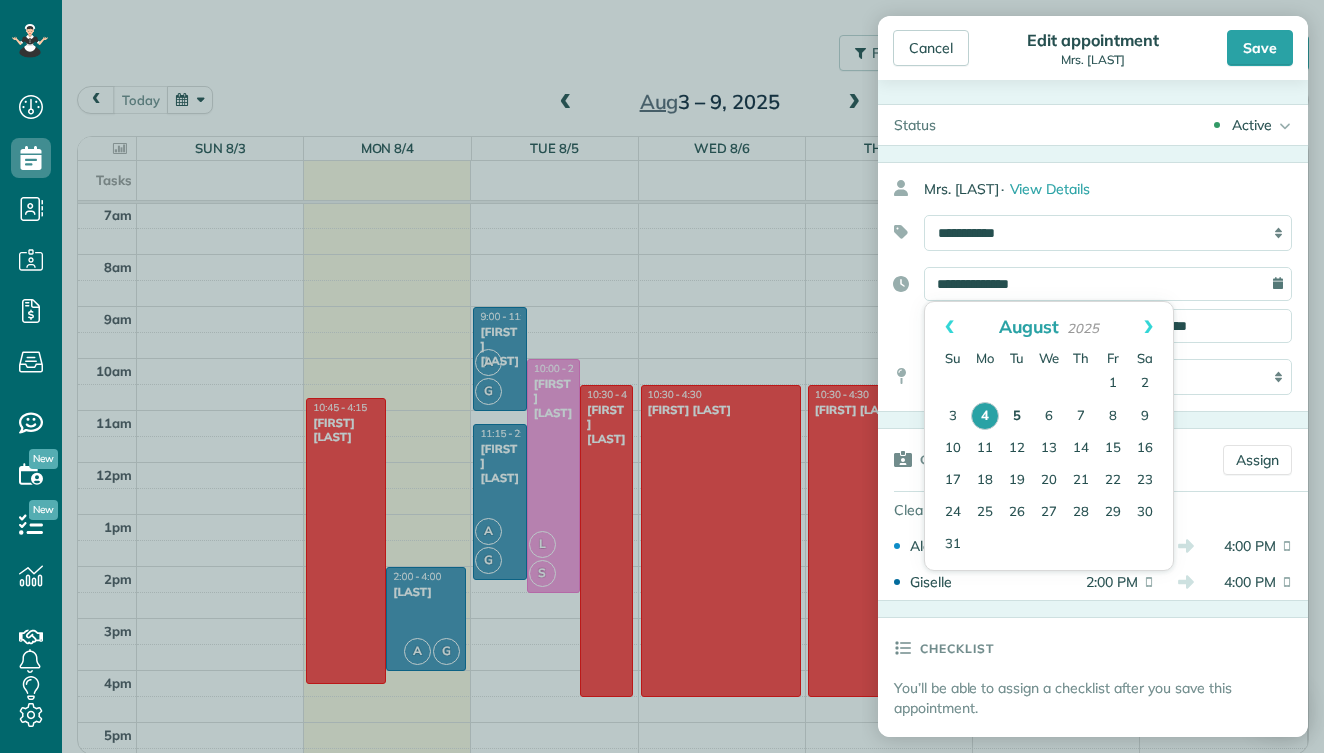 click on "5" at bounding box center (1017, 417) 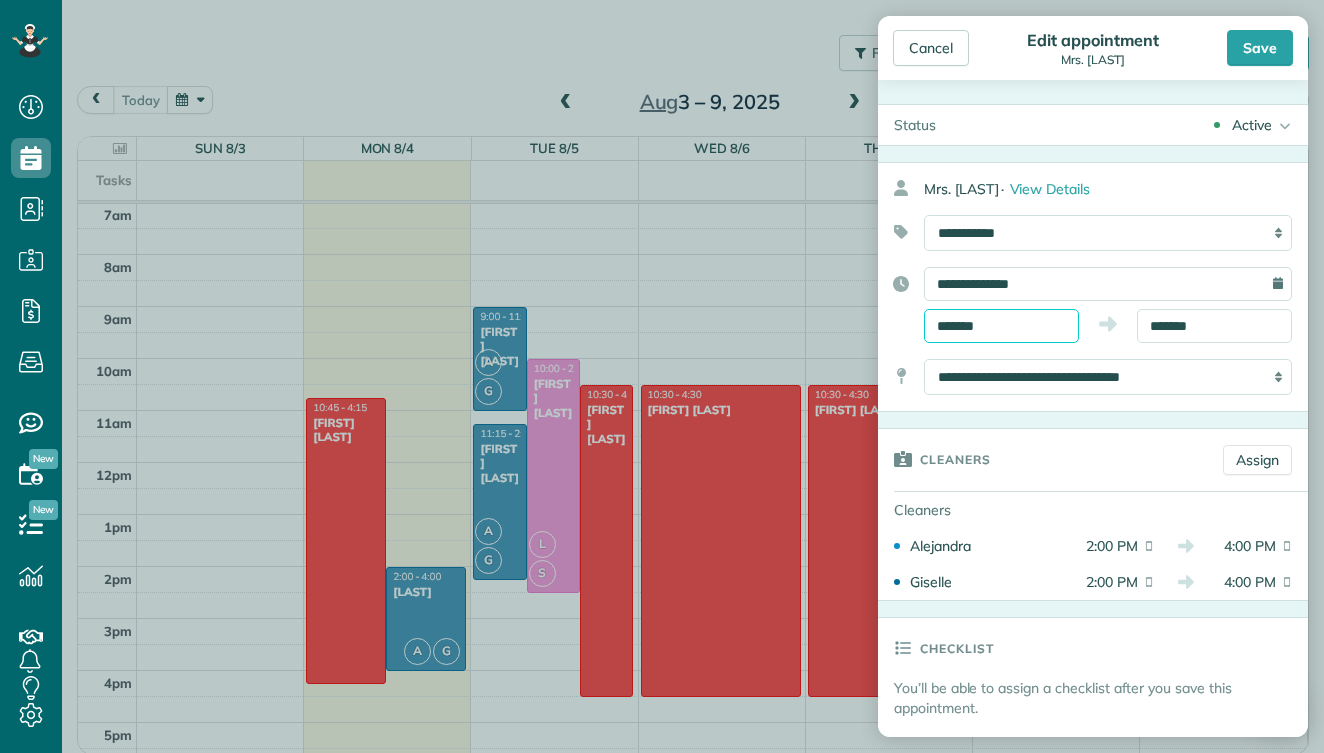 click on "*******" at bounding box center [1001, 326] 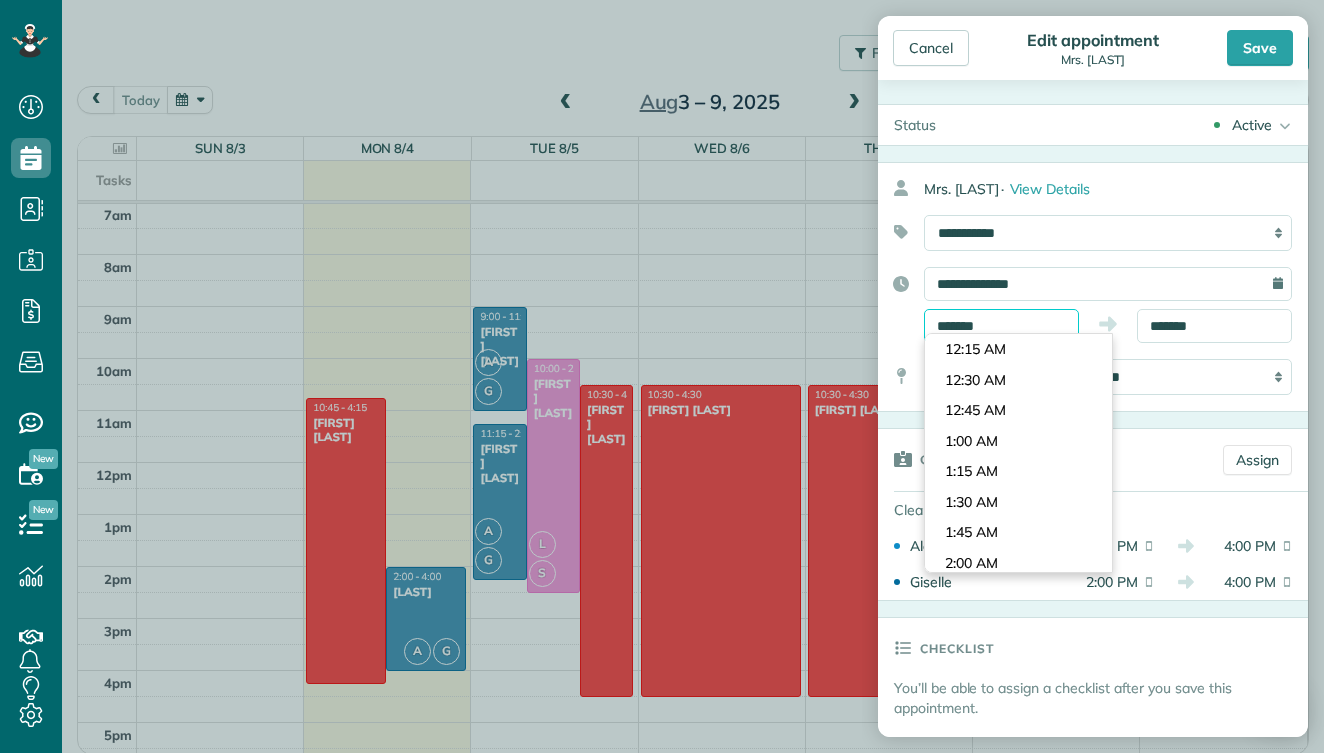 scroll, scrollTop: 1620, scrollLeft: 0, axis: vertical 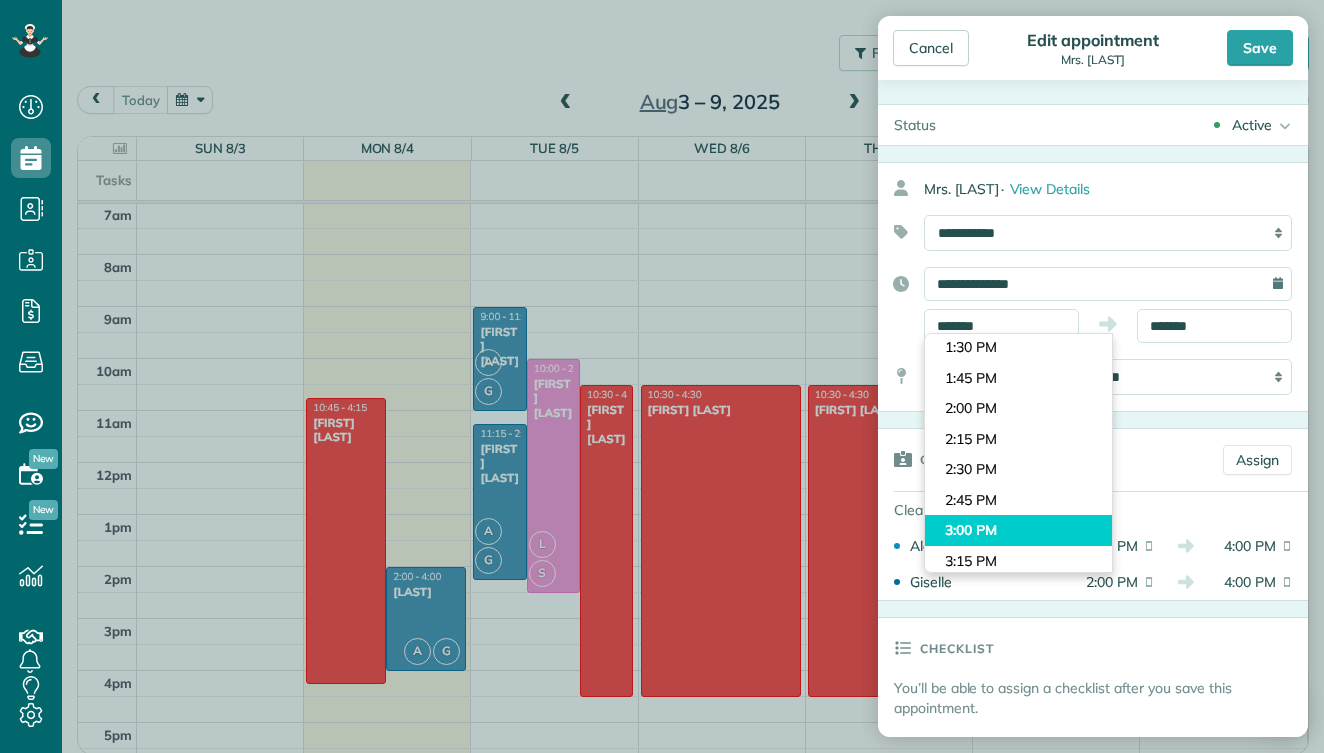 type on "*******" 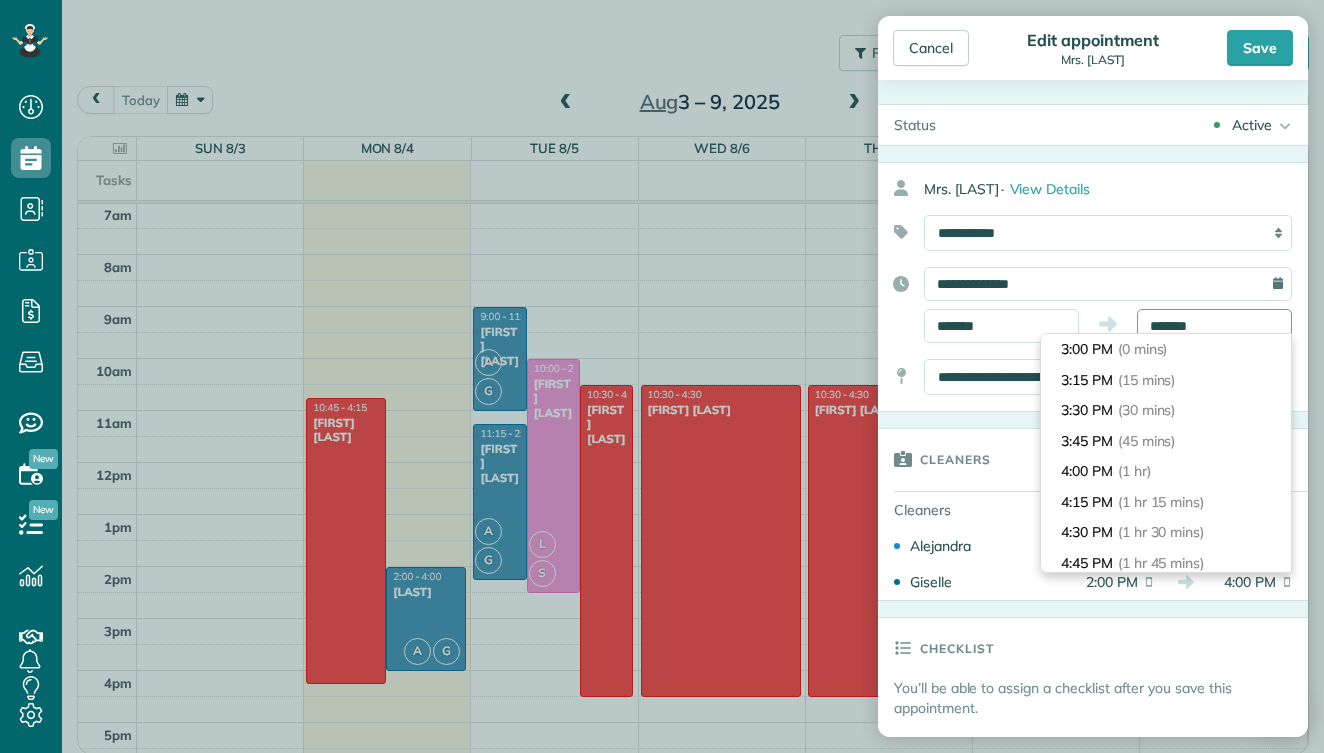 click on "*******" at bounding box center (1214, 326) 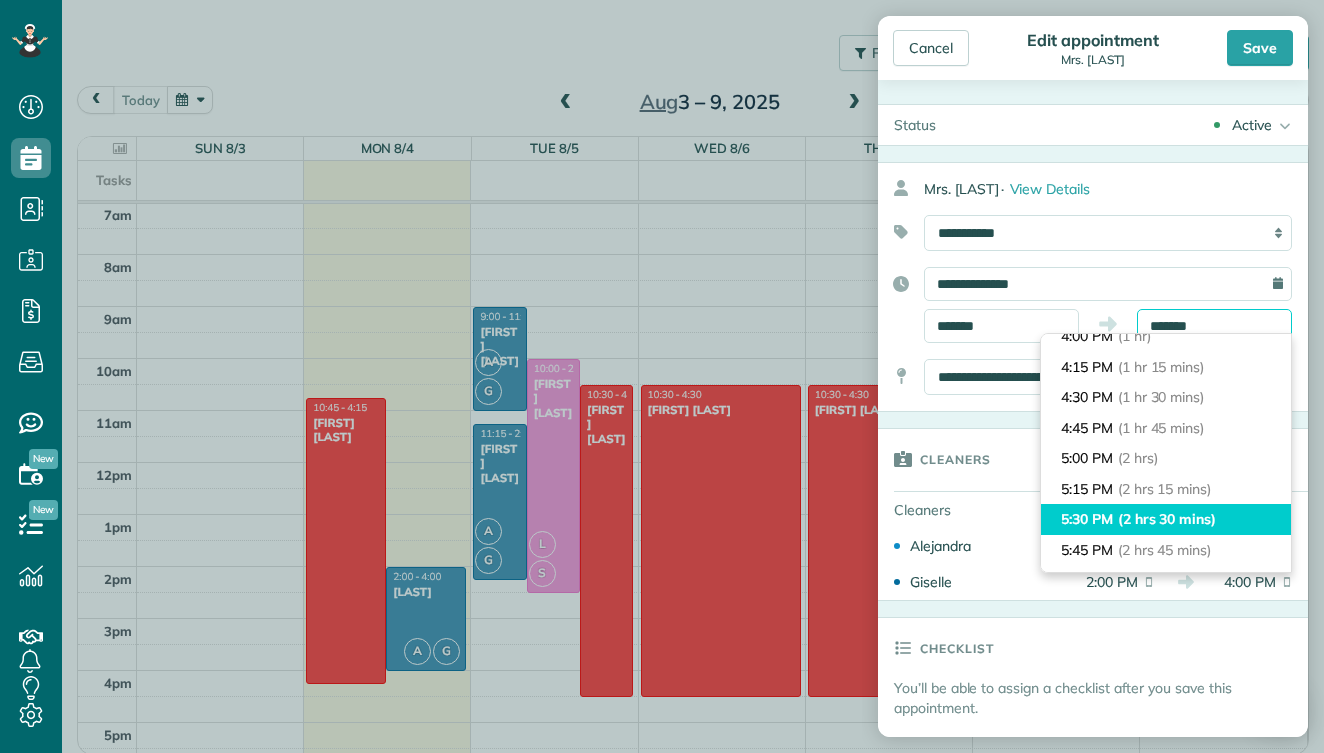 scroll, scrollTop: 149, scrollLeft: 0, axis: vertical 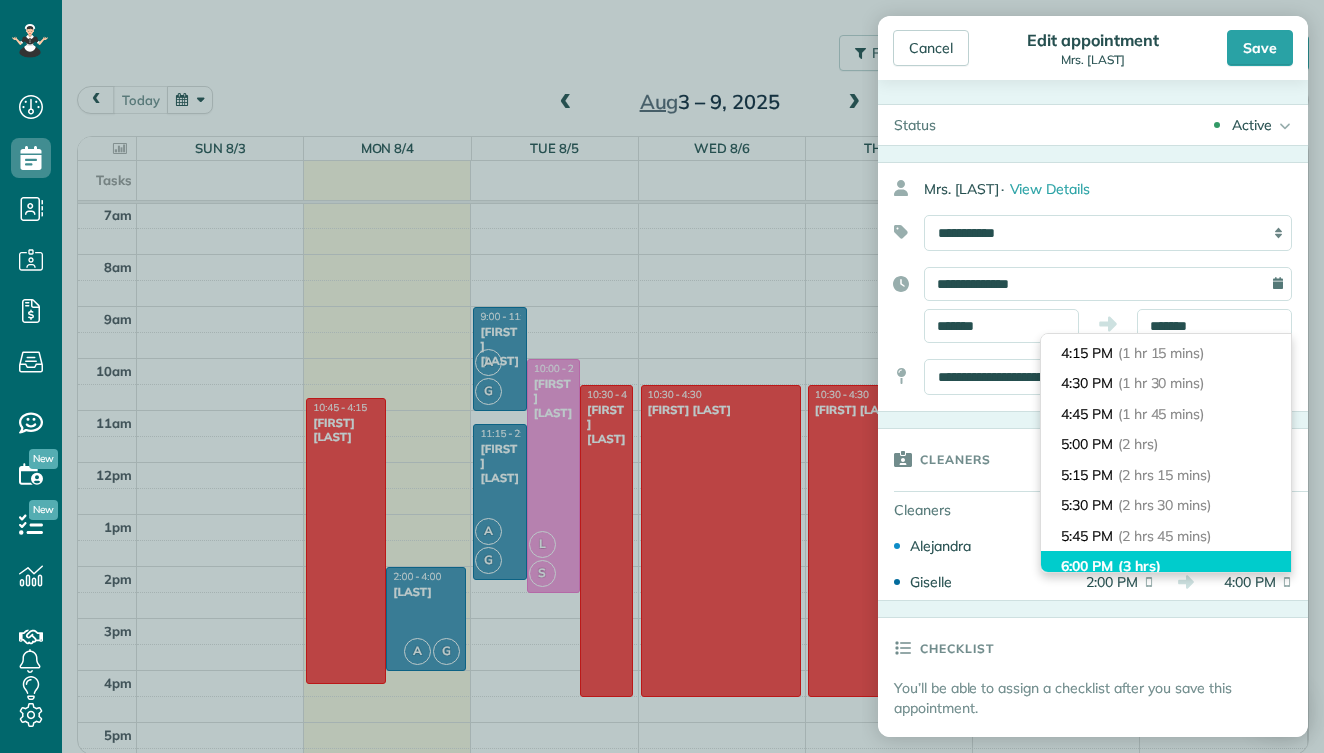 type on "*******" 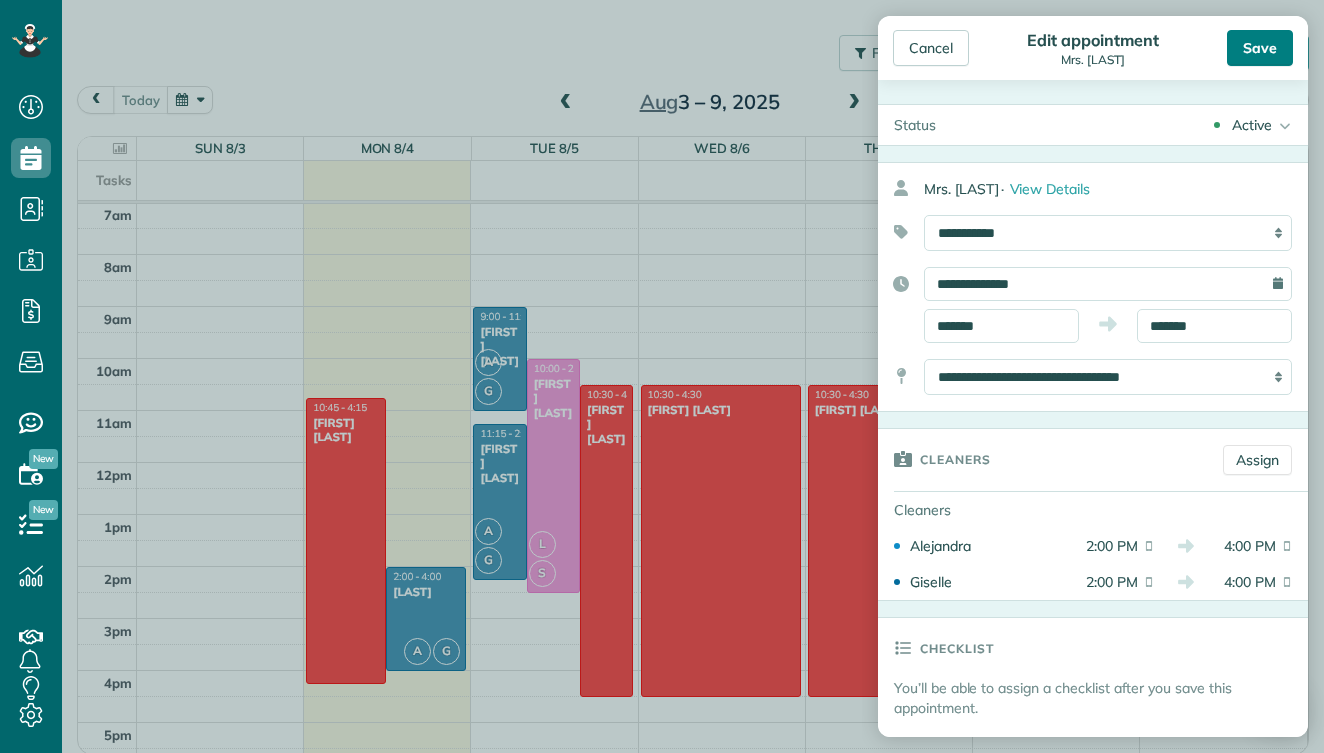 click on "Save" at bounding box center [1260, 48] 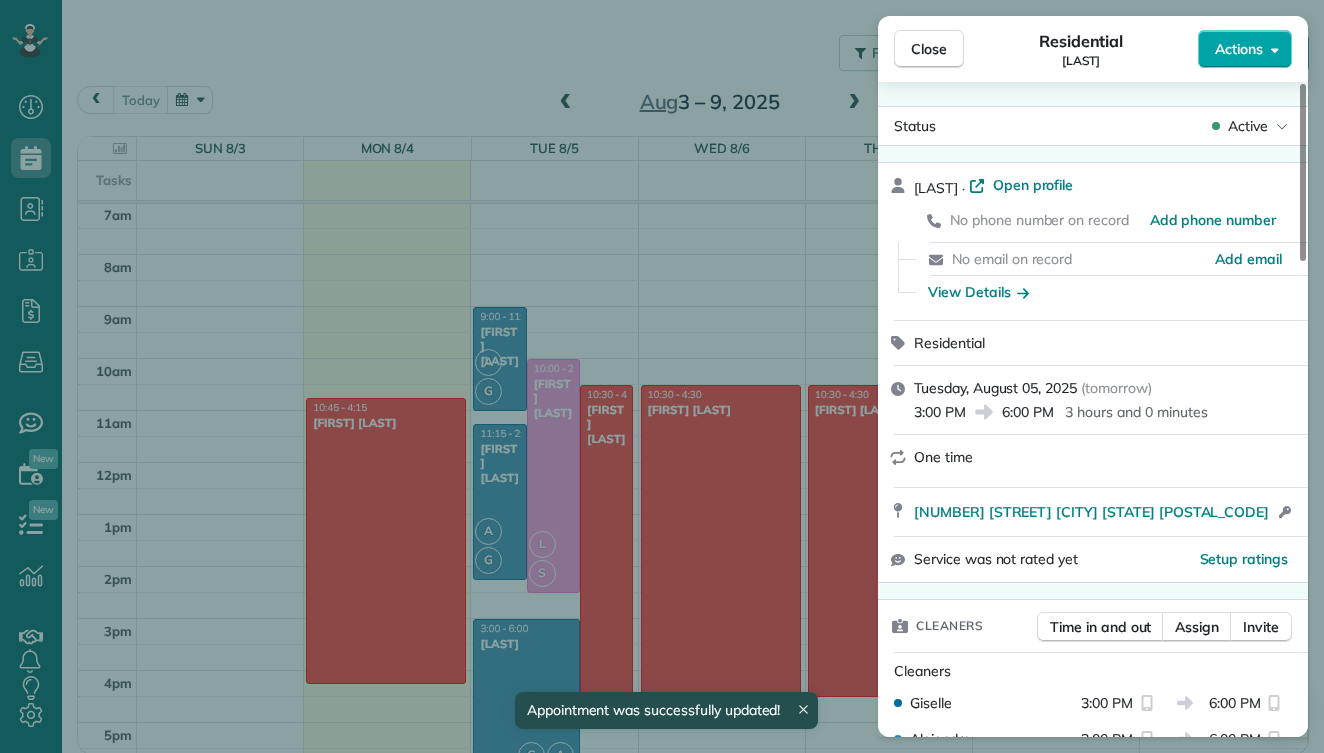 scroll, scrollTop: 256, scrollLeft: 0, axis: vertical 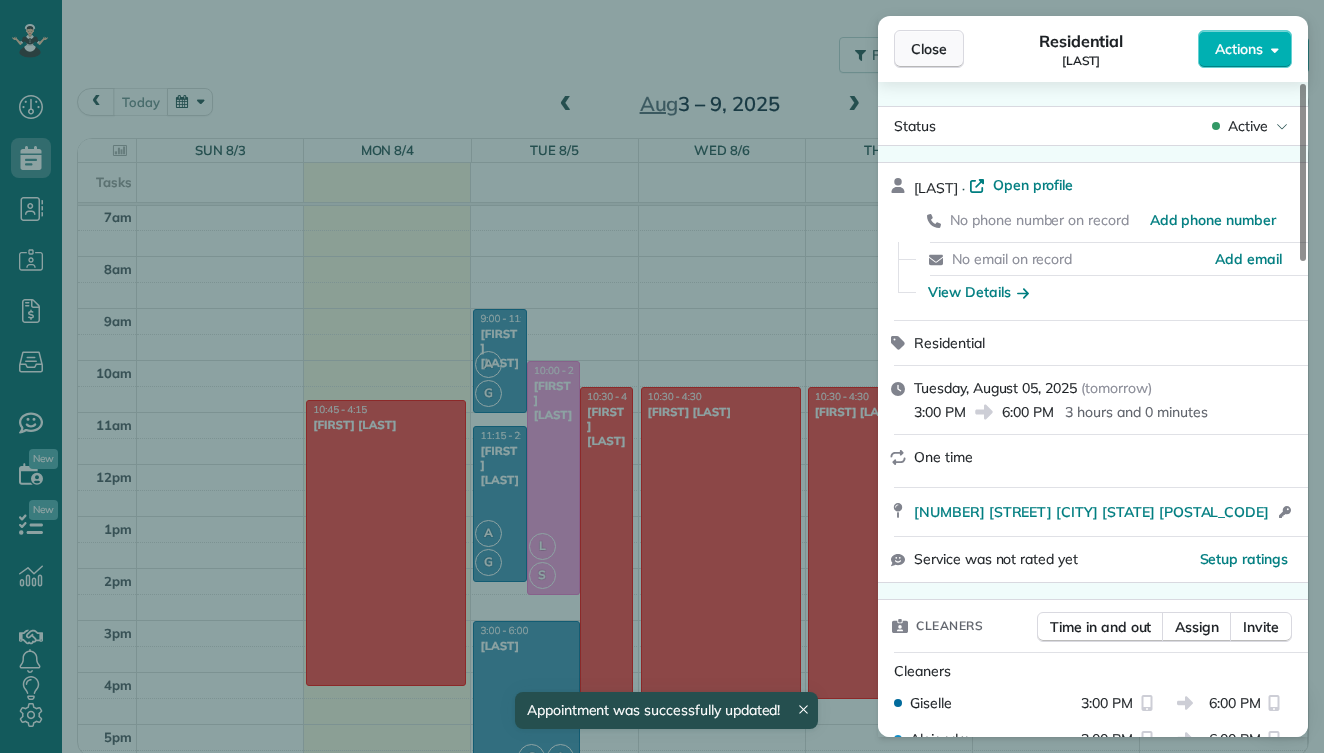 click on "Close" at bounding box center (929, 49) 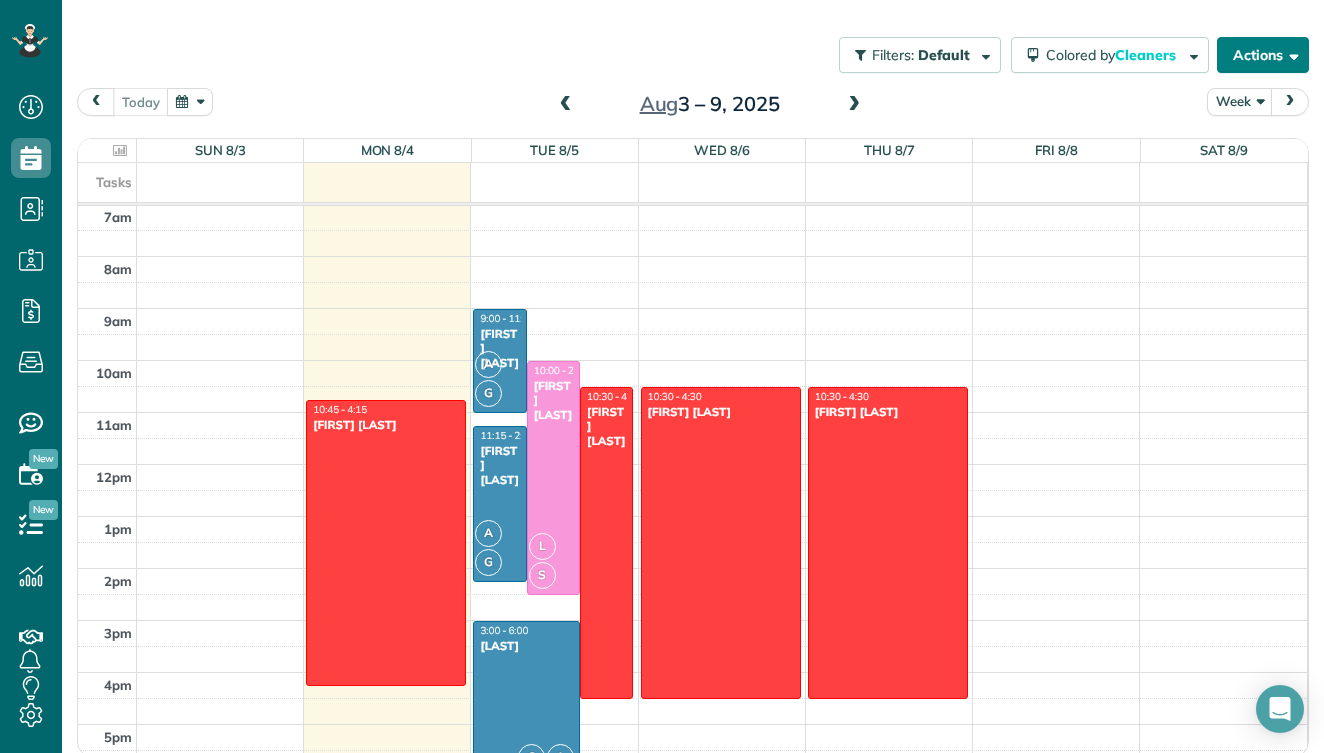 click on "Actions" at bounding box center [1263, 55] 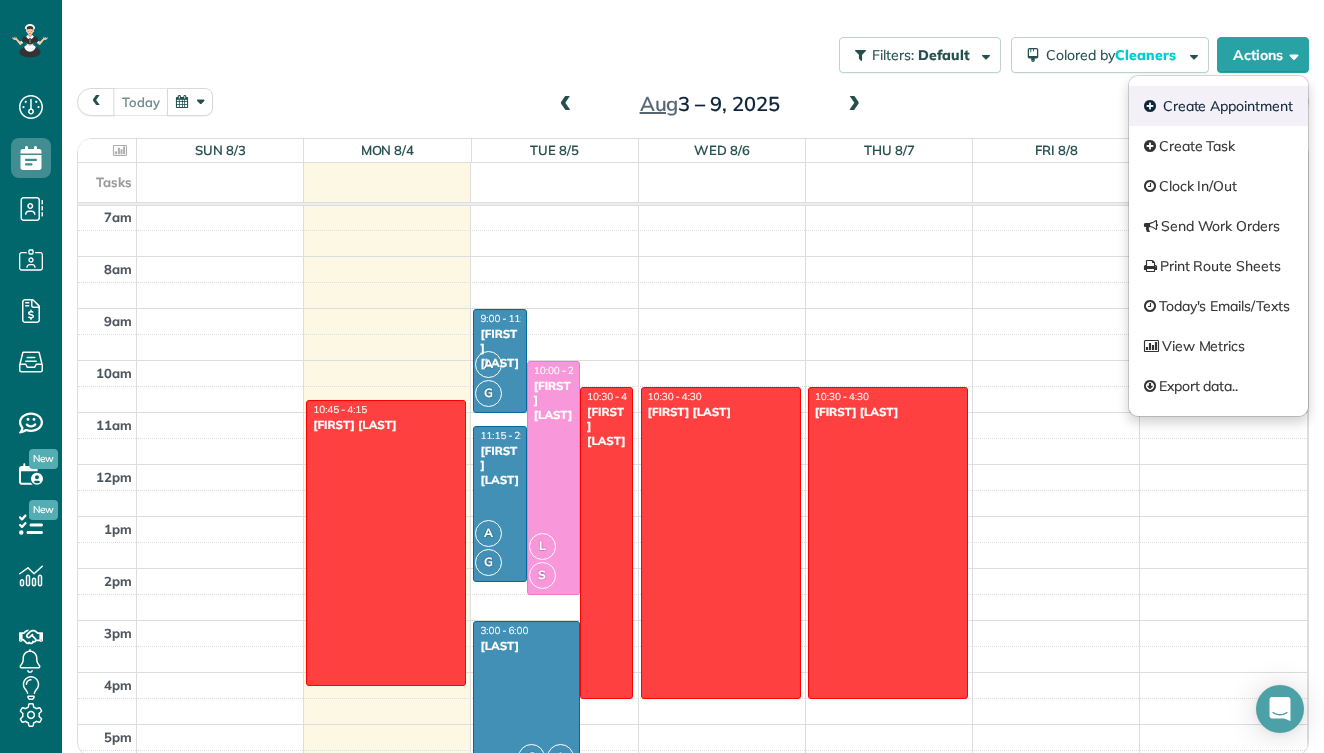 click on "Create Appointment" at bounding box center [1218, 106] 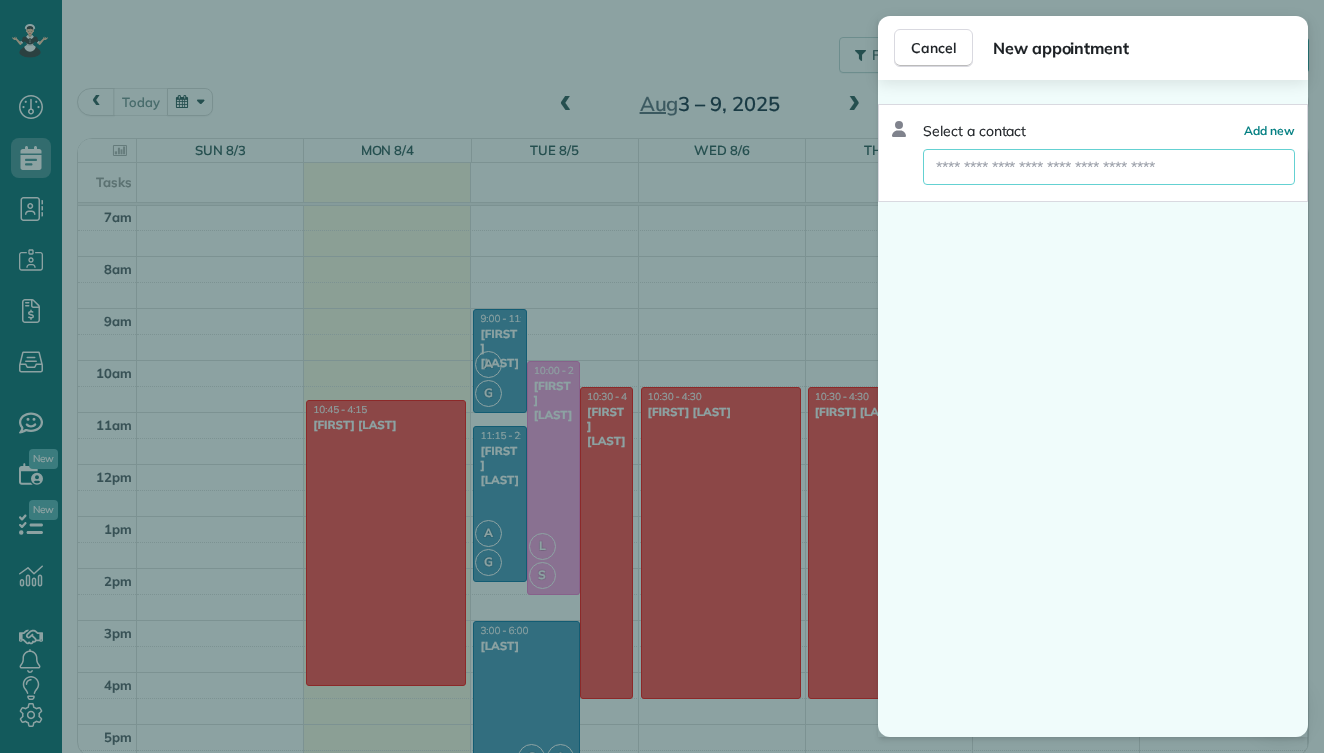 click at bounding box center [1109, 167] 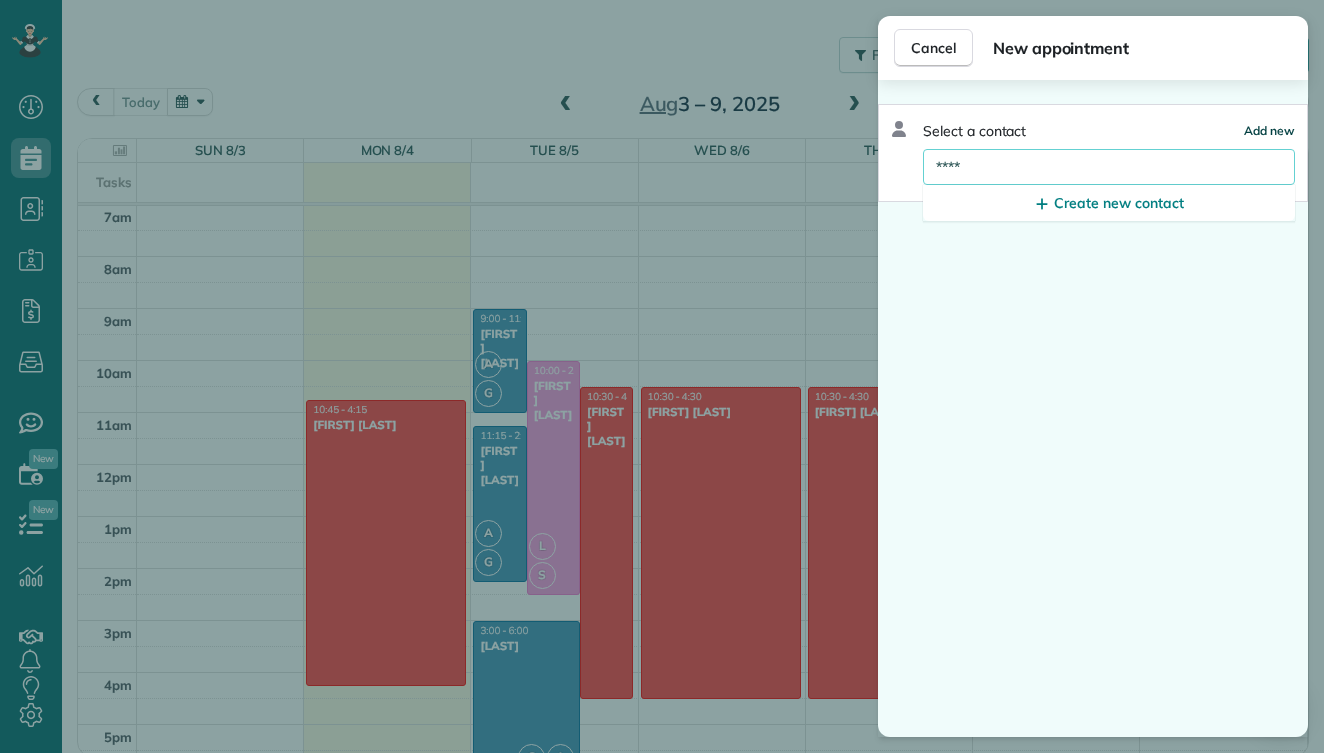 type on "****" 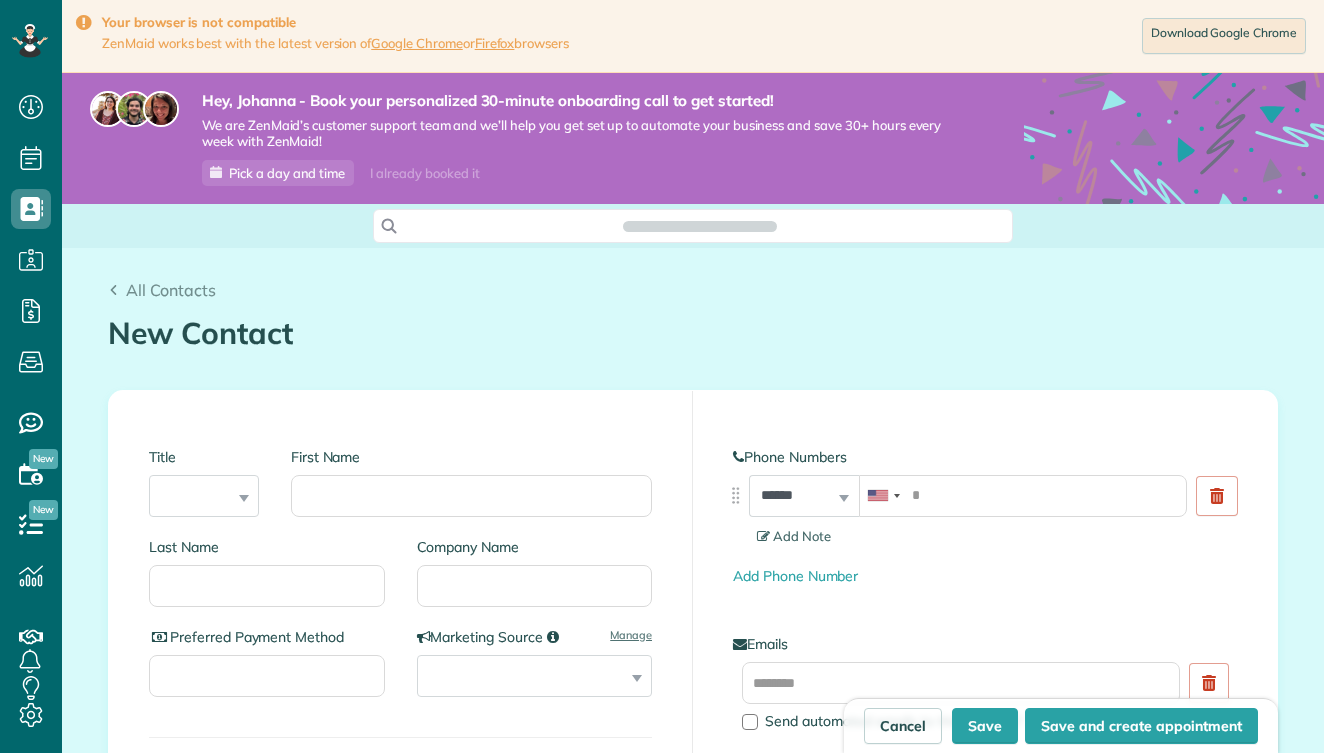 scroll, scrollTop: 0, scrollLeft: 0, axis: both 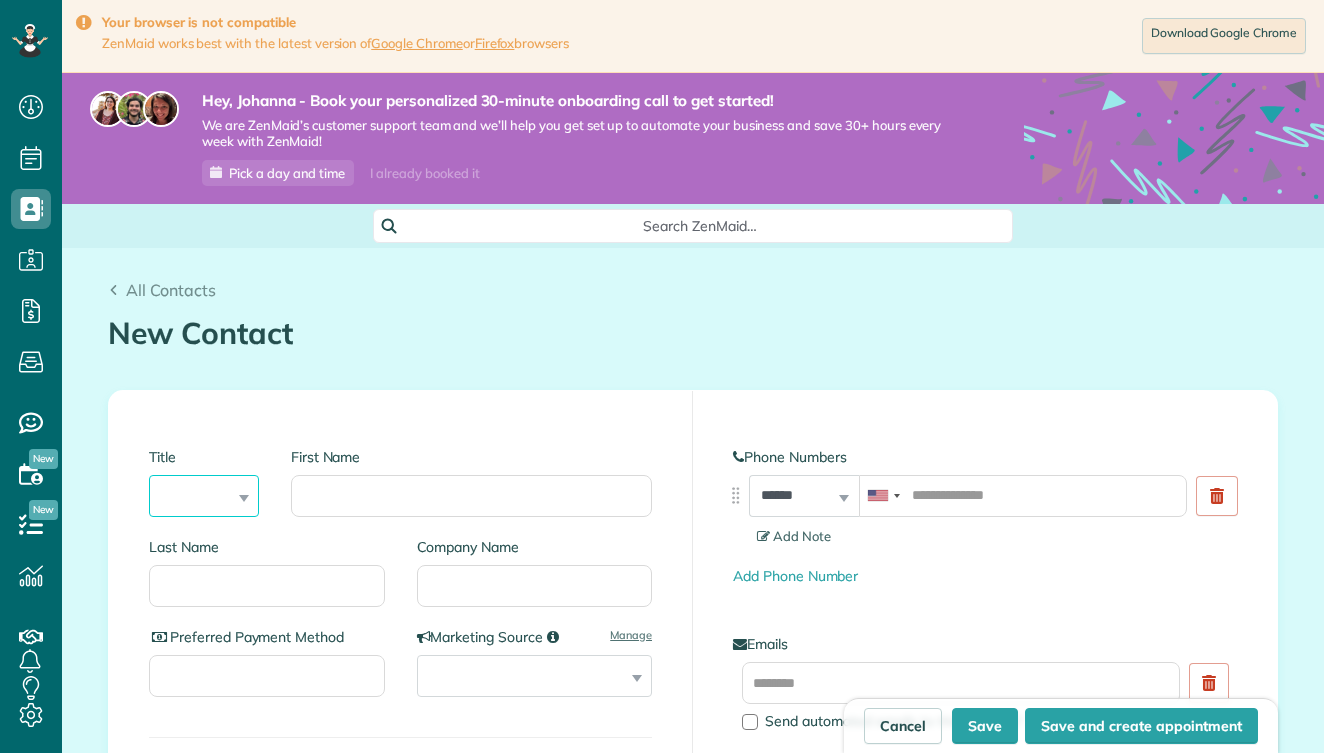 click on "***
****
***
***" at bounding box center [204, 496] 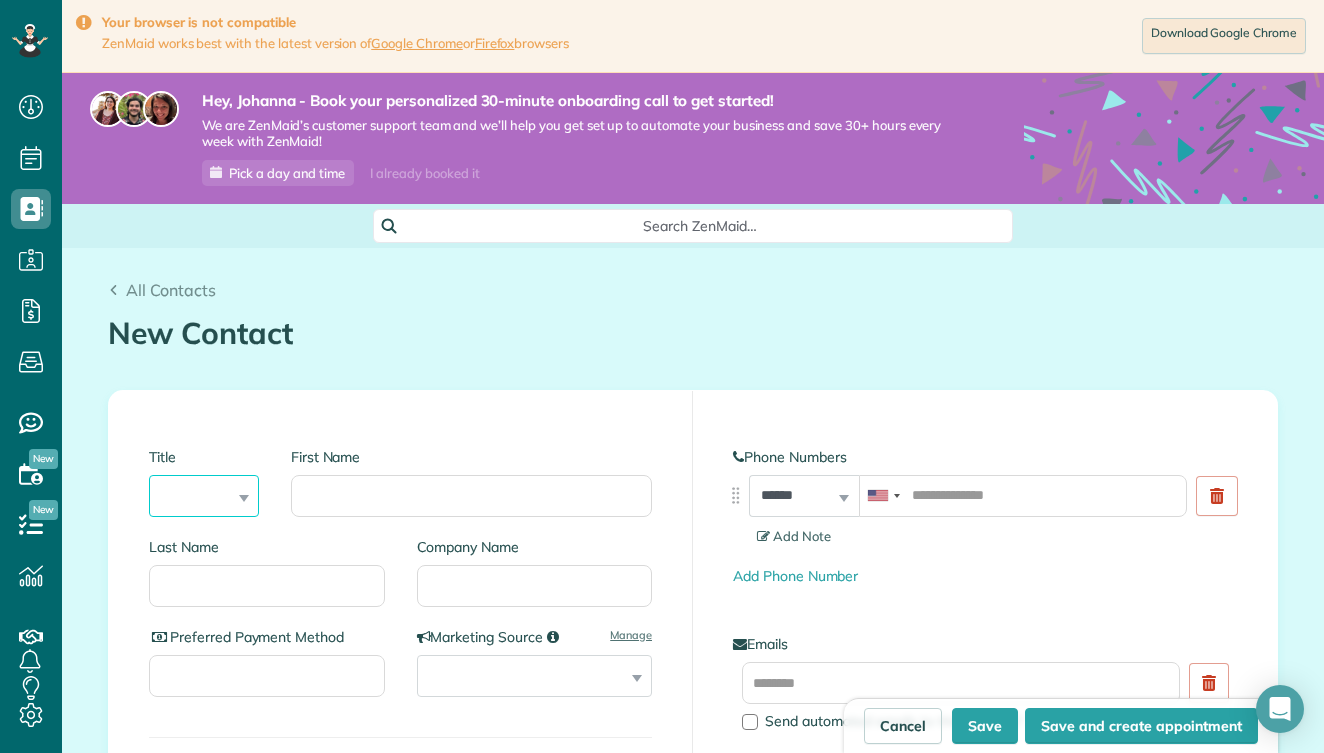 select on "***" 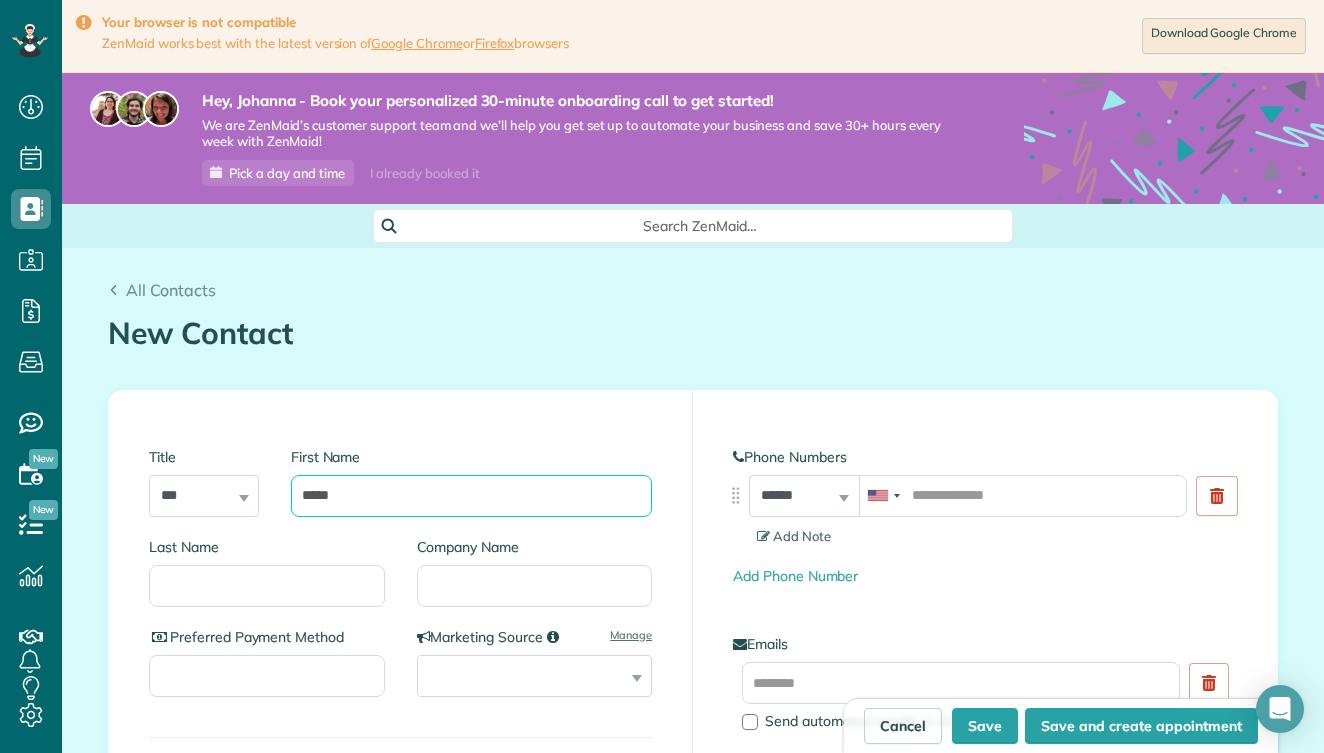 click on "****" at bounding box center [471, 496] 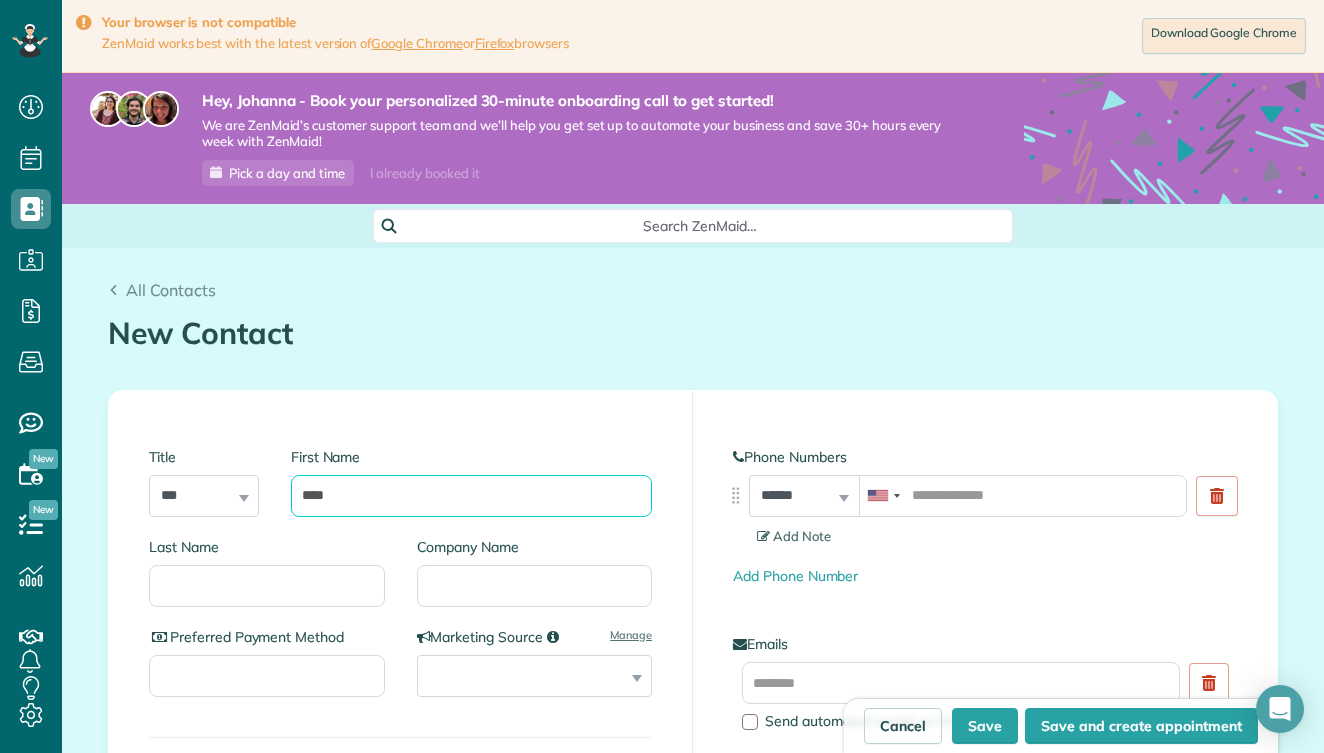 type on "****" 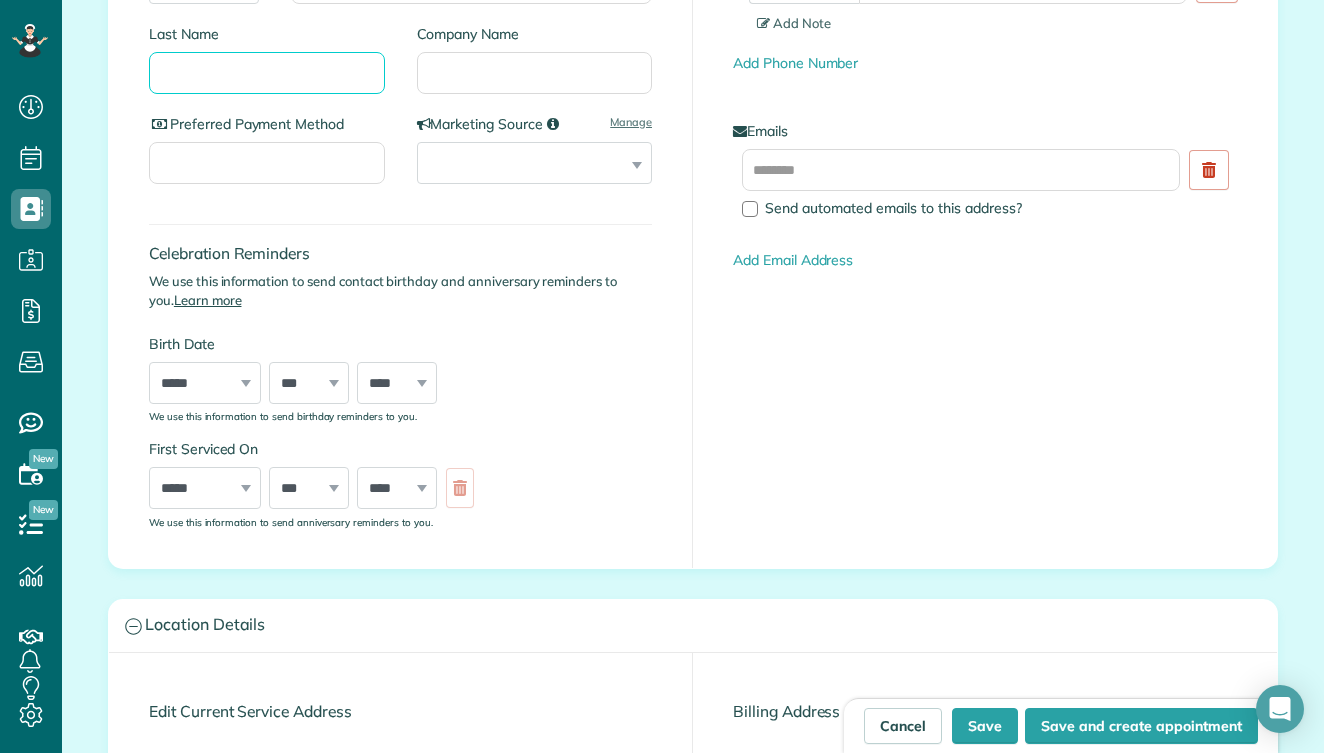 scroll, scrollTop: 678, scrollLeft: 0, axis: vertical 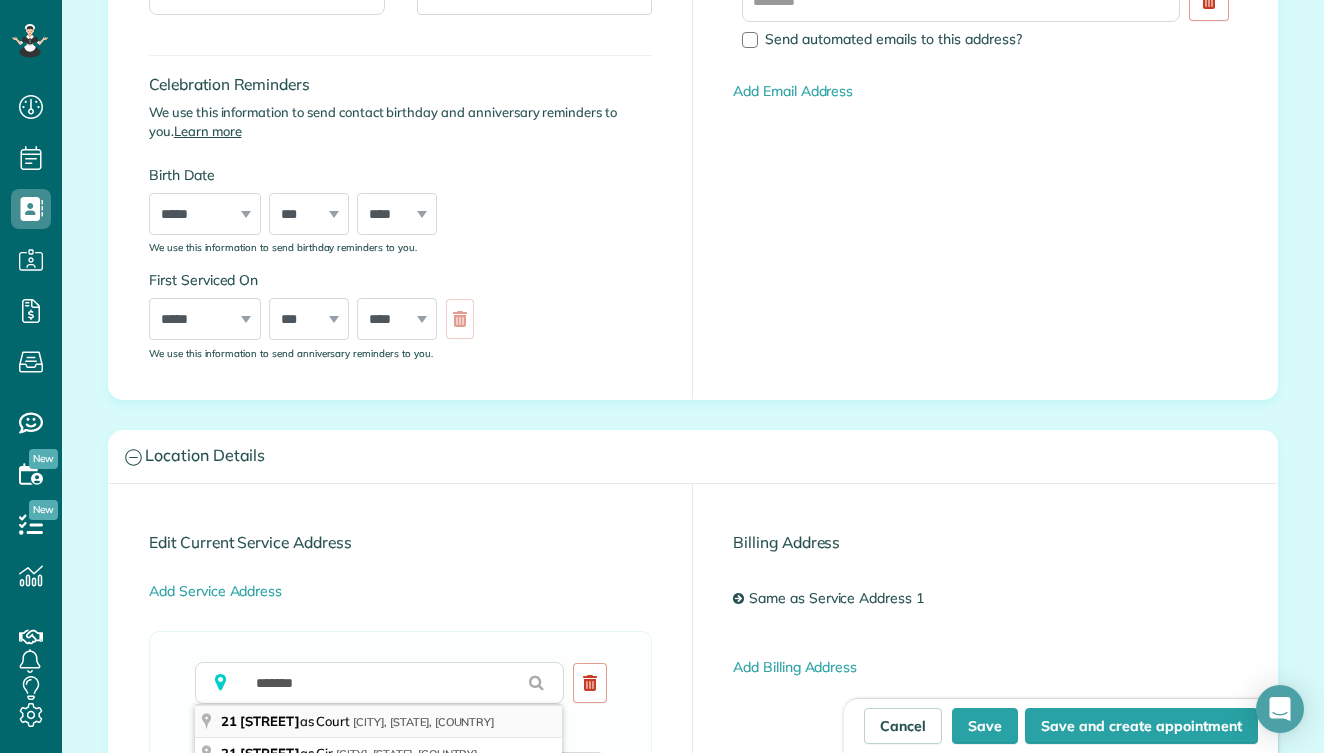 type on "**********" 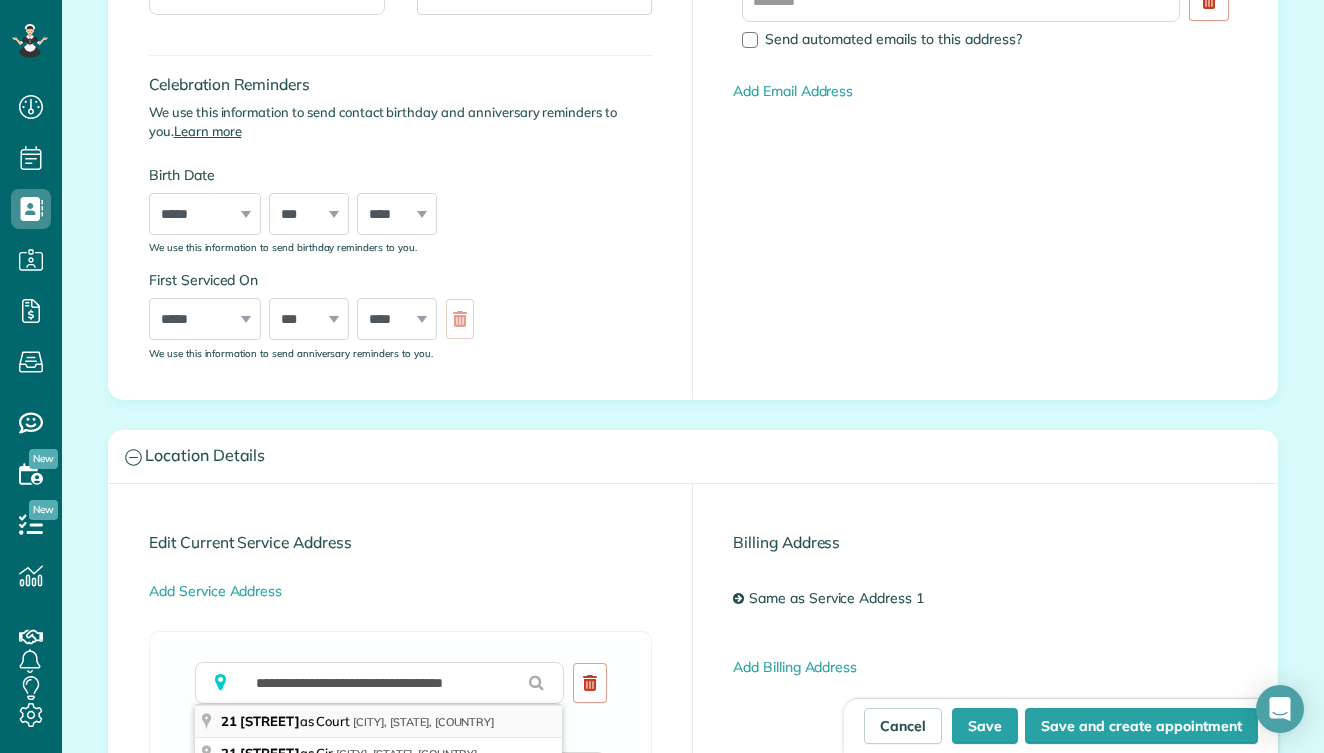 type on "**********" 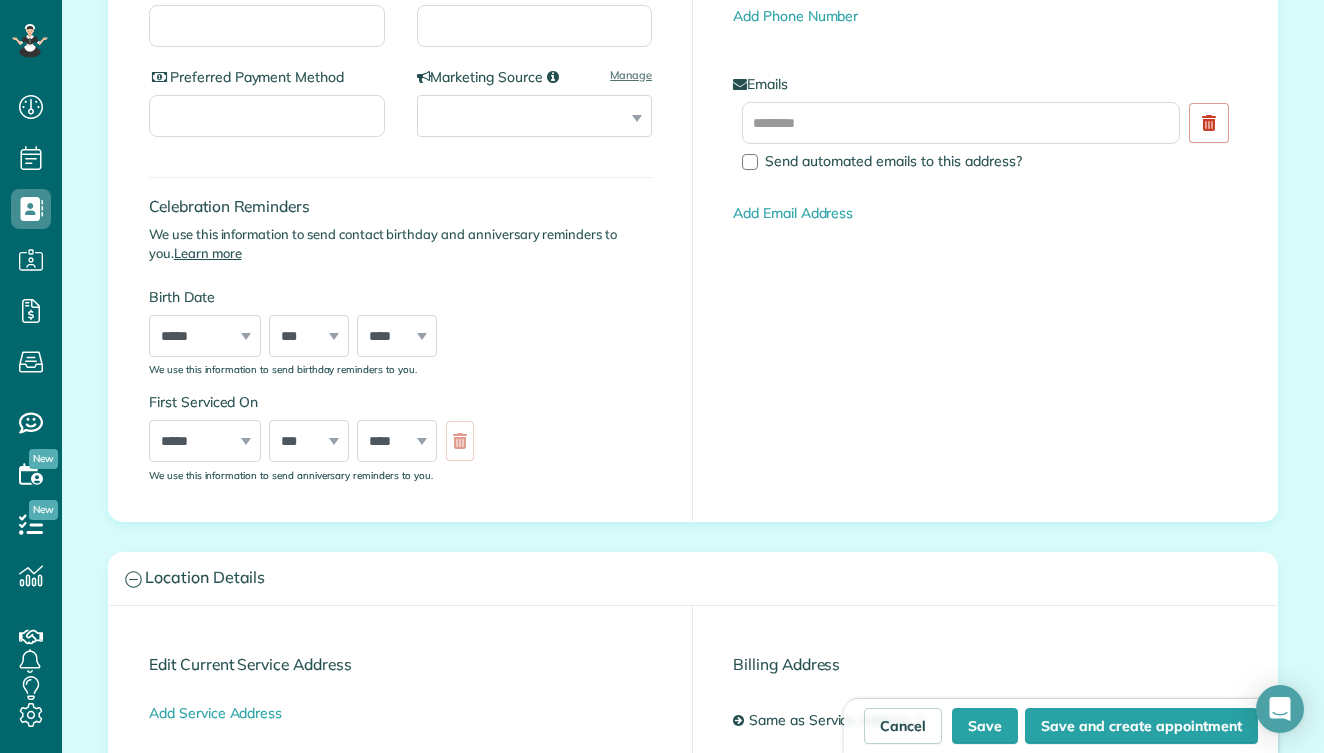 scroll, scrollTop: 437, scrollLeft: 0, axis: vertical 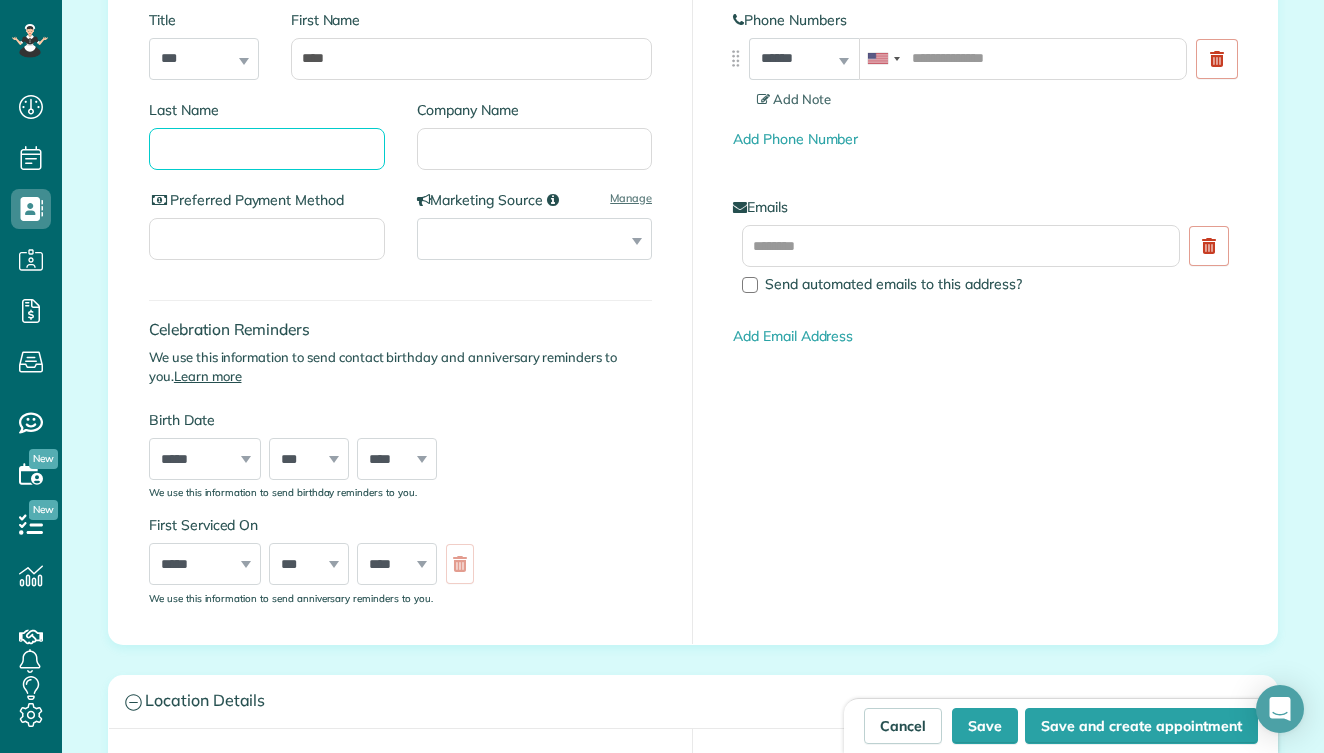 click on "Last Name" at bounding box center (267, 149) 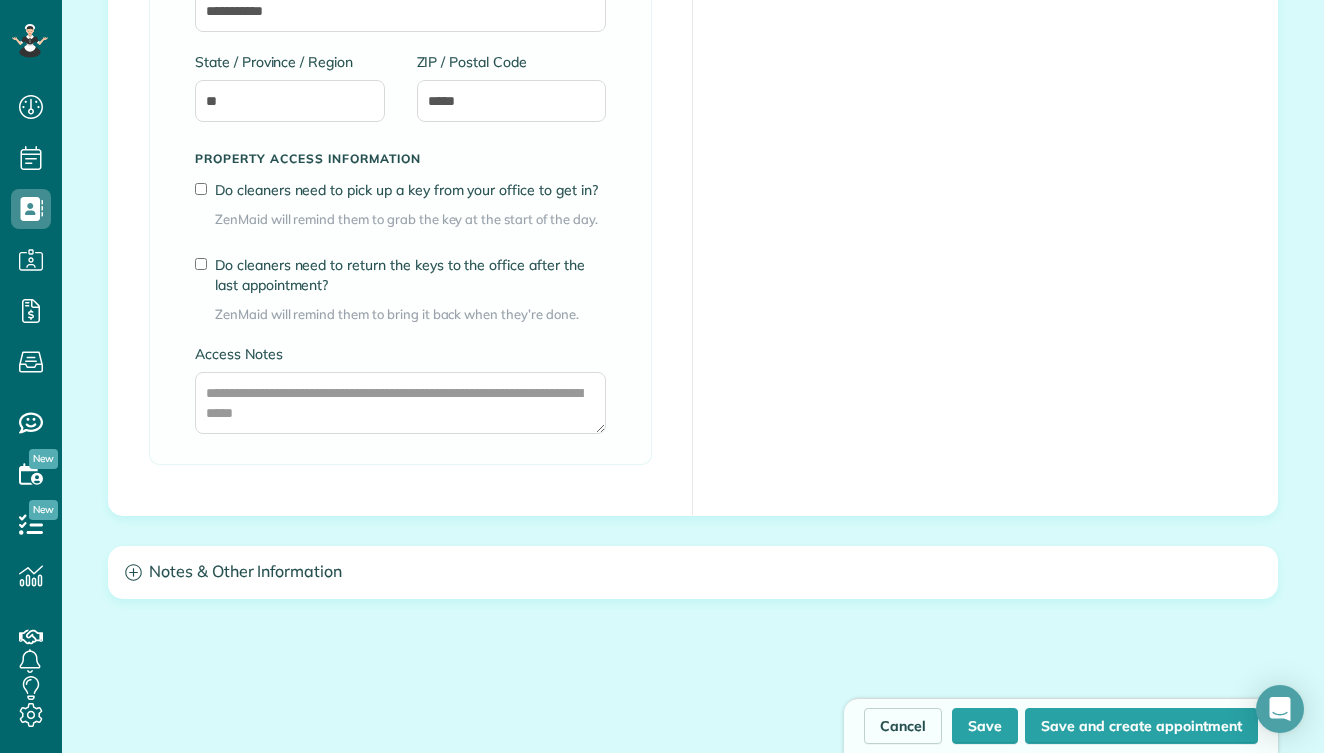 scroll, scrollTop: 1699, scrollLeft: 0, axis: vertical 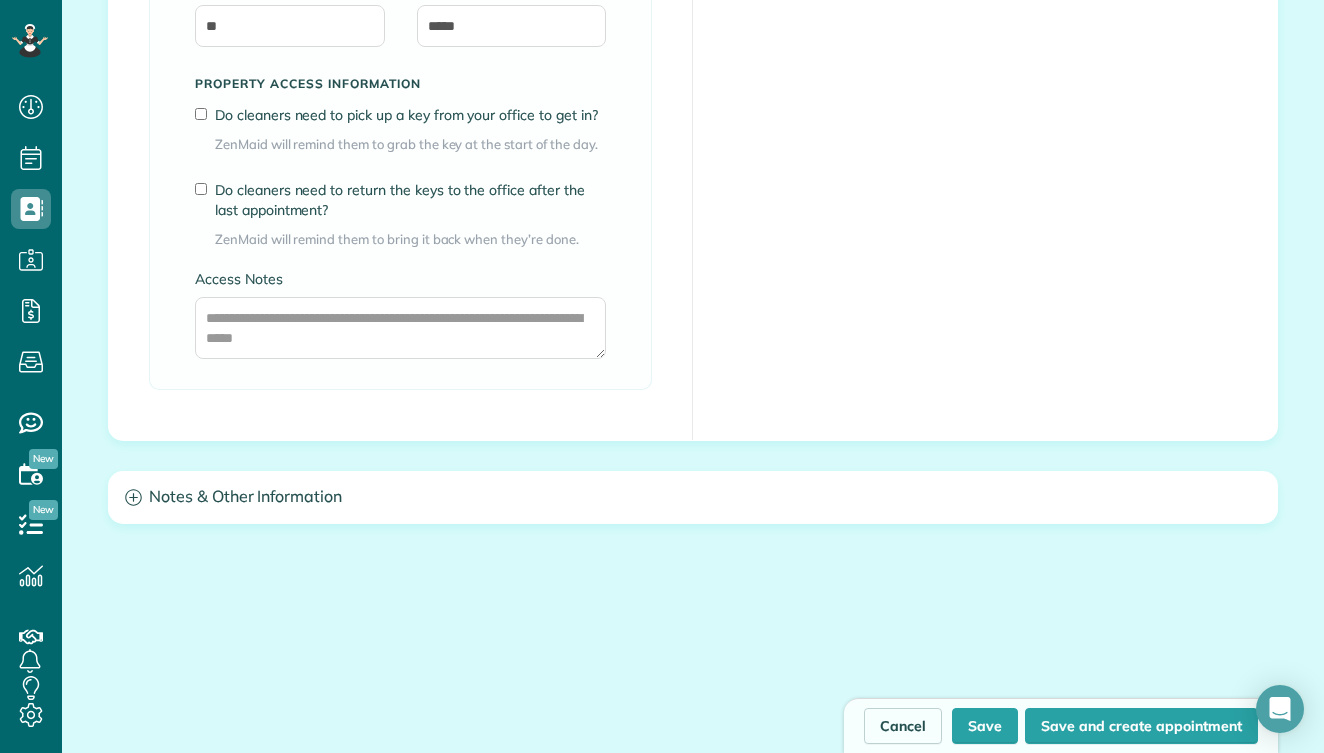 type on "*****" 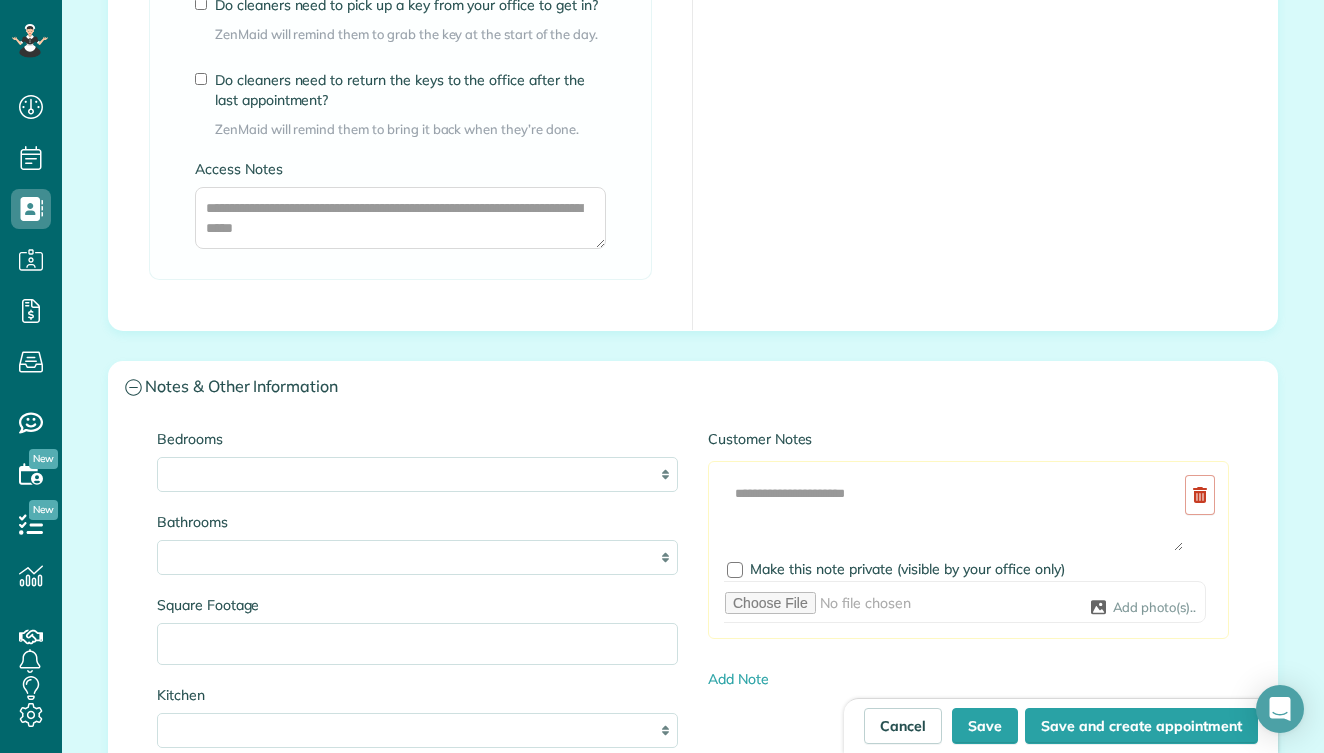 scroll, scrollTop: 1825, scrollLeft: 0, axis: vertical 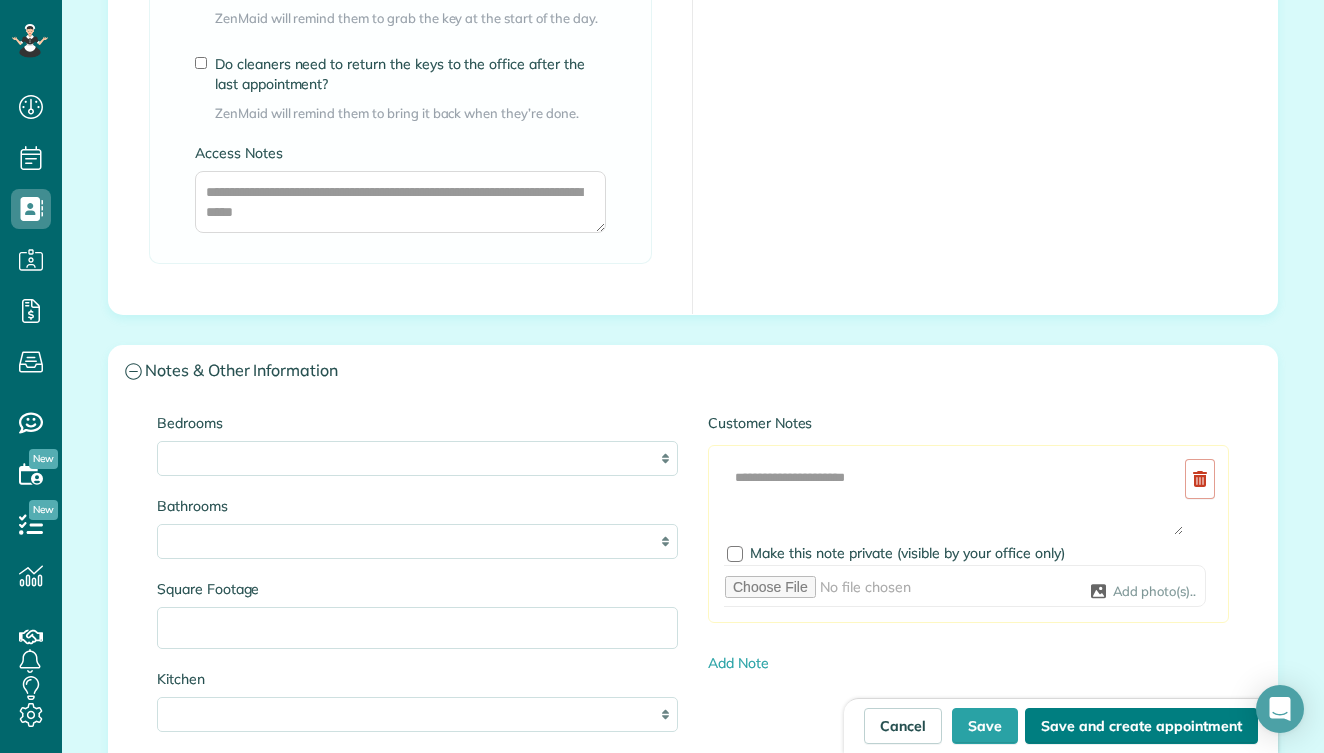 click on "Save and create appointment" at bounding box center [1141, 726] 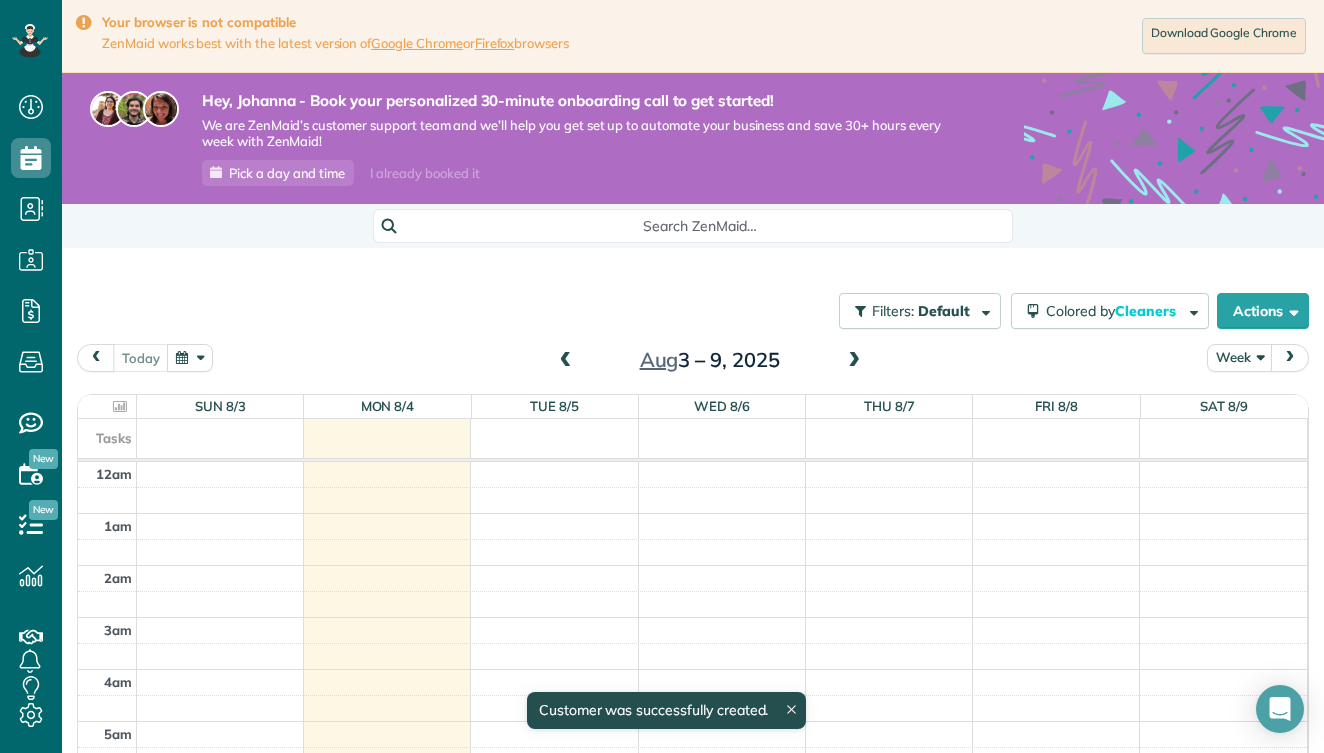 scroll, scrollTop: 0, scrollLeft: 0, axis: both 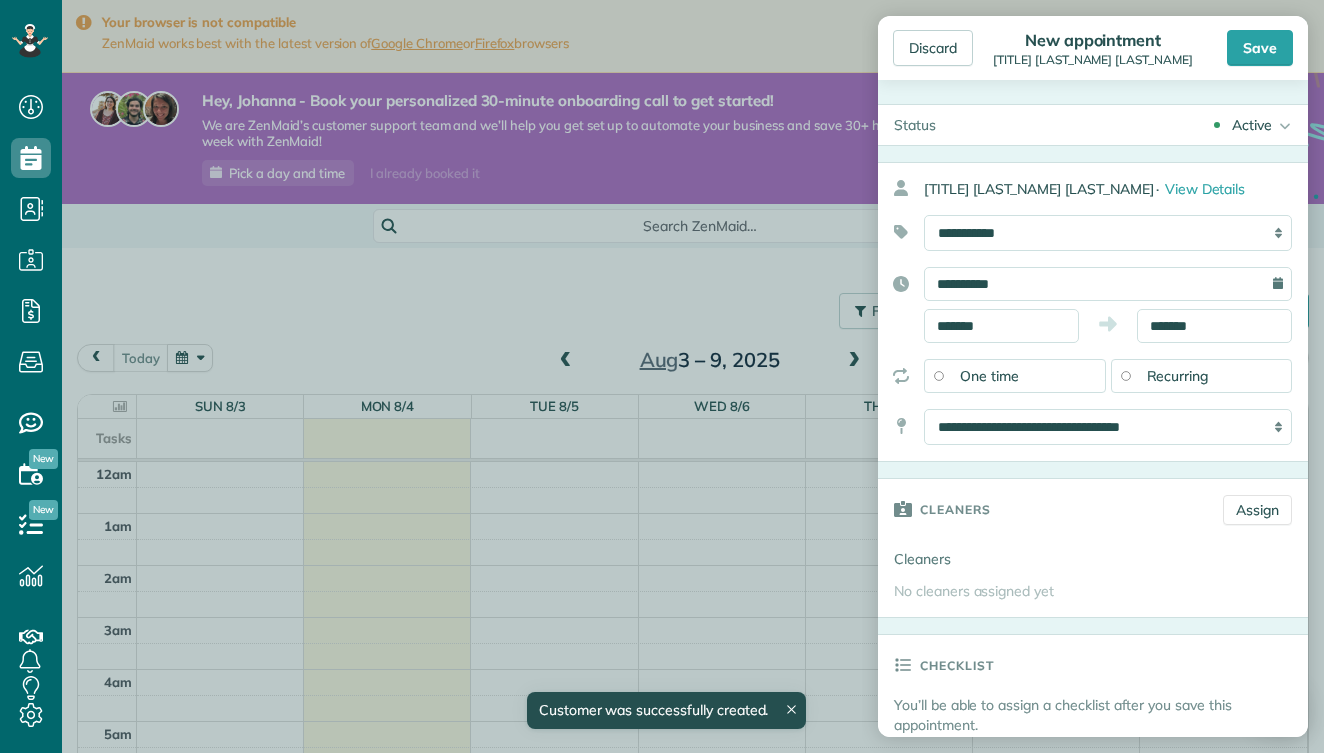 type on "**********" 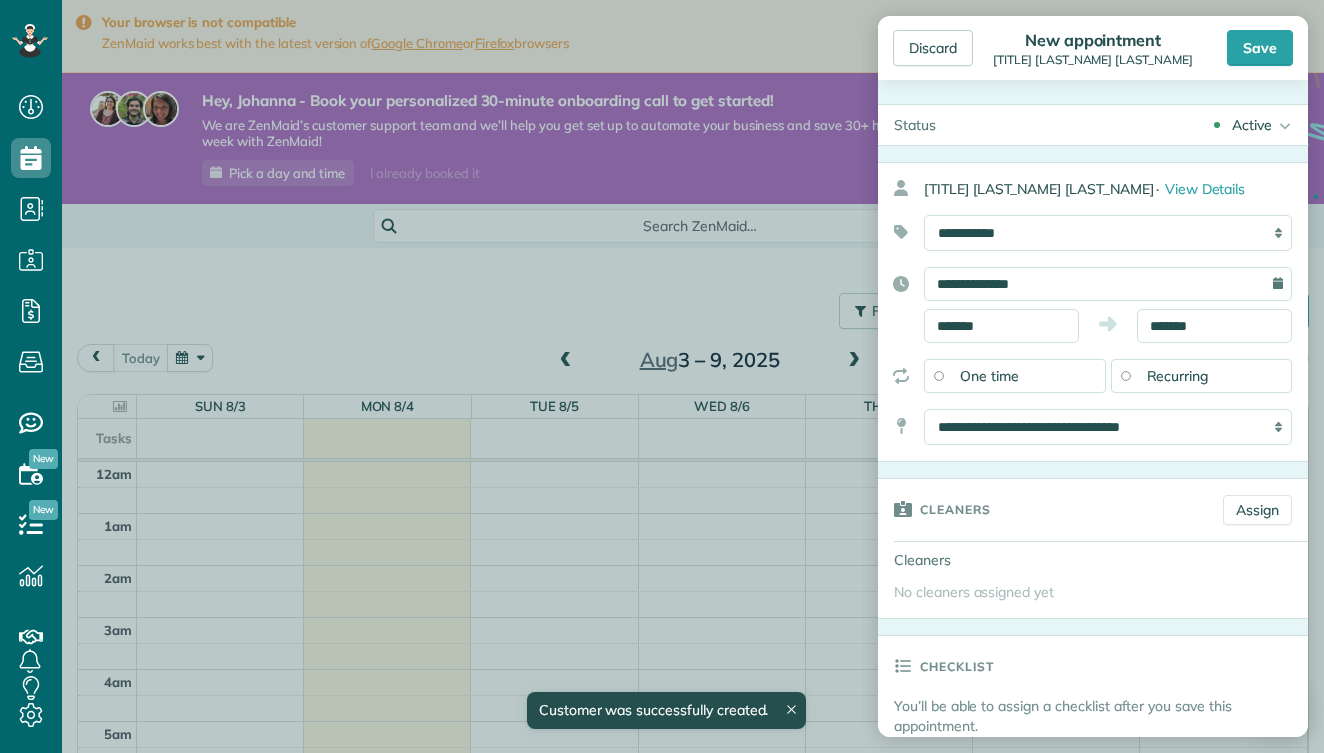 scroll, scrollTop: 753, scrollLeft: 62, axis: both 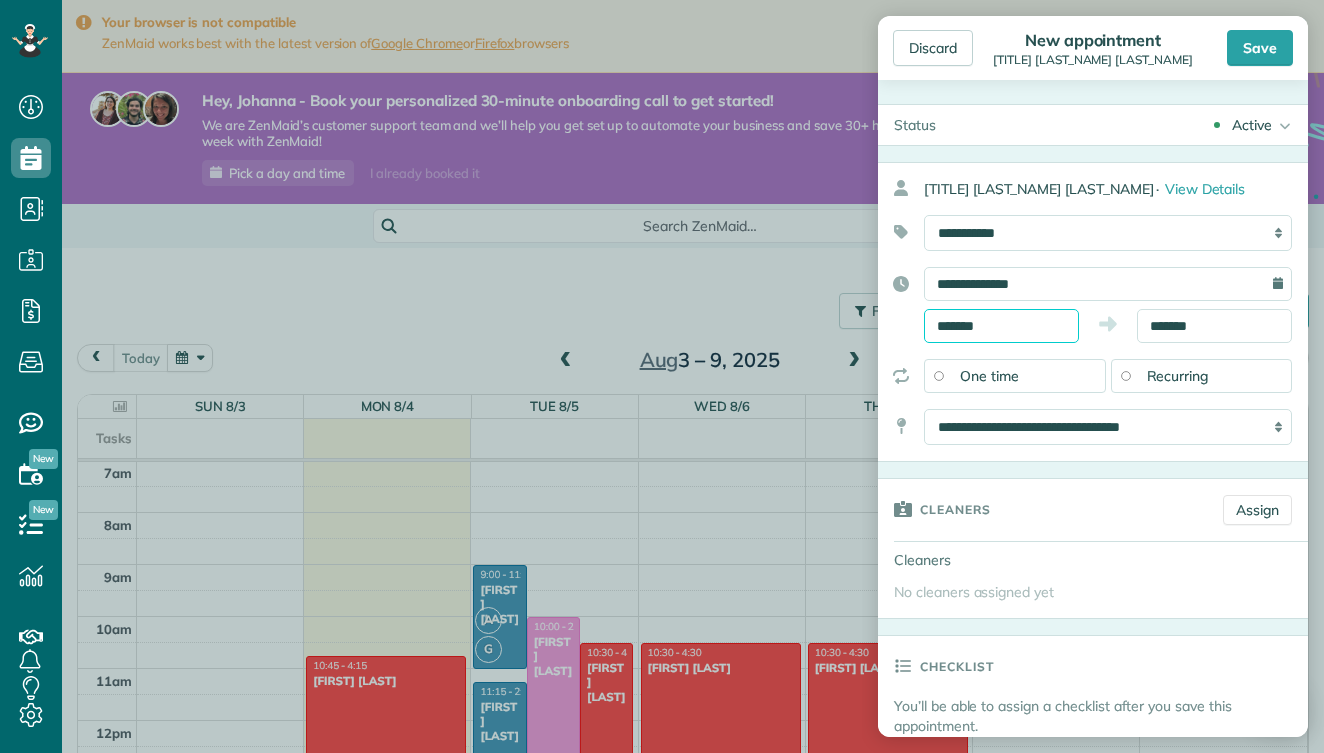 click on "*******" at bounding box center (1001, 326) 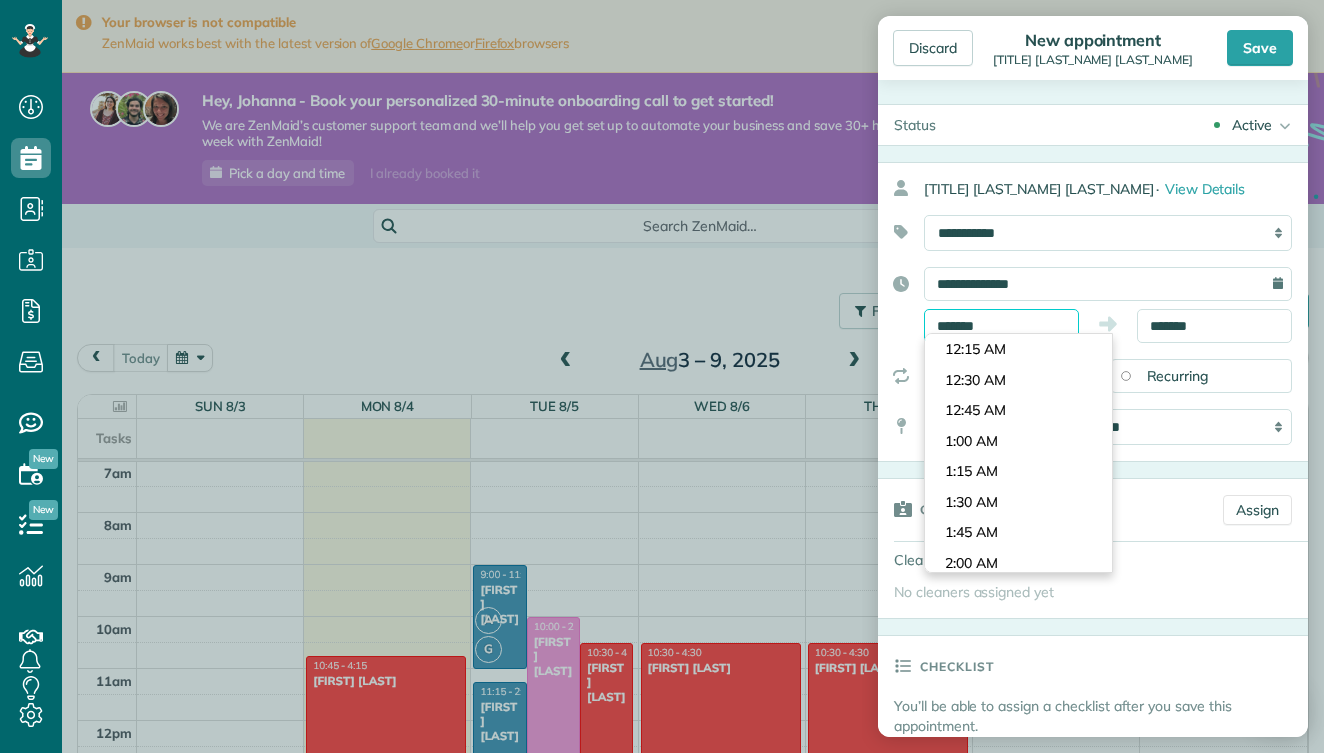 scroll, scrollTop: 1620, scrollLeft: 0, axis: vertical 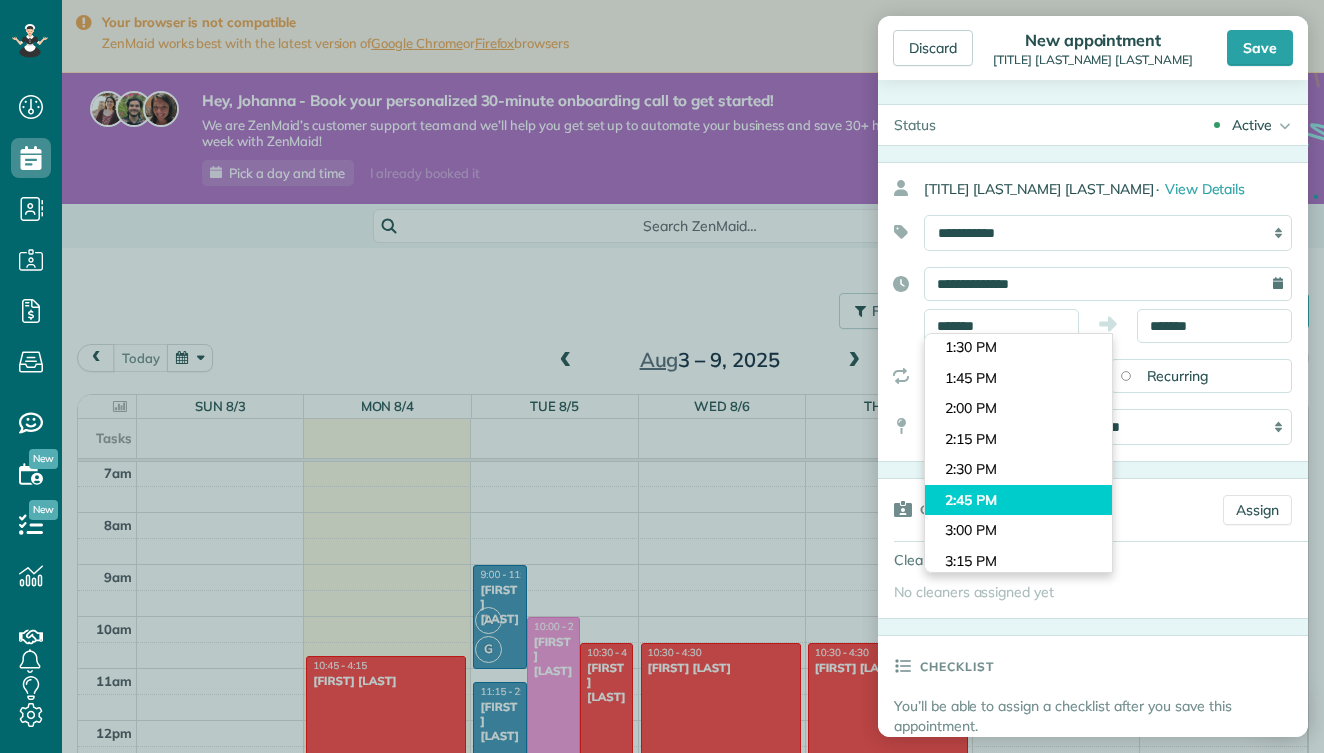 type on "*******" 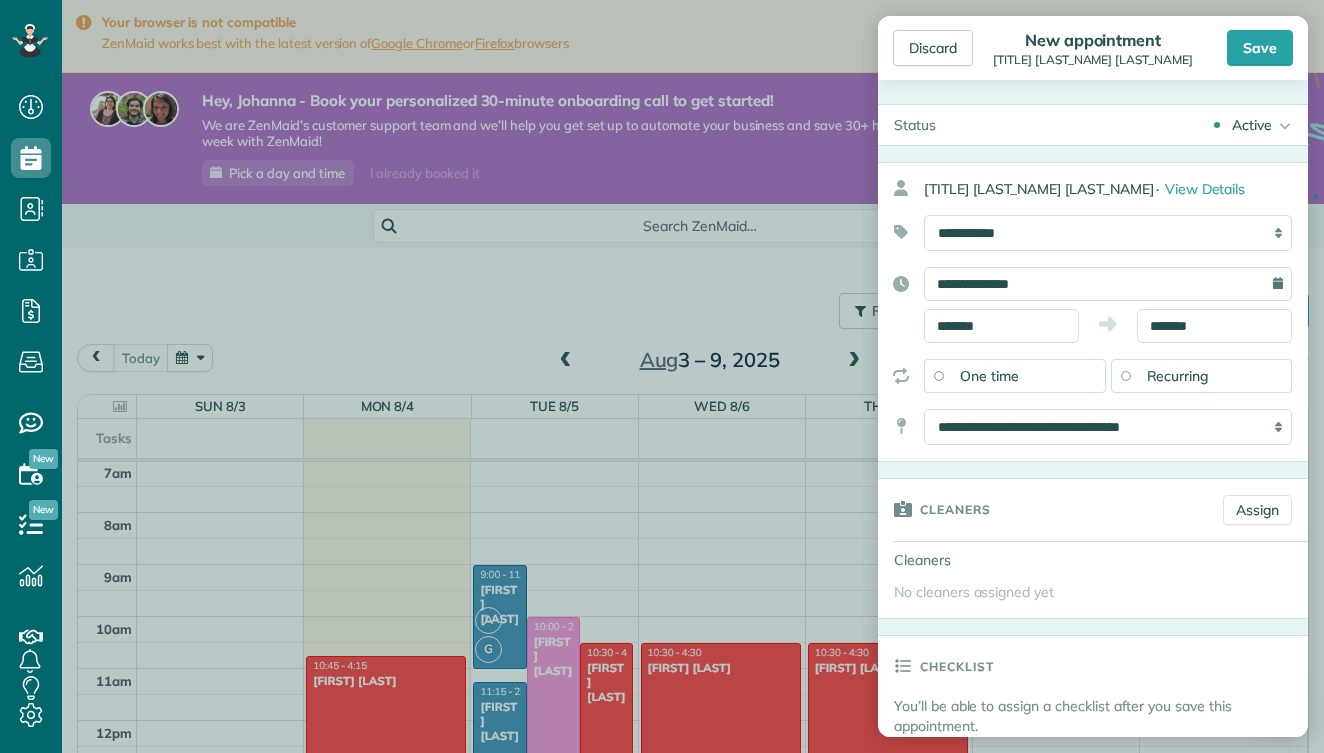 scroll, scrollTop: 1, scrollLeft: 0, axis: vertical 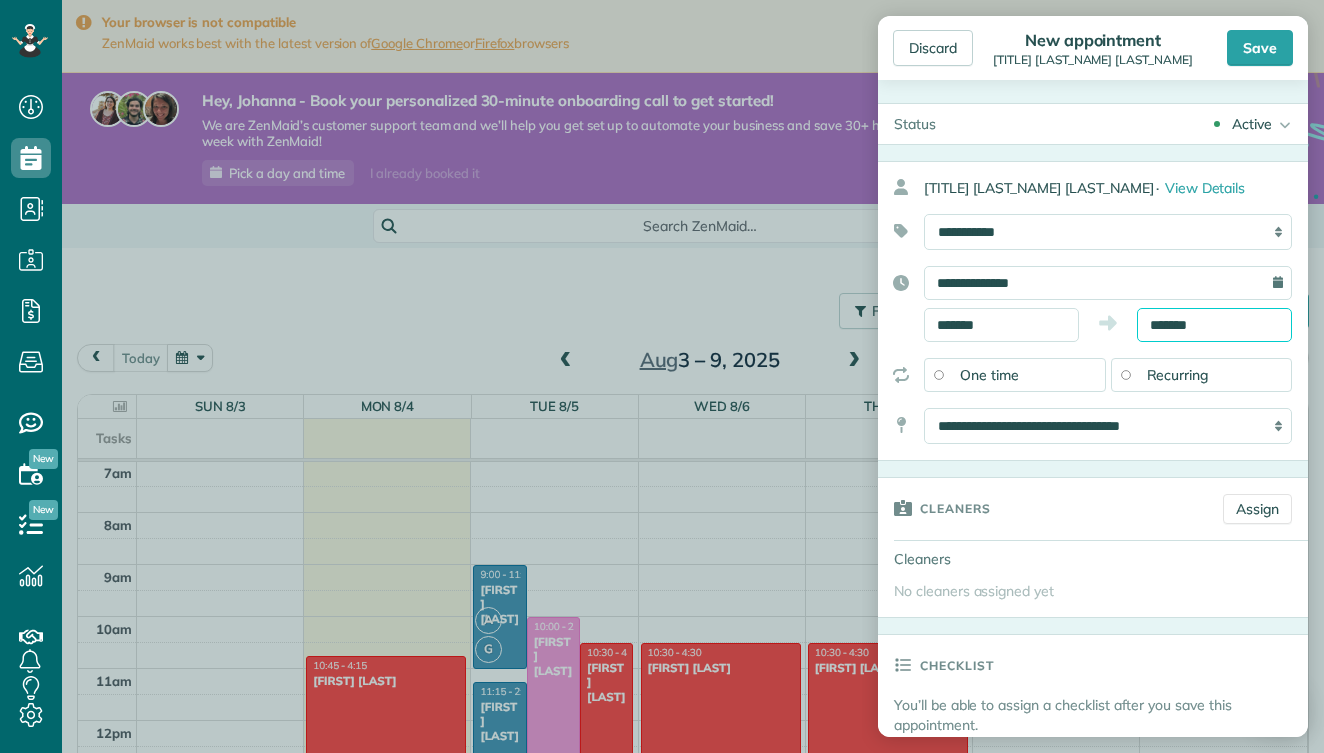 click on "*******" at bounding box center (1214, 325) 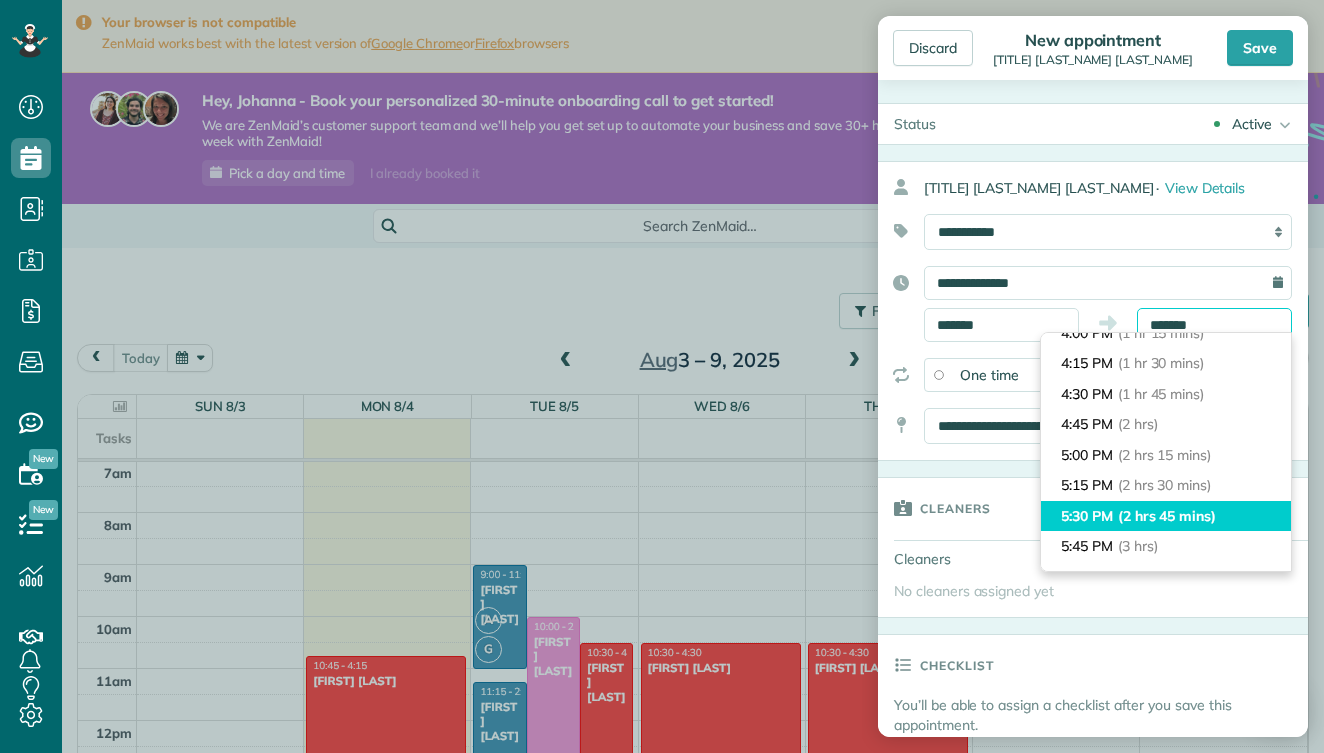 scroll, scrollTop: 172, scrollLeft: 0, axis: vertical 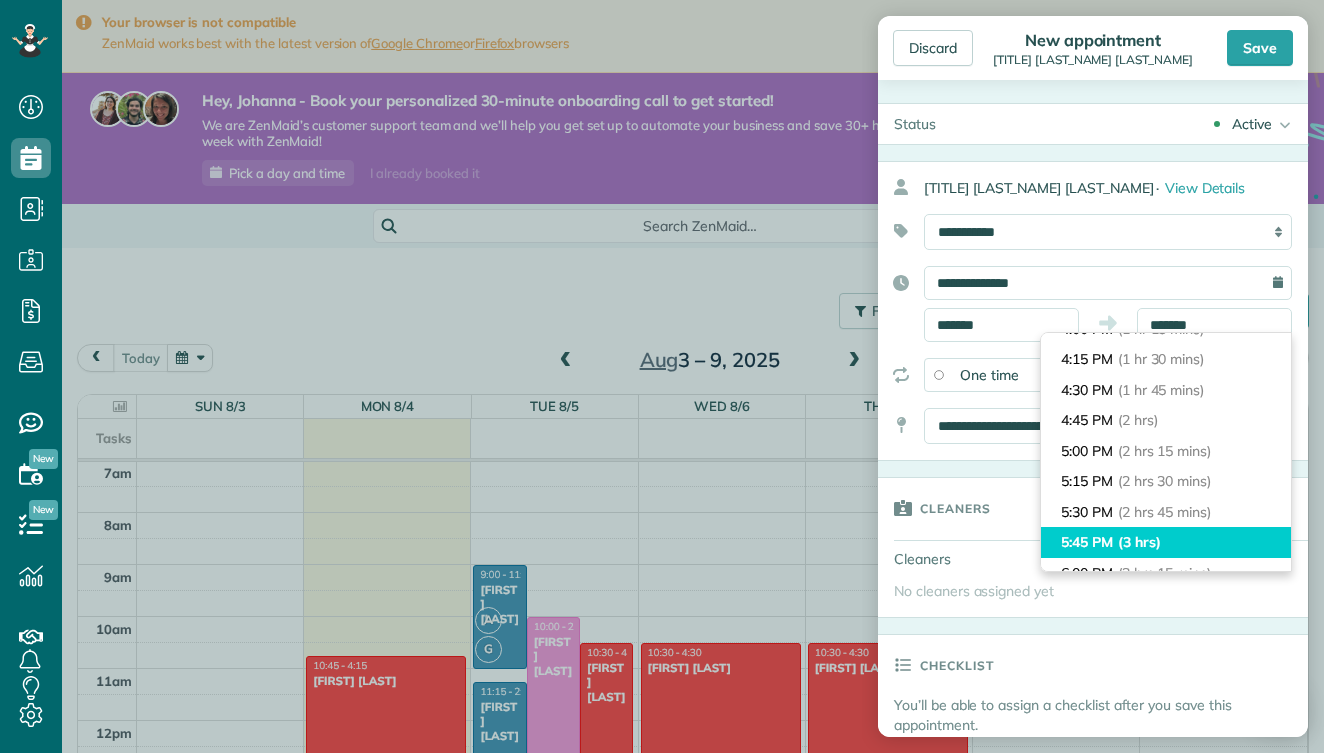 type on "*******" 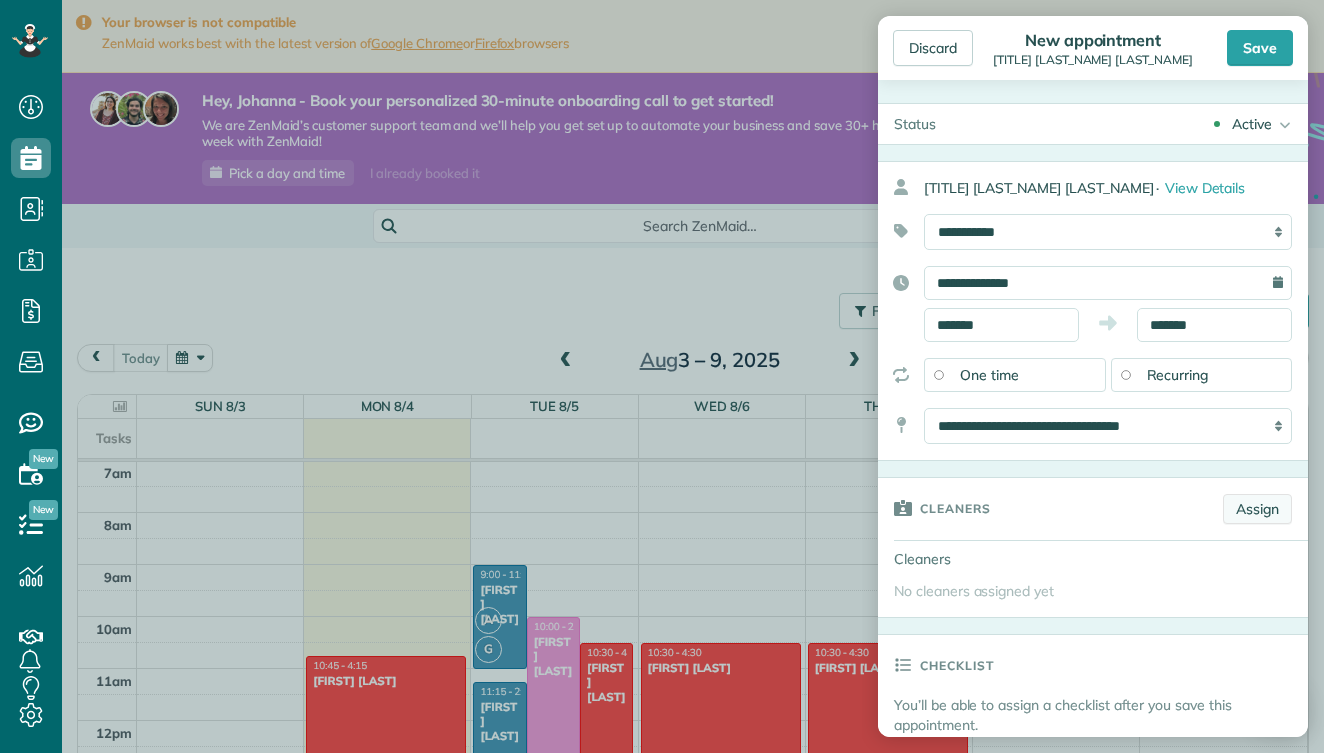 click on "Assign" at bounding box center [1257, 509] 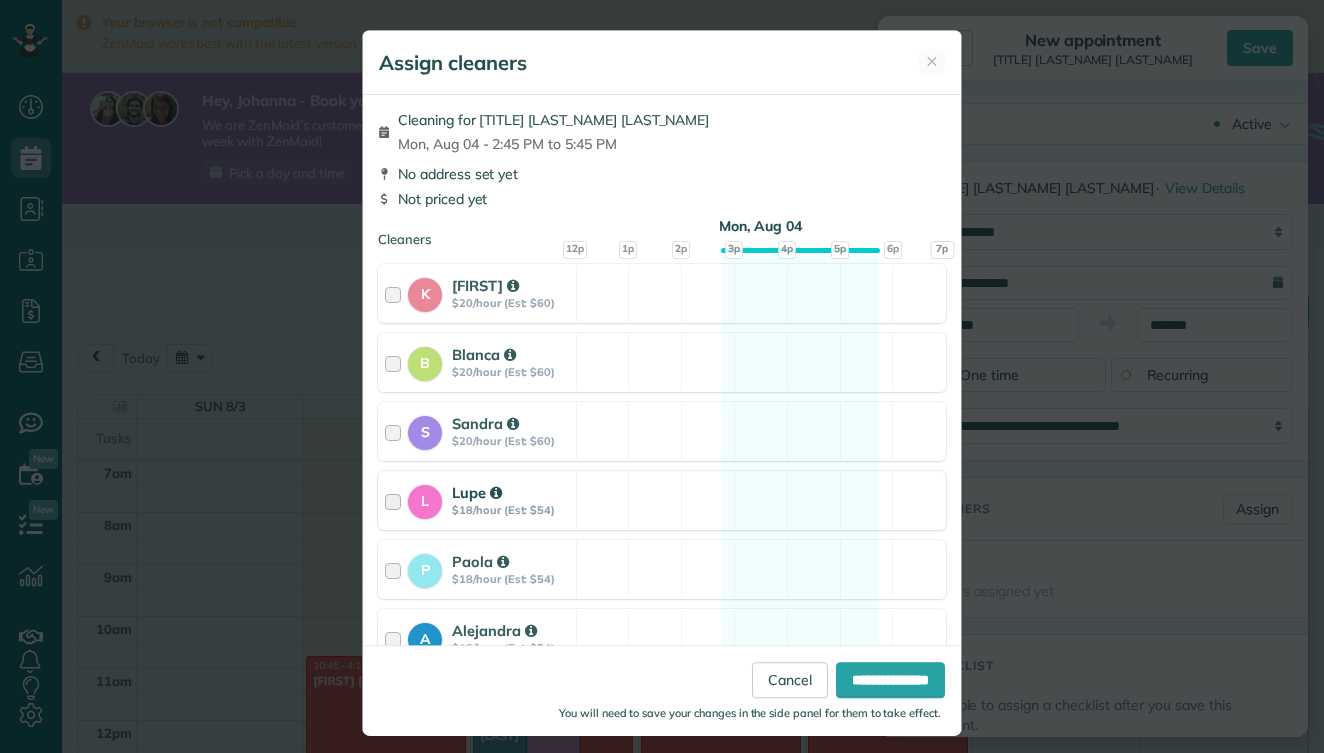 click on "L" at bounding box center (425, 498) 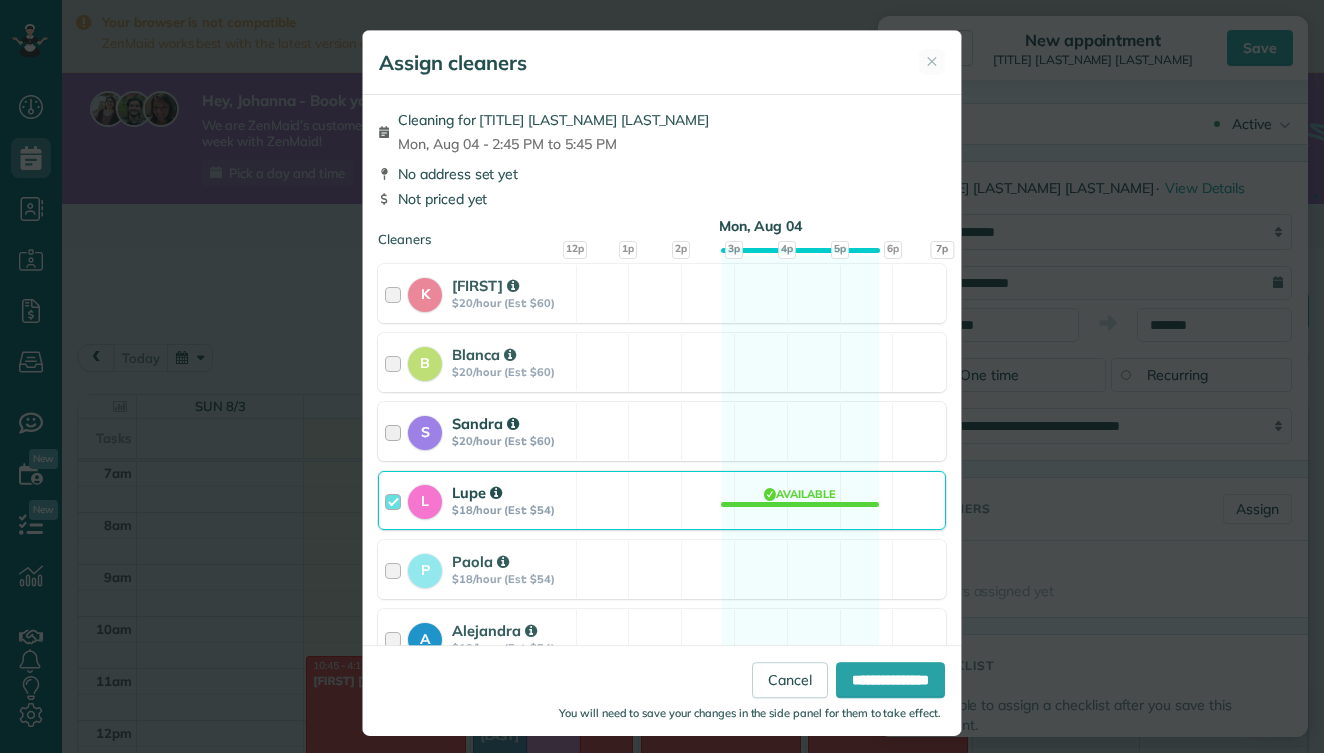 click on "S" at bounding box center [425, 433] 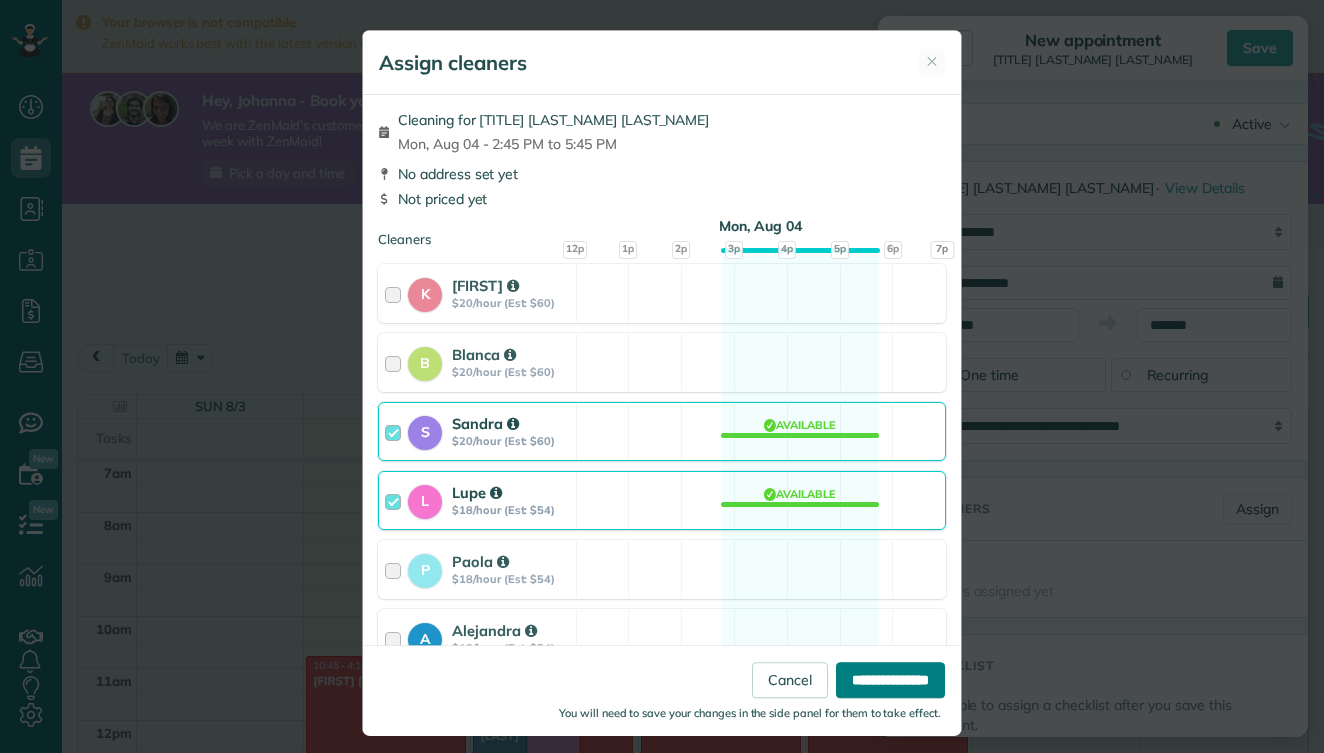 click on "**********" at bounding box center (890, 680) 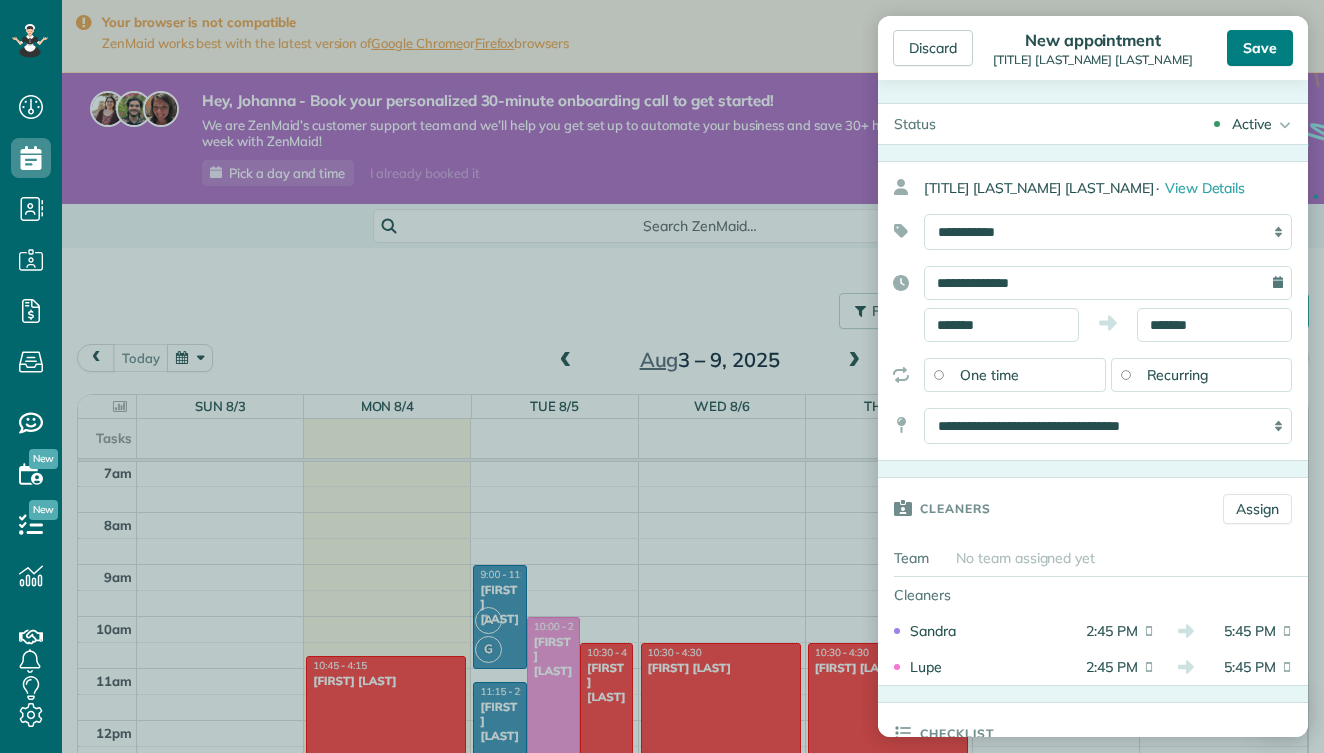 click on "Save" at bounding box center (1260, 48) 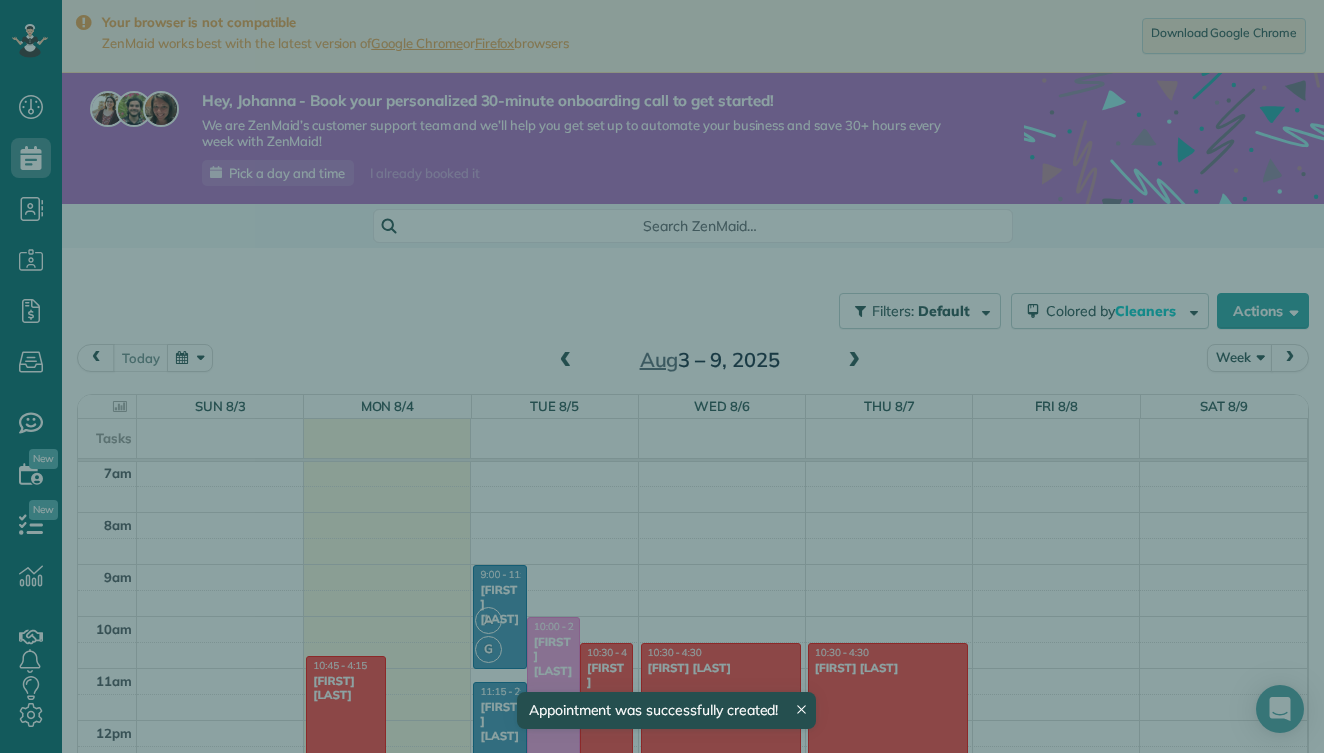 scroll, scrollTop: 1, scrollLeft: 0, axis: vertical 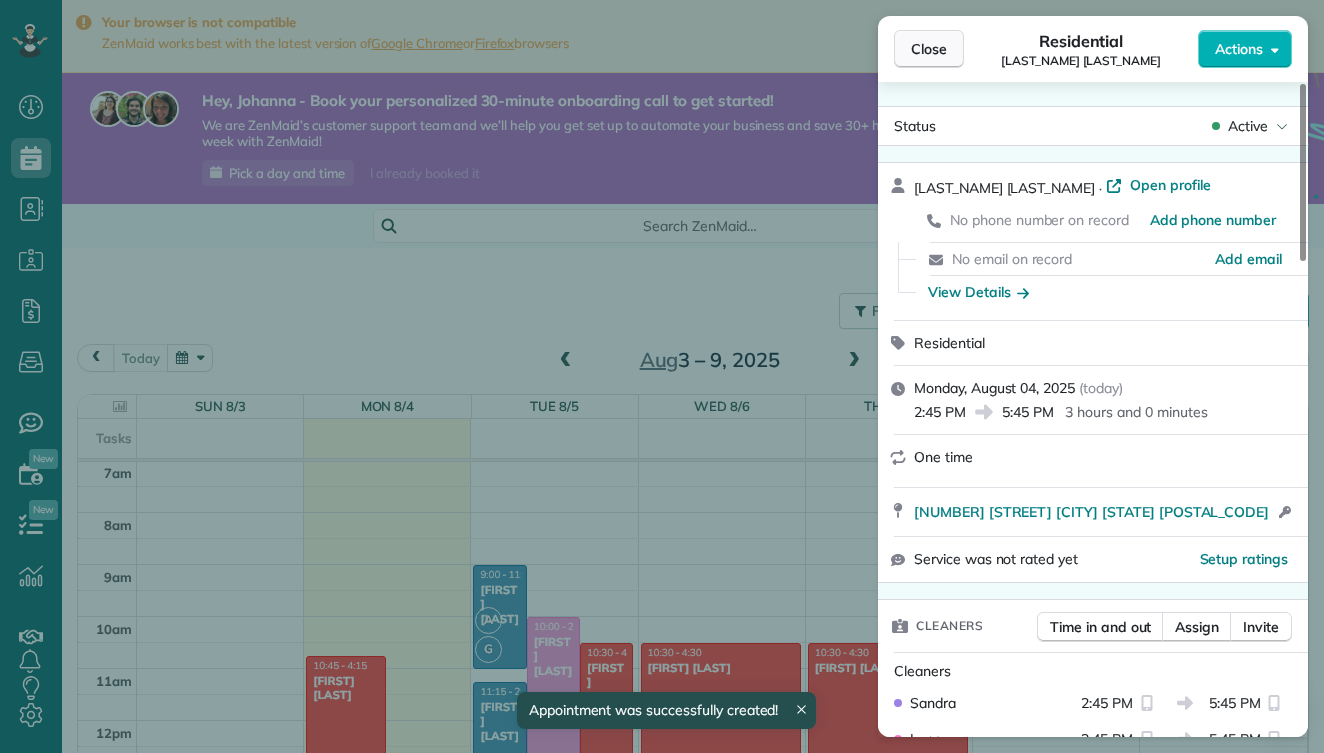 click on "Close" at bounding box center (929, 49) 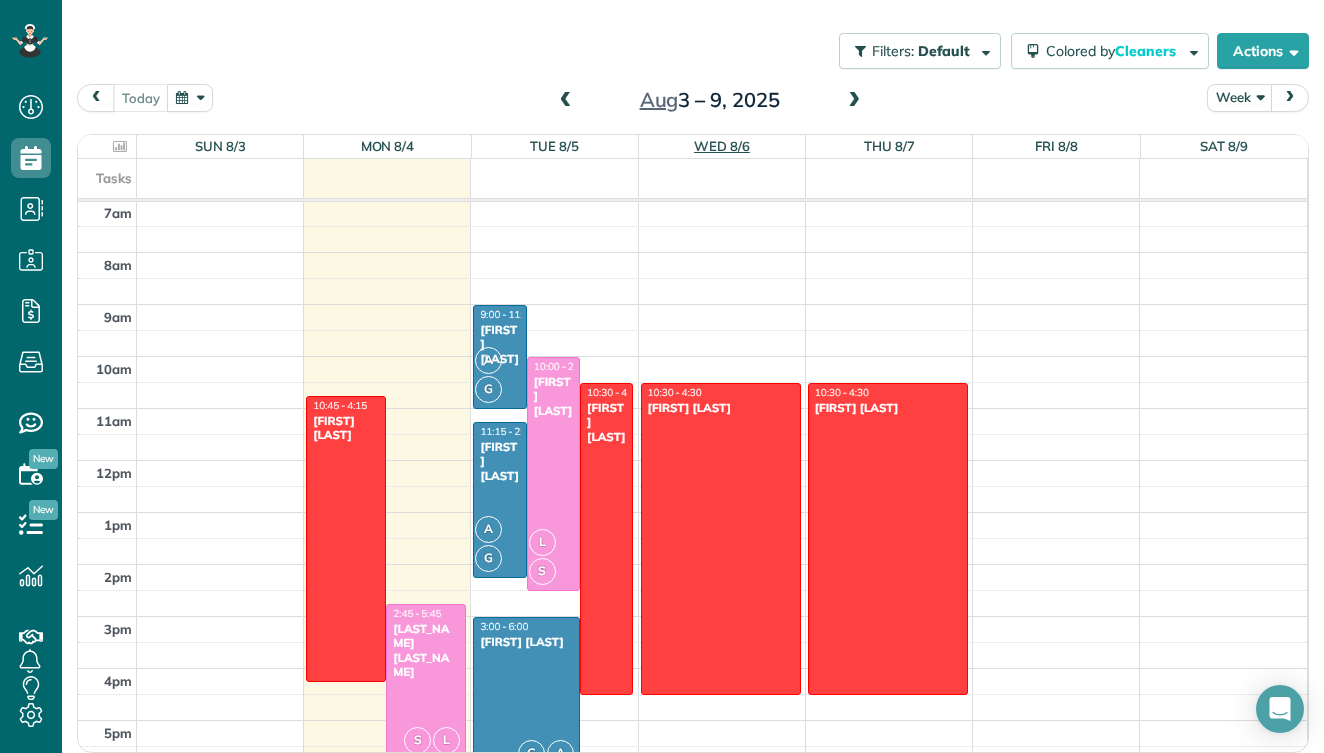 scroll, scrollTop: 266, scrollLeft: 0, axis: vertical 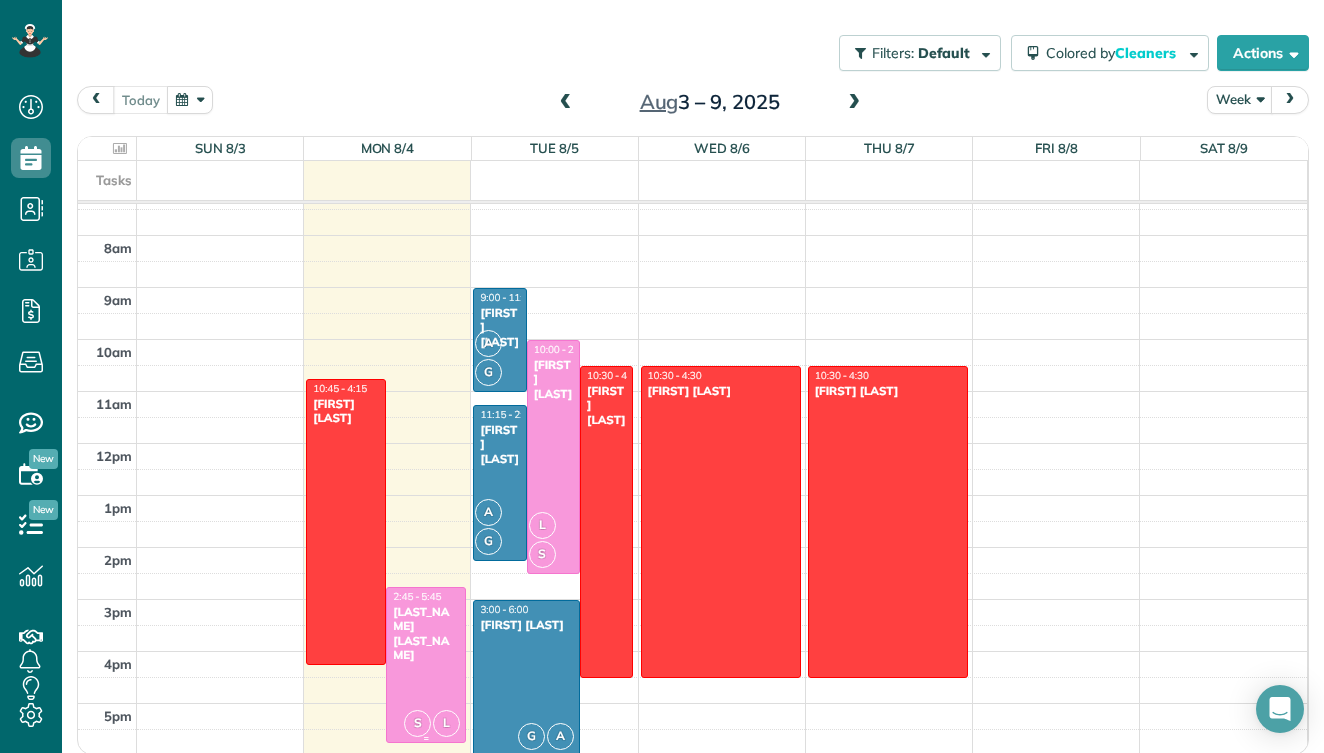 click at bounding box center [426, 665] 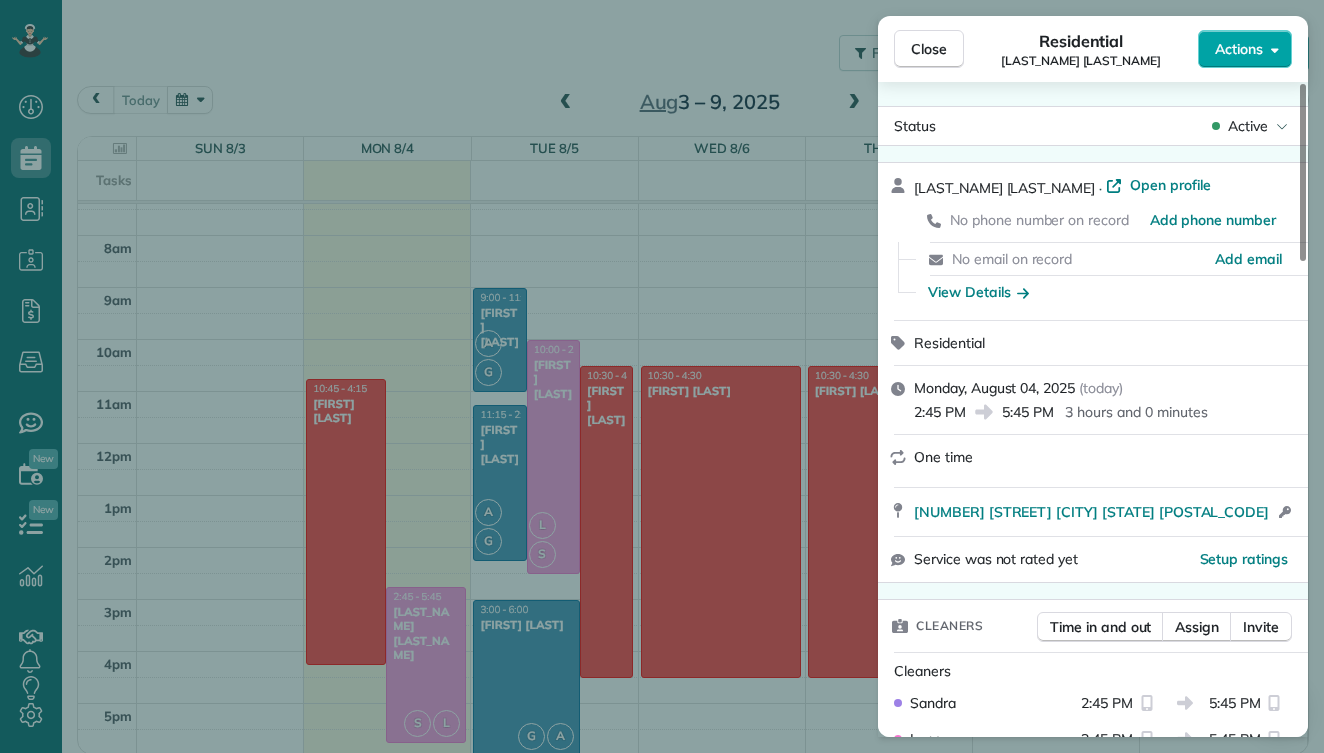 click on "Actions" at bounding box center [1239, 49] 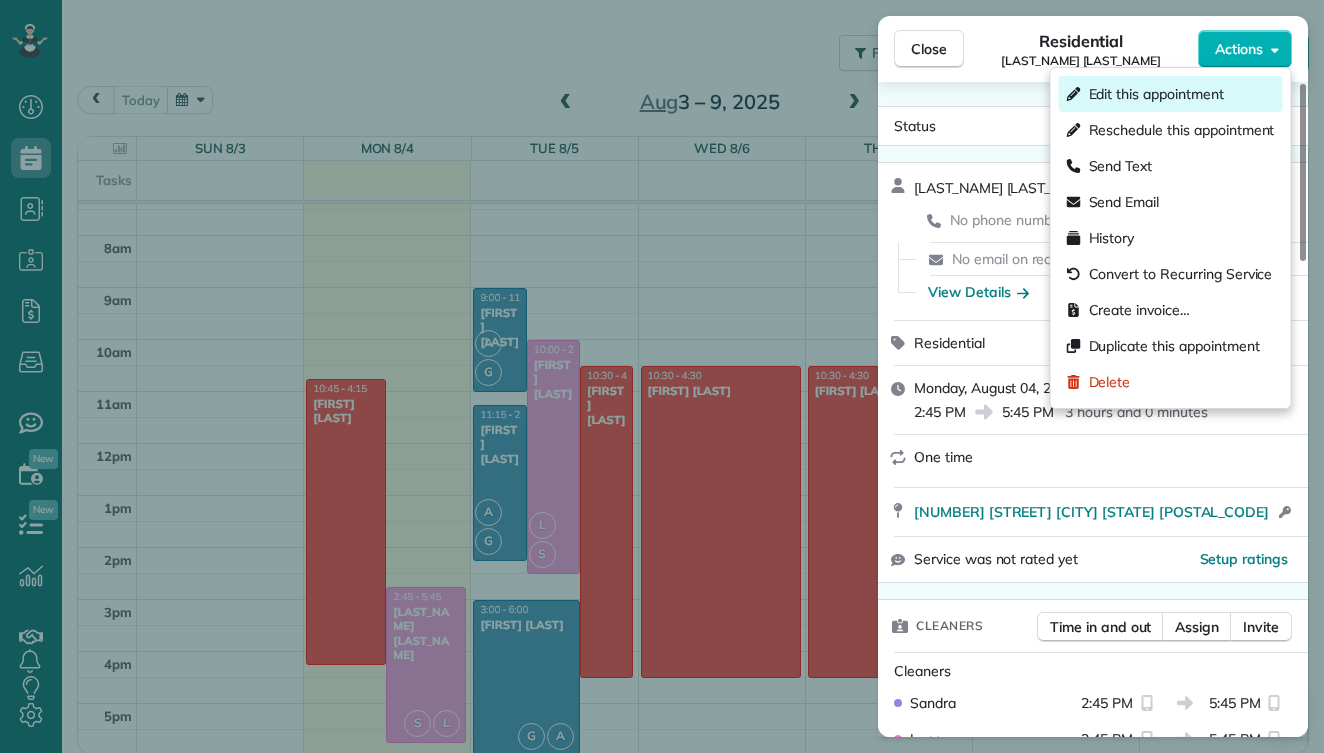 click on "Edit this appointment" at bounding box center (1156, 94) 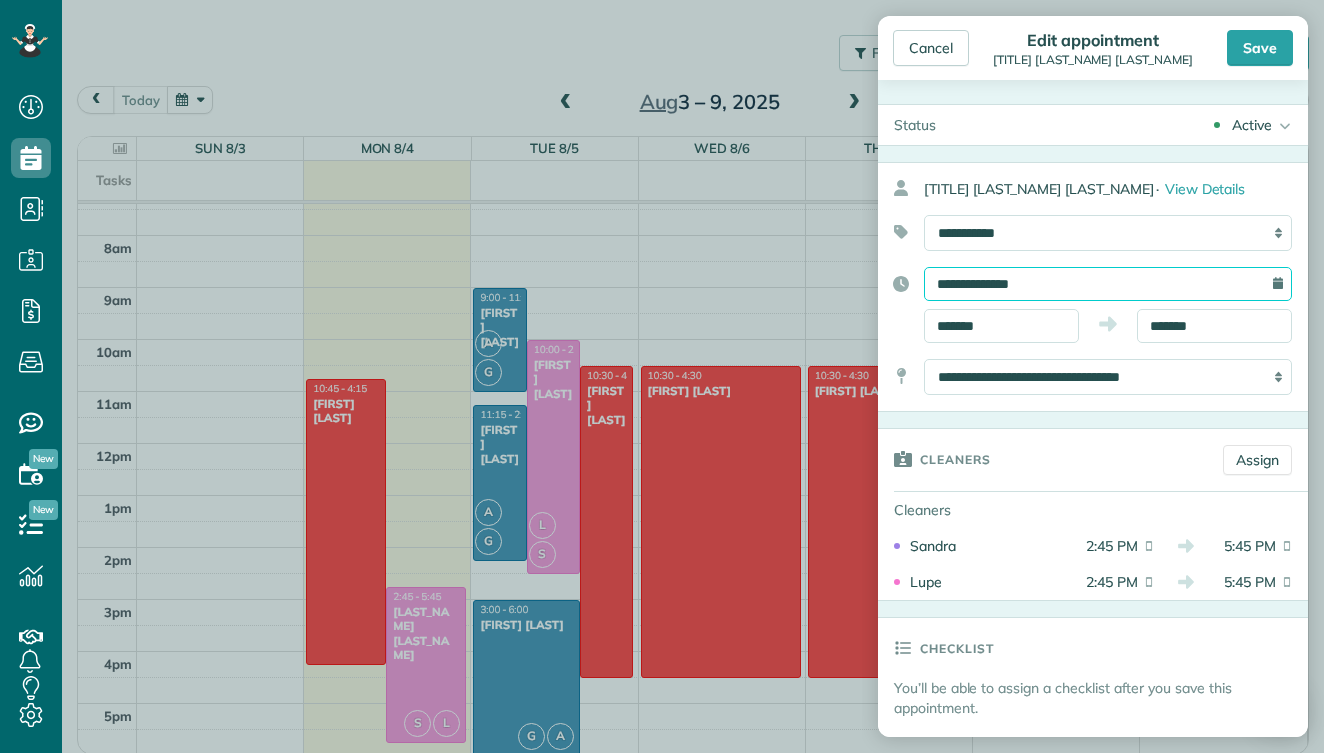 click on "**********" at bounding box center [1108, 284] 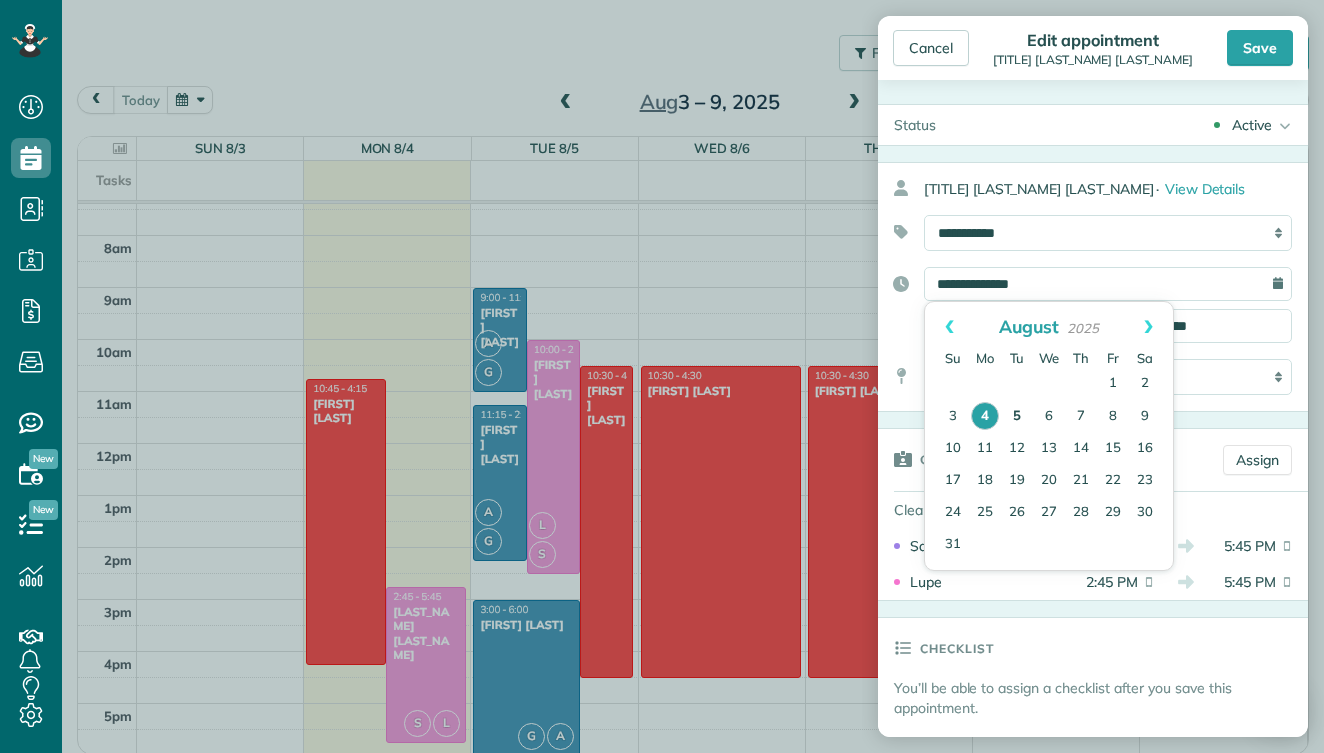 click on "5" at bounding box center (1017, 417) 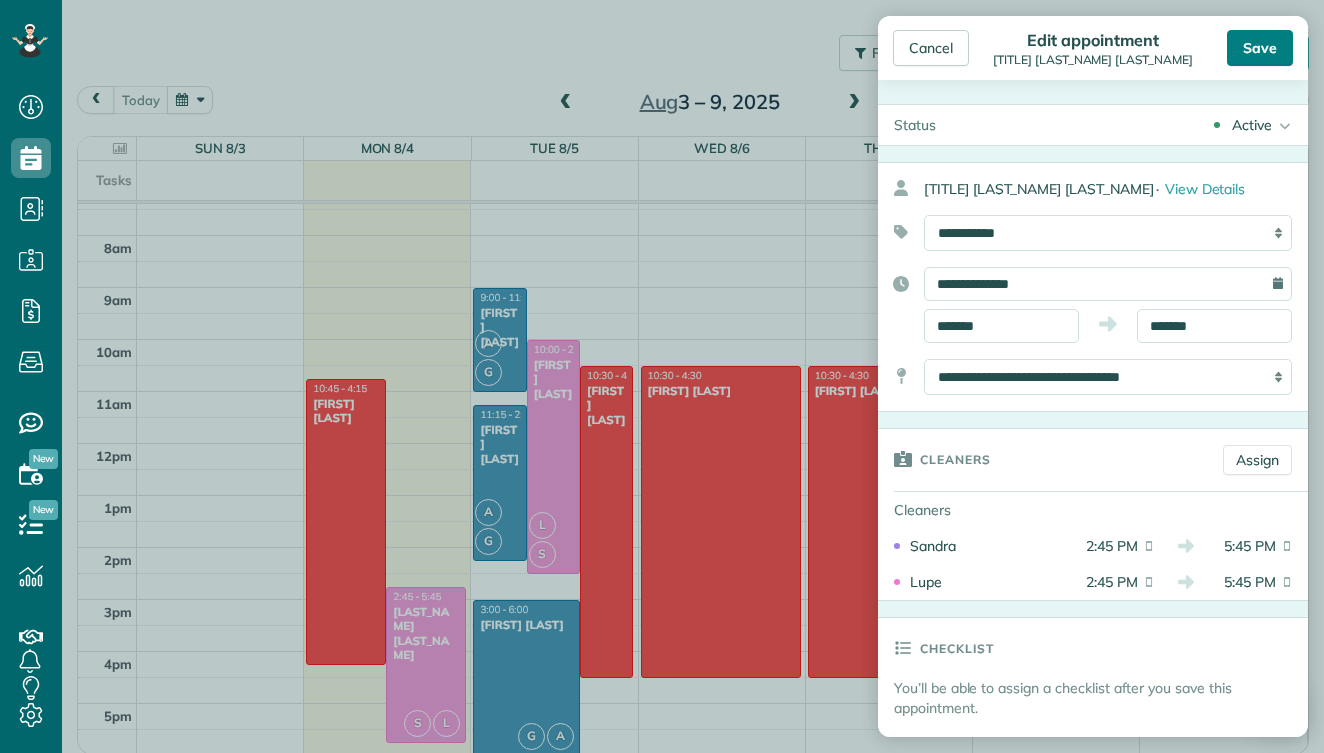 click on "Save" at bounding box center [1260, 48] 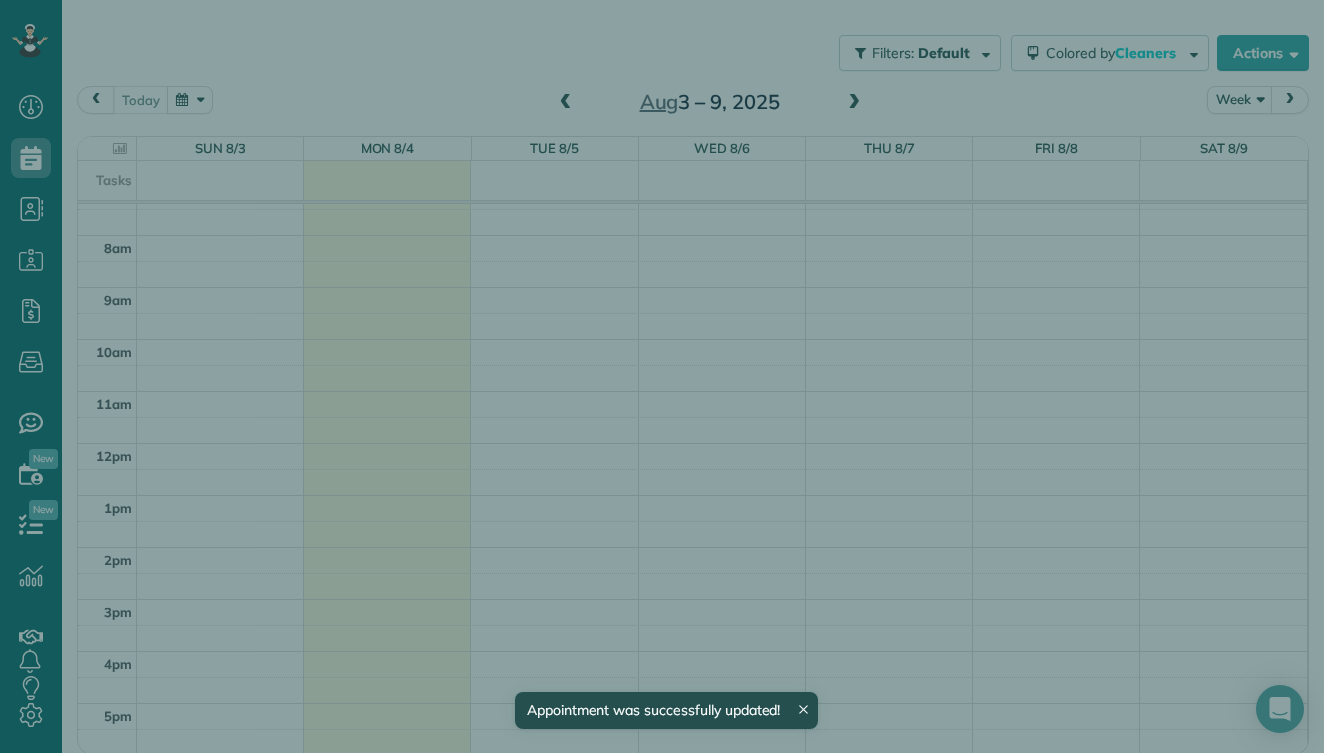 scroll, scrollTop: 256, scrollLeft: 0, axis: vertical 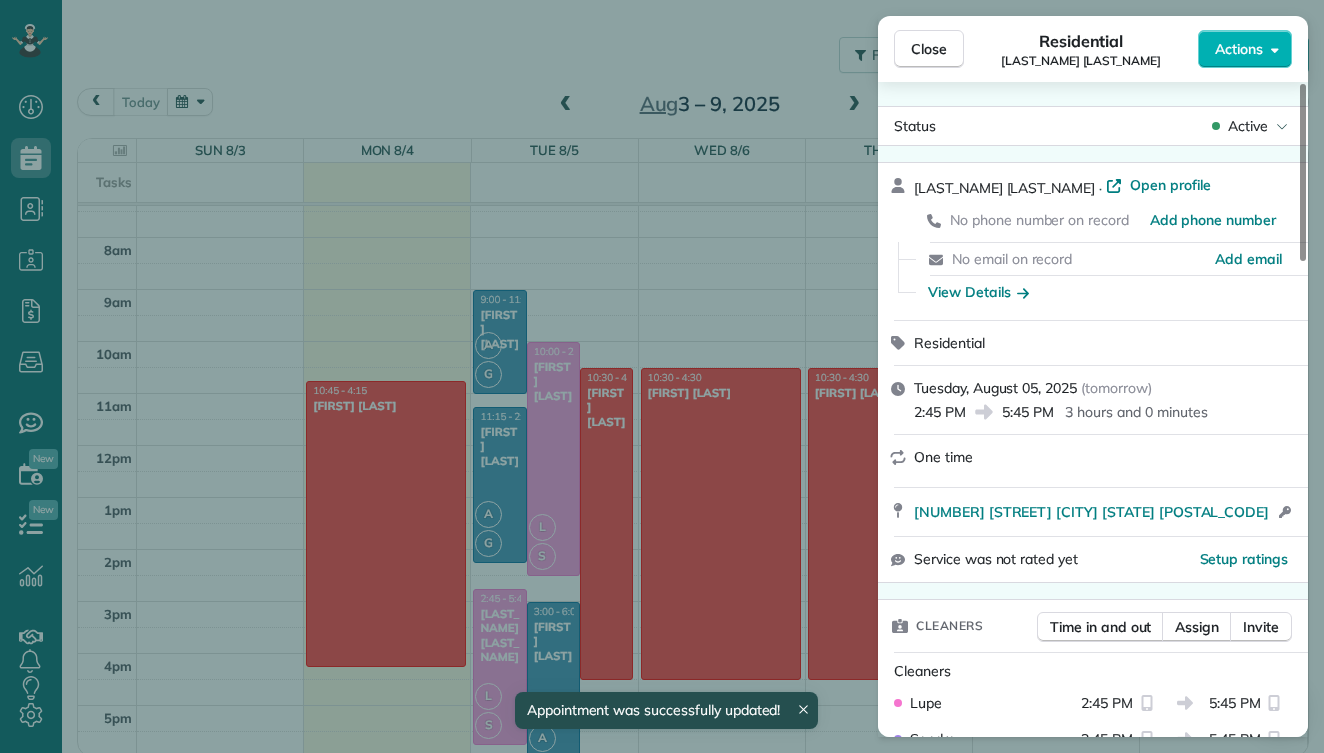 click on "Residential Neal Sroka" at bounding box center [1081, 49] 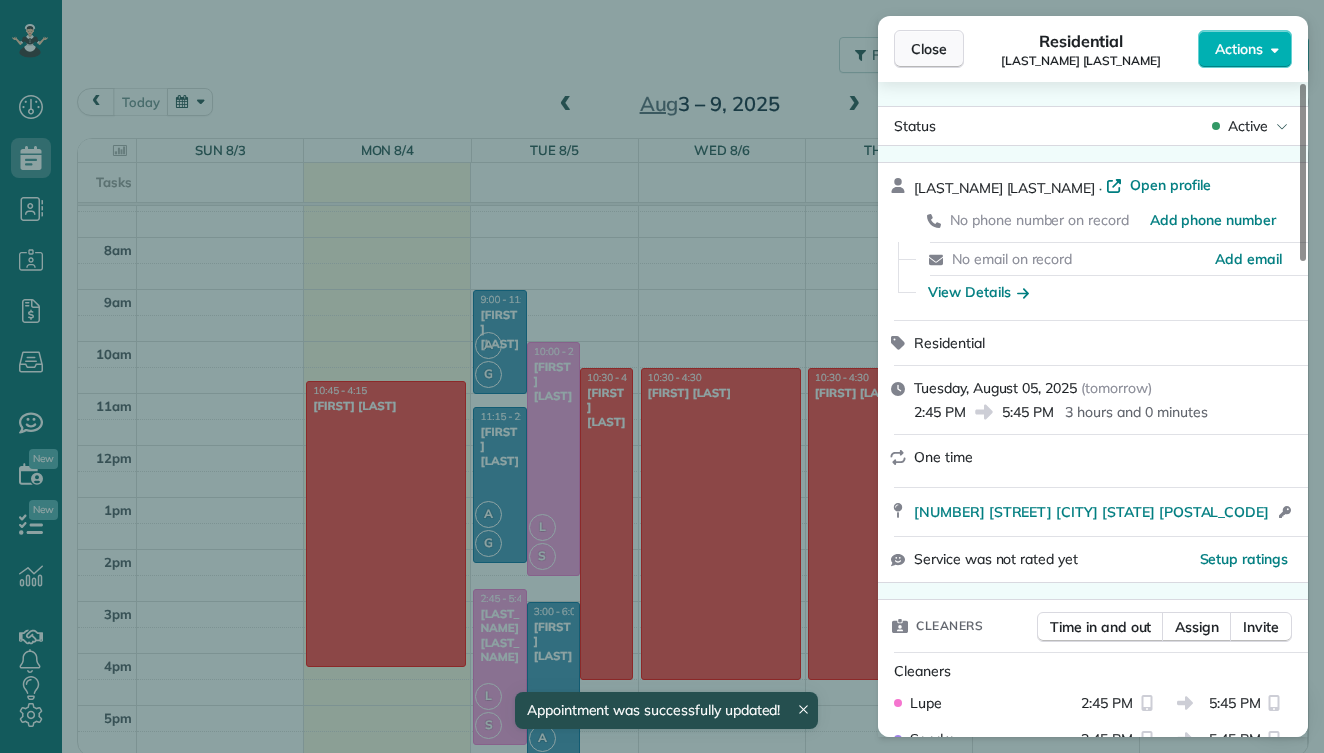 click on "Close" at bounding box center (929, 49) 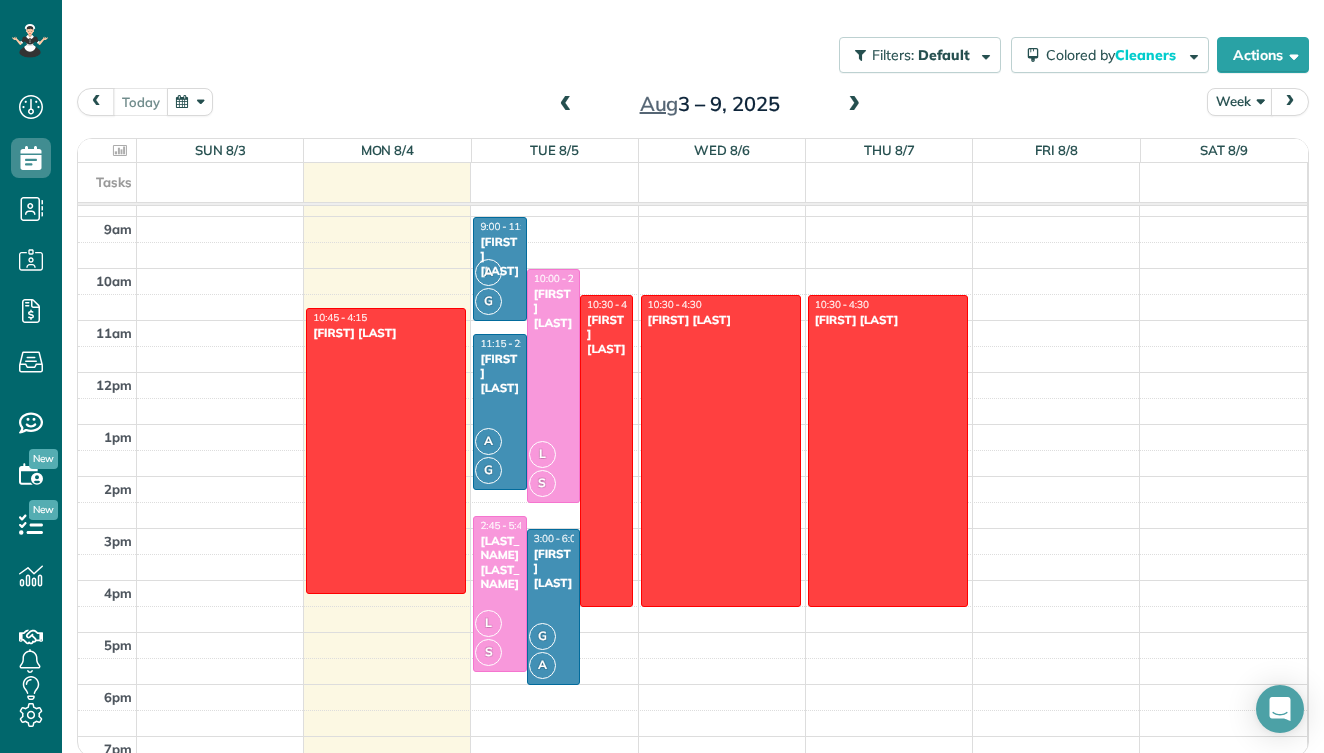 scroll, scrollTop: 459, scrollLeft: 0, axis: vertical 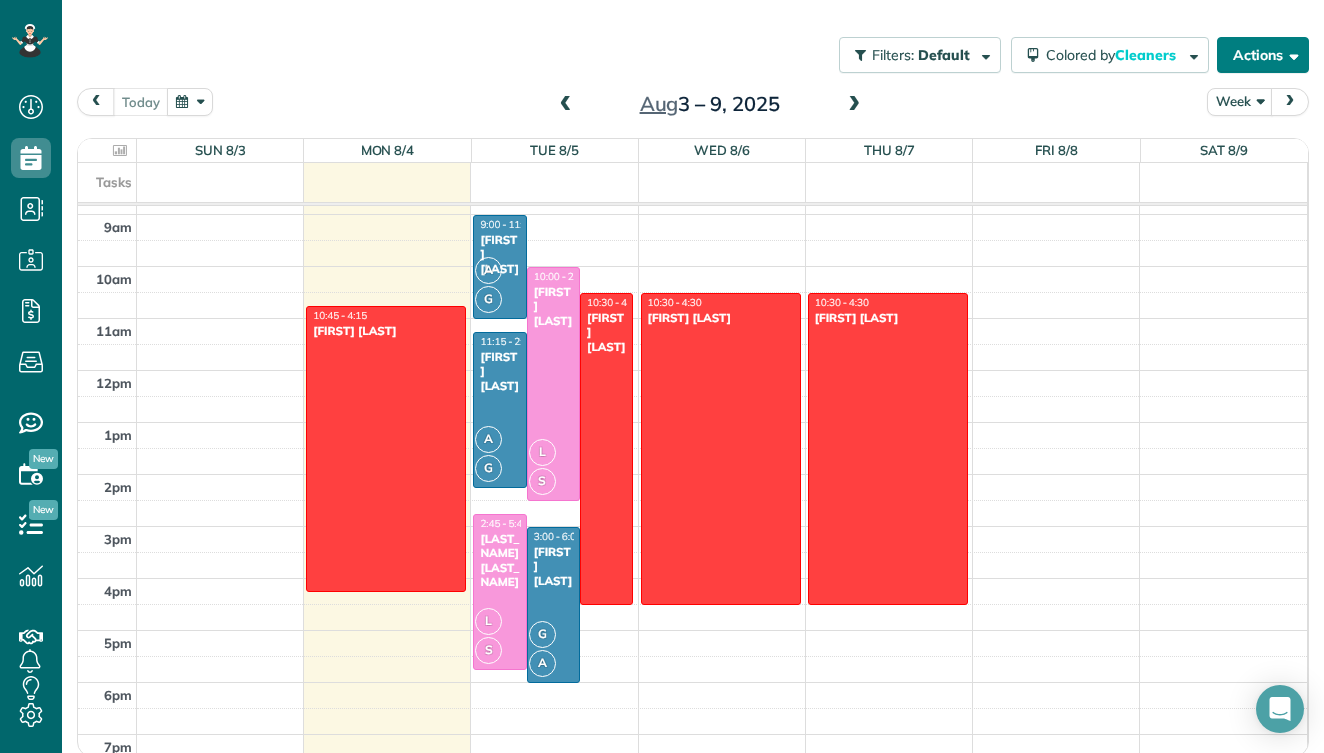 click on "Actions" at bounding box center (1263, 55) 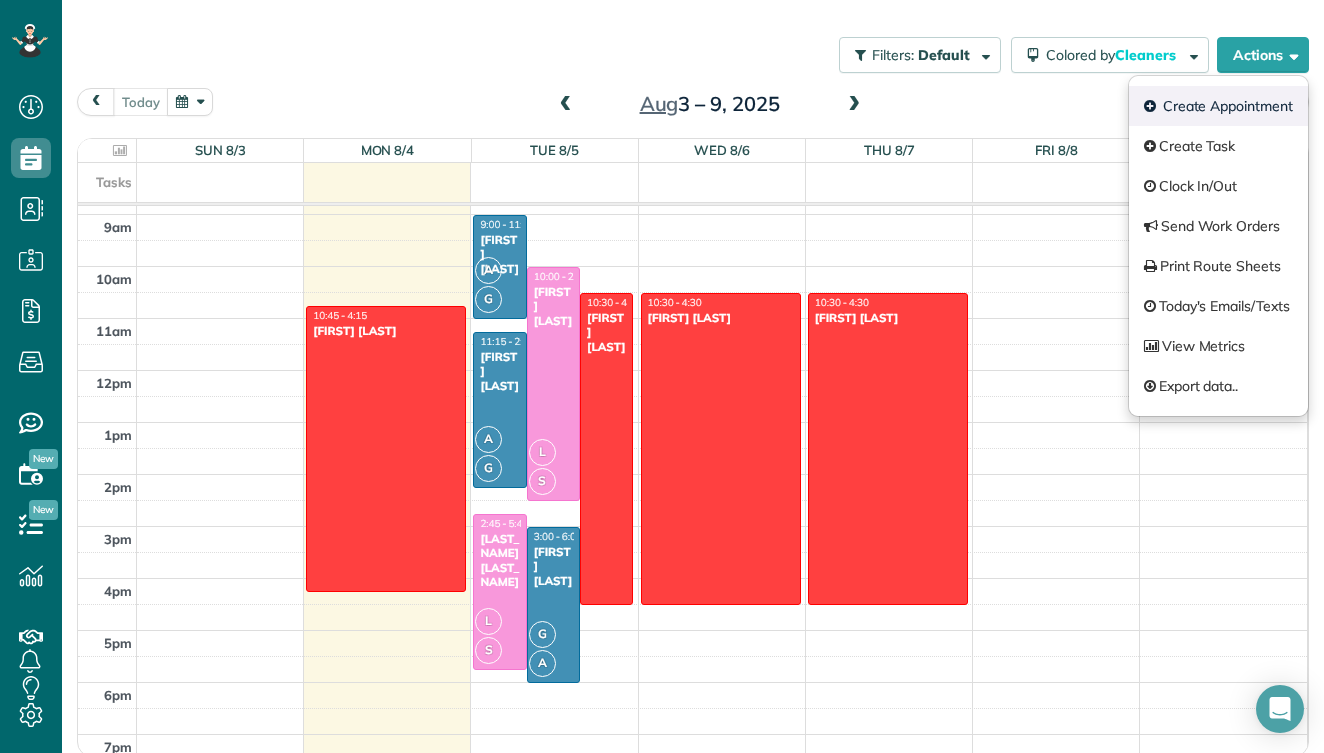 click on "Create Appointment" at bounding box center [1218, 106] 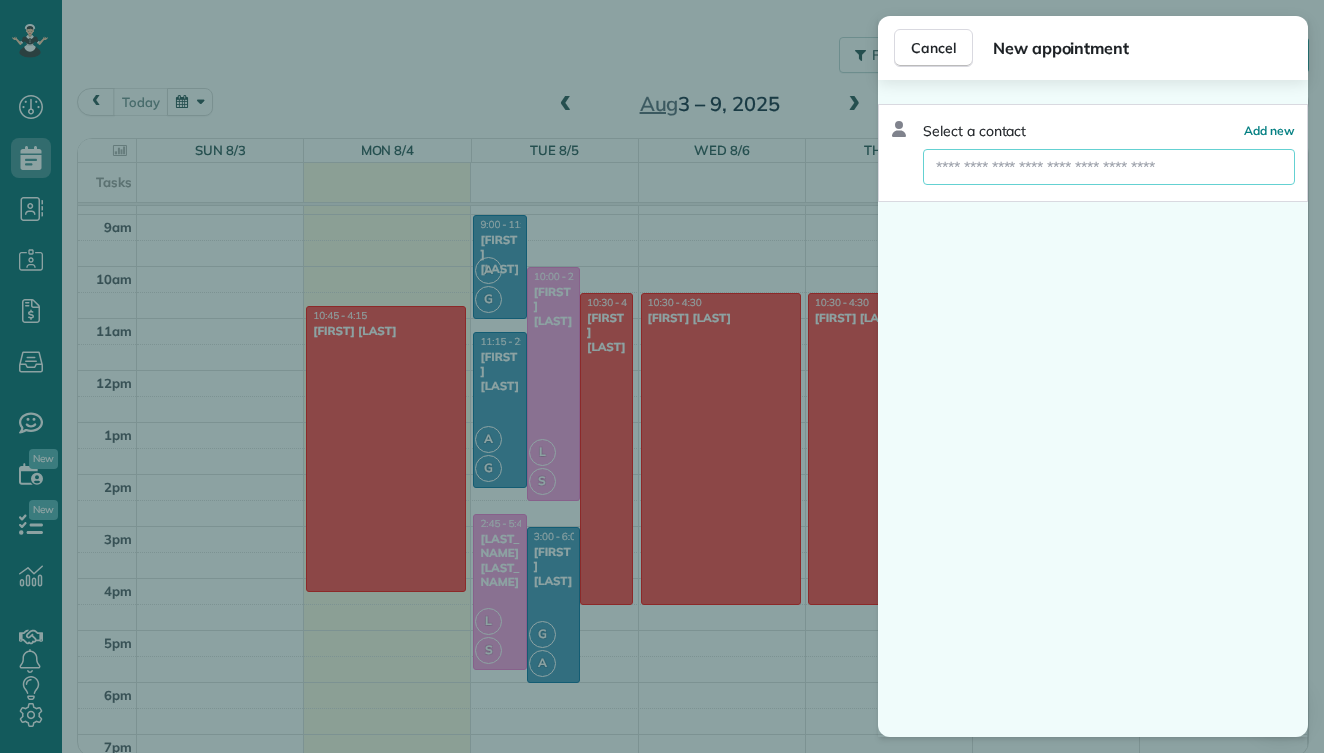 click at bounding box center [1109, 167] 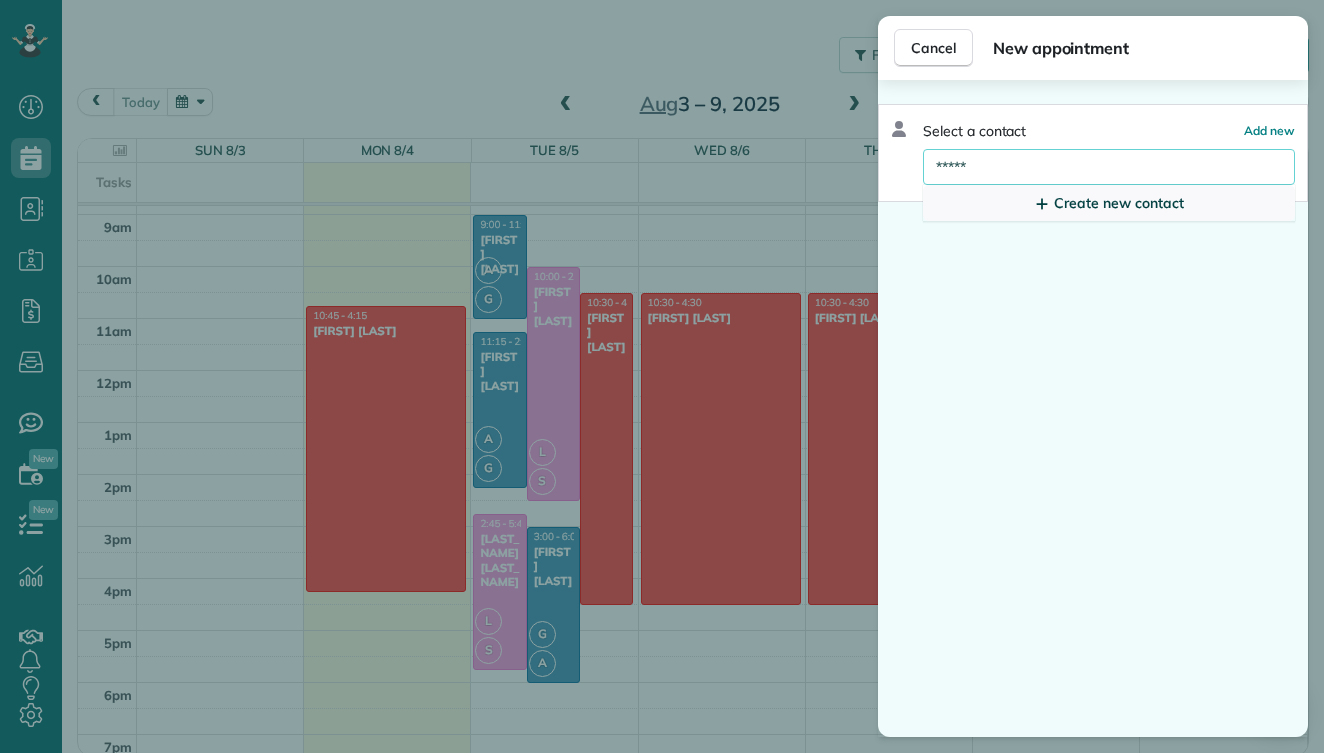 type on "*****" 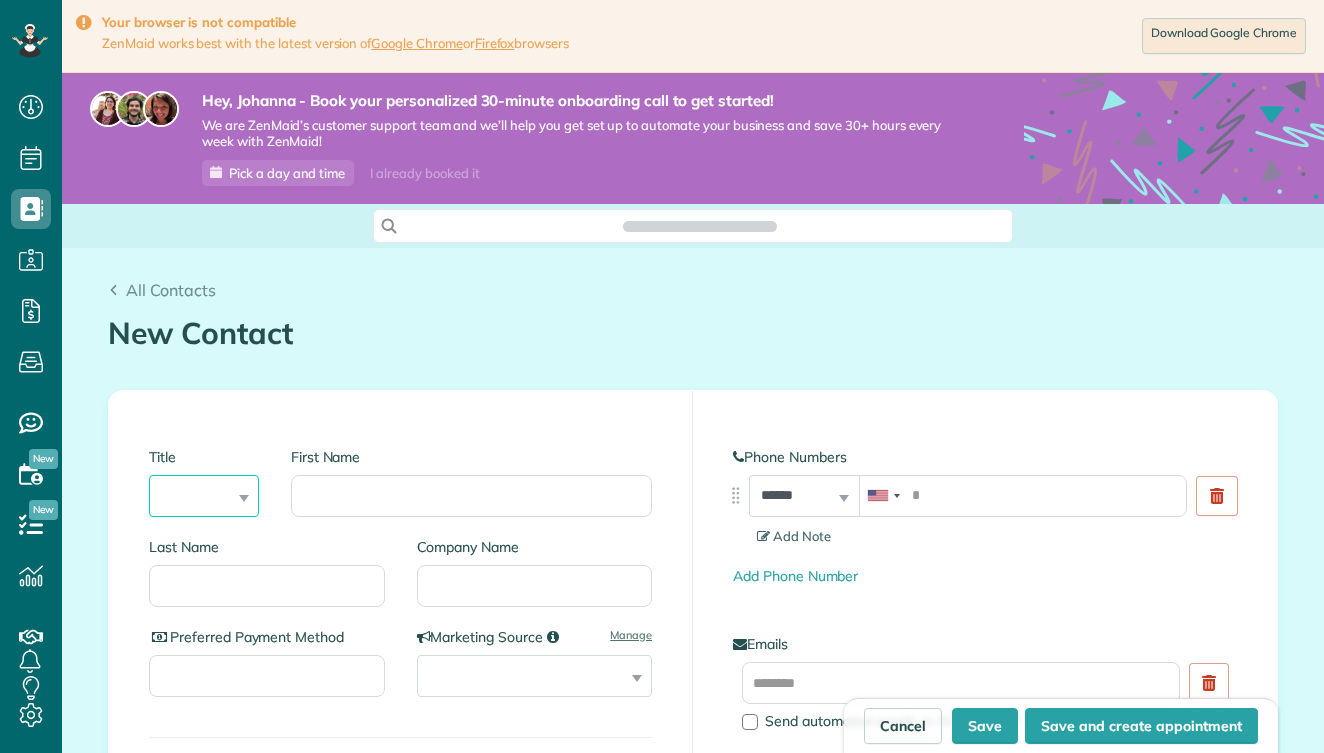 click on "***
****
***
***" at bounding box center [204, 496] 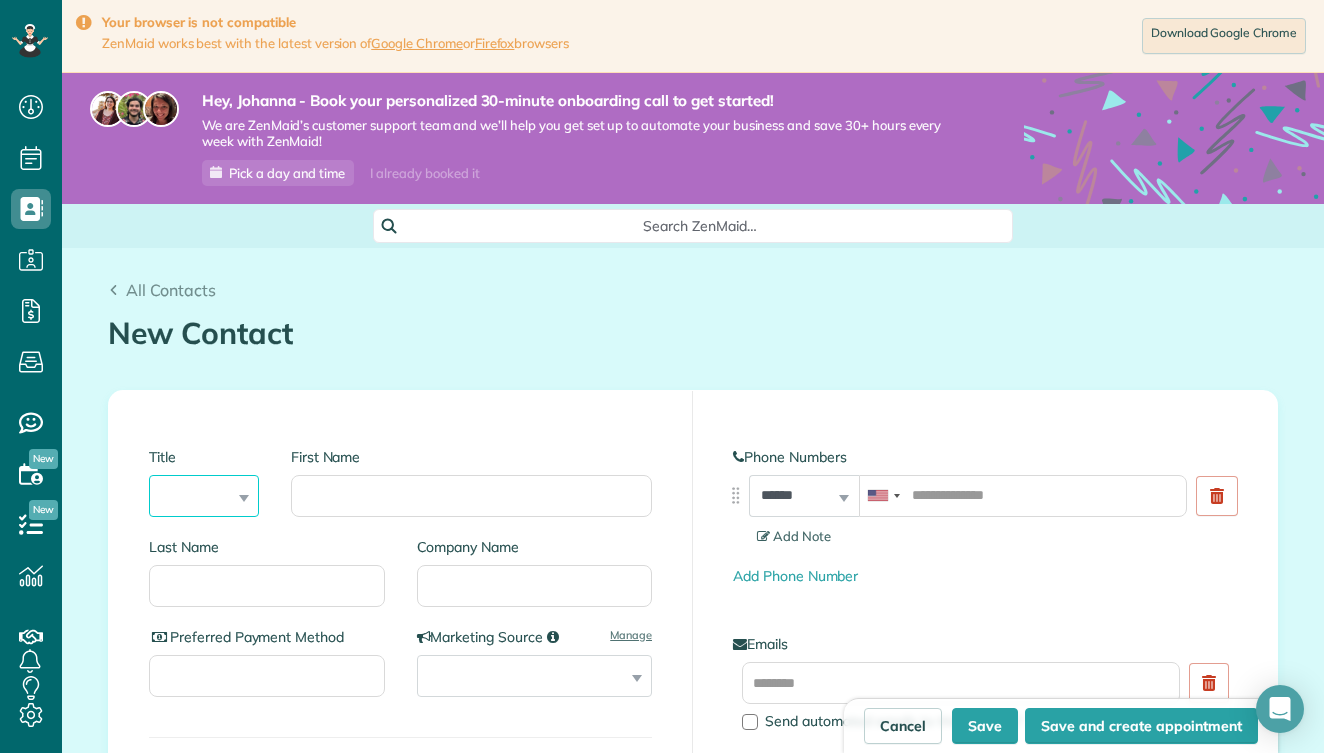 scroll, scrollTop: 753, scrollLeft: 62, axis: both 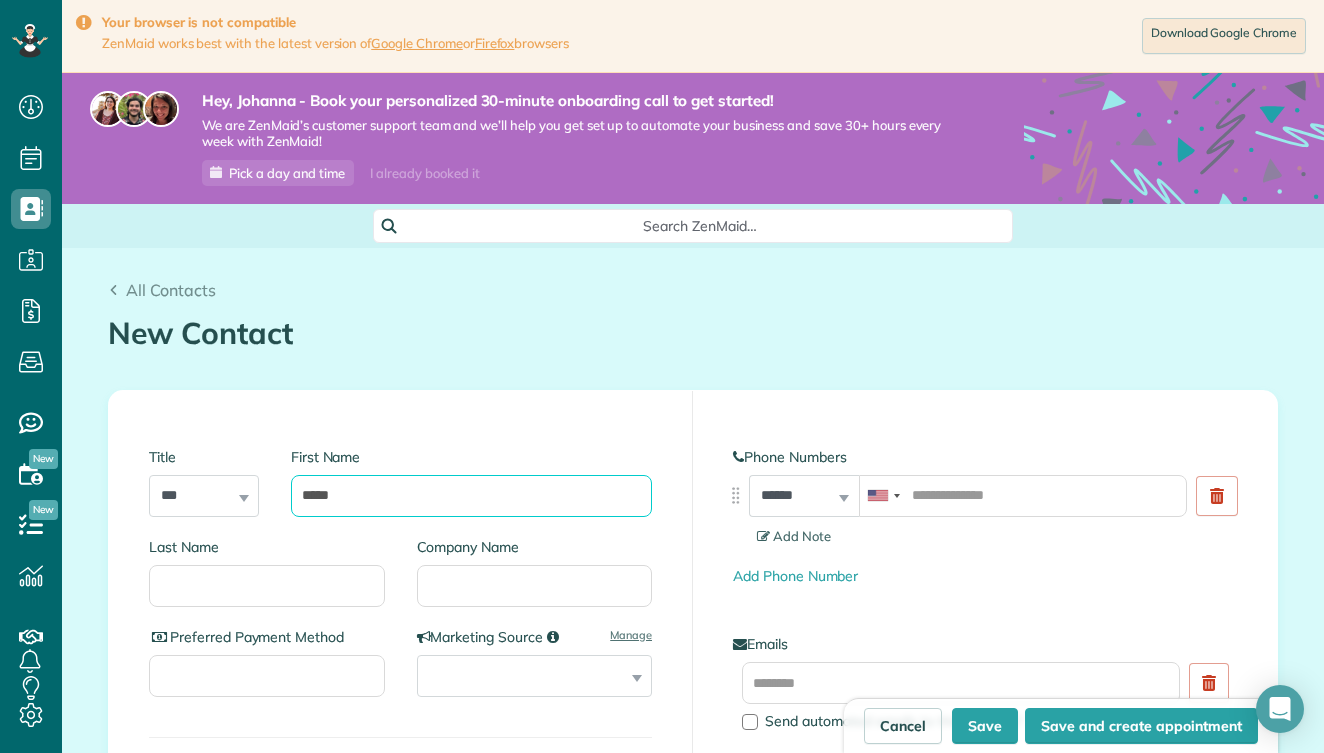 type on "*****" 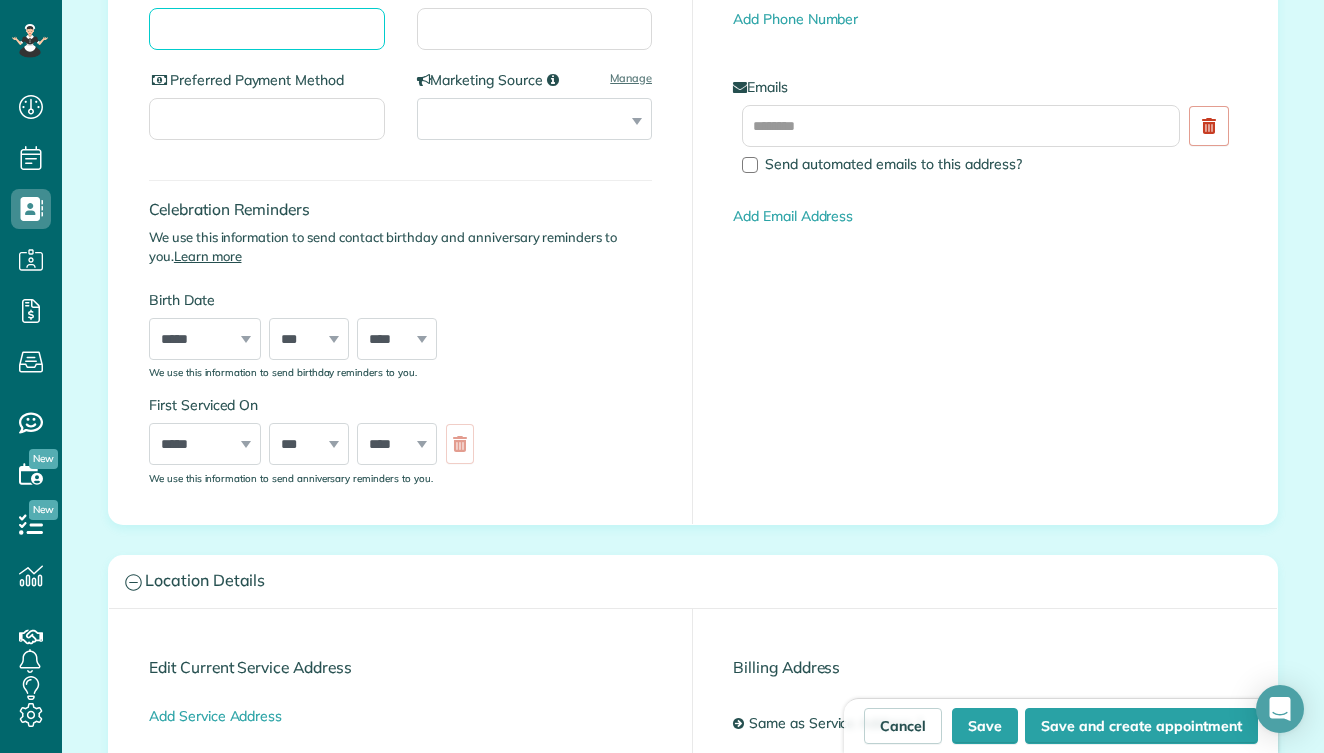 scroll, scrollTop: 568, scrollLeft: 0, axis: vertical 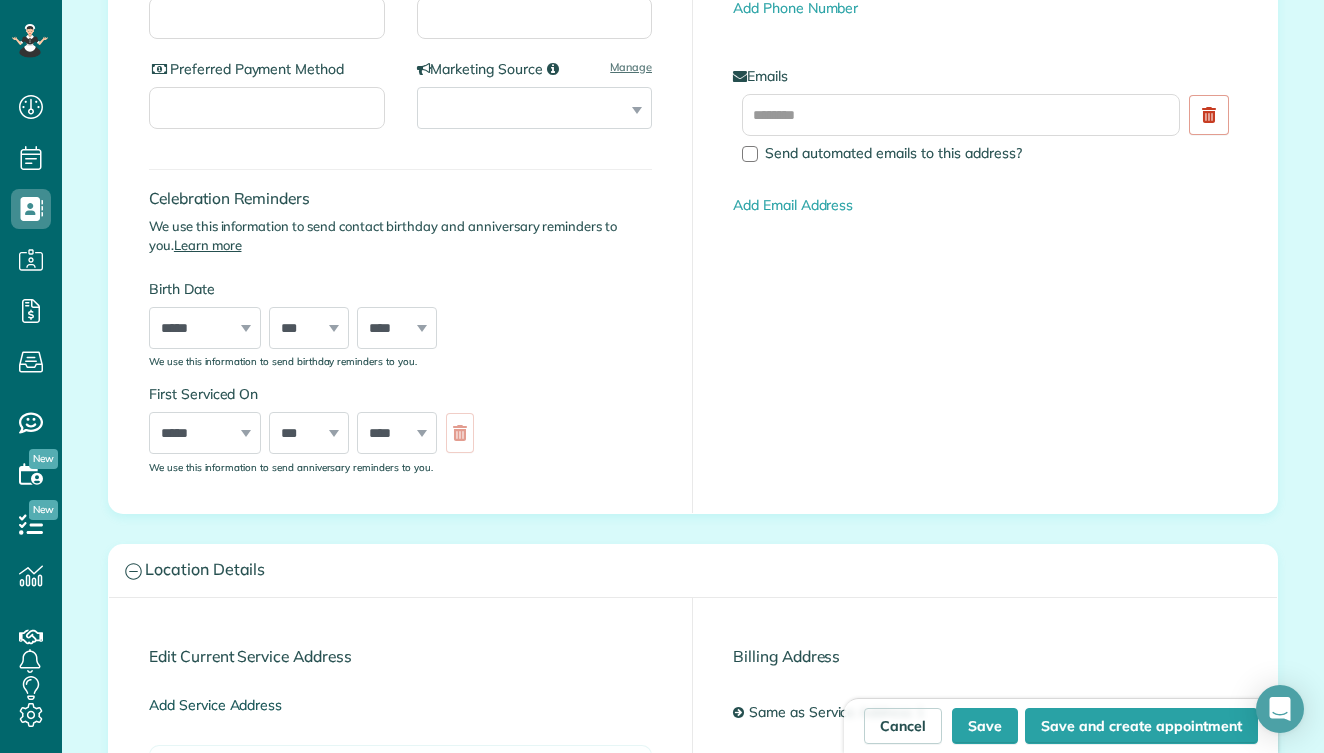 click on "Add Service Address" at bounding box center (215, 705) 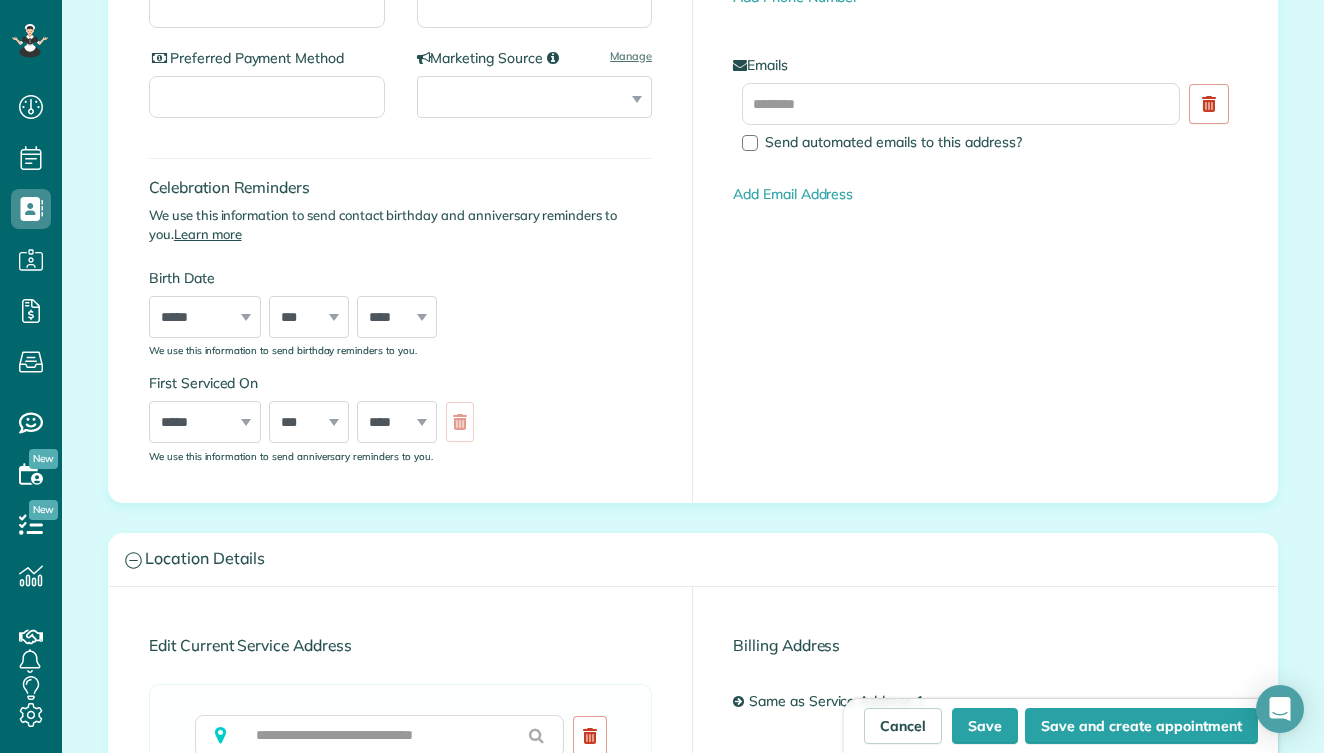 scroll, scrollTop: 593, scrollLeft: 0, axis: vertical 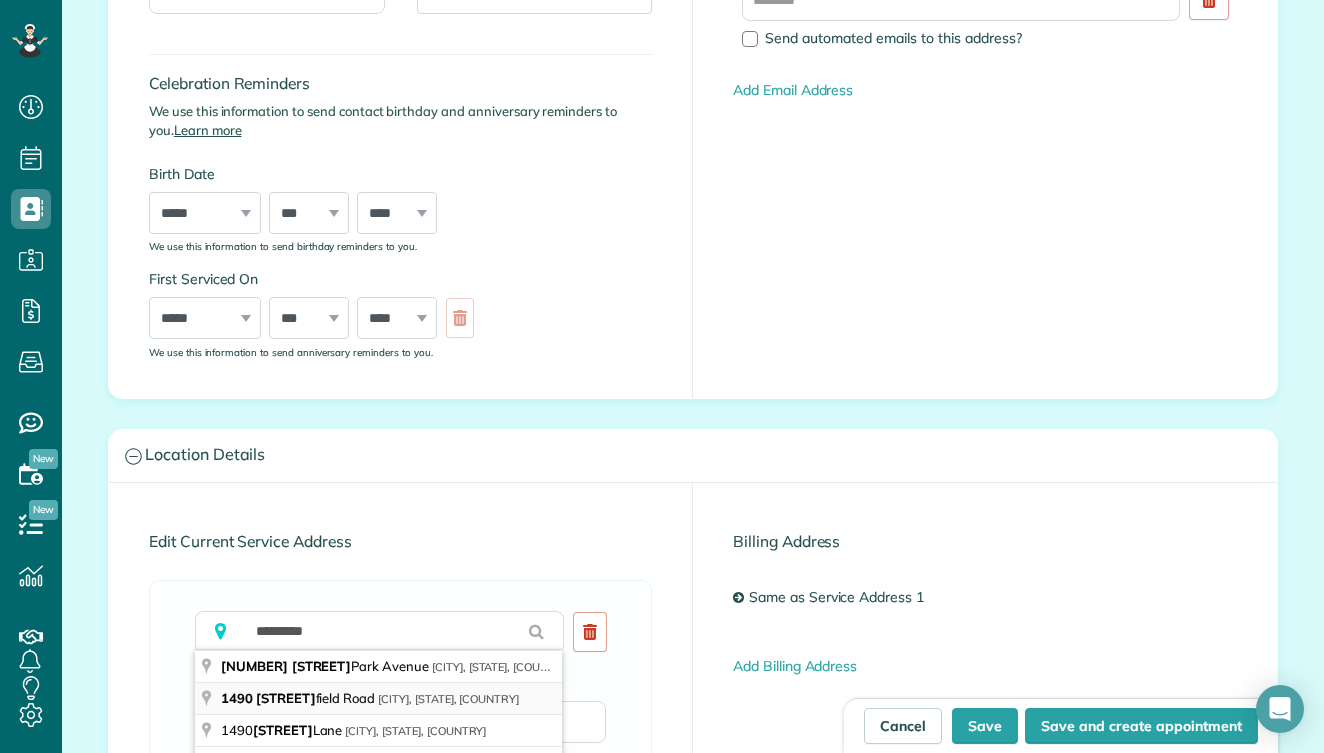 type on "**********" 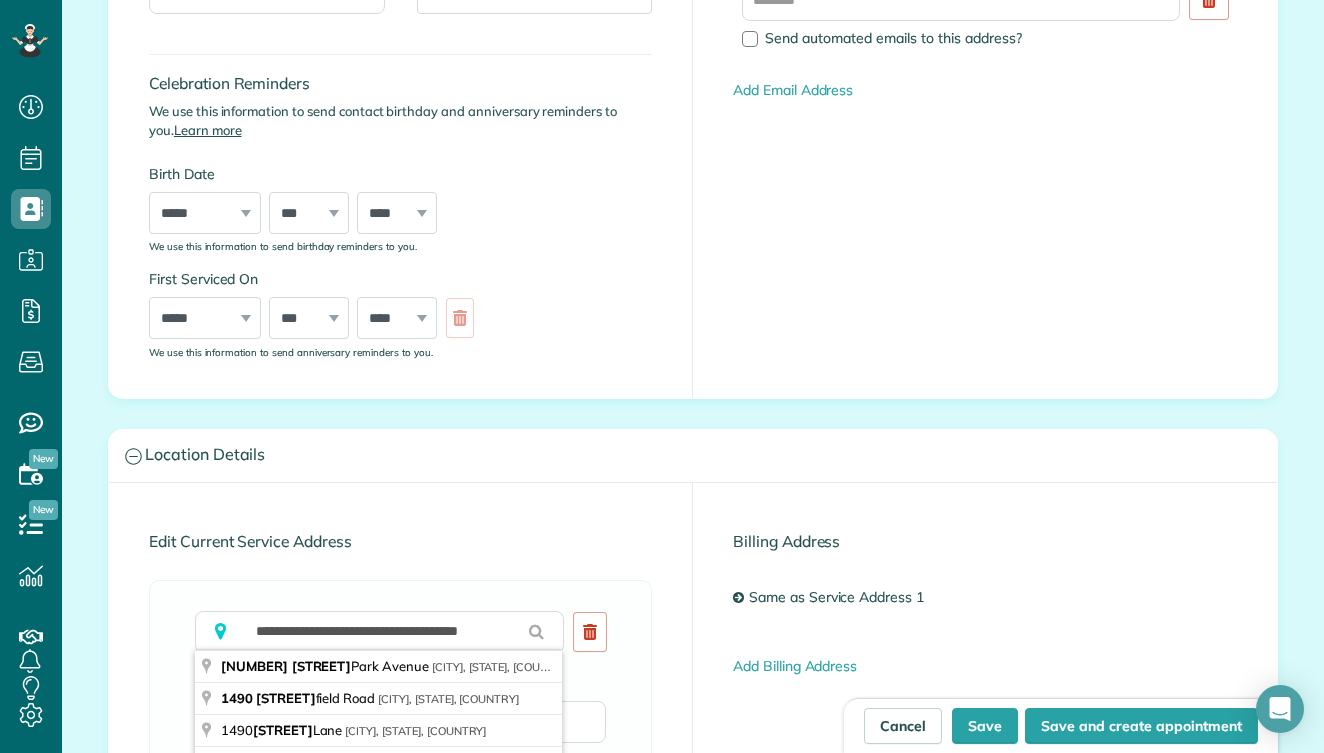 type on "**********" 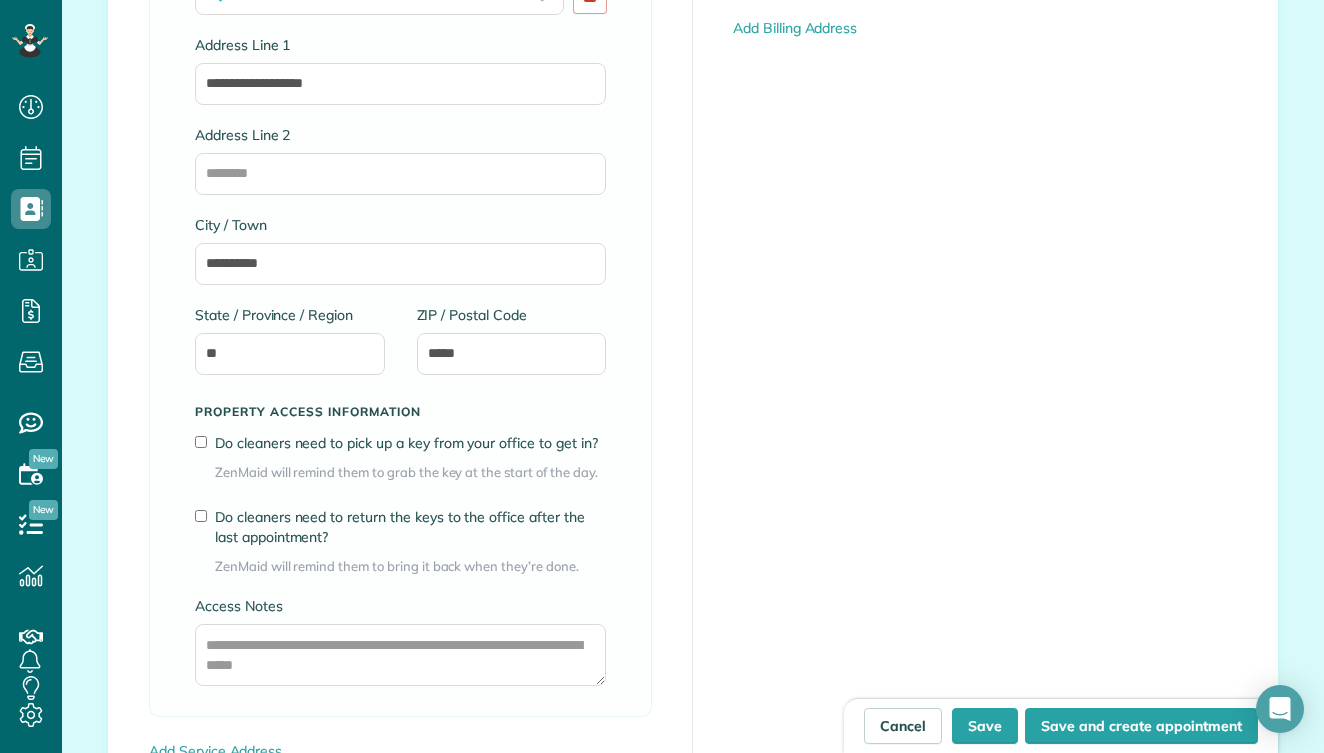 scroll, scrollTop: 1326, scrollLeft: 0, axis: vertical 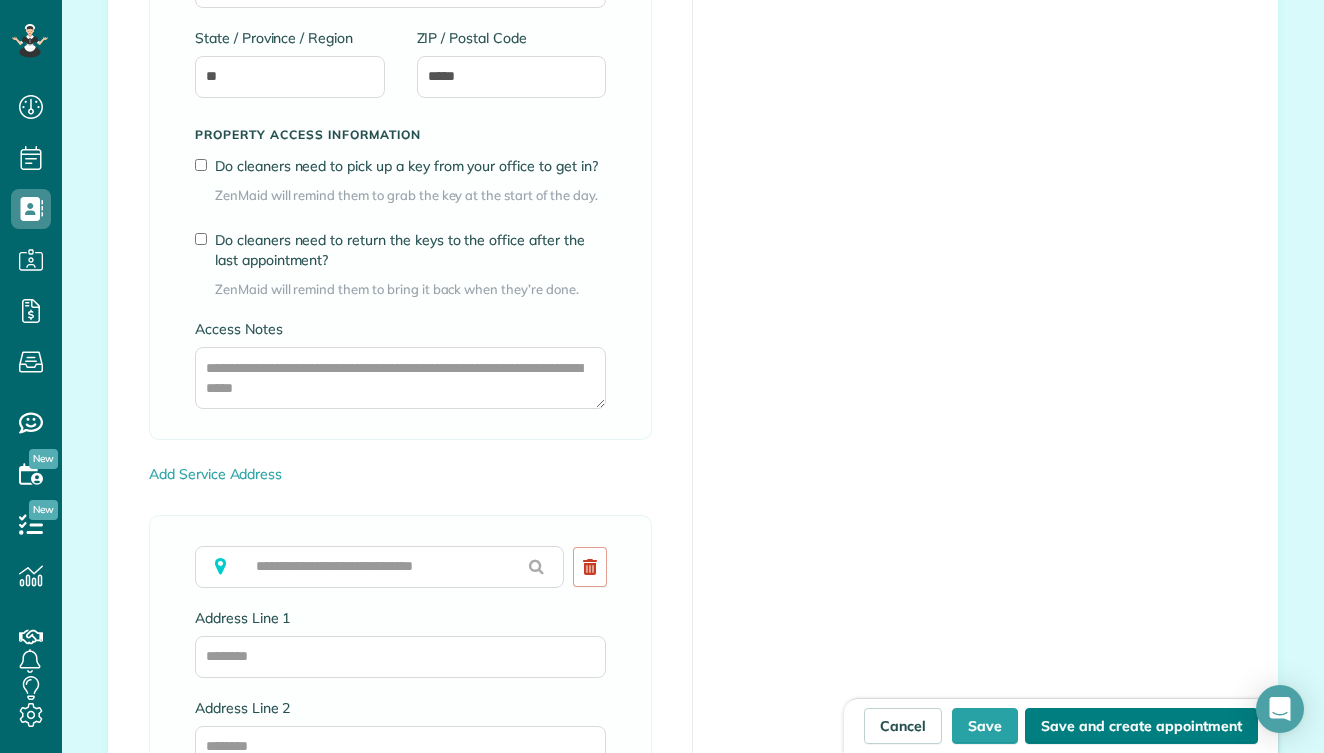 click on "Save and create appointment" at bounding box center [1141, 726] 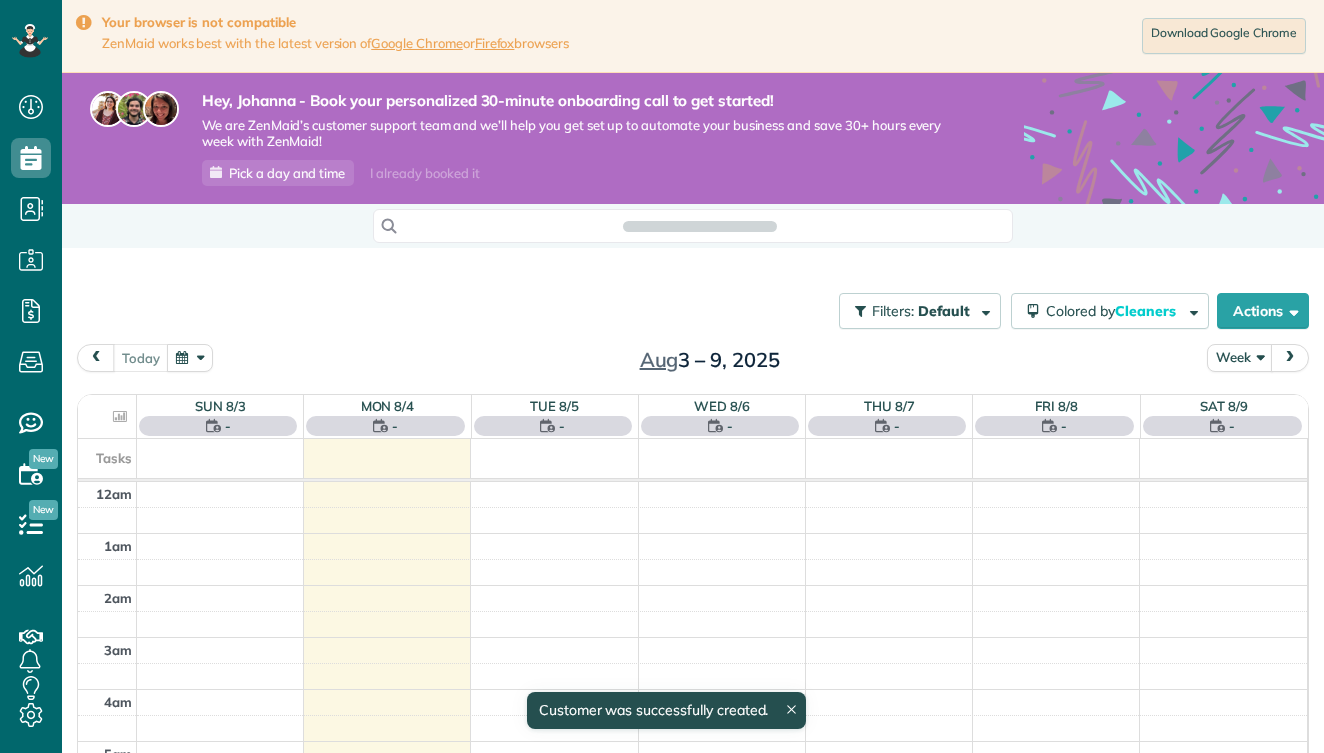 scroll, scrollTop: 0, scrollLeft: 0, axis: both 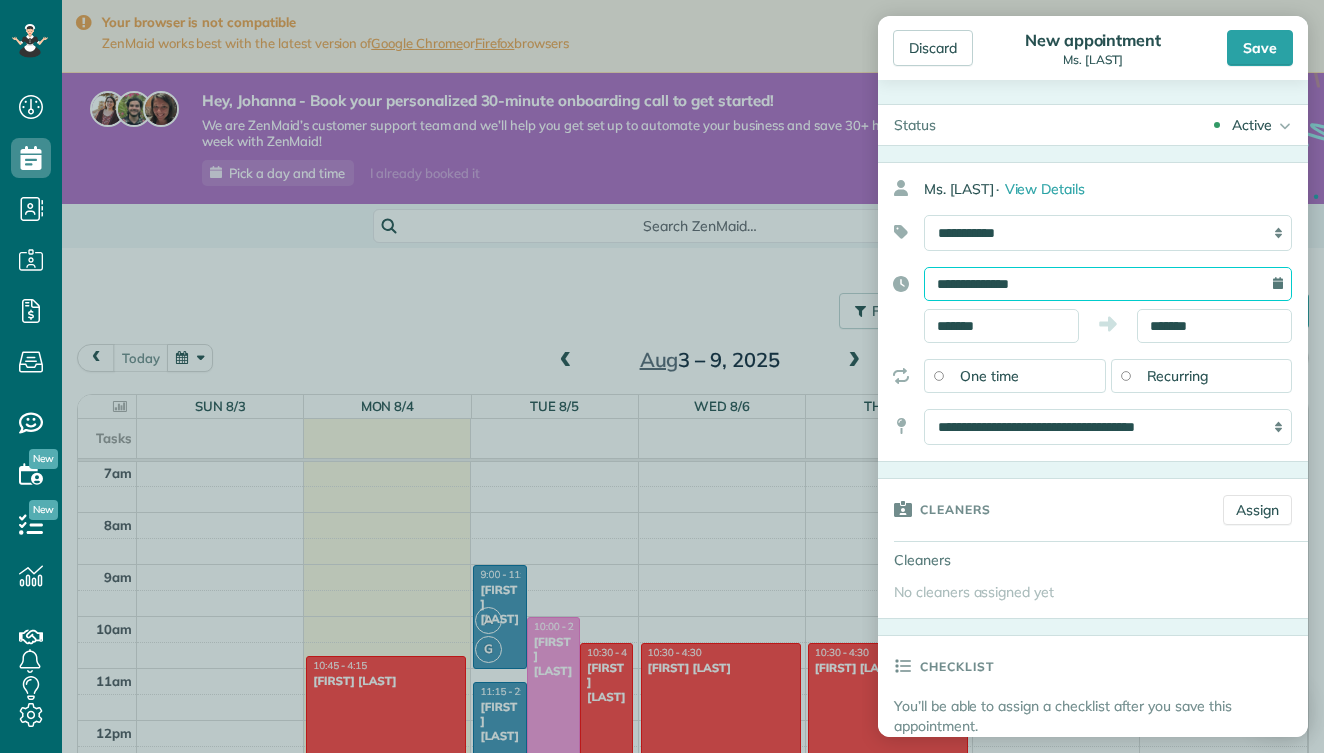 click on "**********" at bounding box center [1108, 284] 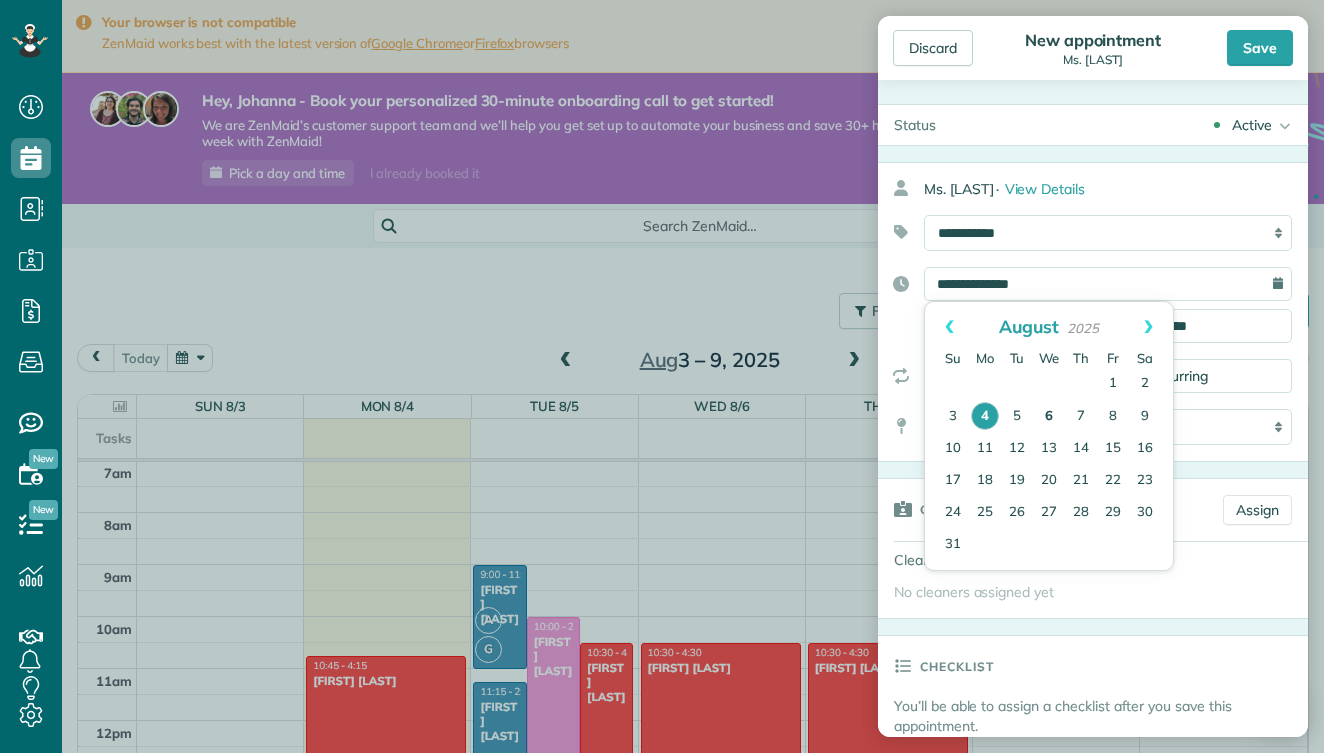 click on "6" at bounding box center [1049, 417] 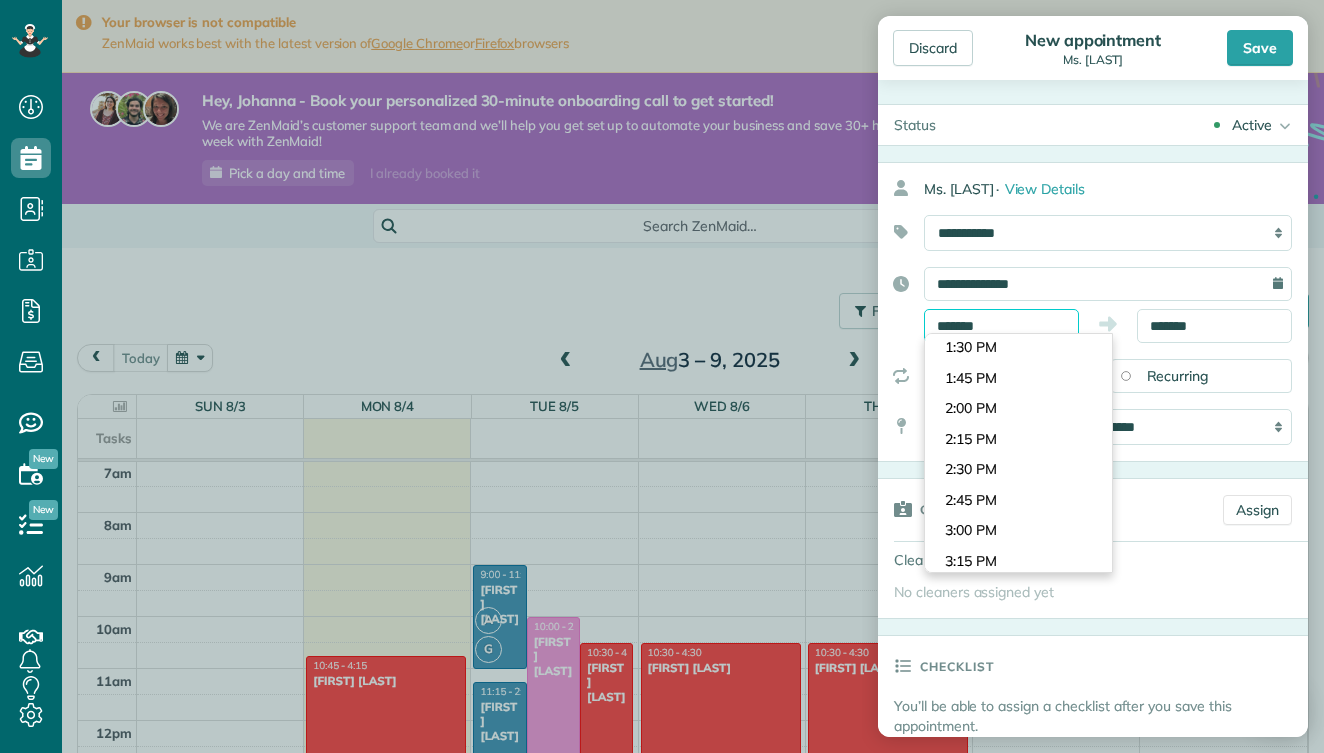 click on "Dashboard
Scheduling
Calendar View
List View
Dispatch View - Weekly scheduling (Beta)" at bounding box center (662, 376) 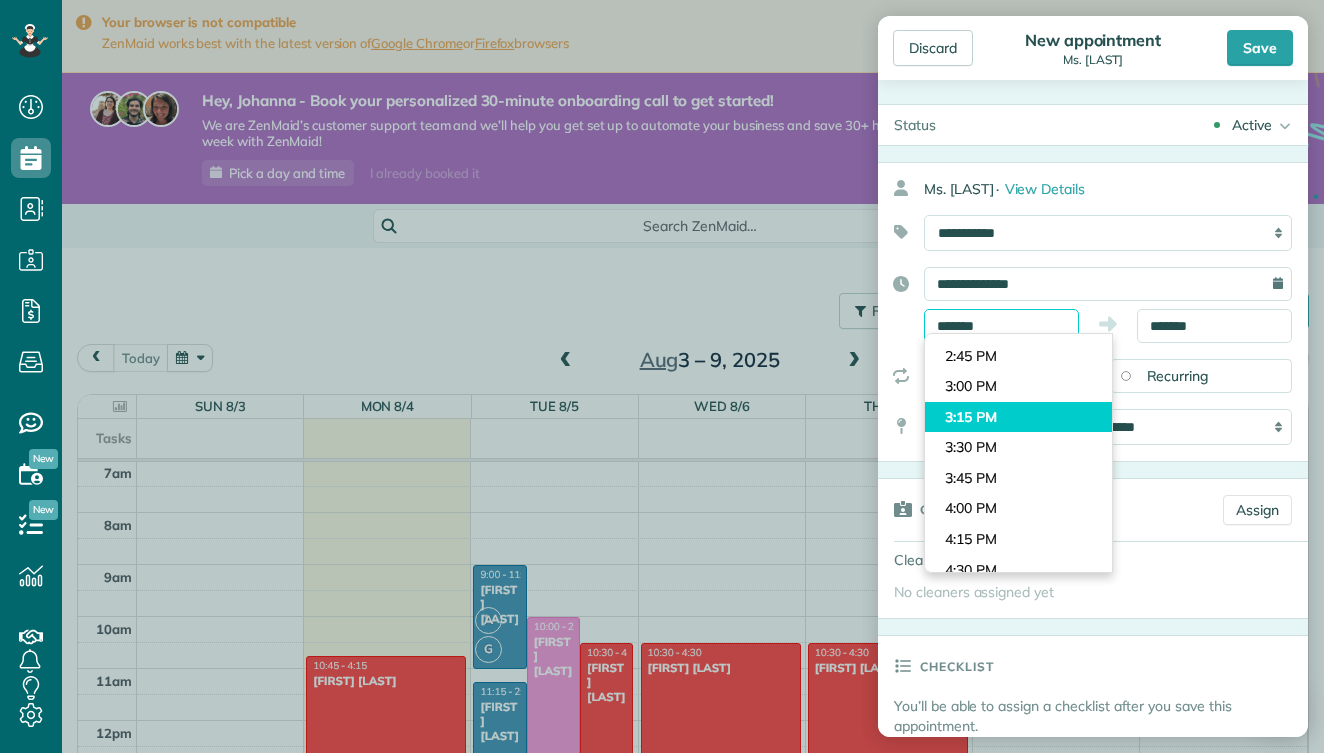 scroll, scrollTop: 1776, scrollLeft: 0, axis: vertical 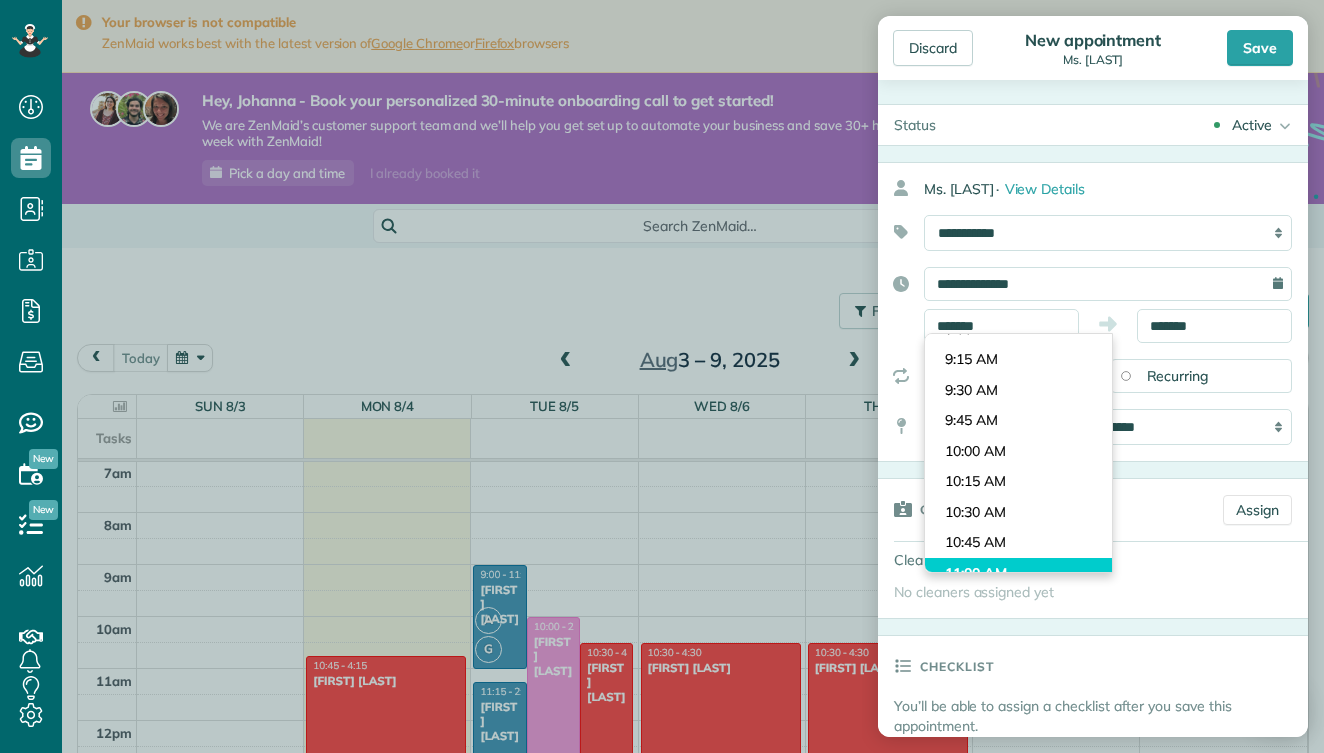 type on "********" 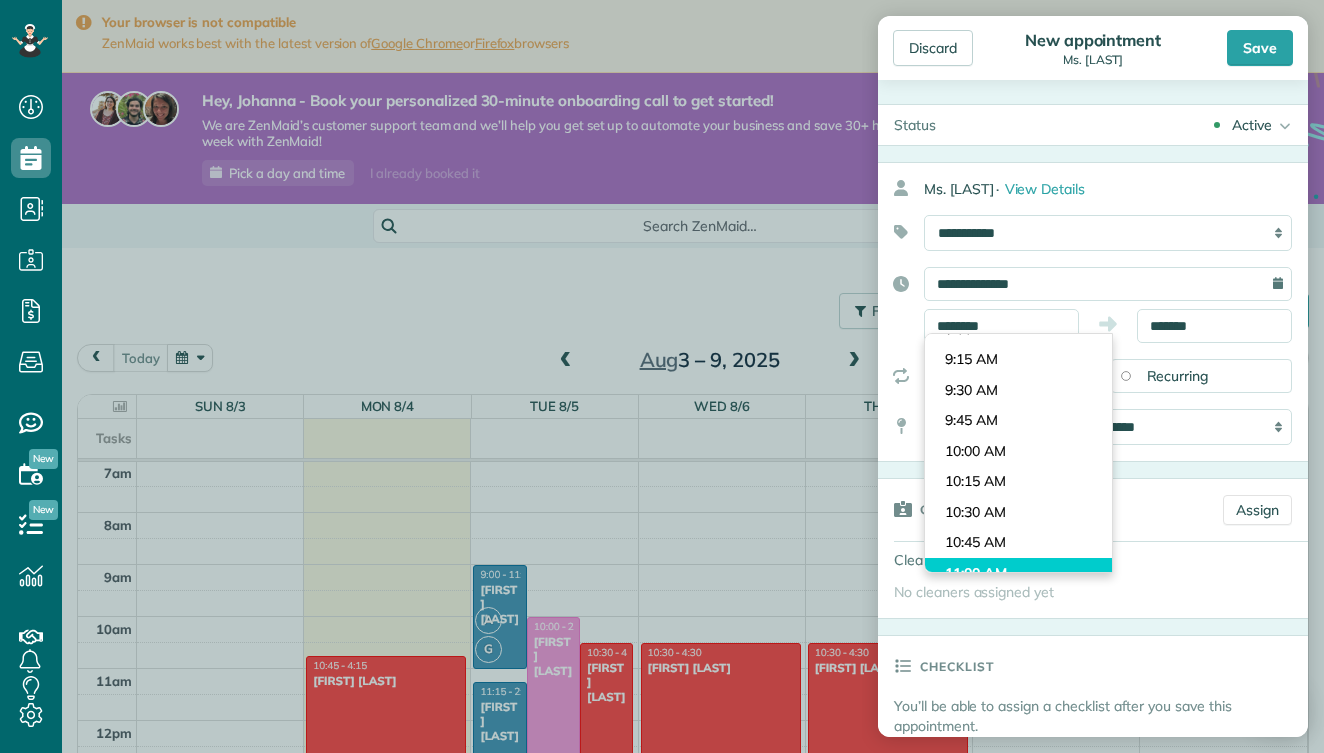 click on "Dashboard
Scheduling
Calendar View
List View
Dispatch View - Weekly scheduling (Beta)" at bounding box center [662, 376] 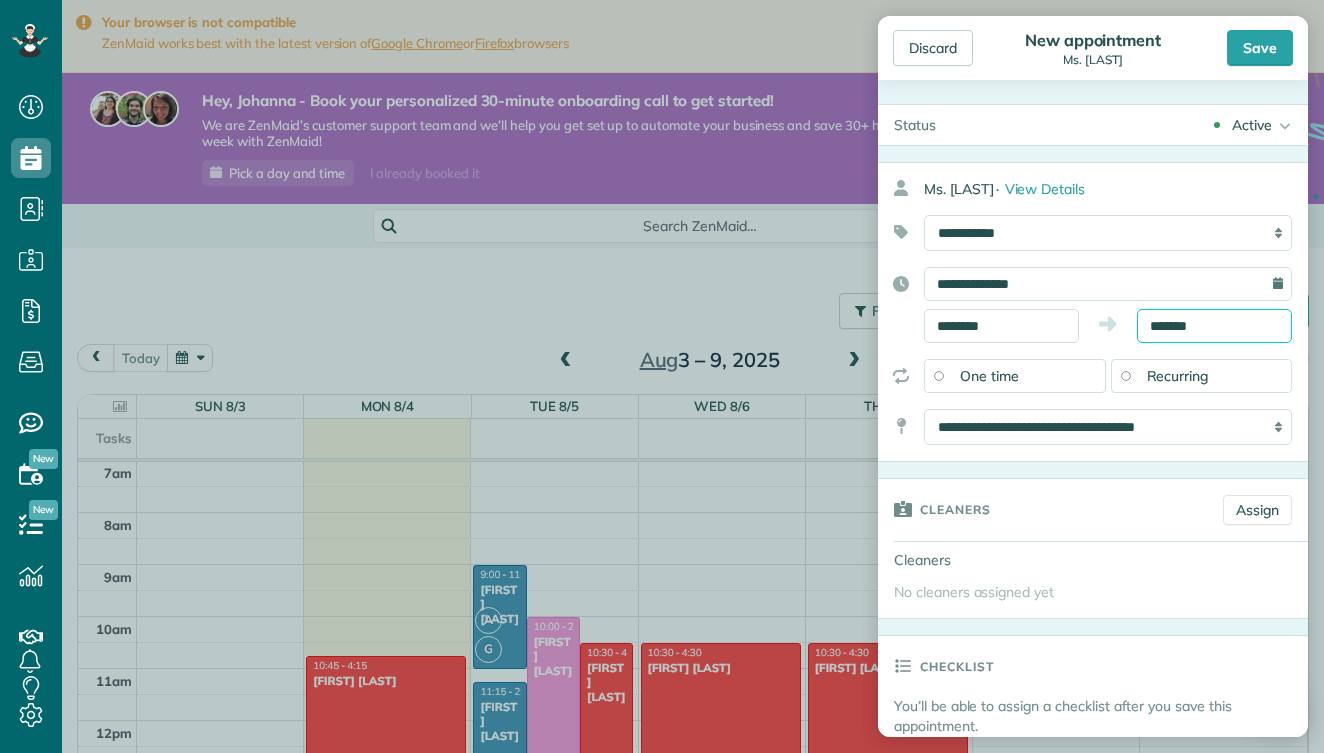 click on "*******" at bounding box center (1214, 326) 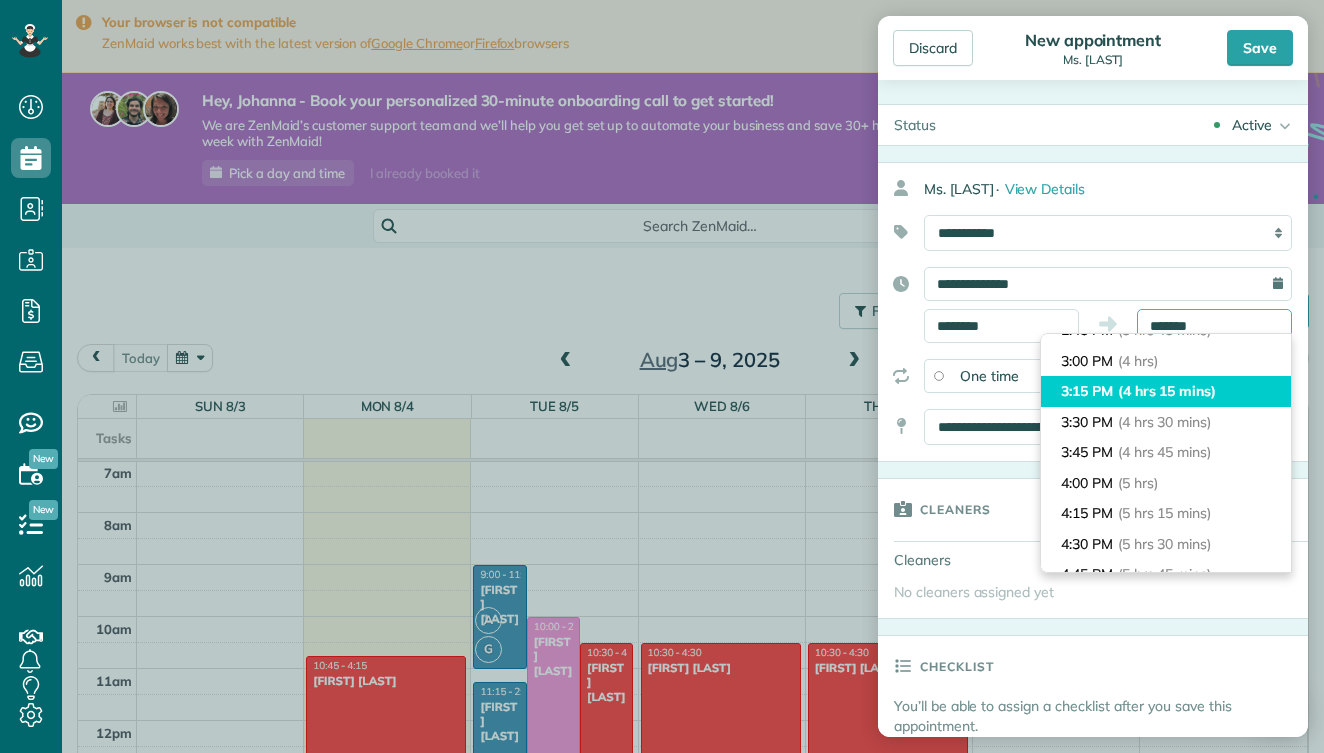 scroll, scrollTop: 473, scrollLeft: 0, axis: vertical 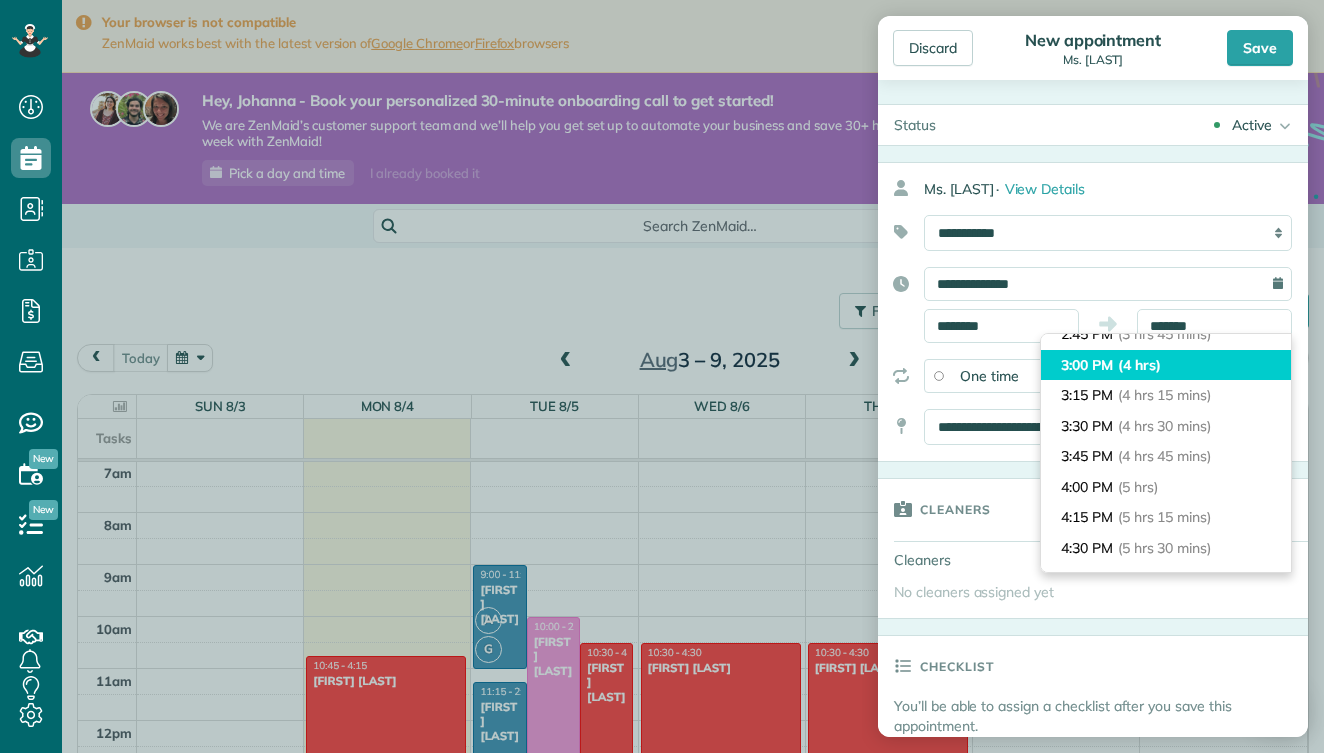 type on "*******" 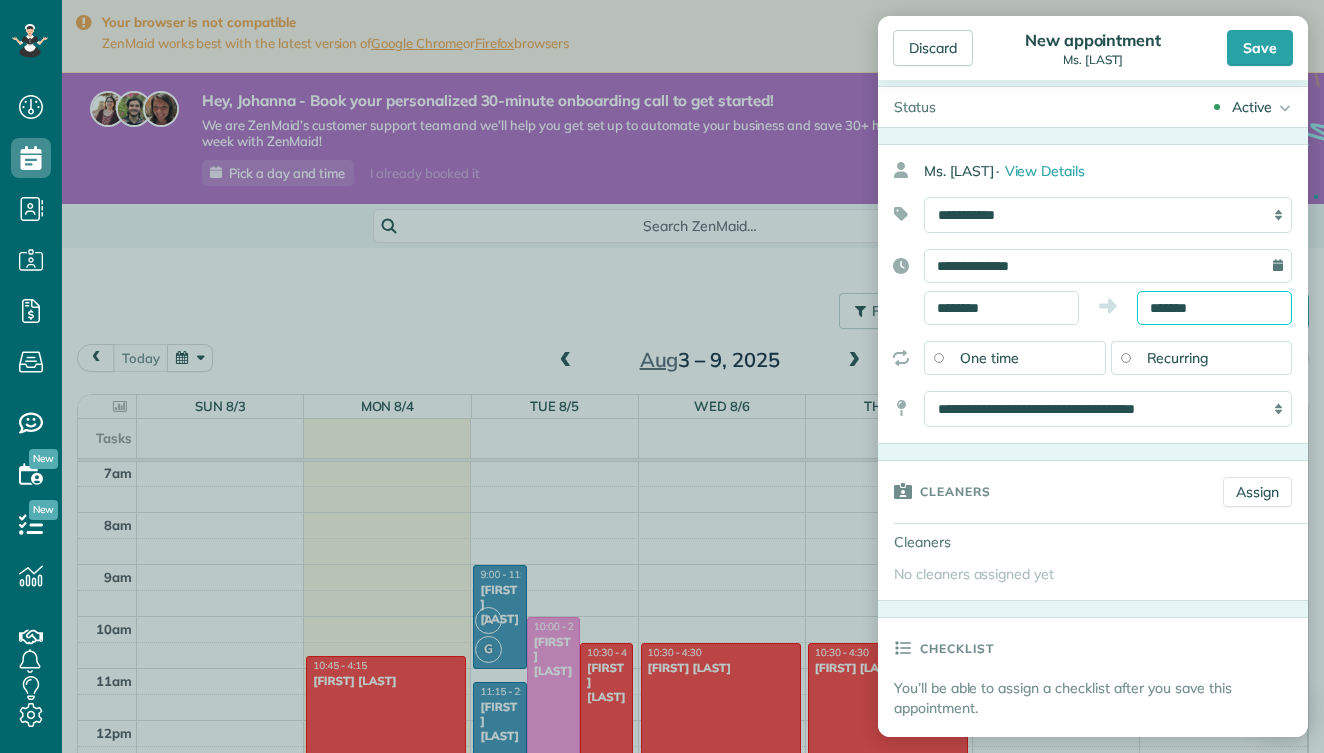 scroll, scrollTop: 19, scrollLeft: 0, axis: vertical 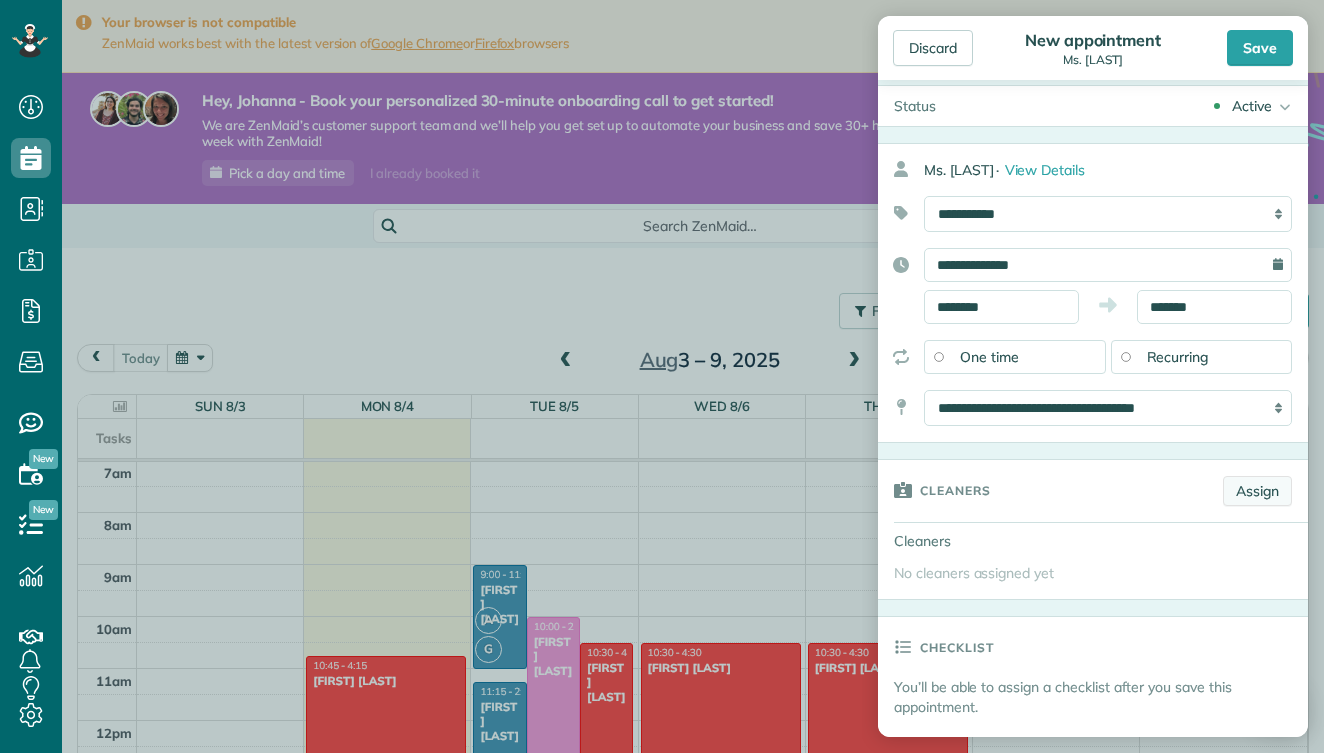 click on "Assign" at bounding box center [1257, 491] 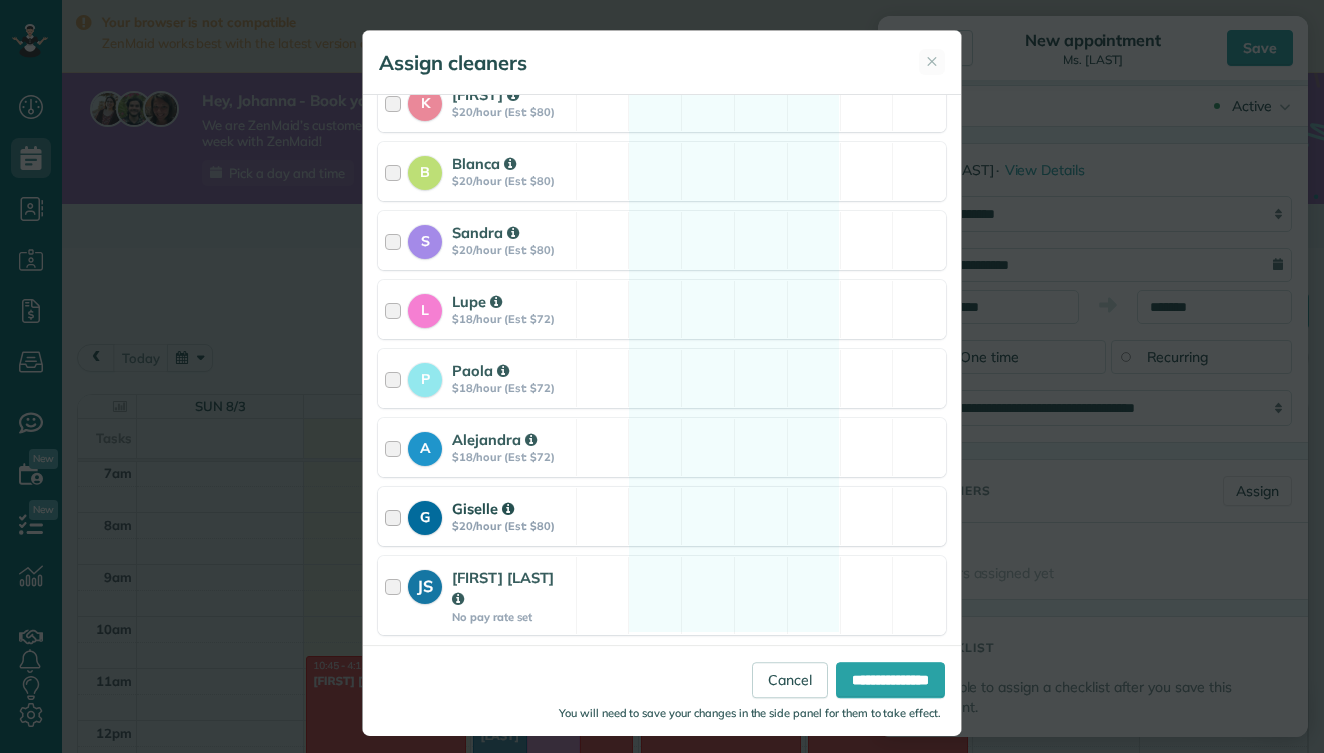 scroll, scrollTop: 190, scrollLeft: 0, axis: vertical 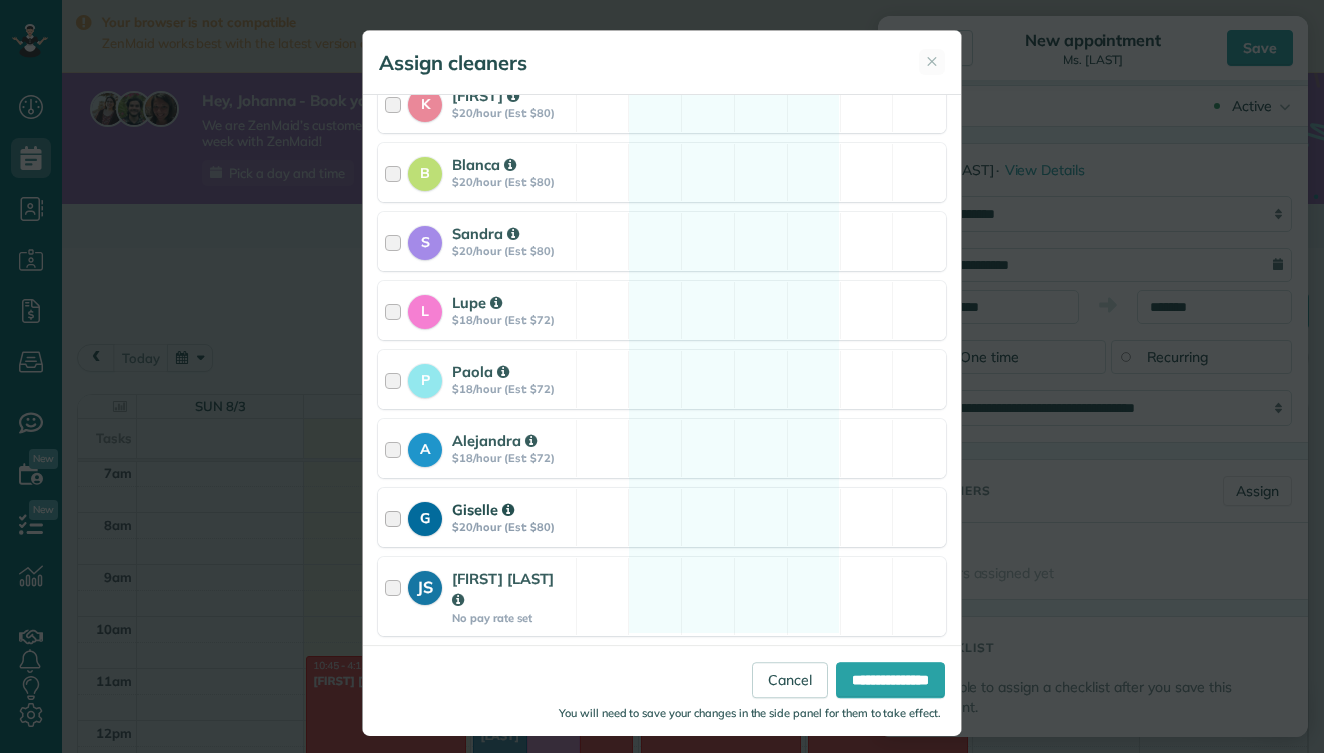 click on "$20/hour (Est: $80)" at bounding box center [511, 527] 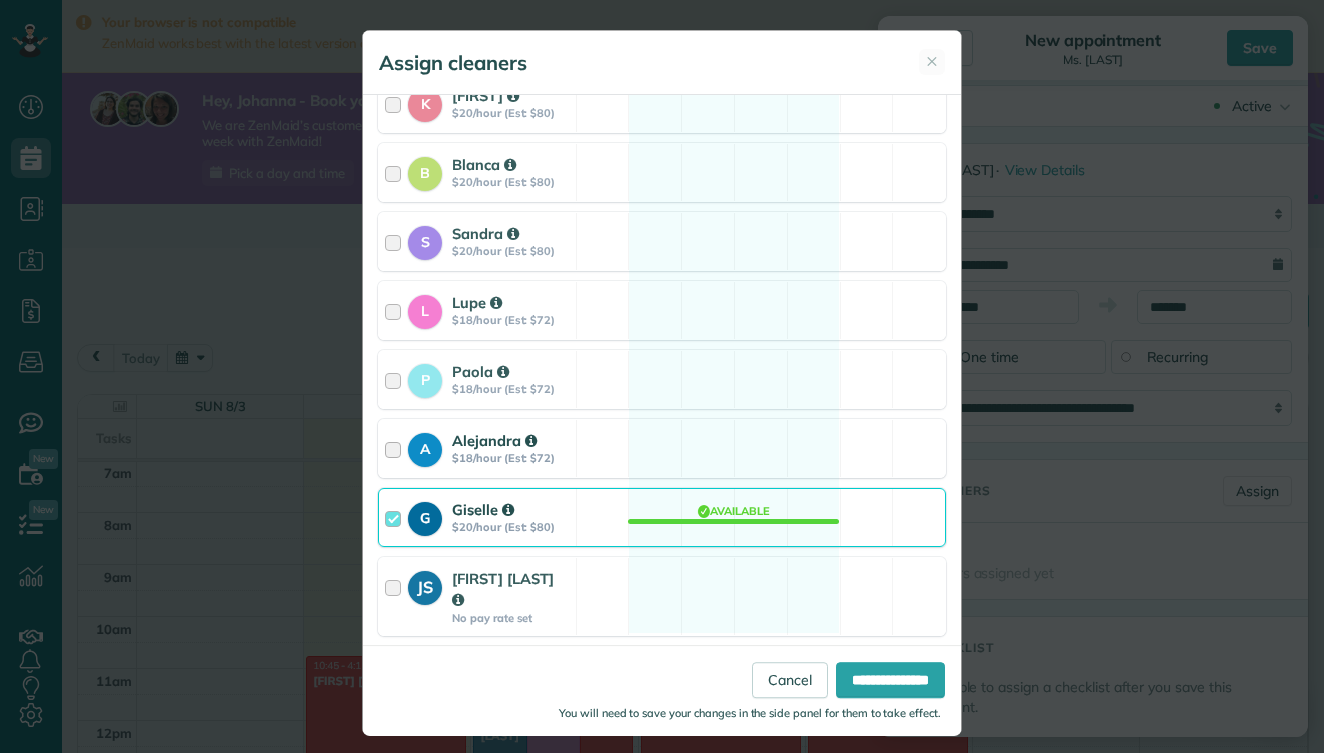 click on "$18/hour (Est: $72)" at bounding box center [511, 458] 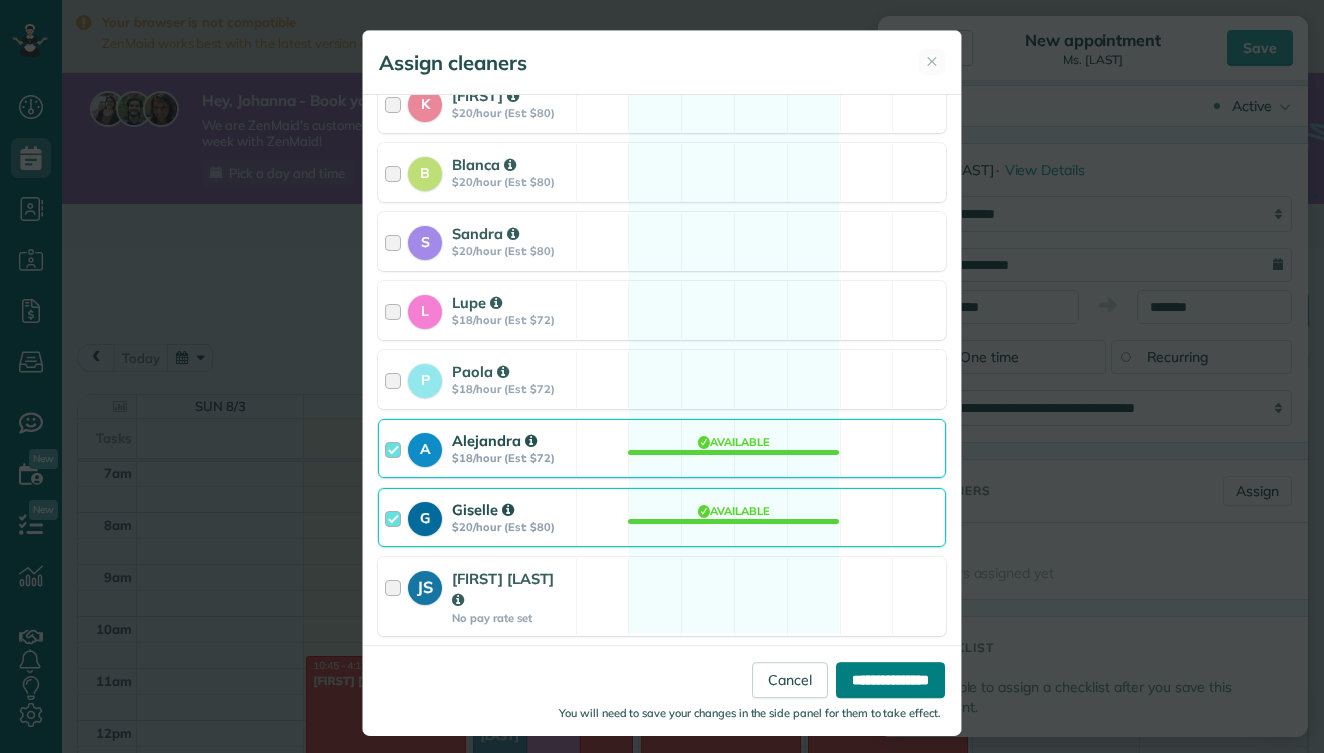 click on "**********" at bounding box center (890, 680) 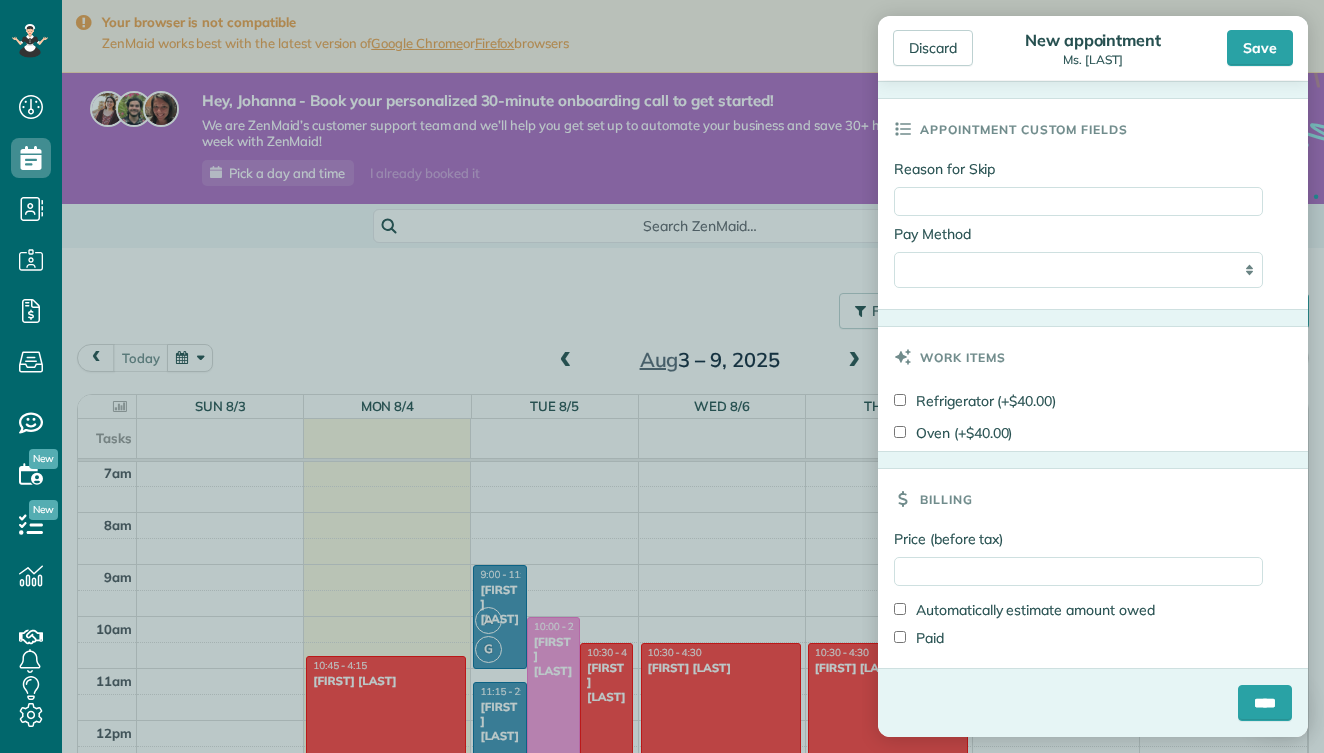 scroll, scrollTop: 1053, scrollLeft: 0, axis: vertical 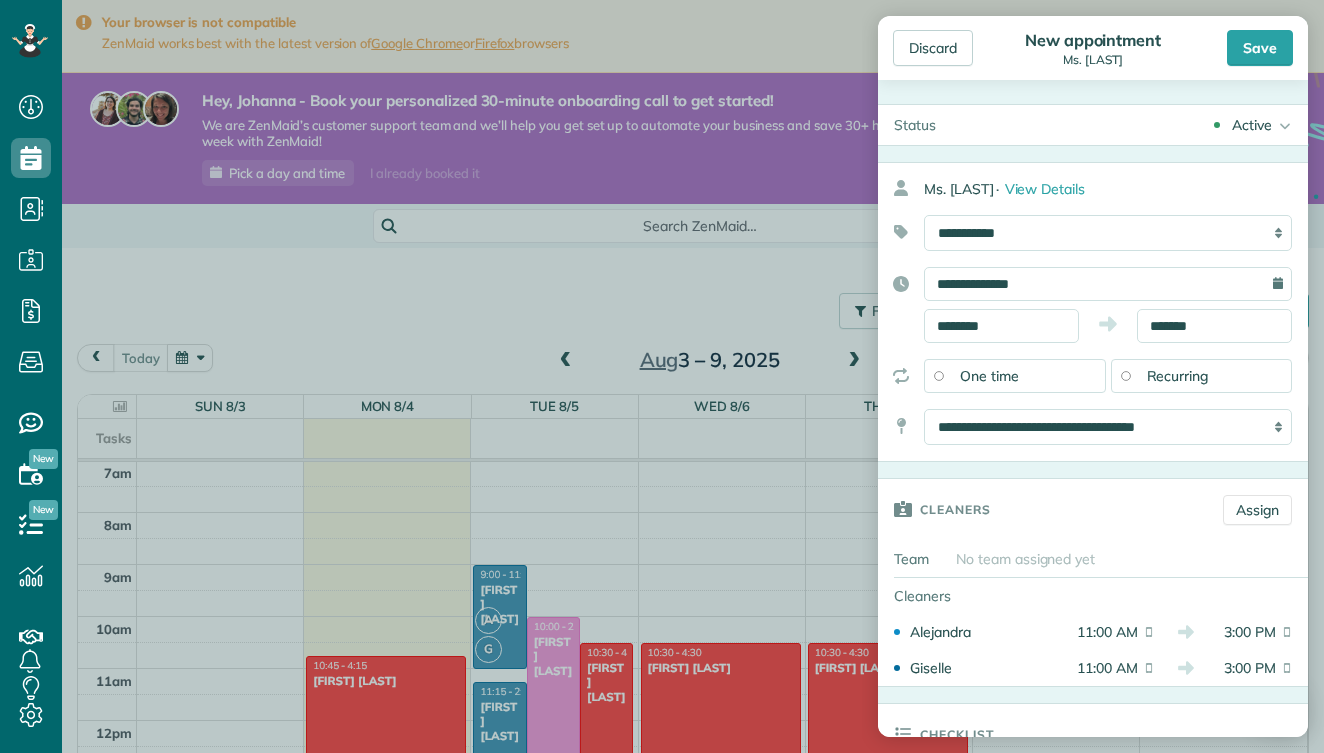 drag, startPoint x: 1258, startPoint y: 43, endPoint x: 1110, endPoint y: 350, distance: 340.81226 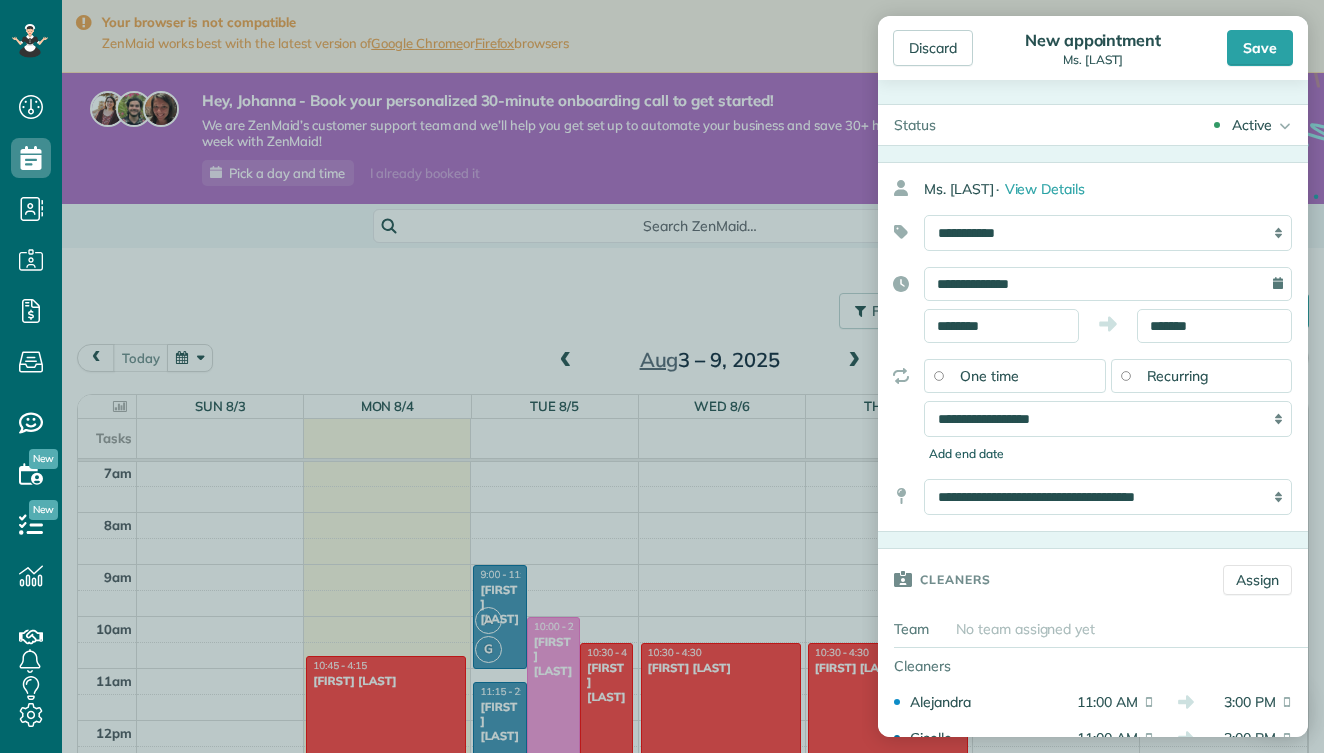 click on "Add end date" at bounding box center (1108, 454) 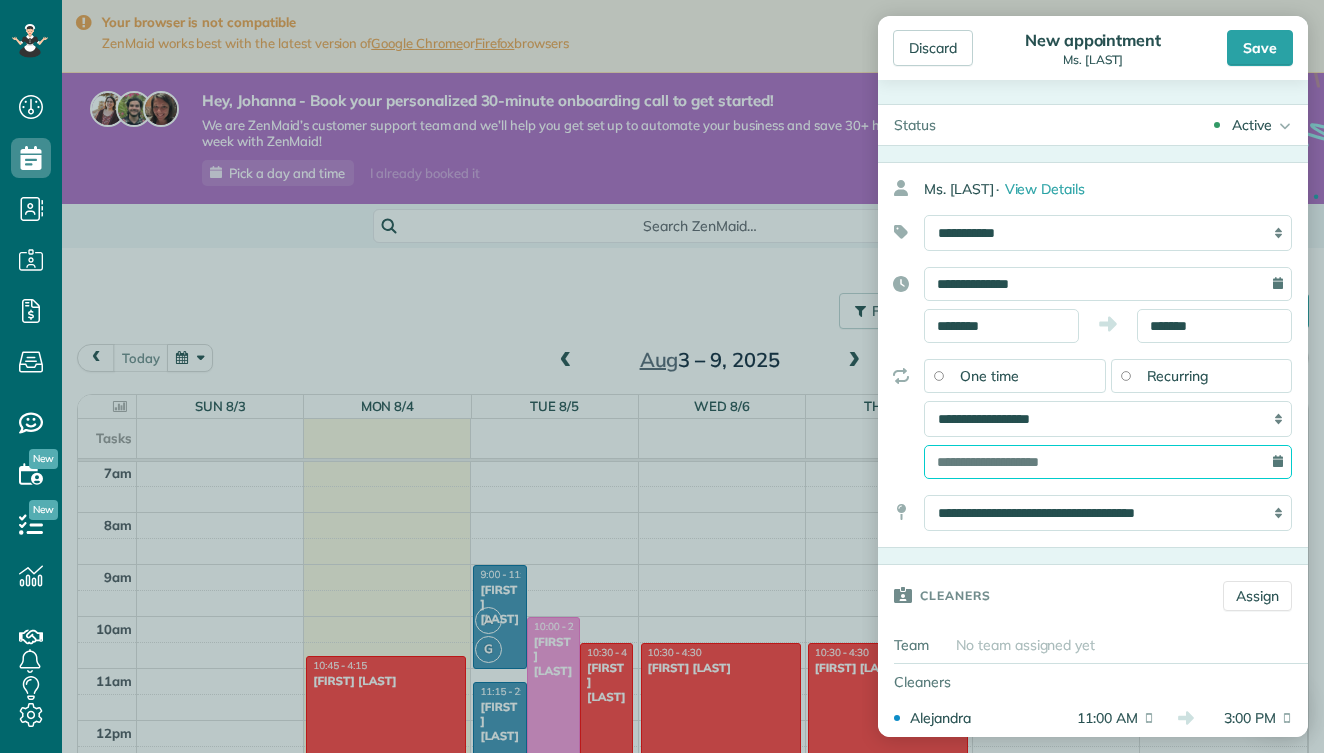 click at bounding box center [1108, 462] 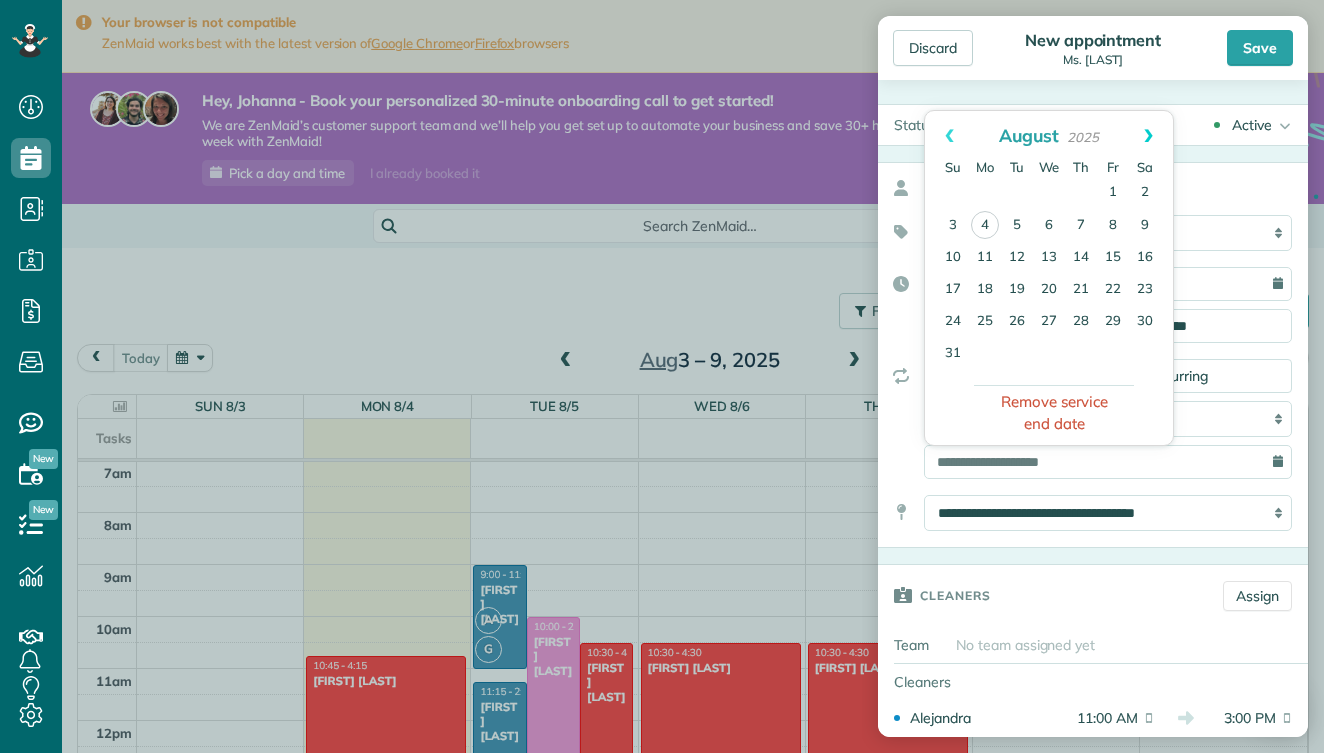 click on "Next" at bounding box center (1148, 136) 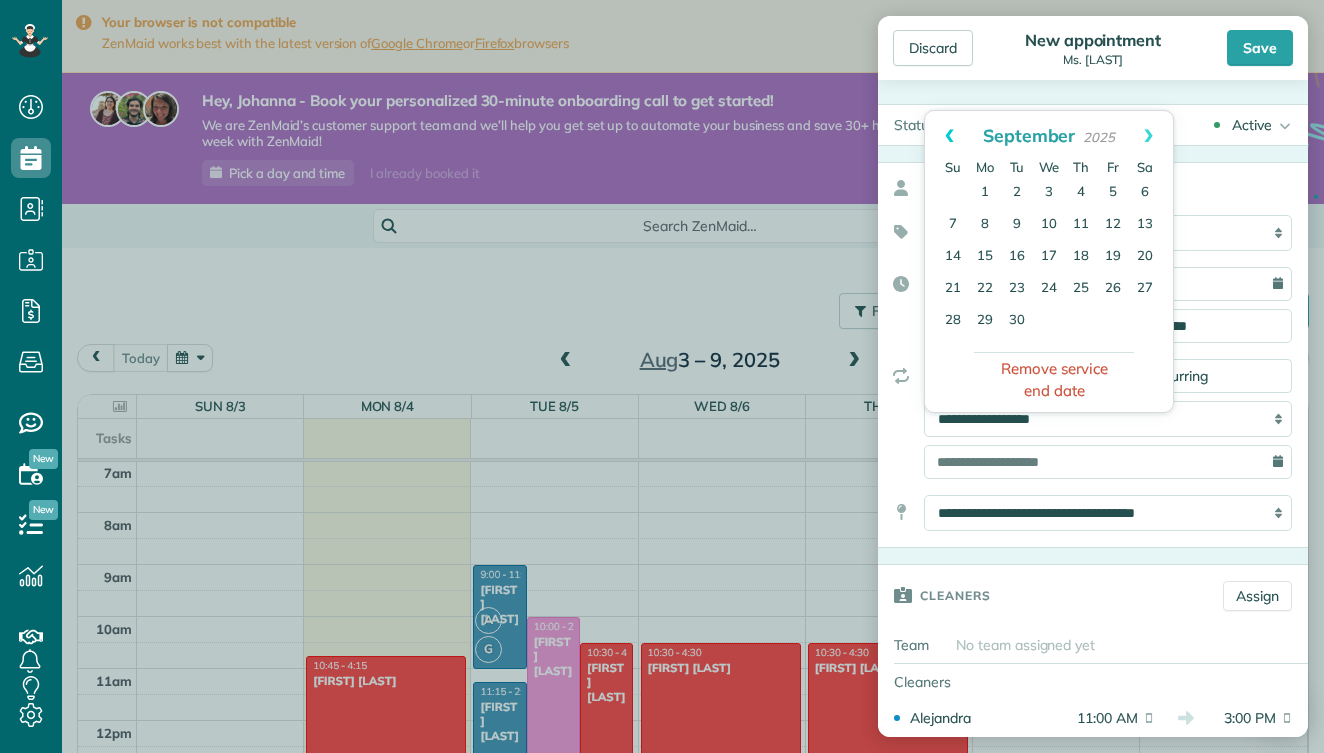 click on "Prev" at bounding box center [949, 136] 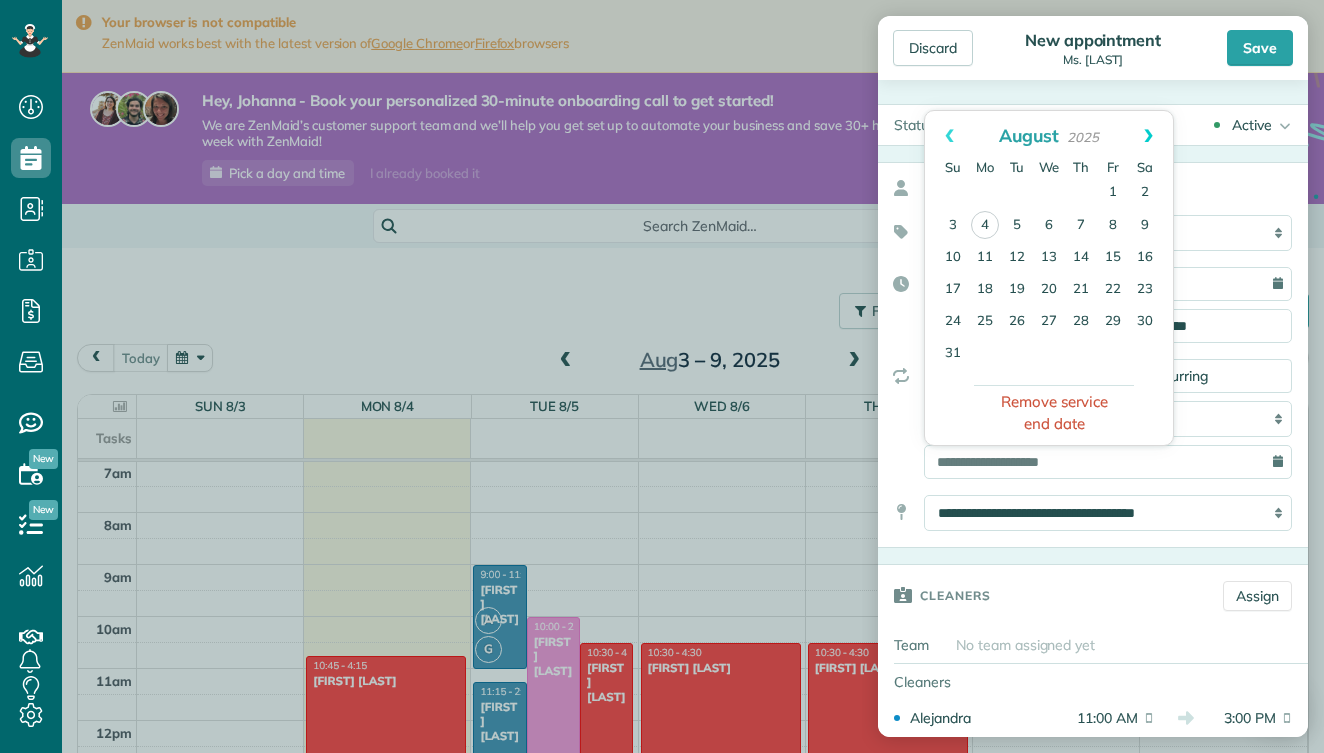 click on "Next" at bounding box center [1148, 136] 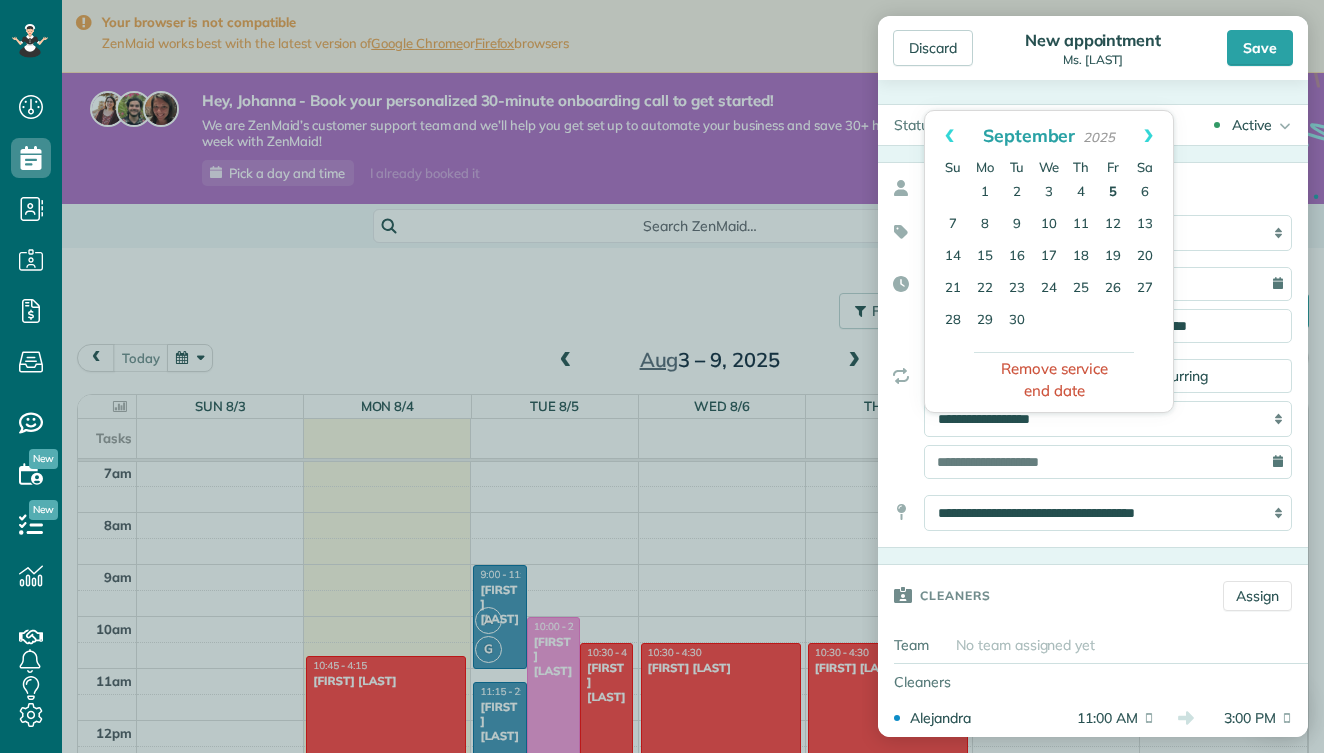click on "5" at bounding box center [1113, 193] 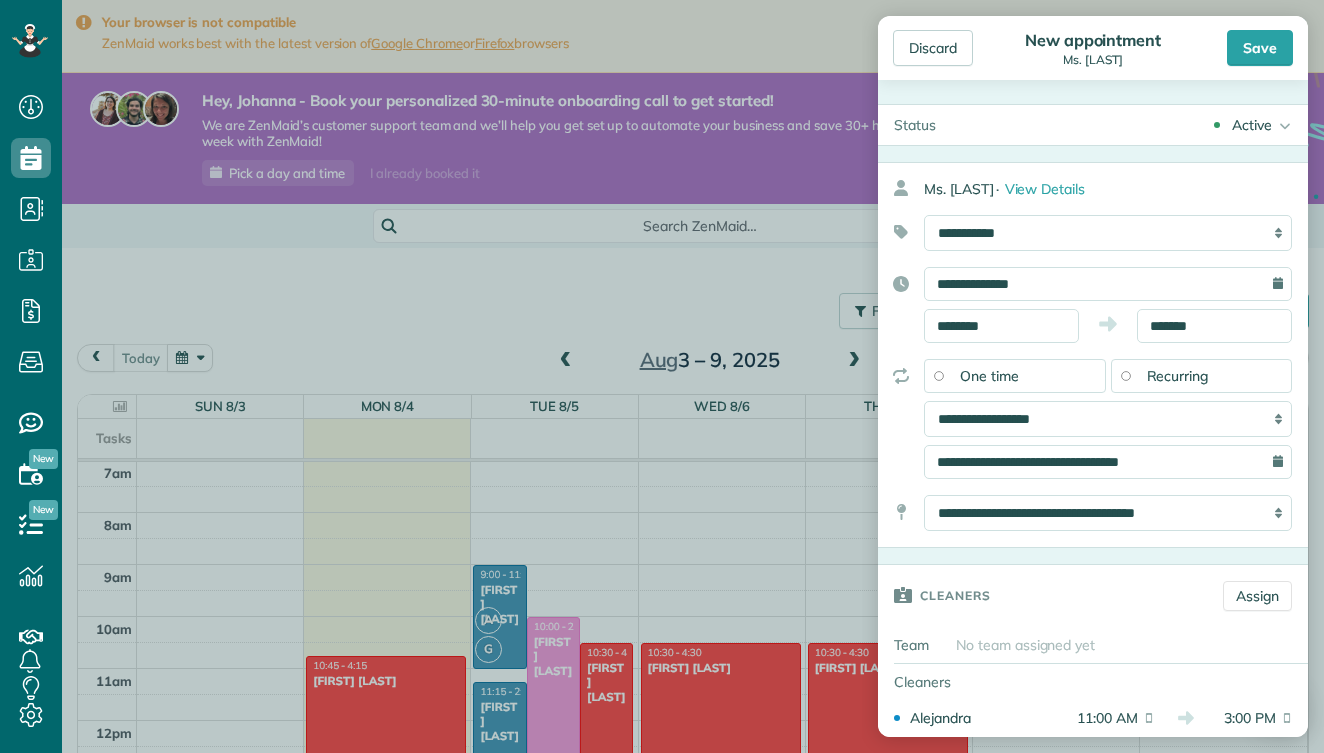 click on "One time" at bounding box center (1015, 376) 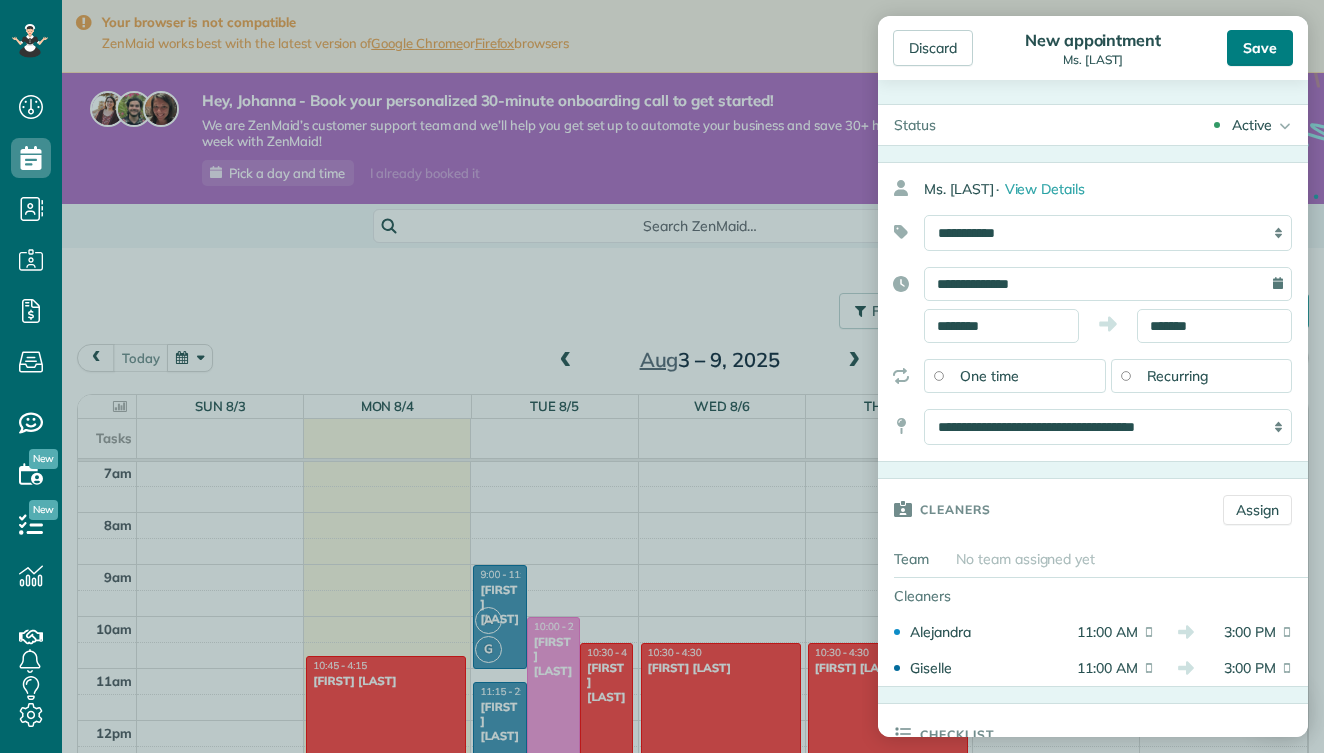 click on "Save" at bounding box center [1260, 48] 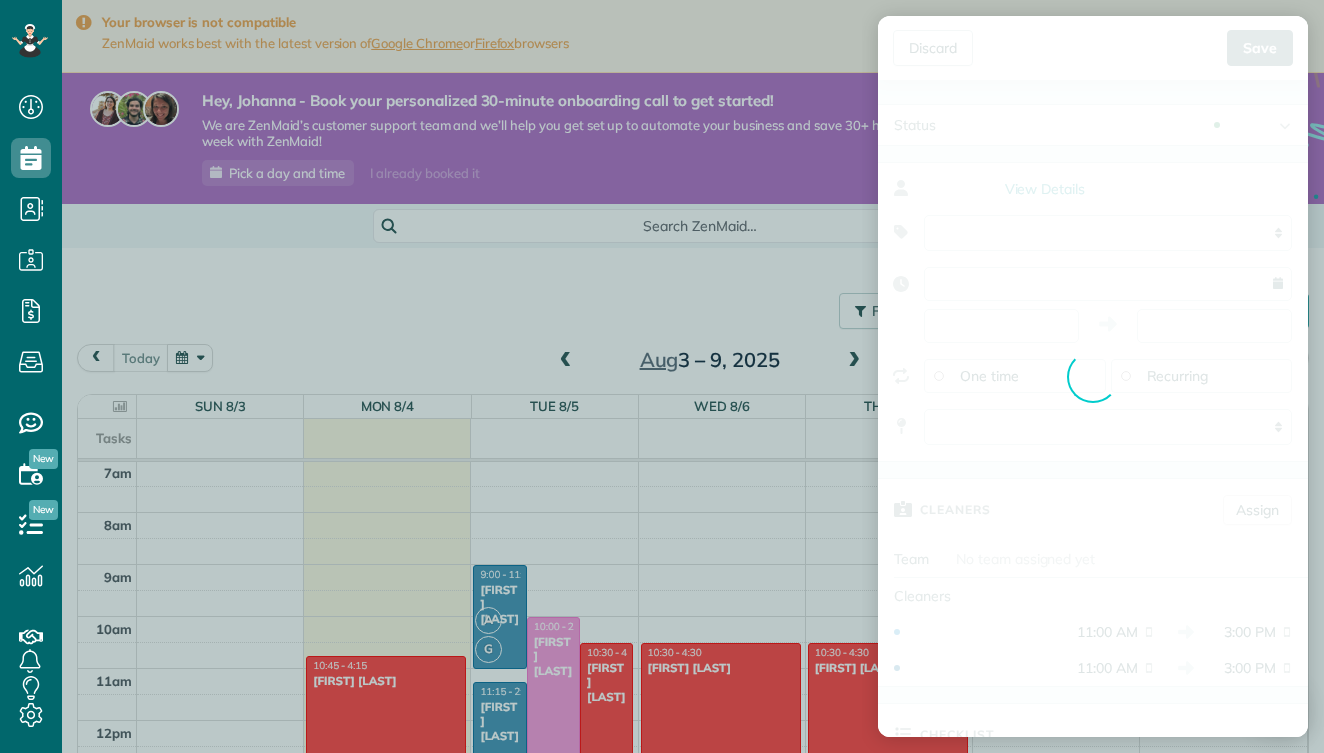 click on "Discard
New appointment
Ms. Grace
Save
Status
Active
Active
Estimate
Stand-By" at bounding box center [662, 376] 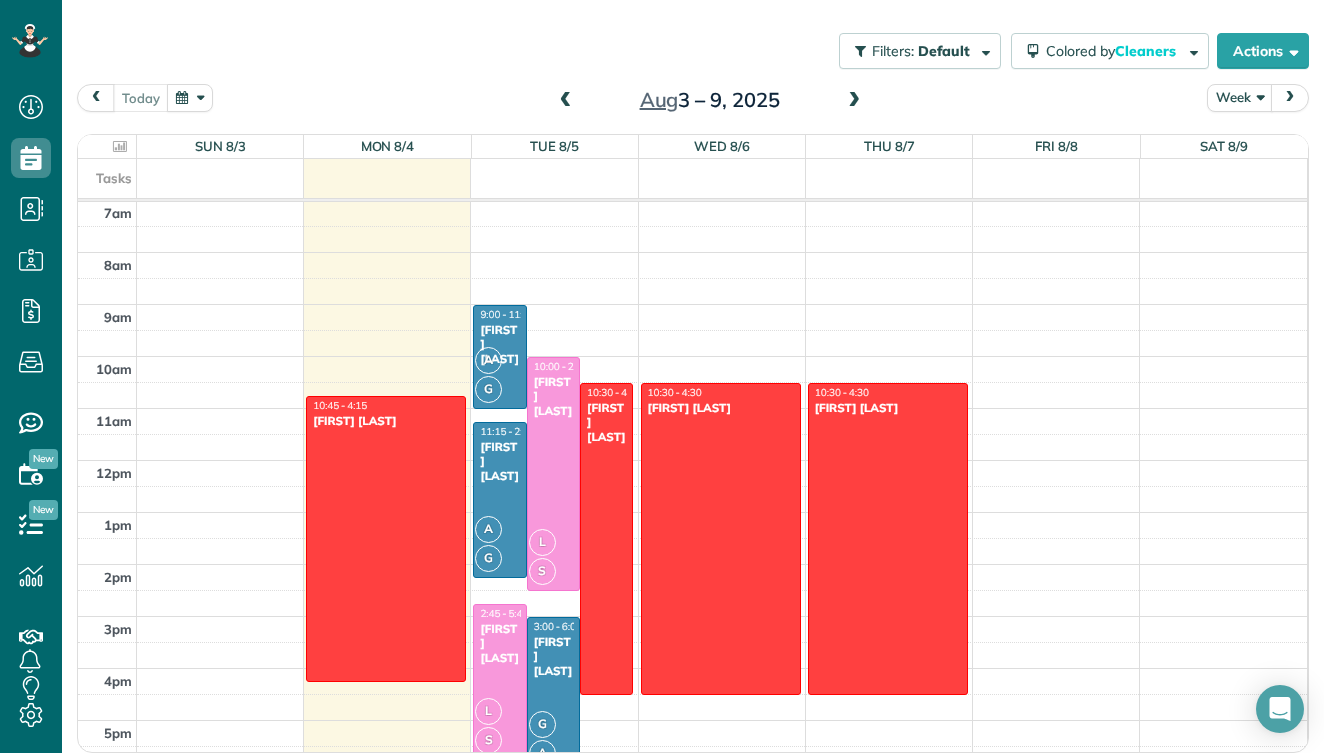 scroll, scrollTop: 259, scrollLeft: 0, axis: vertical 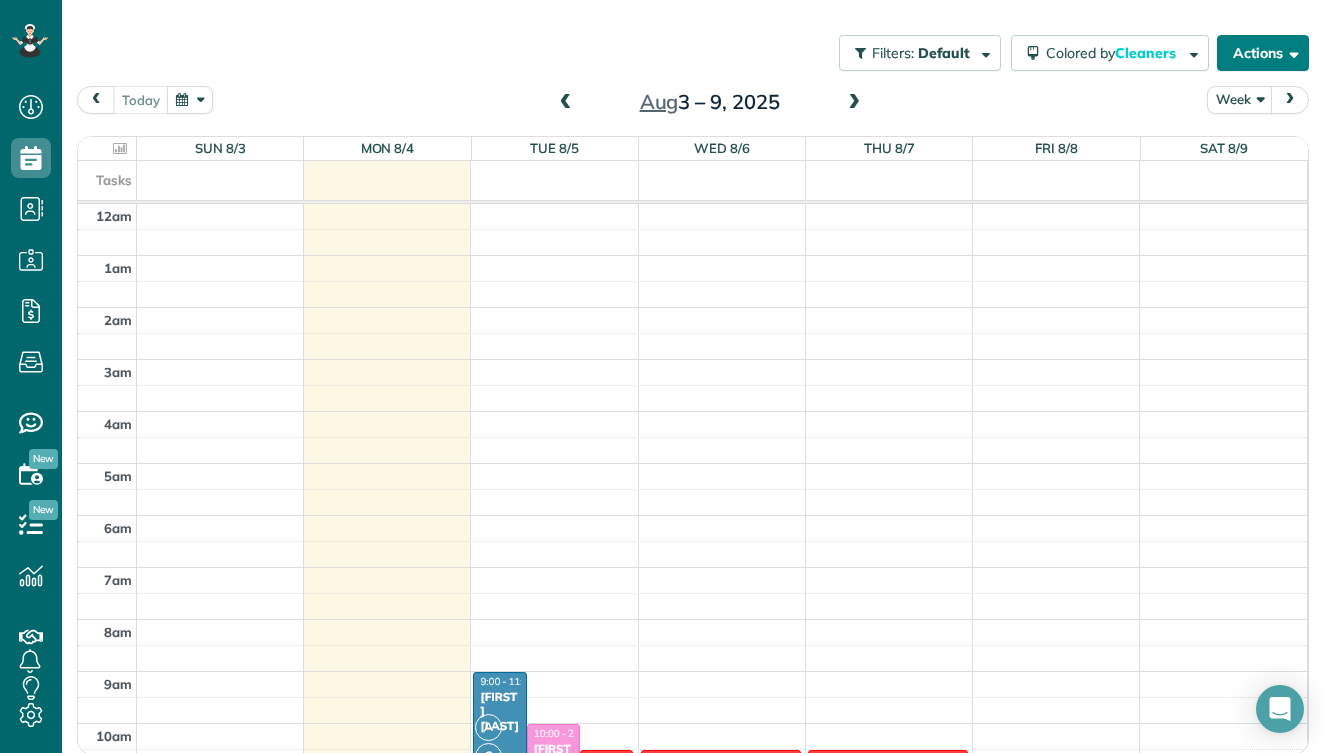 click on "Actions" at bounding box center [1263, 53] 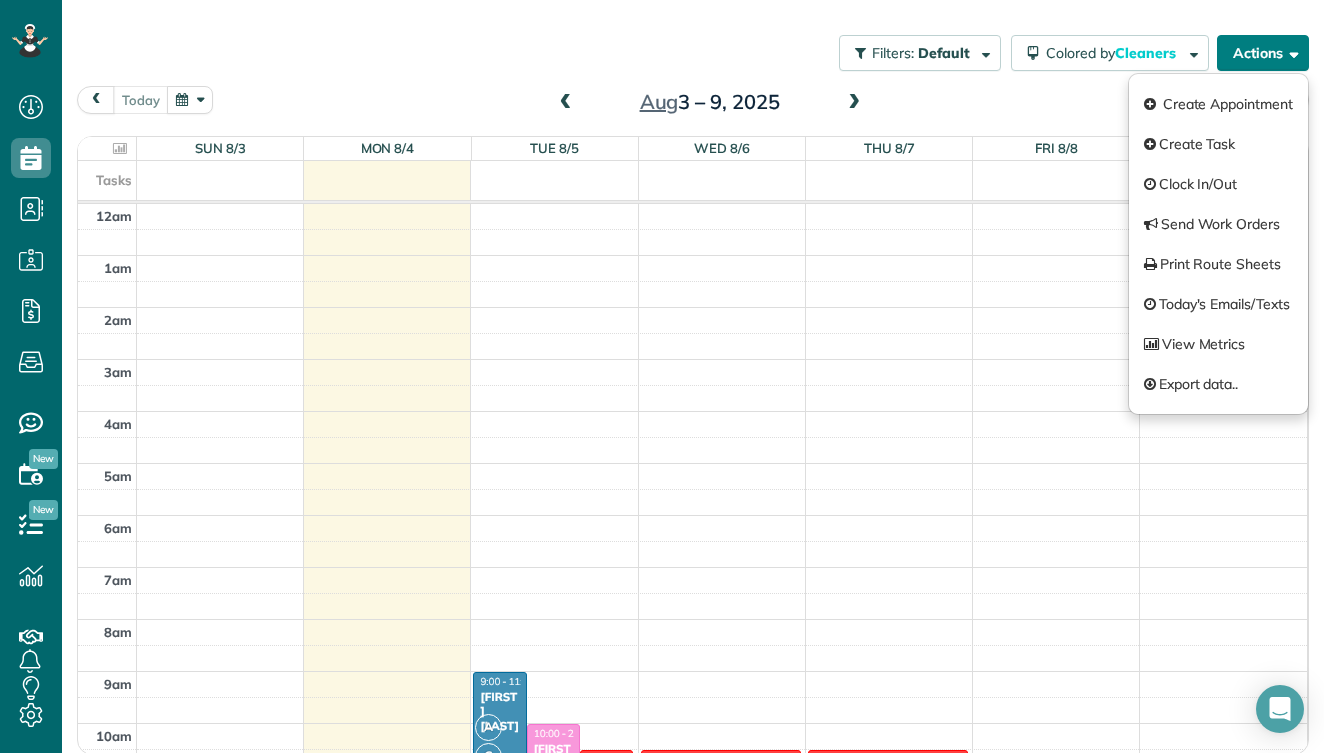 scroll, scrollTop: 0, scrollLeft: 0, axis: both 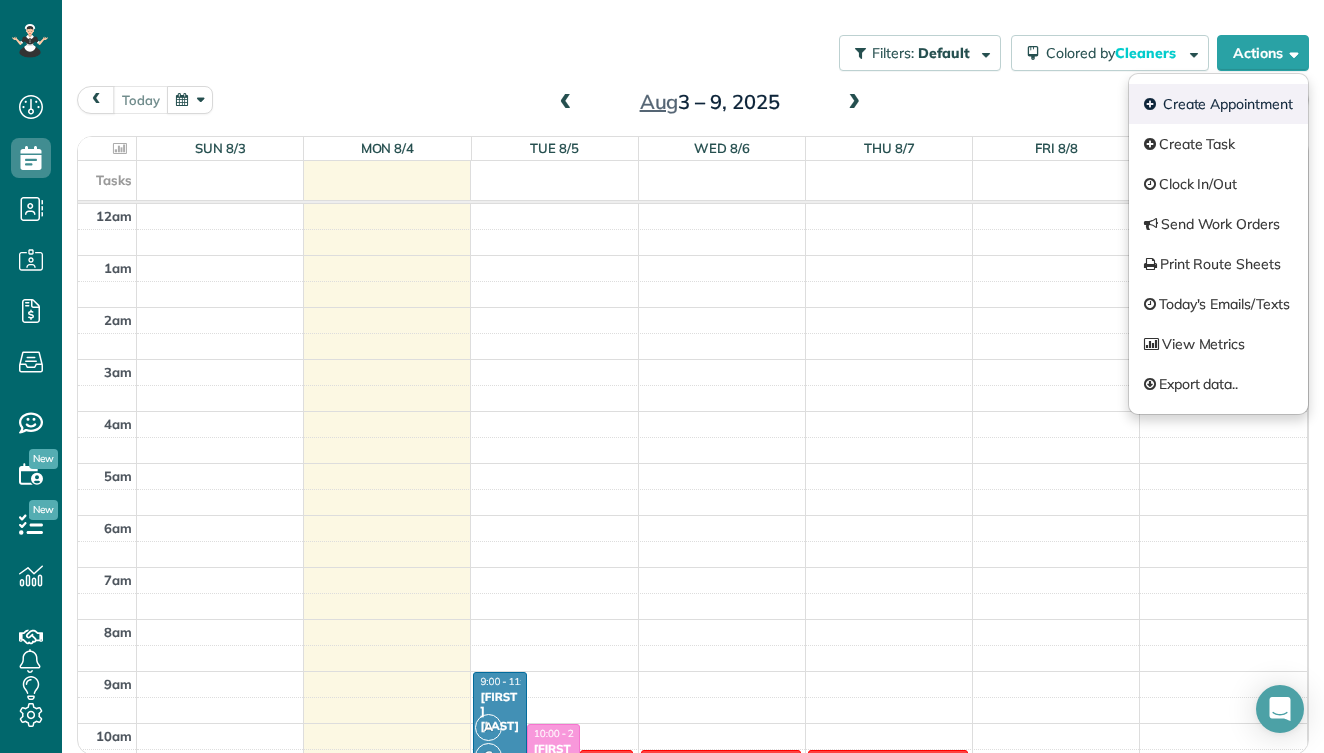 click on "Create Appointment" at bounding box center (1218, 104) 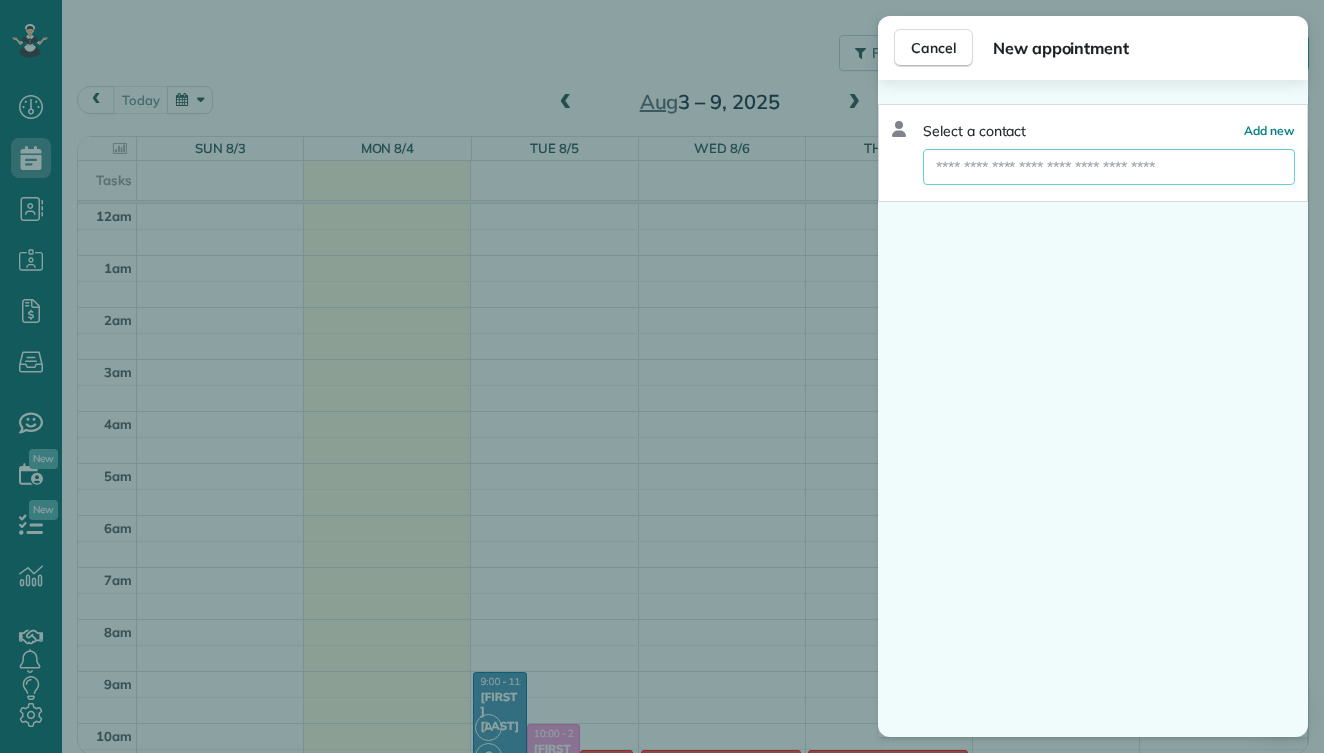 click at bounding box center (1109, 167) 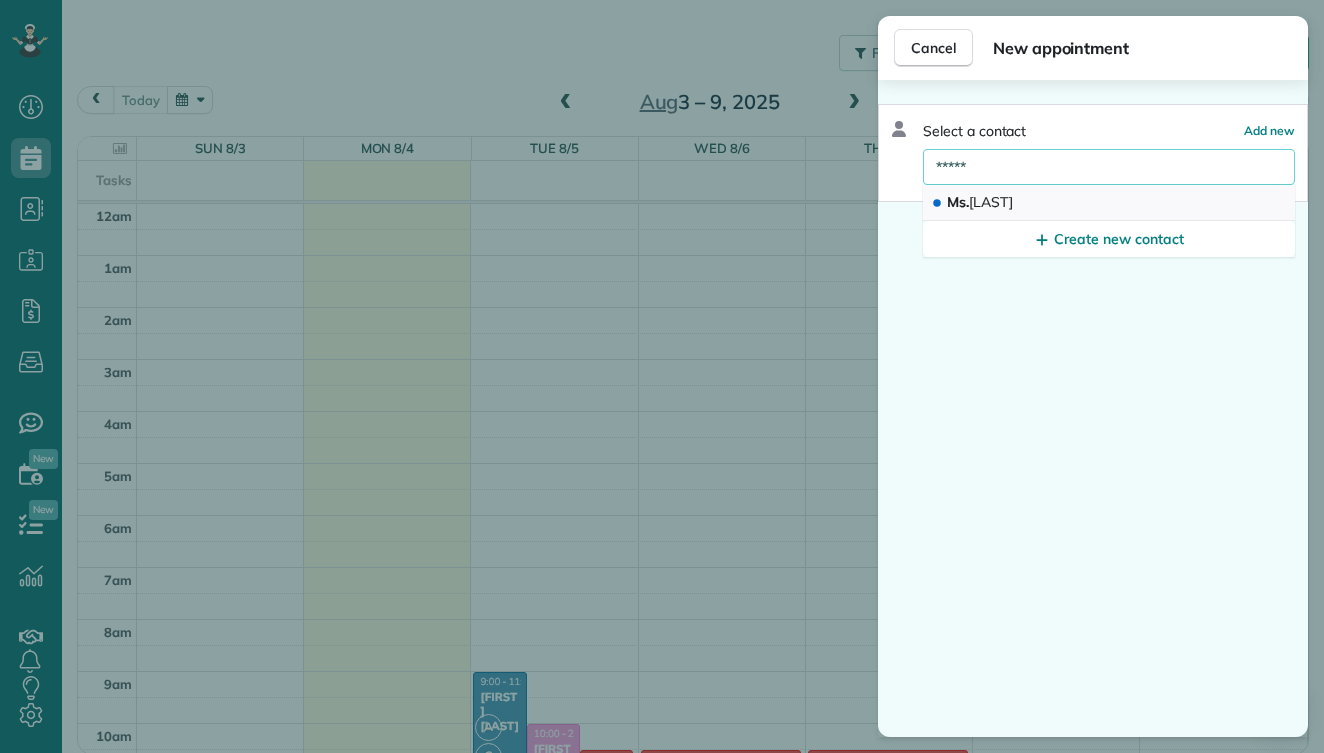 type on "*****" 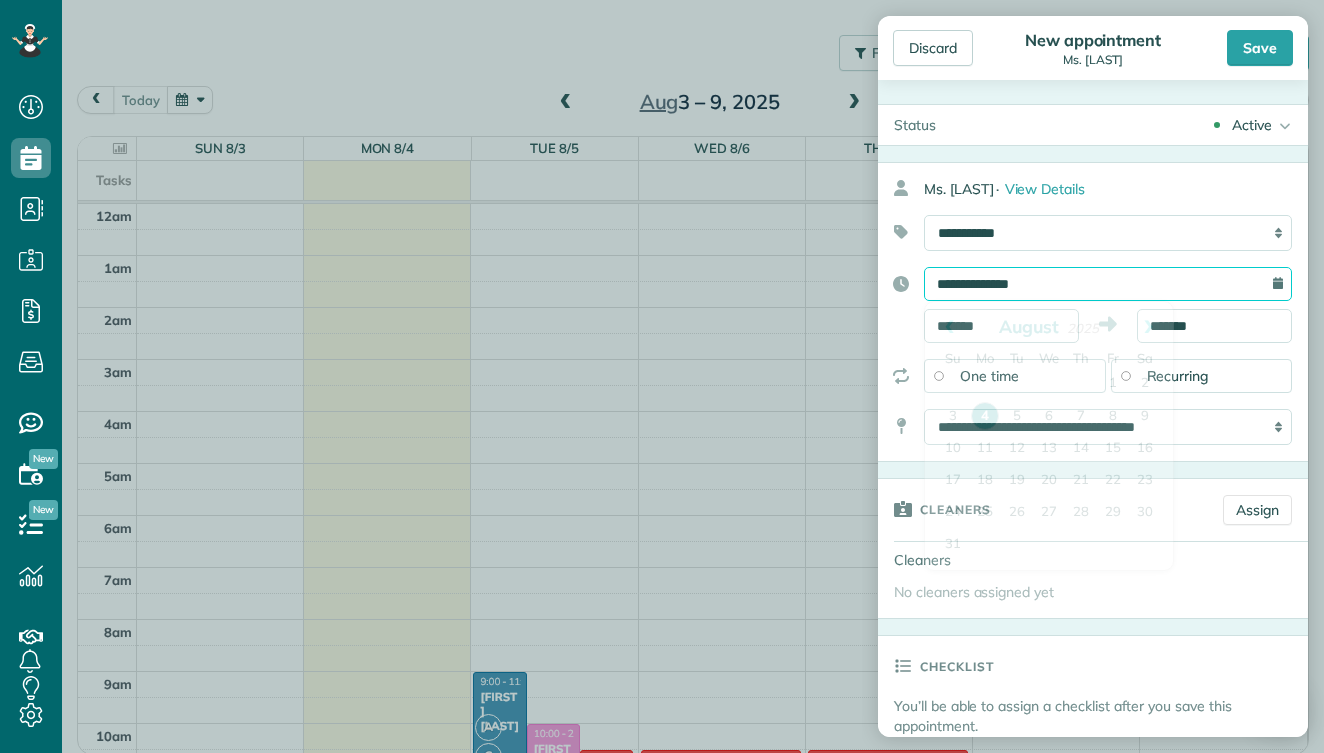 click on "**********" at bounding box center [1108, 284] 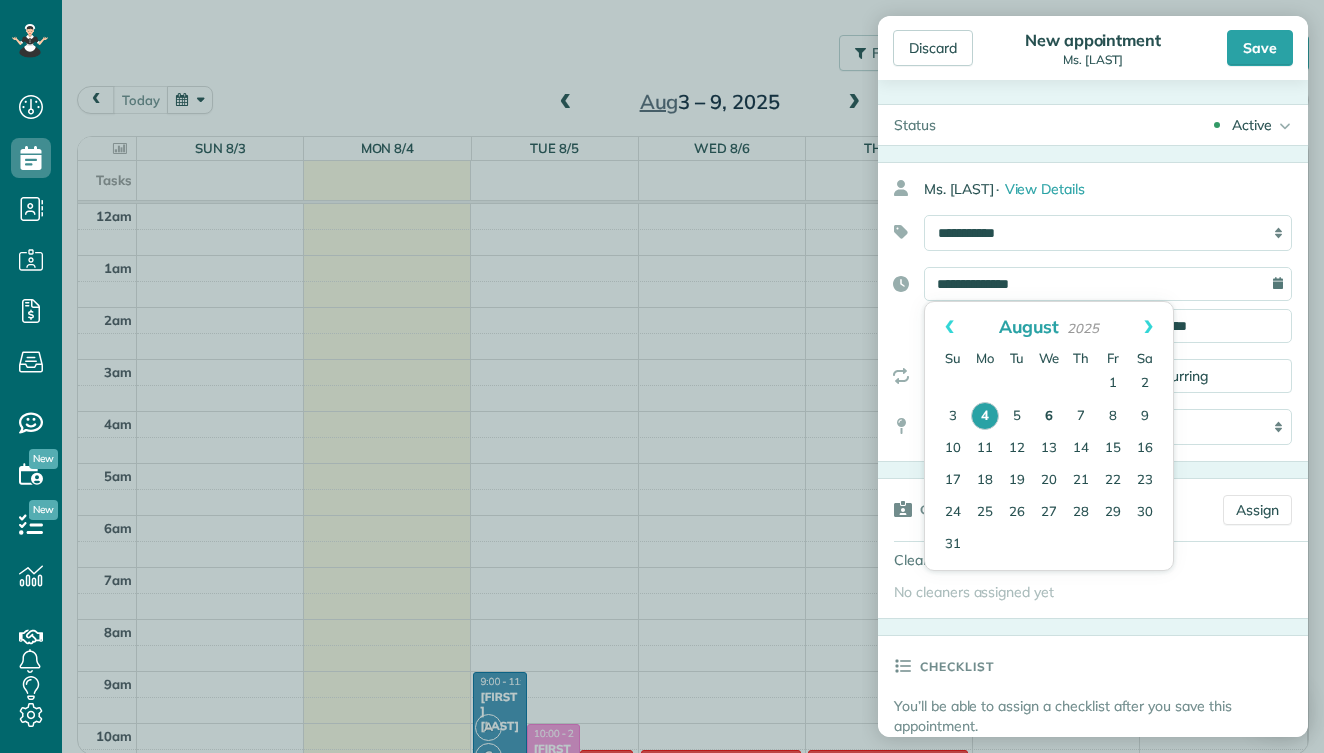 click on "6" at bounding box center [1049, 417] 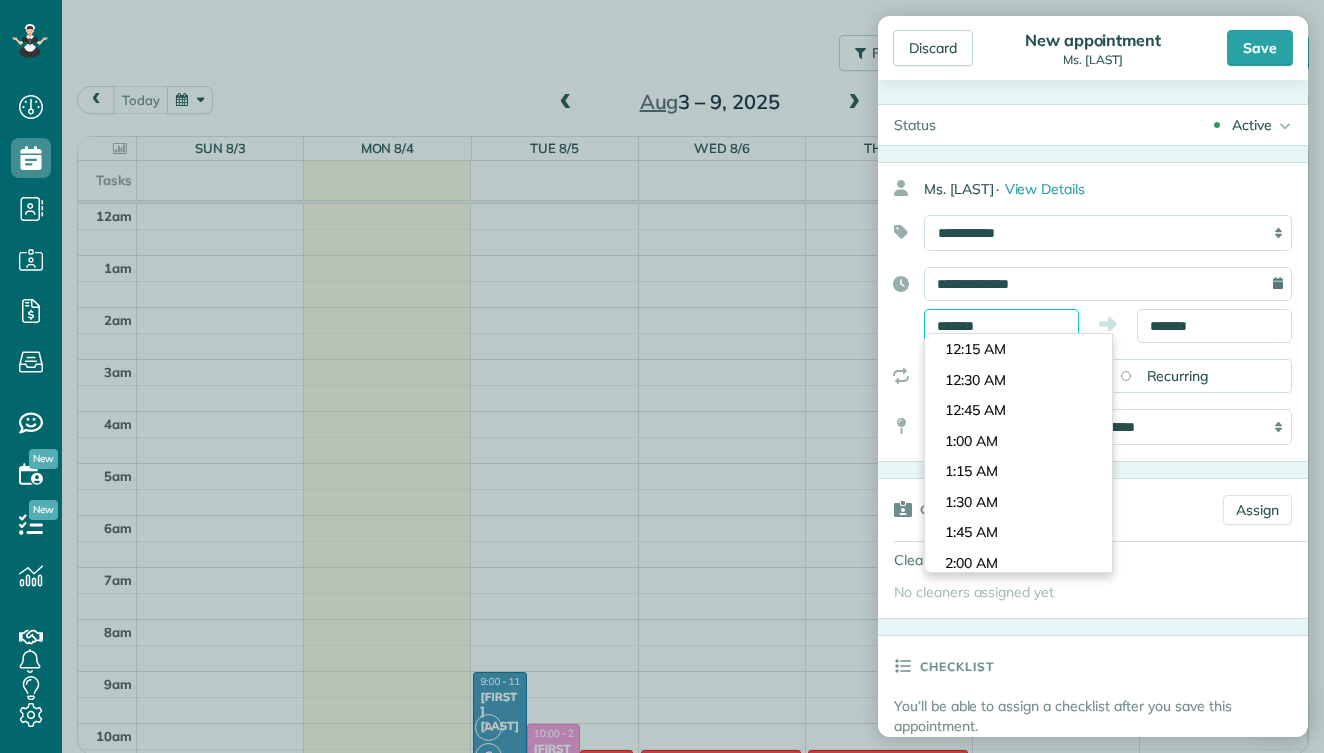 click on "*******" at bounding box center (1001, 326) 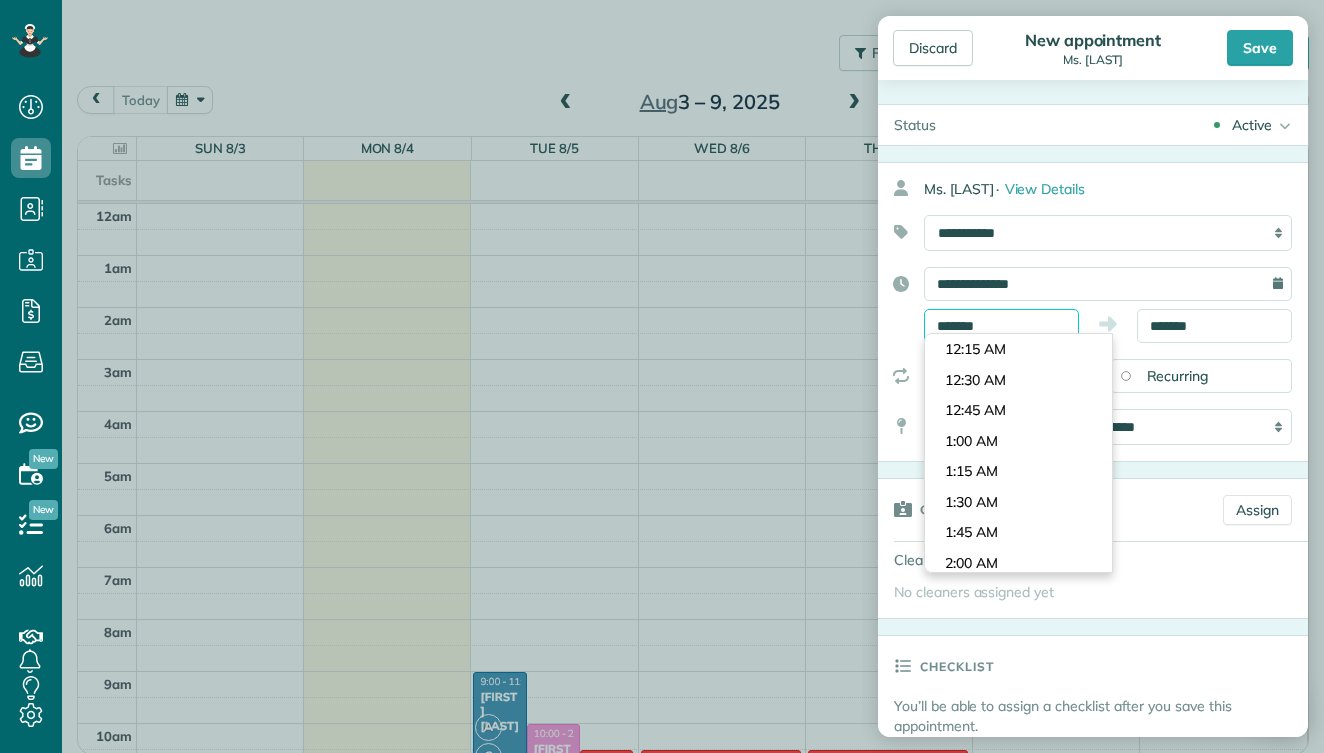 scroll, scrollTop: 0, scrollLeft: 0, axis: both 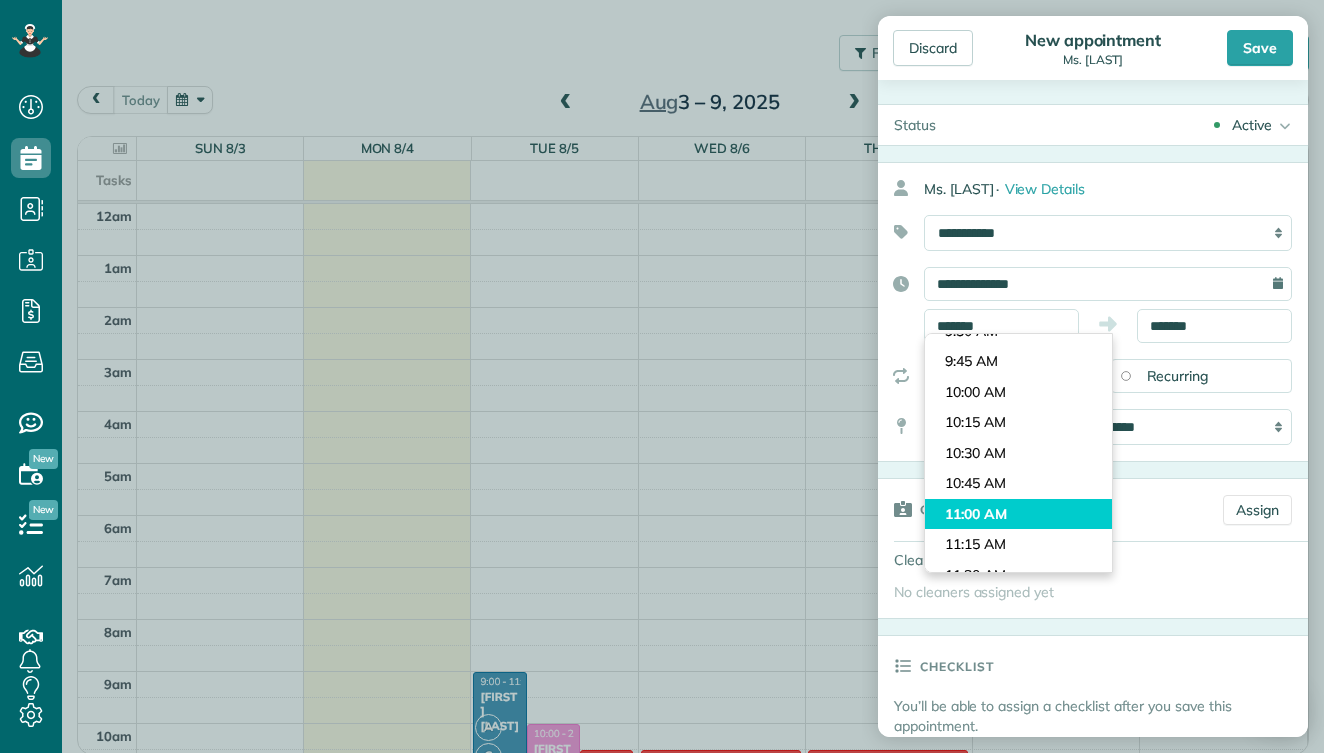 type on "********" 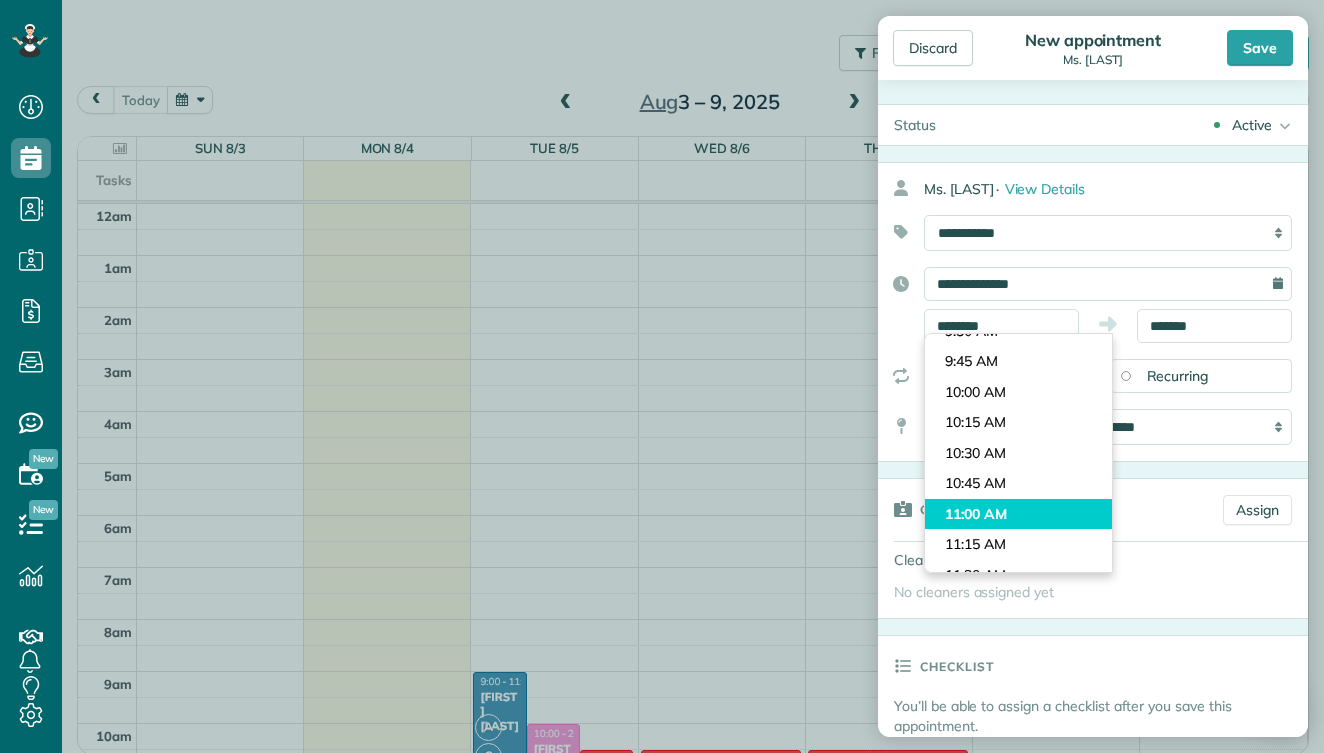 click on "Dashboard
Scheduling
Calendar View
List View
Dispatch View - Weekly scheduling (Beta)" at bounding box center [662, 376] 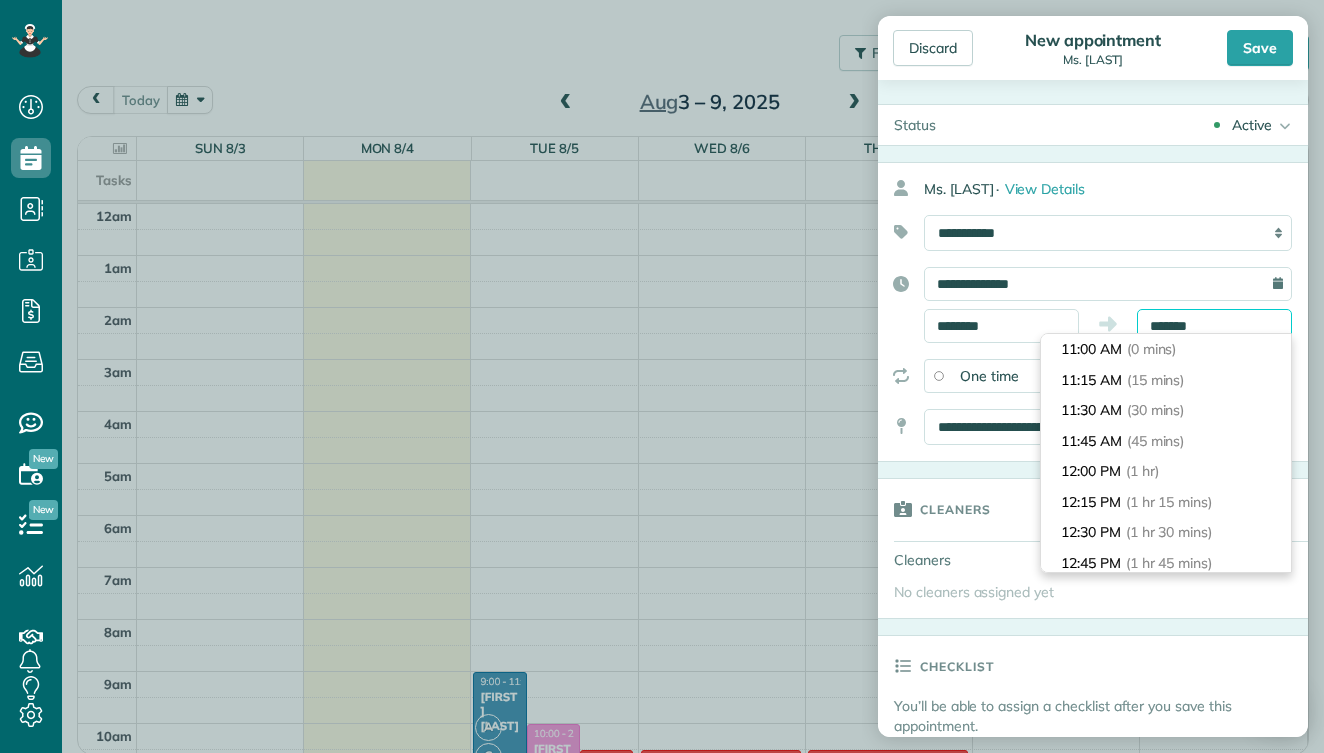 click on "*******" at bounding box center (1214, 326) 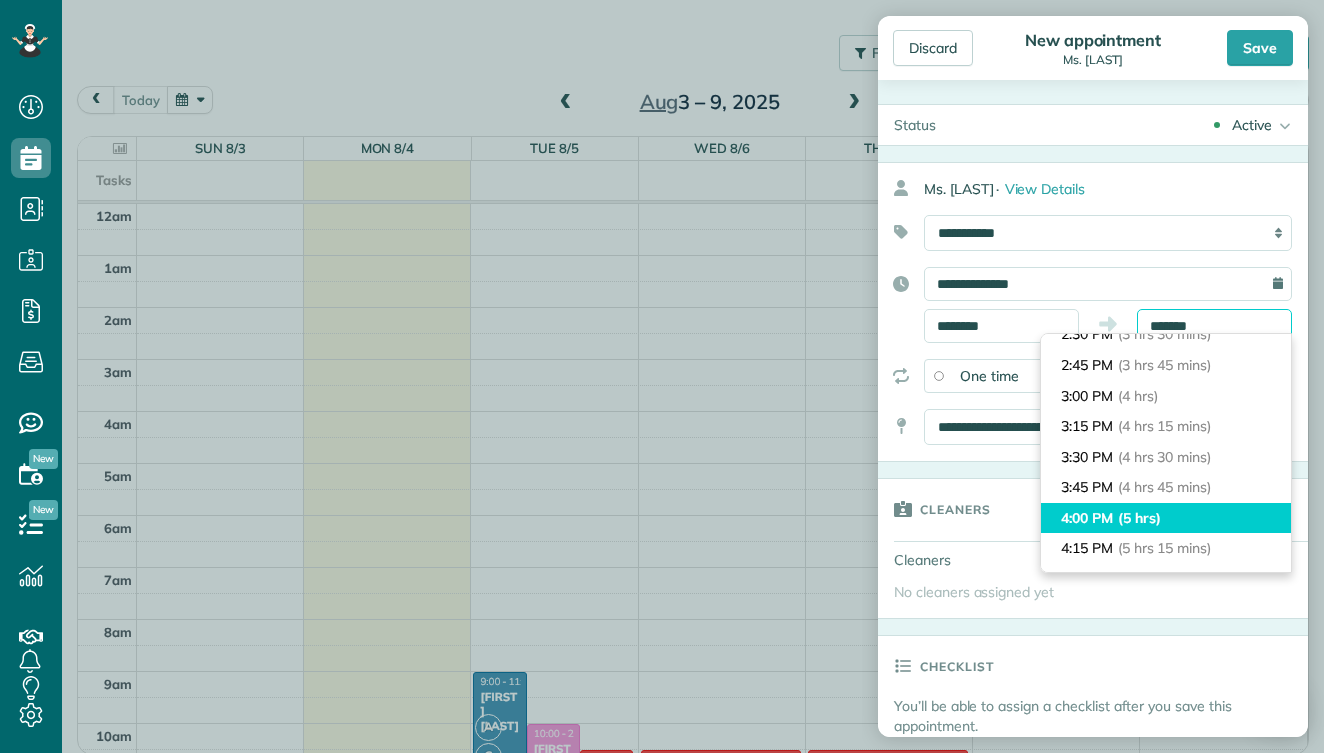 scroll, scrollTop: 431, scrollLeft: 0, axis: vertical 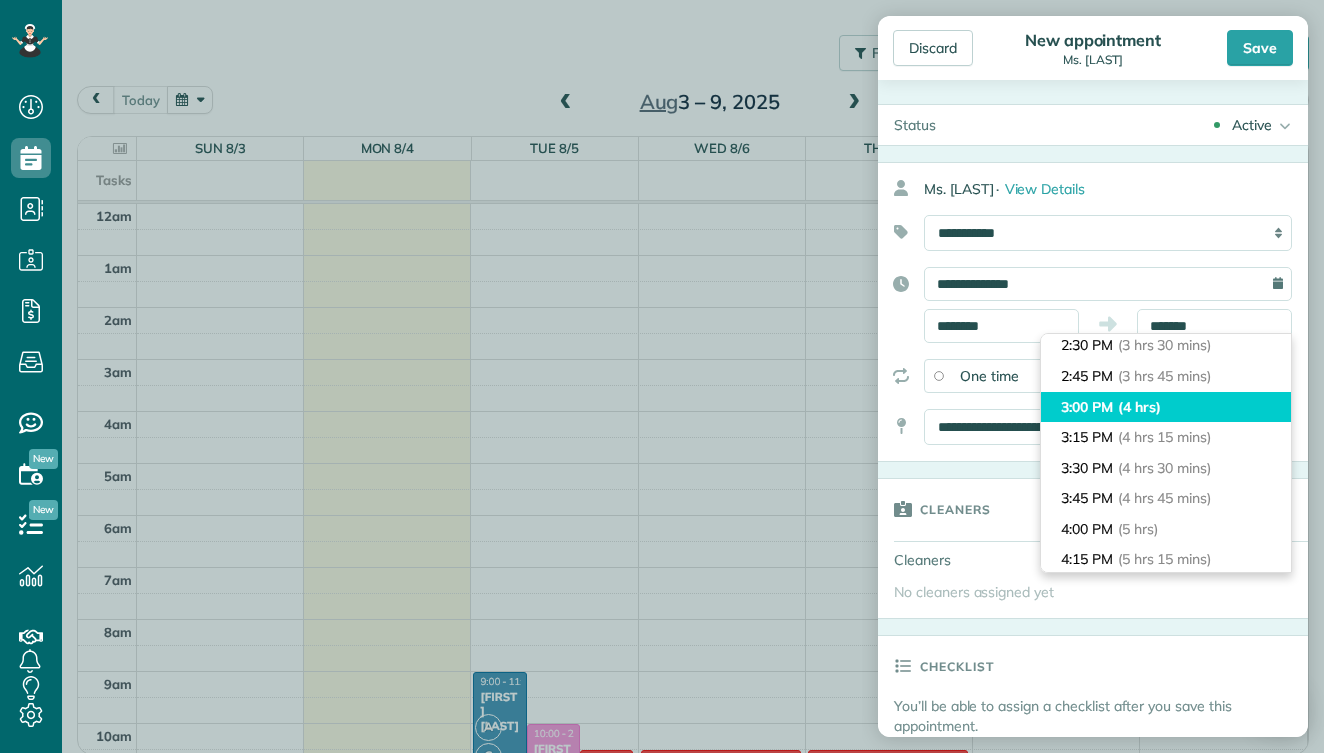 type on "*******" 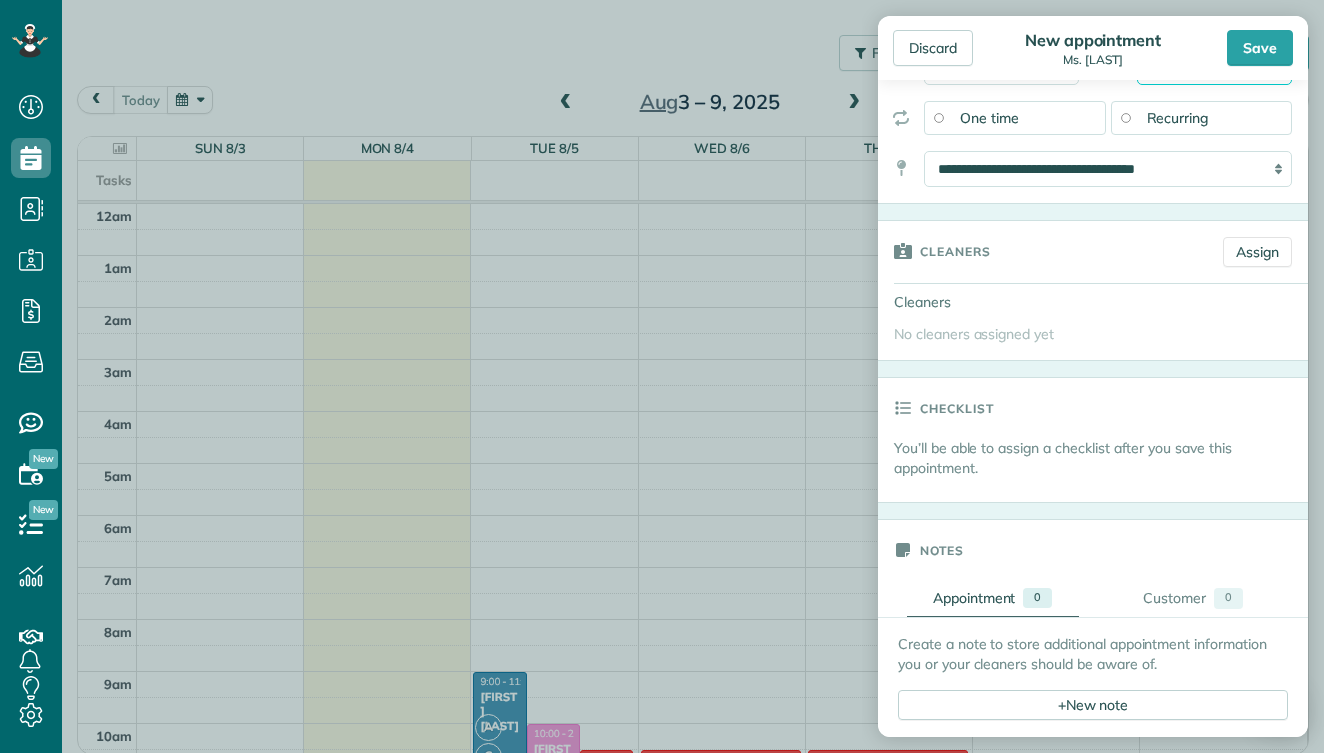 scroll, scrollTop: 275, scrollLeft: 0, axis: vertical 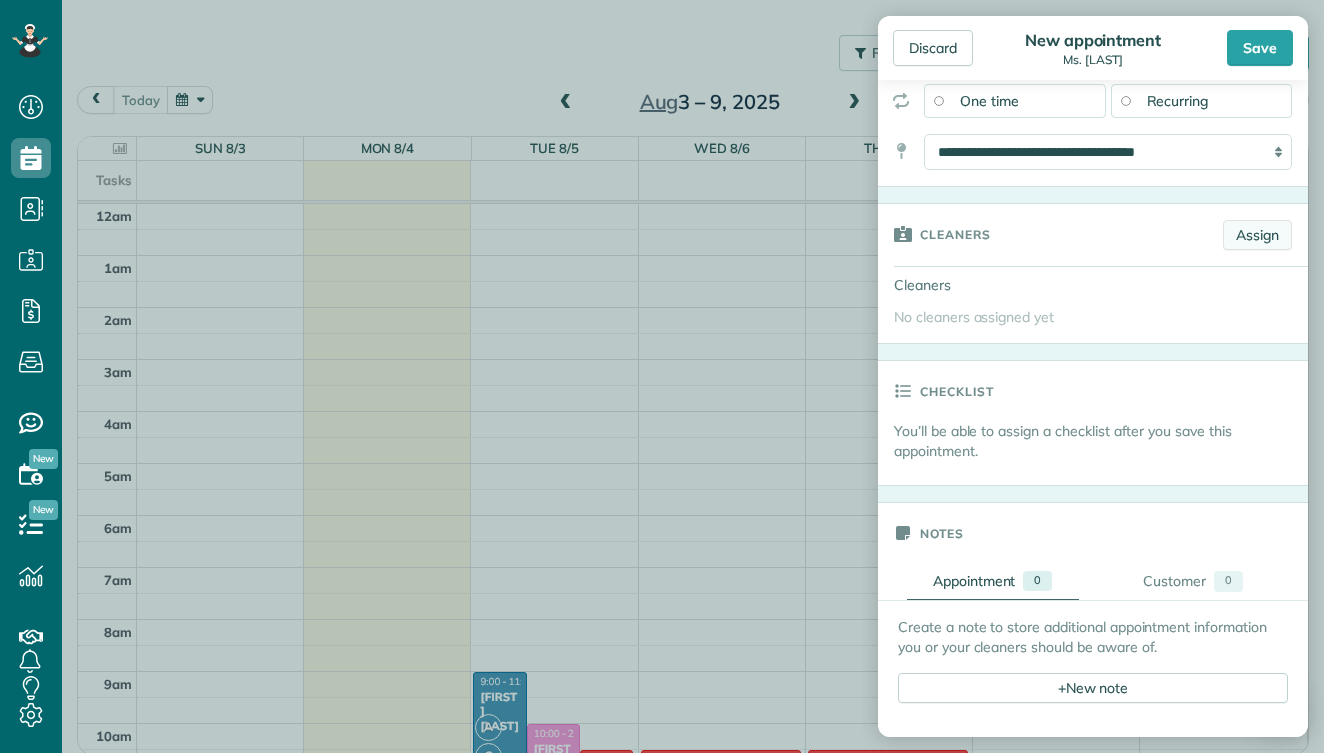click on "Assign" at bounding box center (1257, 235) 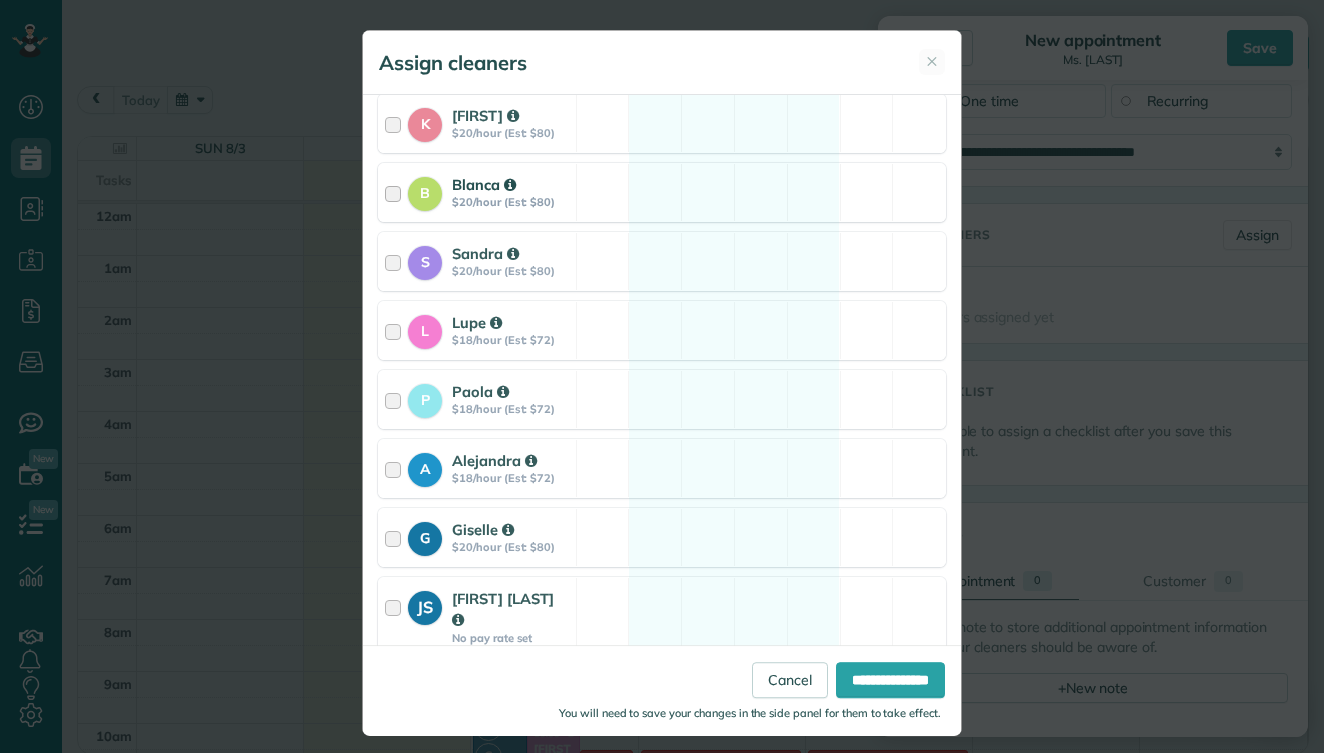 scroll, scrollTop: 190, scrollLeft: 0, axis: vertical 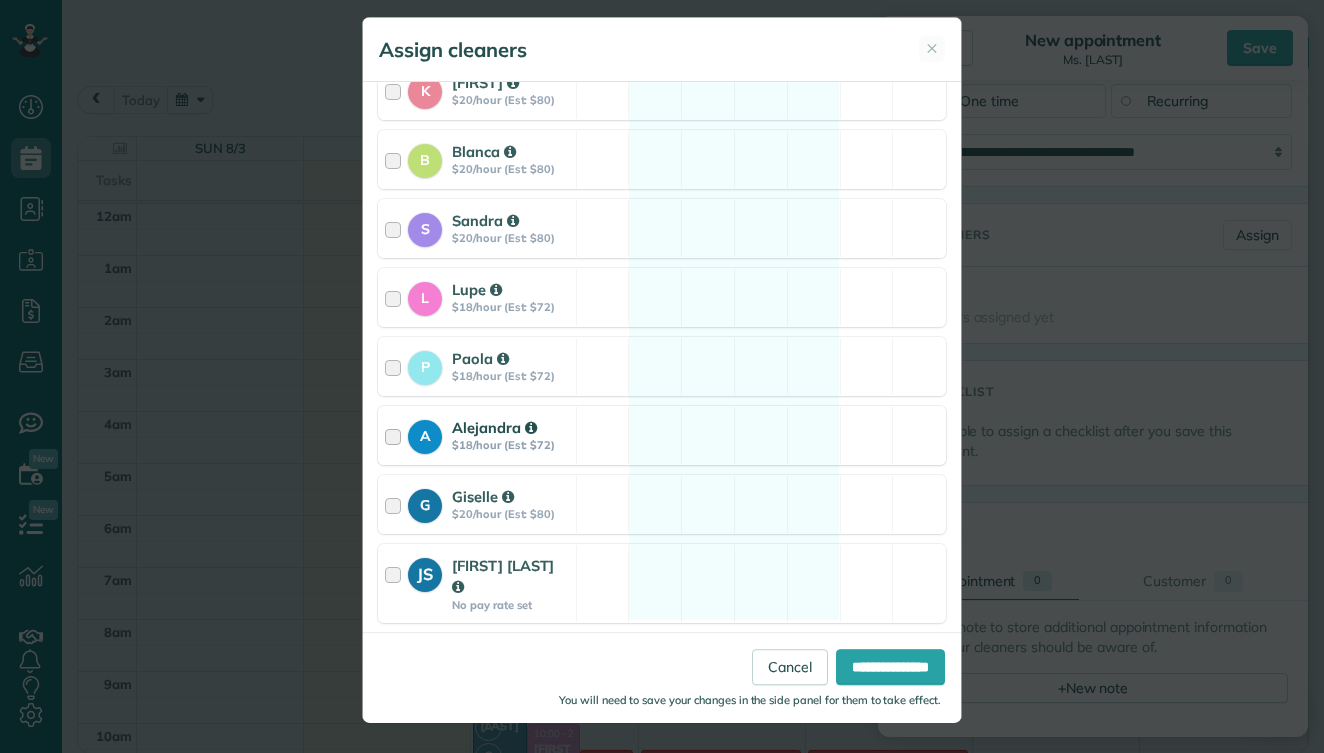 click on "$18/hour (Est: $72)" at bounding box center [511, 445] 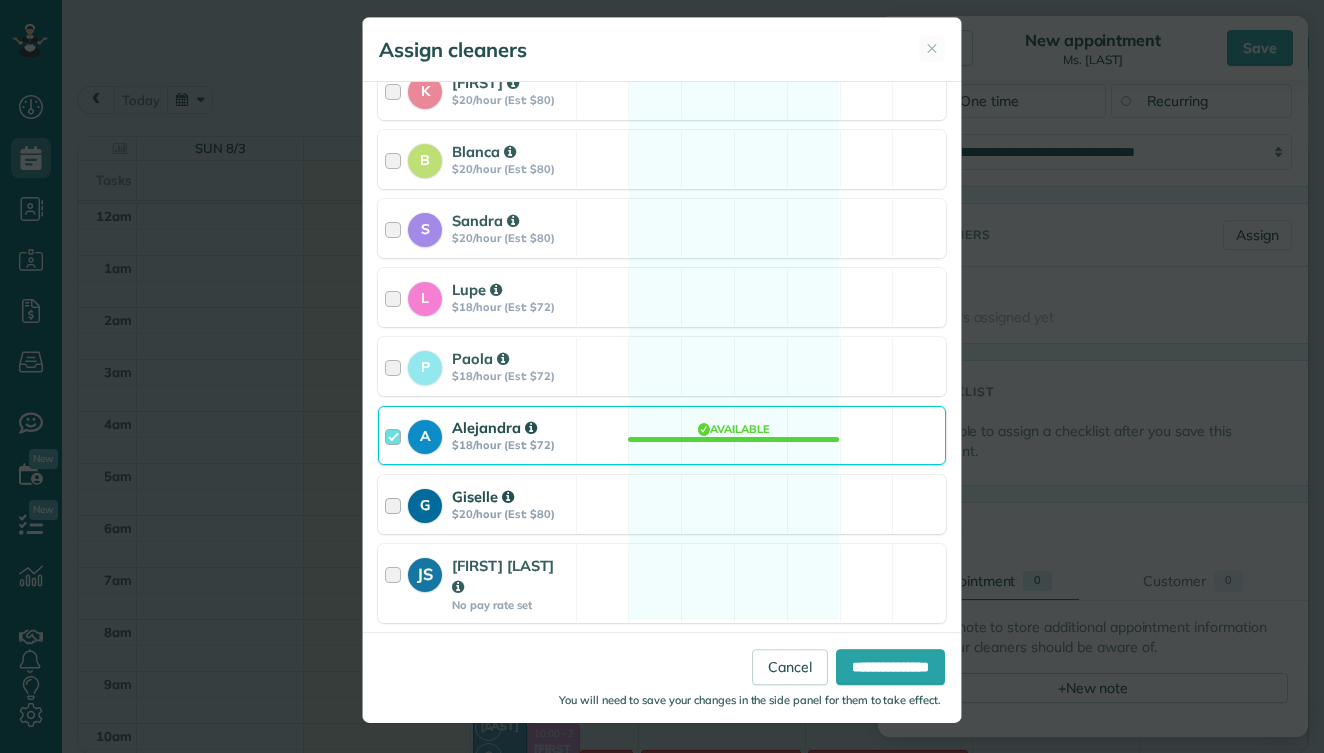 click at bounding box center (508, 497) 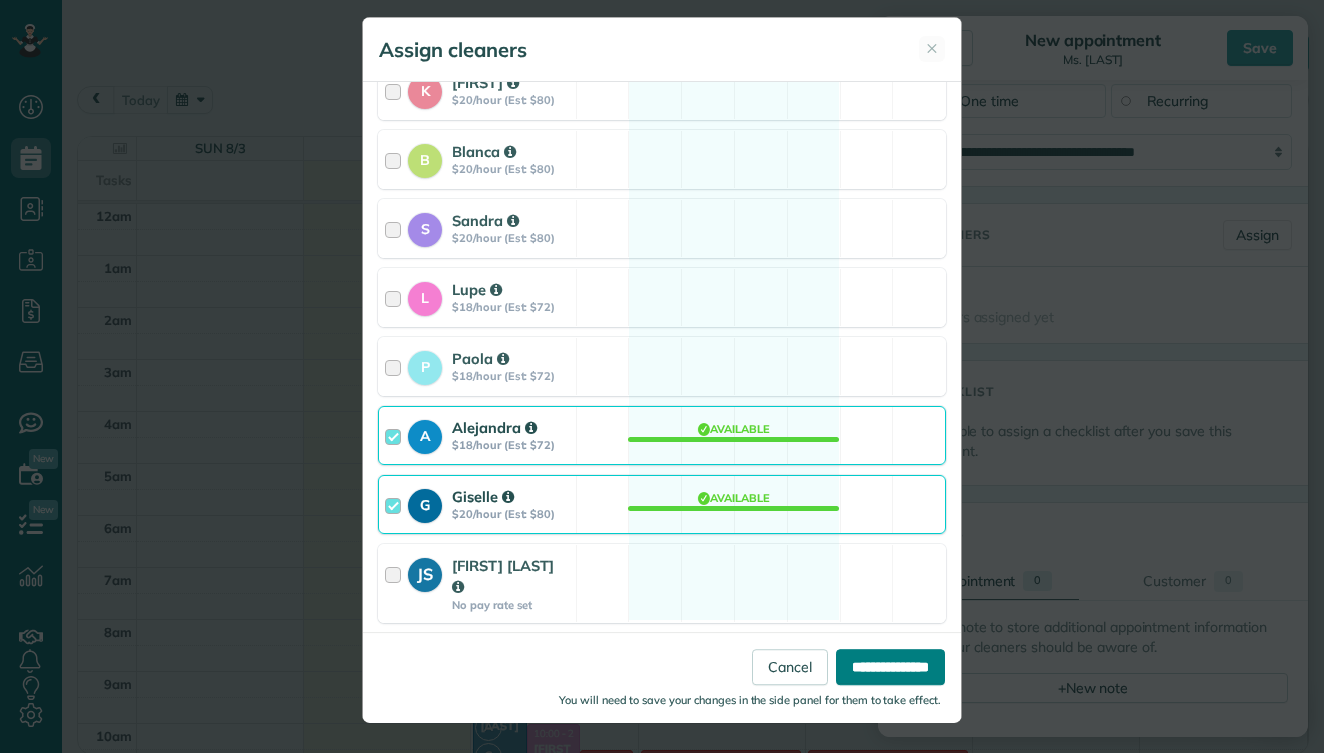 click on "**********" at bounding box center (890, 667) 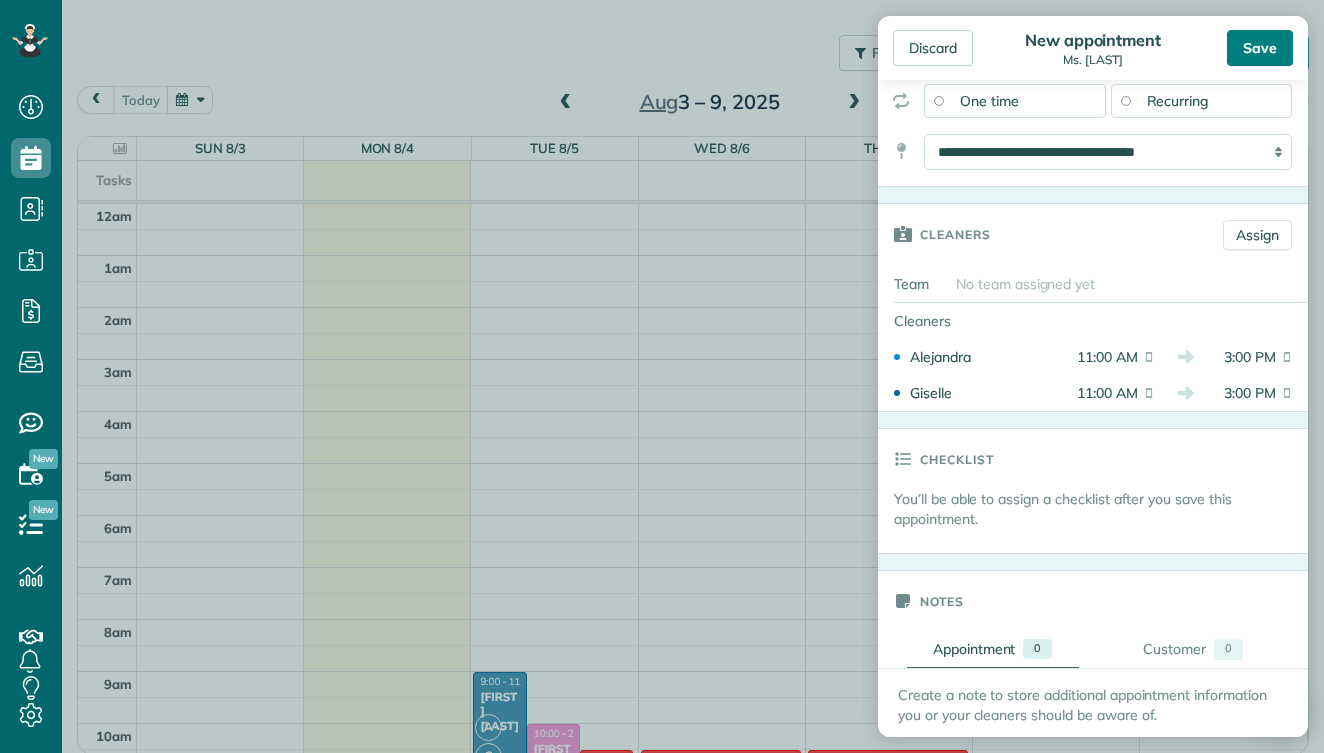 click on "Save" at bounding box center (1260, 48) 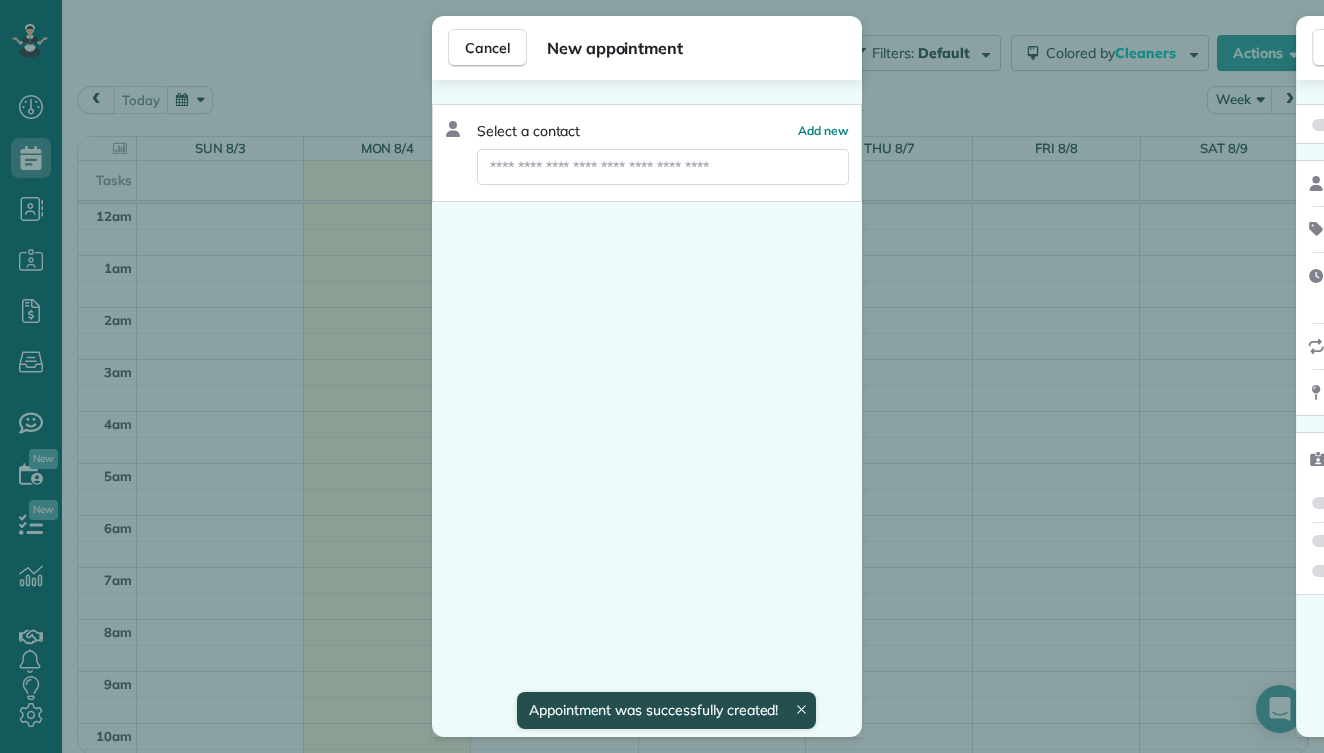 scroll, scrollTop: 256, scrollLeft: 0, axis: vertical 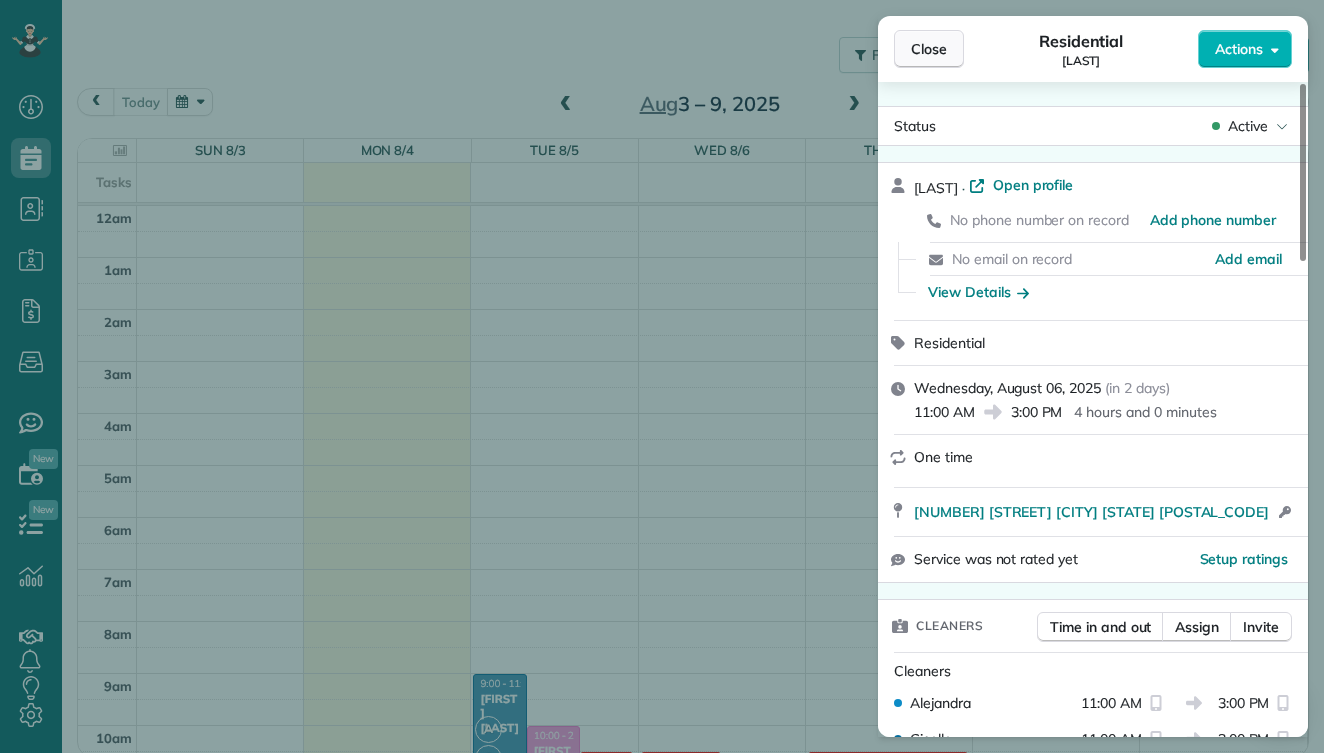 click on "Close" at bounding box center [929, 49] 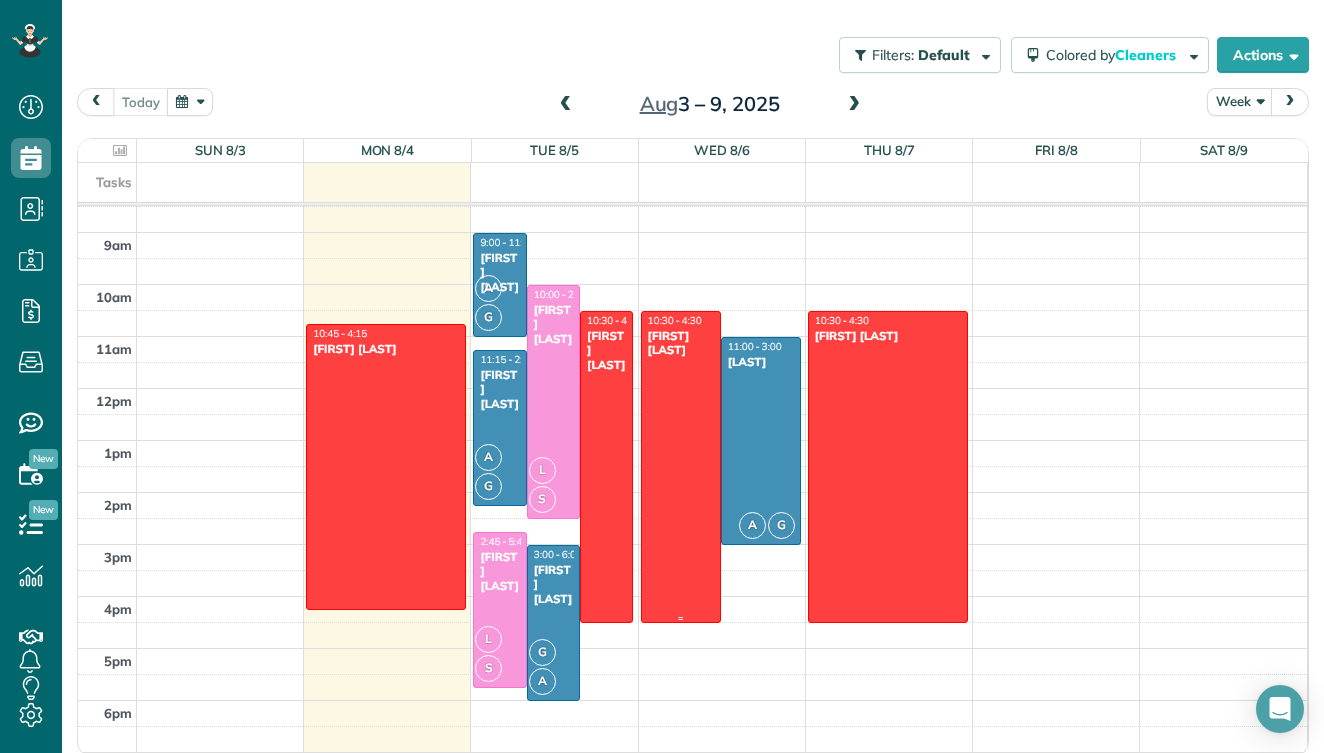 scroll, scrollTop: 442, scrollLeft: 0, axis: vertical 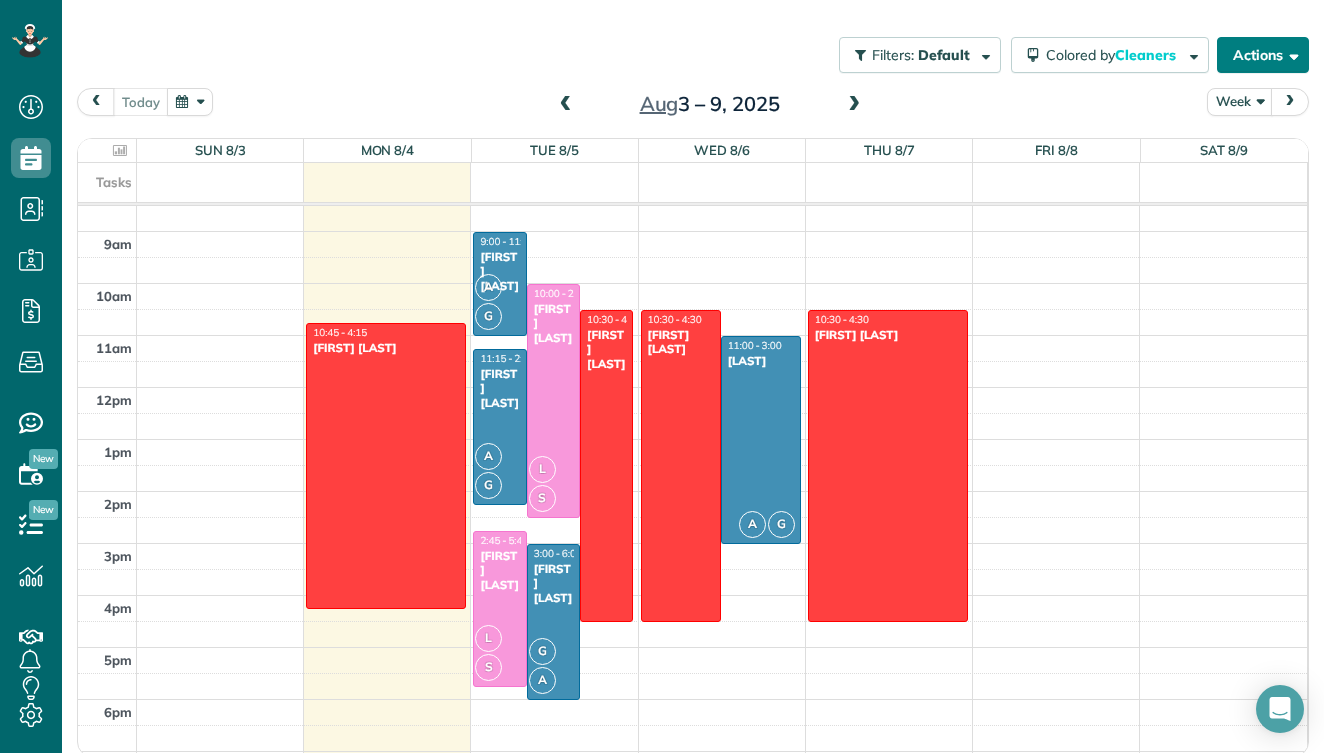 click on "Actions" at bounding box center [1263, 55] 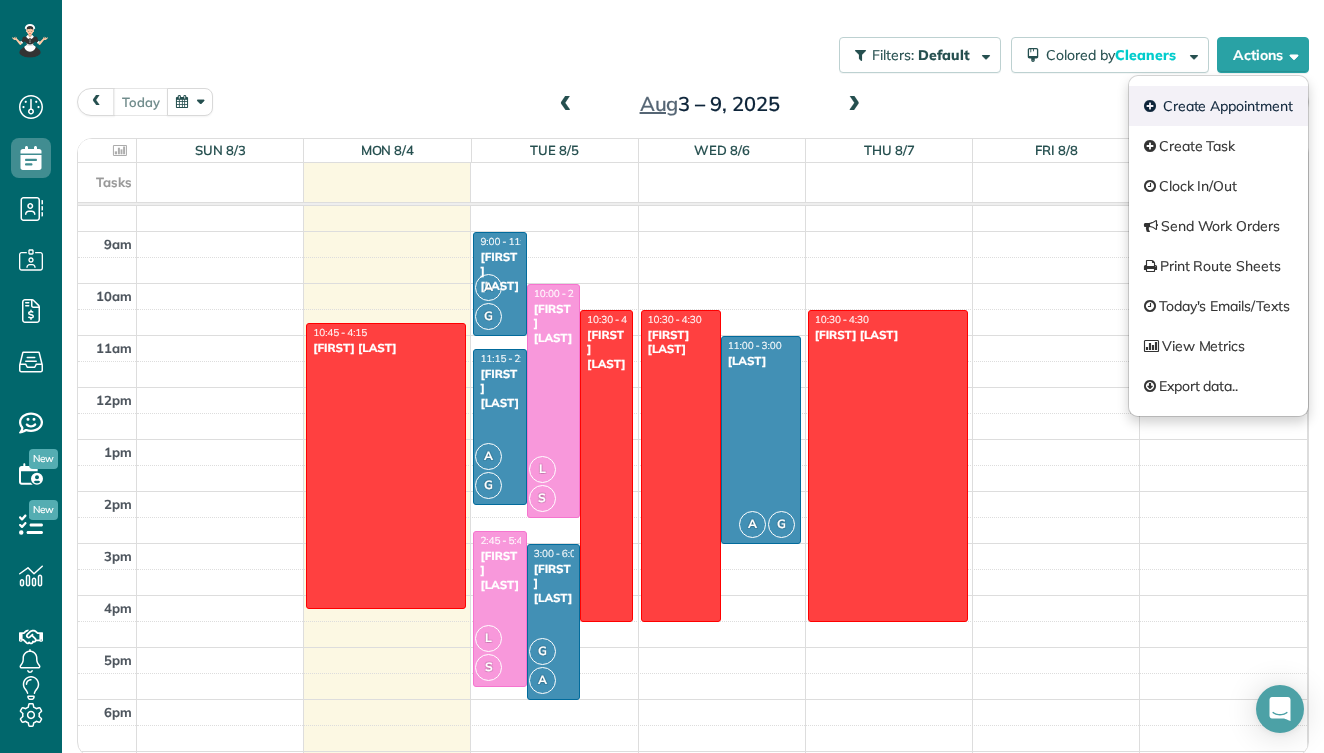 click on "Create Appointment" at bounding box center (1218, 106) 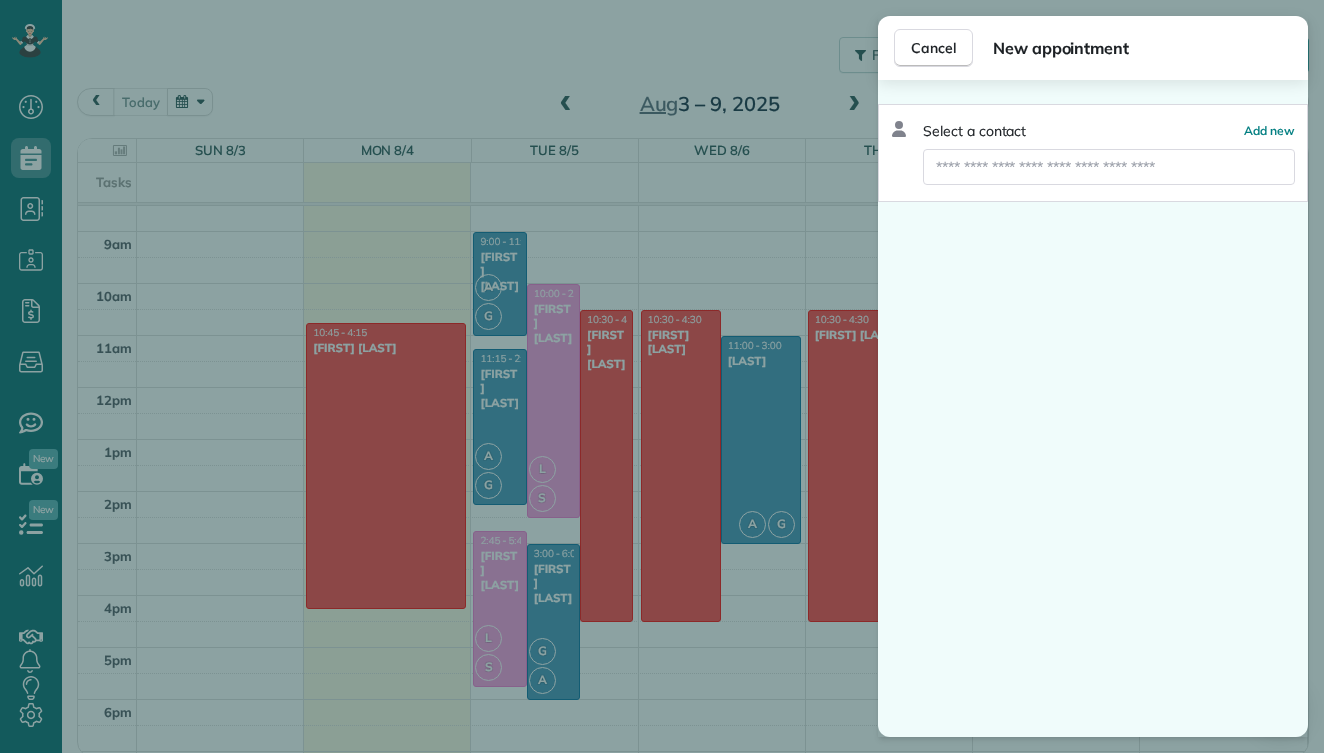 click on "Select a contact Add new" at bounding box center [1093, 153] 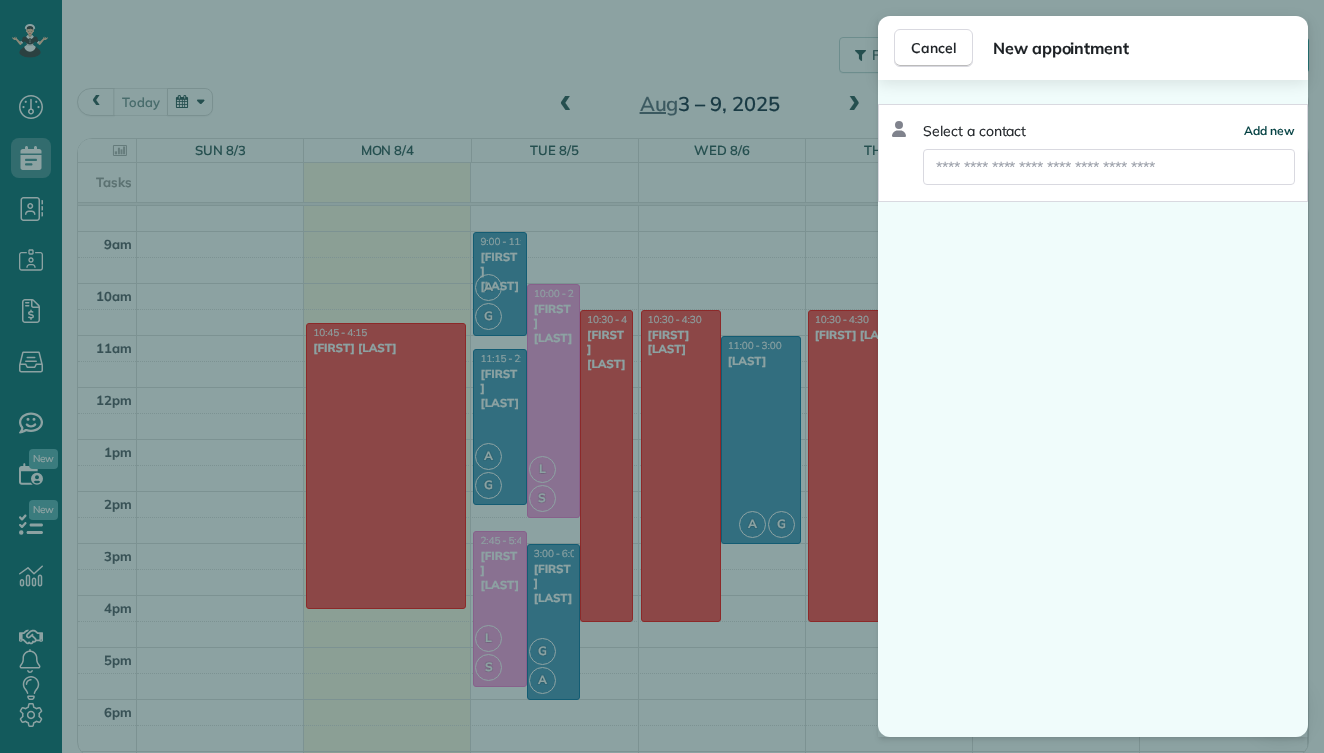 click on "Add new" at bounding box center [1269, 130] 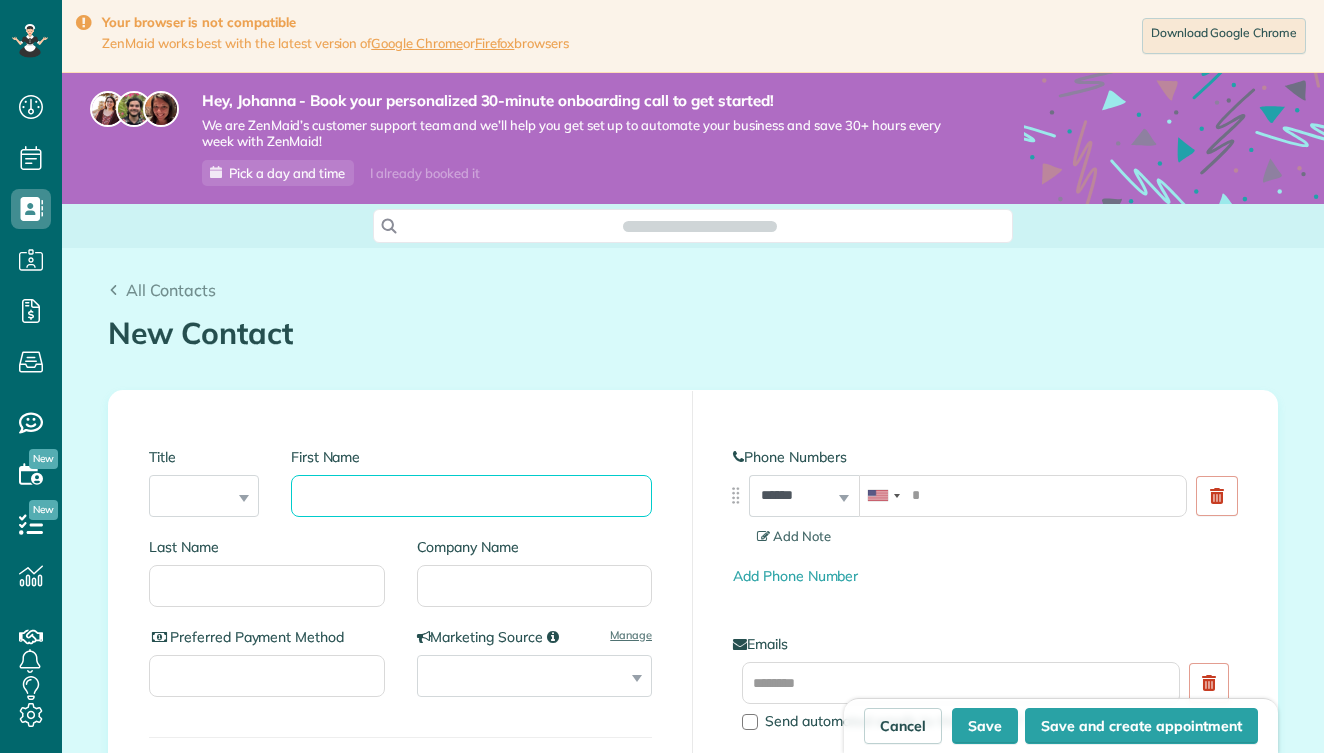 drag, startPoint x: 0, startPoint y: 0, endPoint x: 265, endPoint y: 486, distance: 553.55304 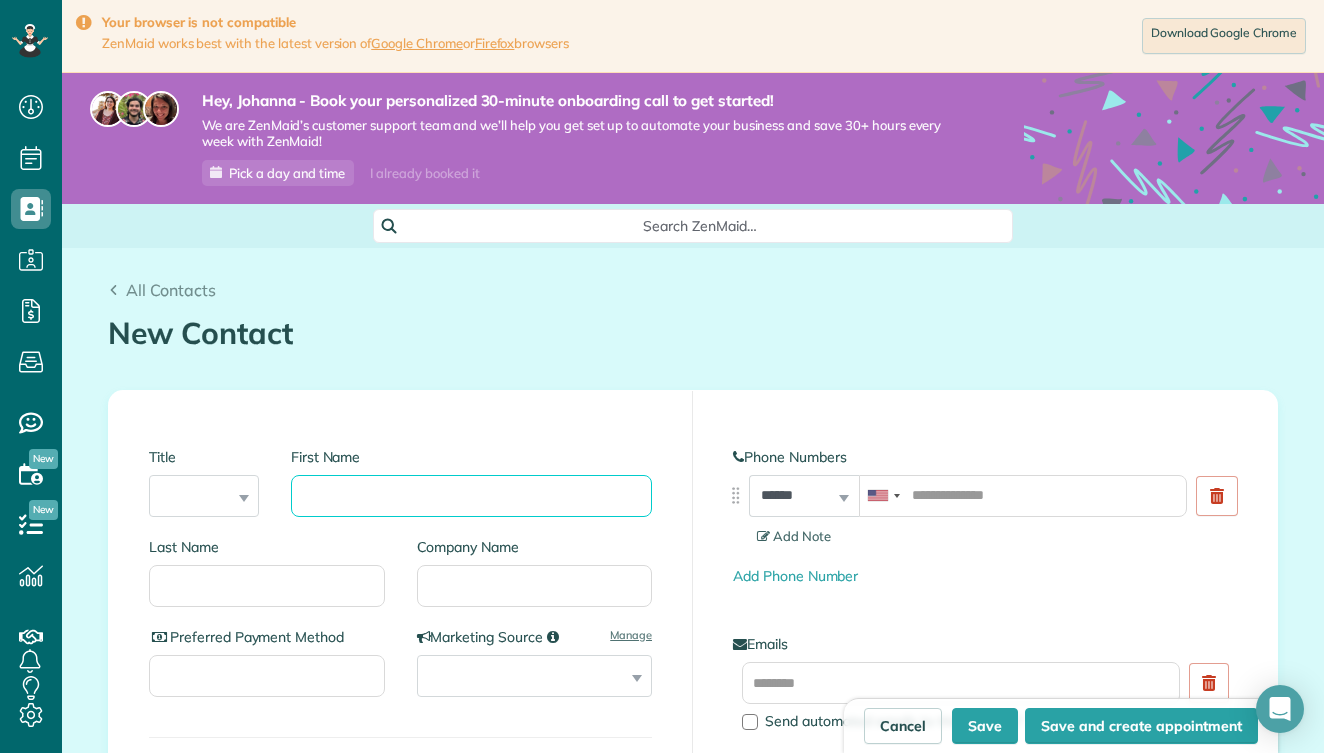 scroll, scrollTop: 753, scrollLeft: 62, axis: both 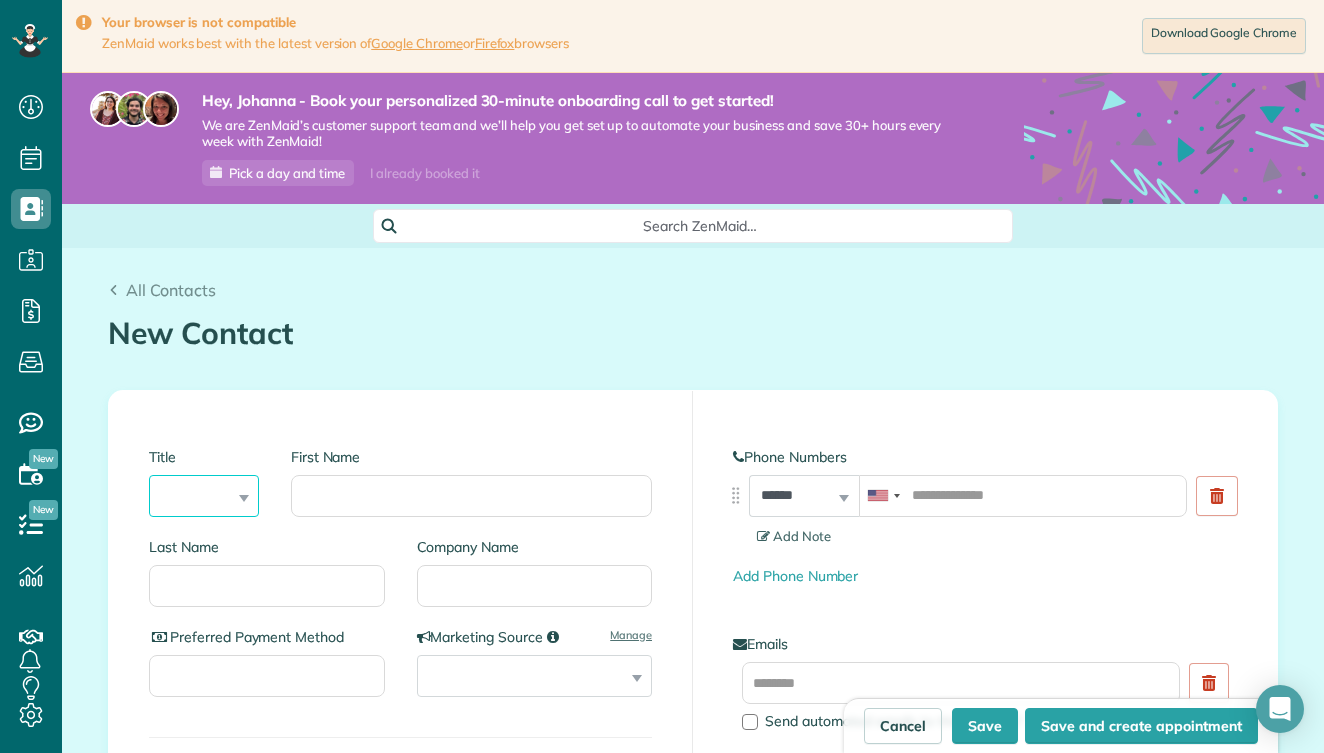 select on "***" 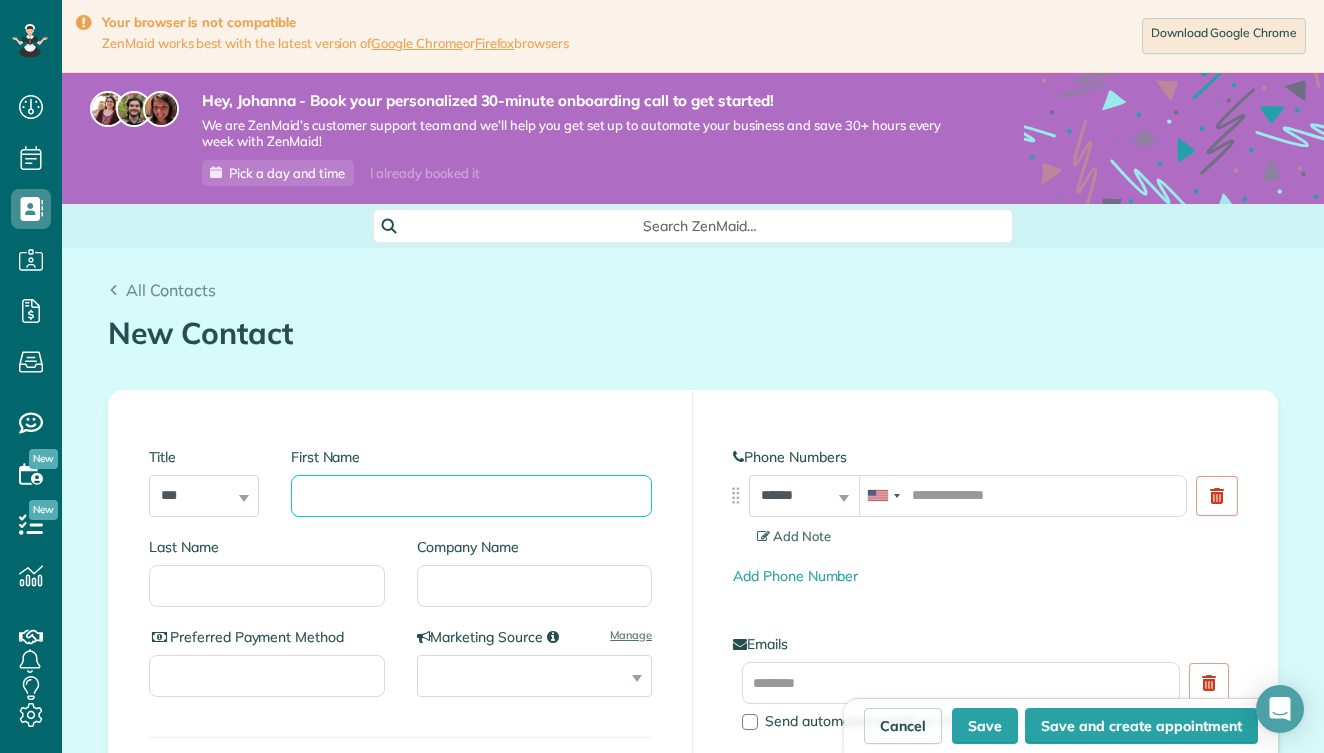 click on "First Name" at bounding box center [471, 496] 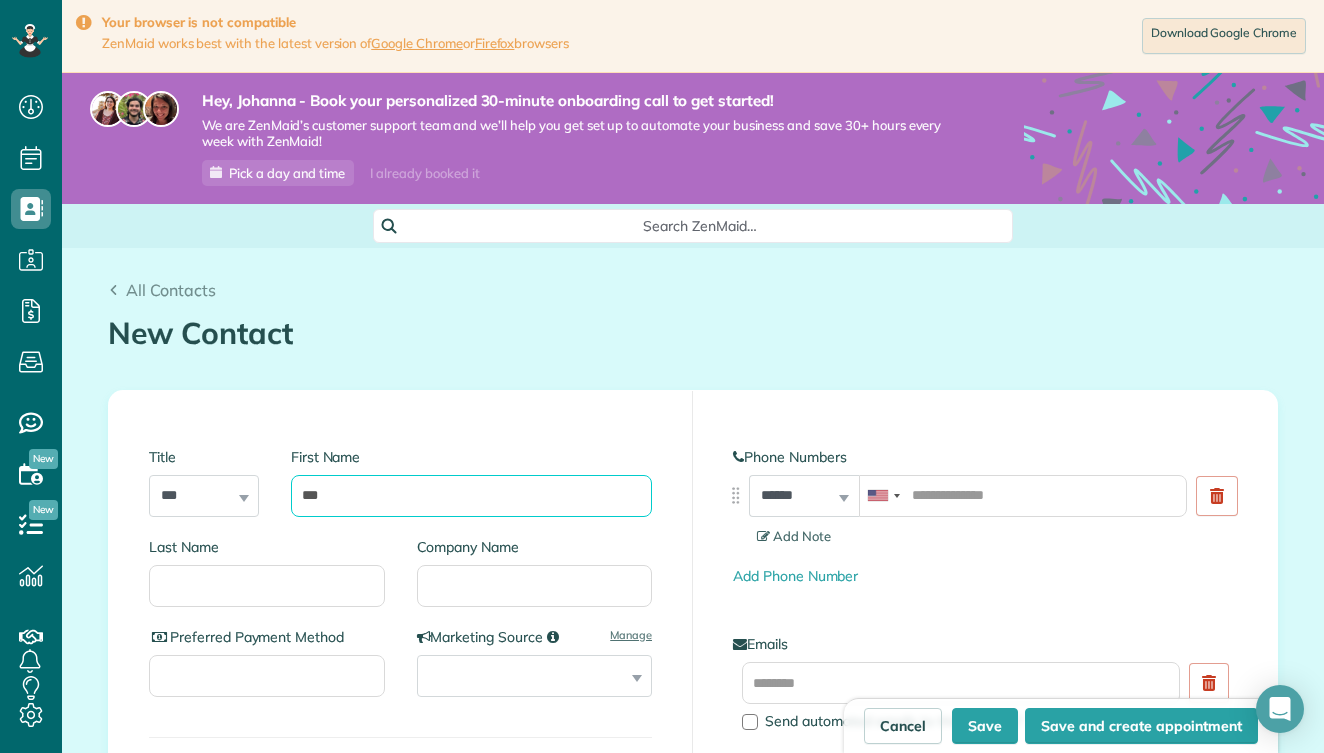 click on "***" at bounding box center (471, 496) 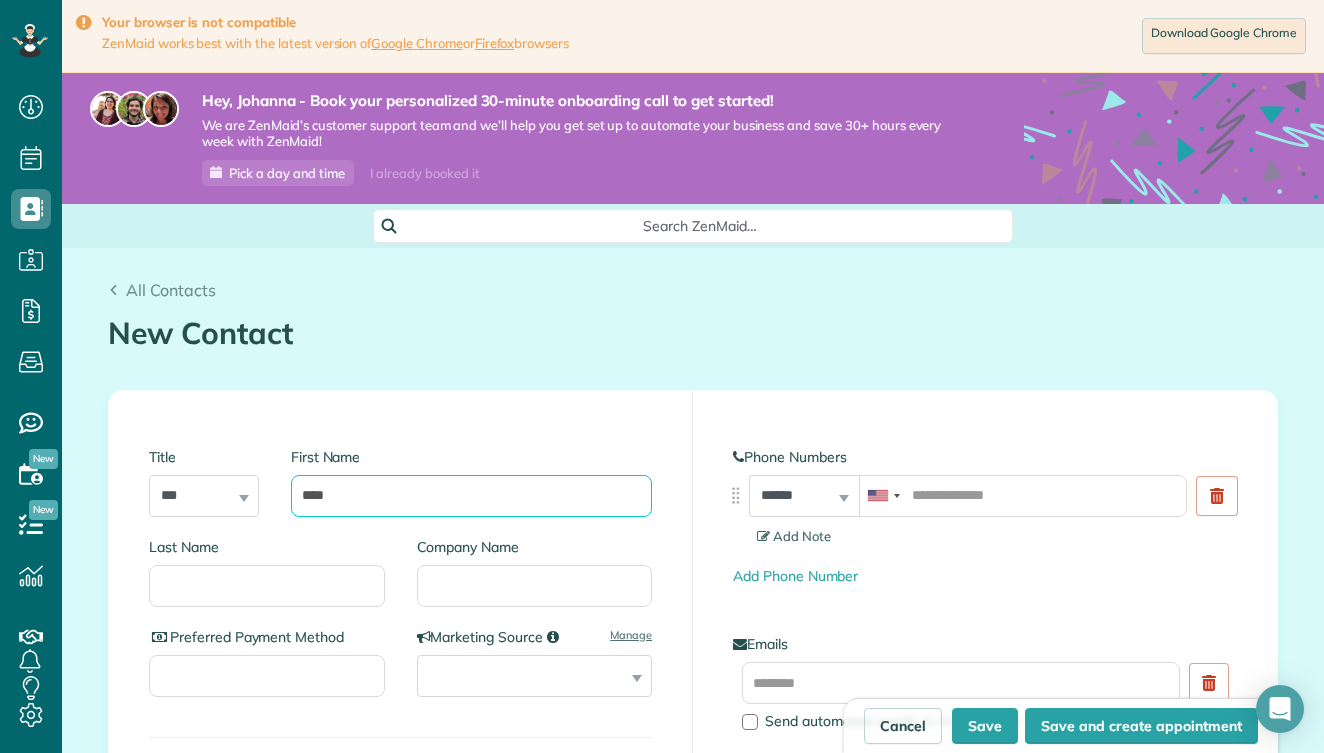 type on "****" 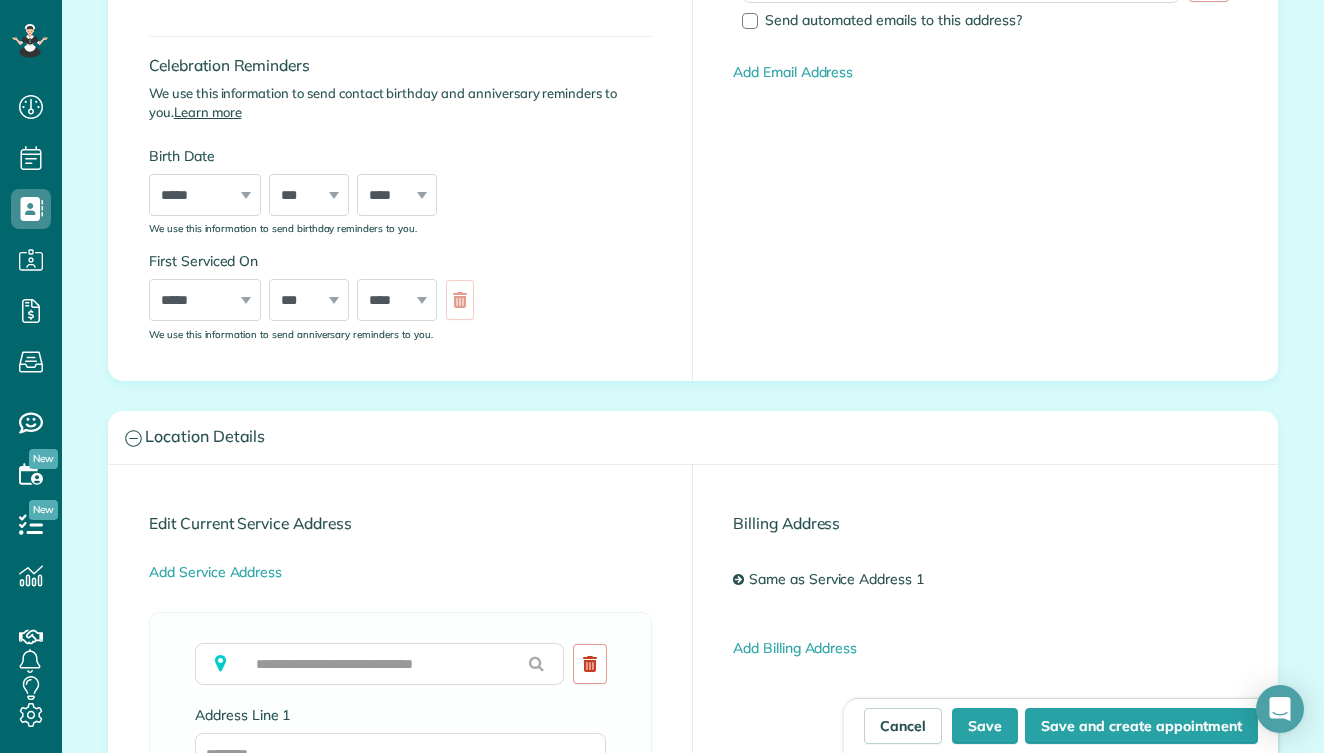 scroll, scrollTop: 705, scrollLeft: 0, axis: vertical 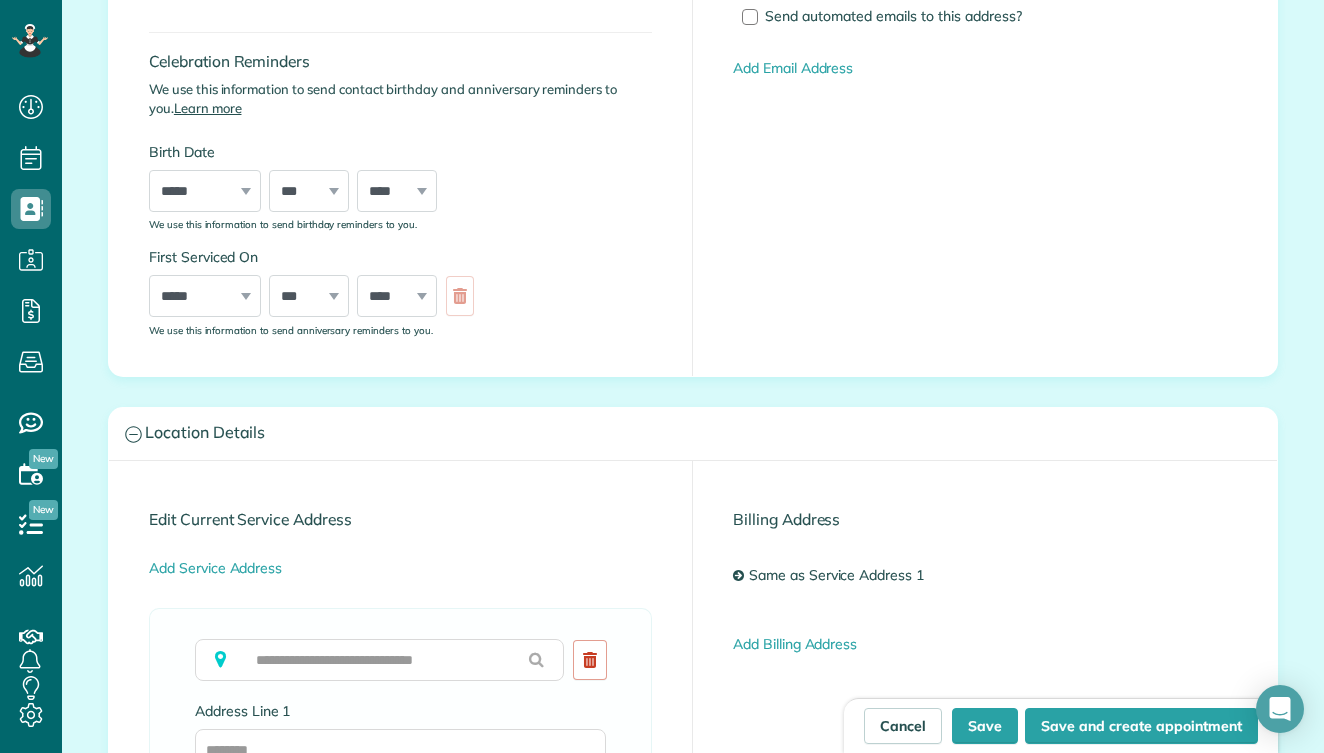type on "*********" 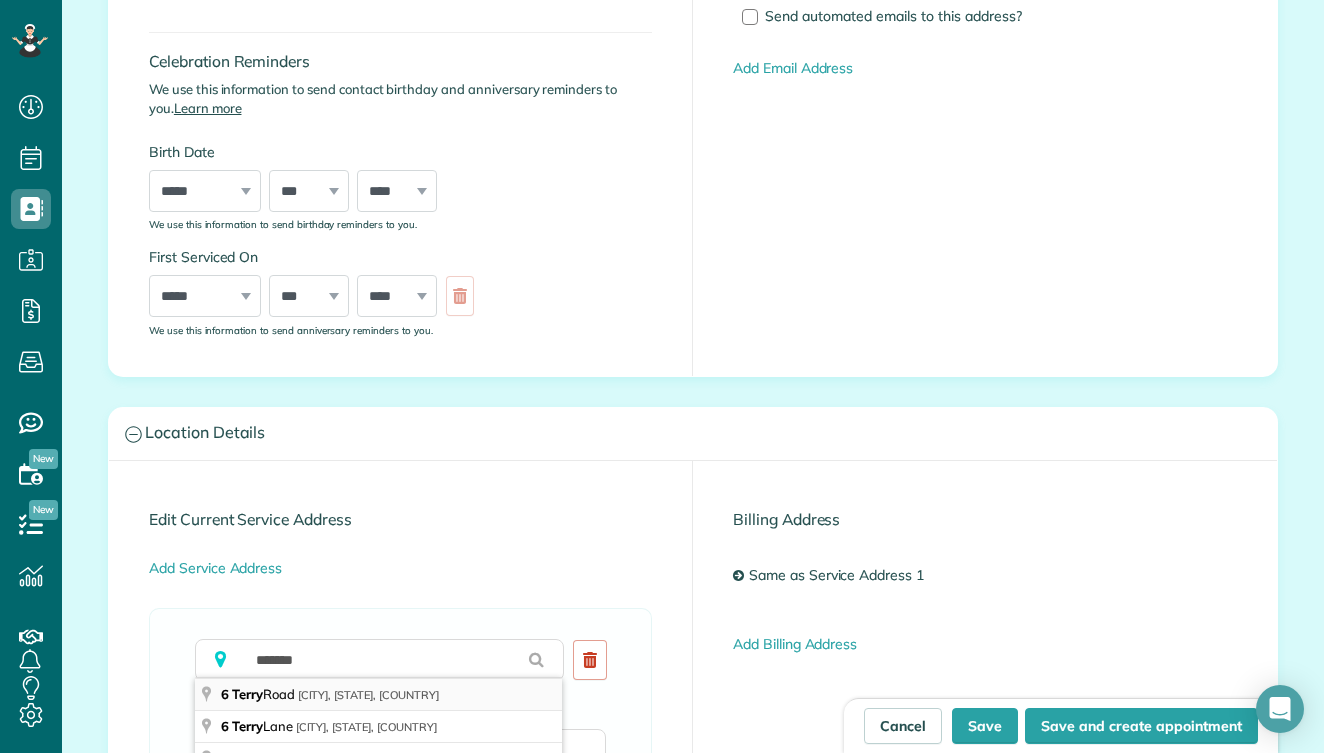 type on "**********" 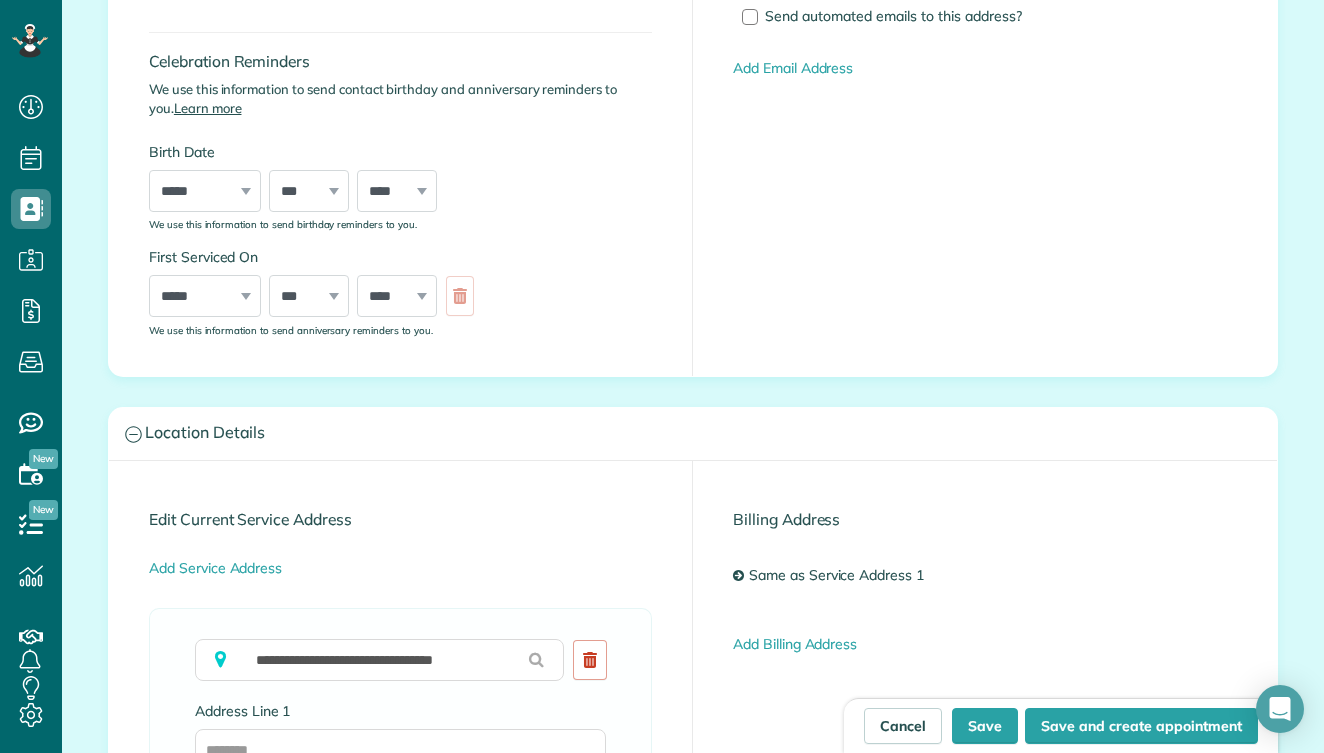 type on "**********" 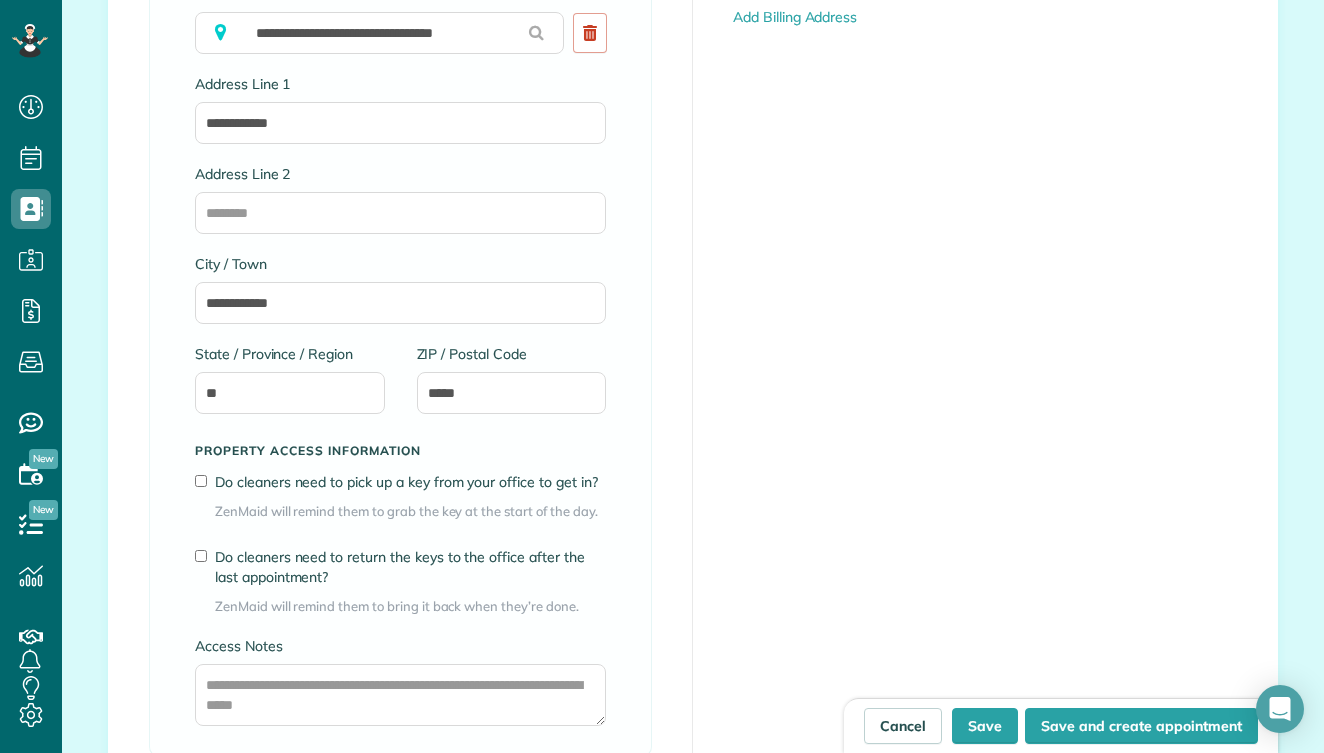 scroll, scrollTop: 1338, scrollLeft: 0, axis: vertical 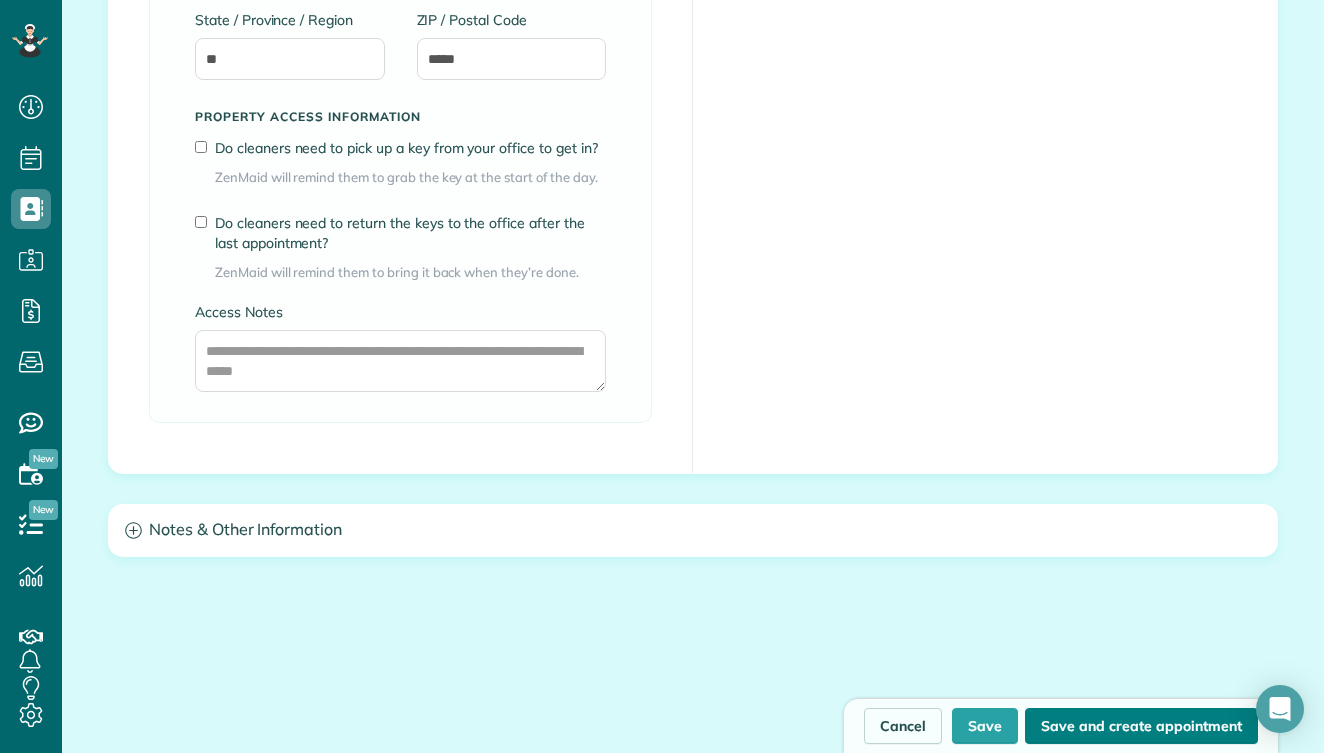 click on "Save and create appointment" at bounding box center (1141, 726) 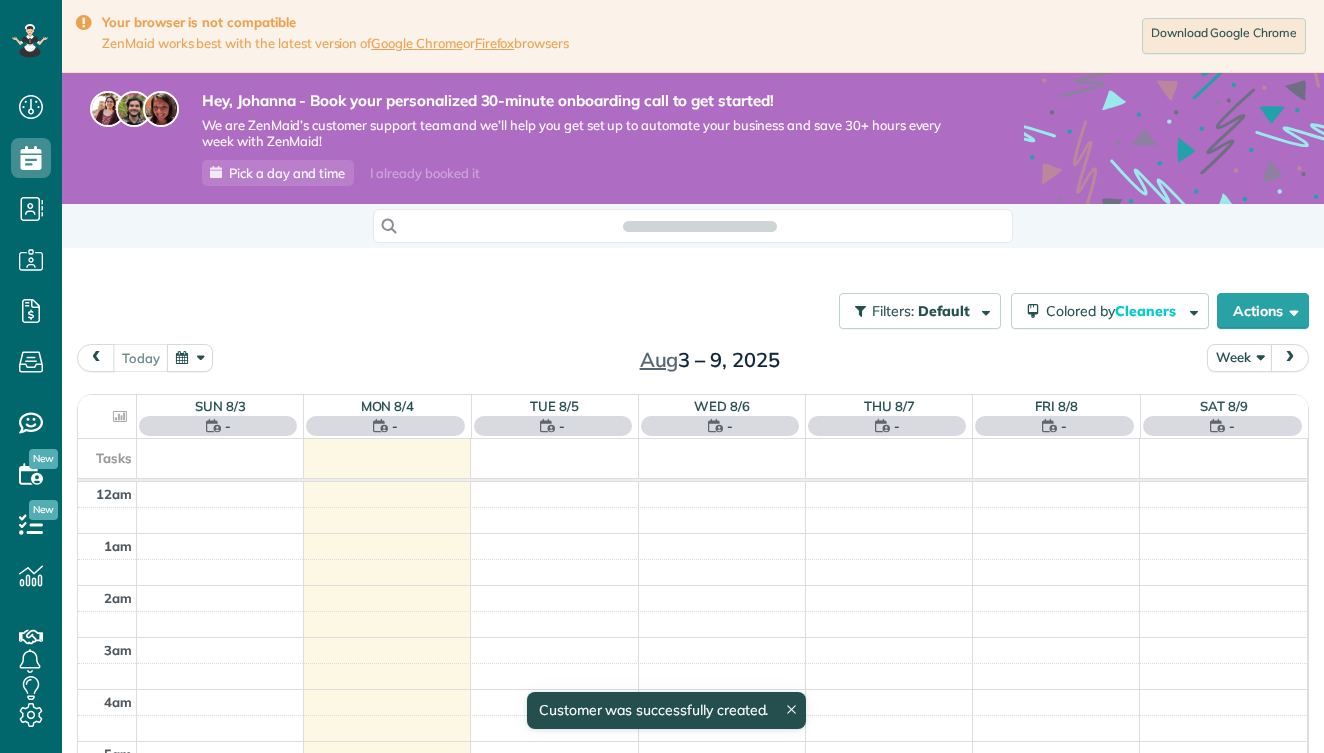 scroll, scrollTop: 0, scrollLeft: 0, axis: both 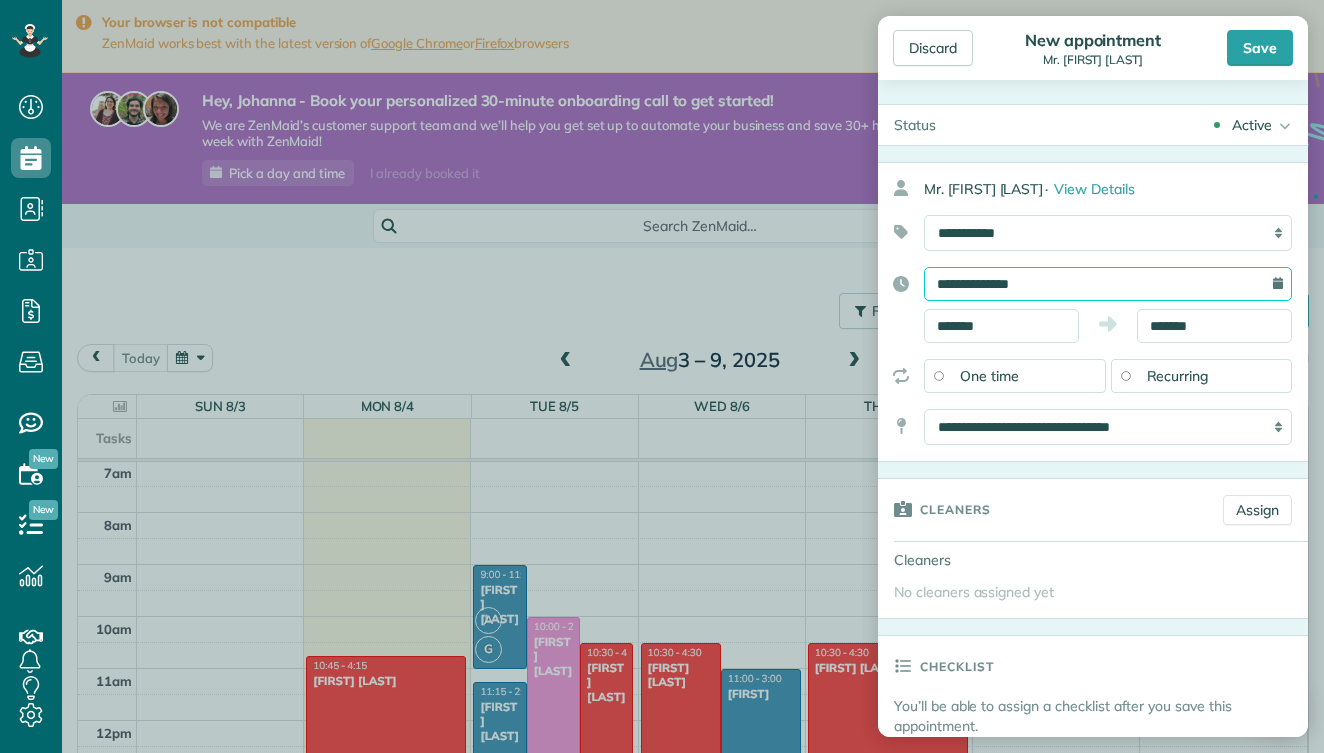 click on "**********" at bounding box center (1108, 284) 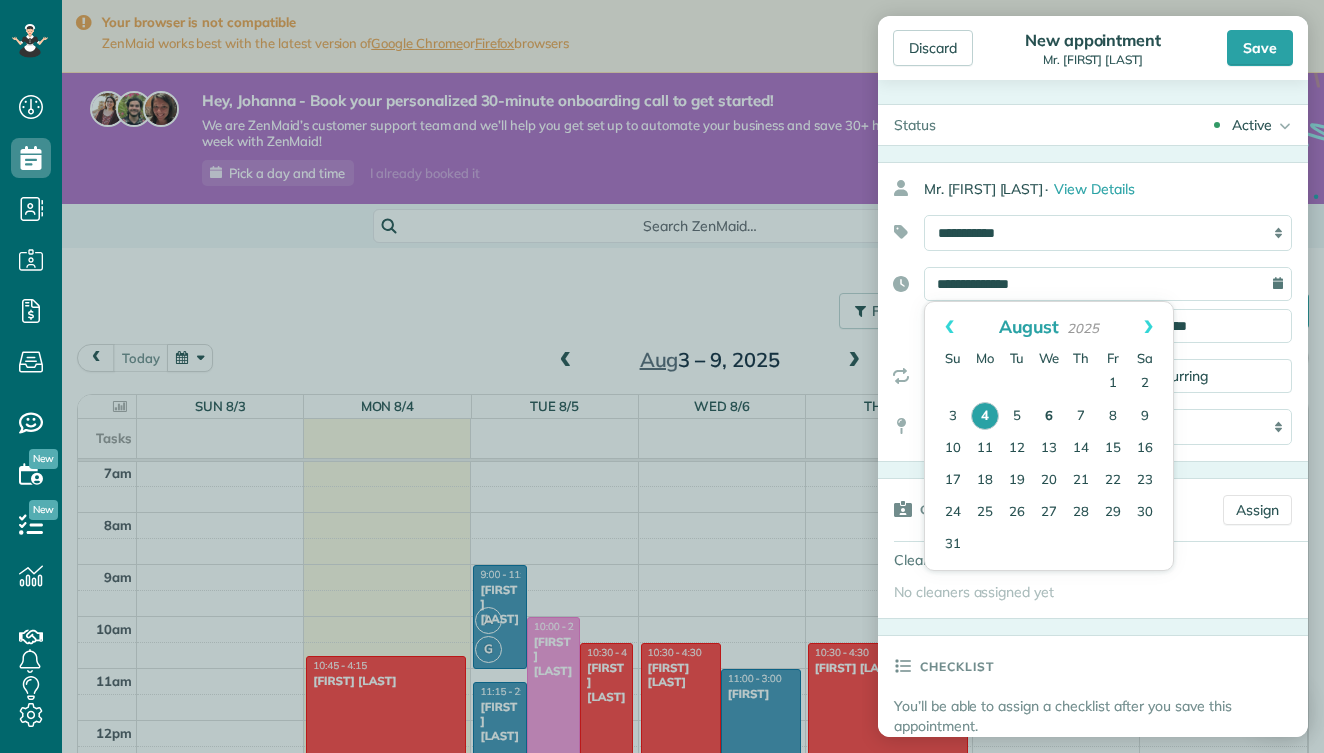 click on "6" at bounding box center [1049, 417] 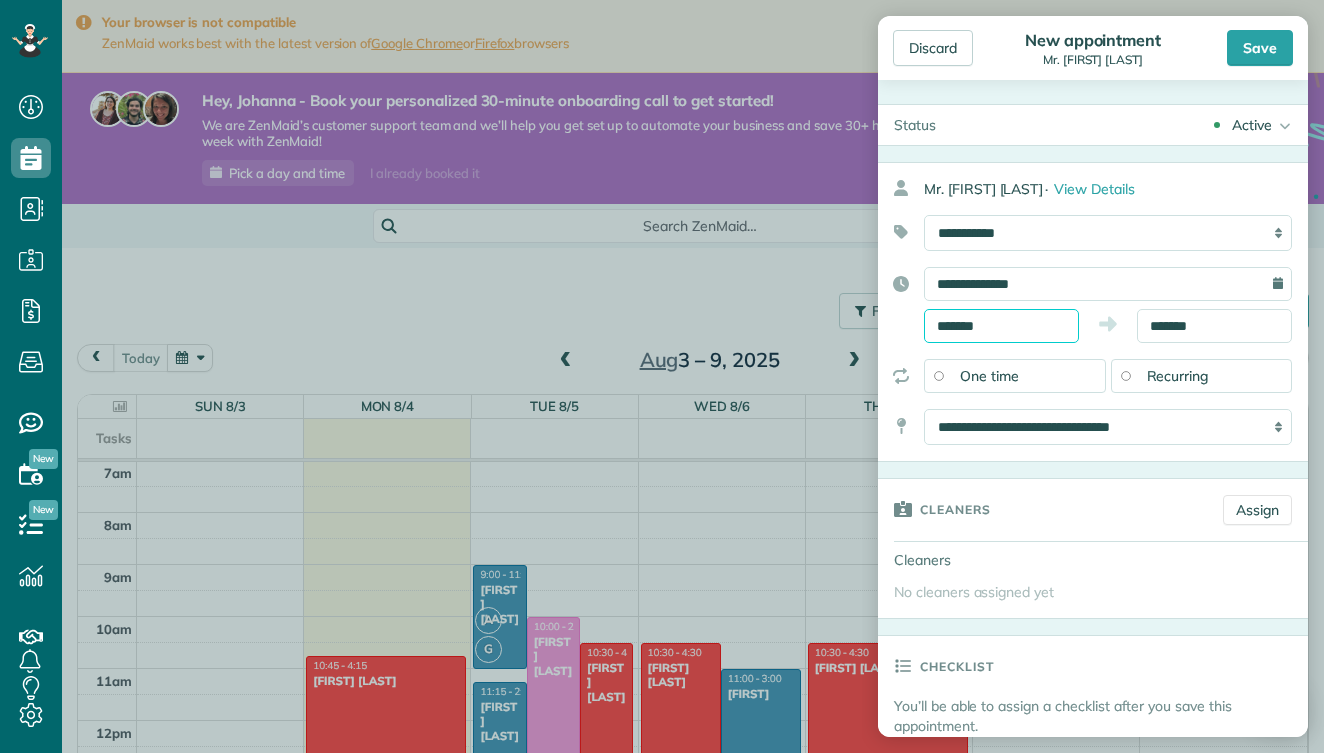 click on "*******" at bounding box center (1001, 326) 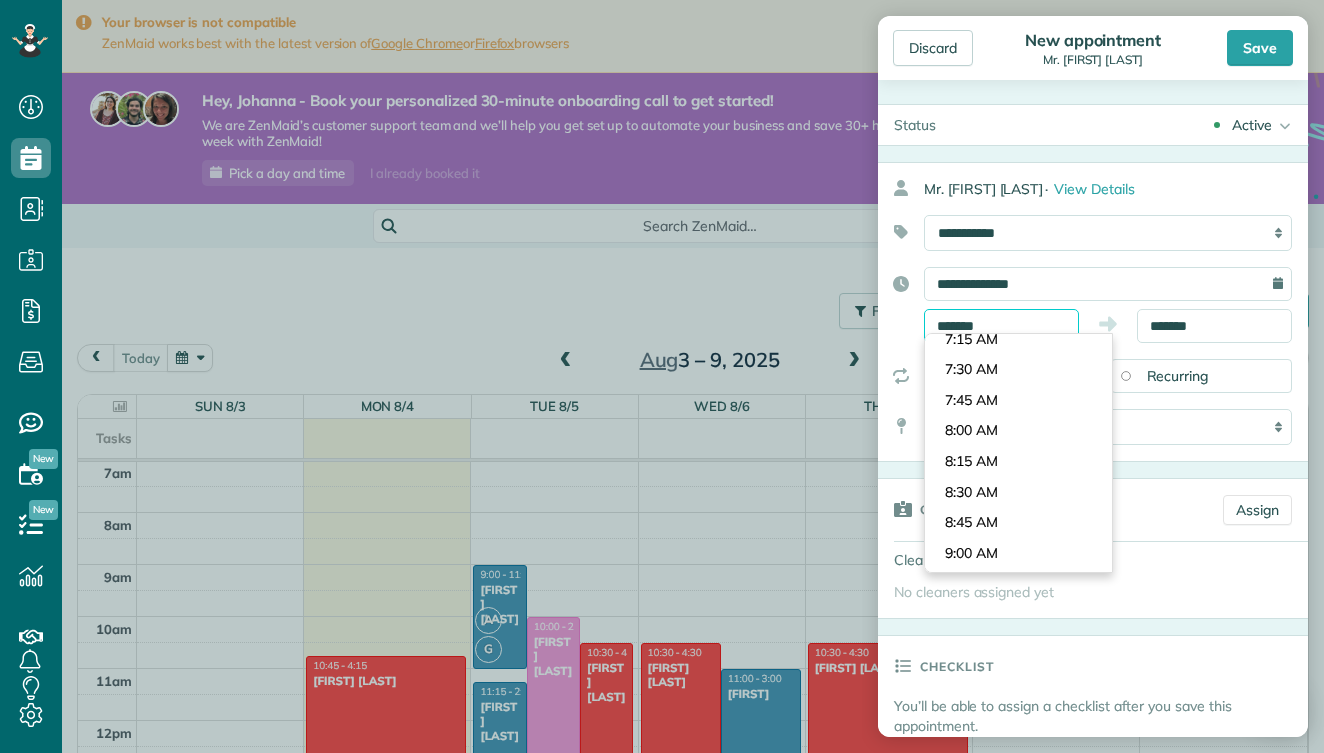scroll, scrollTop: 868, scrollLeft: 0, axis: vertical 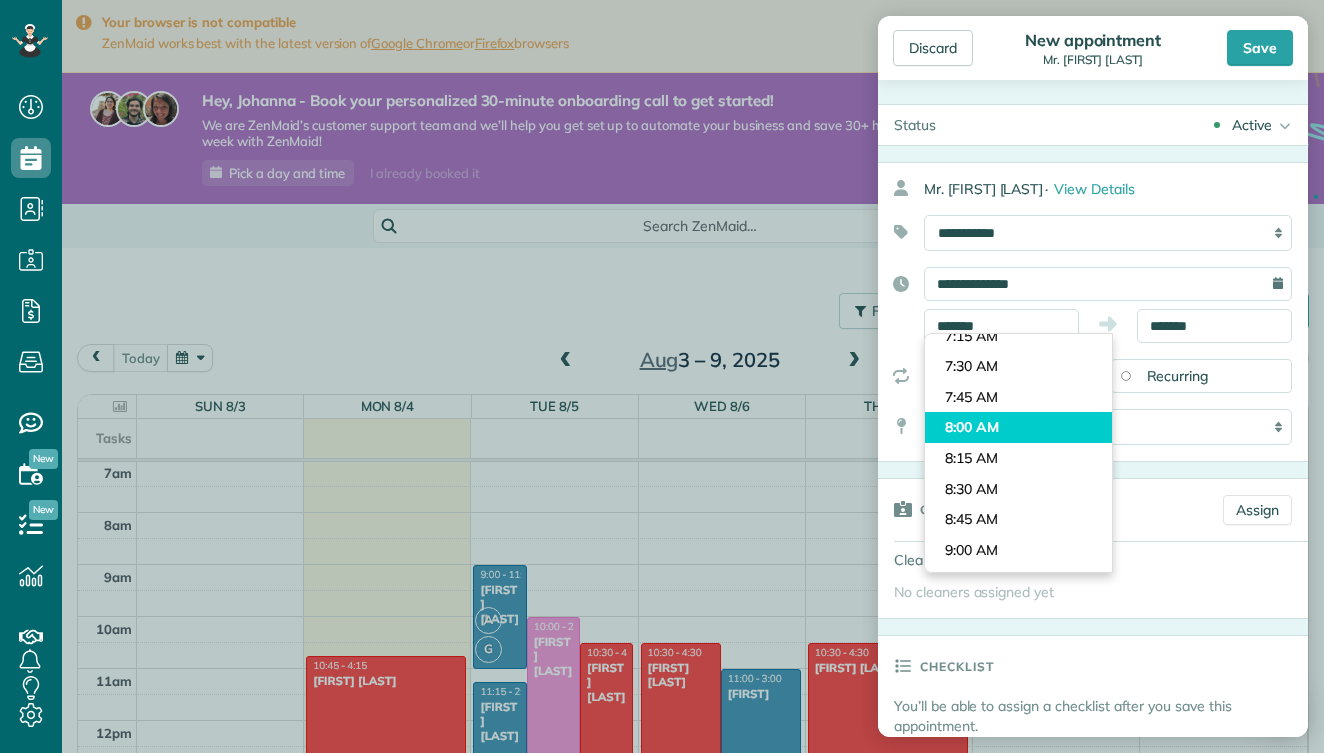 click on "Dashboard
Scheduling
Calendar View
List View
Dispatch View - Weekly scheduling (Beta)" at bounding box center [662, 376] 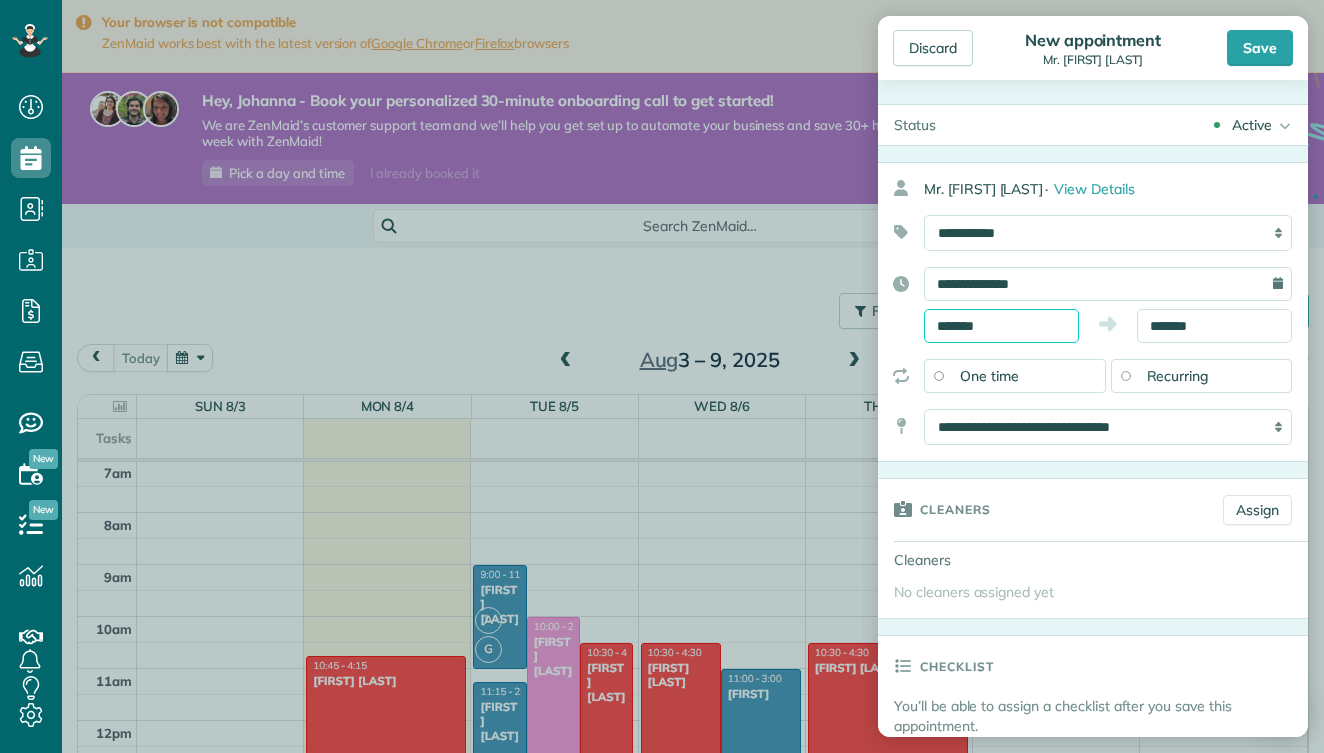 click on "*******" at bounding box center [1001, 326] 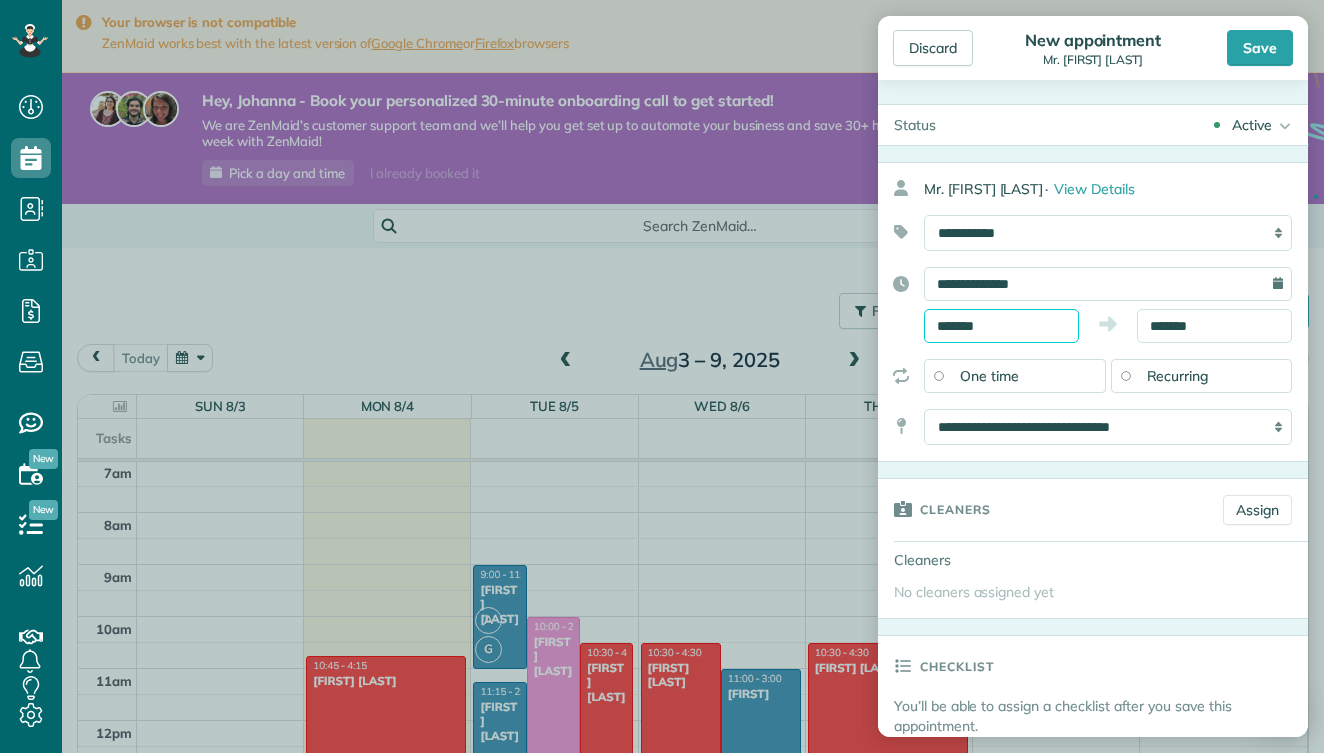 scroll, scrollTop: 900, scrollLeft: 0, axis: vertical 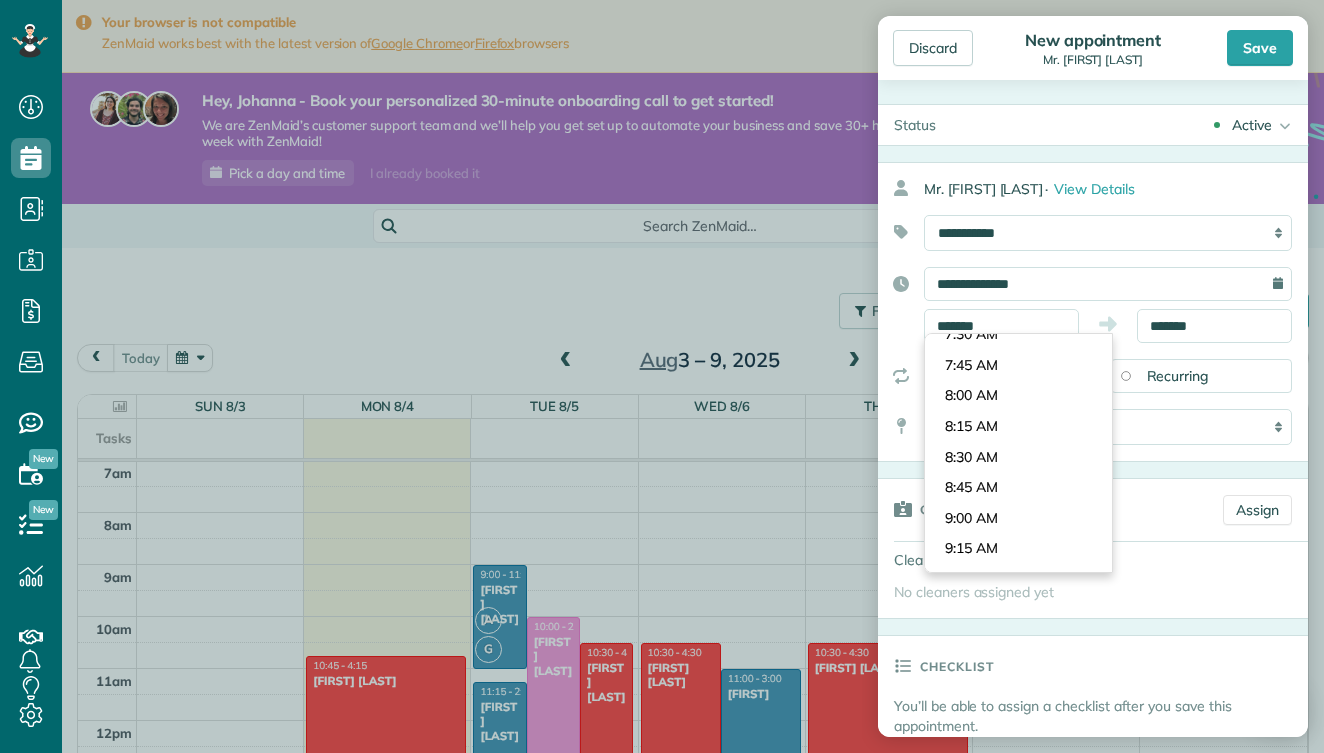 type on "*******" 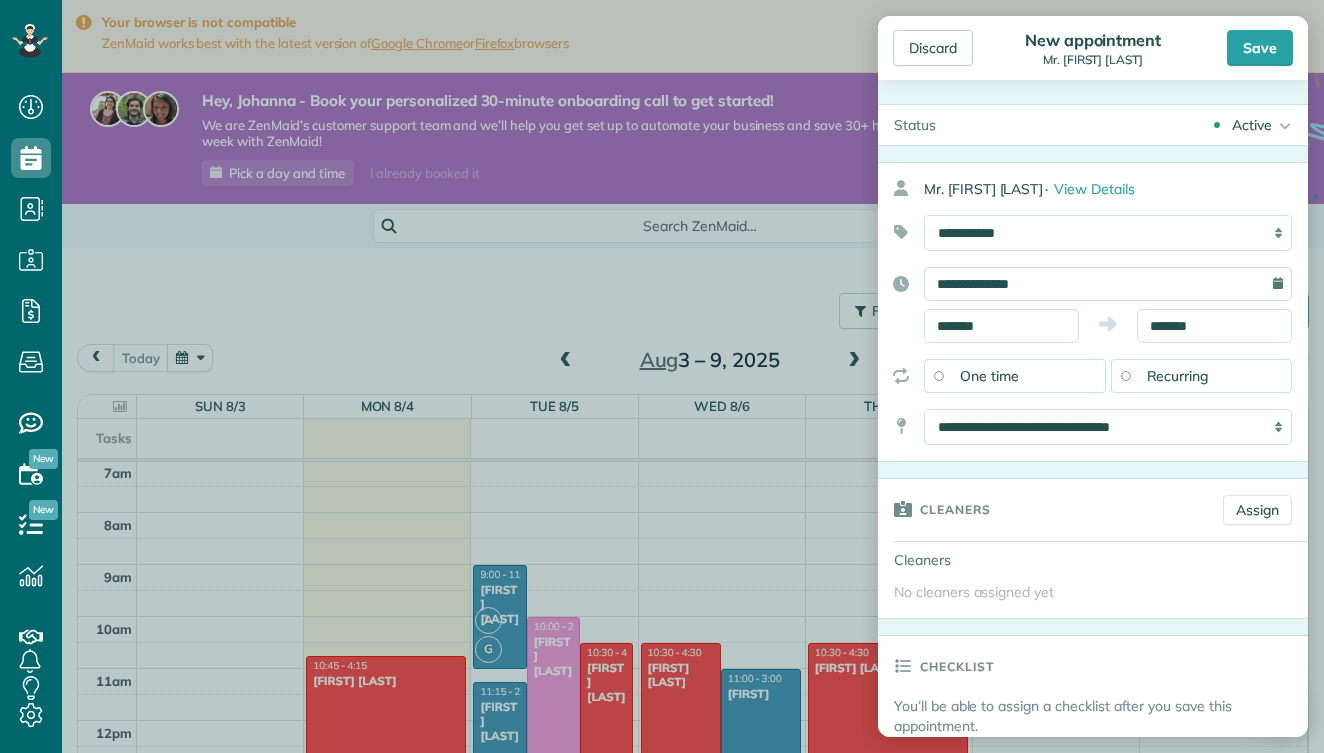 click on "Dashboard
Scheduling
Calendar View
List View
Dispatch View - Weekly scheduling (Beta)" at bounding box center [662, 376] 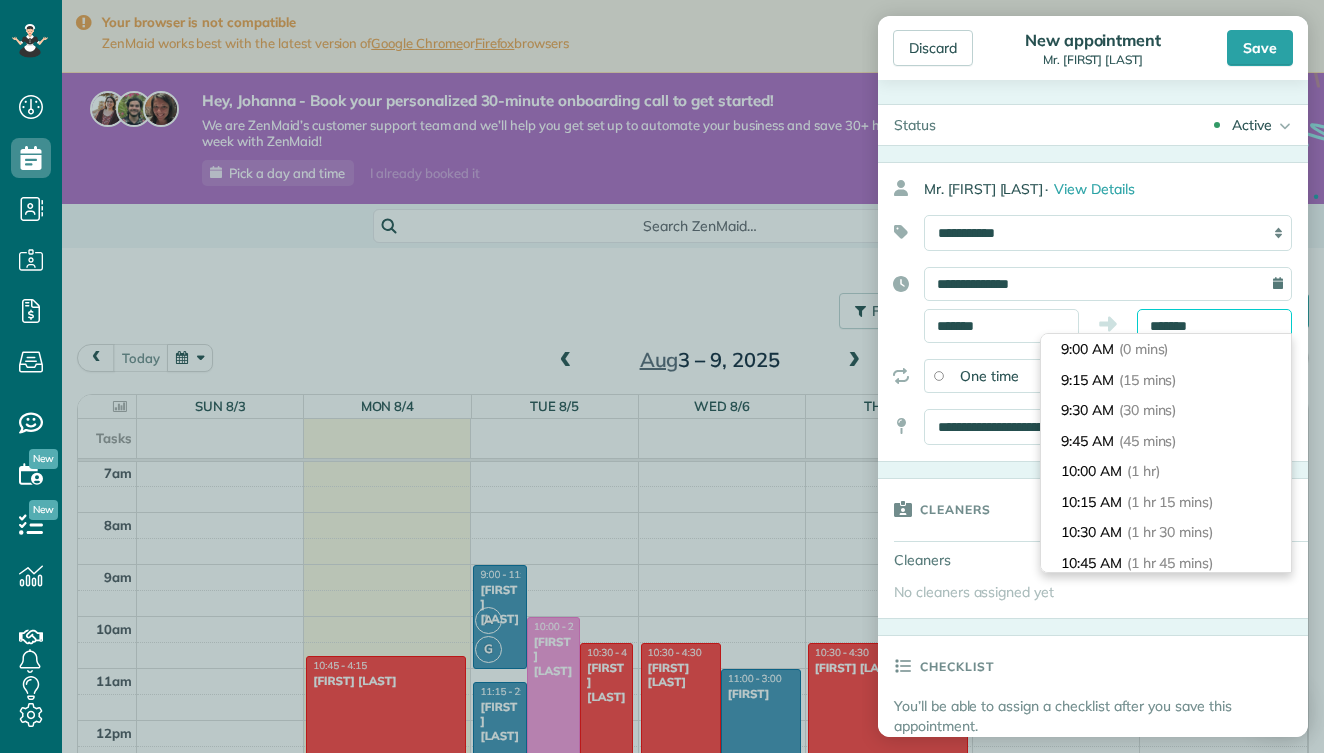 click on "*******" at bounding box center [1214, 326] 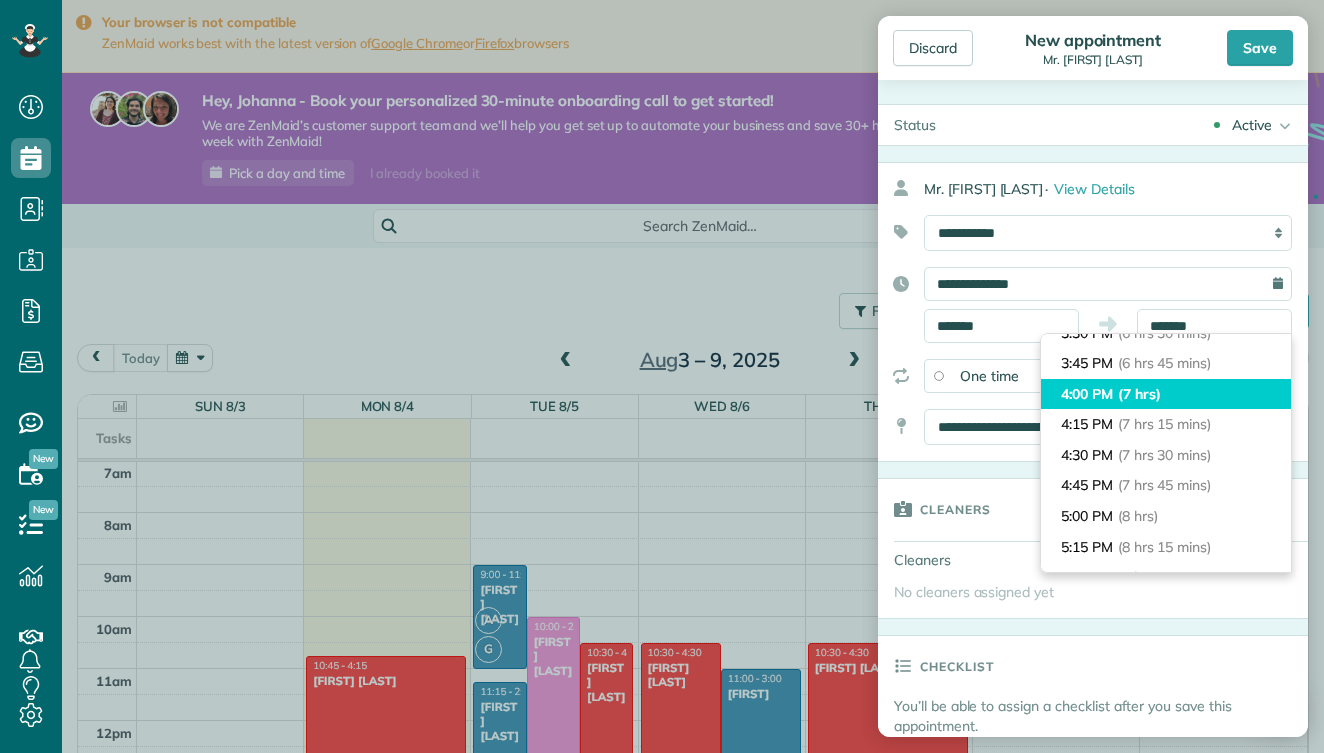 click on "(7 hrs)" at bounding box center [1139, 394] 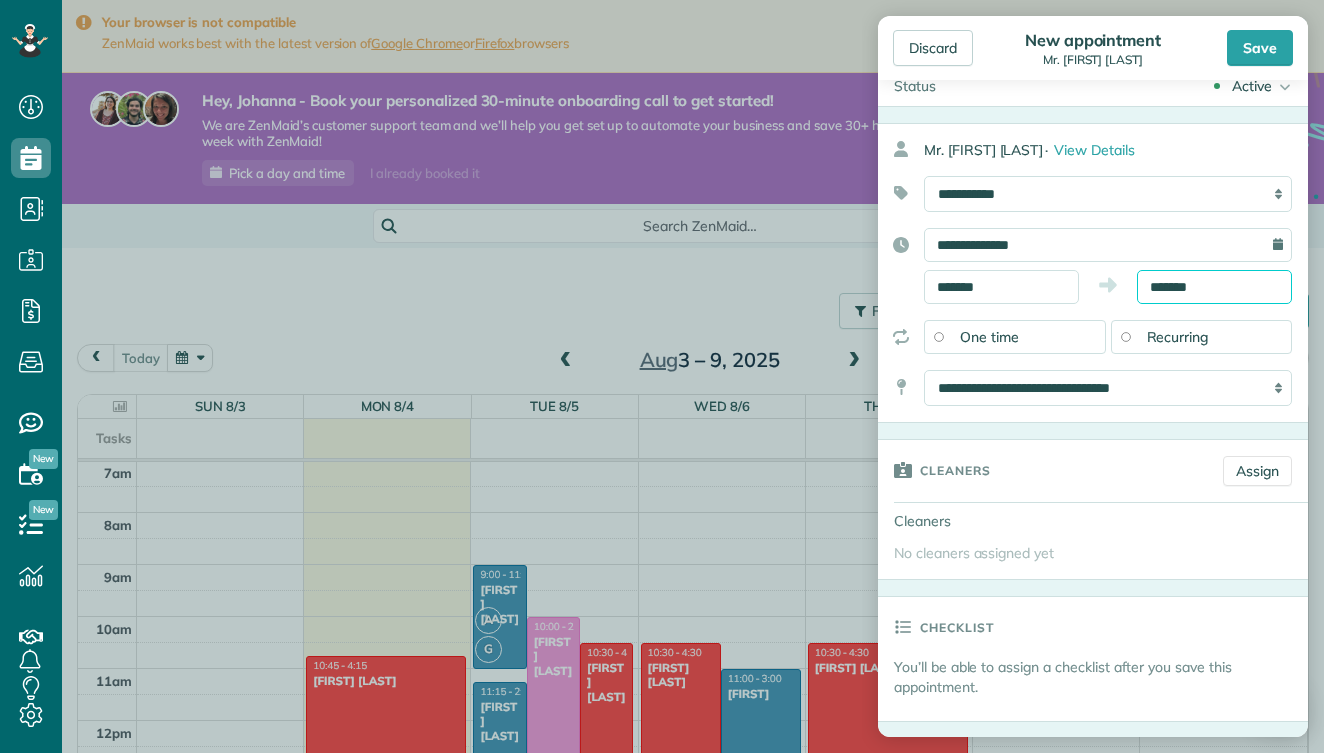 scroll, scrollTop: 85, scrollLeft: 0, axis: vertical 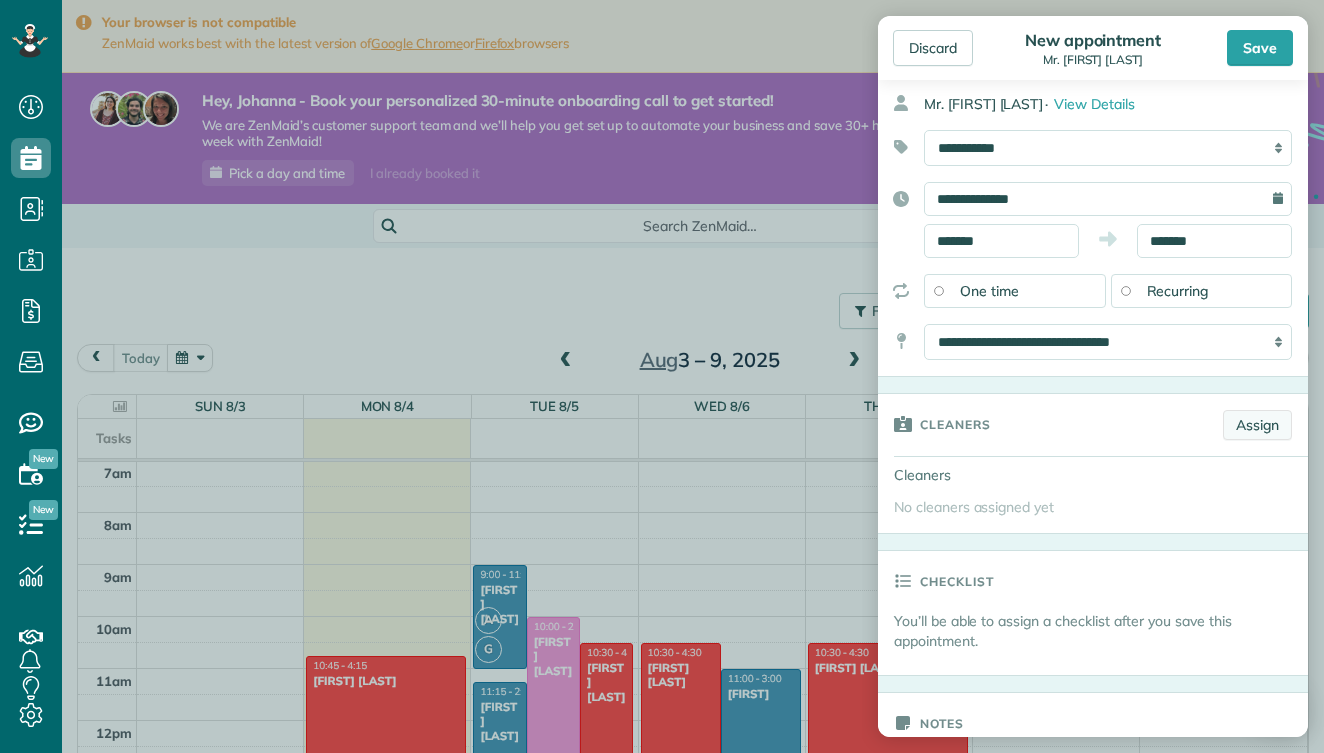 click on "Assign" at bounding box center [1257, 425] 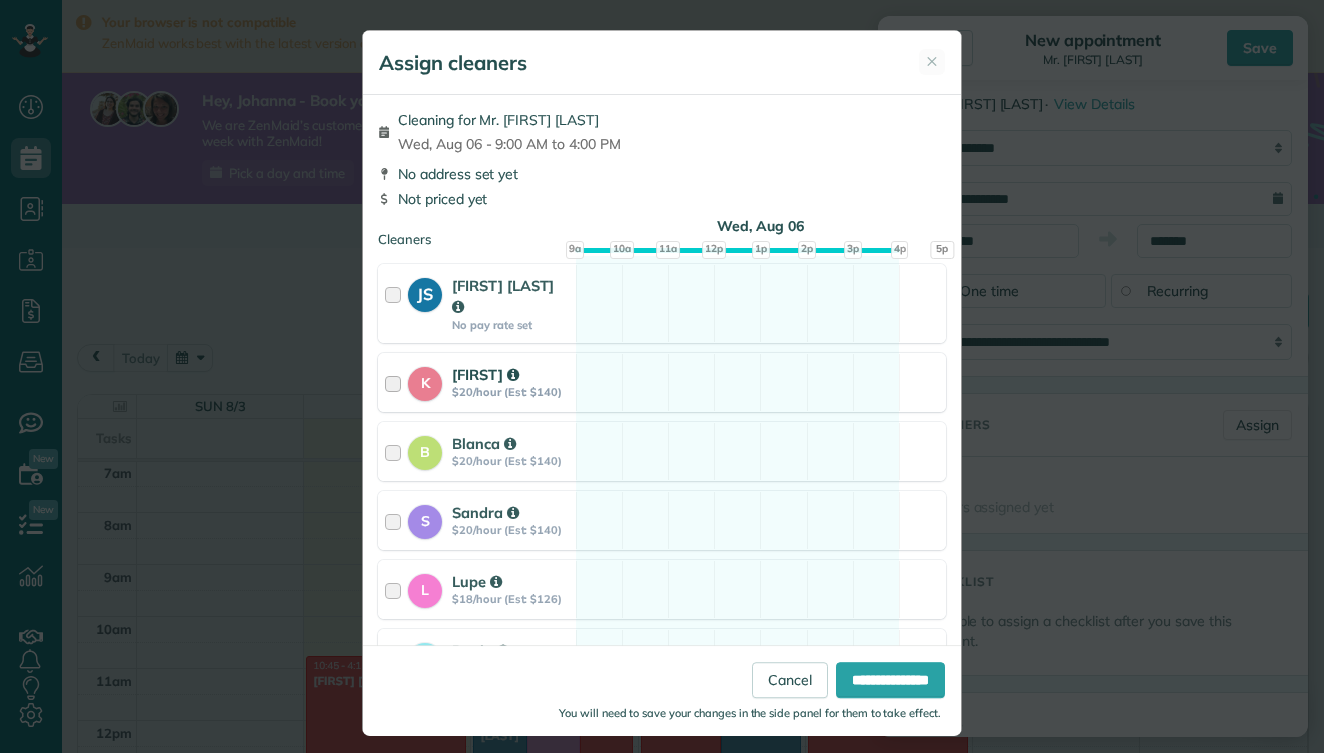 click on "Karina" at bounding box center [511, 374] 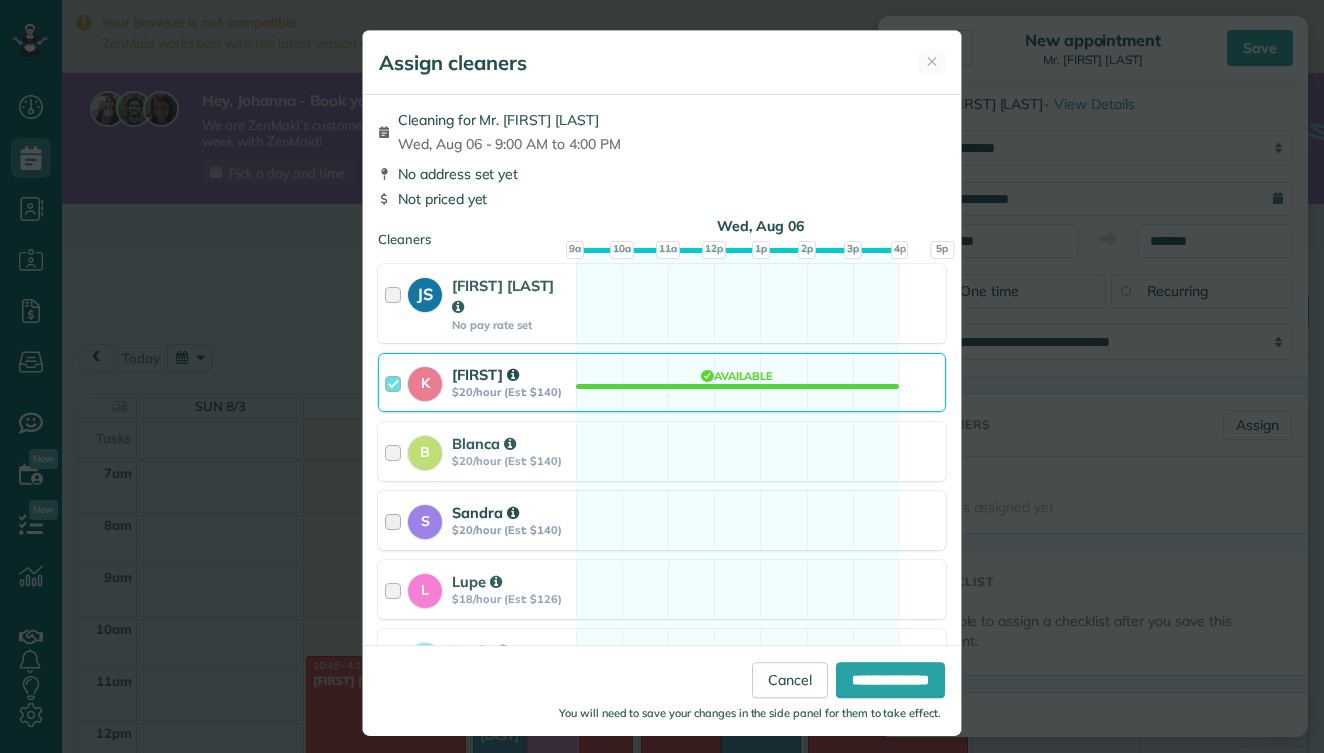 click on "$20/hour (Est: $140)" at bounding box center (511, 530) 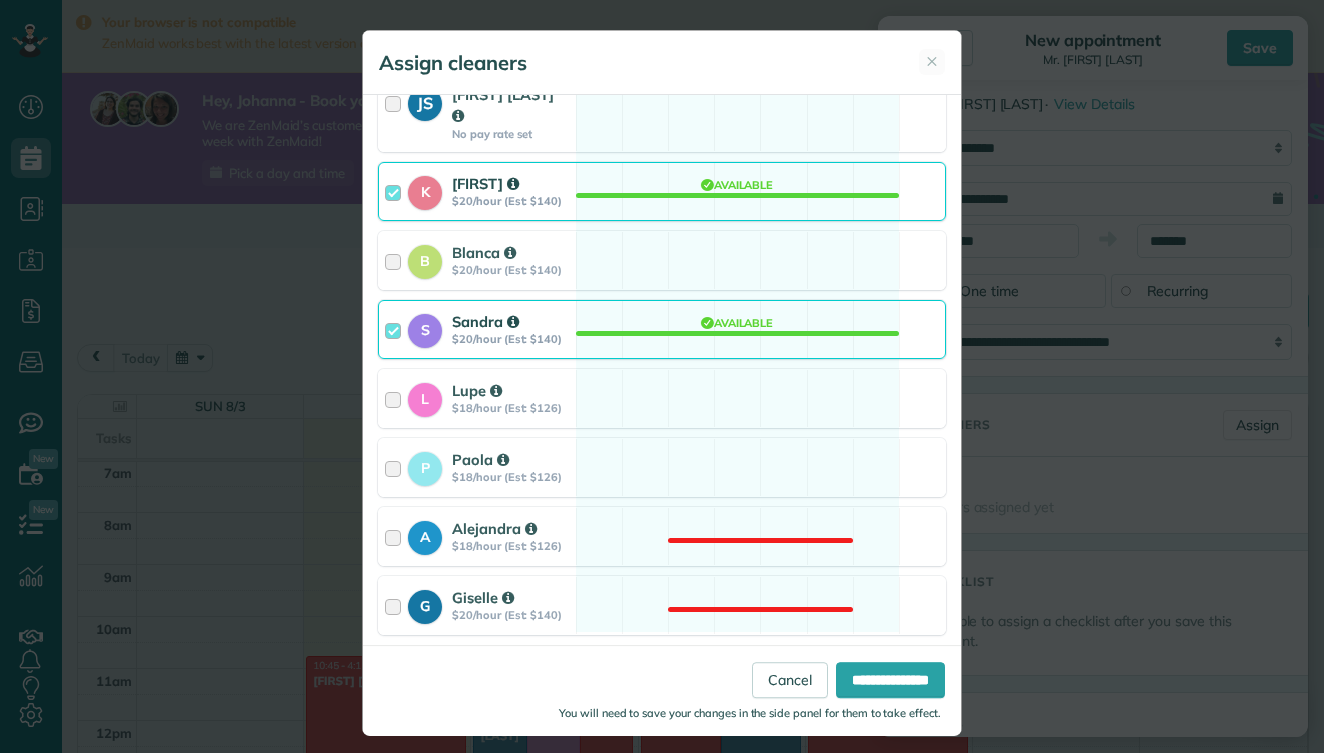 scroll, scrollTop: 190, scrollLeft: 0, axis: vertical 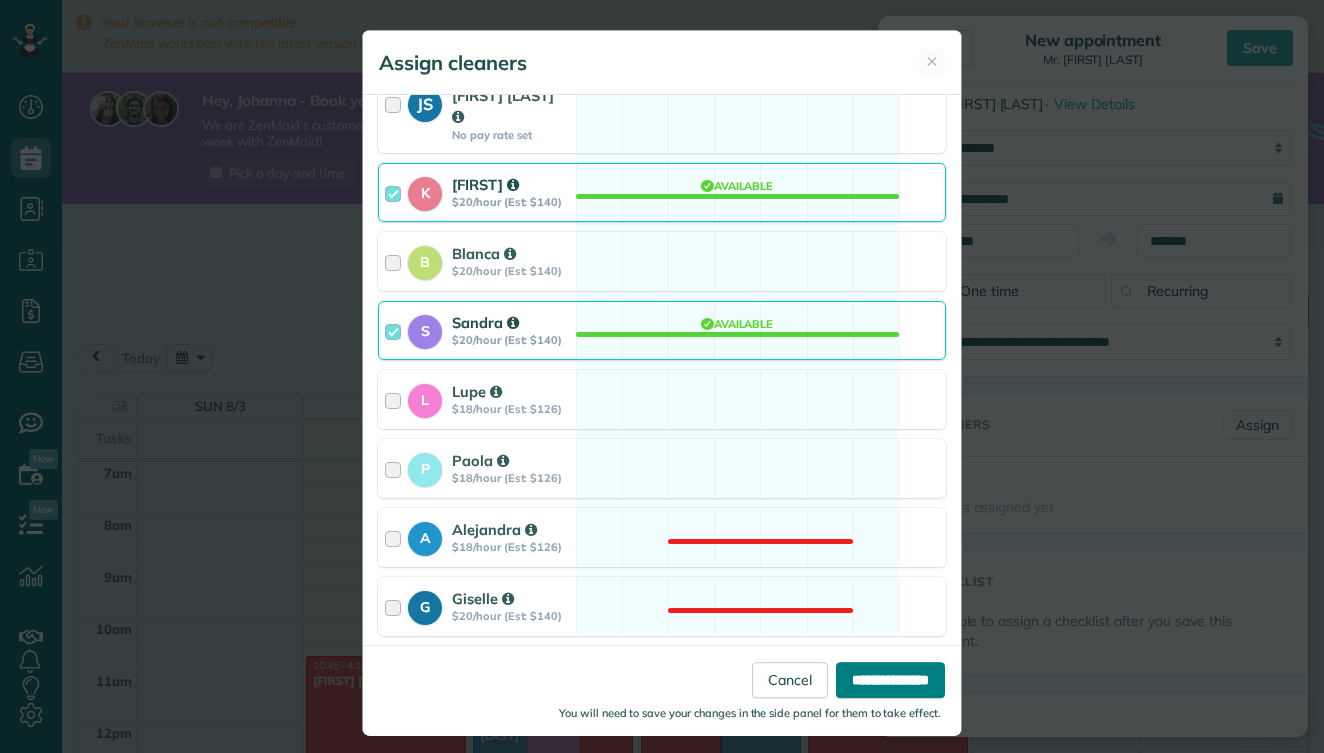 click on "**********" at bounding box center [890, 680] 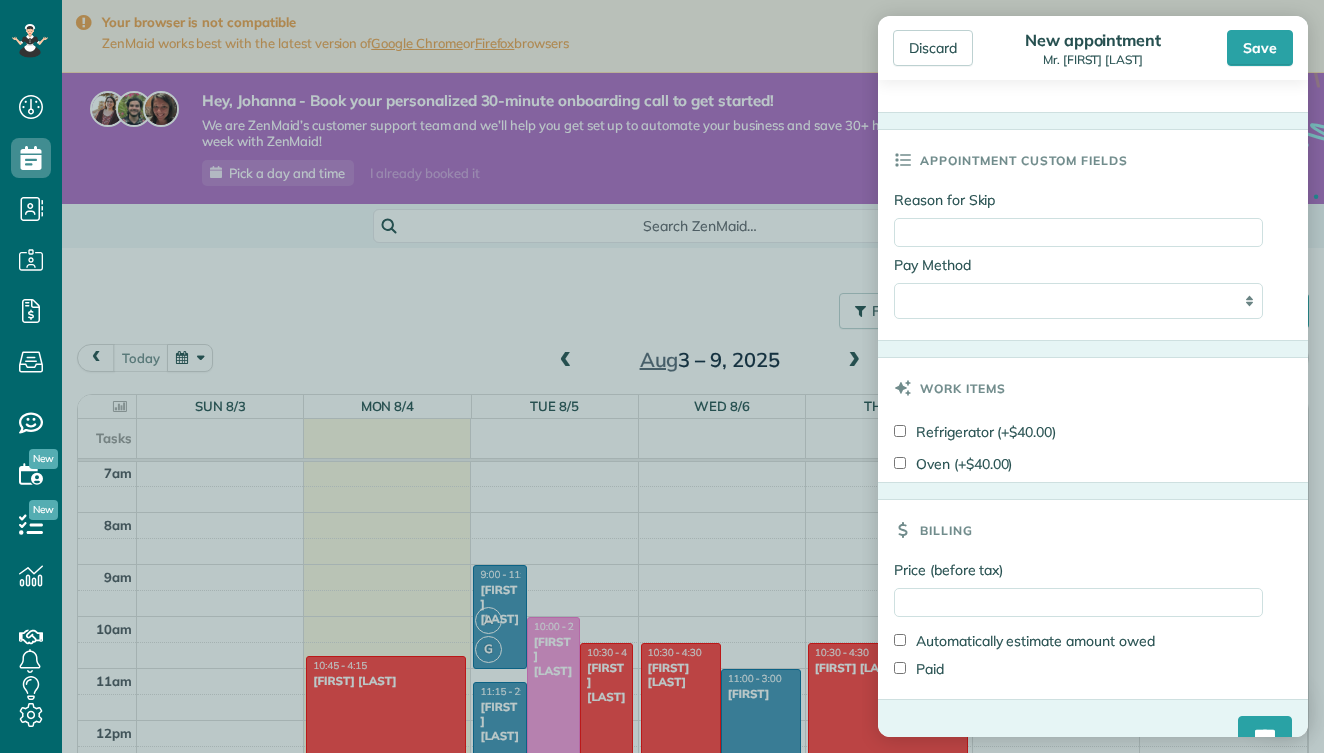 scroll, scrollTop: 1023, scrollLeft: 0, axis: vertical 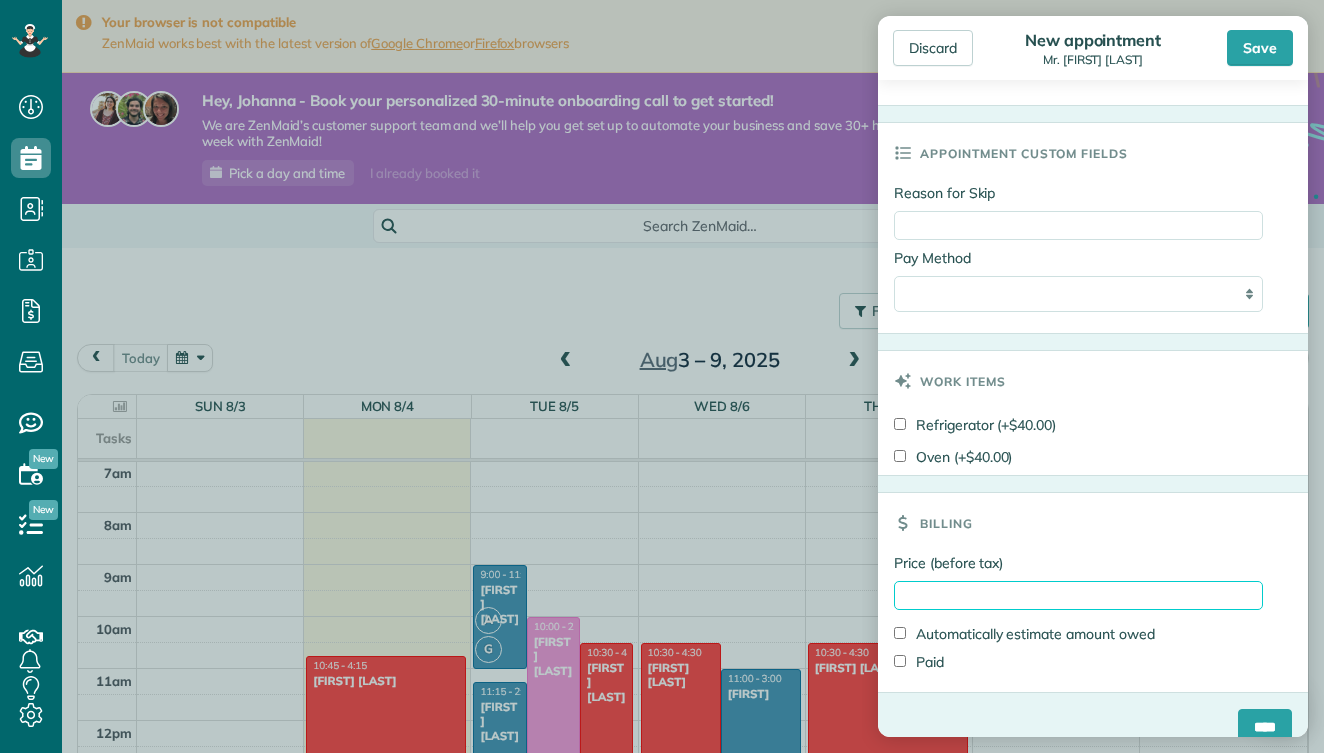 click on "Price (before tax)" at bounding box center (1078, 595) 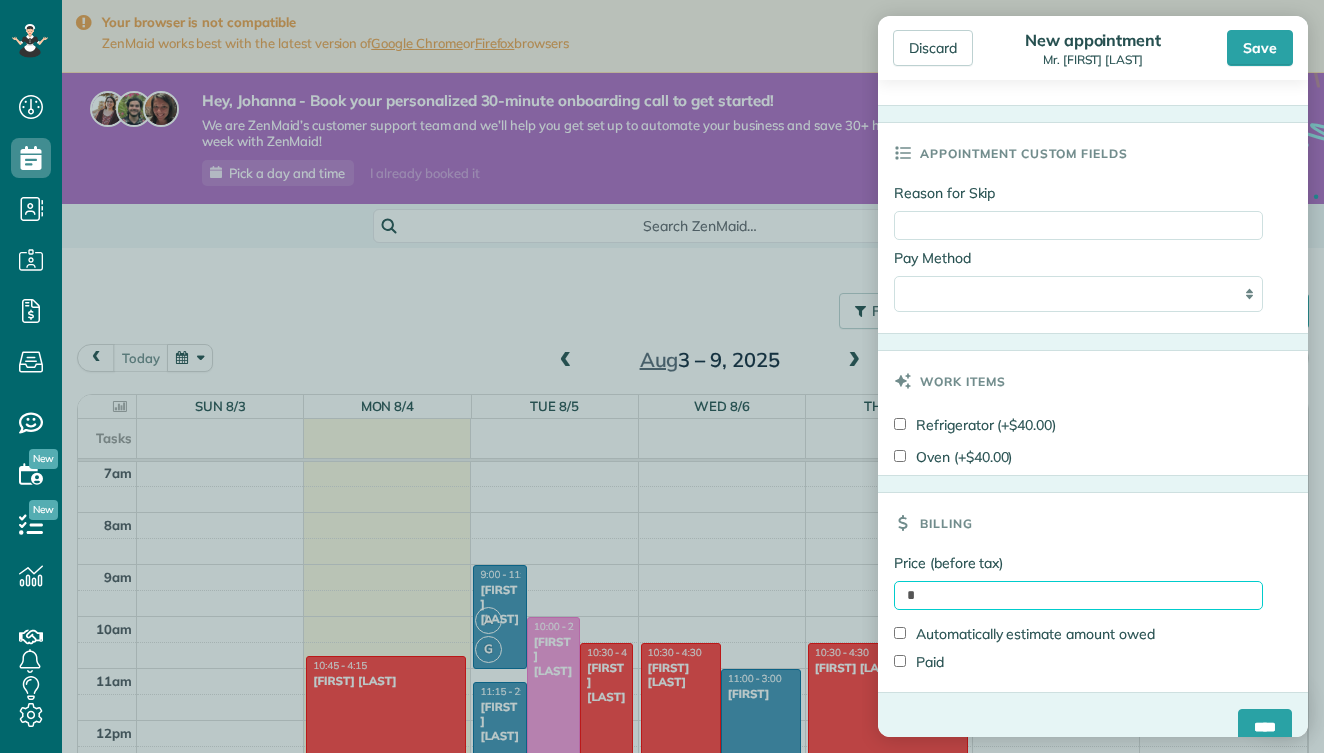 type 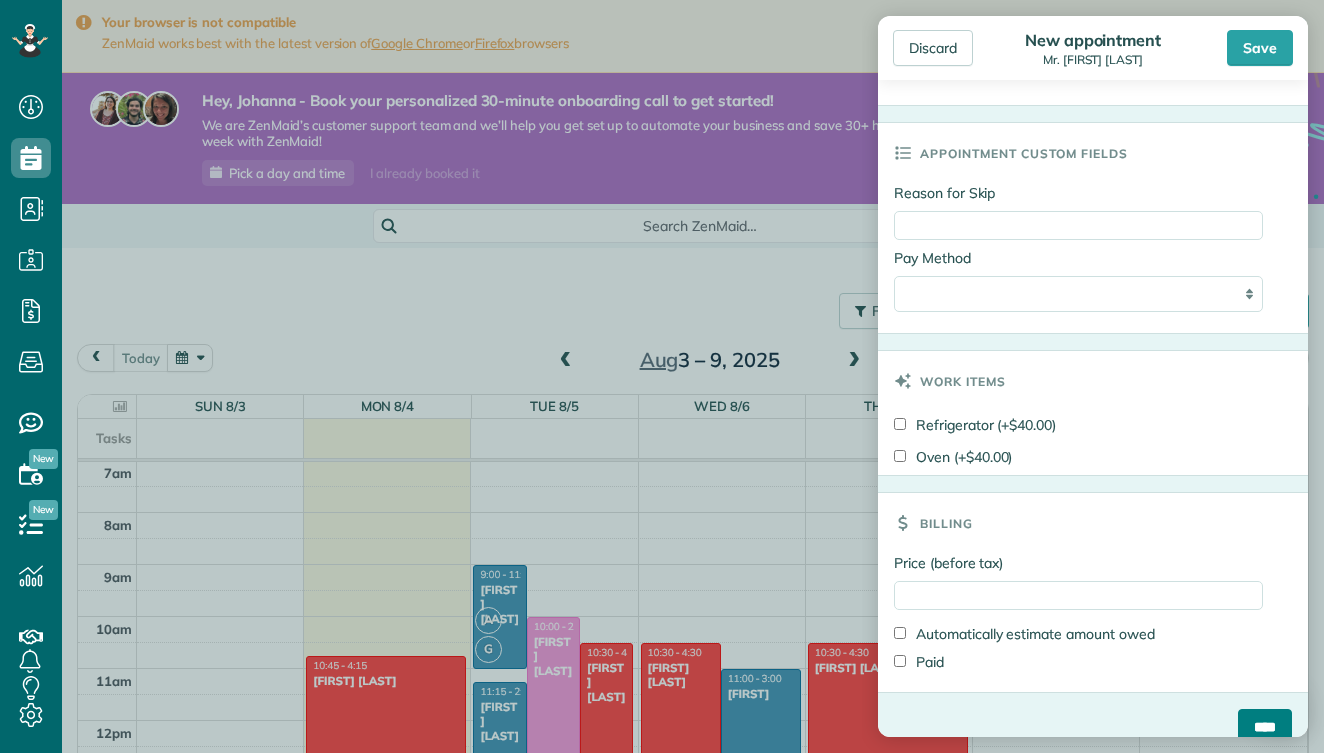 click on "****" at bounding box center [1265, 727] 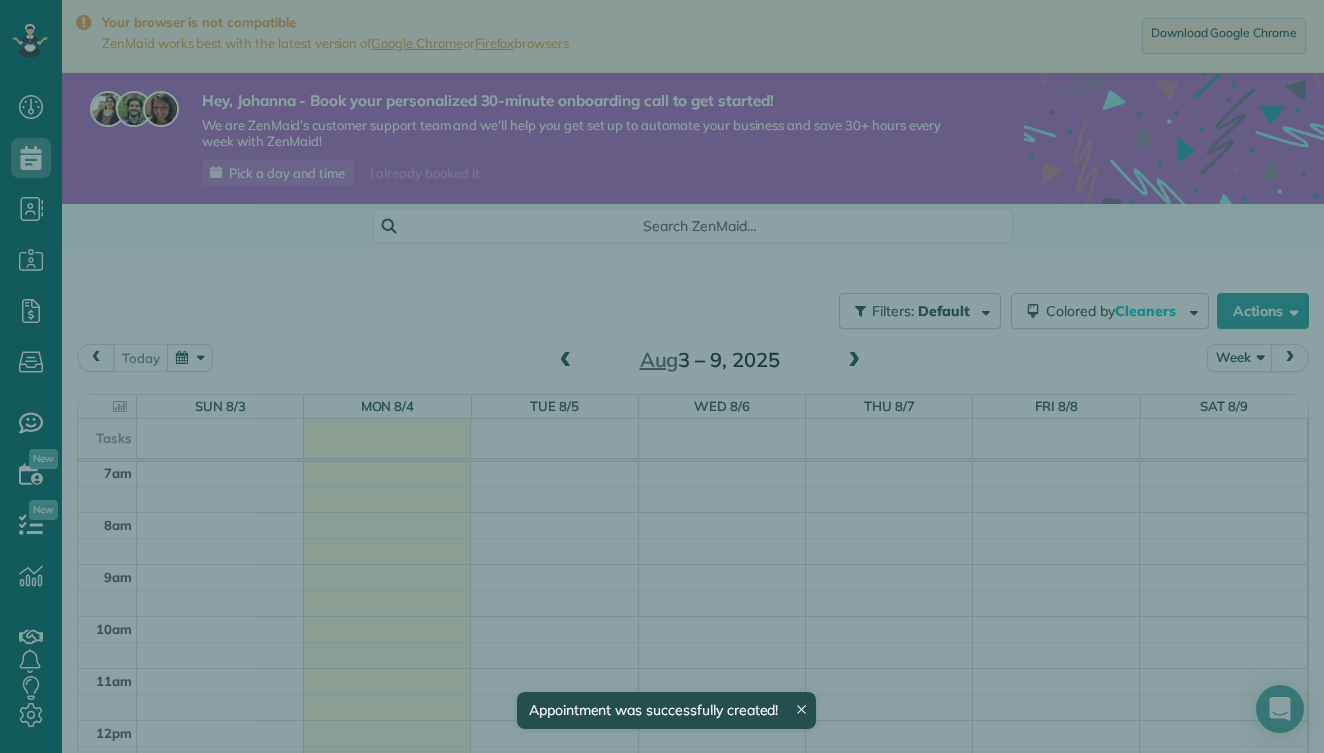 scroll, scrollTop: 365, scrollLeft: 0, axis: vertical 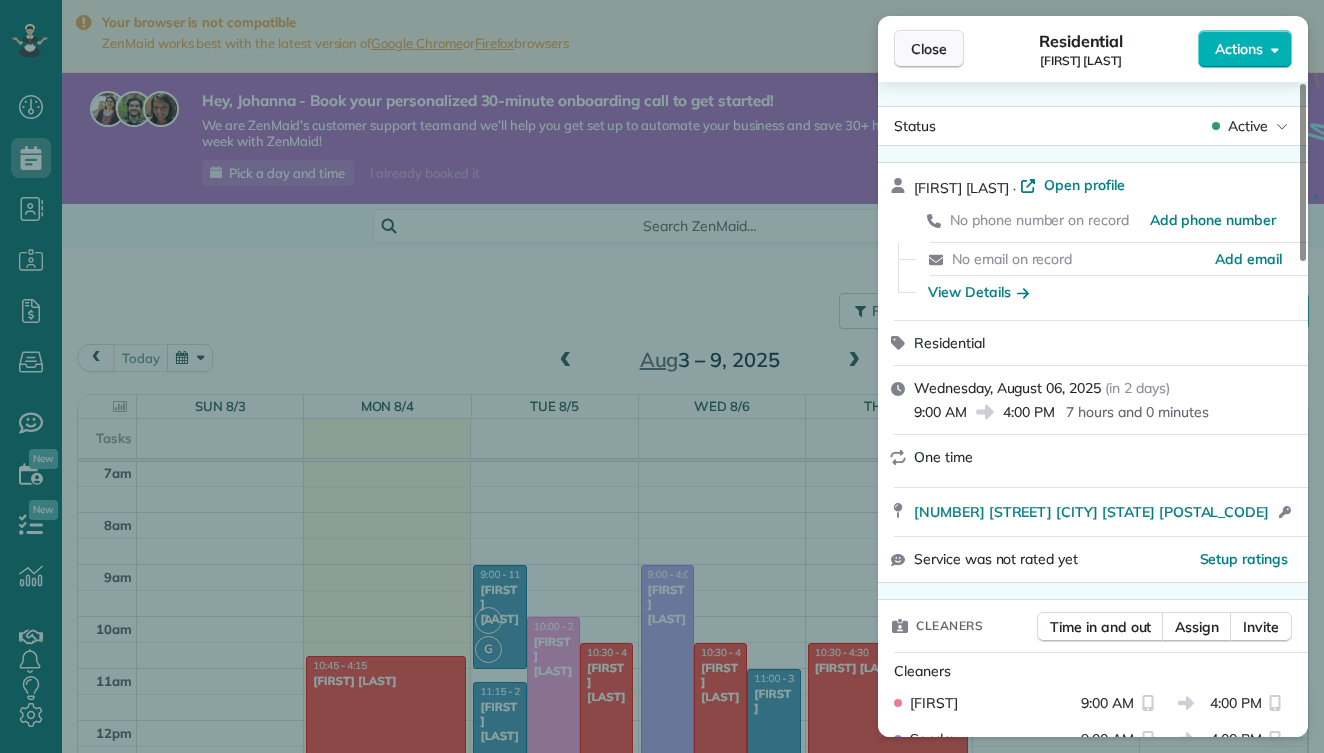 click on "Close" at bounding box center [929, 49] 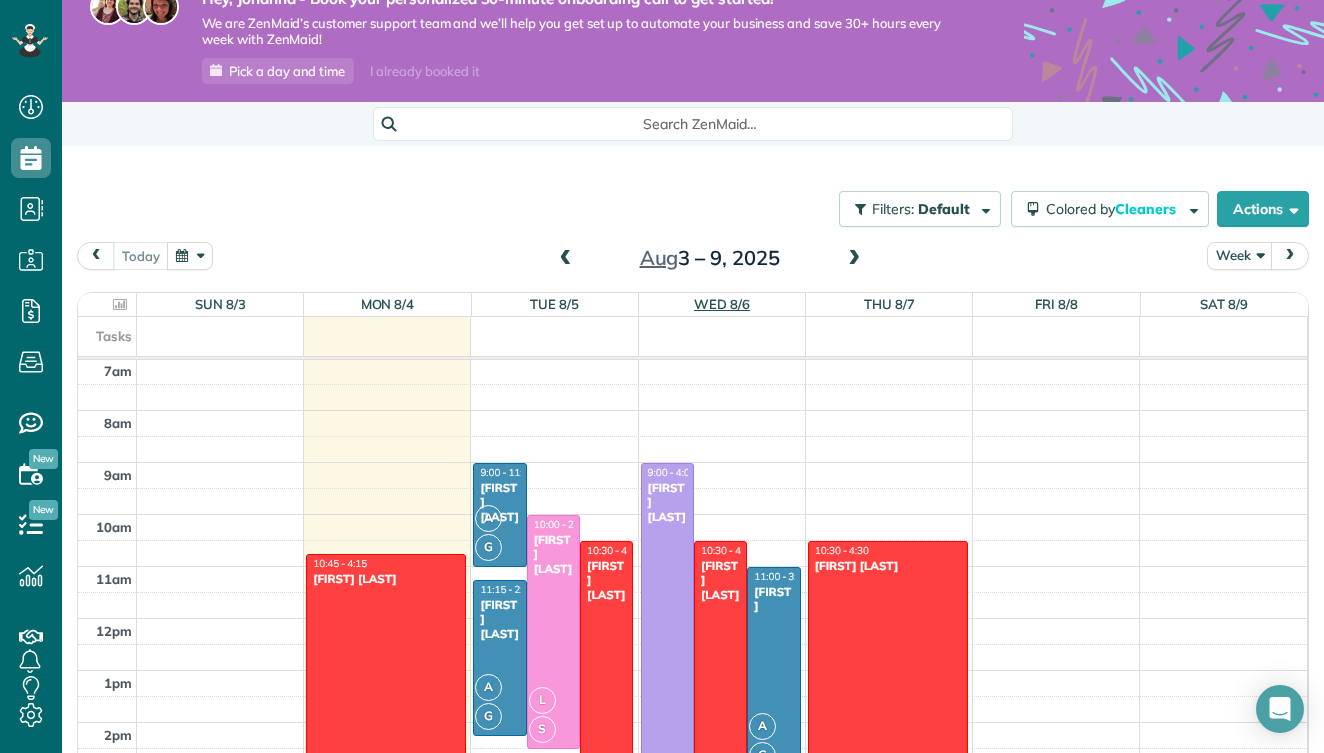scroll, scrollTop: 113, scrollLeft: 0, axis: vertical 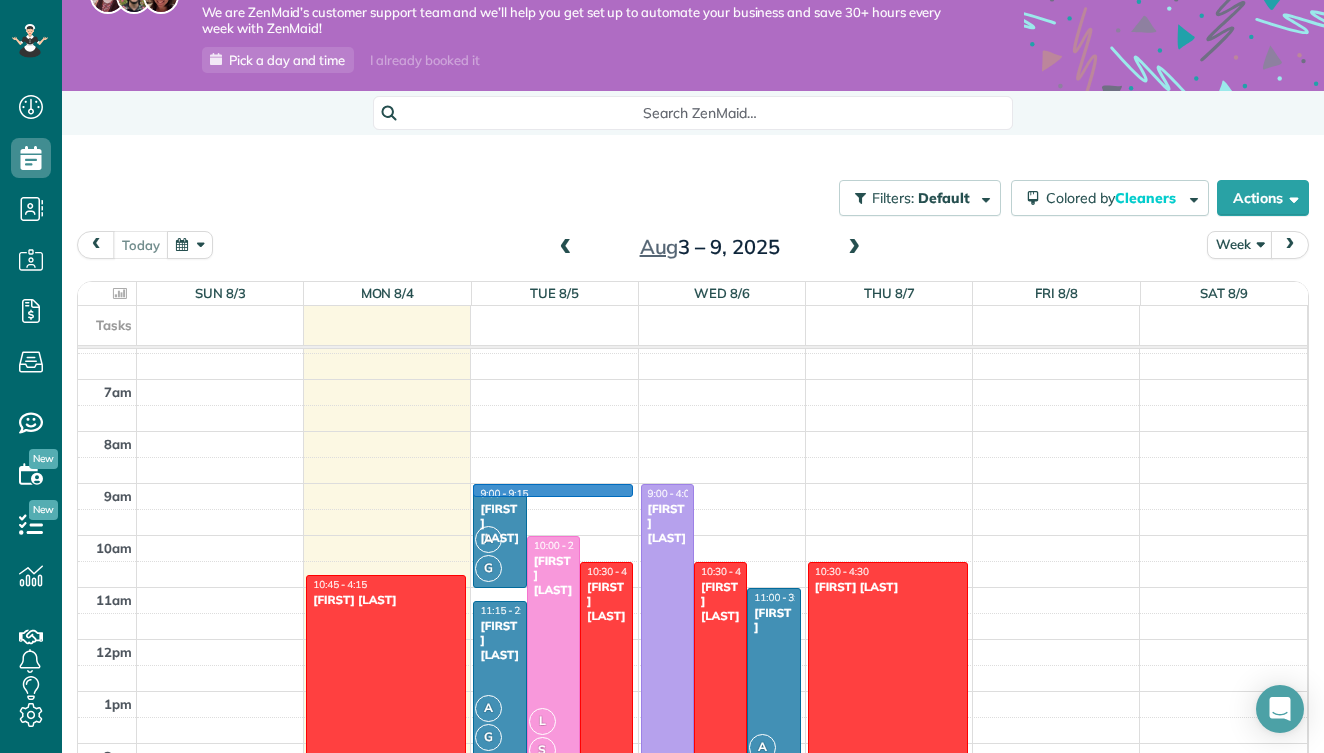 click on "12am 1am 2am 3am 4am 5am 6am 7am 8am 9am 10am 11am 12pm 1pm 2pm 3pm 4pm 5pm 6pm 7pm 8pm 9pm 10pm 11pm 10:45 - 4:15 Stacia McKnight 65 Dune Road Southampton, New York 11968 9:00 - 9:15 A G 9:00 - 11:00 Sergey Belov 49 Sherwood Road Hampton Bays, NY 11946 L S 10:00 - 2:30 Michael Tucci 29 Toylsome Place Southampton, NY 11968 10:30 - 4:30 Stacia McKnight 65 Dune Road Southampton, New York 11968 A G 11:15 - 2:15 Sarah Appleby 85 Old Country Road East Quogue, NY 11942 L S 2:45 - 5:45 Neal Sroka 21 Chivas Court Southampton, NY 11968 G A 3:00 - 6:00 Ellen Shapiro 5 Wolfsbane Court Aquebogue, NY 11931 K S 9:00 - 4:00 Ehab Elshinawy 6 Terry Road East Hampton, NY 11937 10:30 - 4:30 Stacia McKnight 65 Dune Road Southampton, New York 11968 A G 11:00 - 3:00 Grace 1490 Deerfield Road Water Mill, NY 11976 10:30 - 4:30 Stacia McKnight 65 Dune Road Southampton, New York 11968" at bounding box center [692, 639] 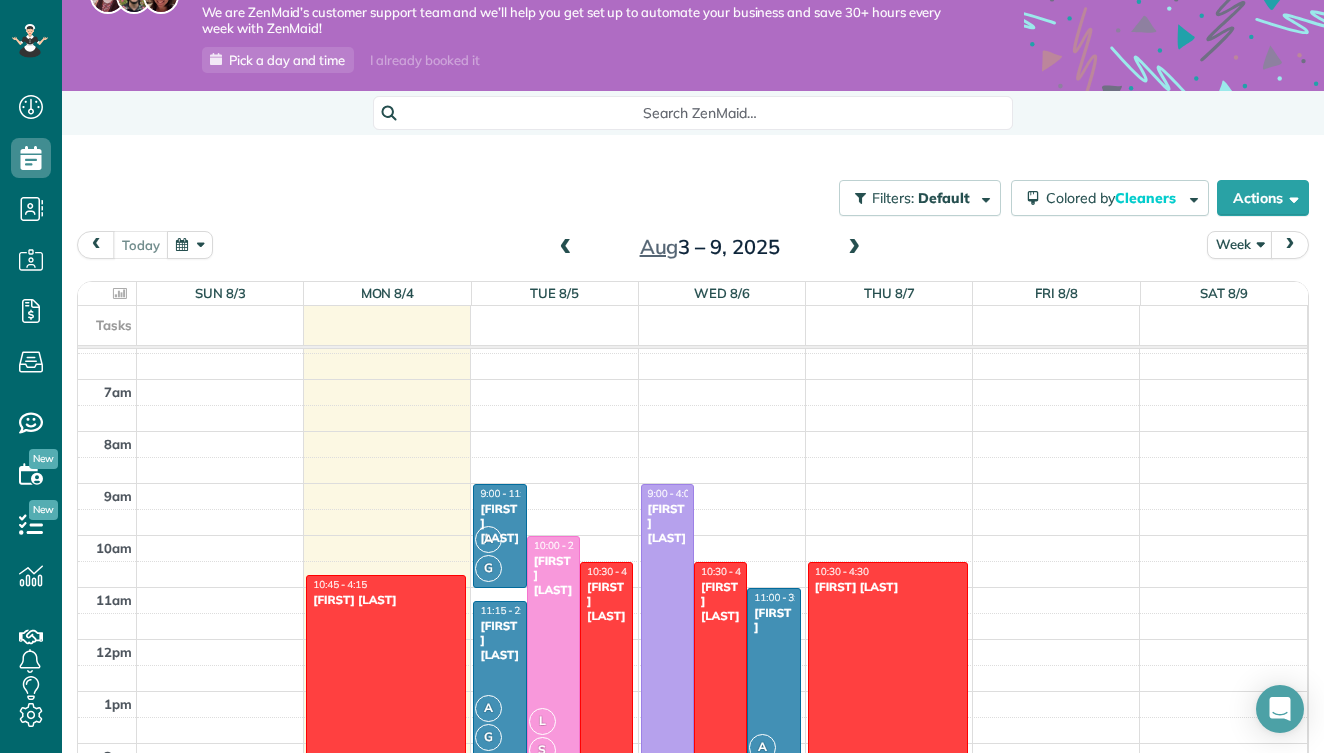 click on "12am 1am 2am 3am 4am 5am 6am 7am 8am 9am 10am 11am 12pm 1pm 2pm 3pm 4pm 5pm 6pm 7pm 8pm 9pm 10pm 11pm 10:45 - 4:15 Stacia McKnight 65 Dune Road Southampton, New York 11968 A G 9:00 - 11:00 Sergey Belov 49 Sherwood Road Hampton Bays, NY 11946 L S 10:00 - 2:30 Michael Tucci 29 Toylsome Place Southampton, NY 11968 10:30 - 4:30 Stacia McKnight 65 Dune Road Southampton, New York 11968 A G 11:15 - 2:15 Sarah Appleby 85 Old Country Road East Quogue, NY 11942 L S 2:45 - 5:45 Neal Sroka 21 Chivas Court Southampton, NY 11968 G A 3:00 - 6:00 Ellen Shapiro 5 Wolfsbane Court Aquebogue, NY 11931 K S 9:00 - 4:00 Ehab Elshinawy 6 Terry Road East Hampton, NY 11937 10:30 - 4:30 Stacia McKnight 65 Dune Road Southampton, New York 11968 A G 11:00 - 3:00 Grace 1490 Deerfield Road Water Mill, NY 11976 10:30 - 4:30 Stacia McKnight 65 Dune Road Southampton, New York 11968" at bounding box center [692, 639] 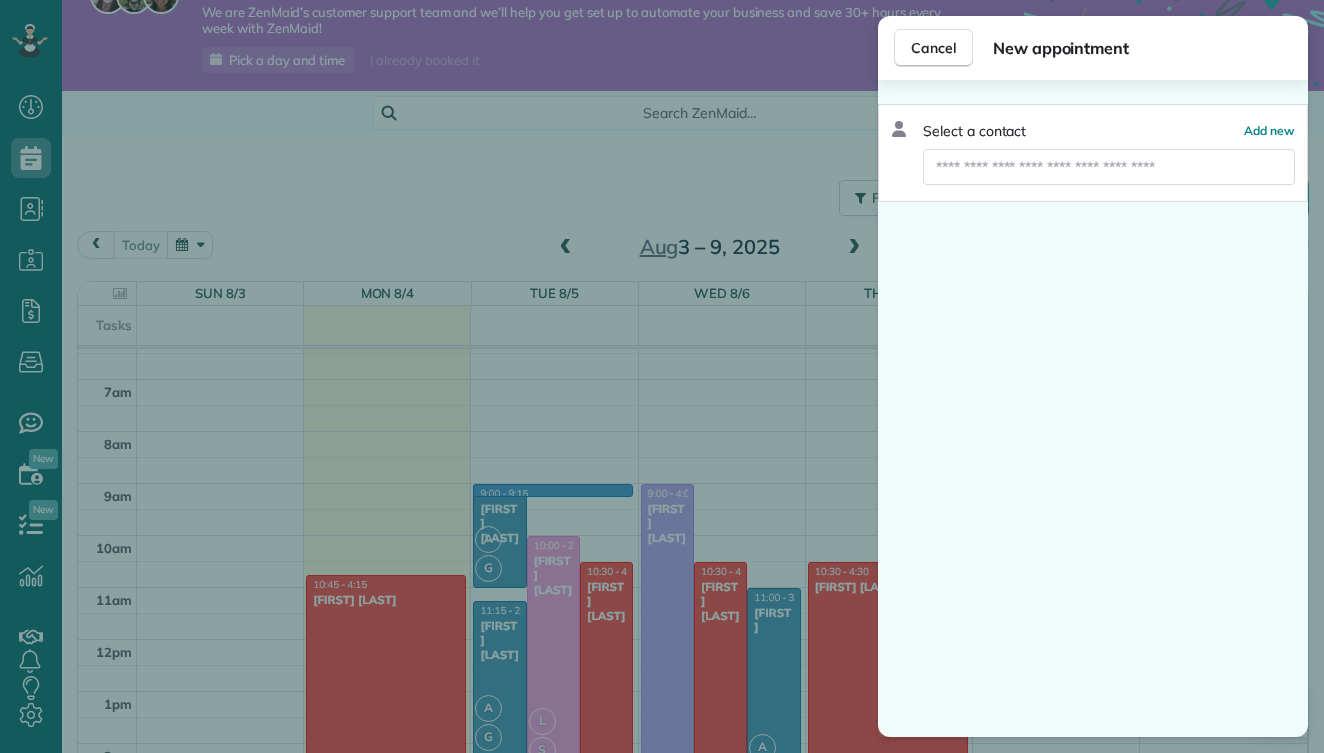 click on "Select a contact Add new" at bounding box center (1093, 153) 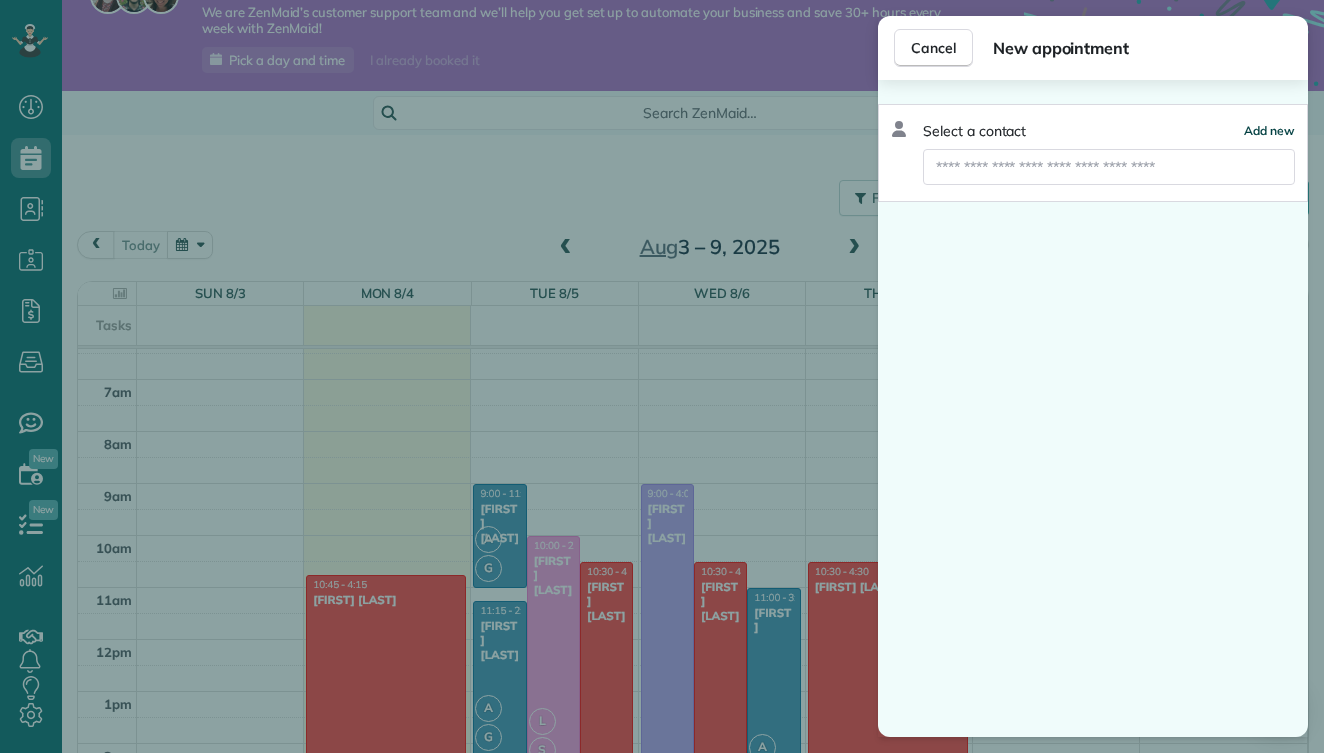 click on "Add new" at bounding box center [1269, 130] 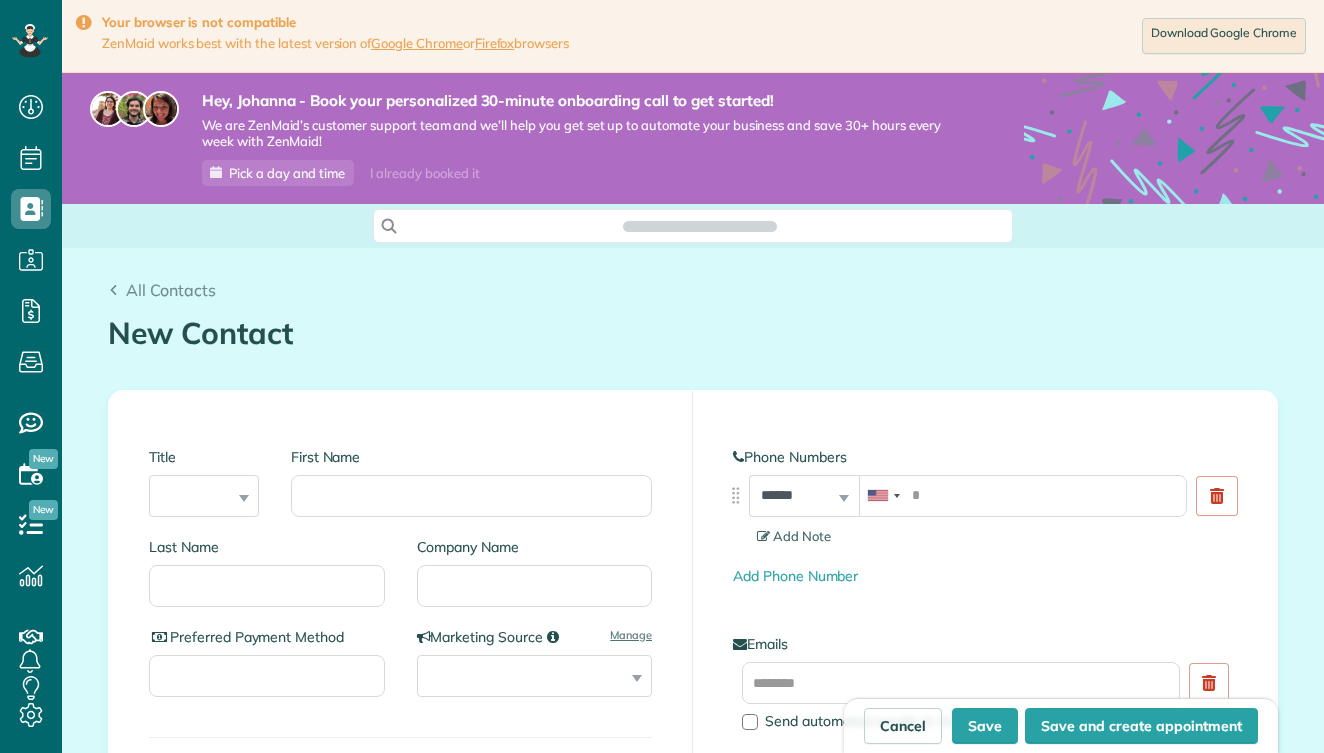 scroll, scrollTop: 0, scrollLeft: 0, axis: both 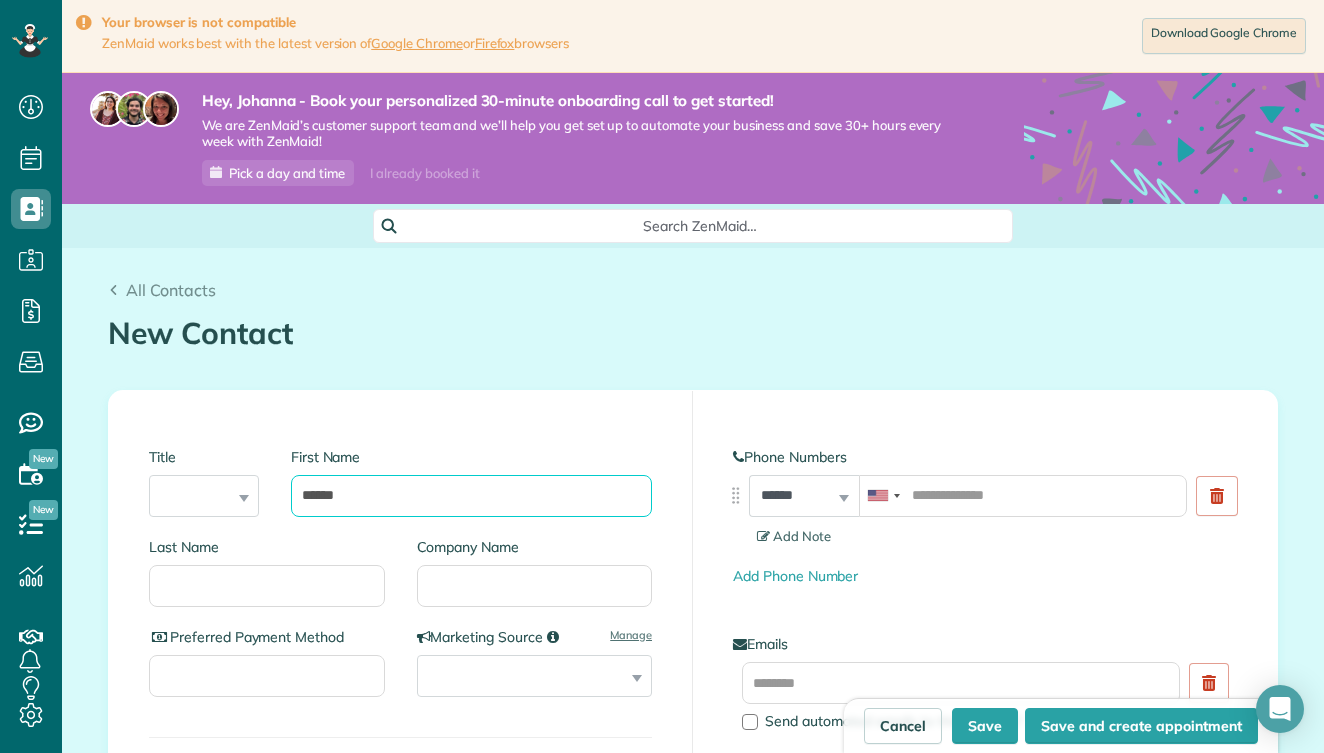 type on "******" 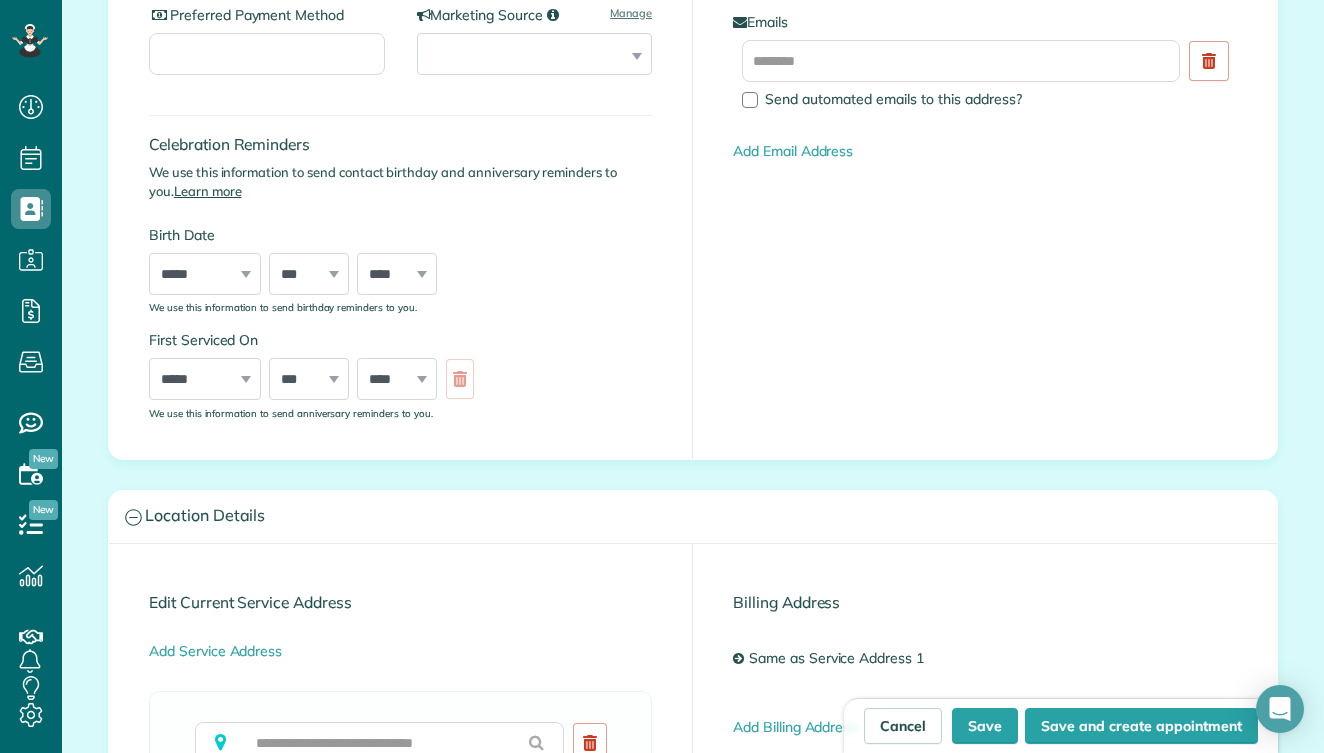scroll, scrollTop: 650, scrollLeft: 0, axis: vertical 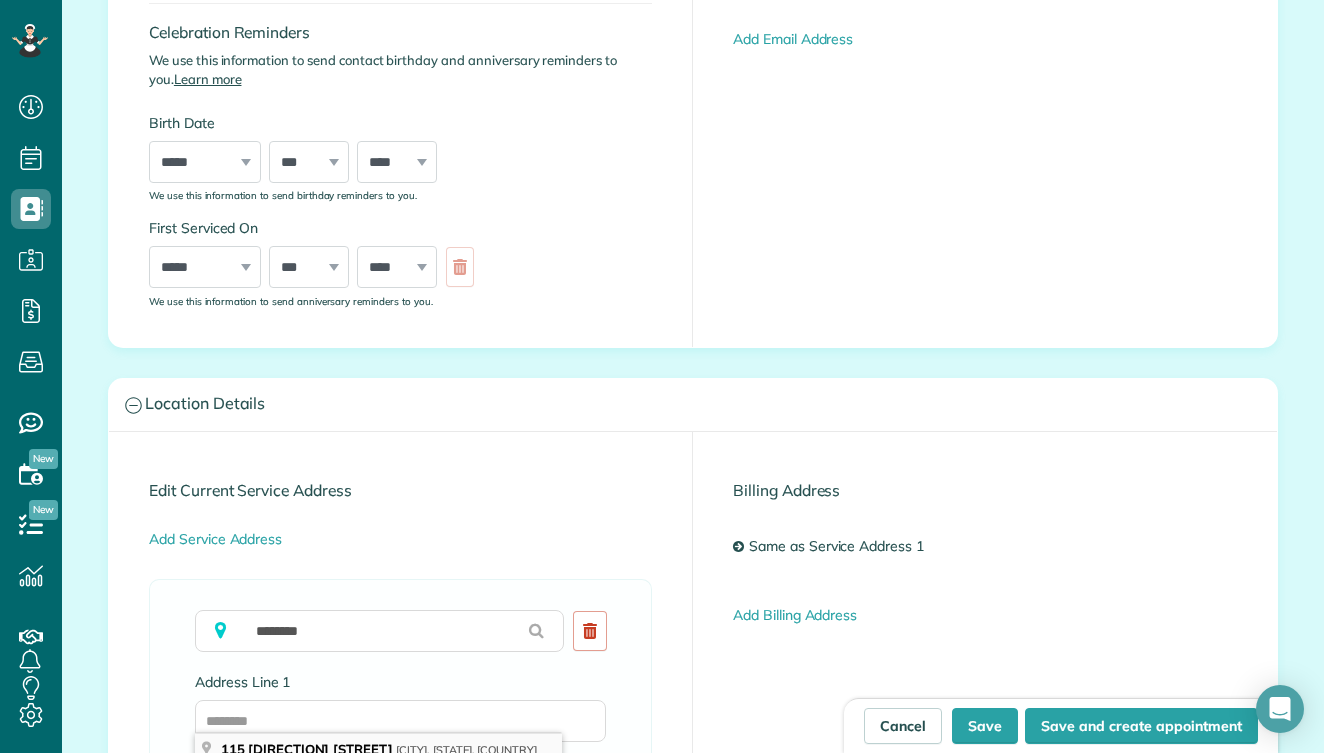 type on "**********" 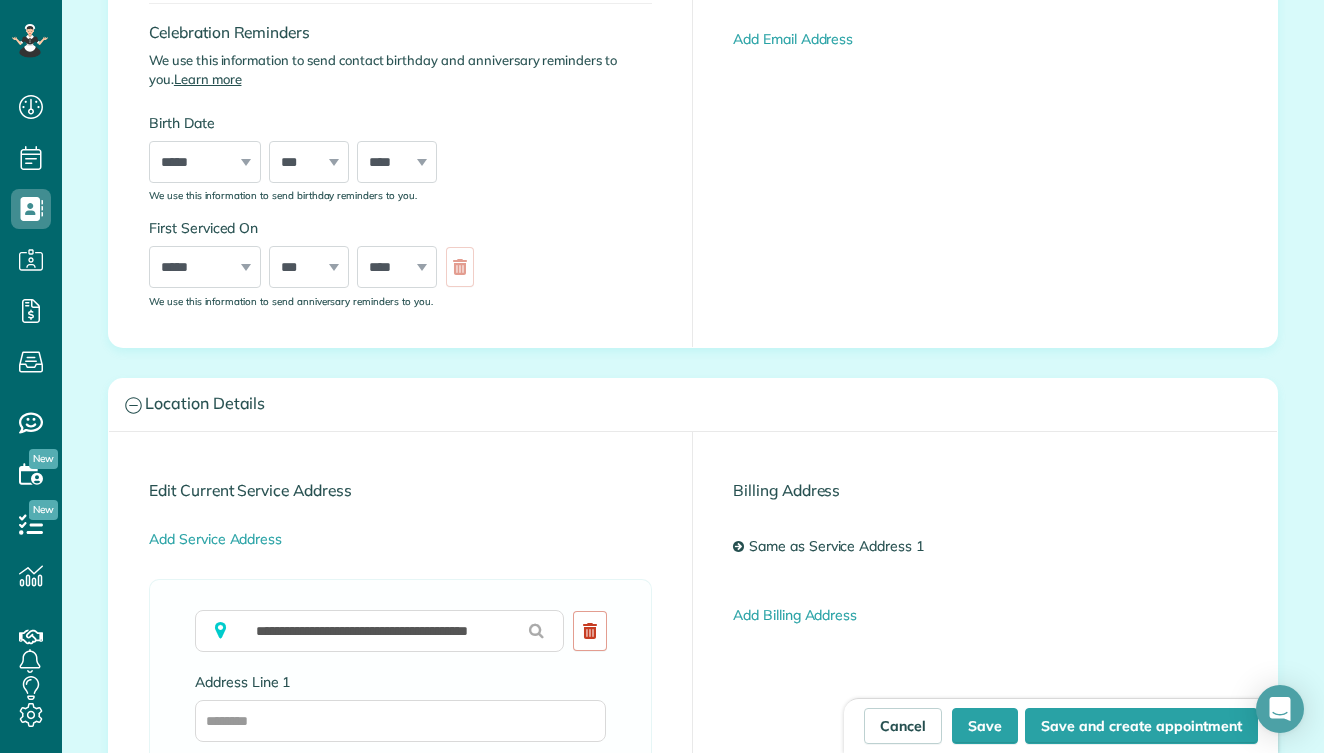 type on "**********" 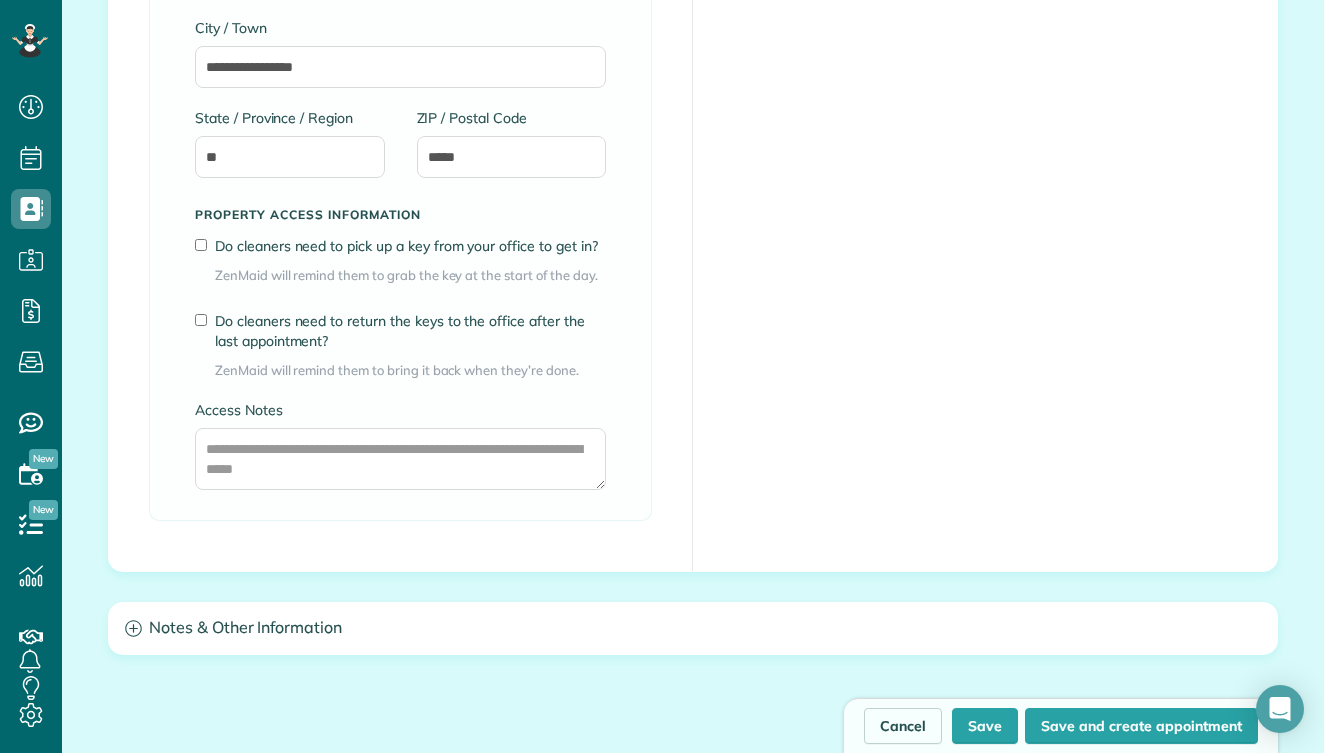 scroll, scrollTop: 1575, scrollLeft: 0, axis: vertical 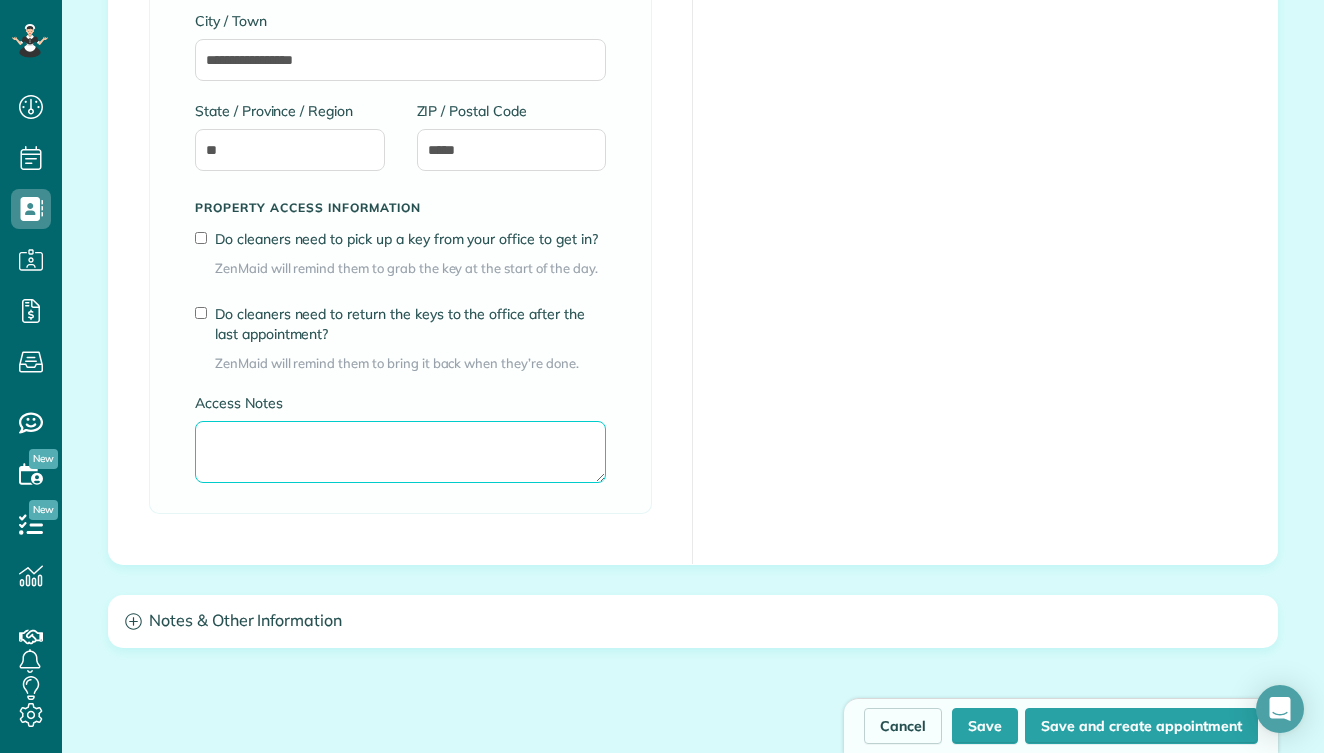 click on "Access Notes" at bounding box center (400, 452) 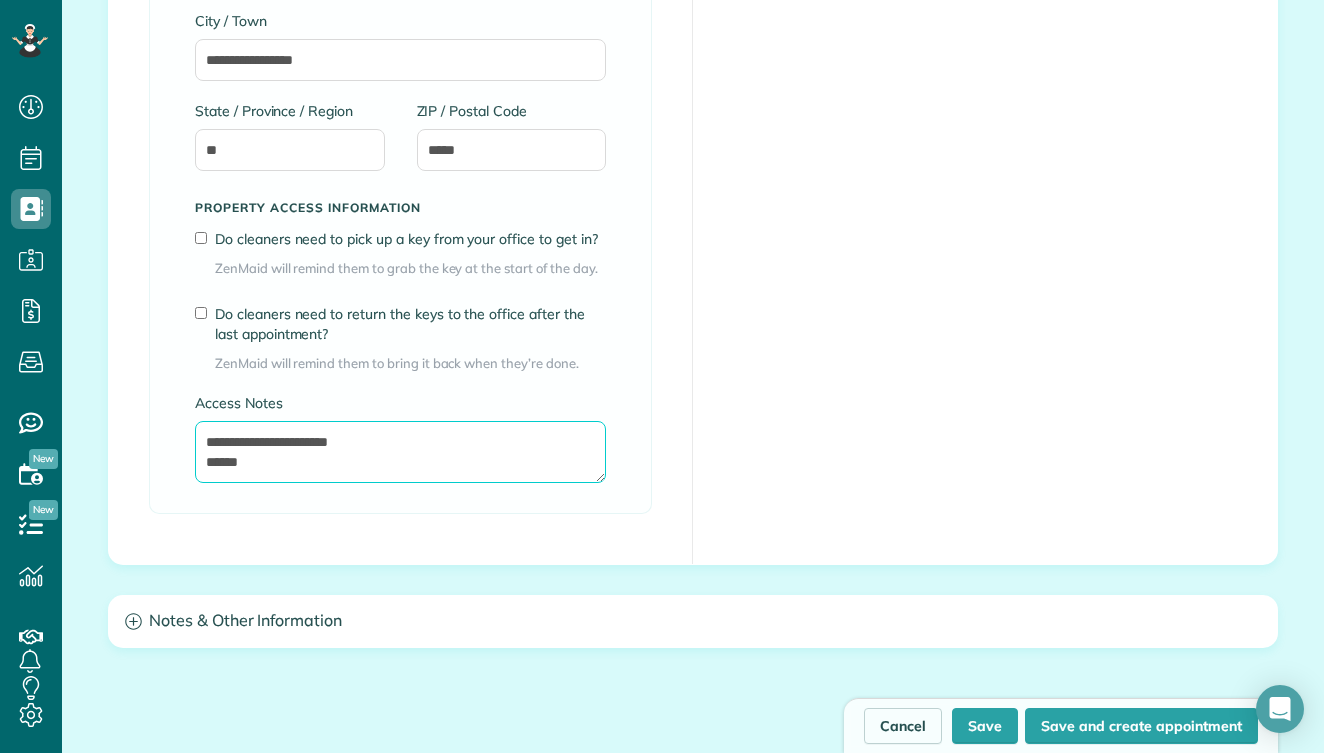click on "**********" at bounding box center [400, 452] 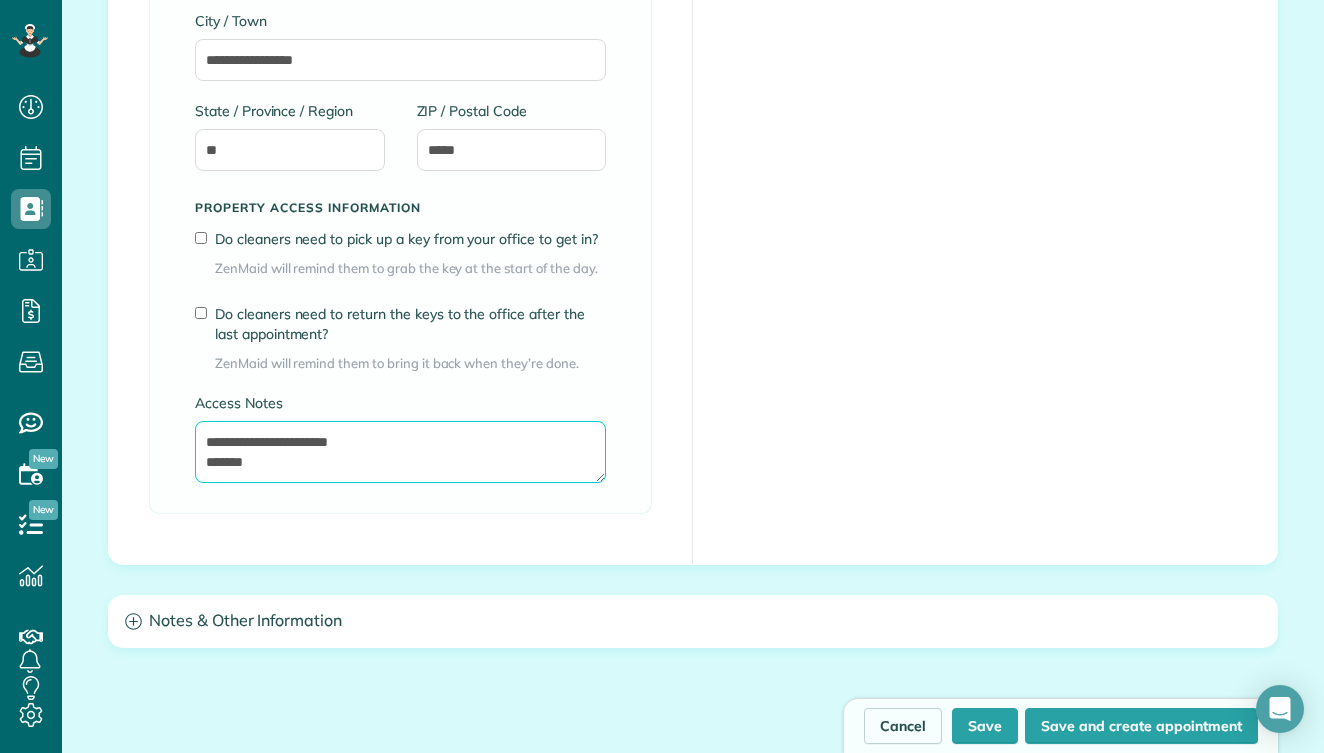 click on "**********" at bounding box center [400, 452] 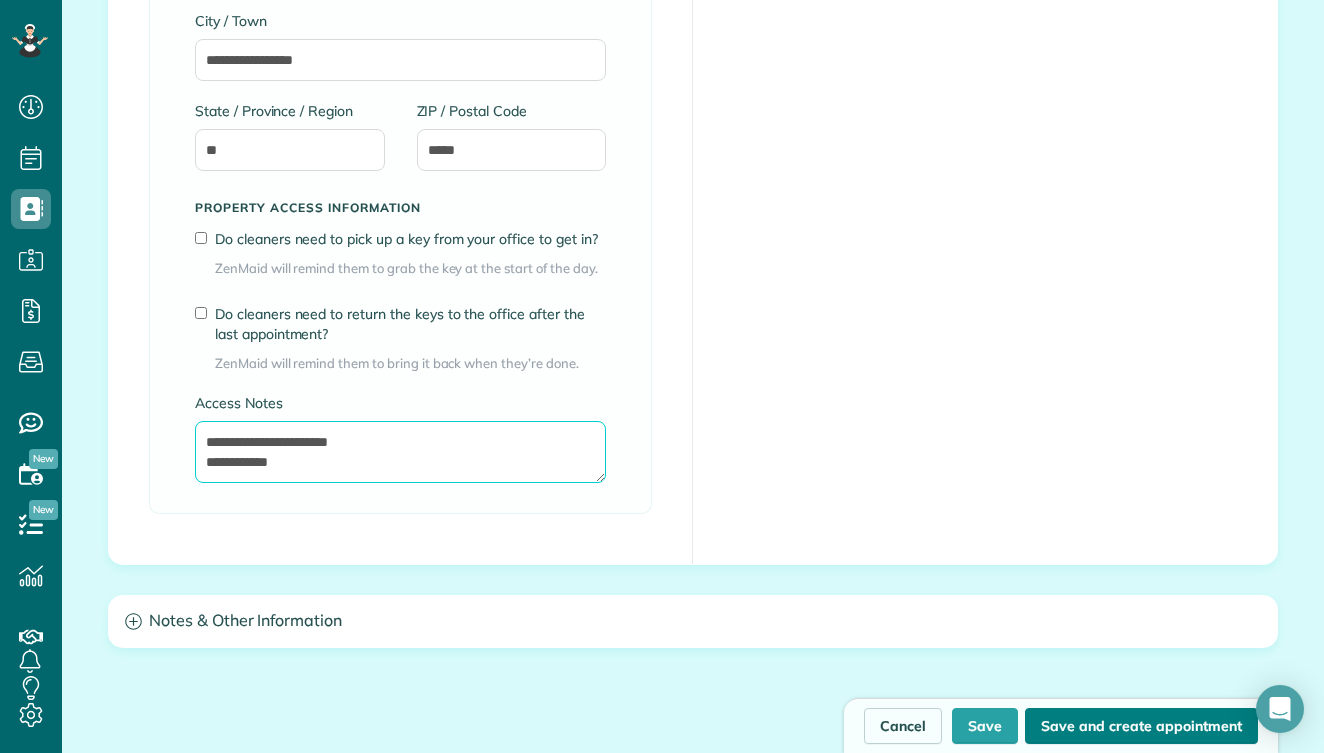 type on "**********" 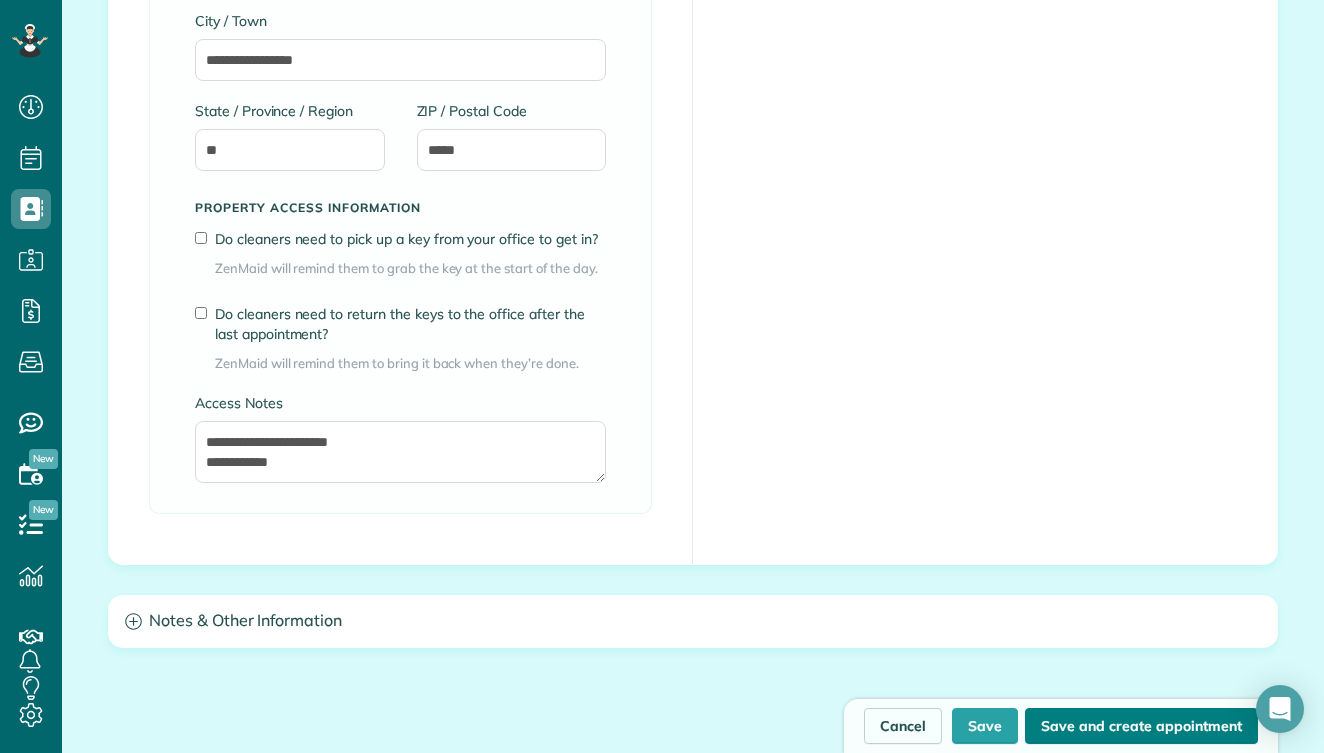click on "Save and create appointment" at bounding box center [1141, 726] 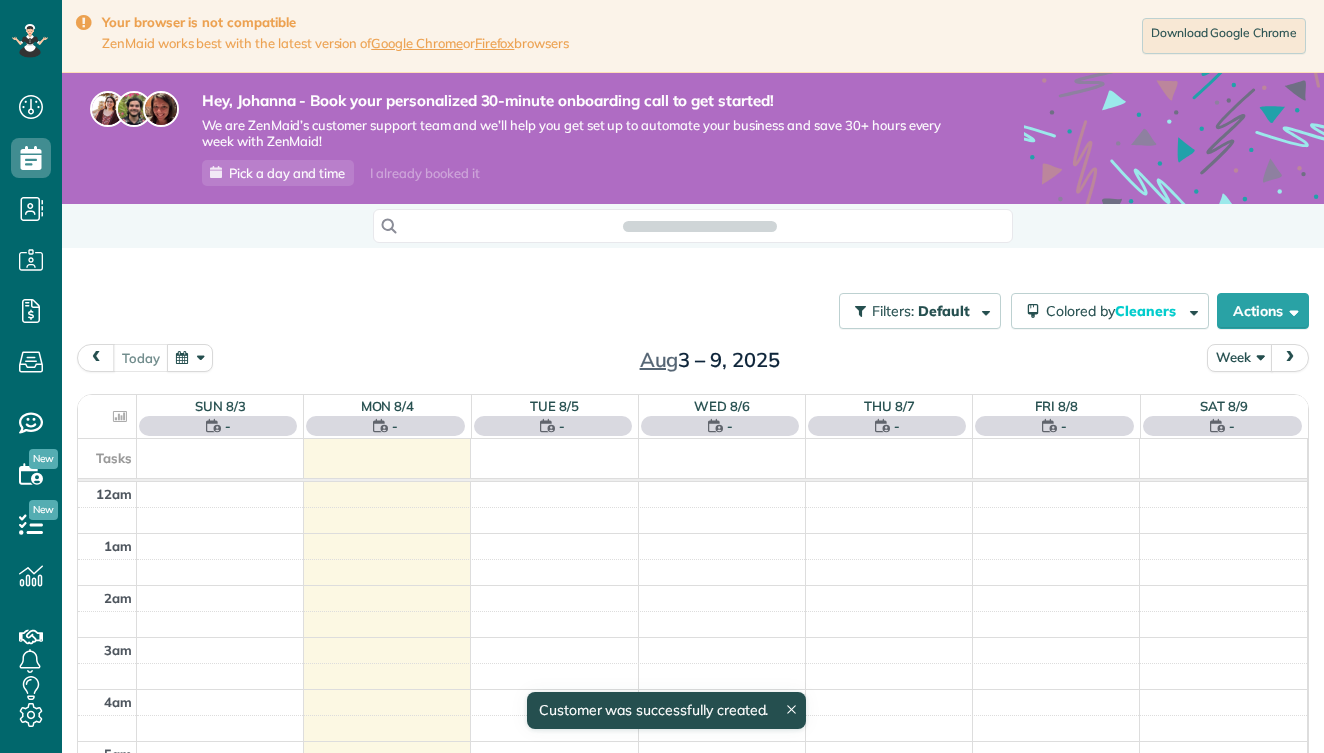 scroll, scrollTop: 0, scrollLeft: 0, axis: both 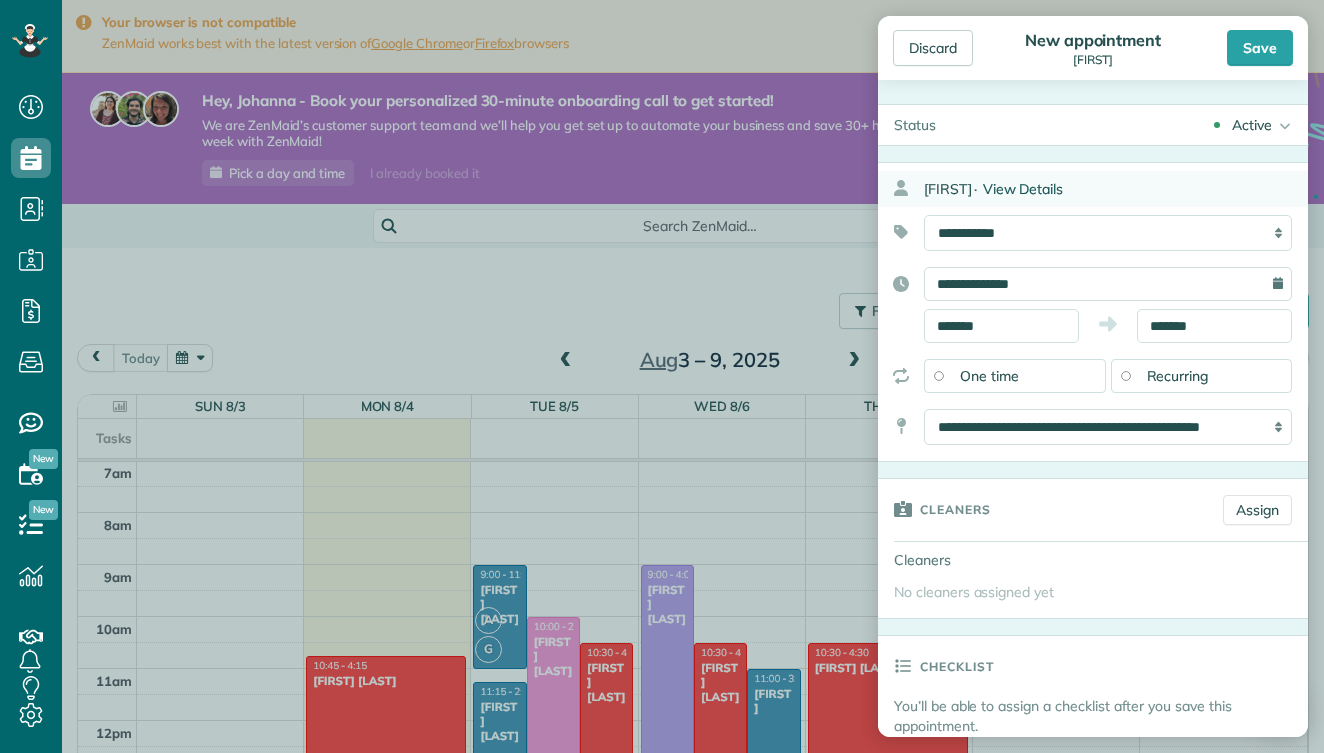 click on "View Details" at bounding box center [1023, 189] 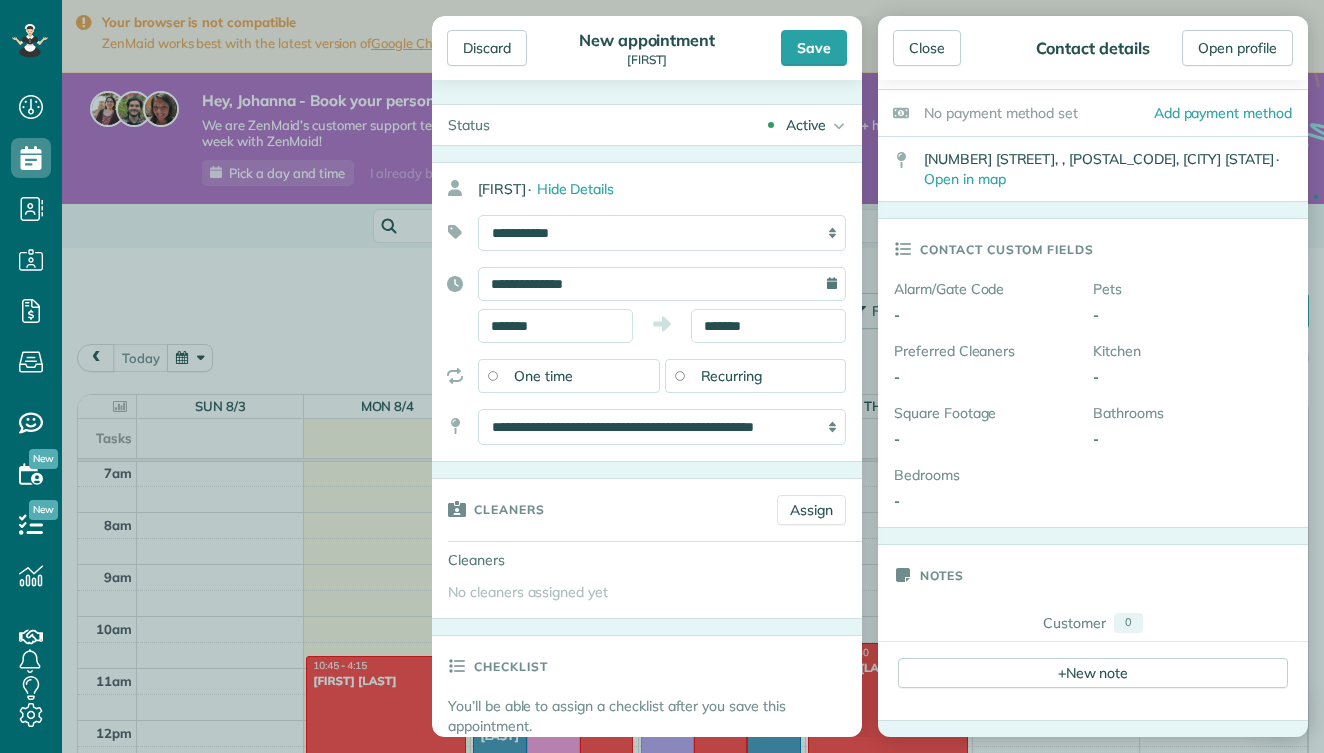 scroll, scrollTop: 167, scrollLeft: 0, axis: vertical 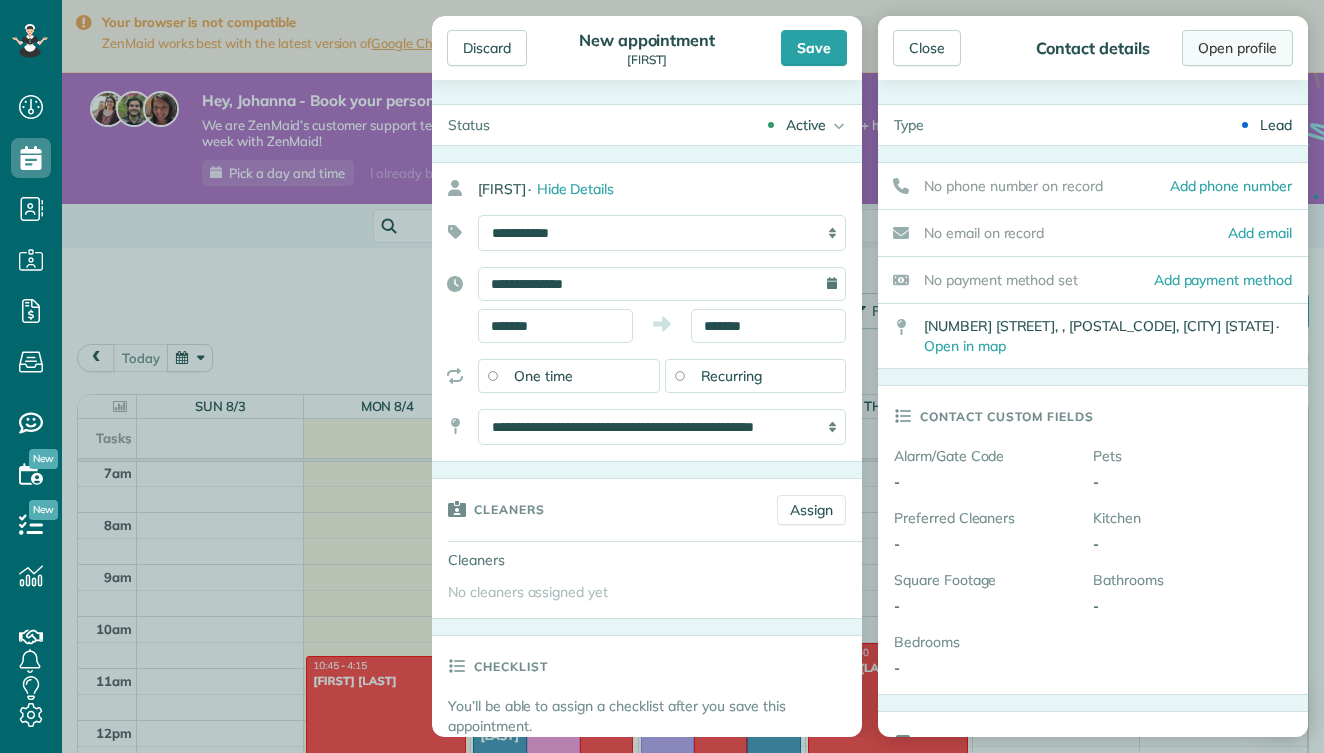 click on "Open profile" at bounding box center [1237, 48] 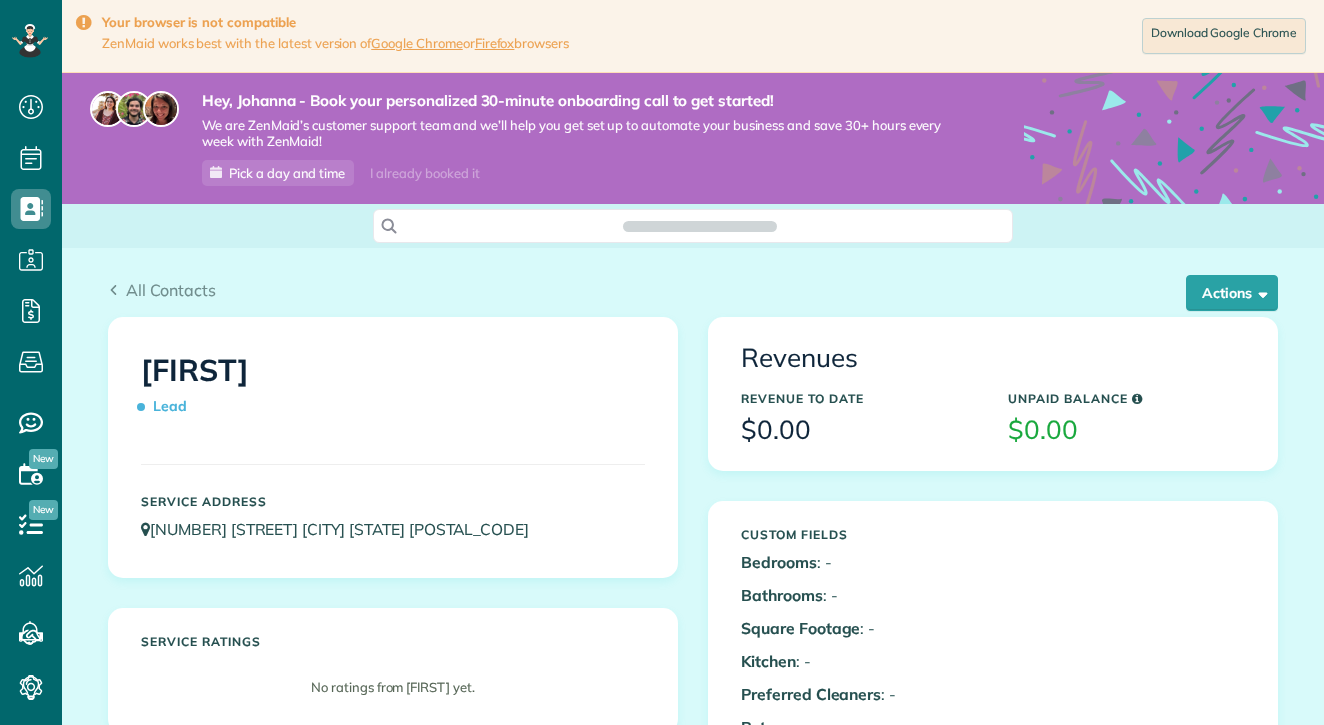 scroll, scrollTop: 0, scrollLeft: 0, axis: both 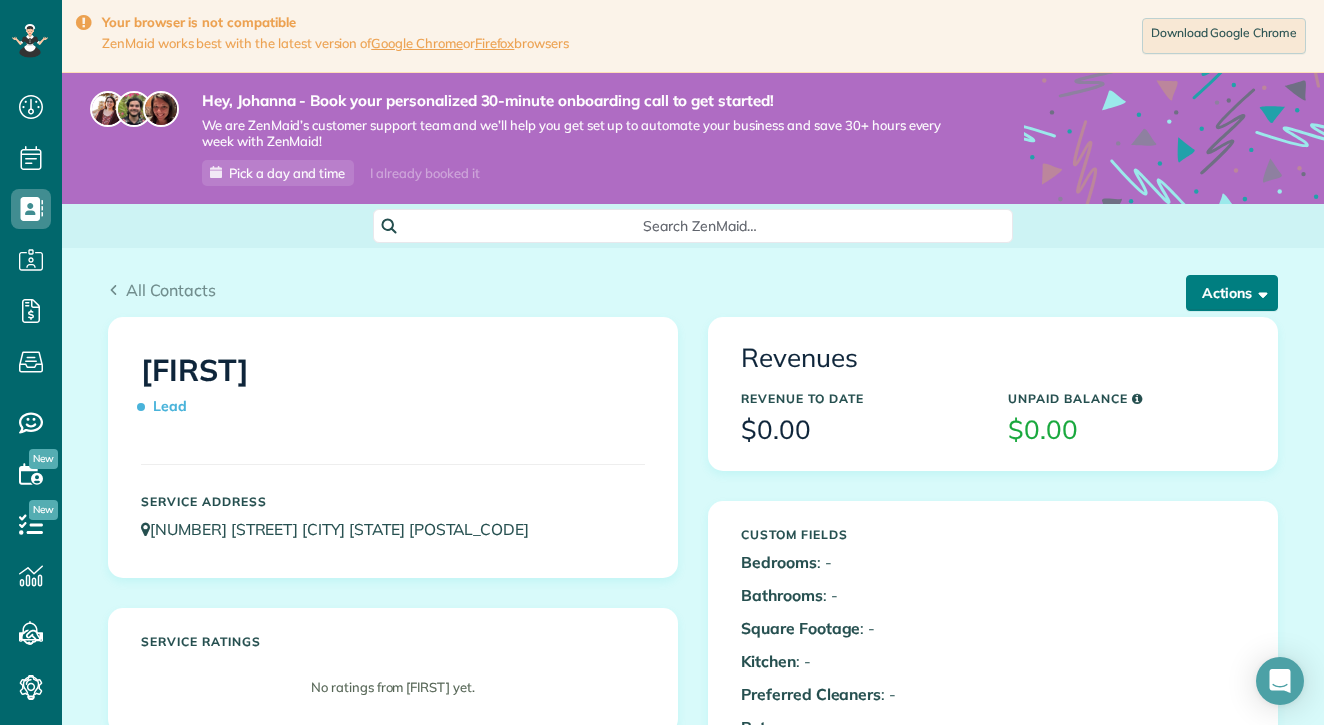 click on "Actions" at bounding box center (1232, 293) 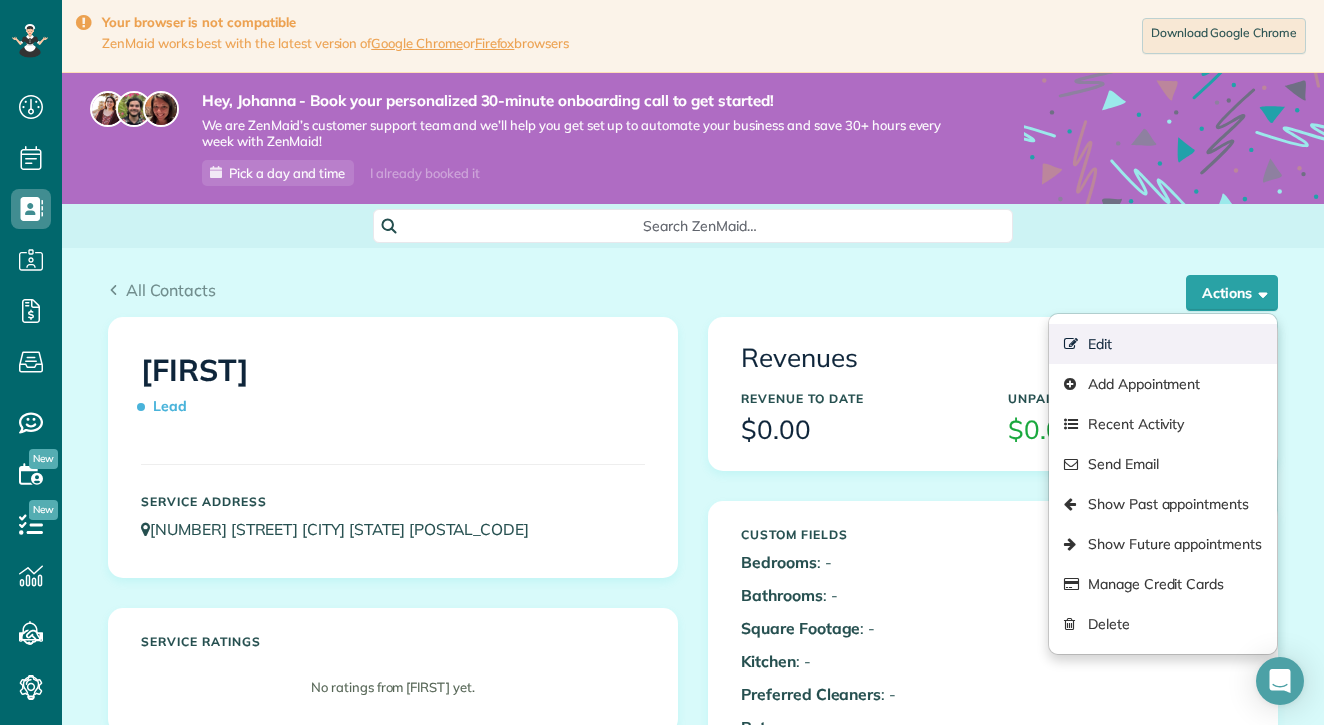 click on "Edit" at bounding box center [1163, 344] 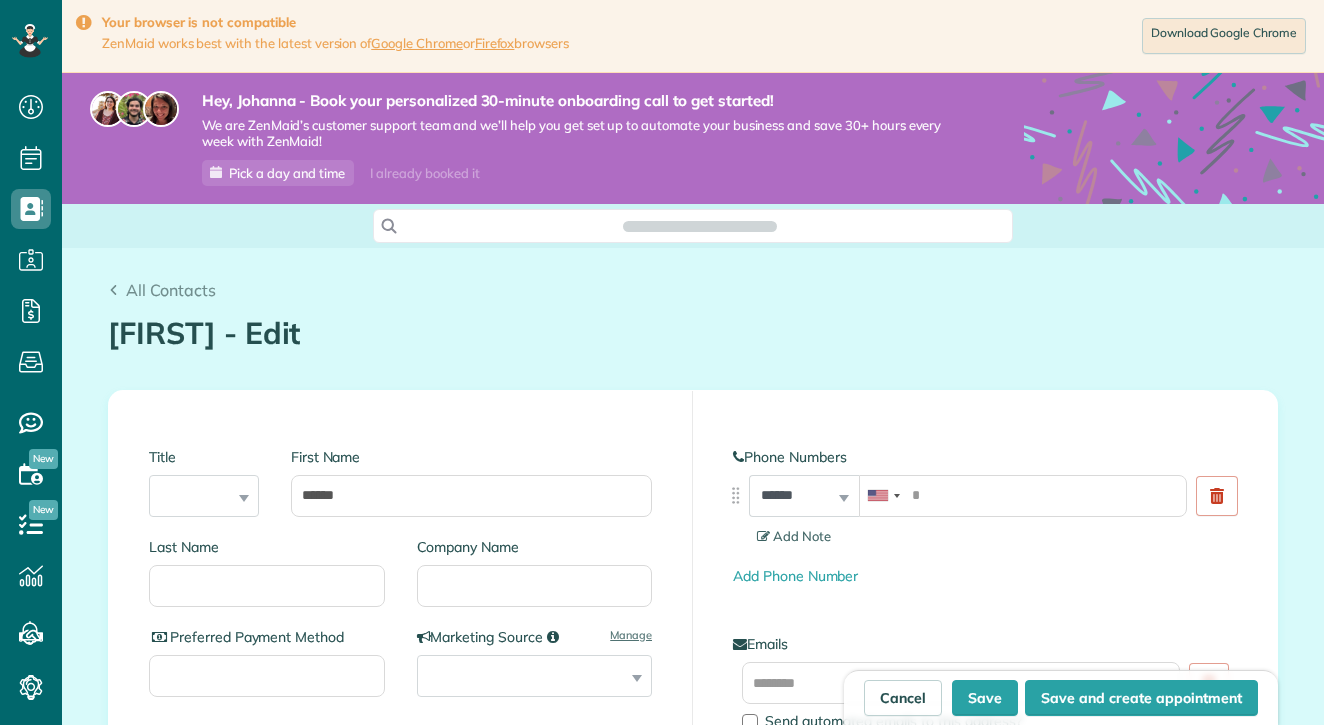 scroll, scrollTop: 0, scrollLeft: 0, axis: both 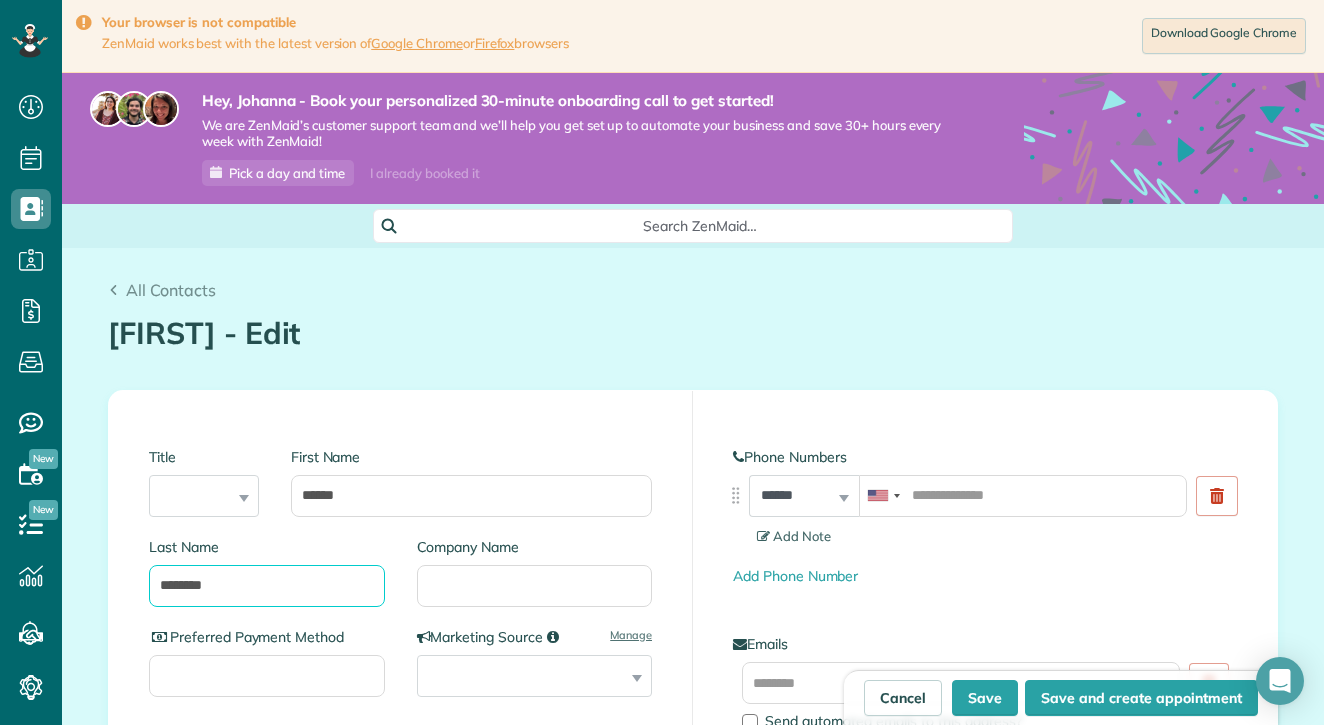 type on "********" 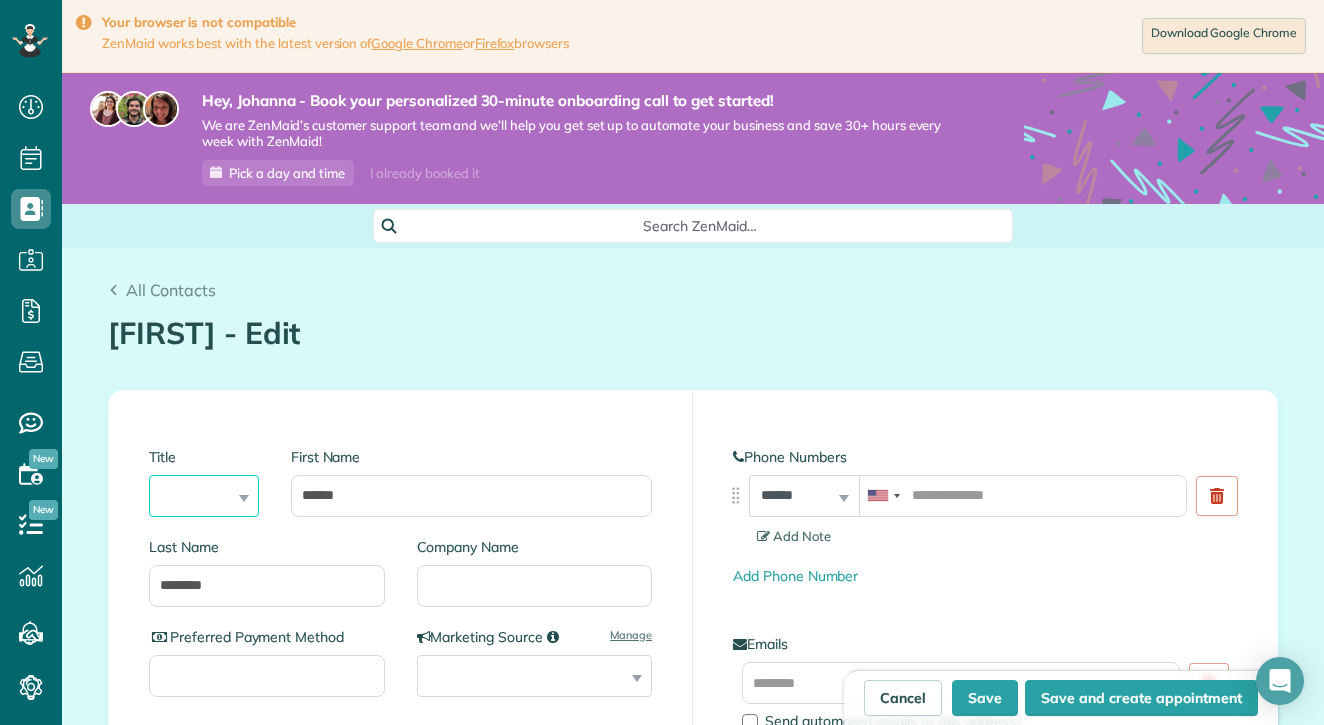 select on "***" 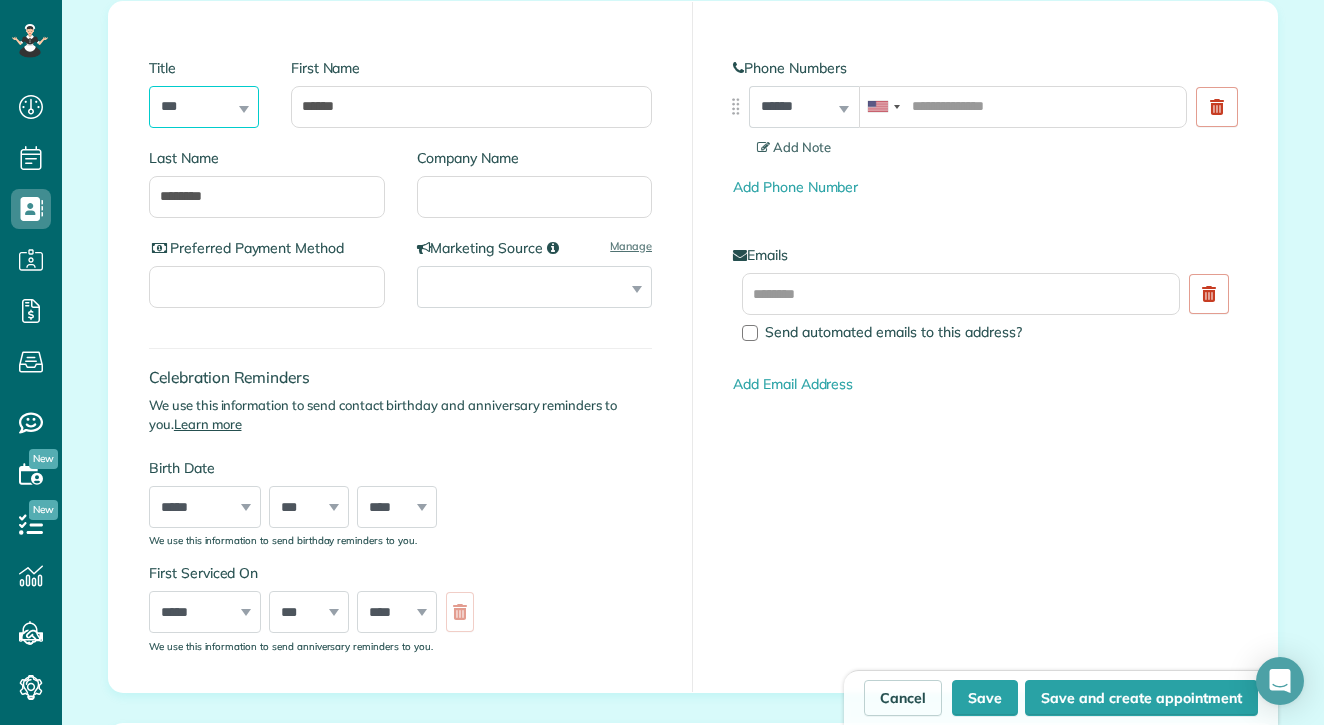 scroll, scrollTop: 644, scrollLeft: 0, axis: vertical 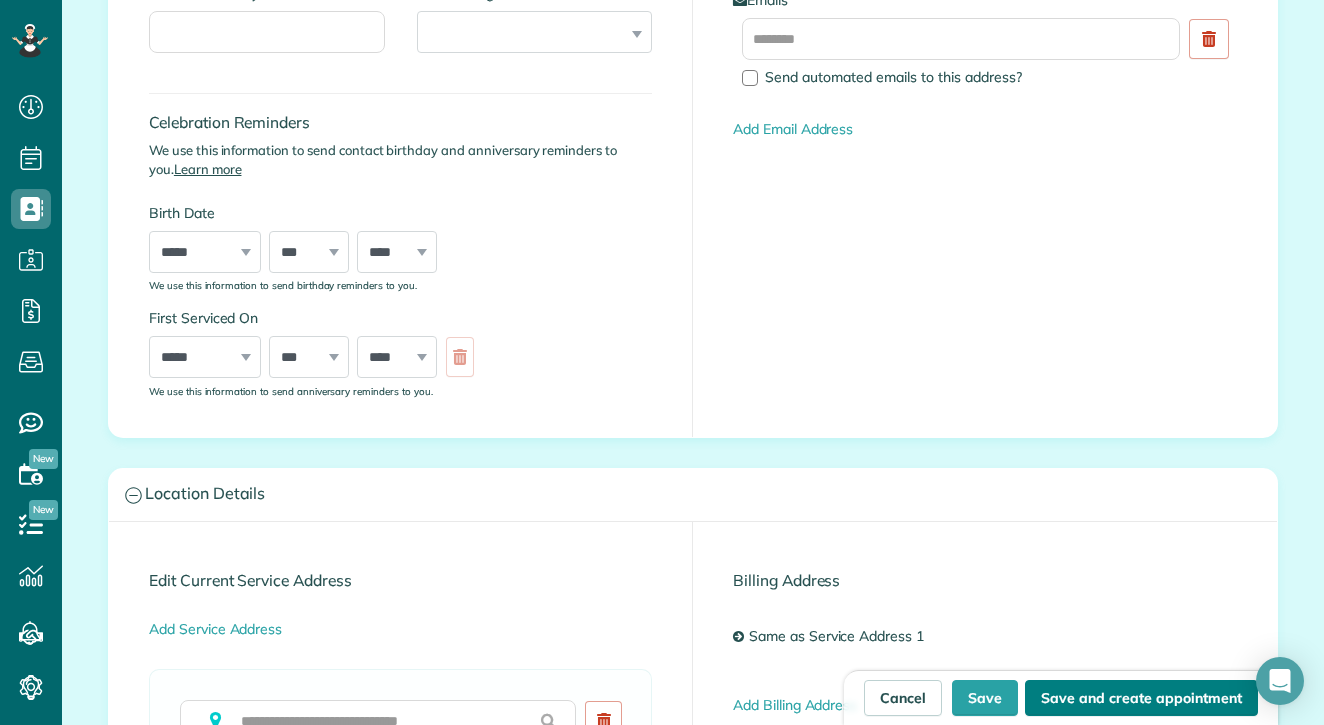 click on "Save and create appointment" at bounding box center [1141, 698] 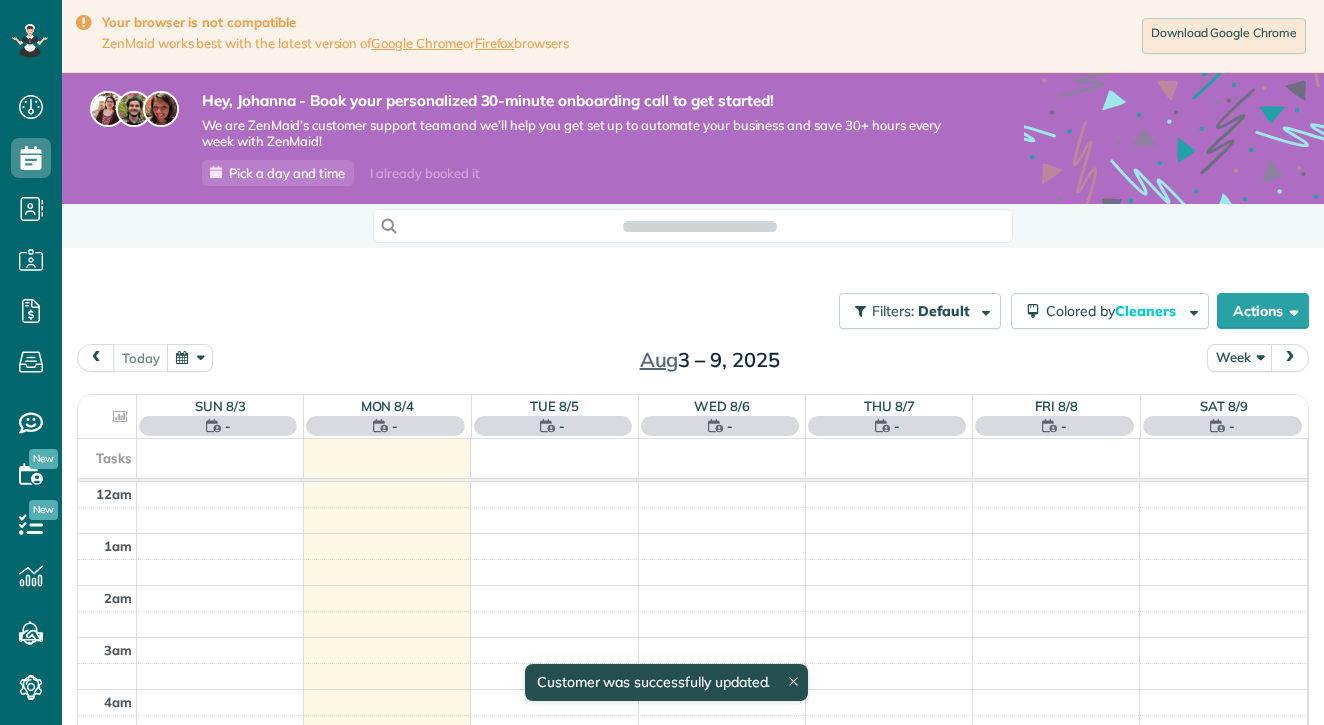 scroll, scrollTop: 0, scrollLeft: 0, axis: both 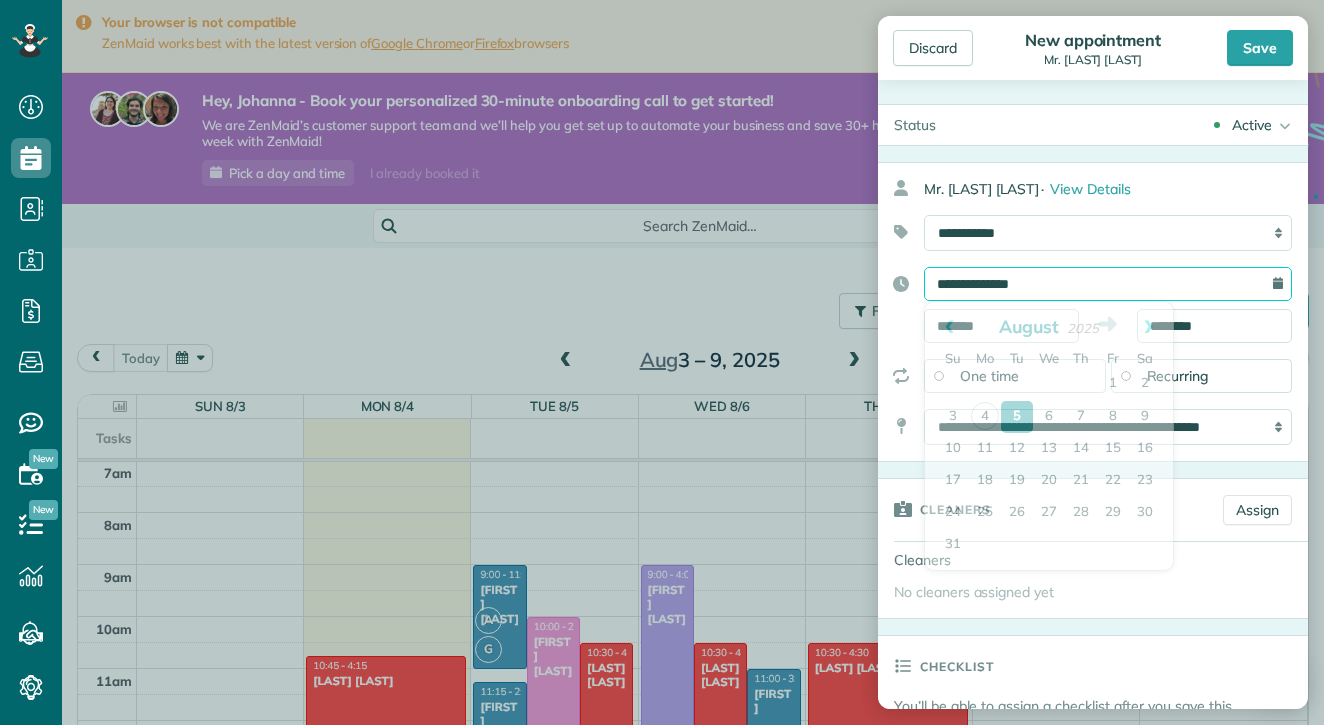 click on "**********" at bounding box center [1108, 284] 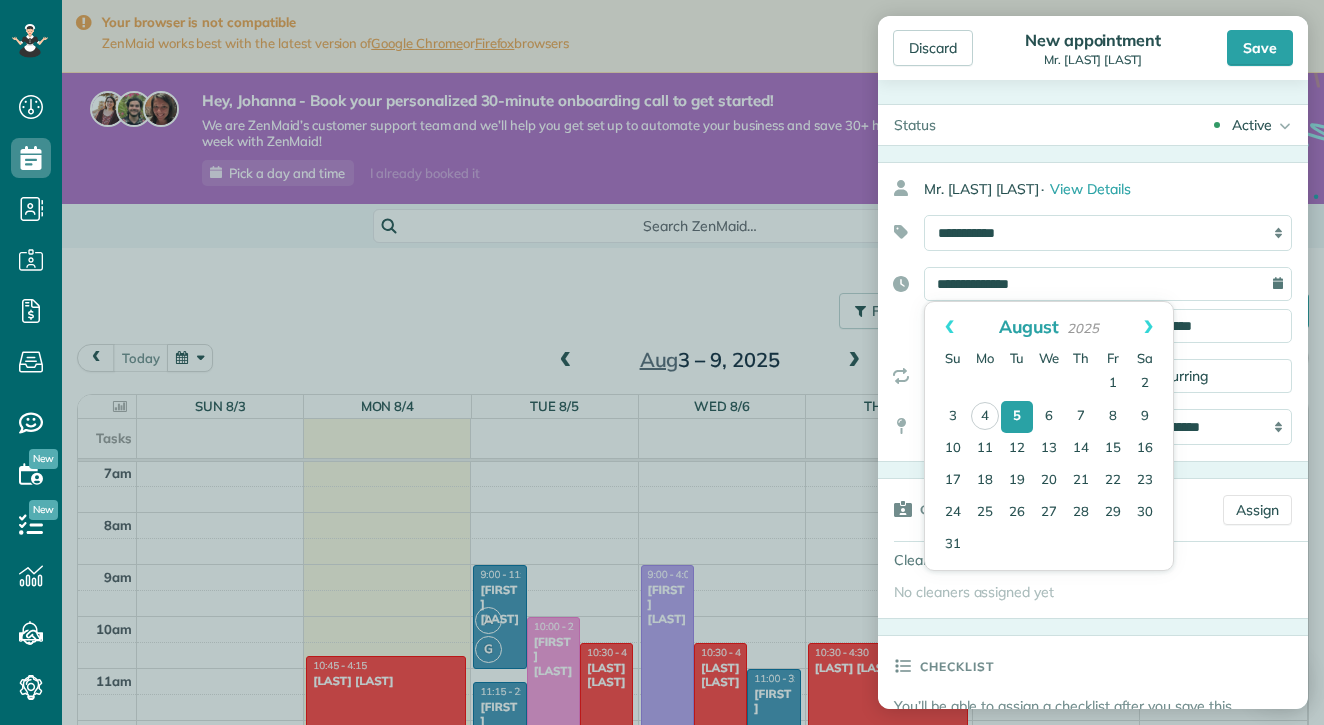 click on "5" at bounding box center (1017, 417) 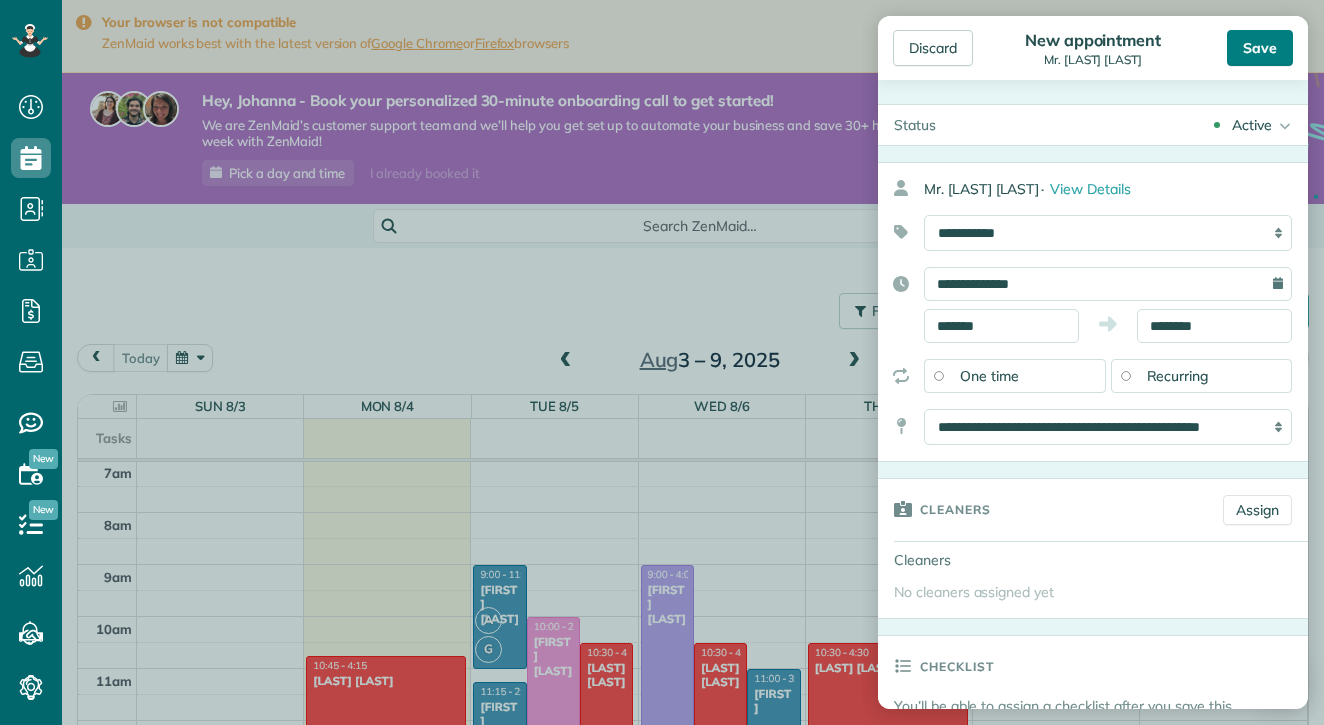 click on "Save" at bounding box center [1260, 48] 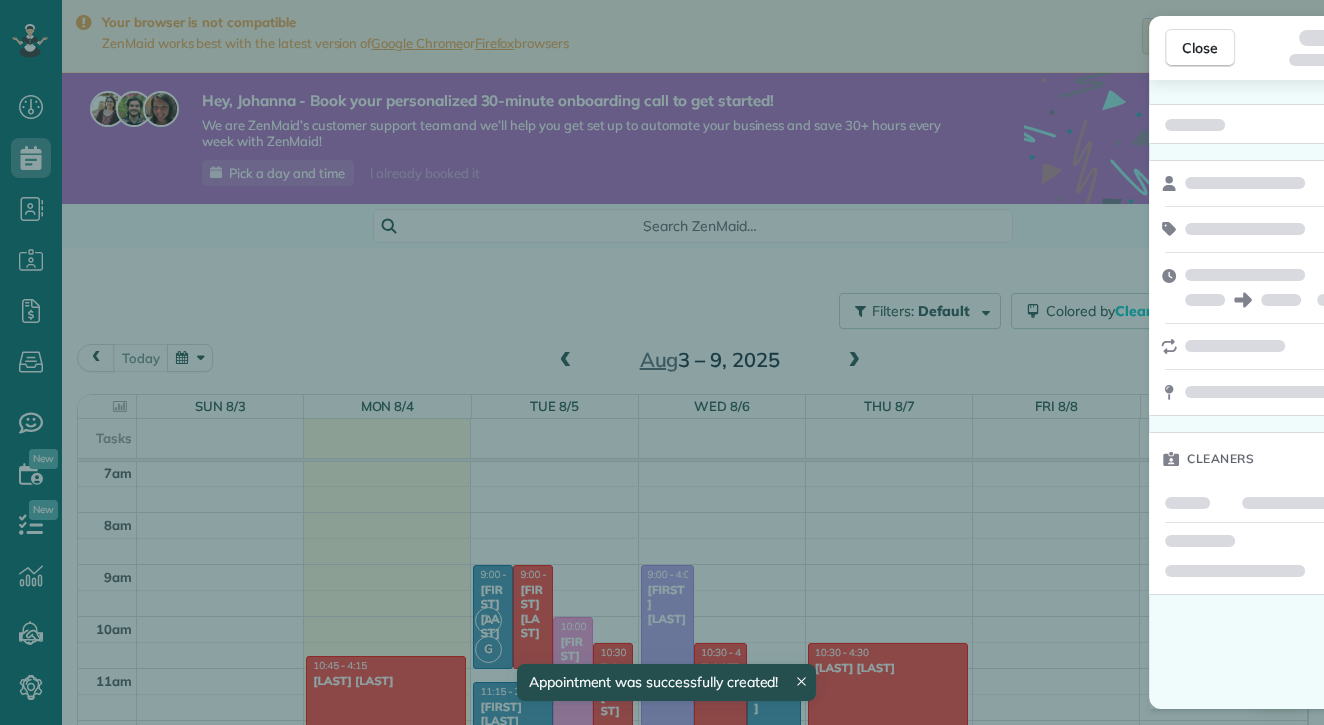 scroll, scrollTop: 365, scrollLeft: 0, axis: vertical 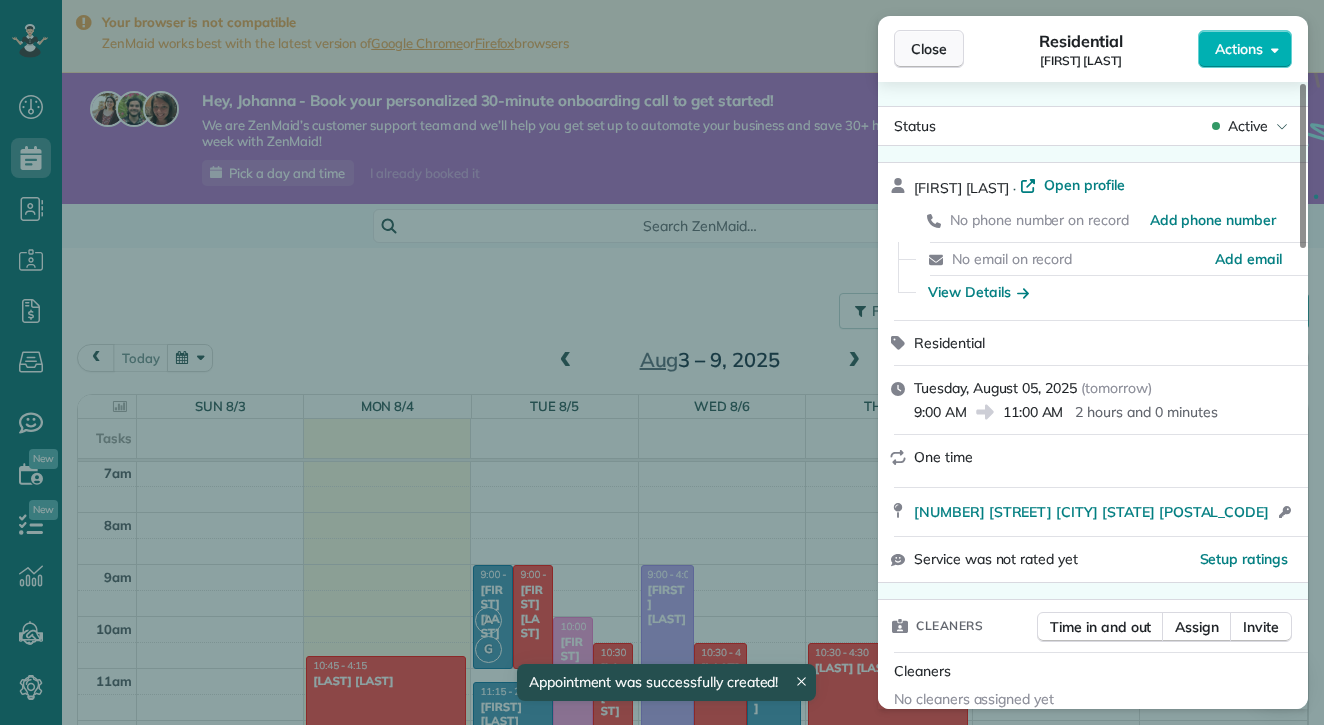 click on "Close" at bounding box center [929, 49] 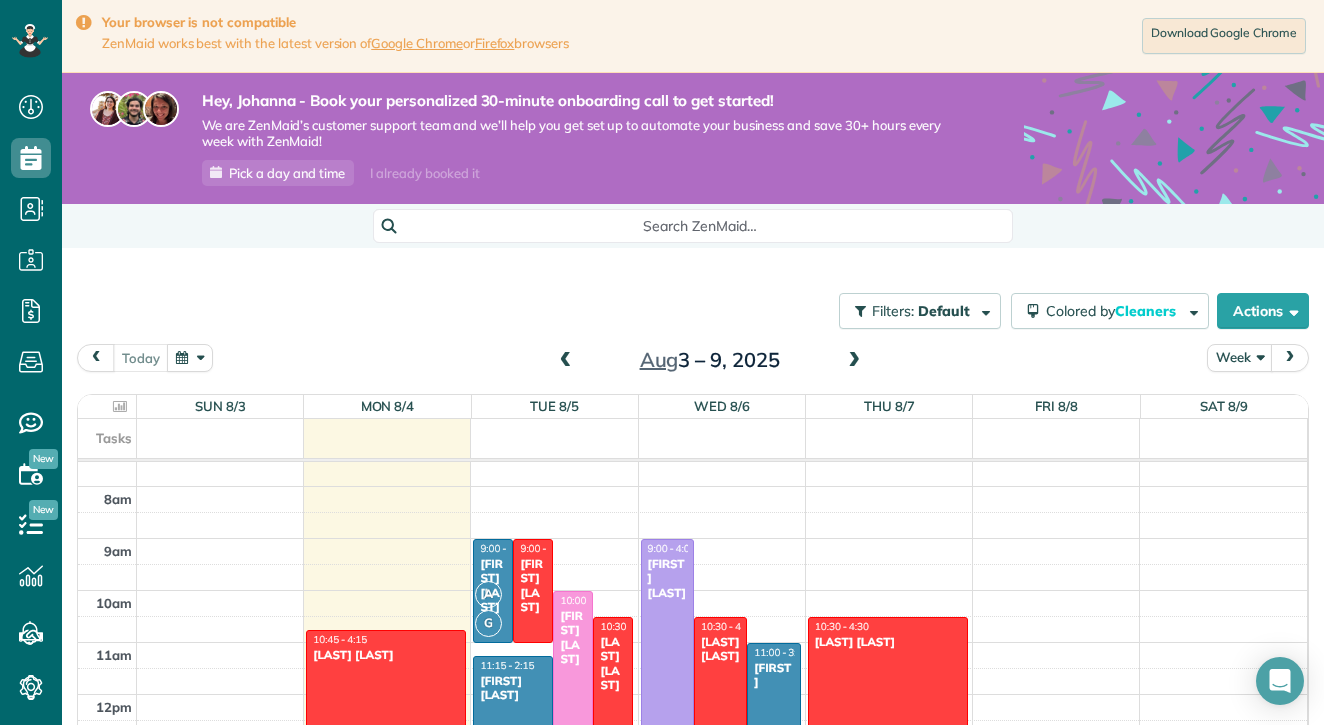 scroll, scrollTop: 378, scrollLeft: 0, axis: vertical 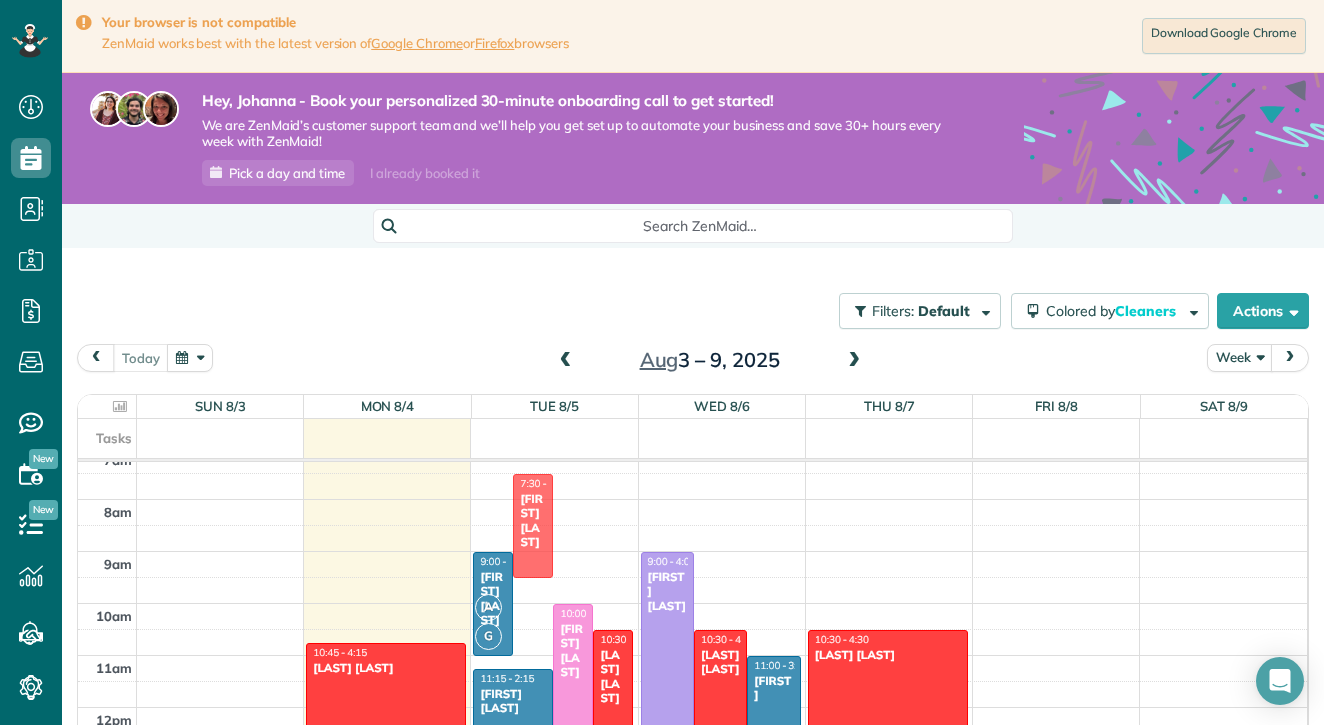 drag, startPoint x: 532, startPoint y: 584, endPoint x: 599, endPoint y: 512, distance: 98.35141 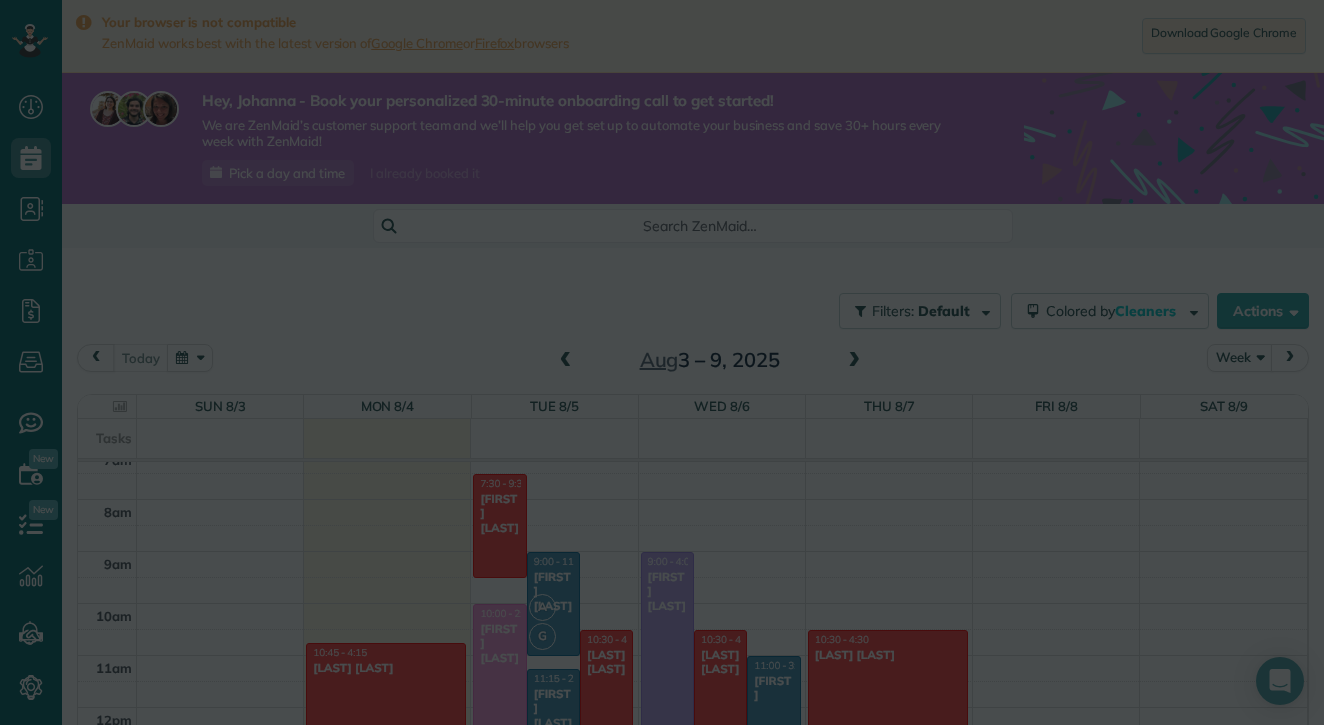 scroll, scrollTop: 378, scrollLeft: 0, axis: vertical 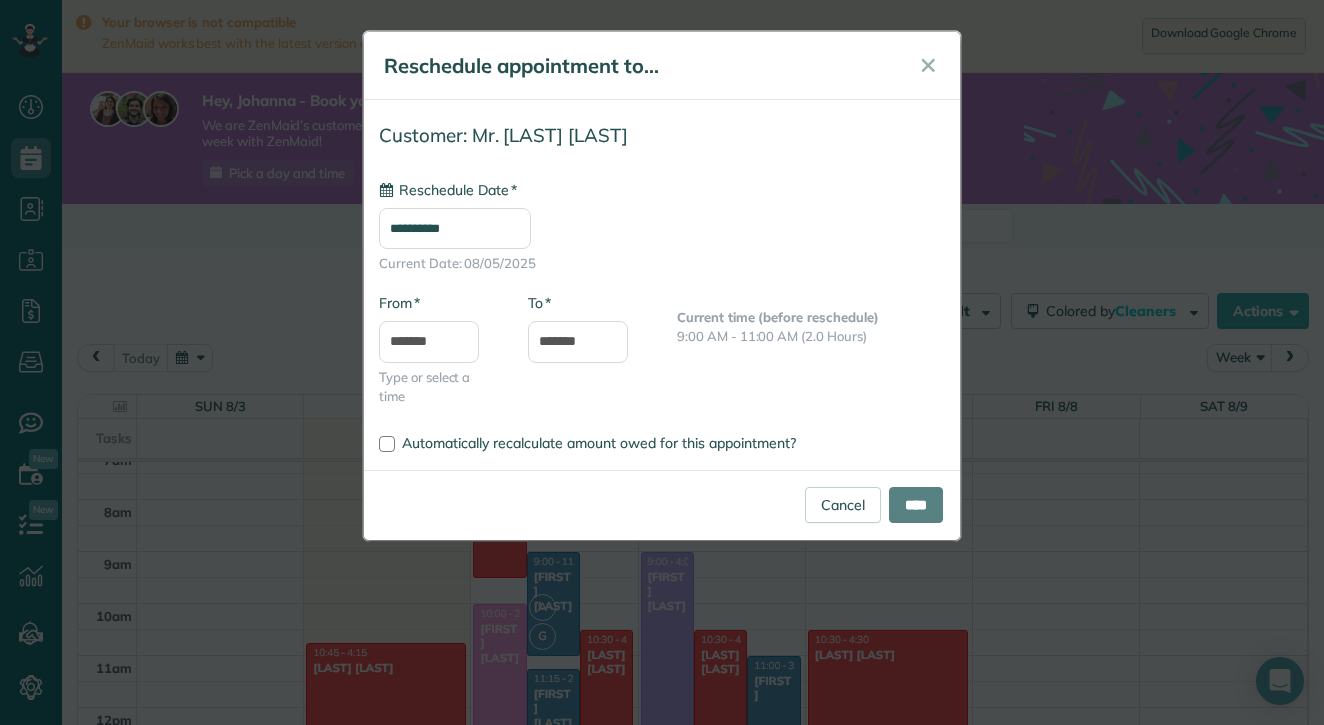 type on "**********" 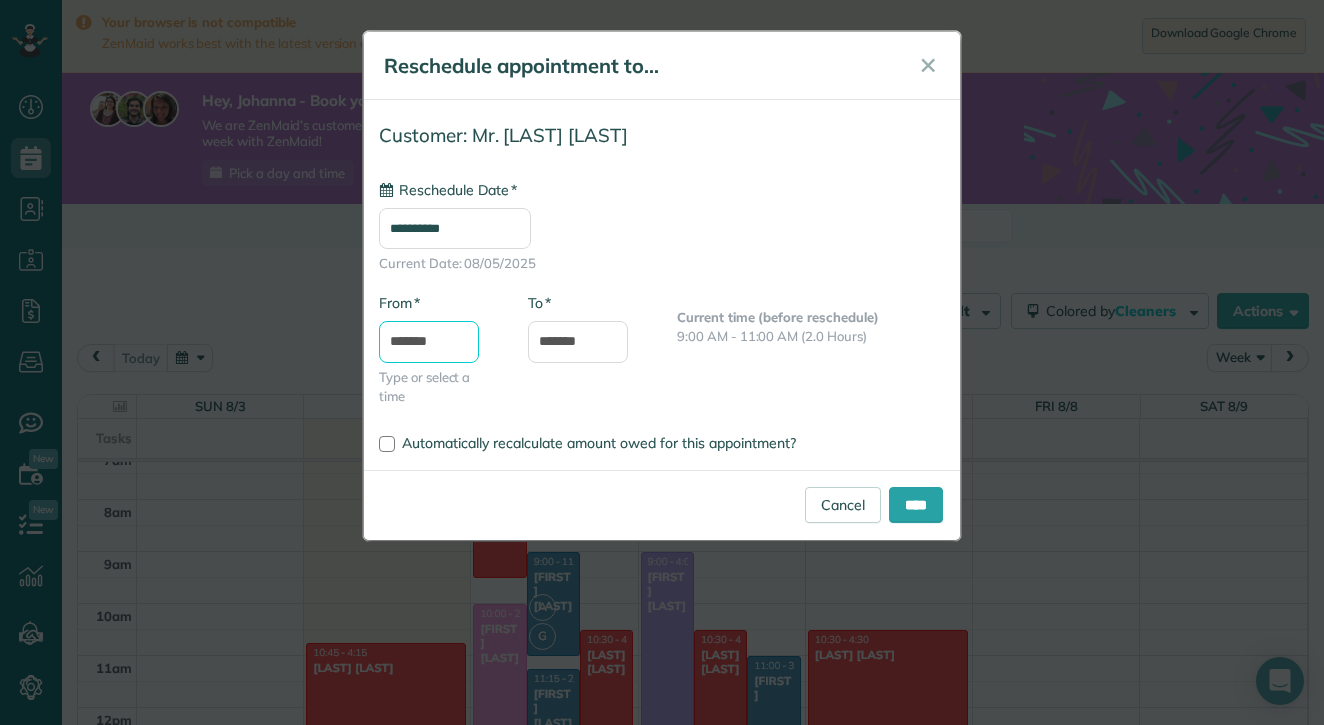 click on "*******" at bounding box center [429, 342] 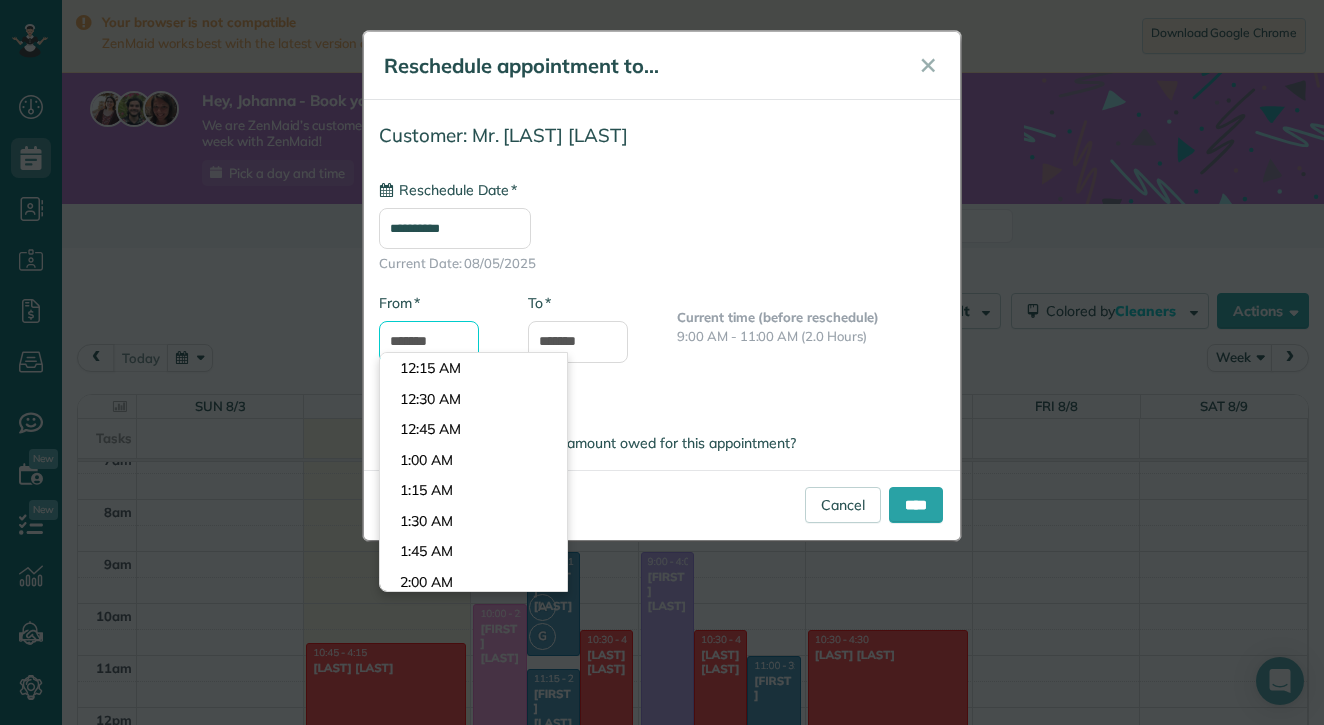 scroll, scrollTop: 840, scrollLeft: 0, axis: vertical 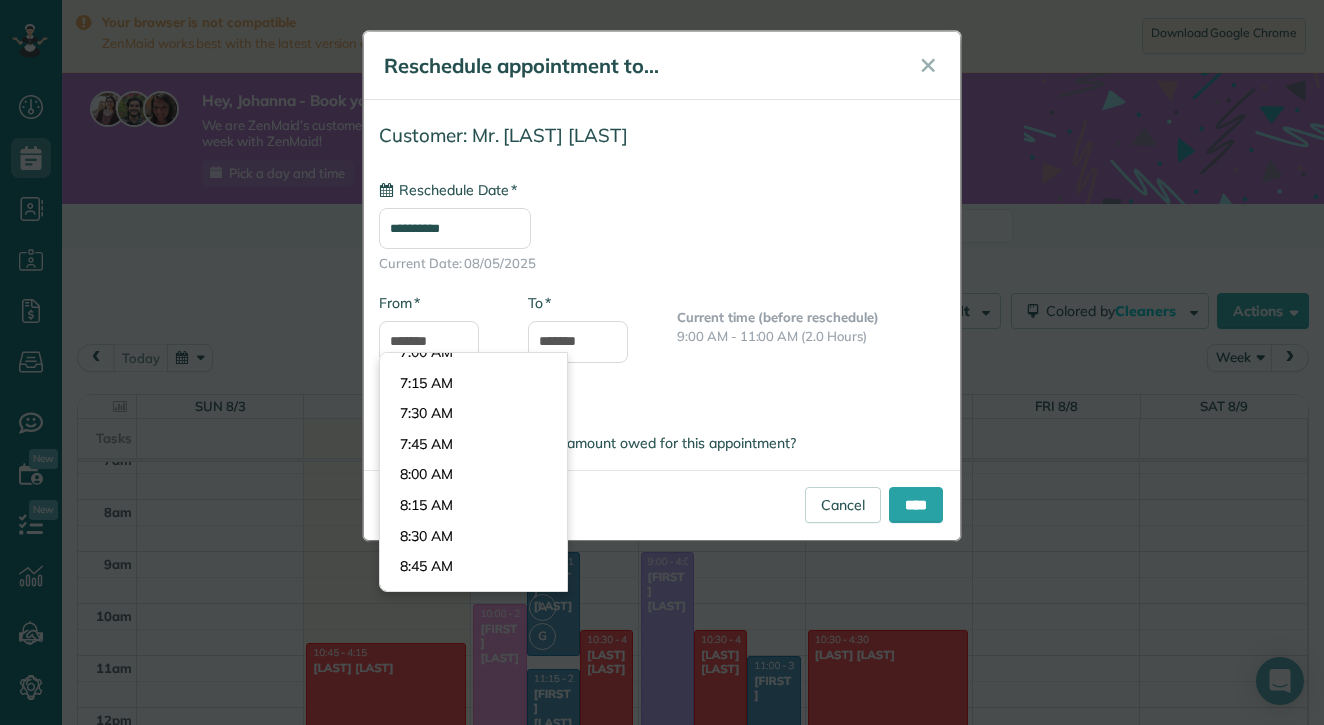 click on "*  To *******" at bounding box center (587, 338) 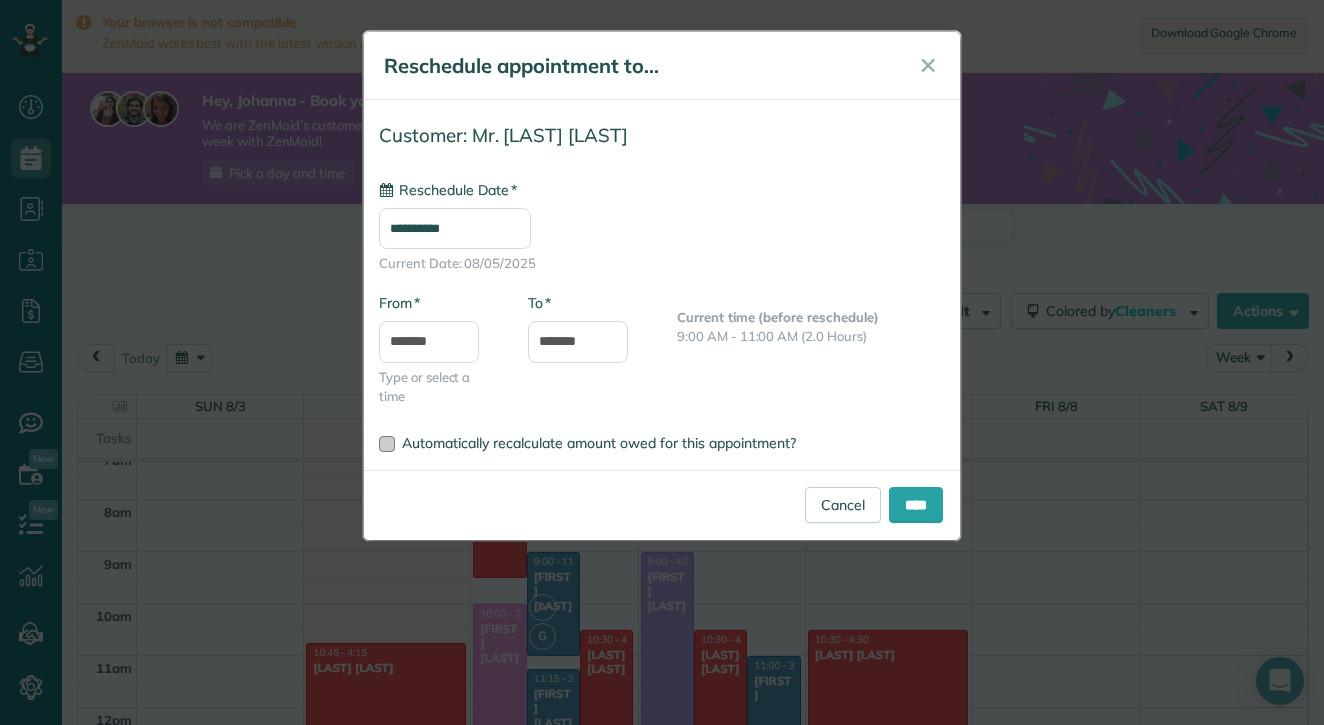 click on "Automatically recalculate amount owed for this appointment?" at bounding box center (599, 443) 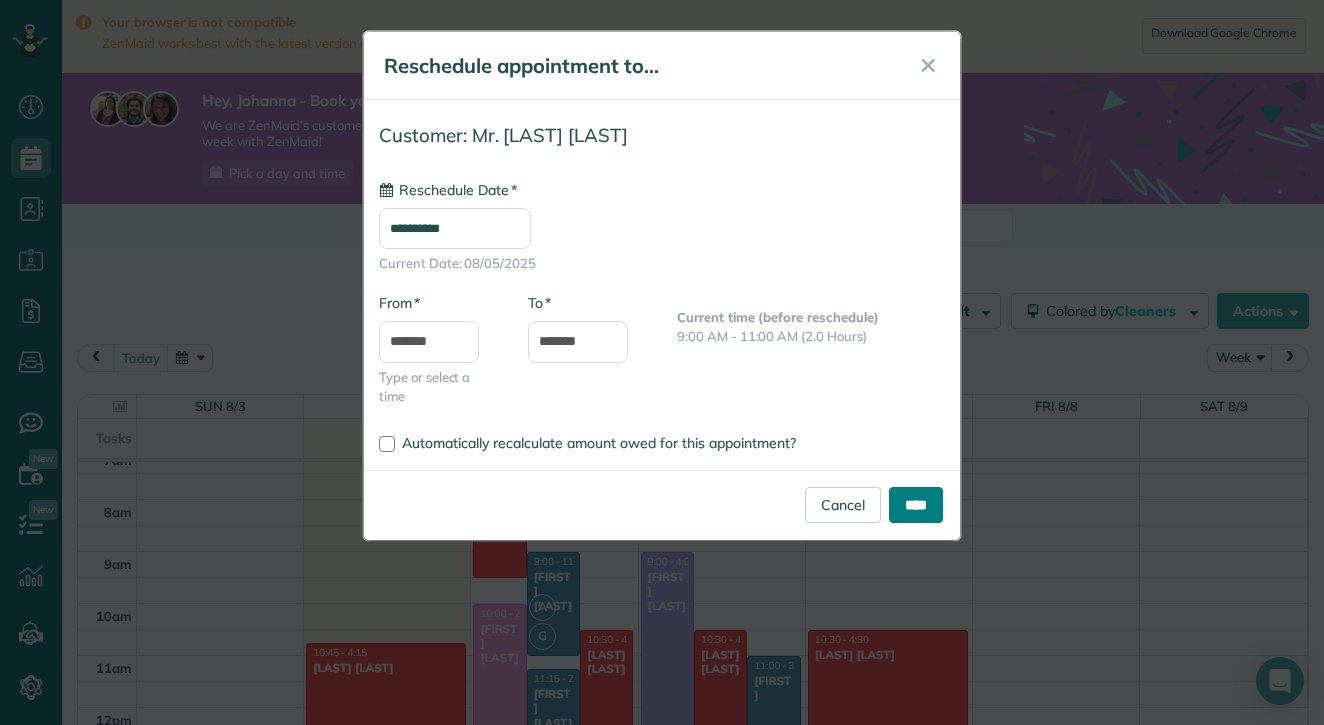 click on "****" at bounding box center (916, 505) 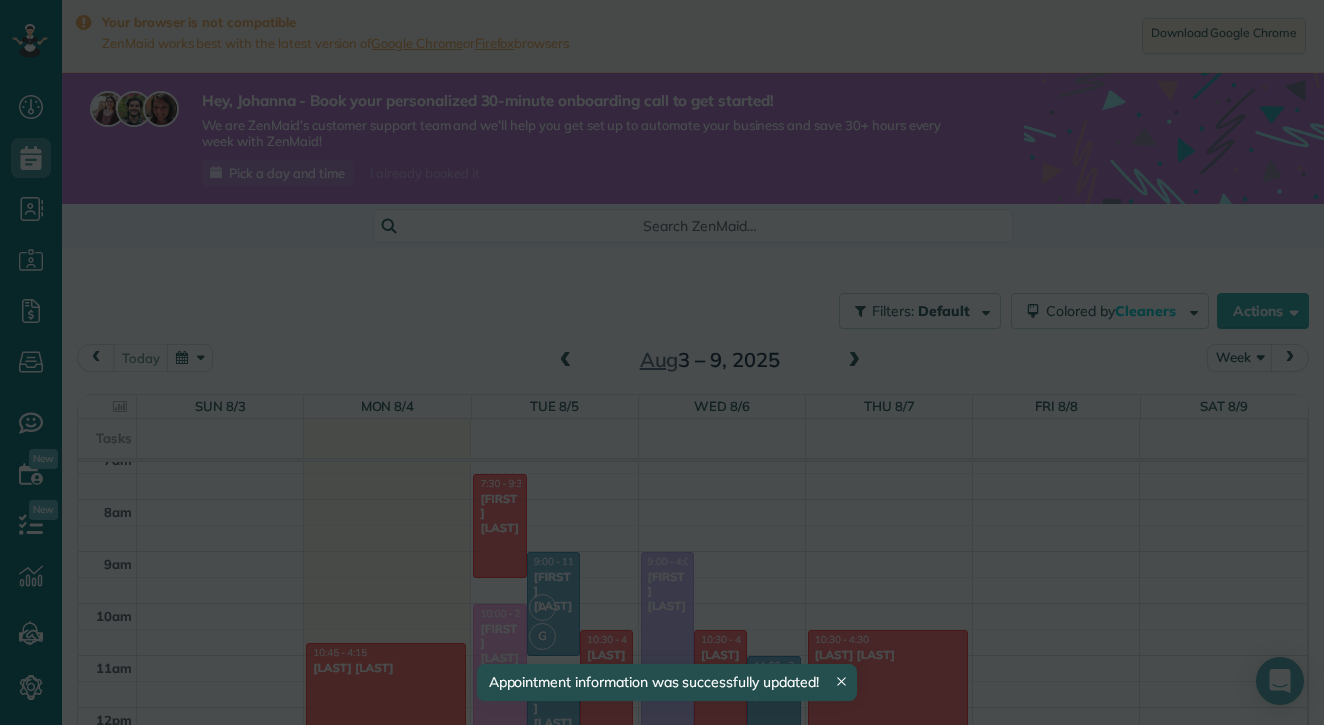 scroll, scrollTop: 378, scrollLeft: 0, axis: vertical 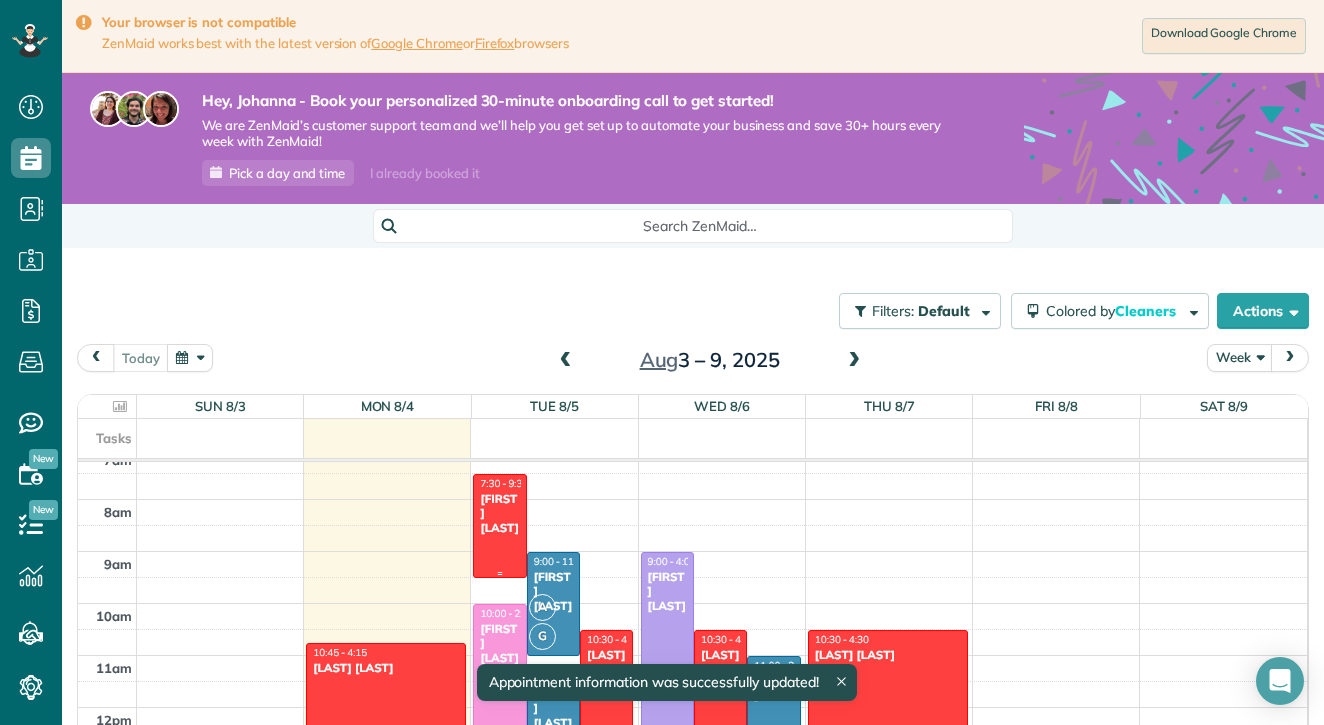 click on "Landon Eckhardt" at bounding box center [499, 513] 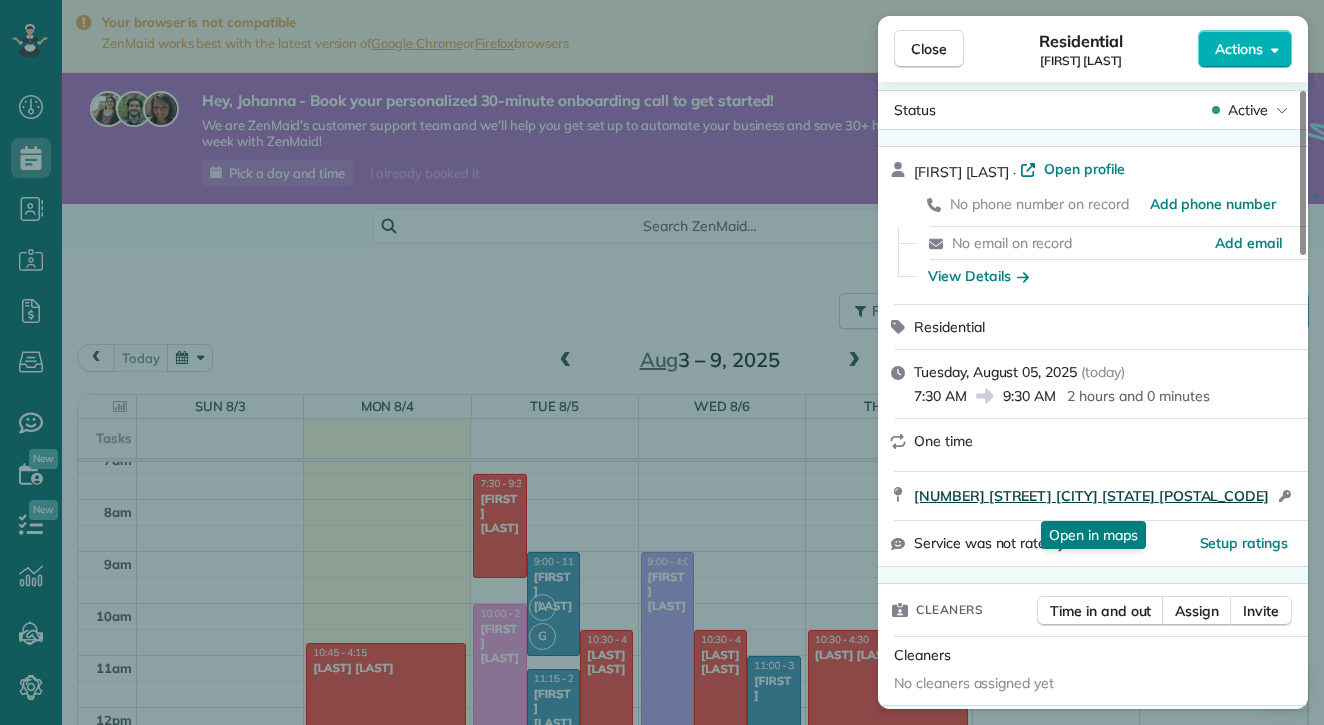scroll, scrollTop: 0, scrollLeft: 0, axis: both 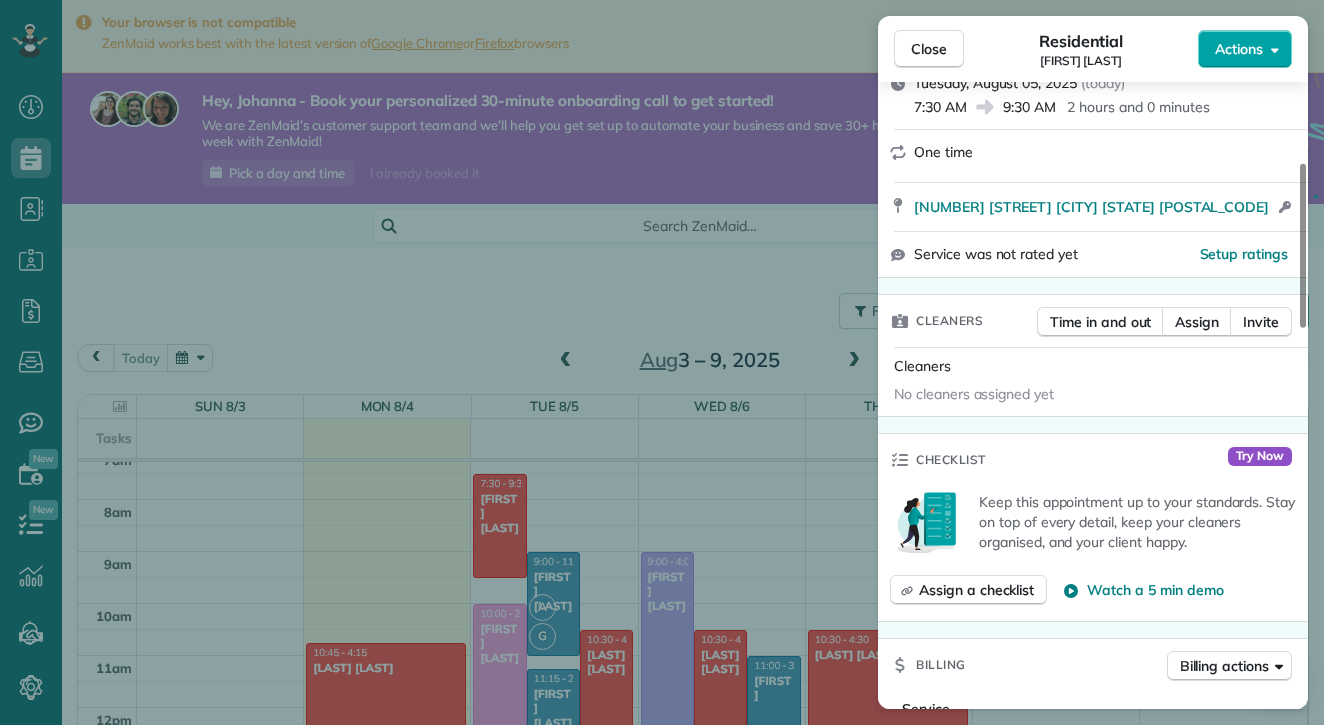 click on "Actions" at bounding box center (1239, 49) 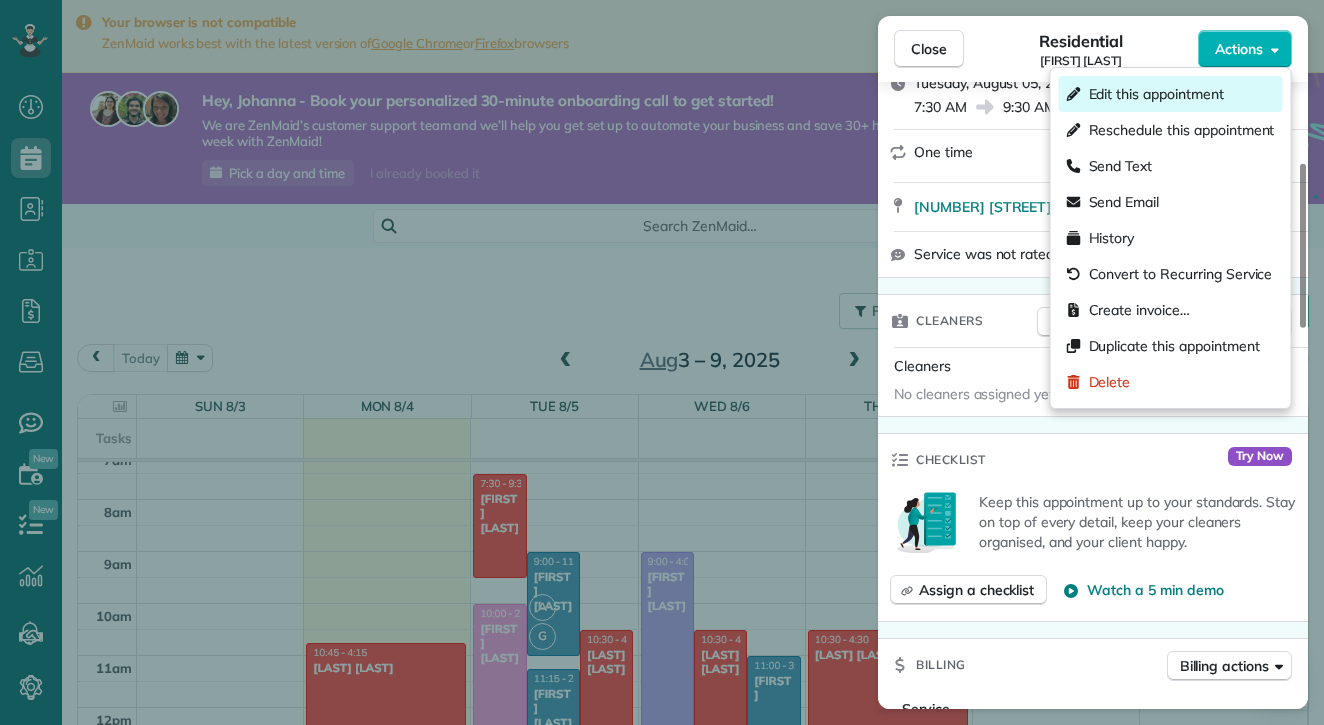 click on "Edit this appointment" at bounding box center (1156, 94) 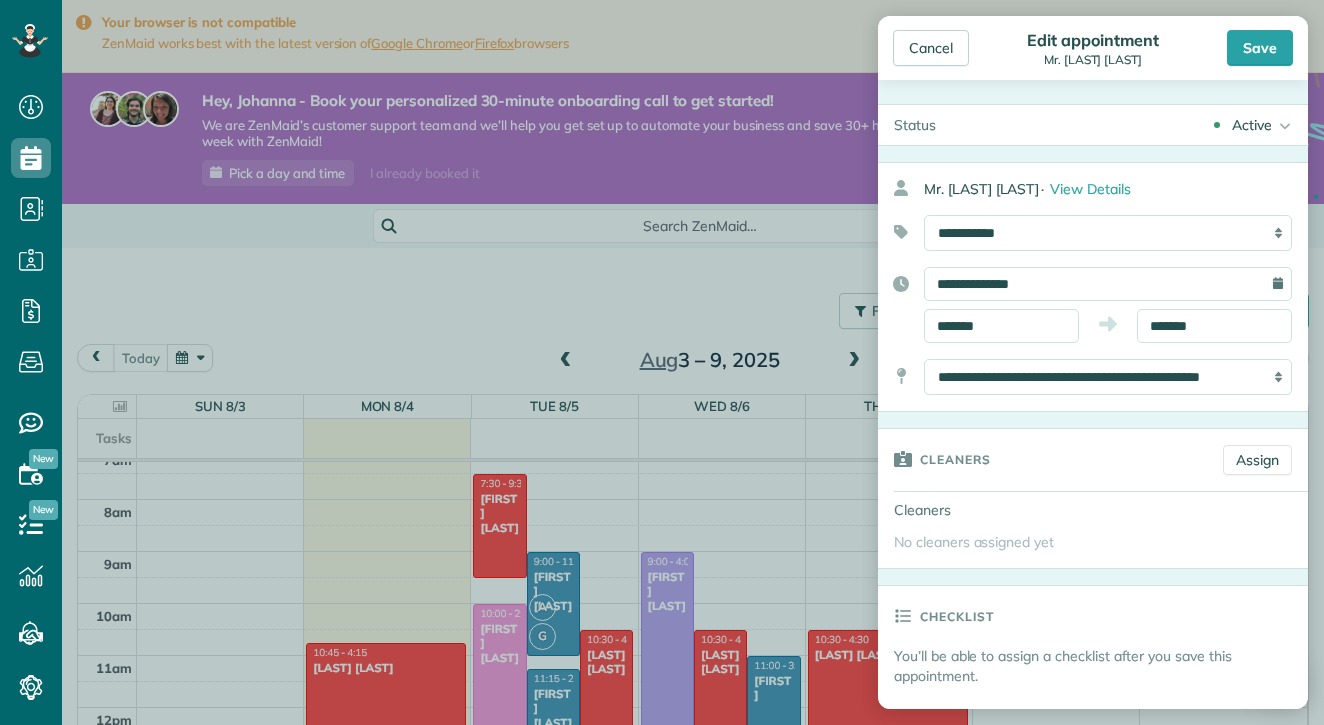 scroll, scrollTop: 145, scrollLeft: 0, axis: vertical 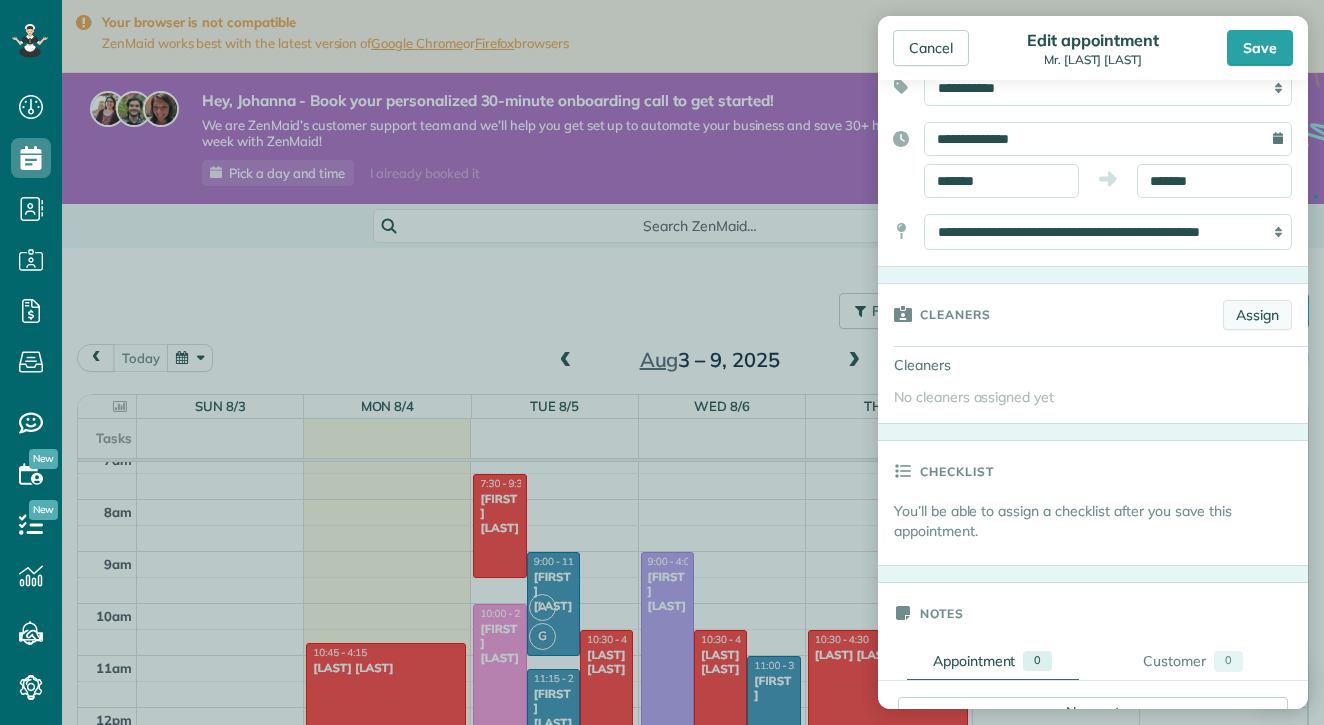 click on "Assign" at bounding box center (1257, 315) 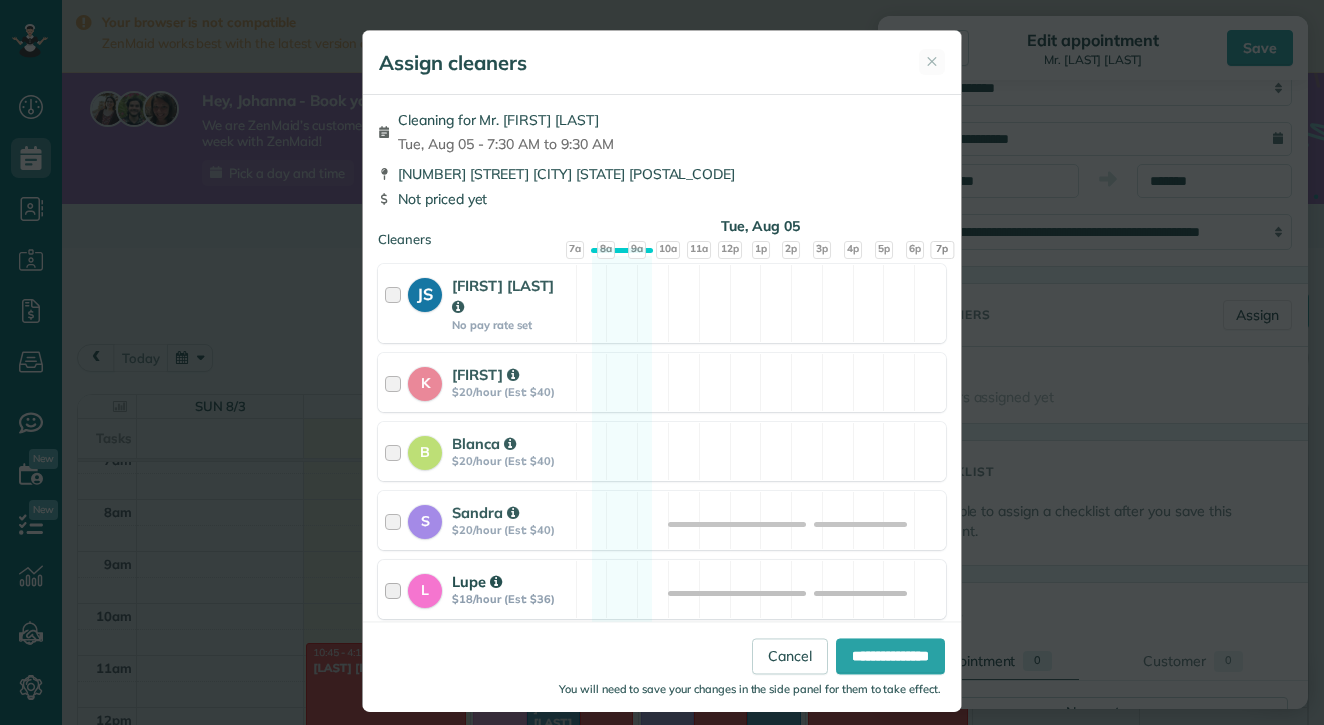 click on "$18/hour (Est: $36)" at bounding box center (511, 599) 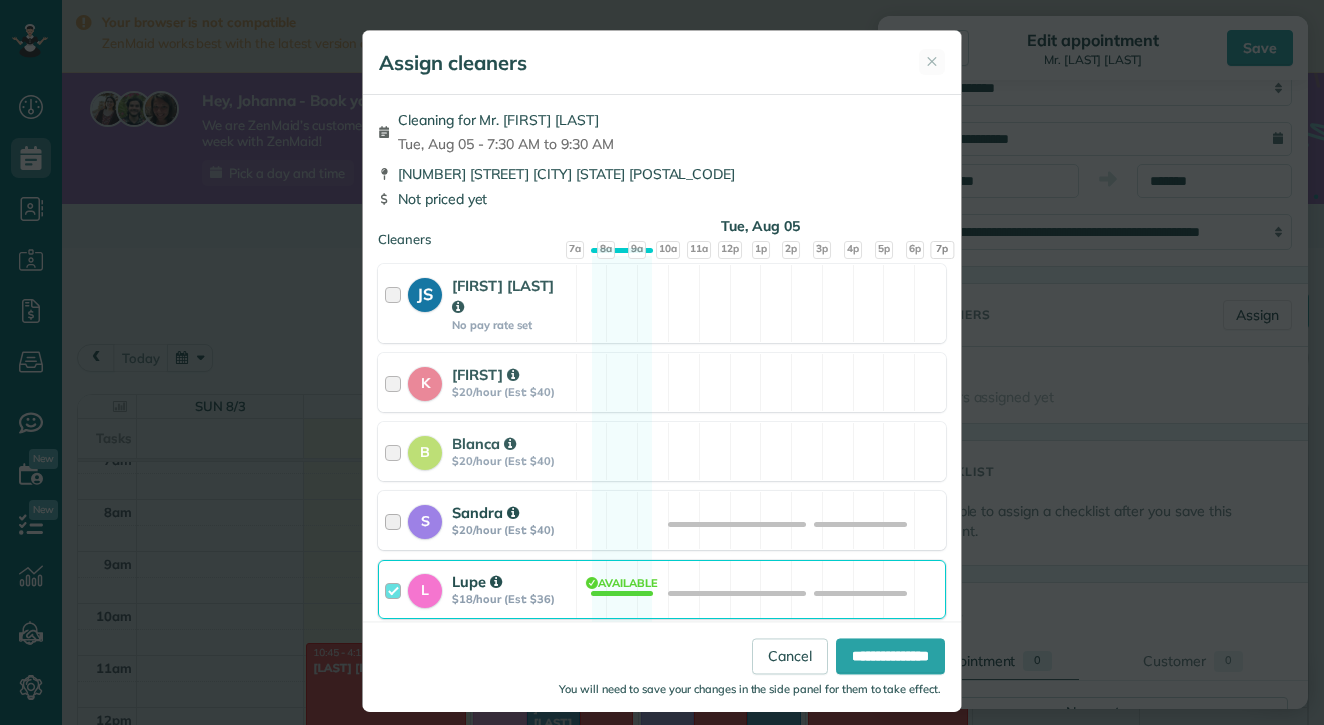 click on "S
Sandra
$20/hour (Est: $40)" at bounding box center (477, 520) 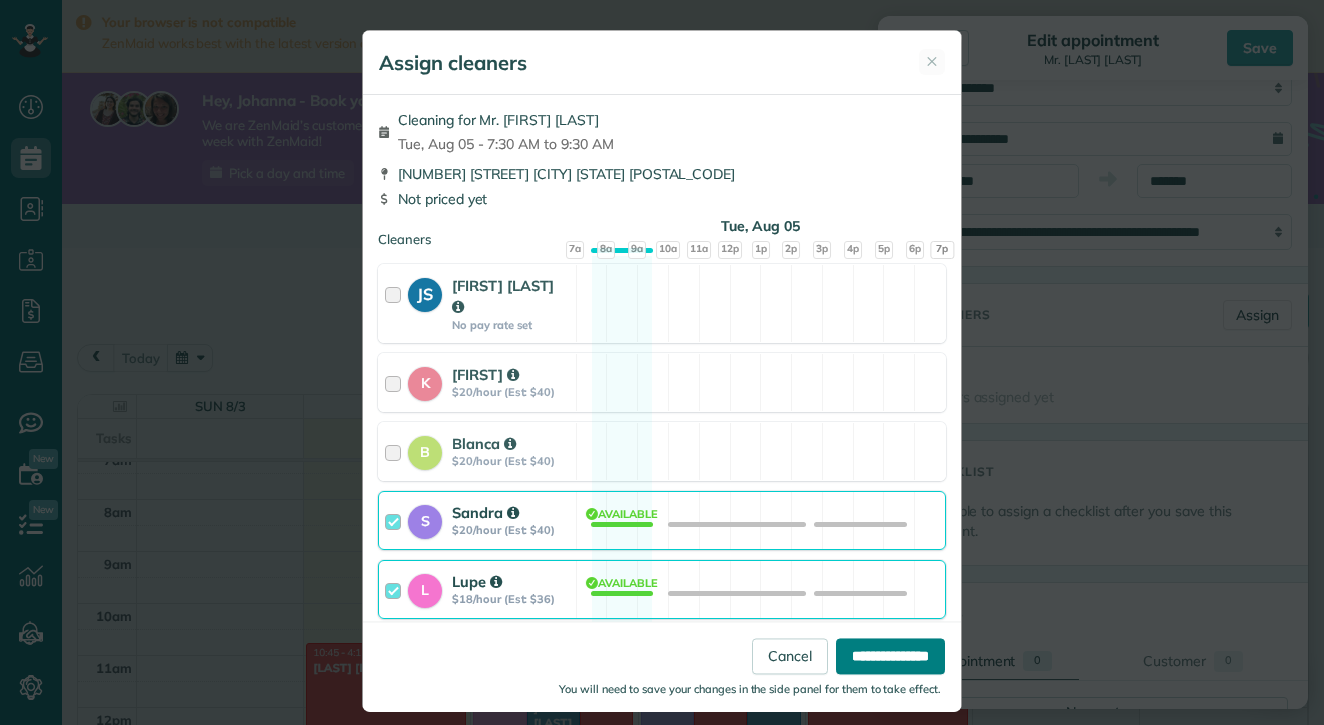 click on "**********" at bounding box center (890, 656) 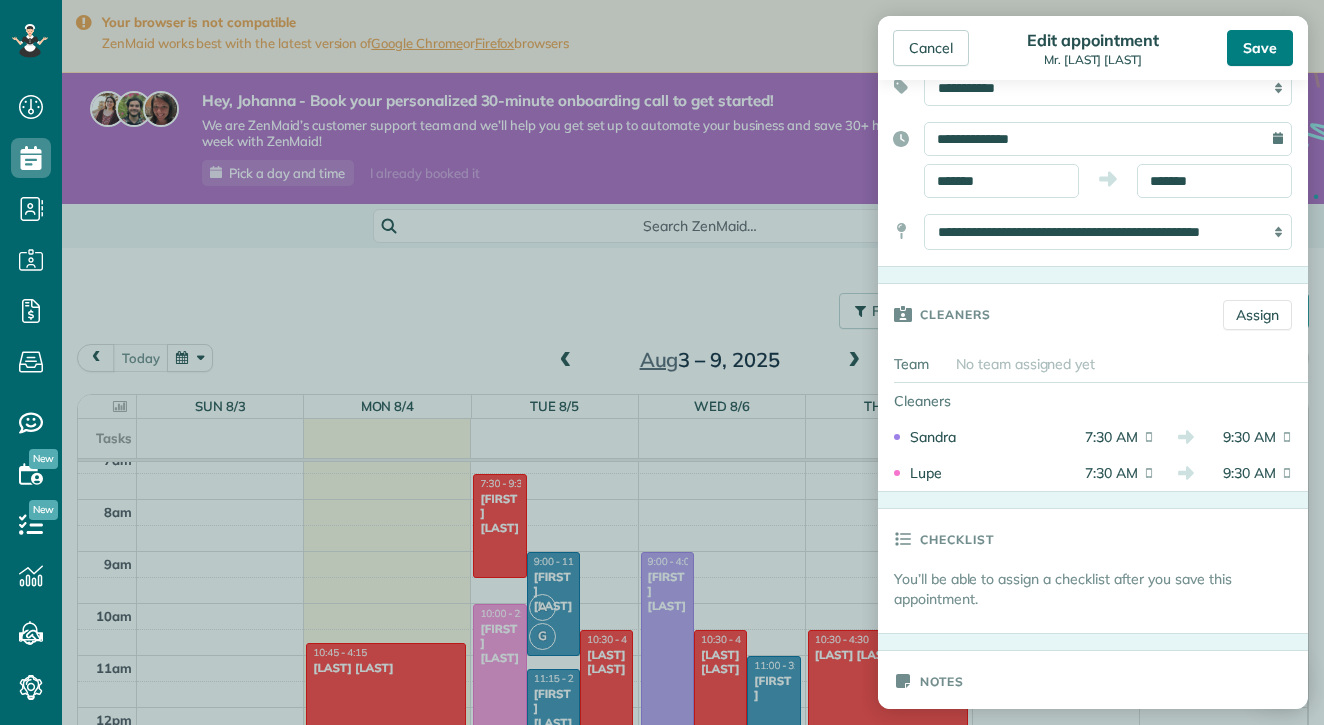 click on "Save" at bounding box center [1260, 48] 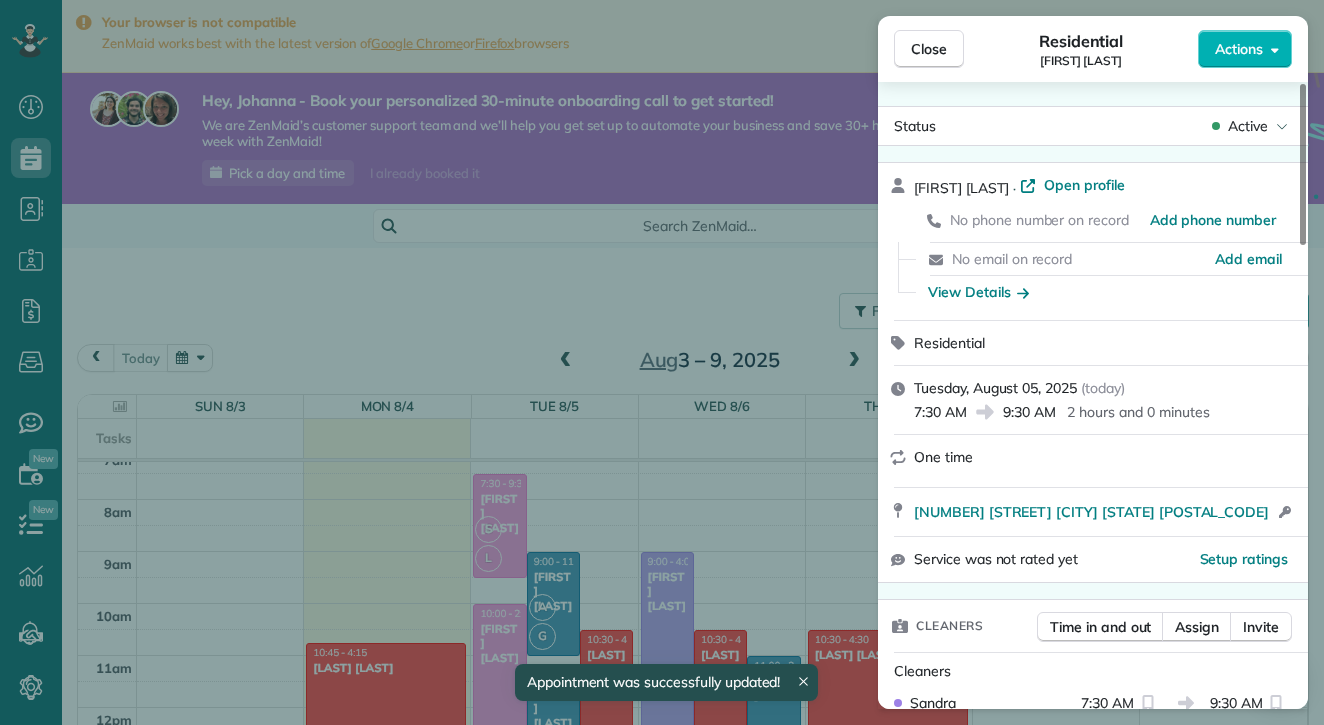 scroll, scrollTop: 378, scrollLeft: 0, axis: vertical 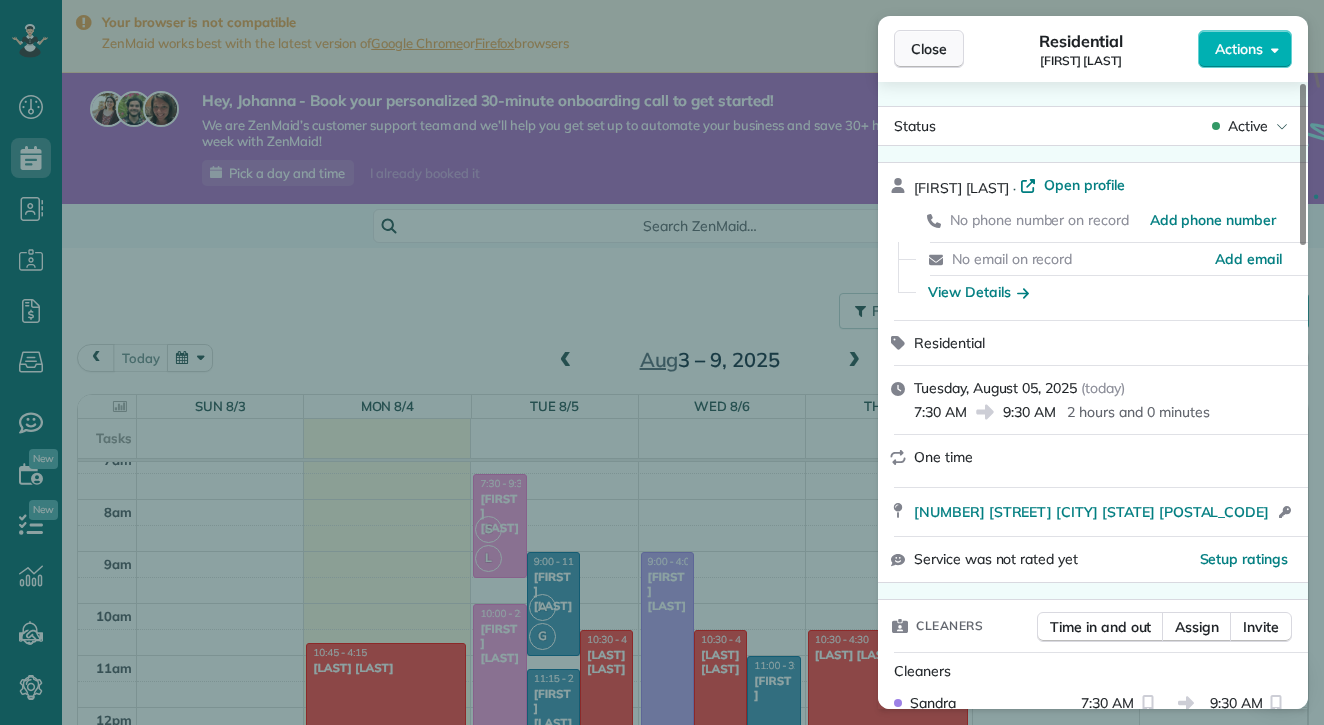 click on "Close" at bounding box center [929, 49] 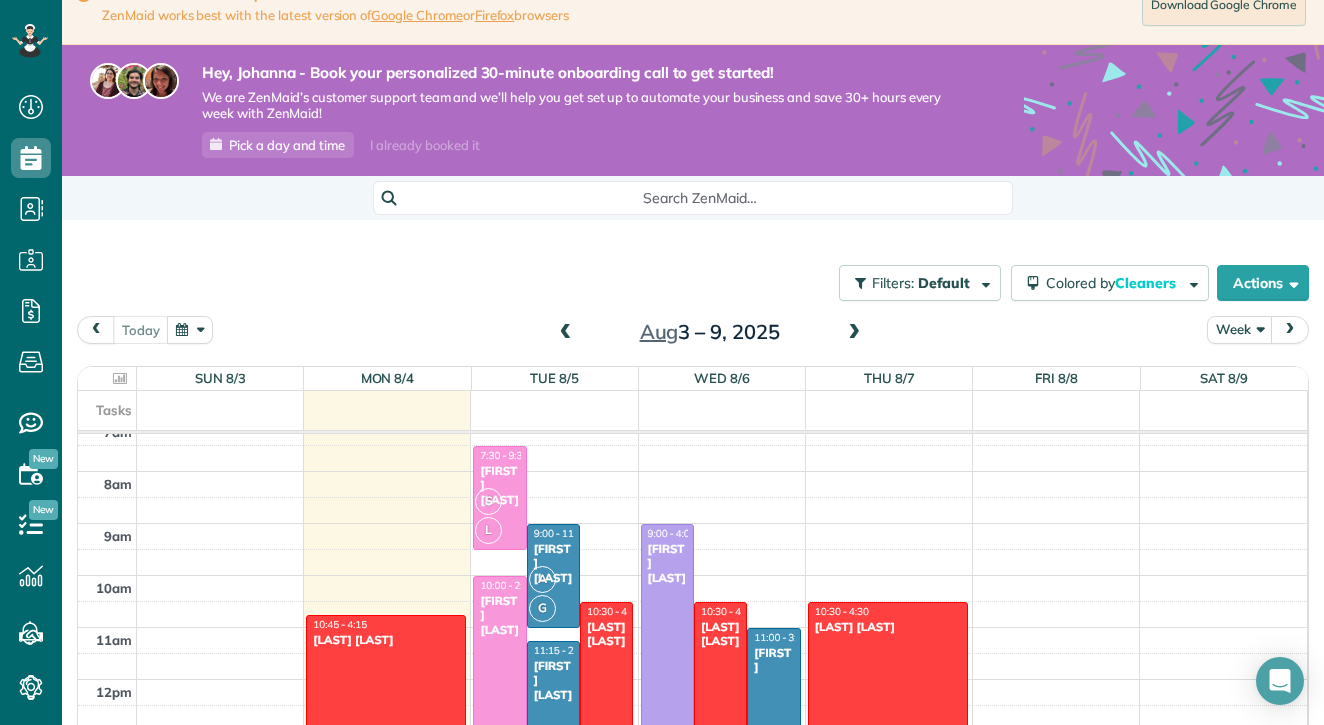 scroll, scrollTop: 67, scrollLeft: 0, axis: vertical 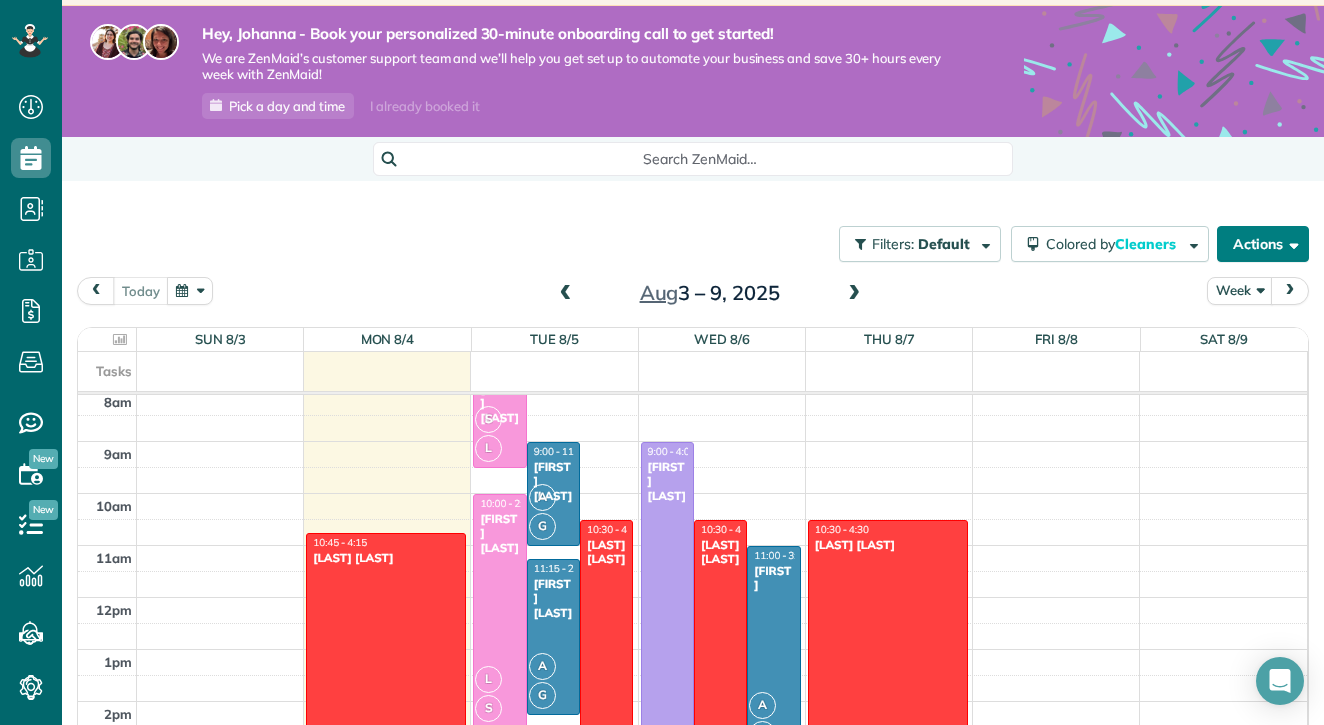 click on "Actions" at bounding box center [1263, 244] 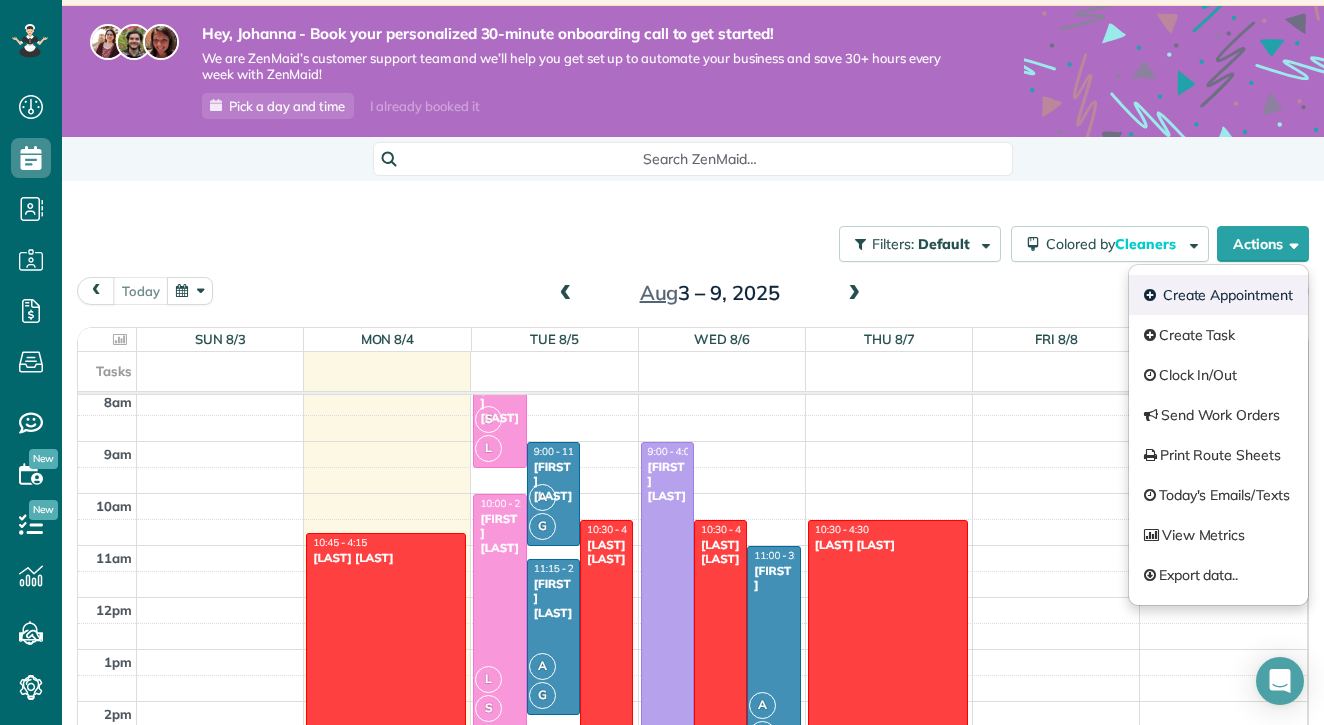 click on "Create Appointment" at bounding box center [1218, 295] 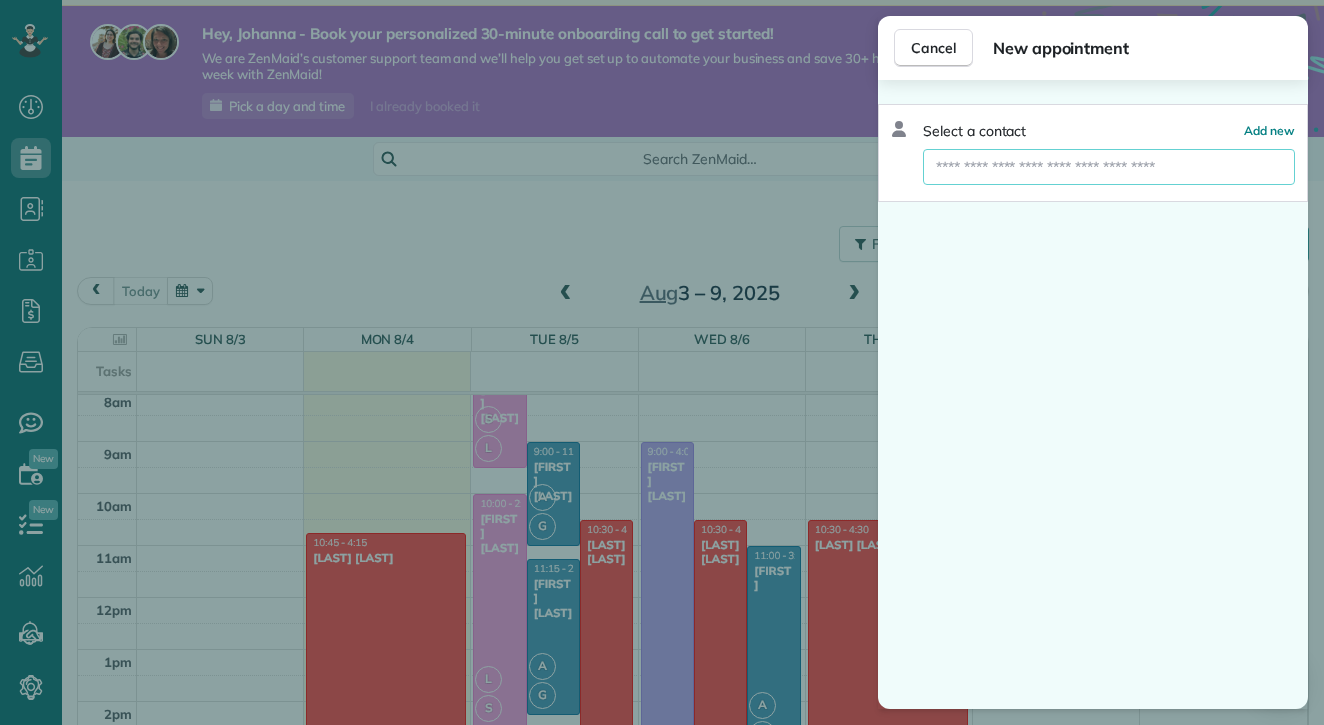 click at bounding box center (1109, 167) 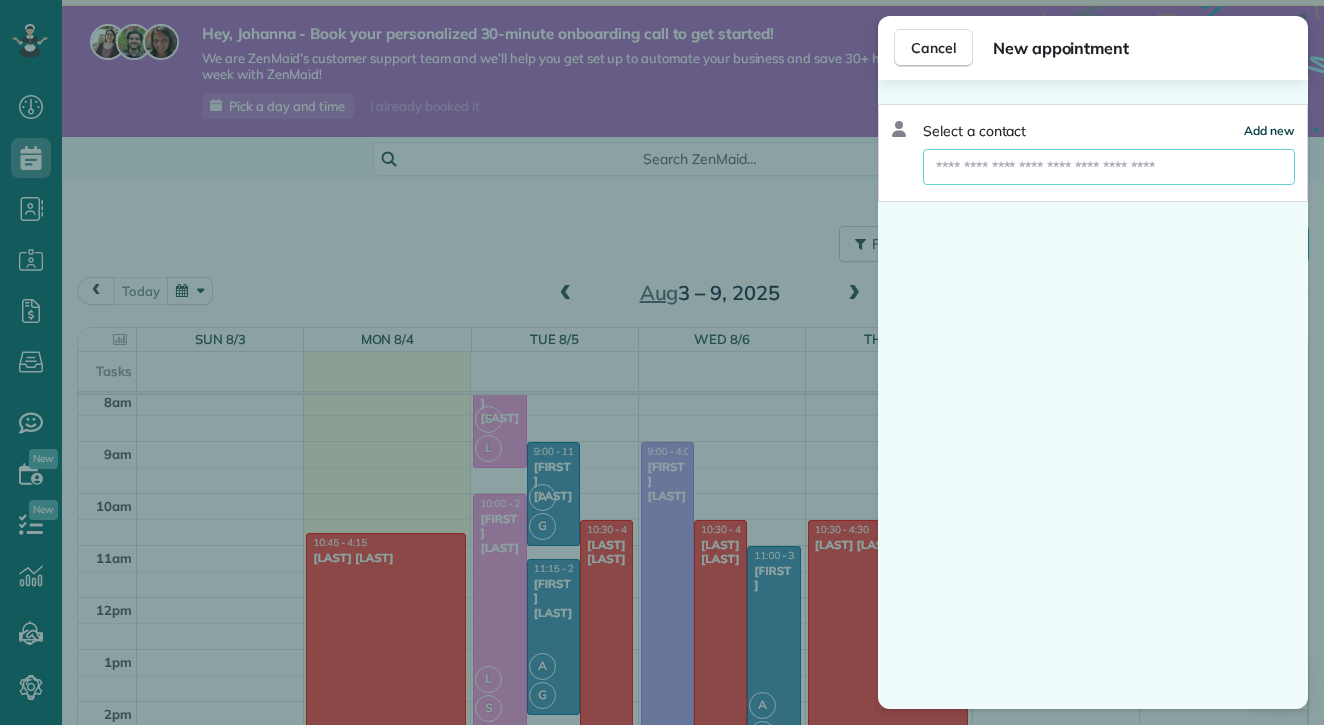 click on "Add new" at bounding box center [1269, 130] 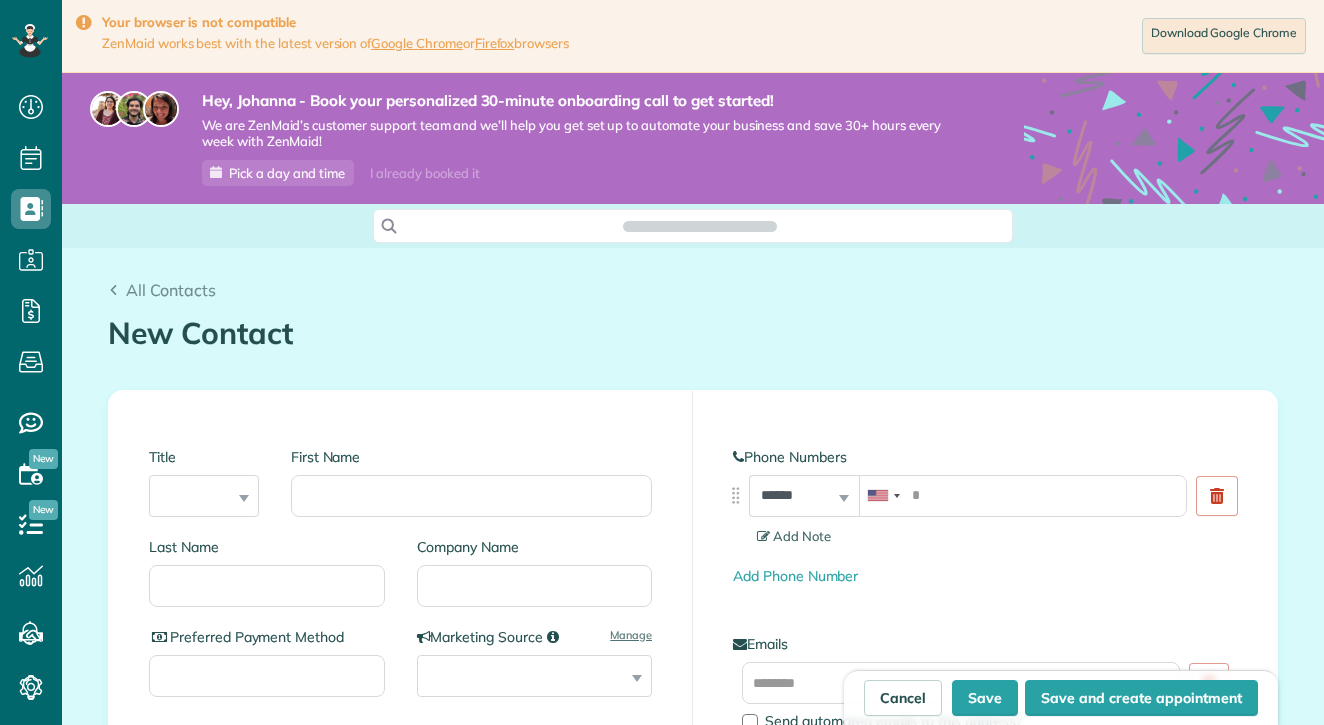 scroll, scrollTop: 0, scrollLeft: 0, axis: both 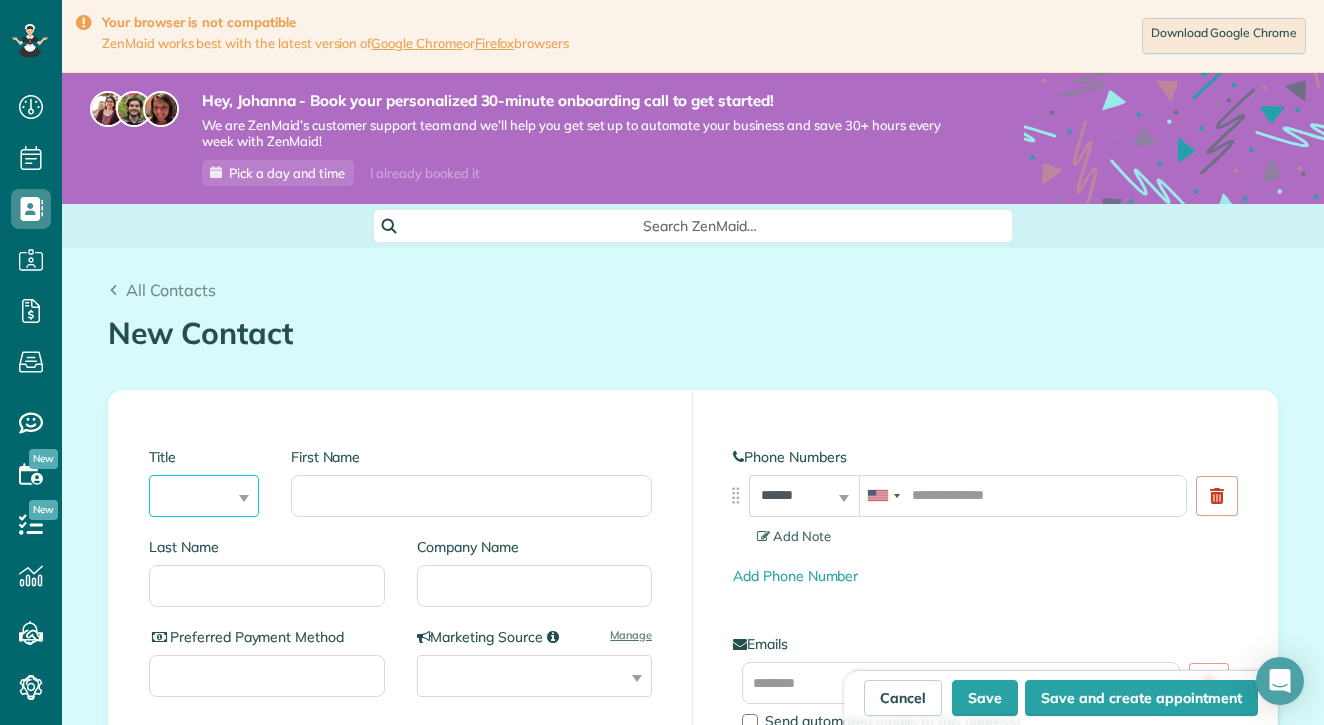 select on "****" 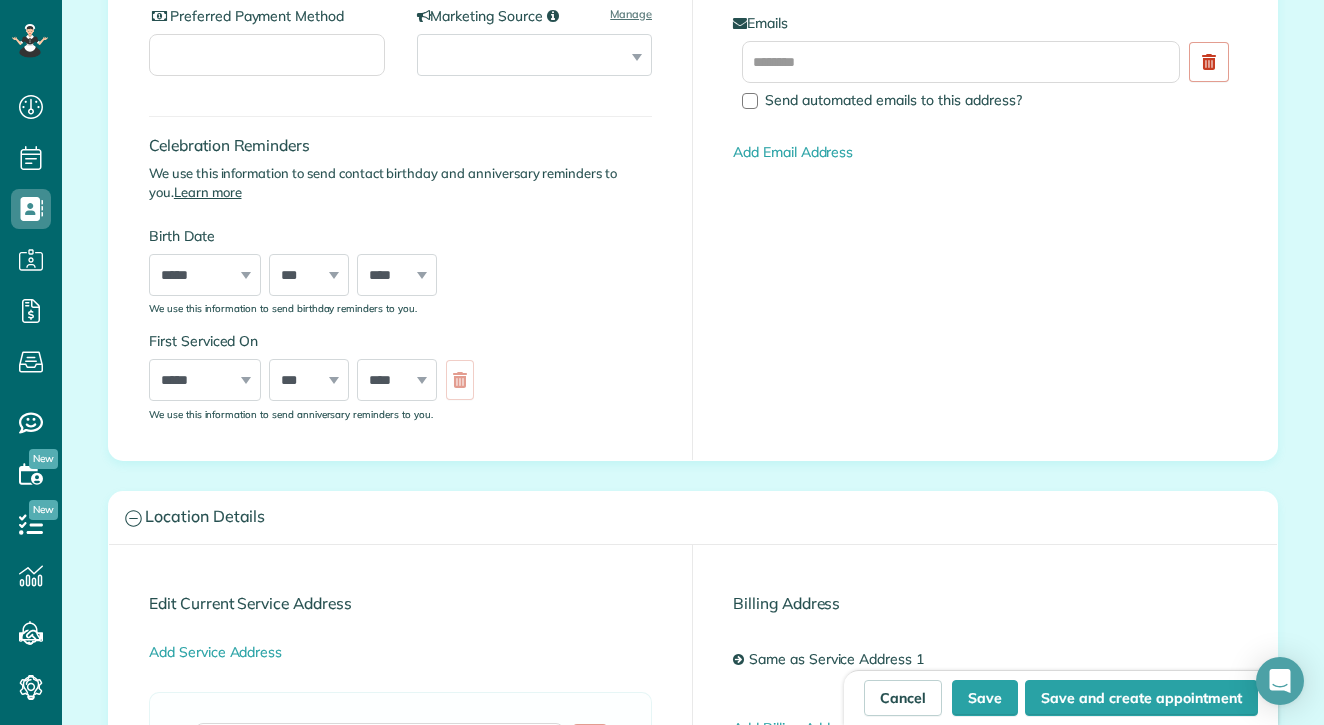 scroll, scrollTop: 642, scrollLeft: 0, axis: vertical 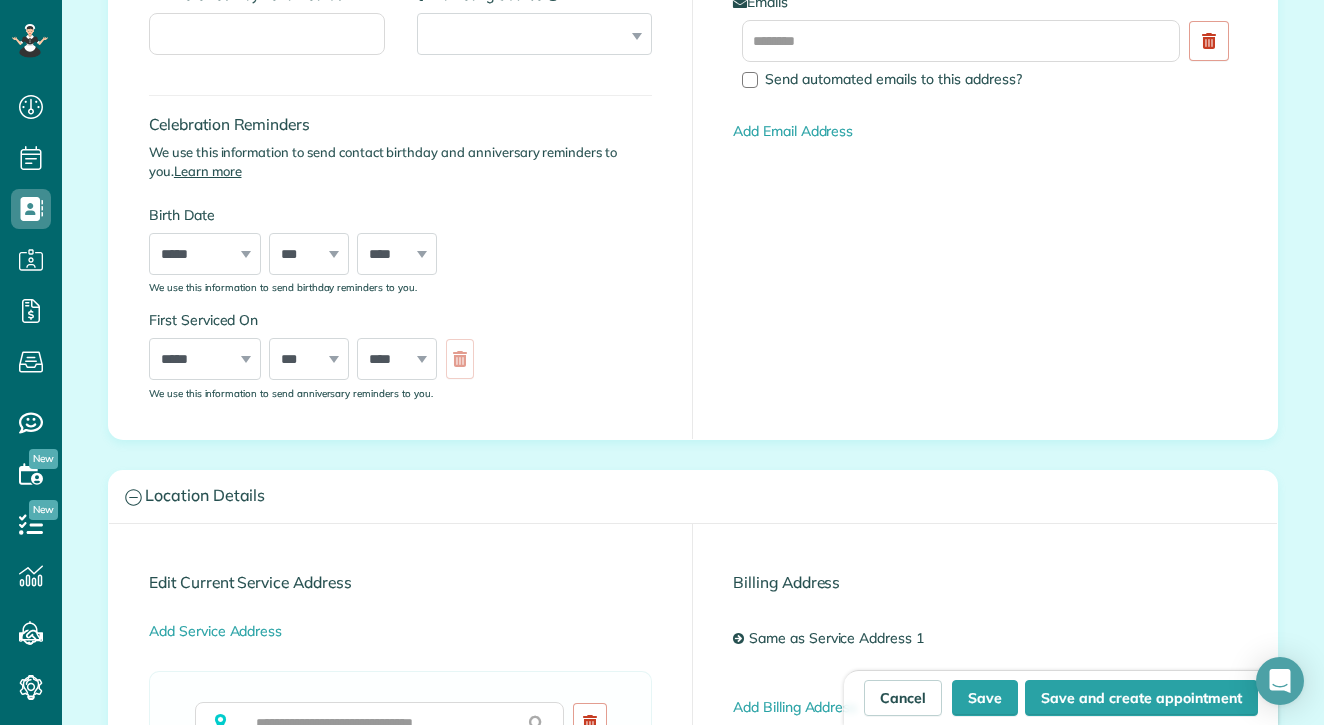 type on "*********" 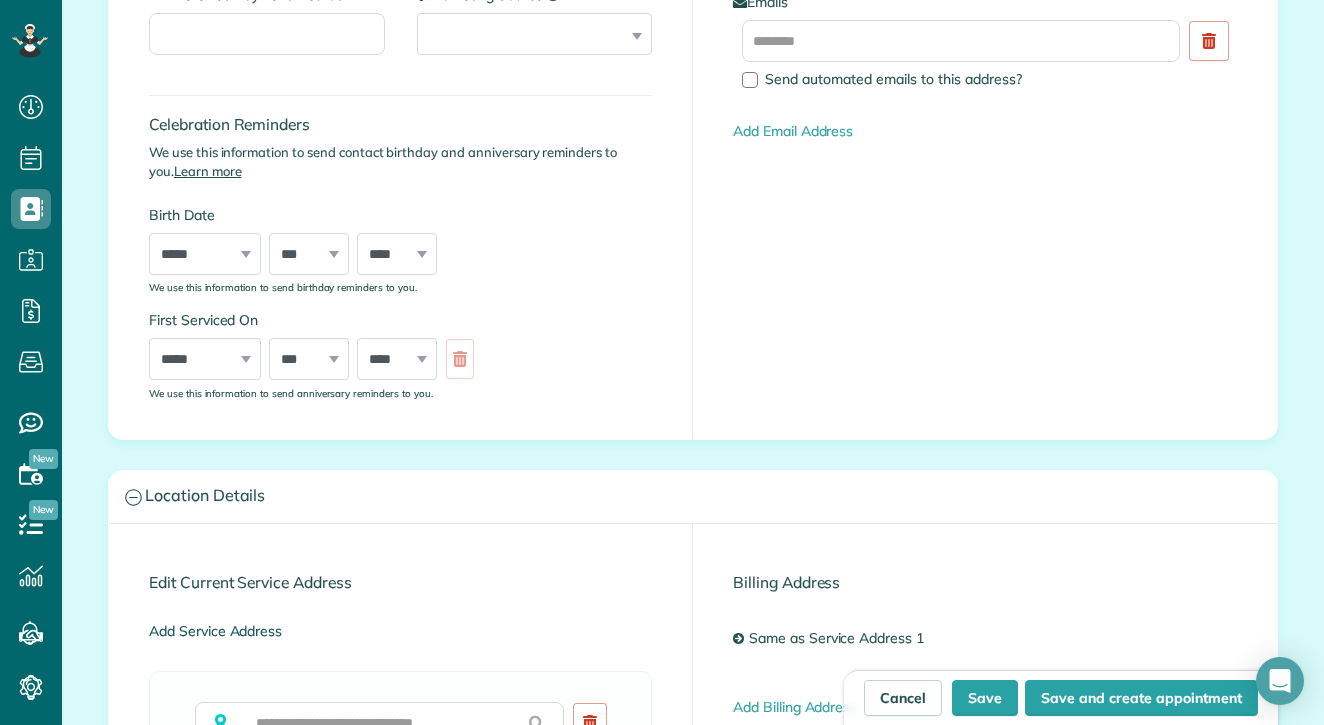 click on "Add Service Address" at bounding box center (215, 631) 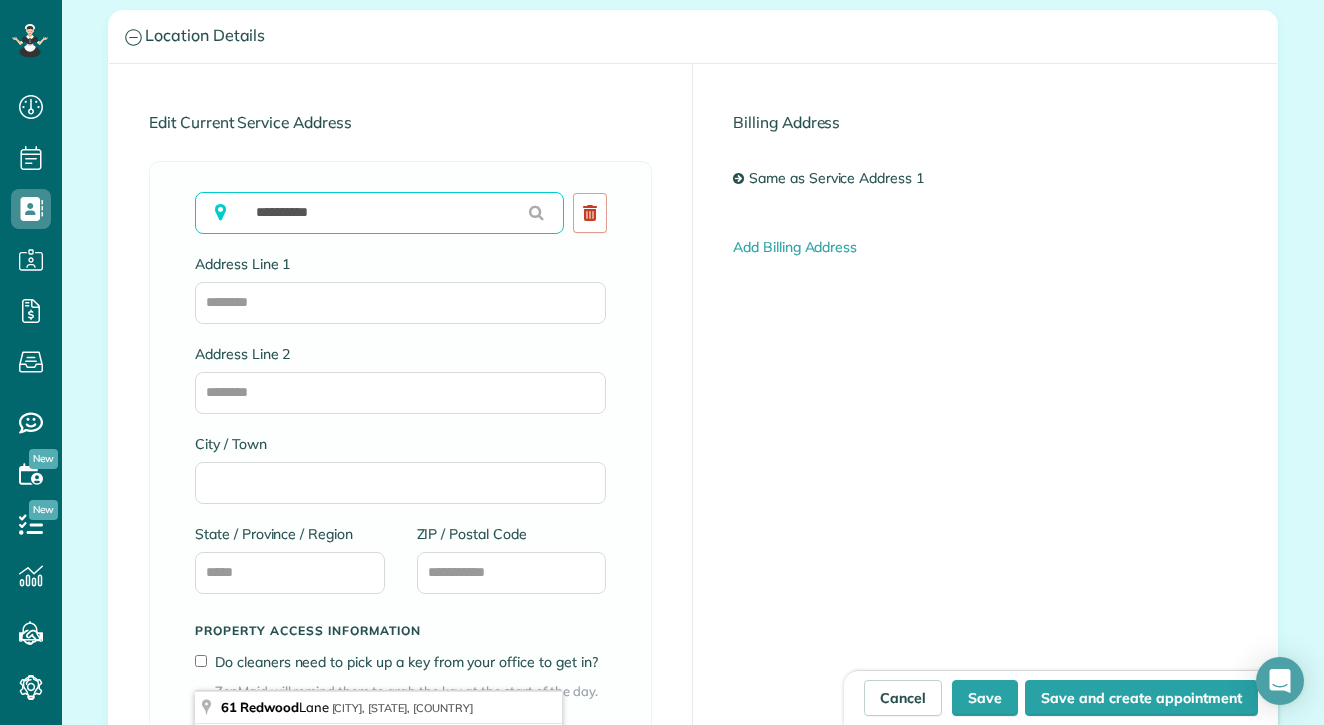 scroll, scrollTop: 1105, scrollLeft: 0, axis: vertical 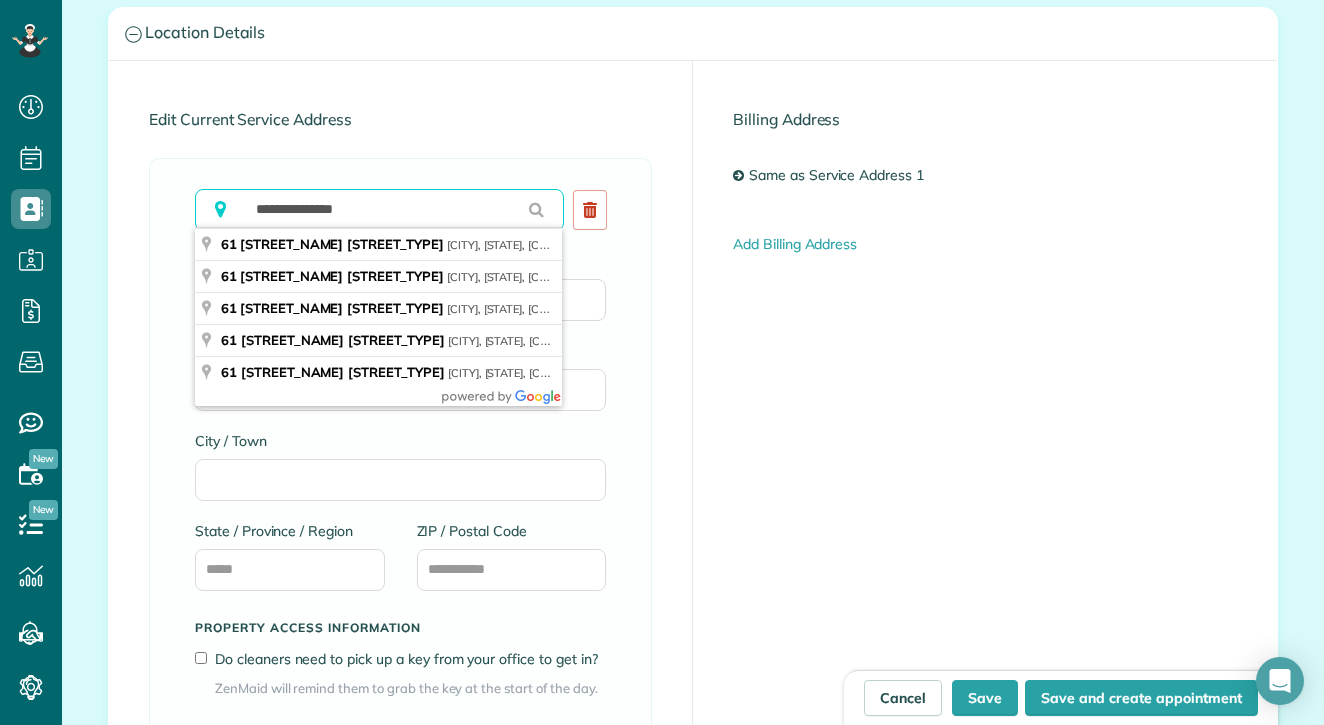 type on "**********" 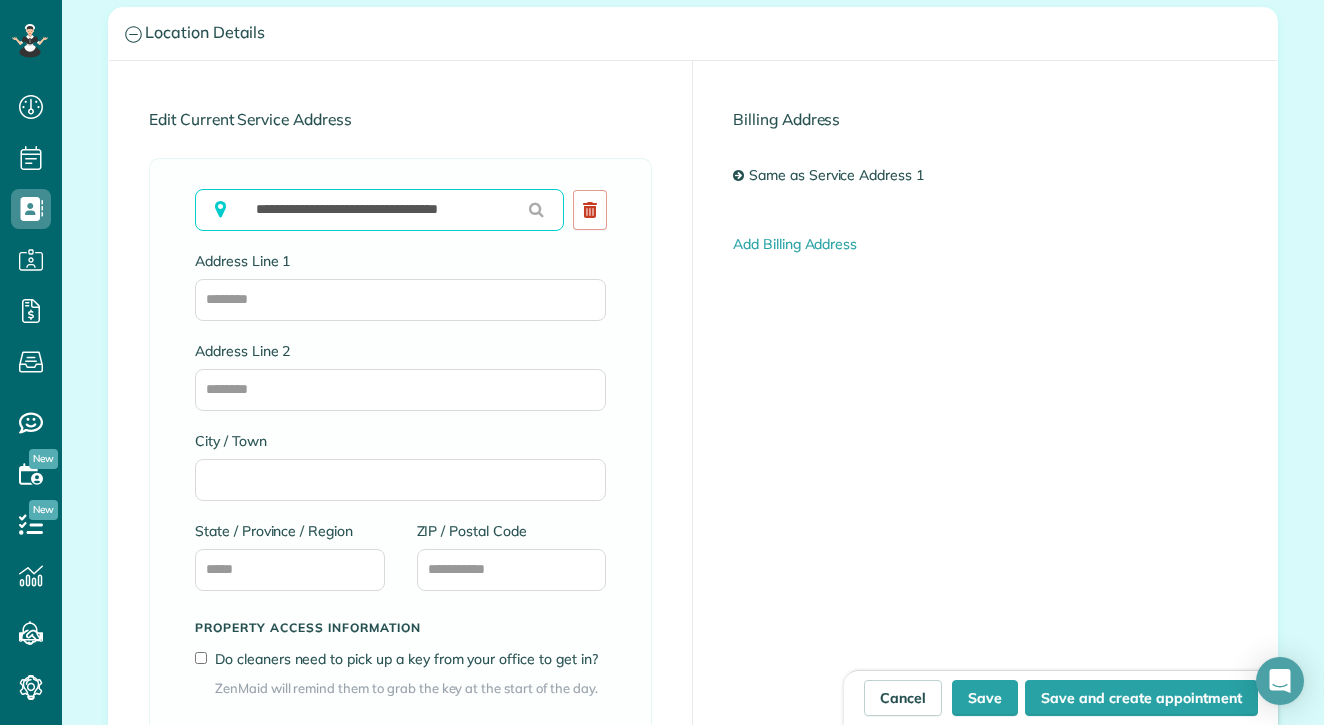 type on "**********" 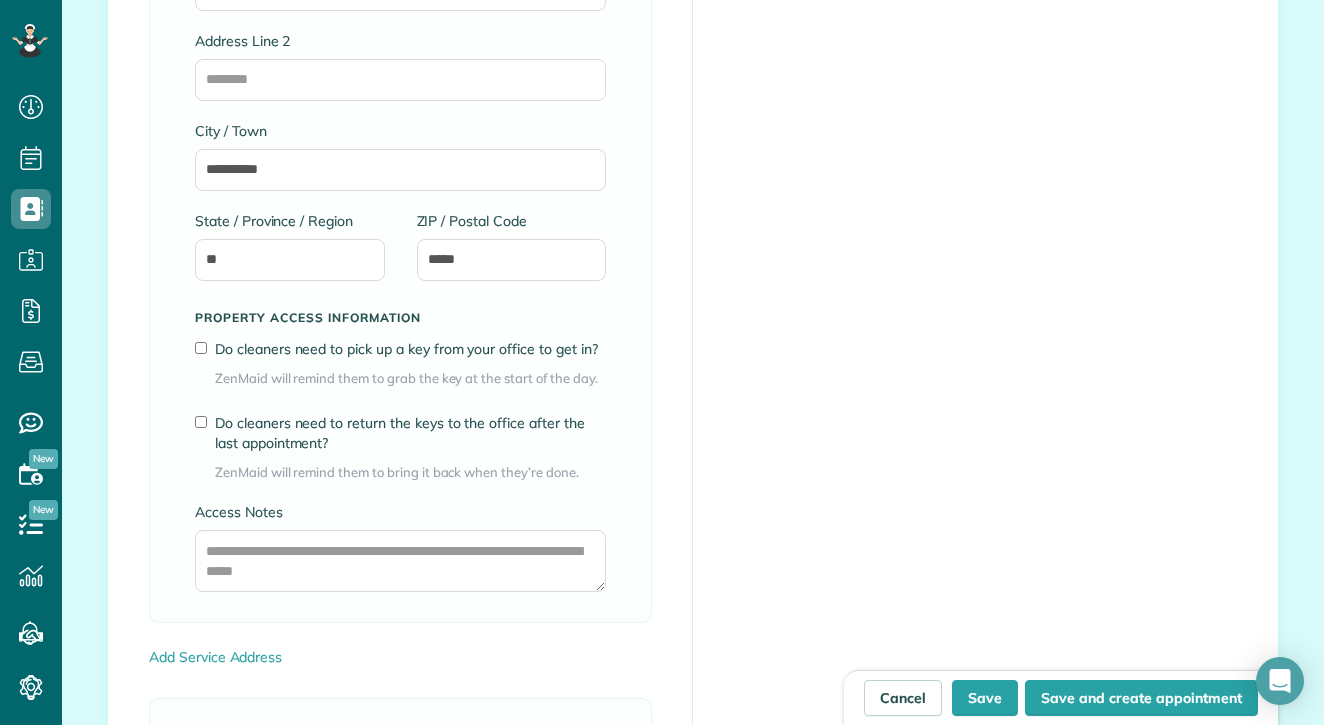 scroll, scrollTop: 1460, scrollLeft: 0, axis: vertical 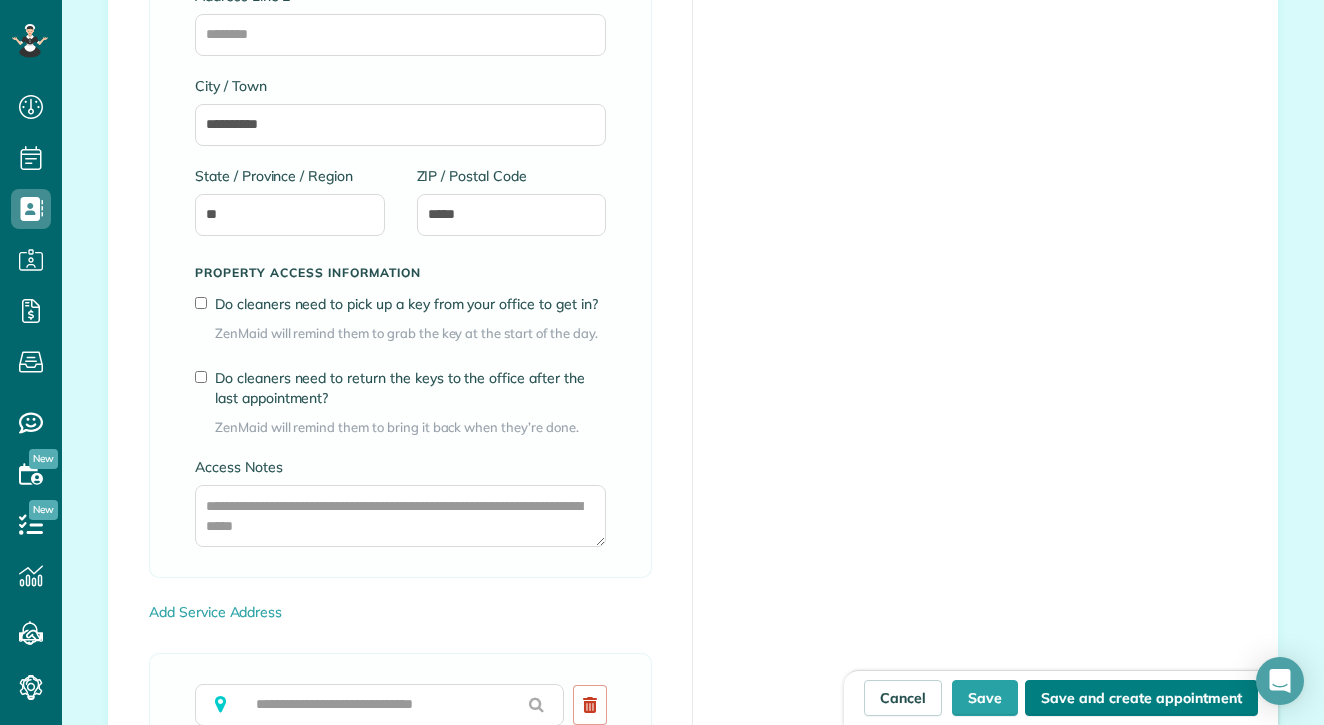 click on "Save and create appointment" at bounding box center (1141, 698) 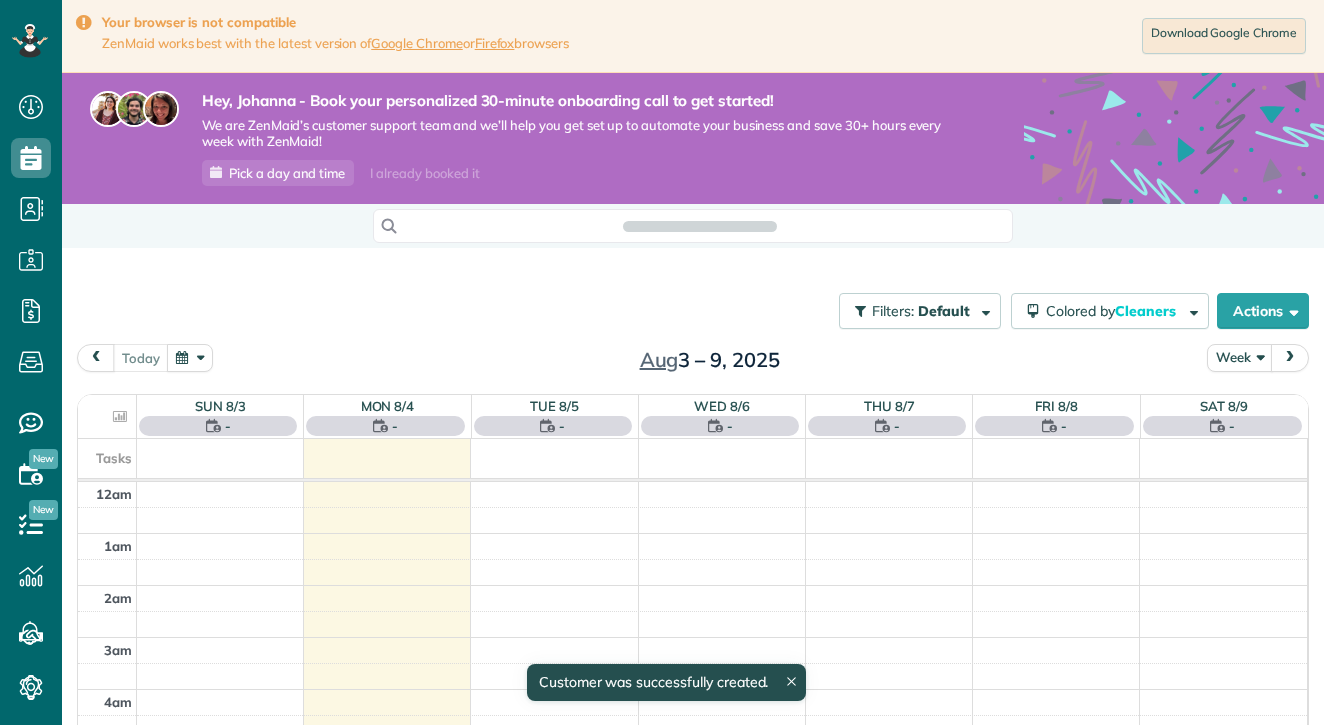 scroll, scrollTop: 0, scrollLeft: 0, axis: both 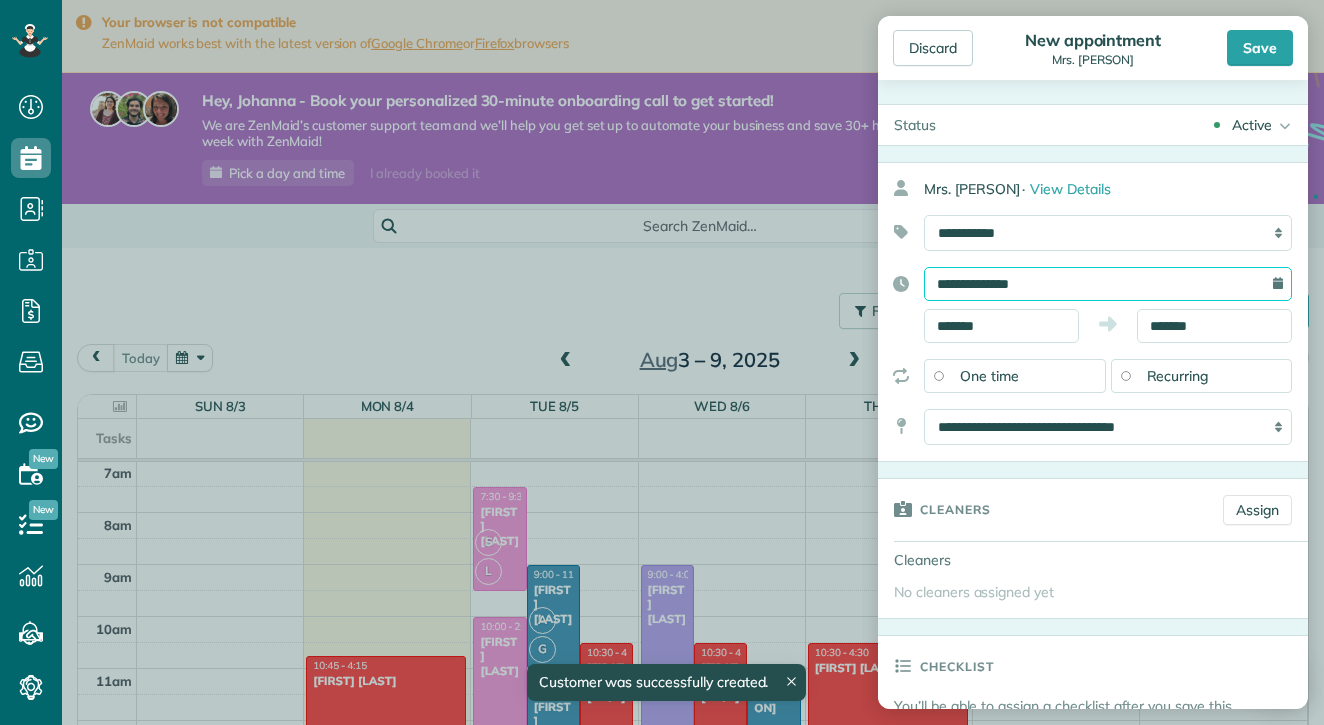click on "**********" at bounding box center [1108, 284] 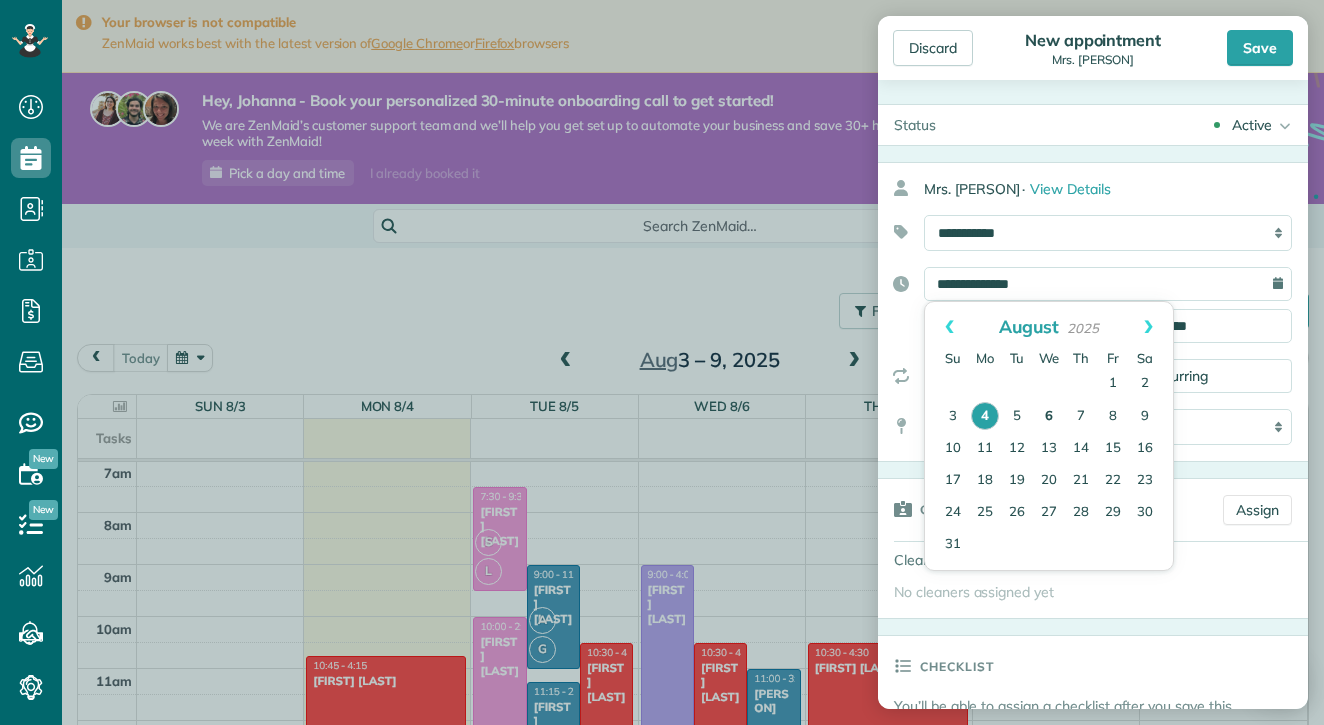 click on "6" at bounding box center (1049, 417) 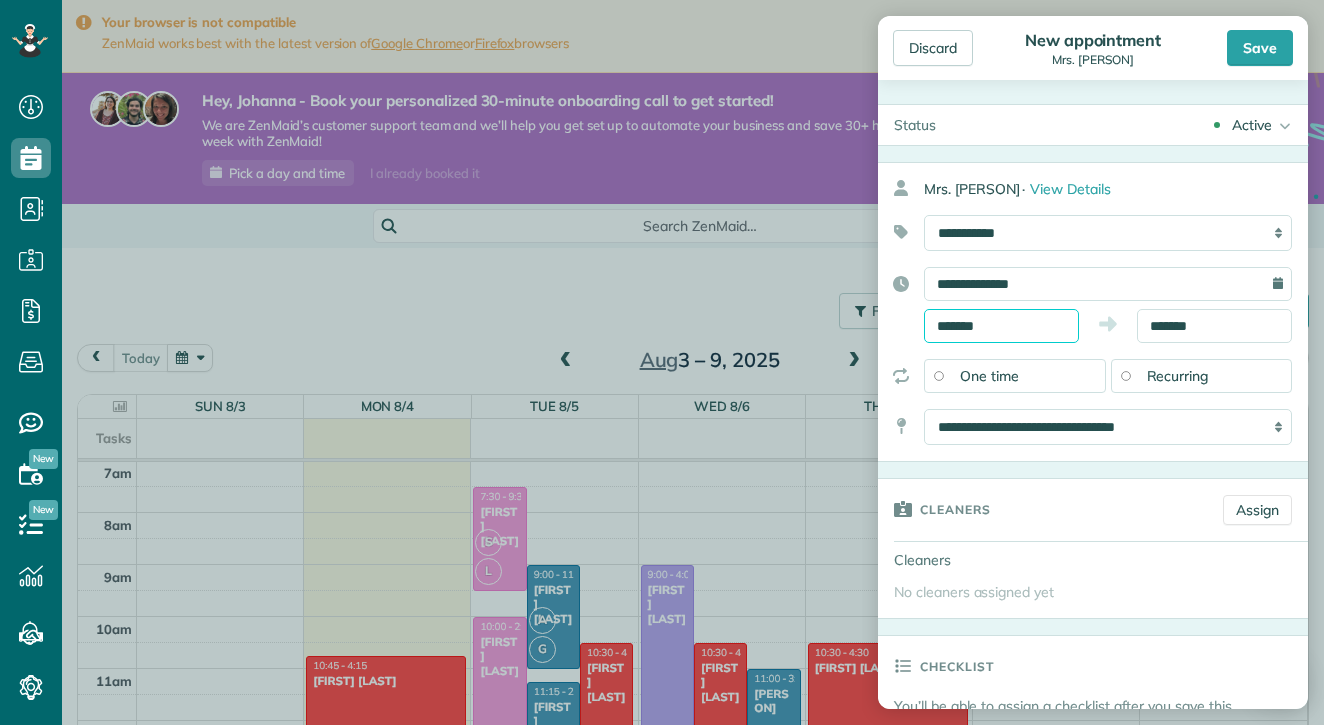 click on "*******" at bounding box center [1001, 326] 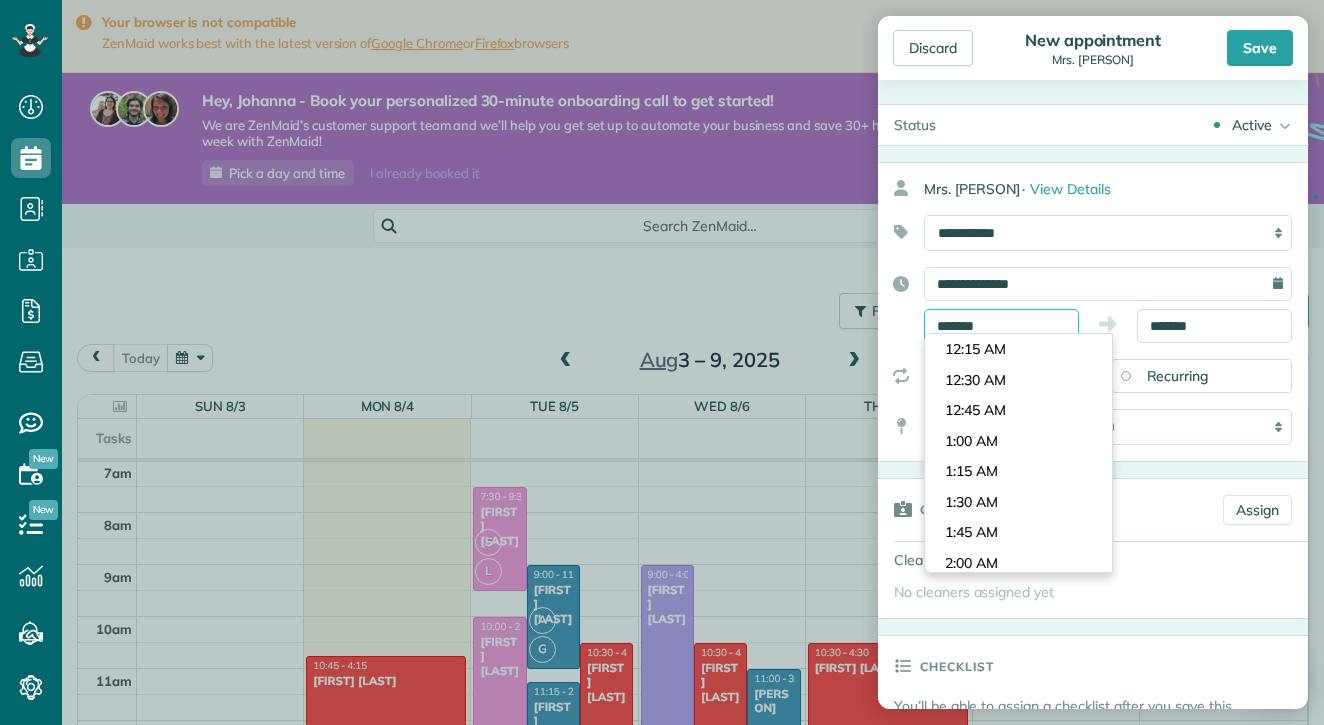 scroll, scrollTop: 1620, scrollLeft: 0, axis: vertical 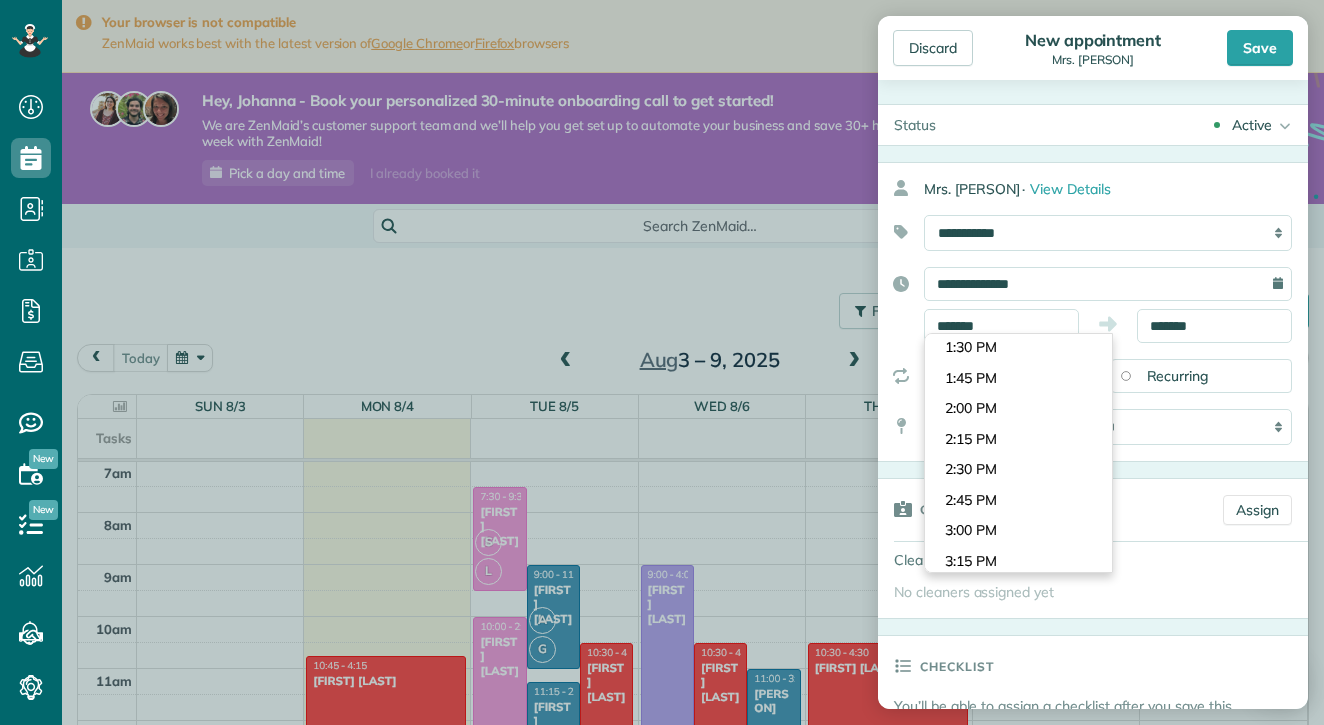 type on "*******" 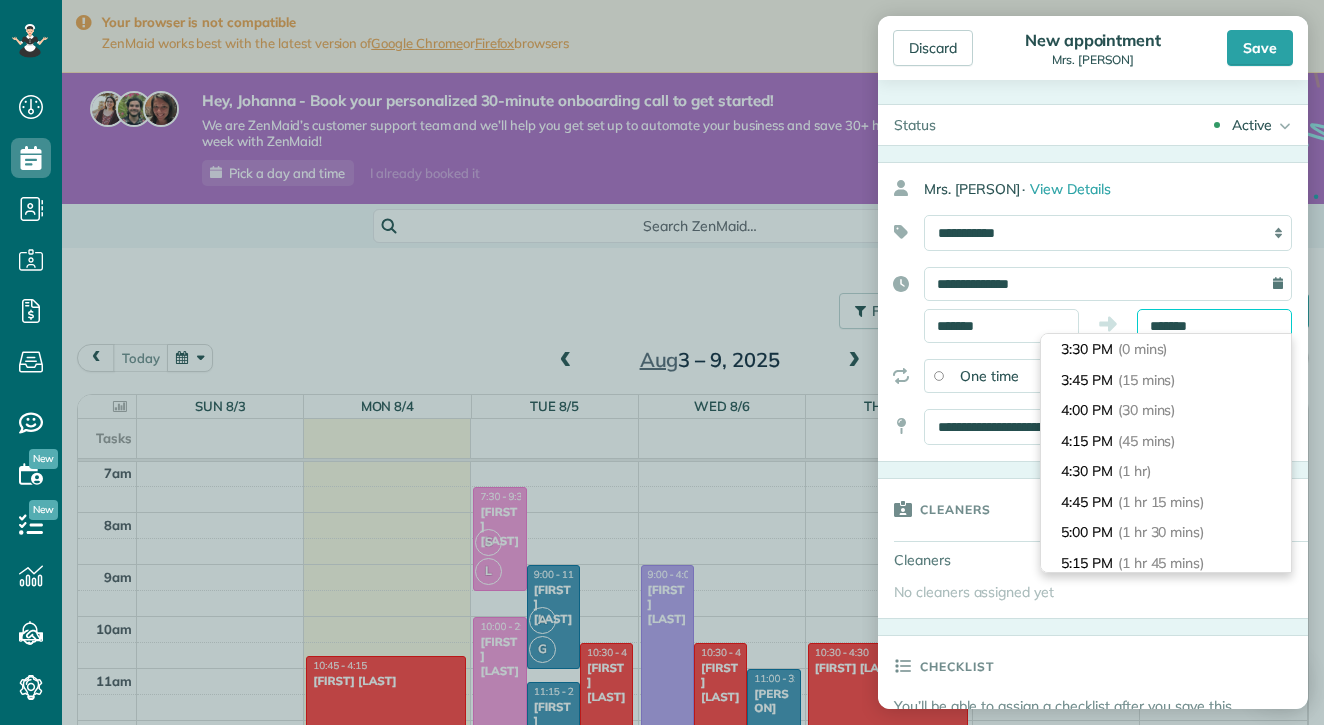 click on "*******" at bounding box center (1214, 326) 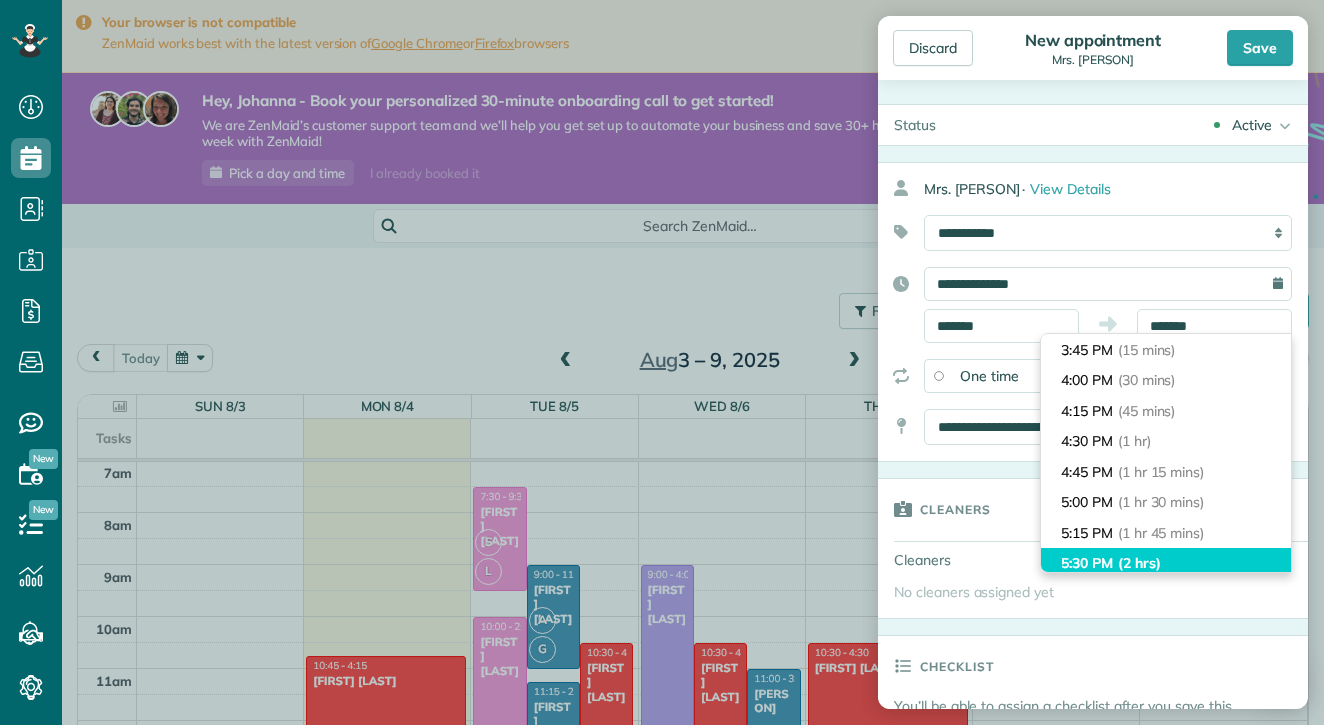 type on "*******" 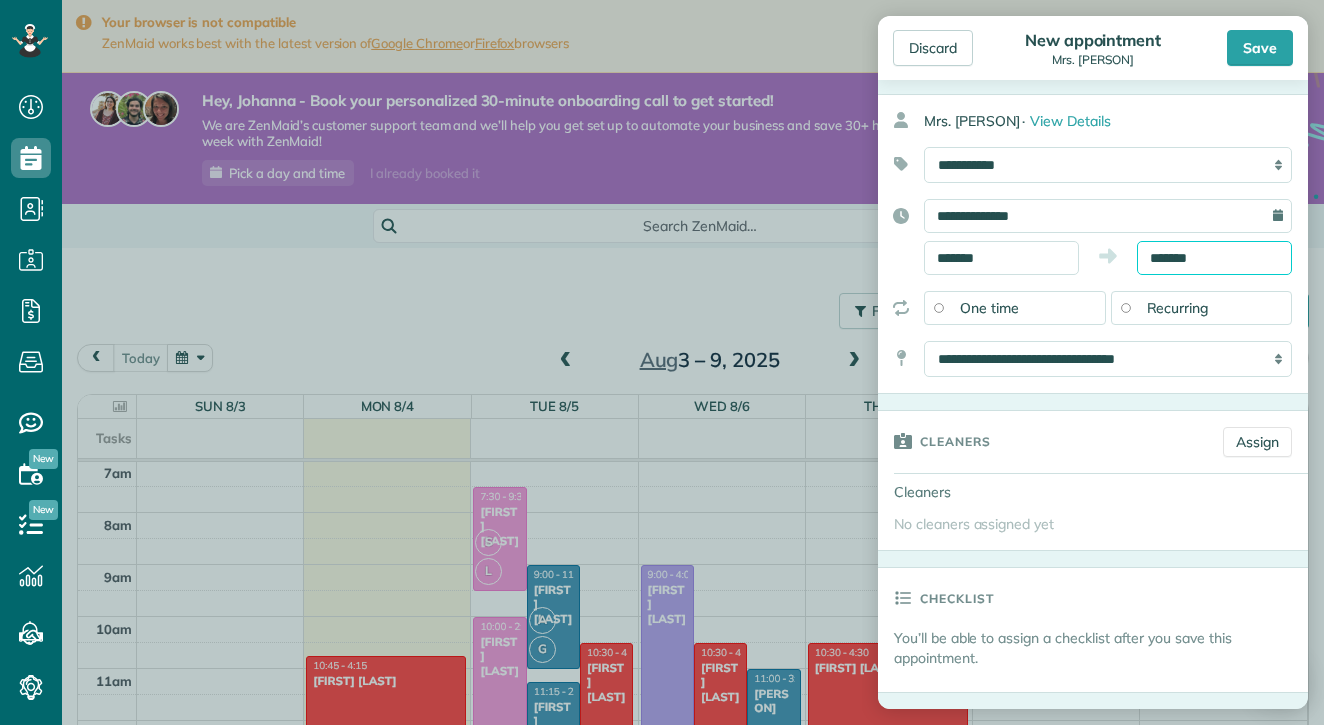 scroll, scrollTop: 73, scrollLeft: 0, axis: vertical 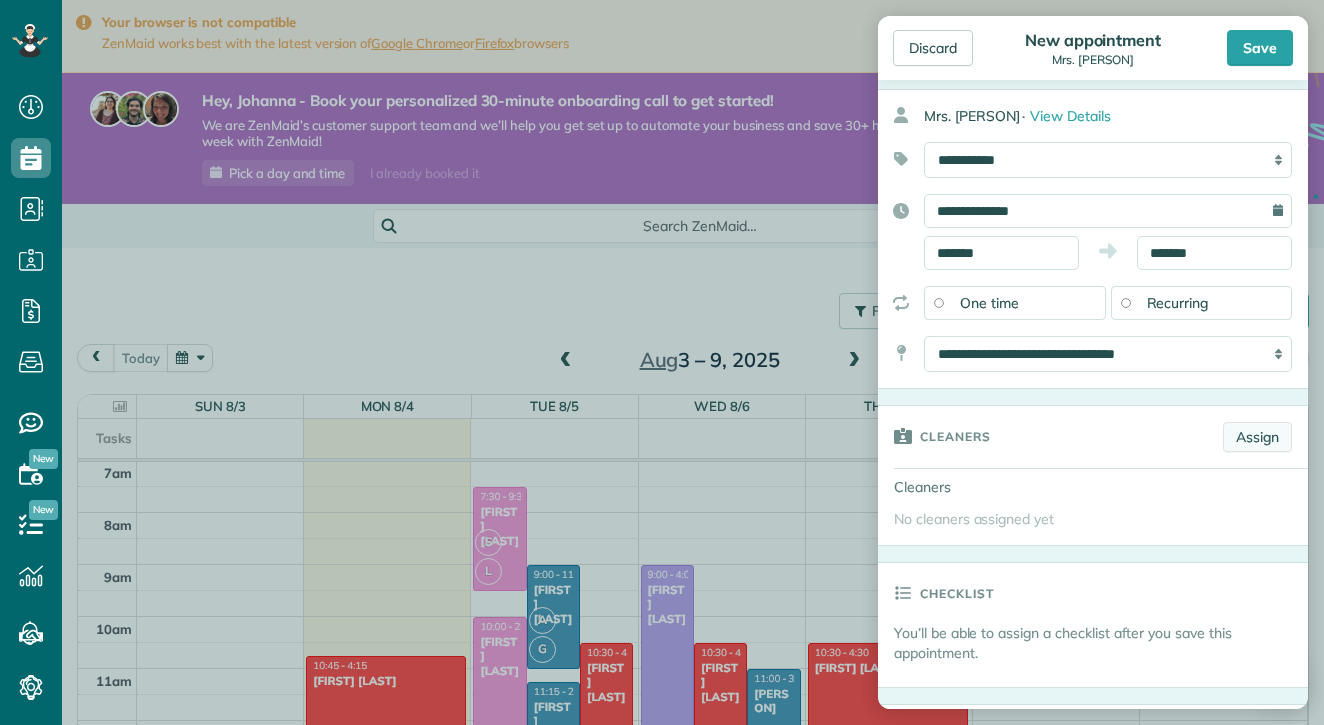 click on "Assign" at bounding box center [1257, 437] 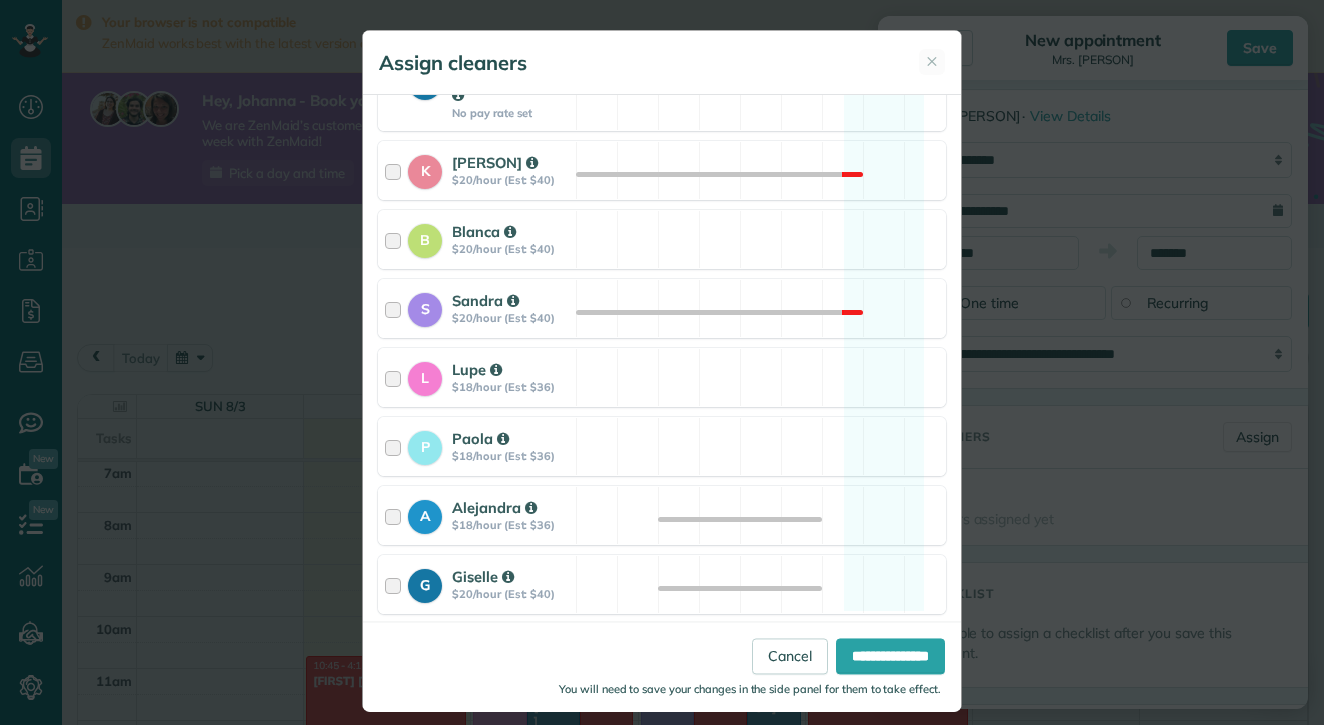 scroll, scrollTop: 211, scrollLeft: 0, axis: vertical 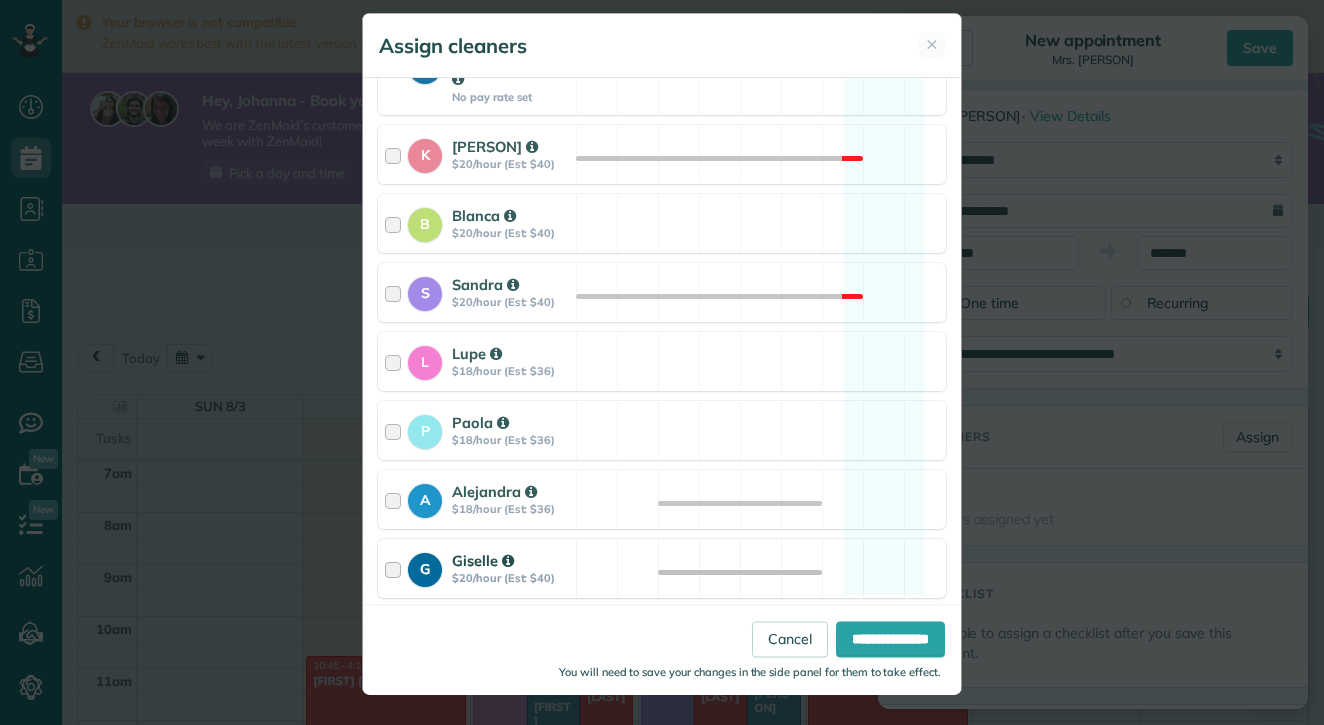 drag, startPoint x: 520, startPoint y: 501, endPoint x: 517, endPoint y: 556, distance: 55.081757 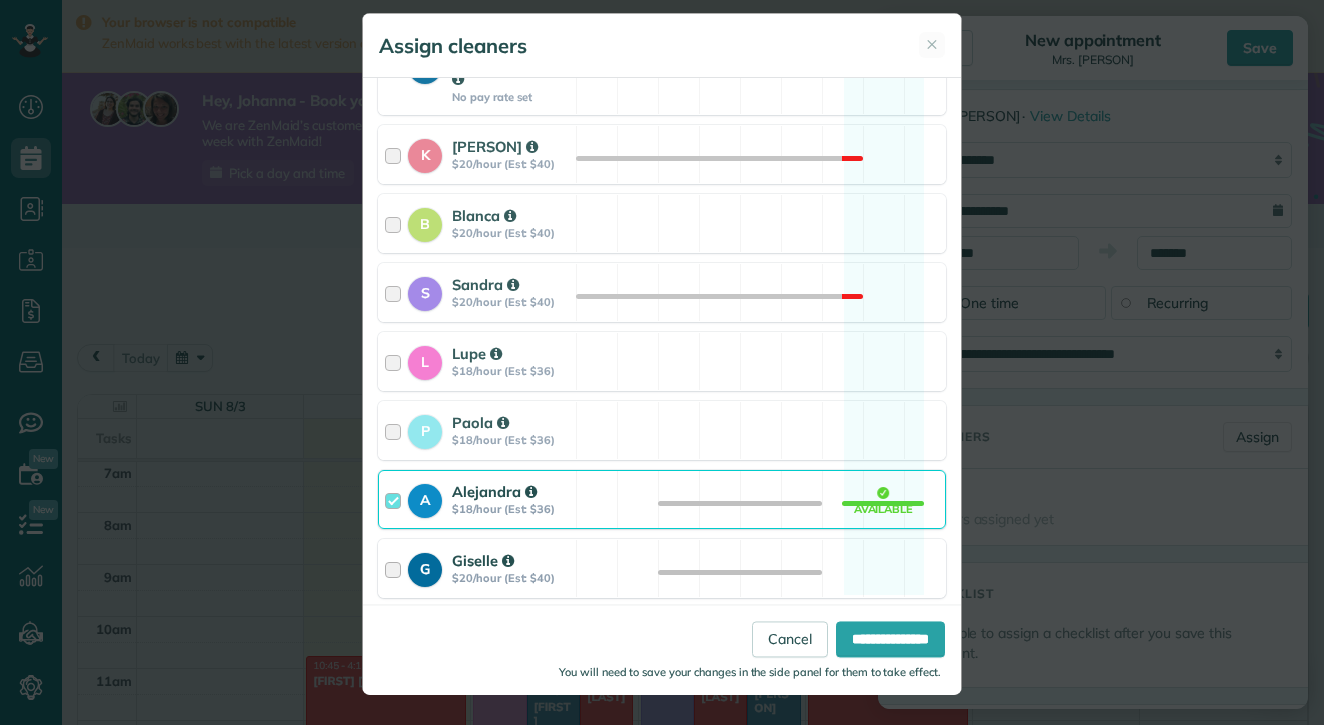 click on "Giselle" at bounding box center [511, 560] 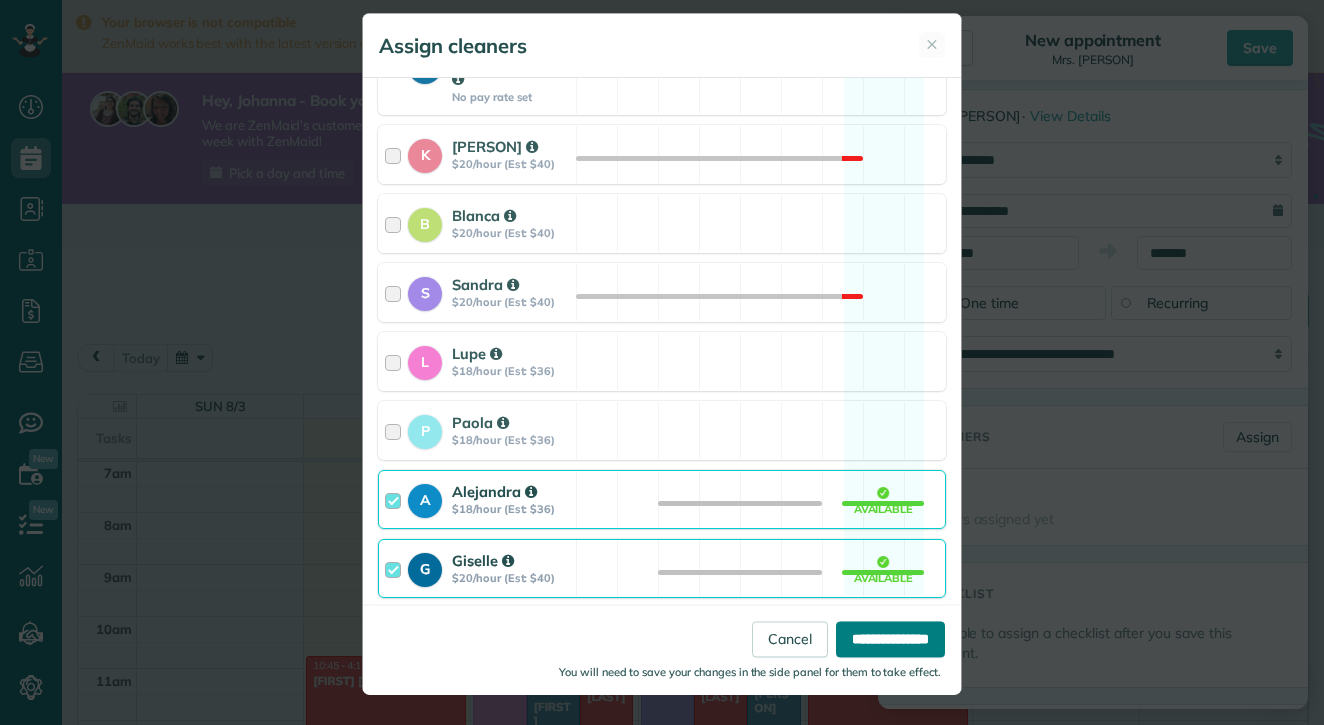 click on "**********" at bounding box center [890, 639] 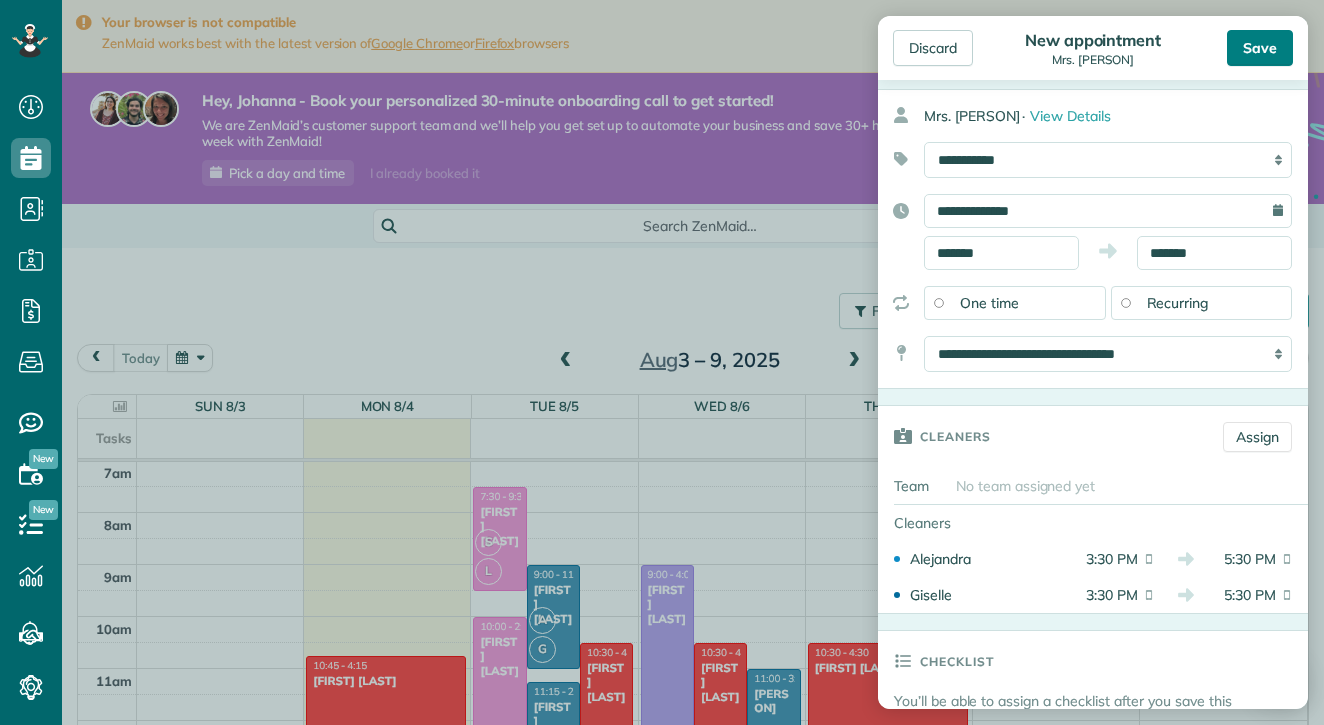 click on "Save" at bounding box center [1260, 48] 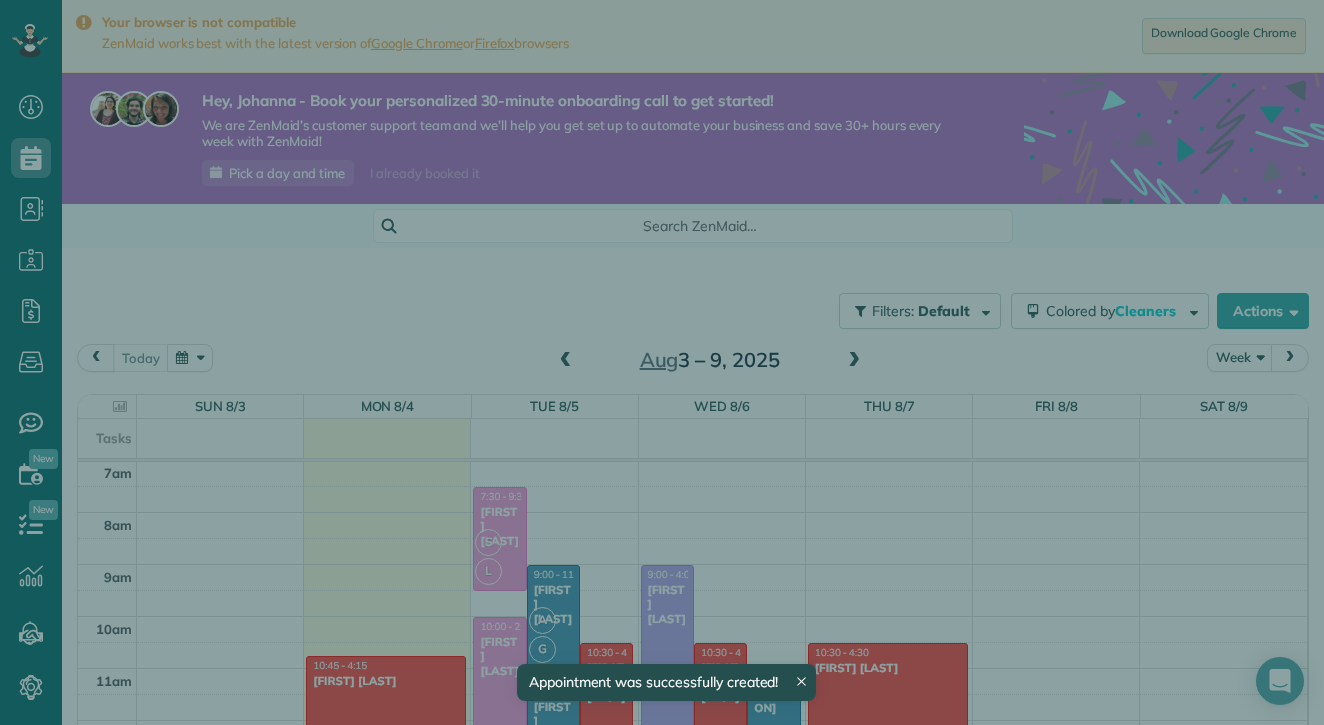 scroll, scrollTop: 365, scrollLeft: 0, axis: vertical 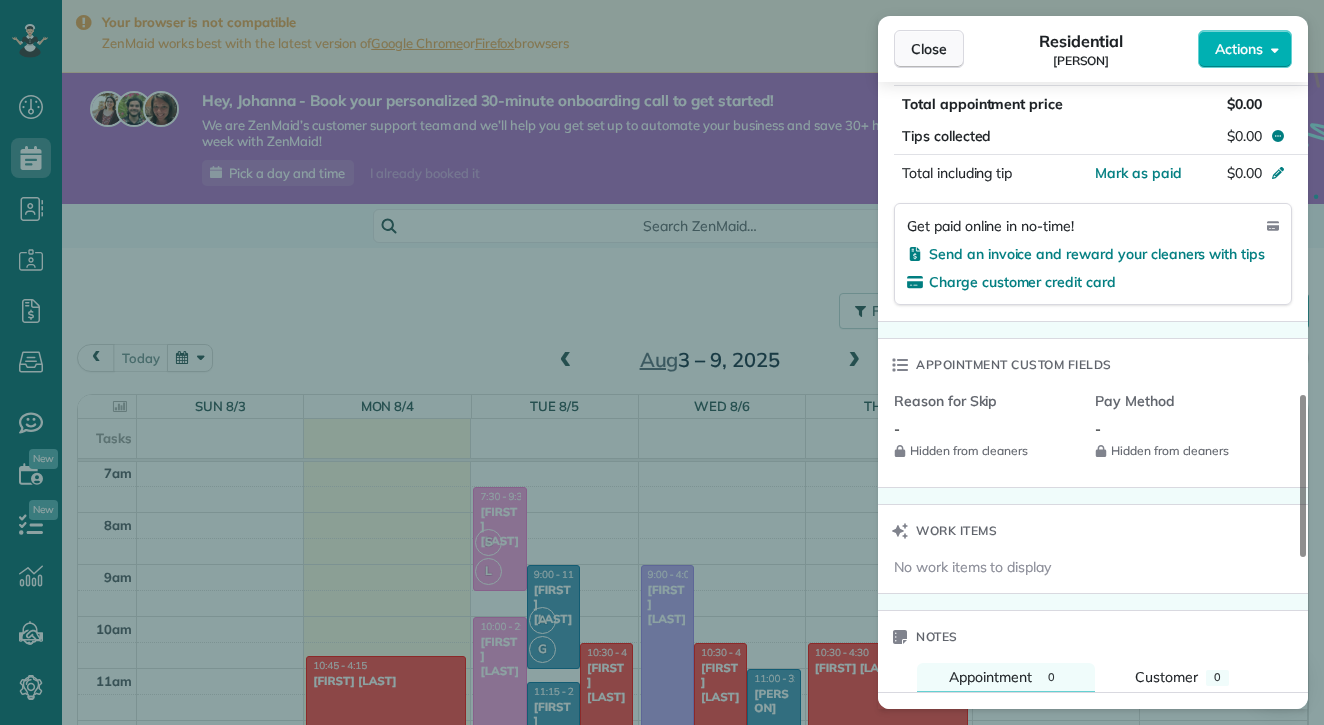 click on "Close" at bounding box center (929, 49) 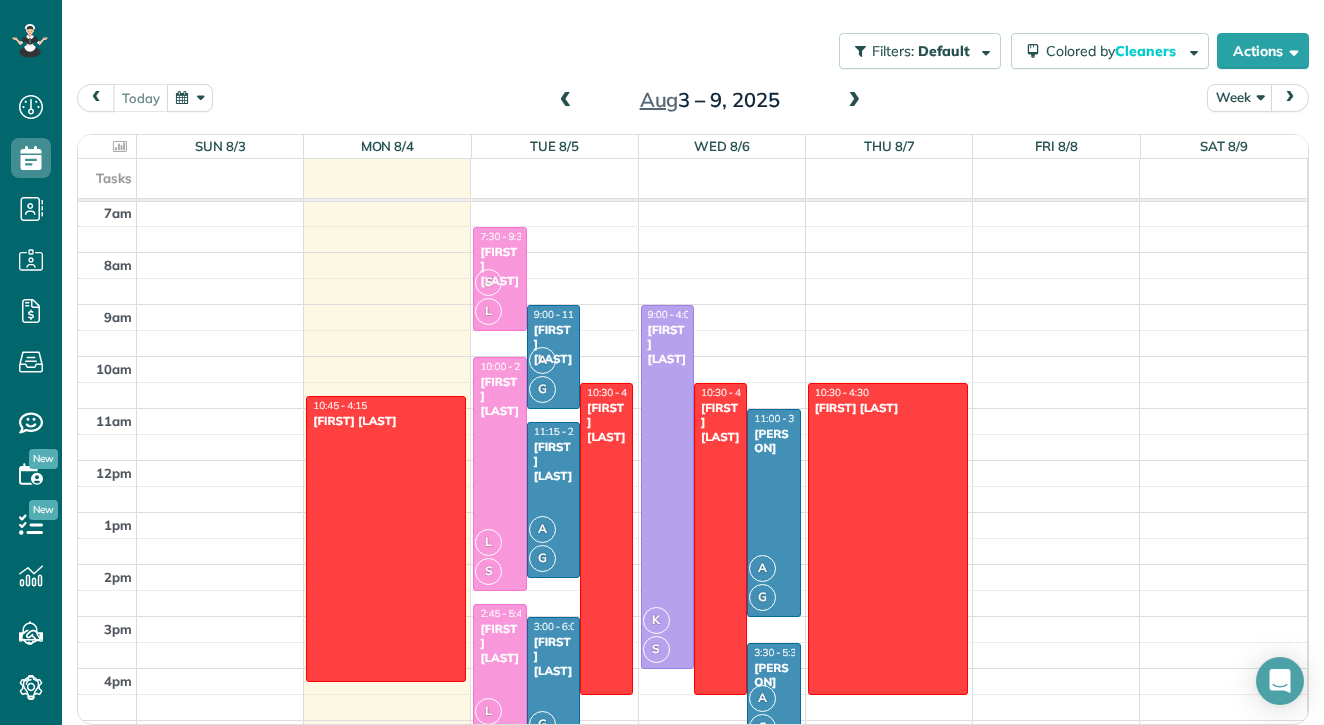 scroll, scrollTop: 258, scrollLeft: 0, axis: vertical 